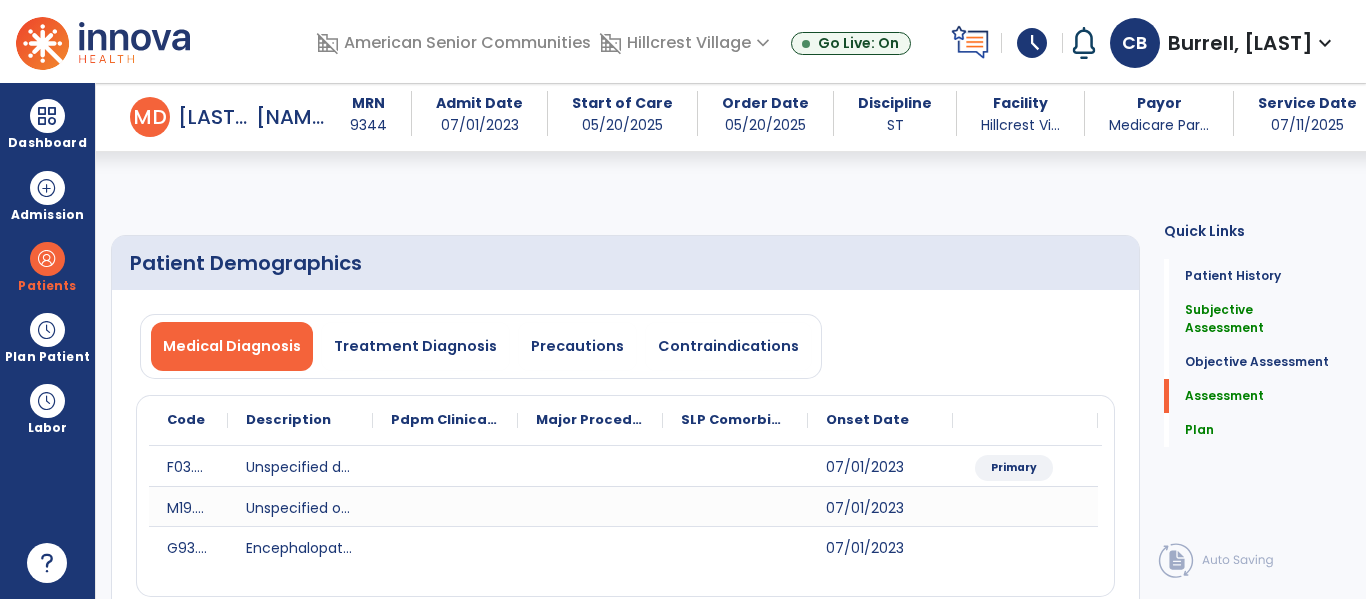 scroll, scrollTop: 0, scrollLeft: 0, axis: both 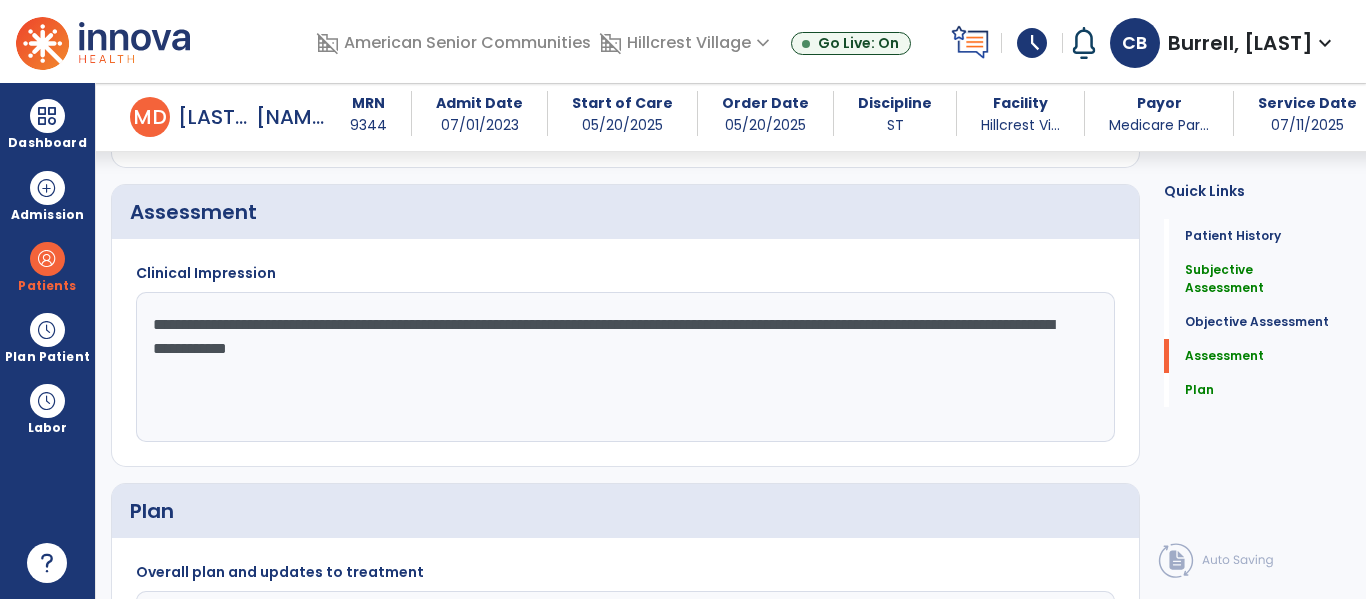 click on "**********" 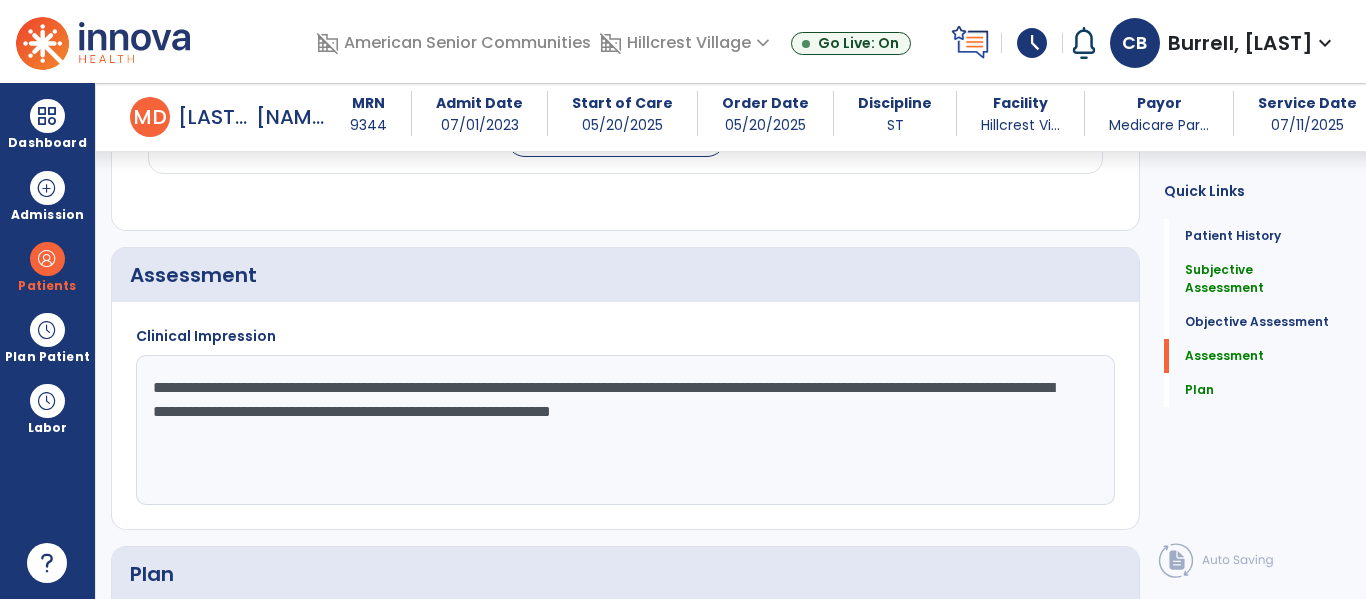 scroll, scrollTop: 2077, scrollLeft: 0, axis: vertical 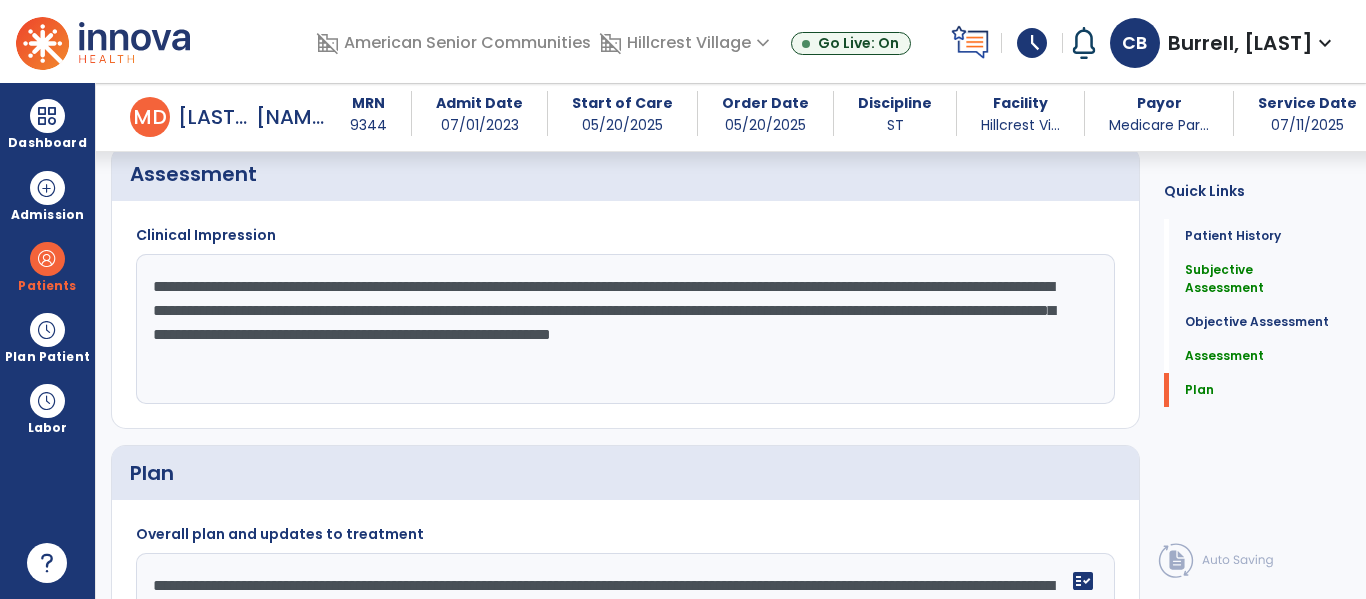 paste 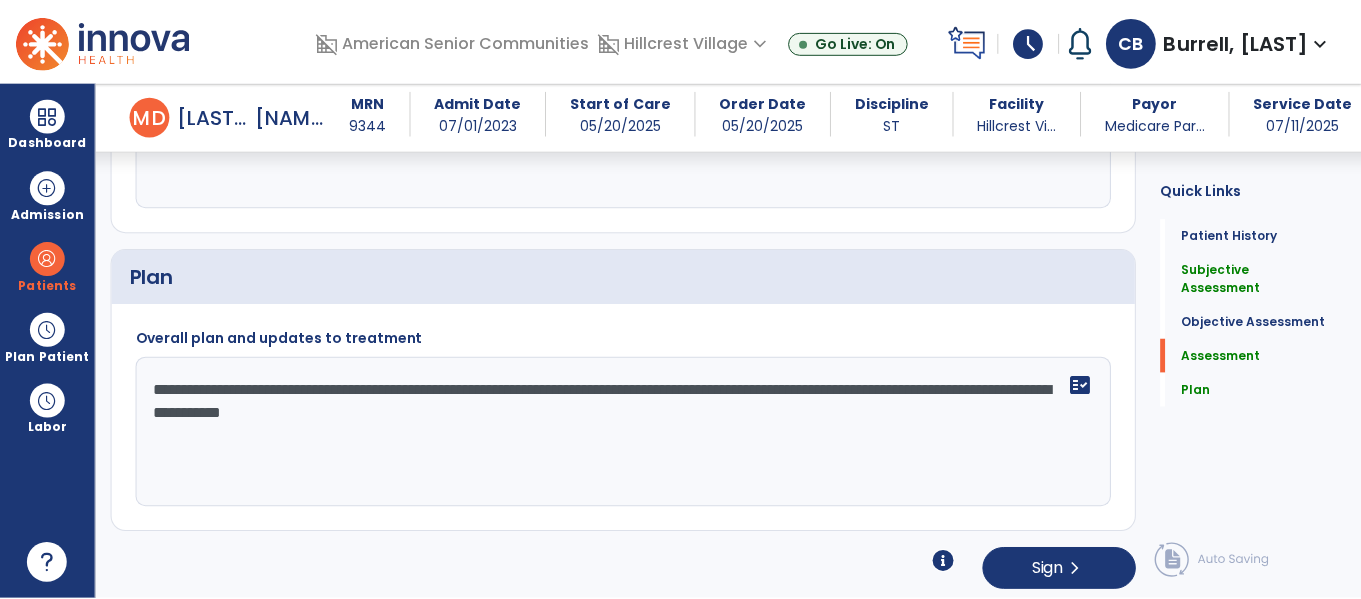 scroll, scrollTop: 2280, scrollLeft: 0, axis: vertical 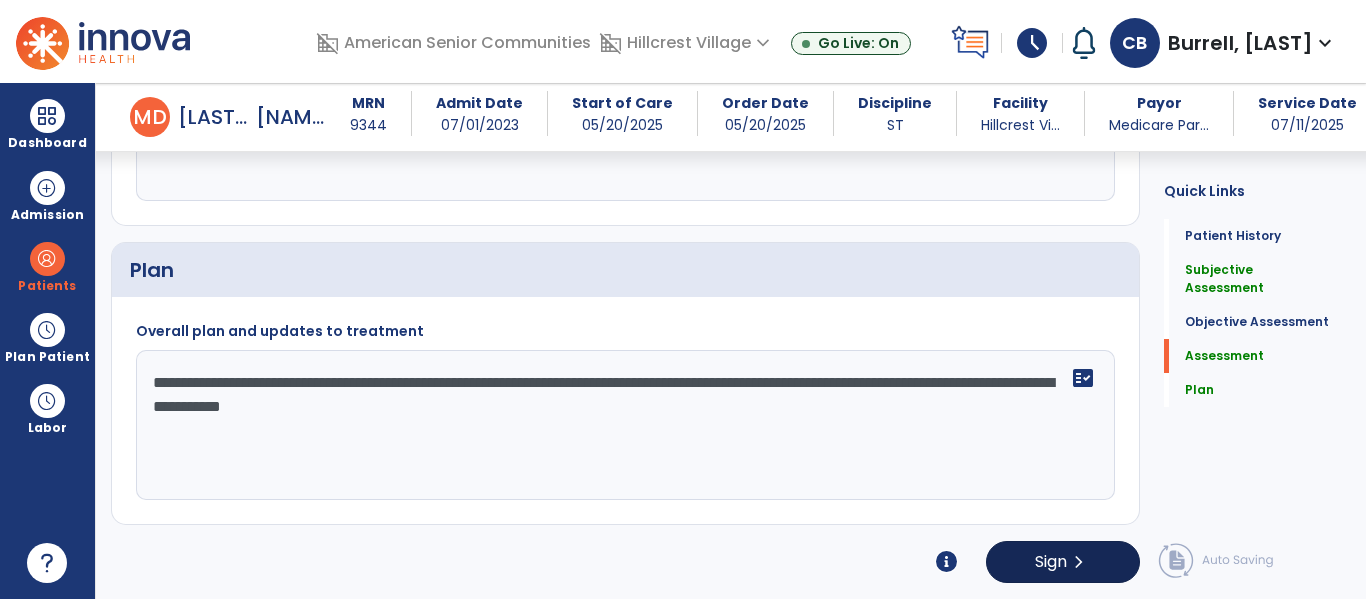 type on "**********" 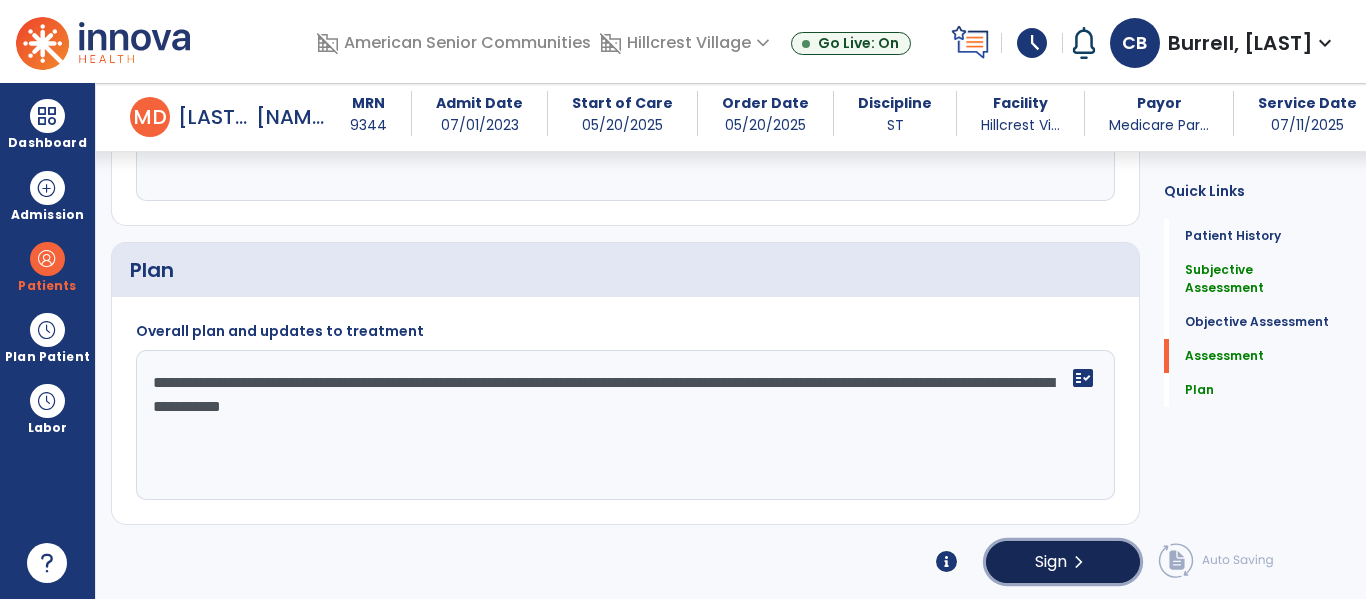 click on "chevron_right" 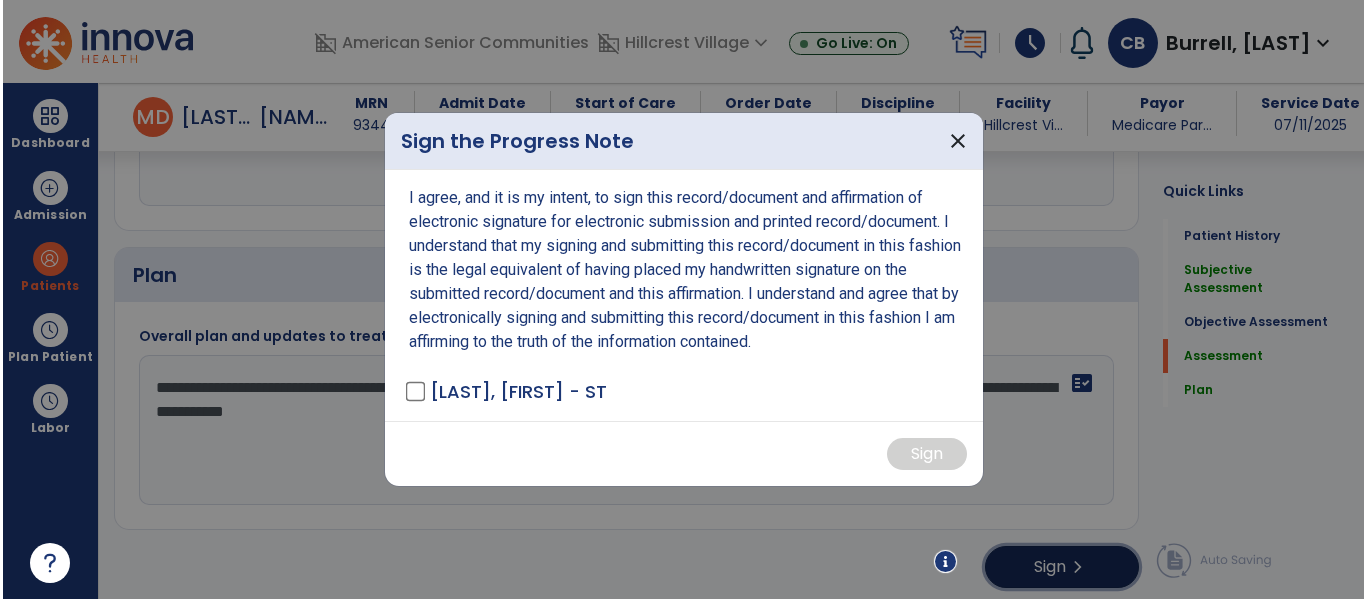 scroll, scrollTop: 2280, scrollLeft: 0, axis: vertical 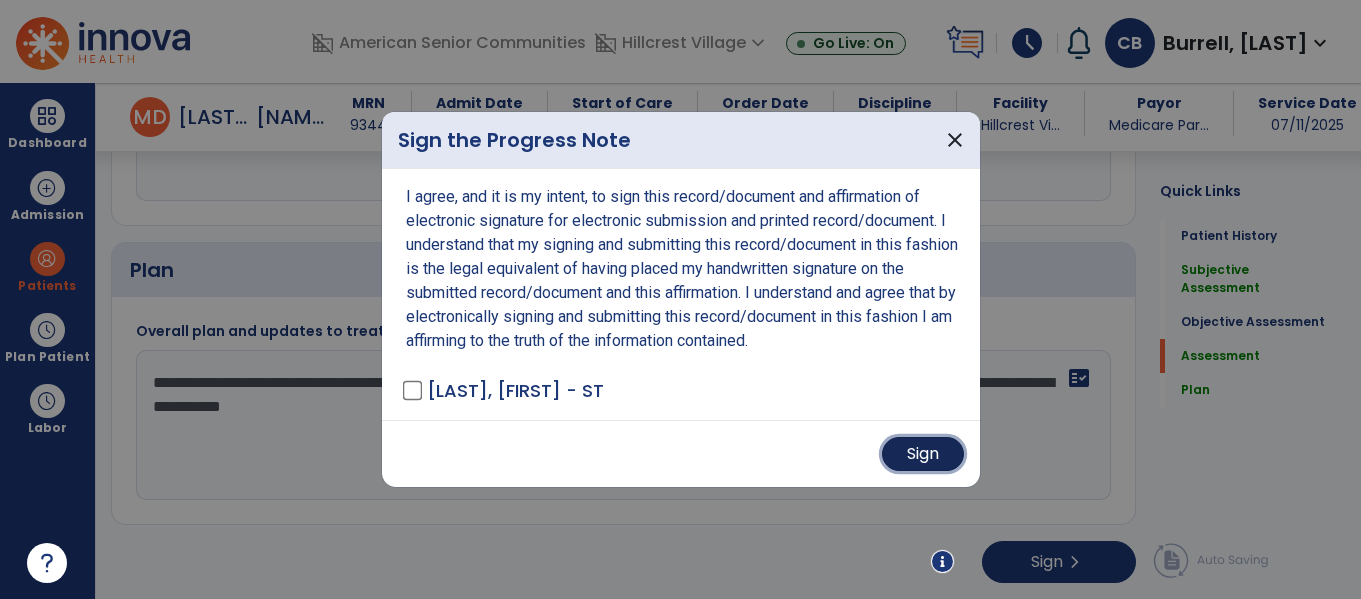 click on "Sign" at bounding box center [923, 454] 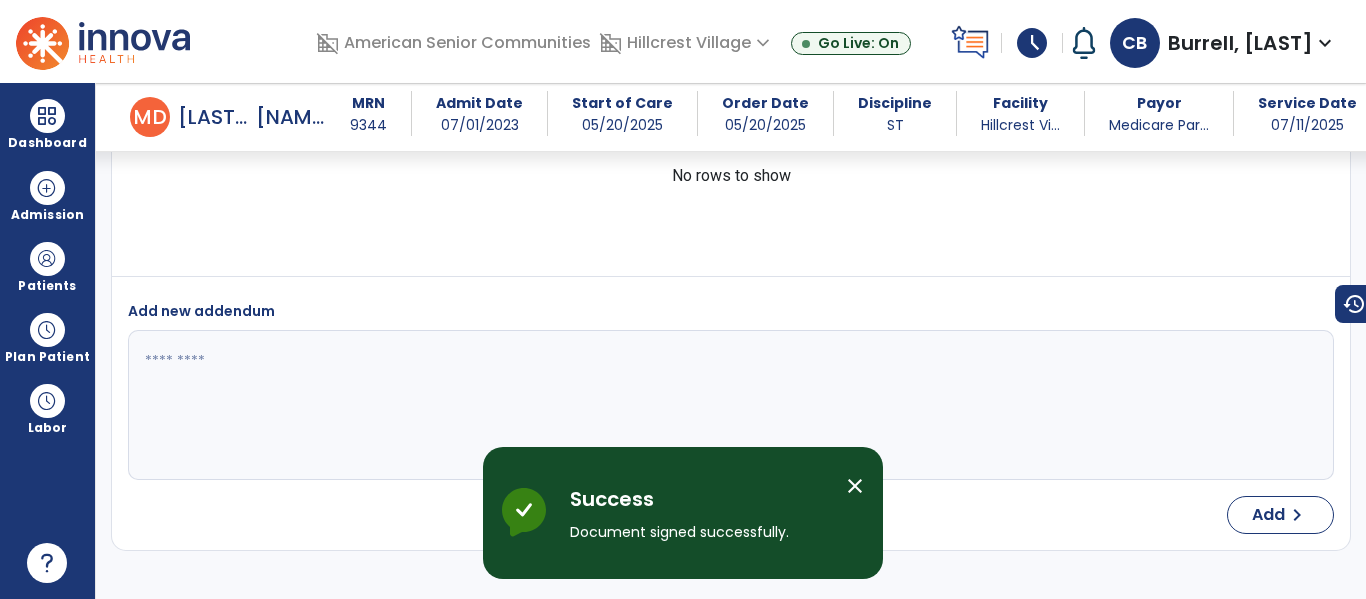 scroll, scrollTop: 0, scrollLeft: 0, axis: both 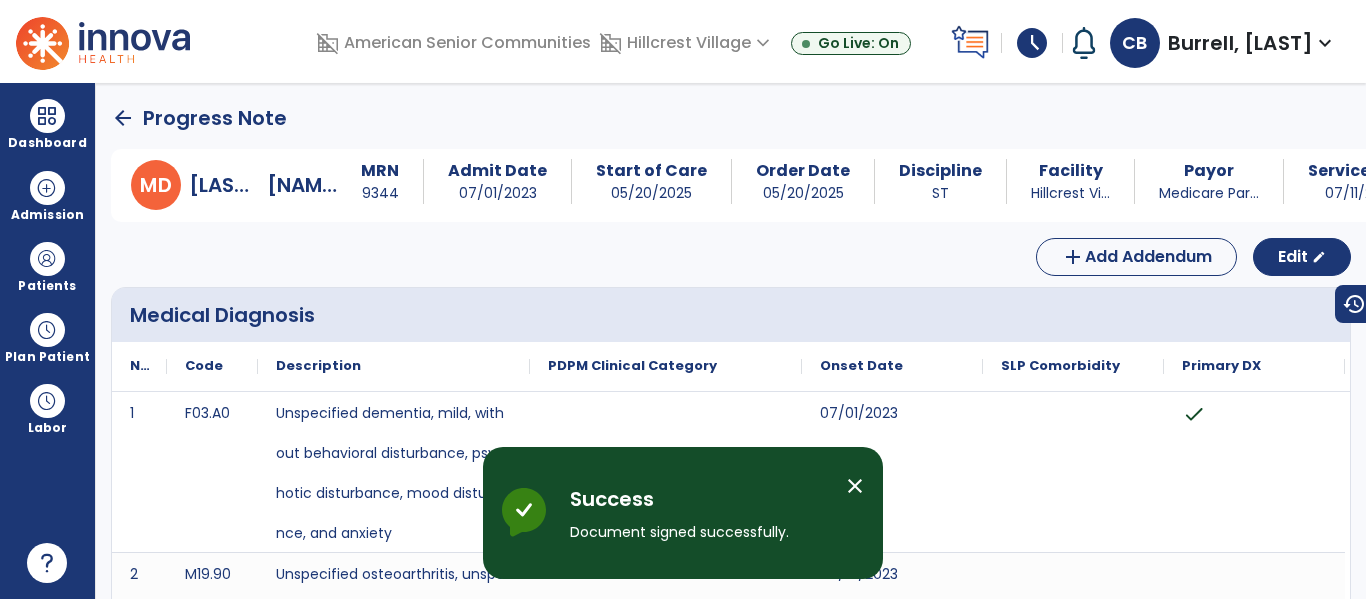 click on "arrow_back" 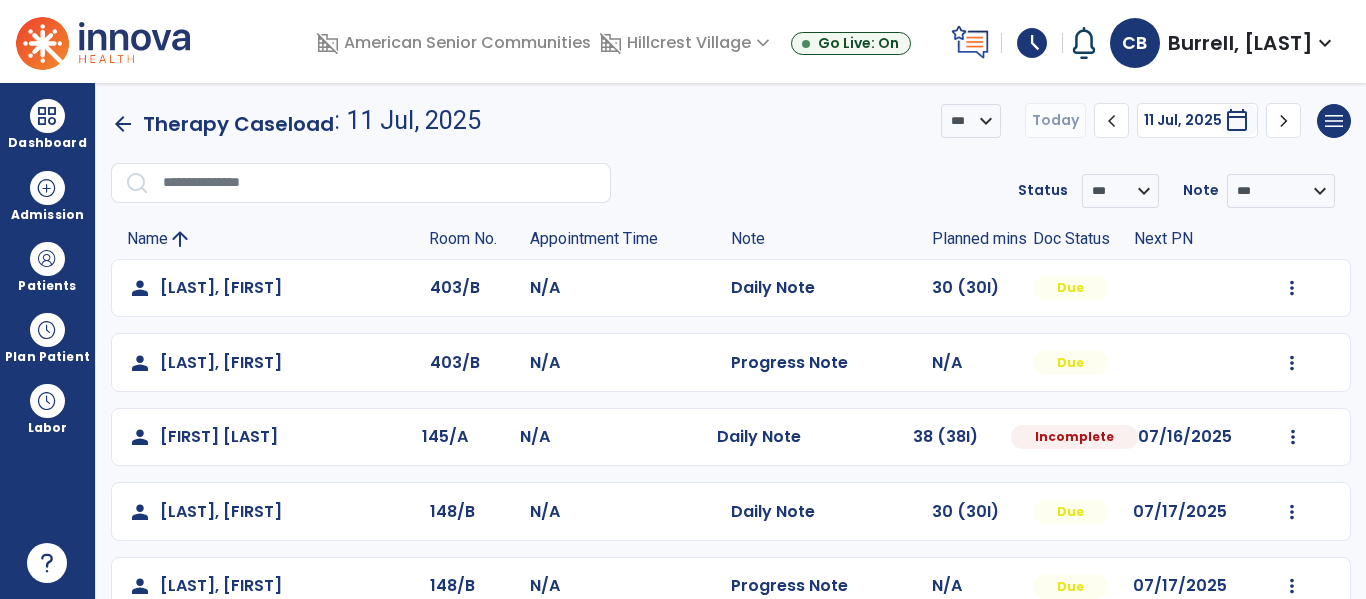 scroll, scrollTop: 935, scrollLeft: 0, axis: vertical 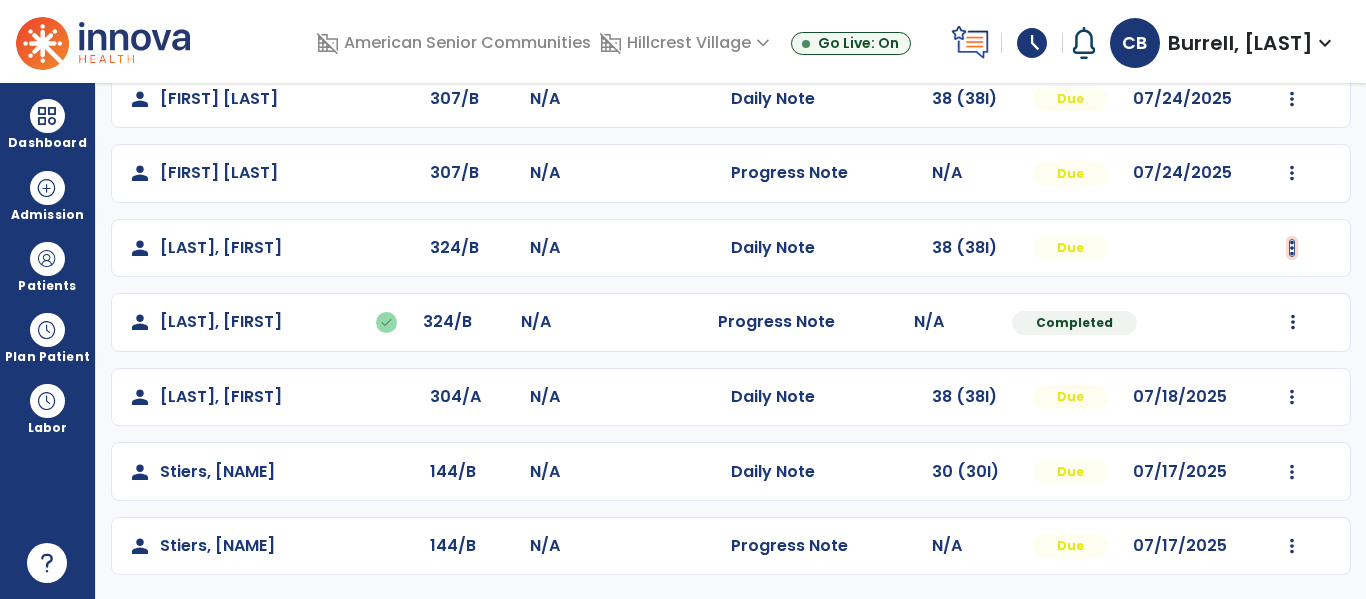 click at bounding box center (1292, -647) 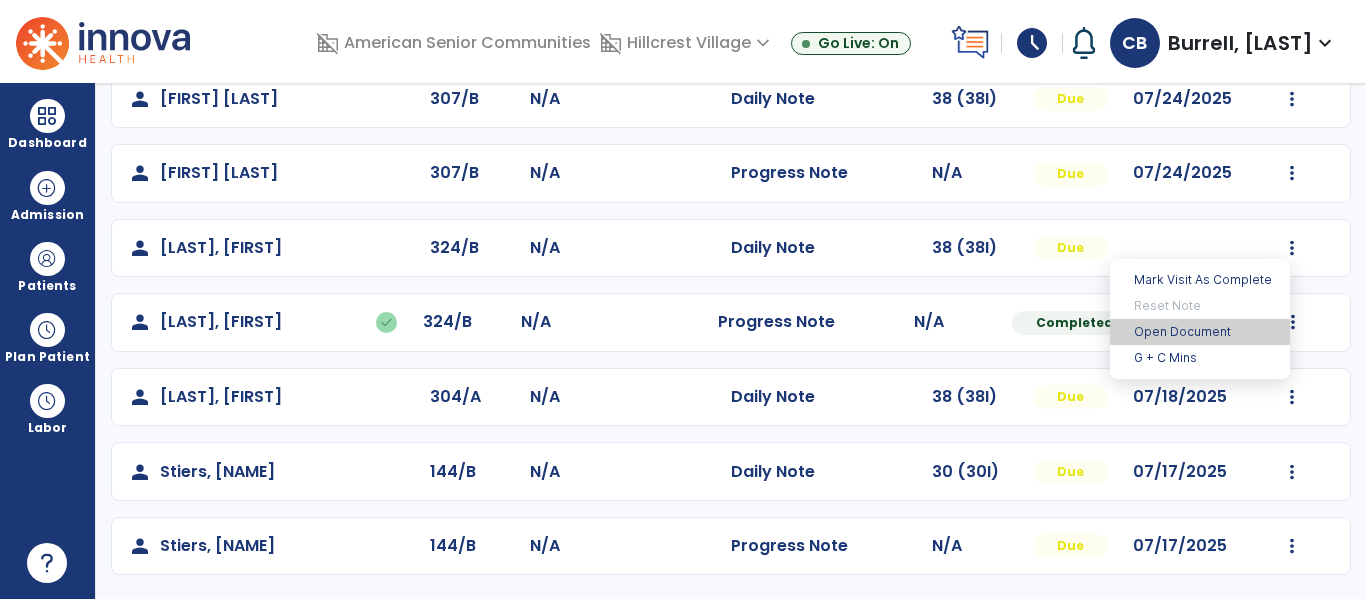 click on "Open Document" at bounding box center (1200, 332) 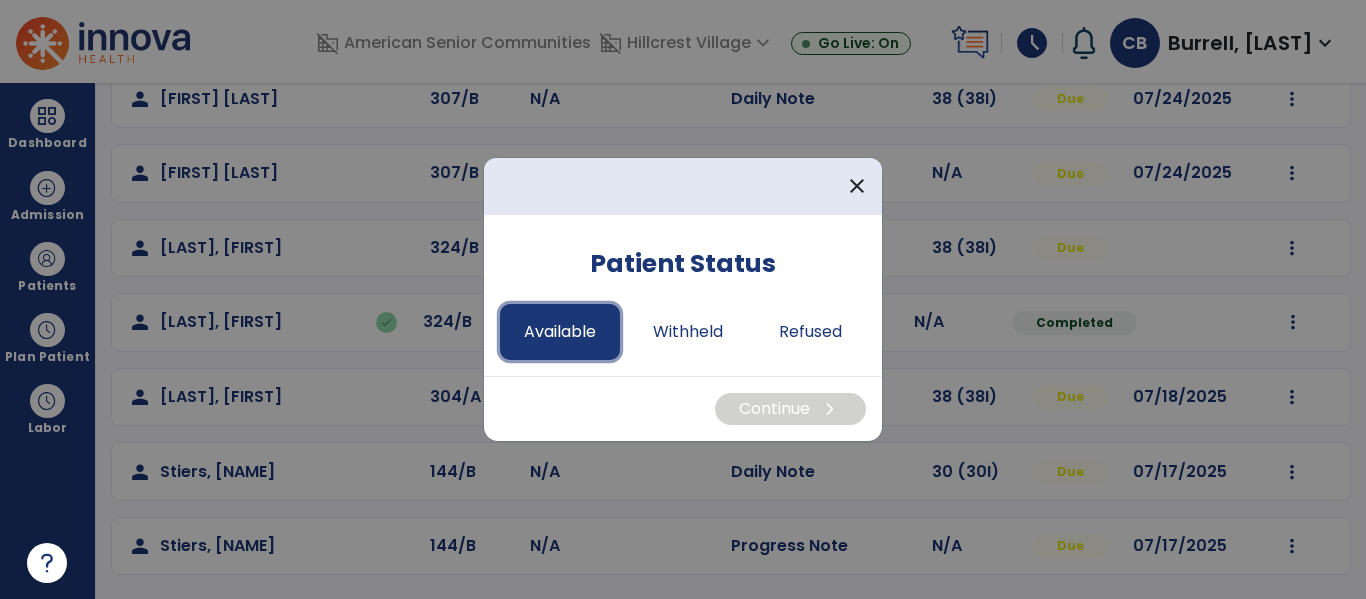 click on "Available" at bounding box center [560, 332] 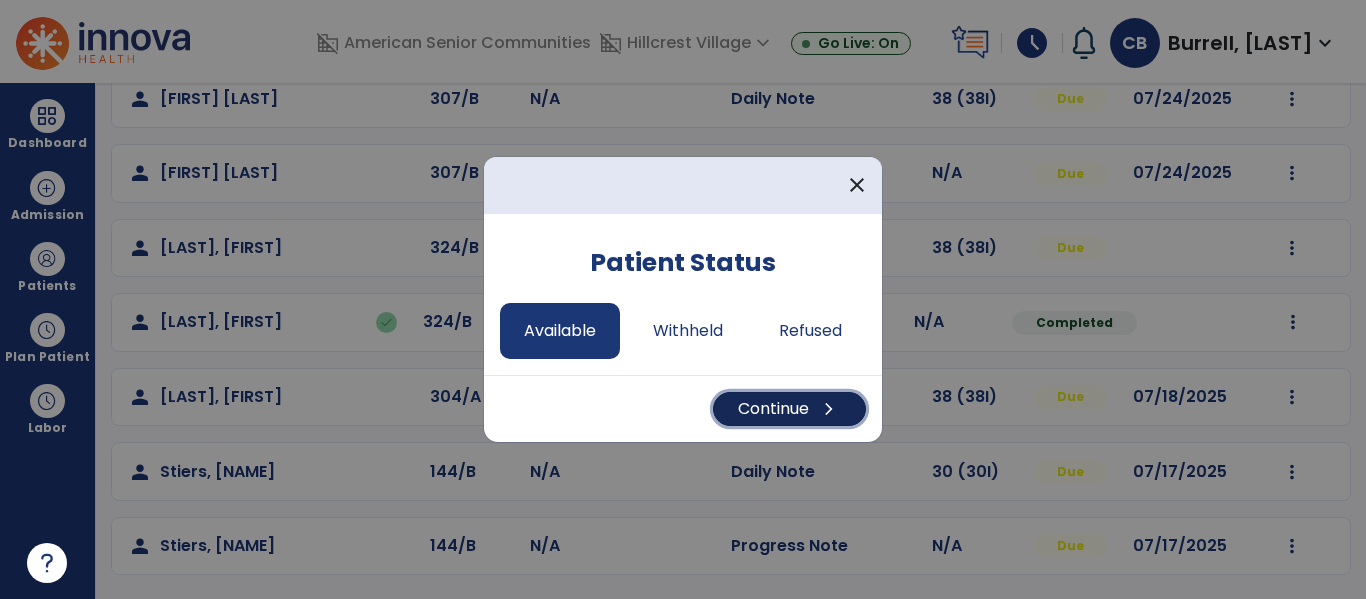 click on "Continue   chevron_right" at bounding box center (789, 409) 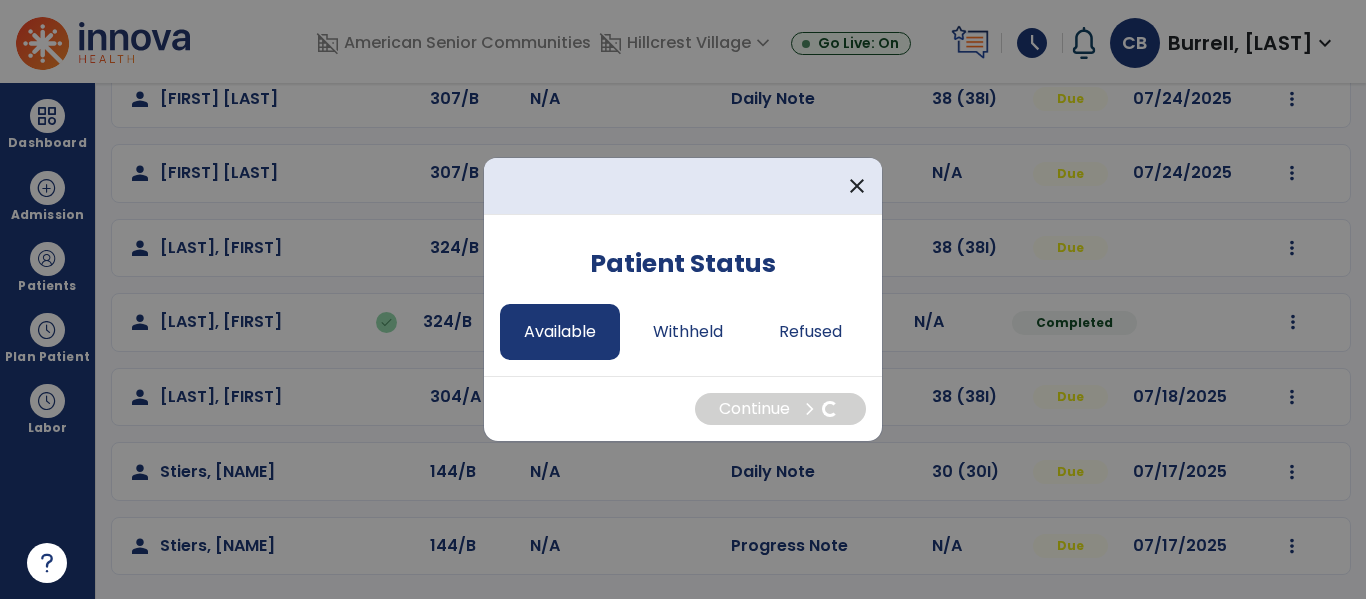 select on "*" 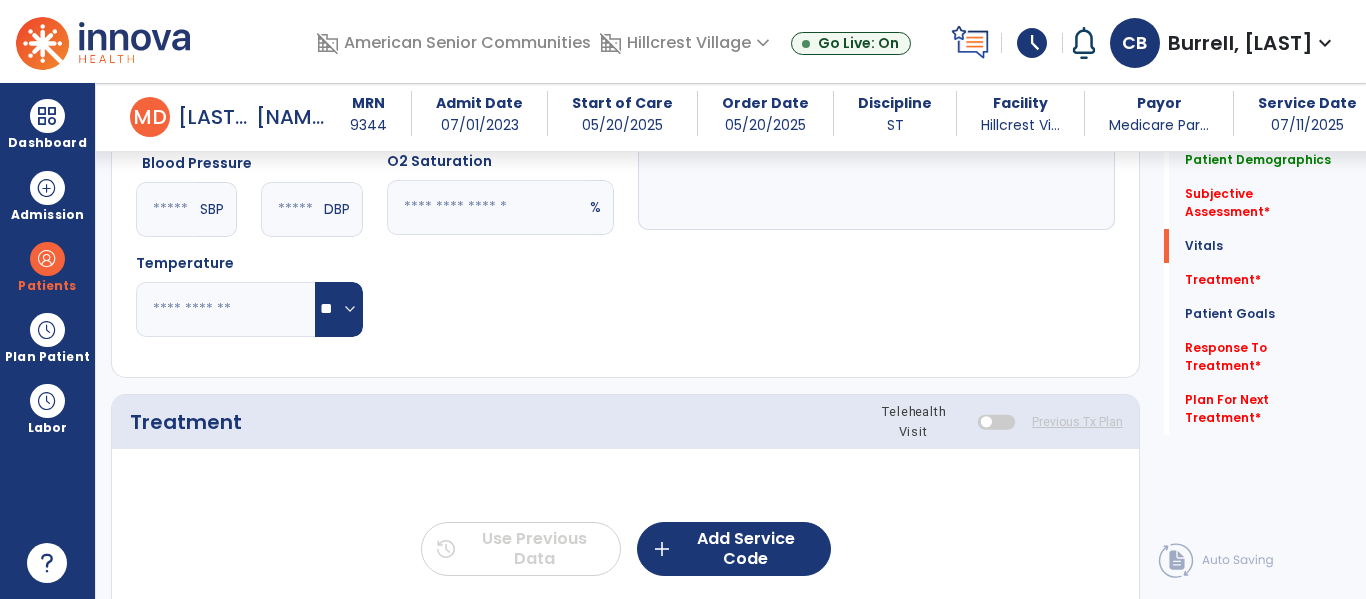 scroll, scrollTop: 930, scrollLeft: 0, axis: vertical 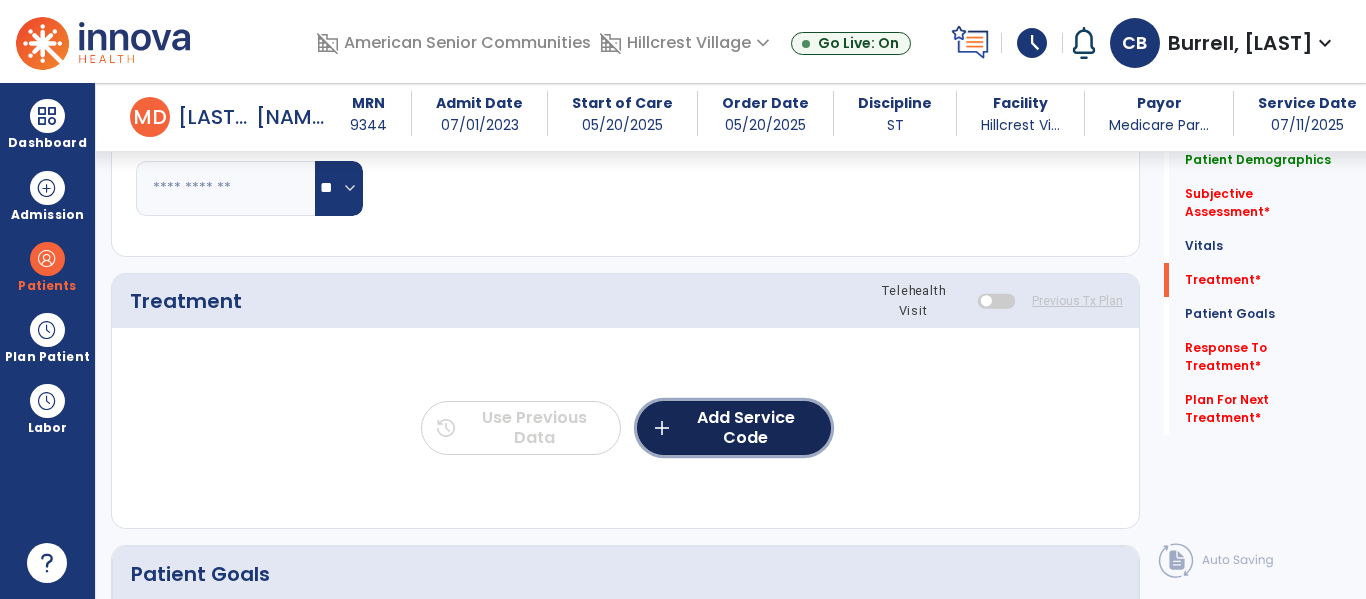 click on "add  Add Service Code" 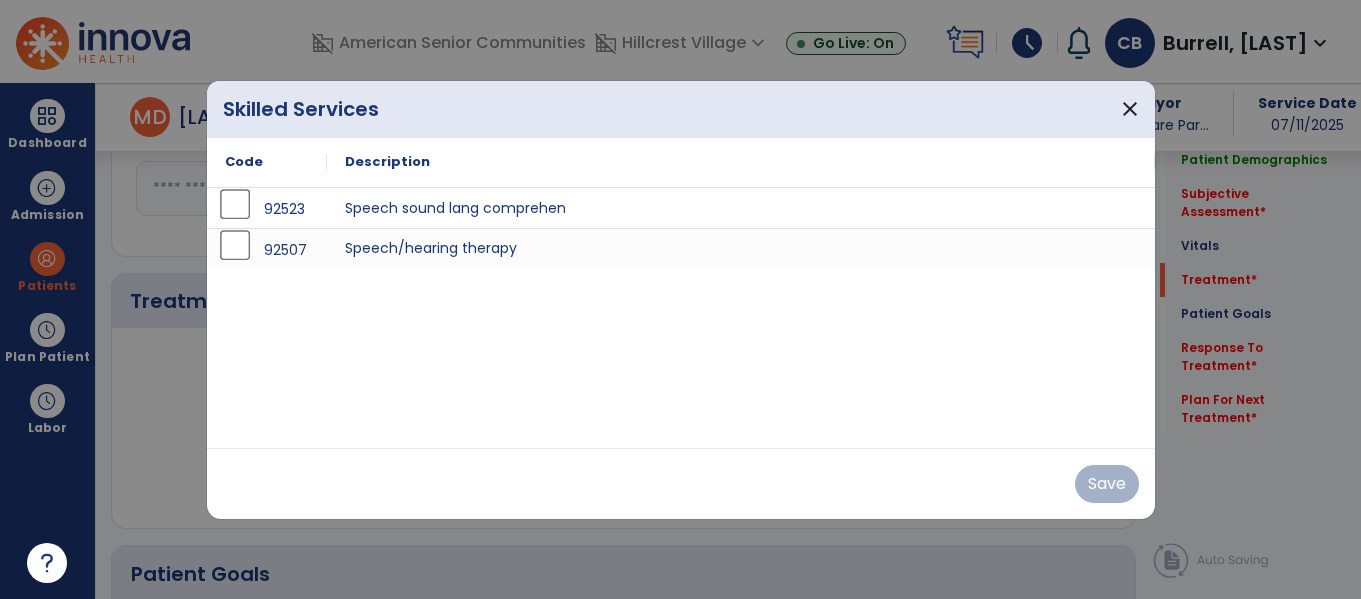 scroll, scrollTop: 1056, scrollLeft: 0, axis: vertical 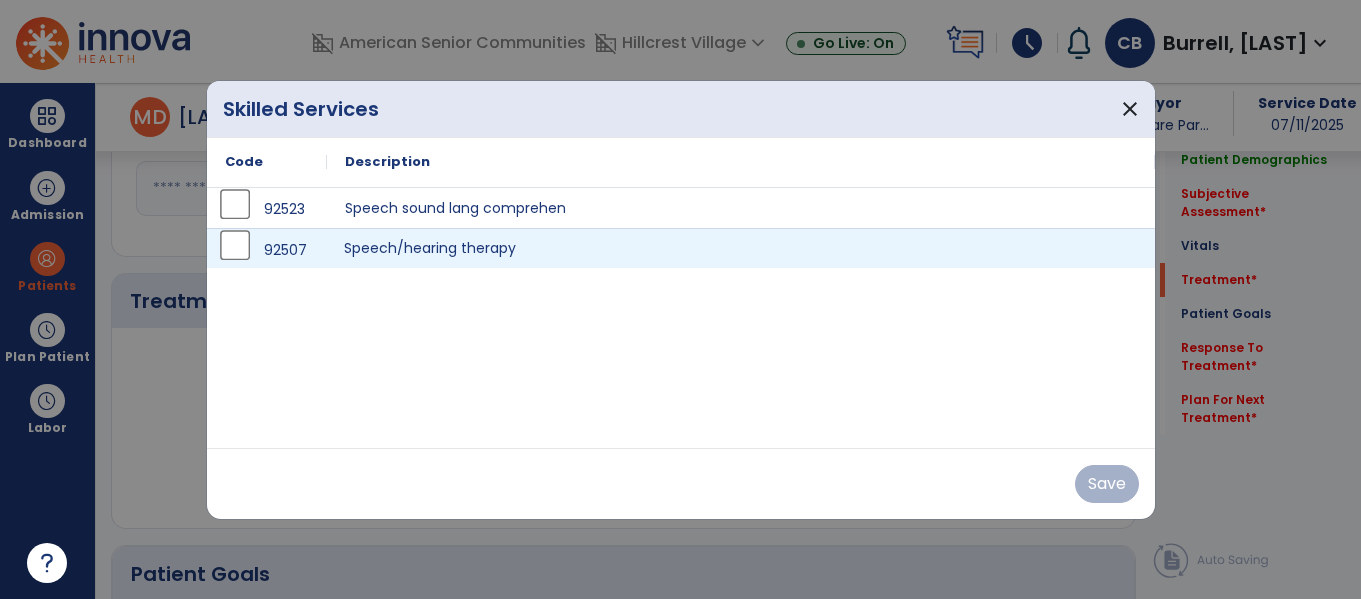 click on "Speech/hearing therapy" at bounding box center (741, 248) 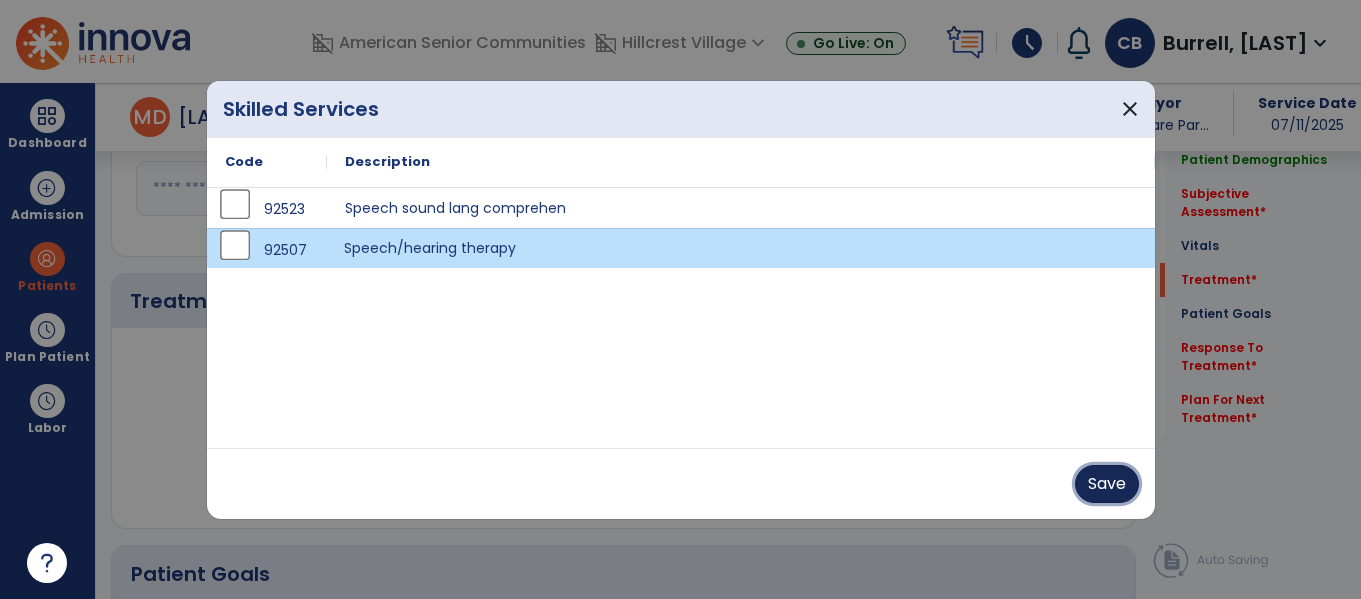 click on "Save" at bounding box center (1107, 484) 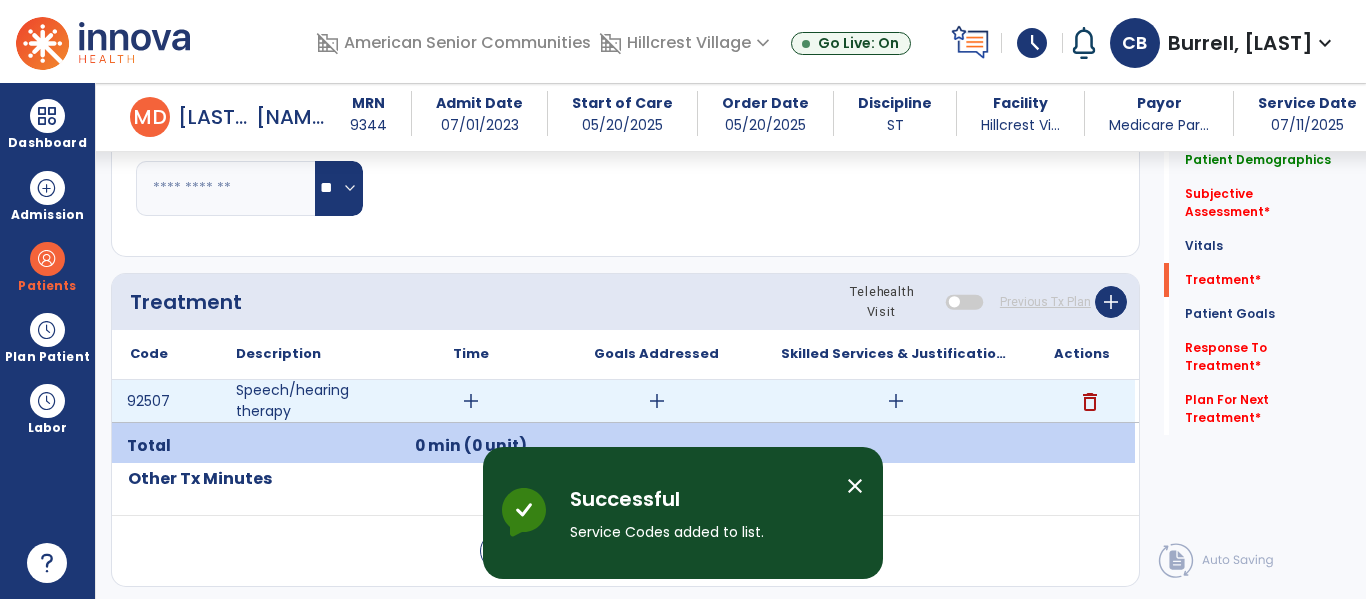 click on "add" at bounding box center (471, 401) 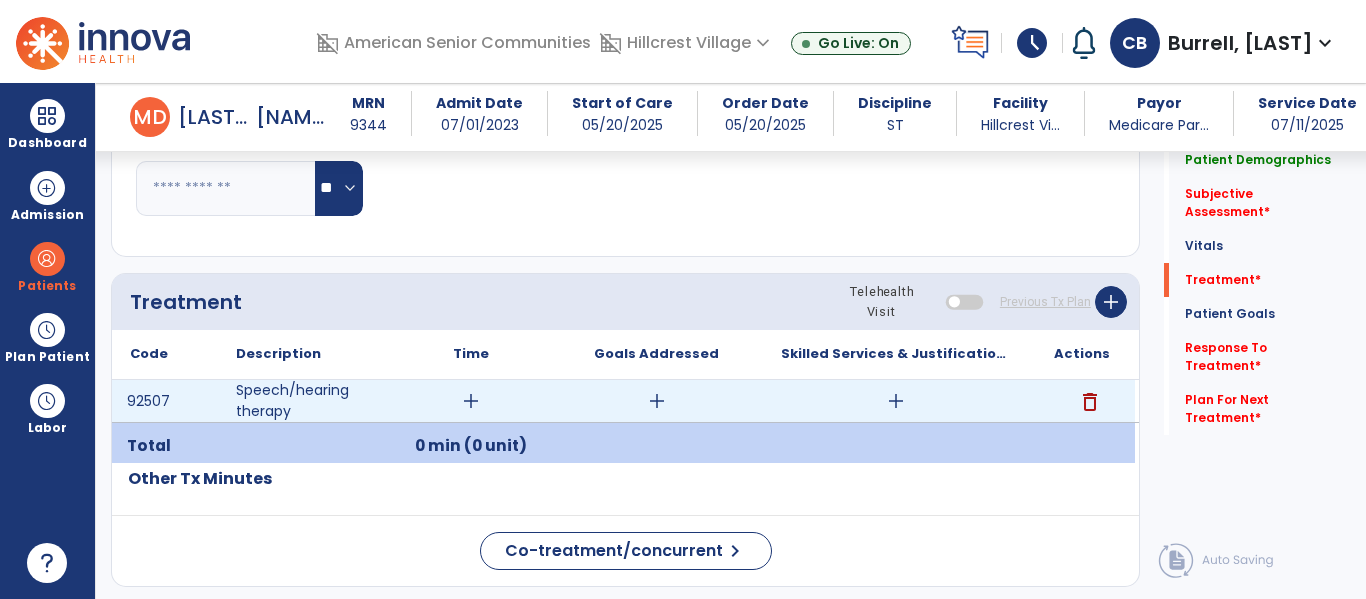 click on "add" at bounding box center (471, 401) 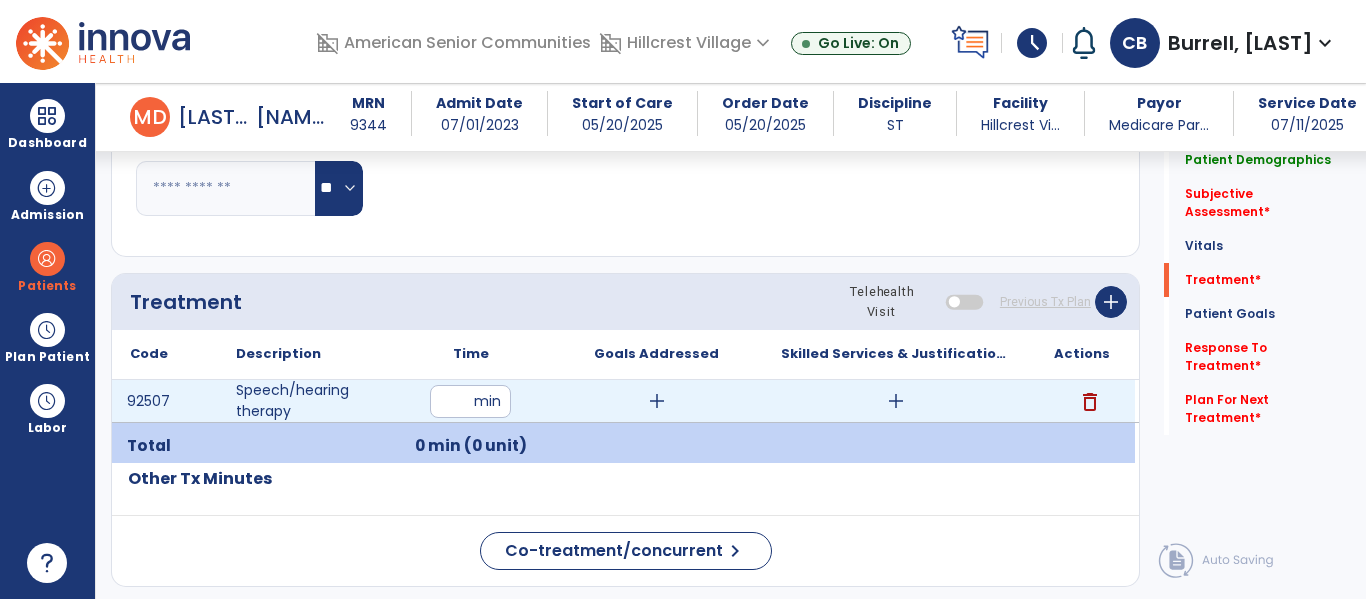 type on "**" 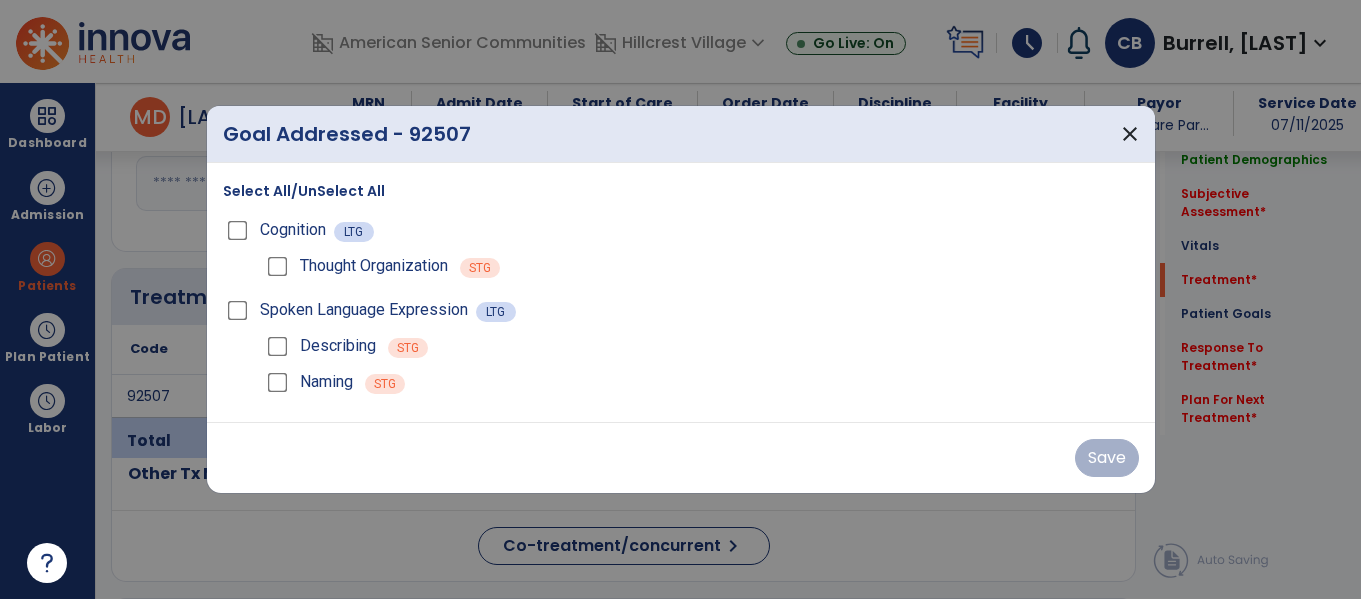 scroll, scrollTop: 1056, scrollLeft: 0, axis: vertical 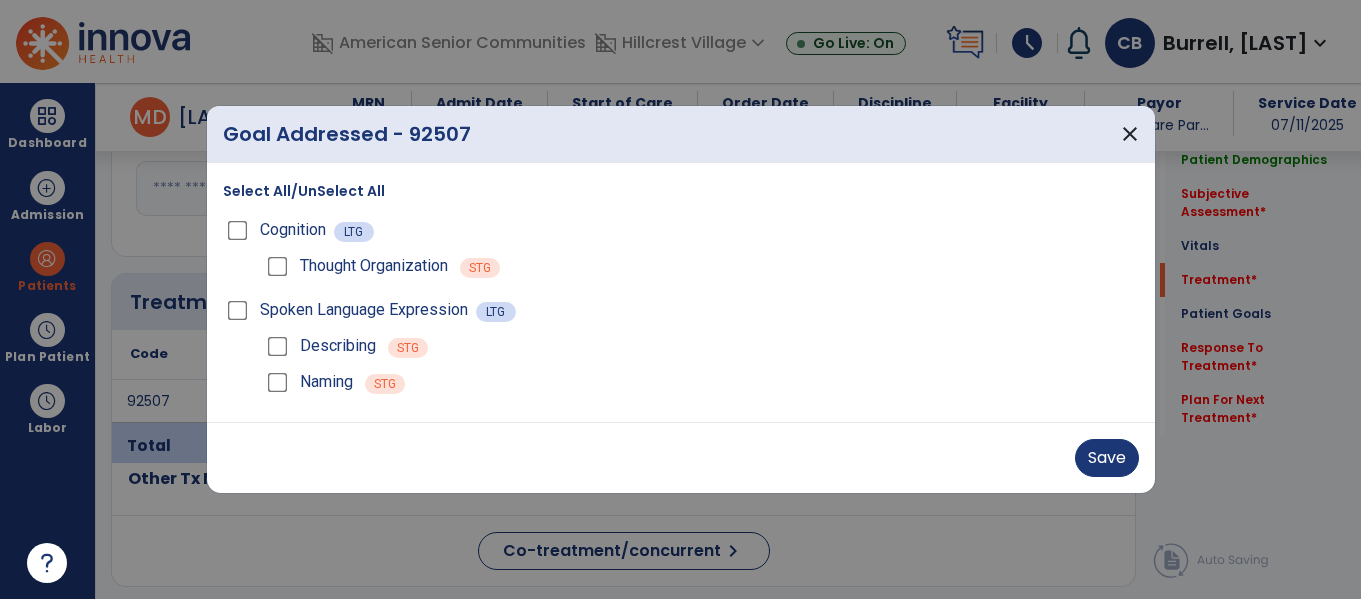click on "Spoken Language Expression  LTG" at bounding box center [681, 310] 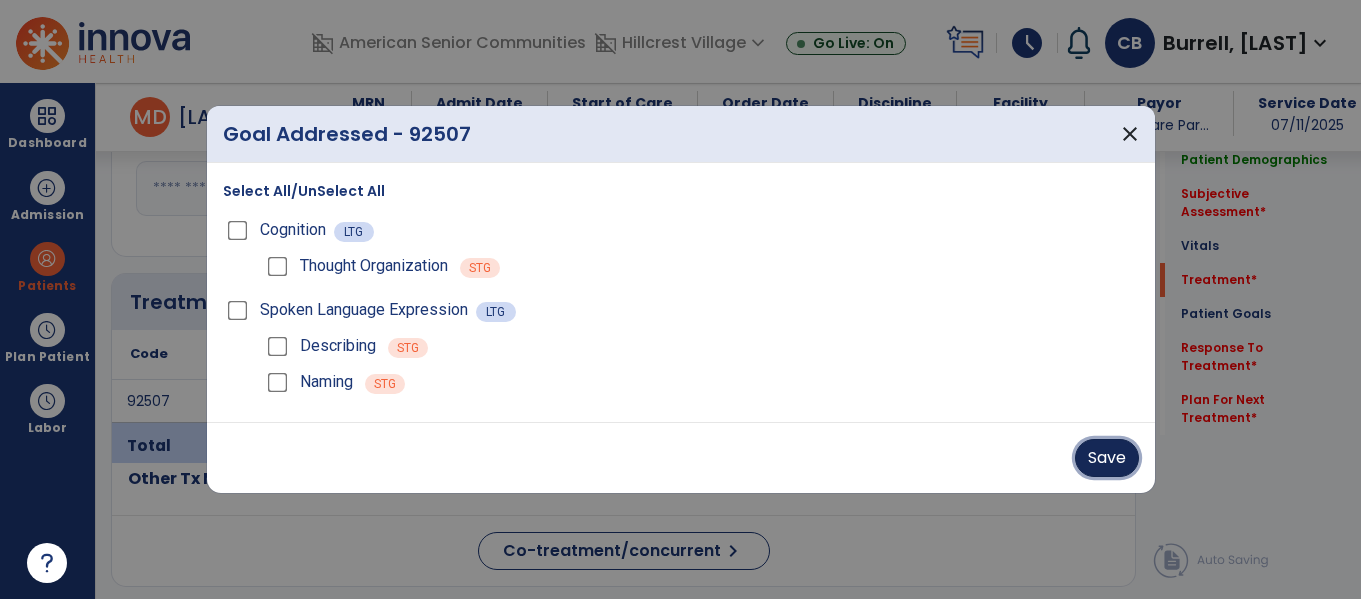 click on "Save" at bounding box center [1107, 458] 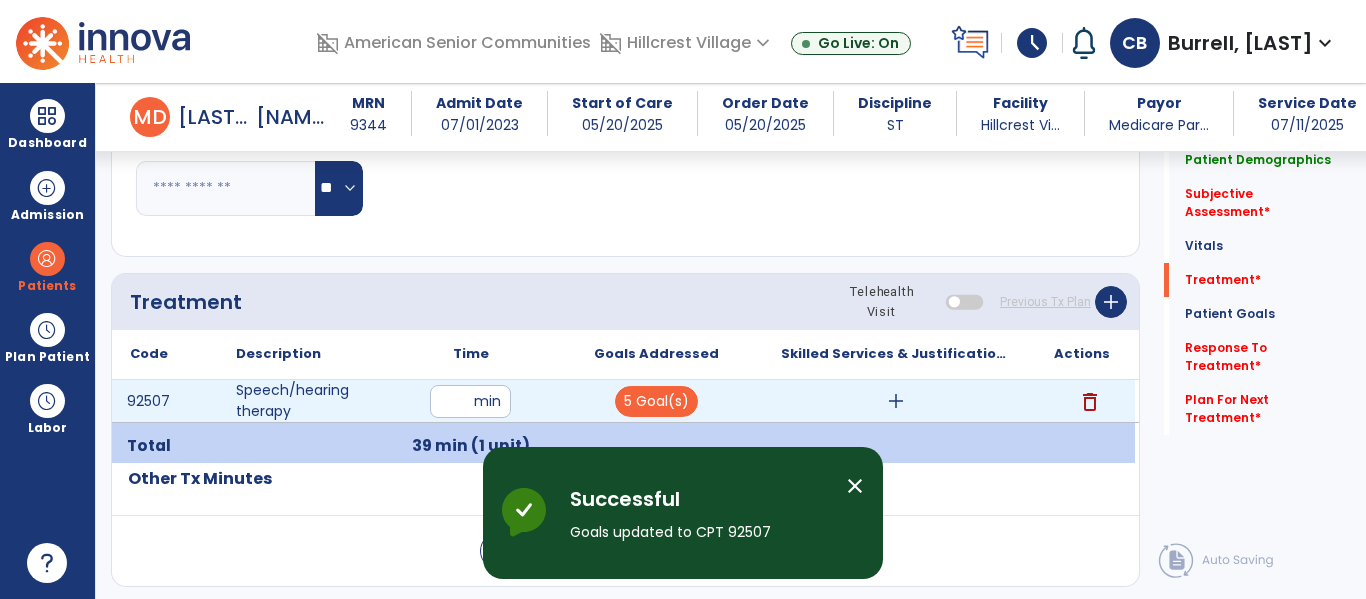 click on "add" at bounding box center (896, 401) 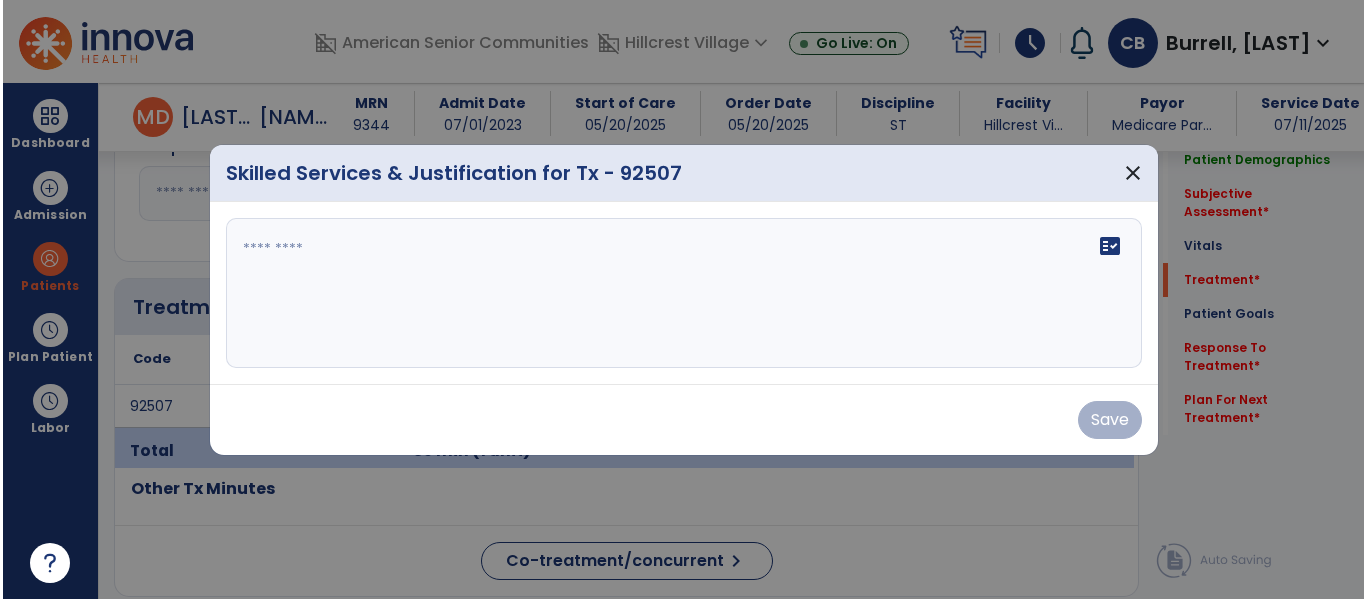 scroll, scrollTop: 1056, scrollLeft: 0, axis: vertical 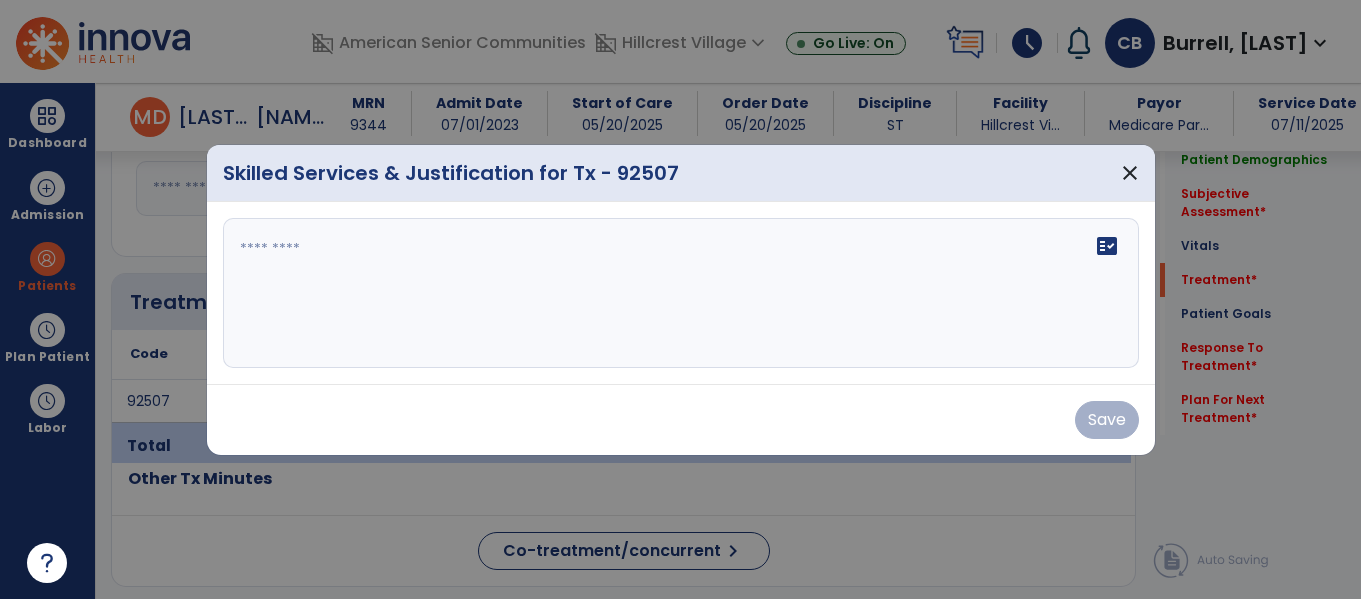 click on "fact_check" at bounding box center (681, 293) 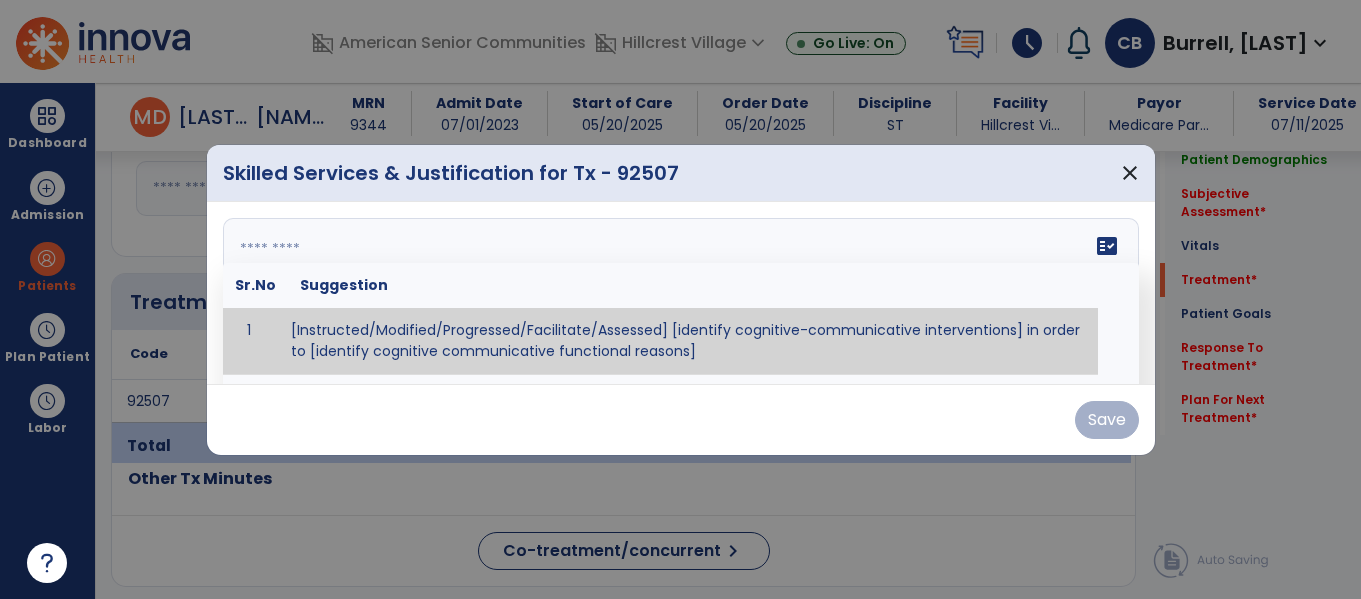 paste on "**********" 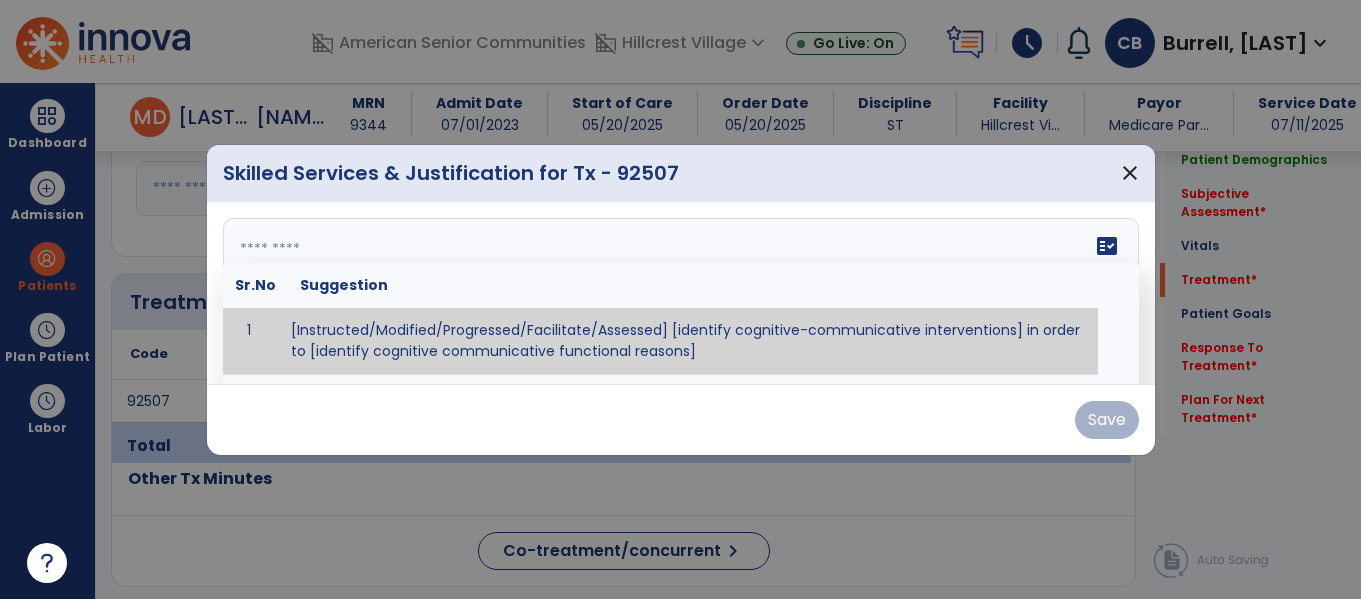 type on "**********" 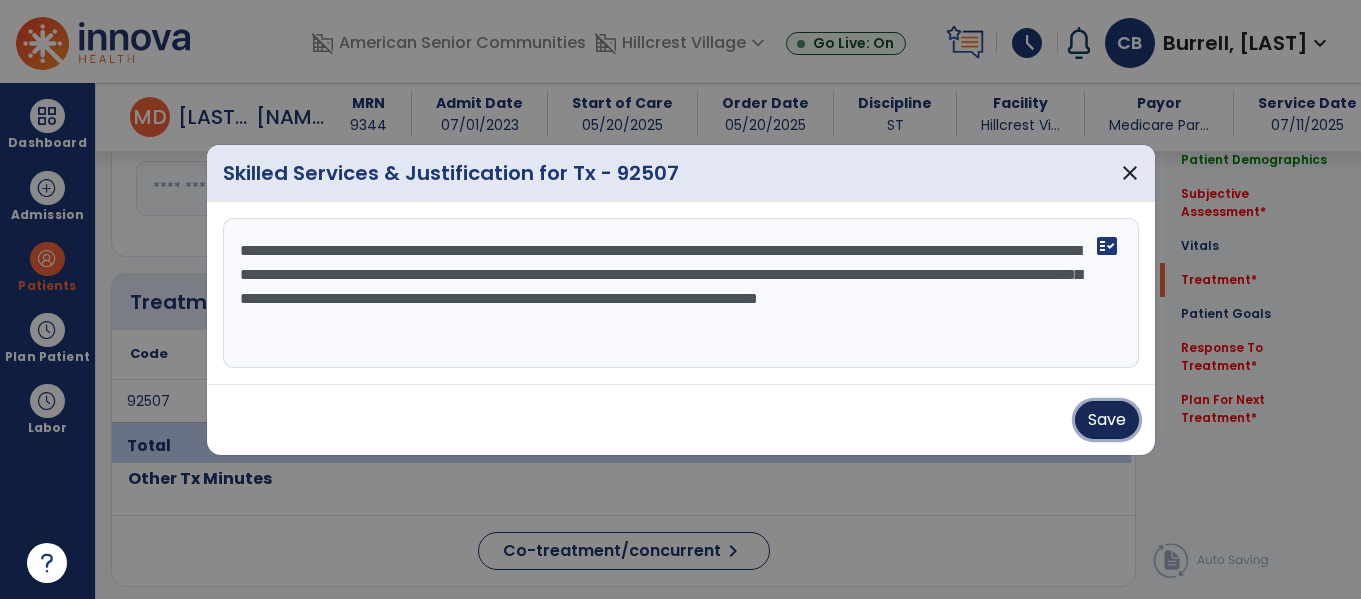 click on "Save" at bounding box center (1107, 420) 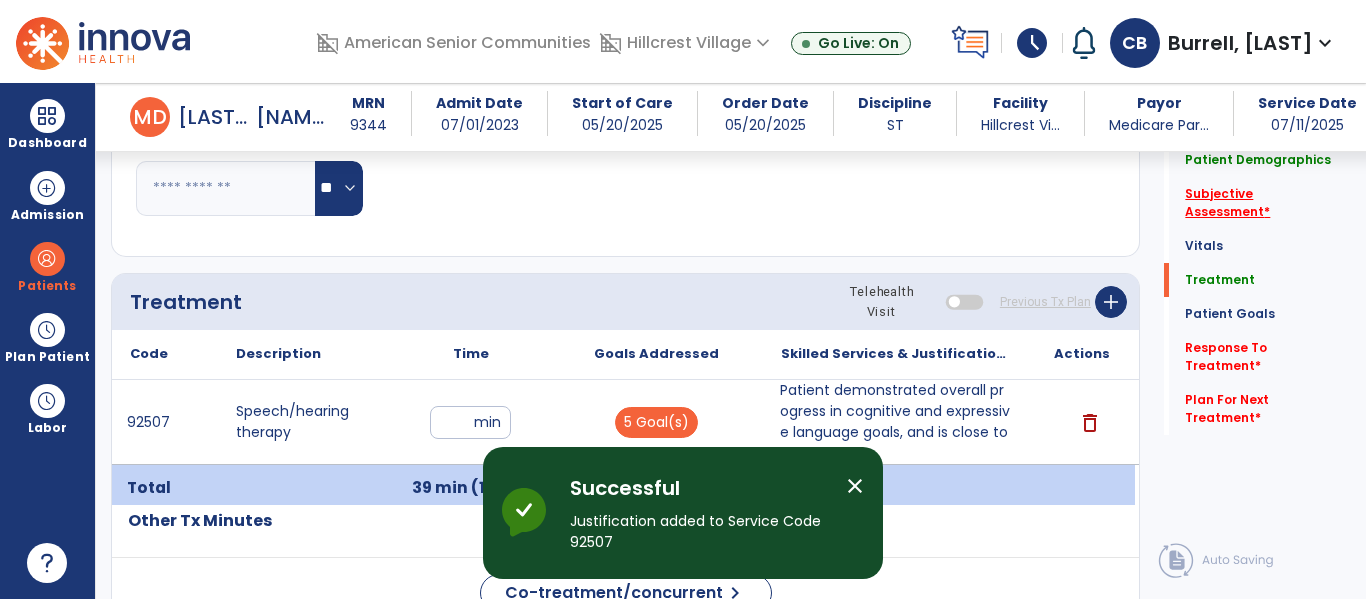 click on "Subjective Assessment   *" 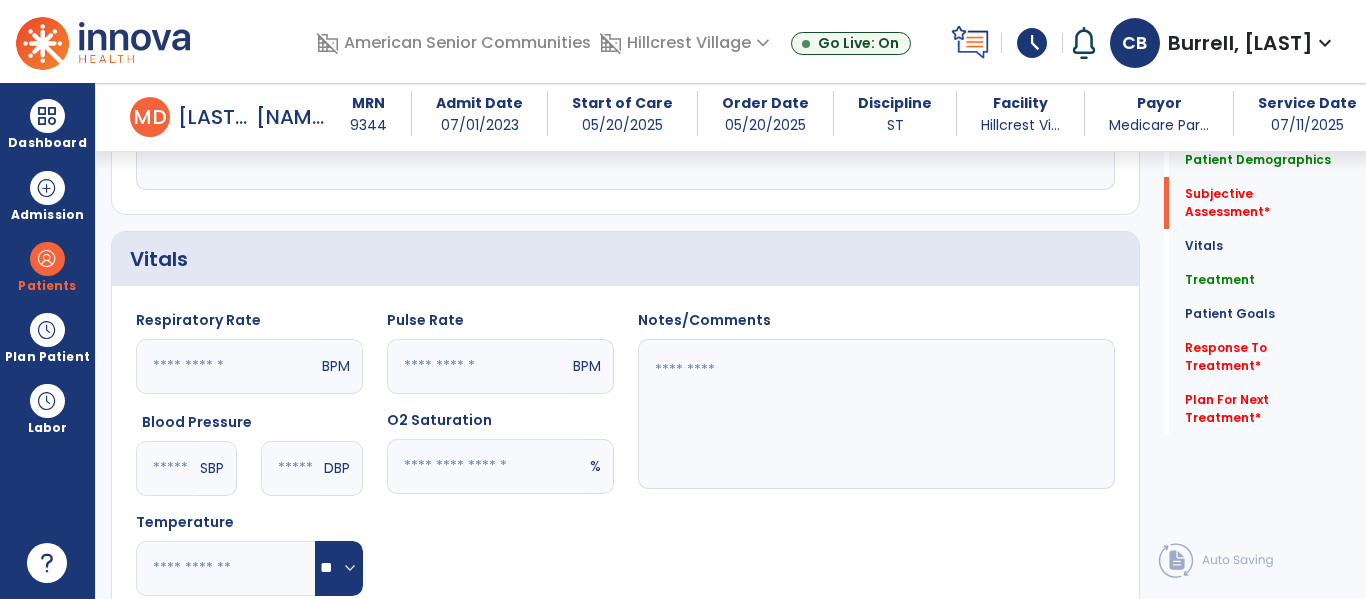 scroll, scrollTop: 408, scrollLeft: 0, axis: vertical 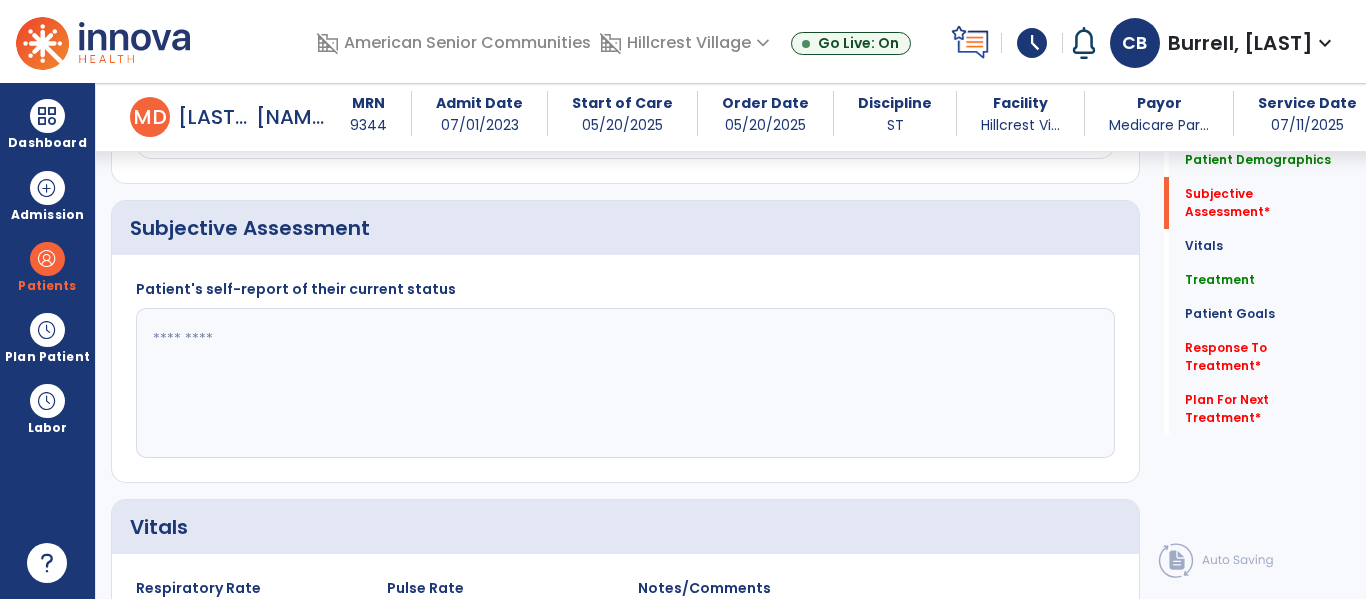 click on "Patient's self-report of their current status" 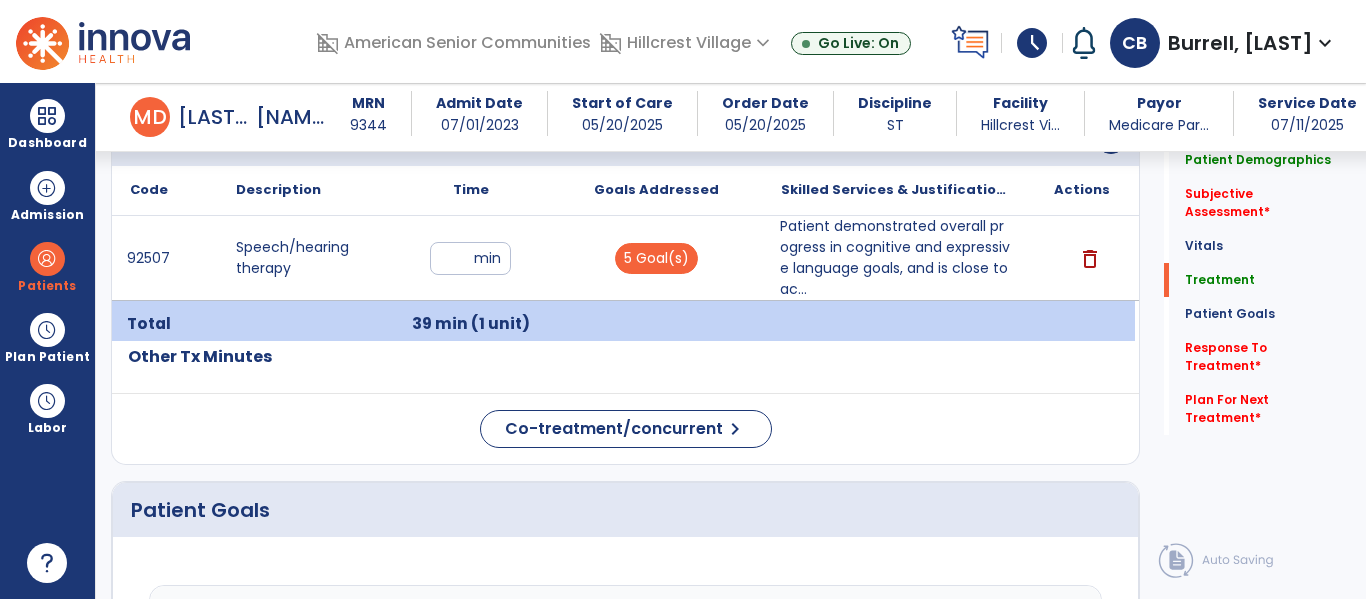 scroll, scrollTop: 1577, scrollLeft: 0, axis: vertical 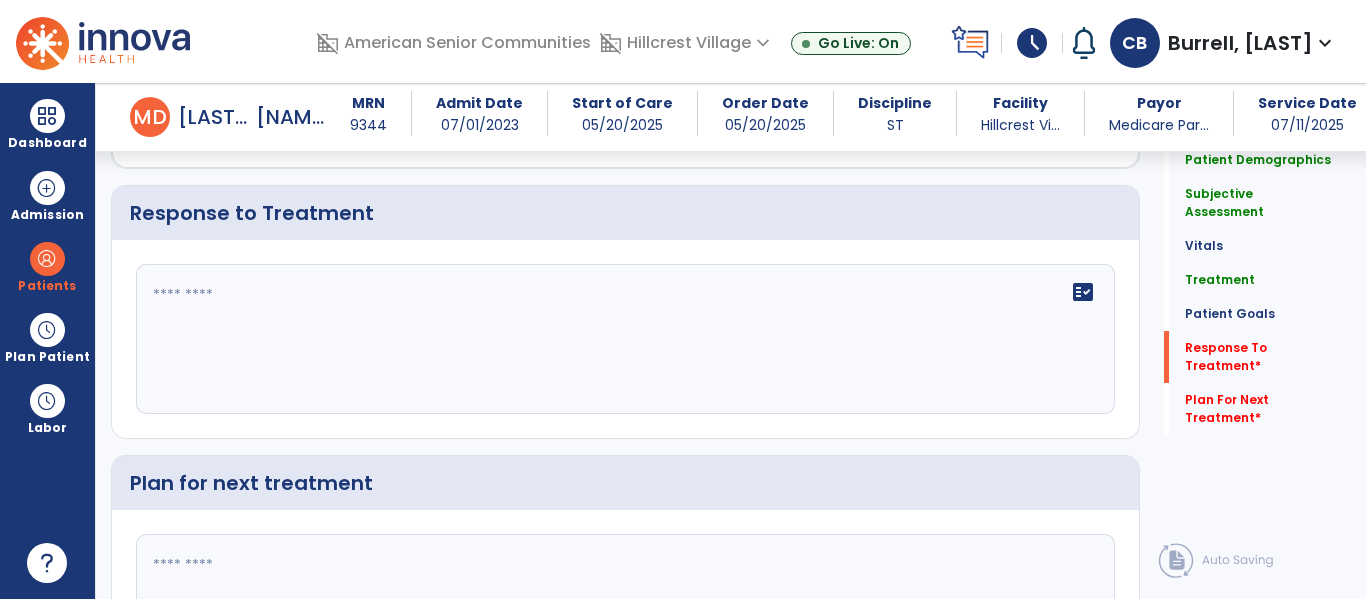 type on "**********" 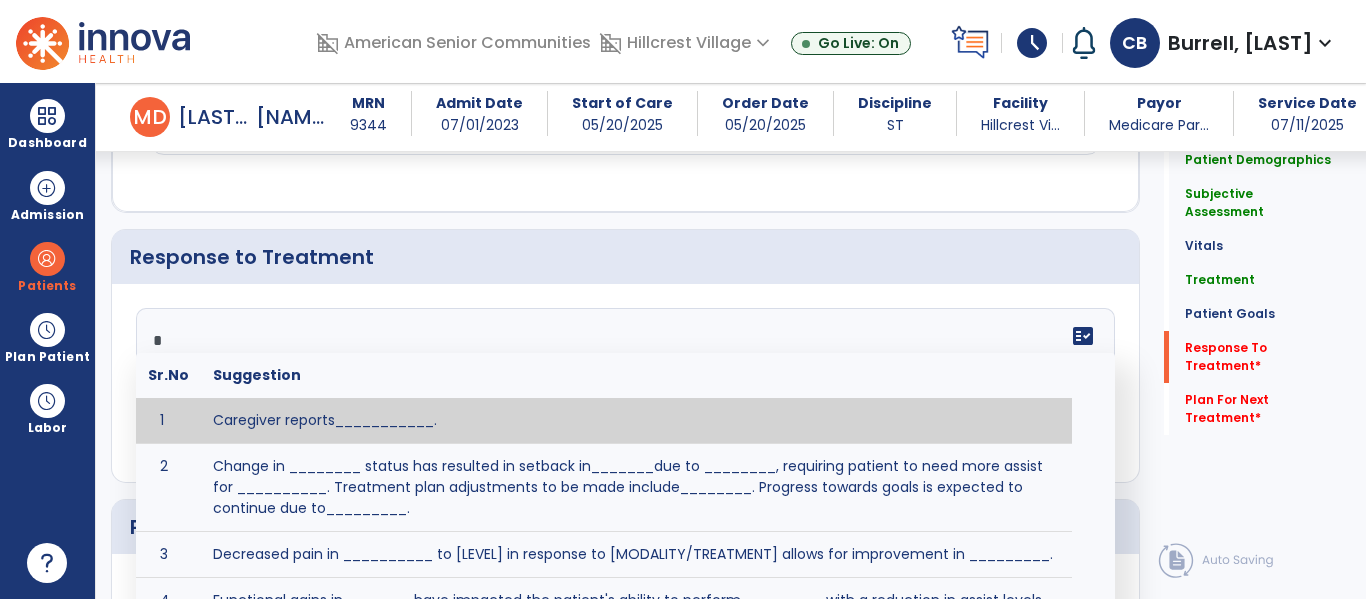 scroll, scrollTop: 2728, scrollLeft: 0, axis: vertical 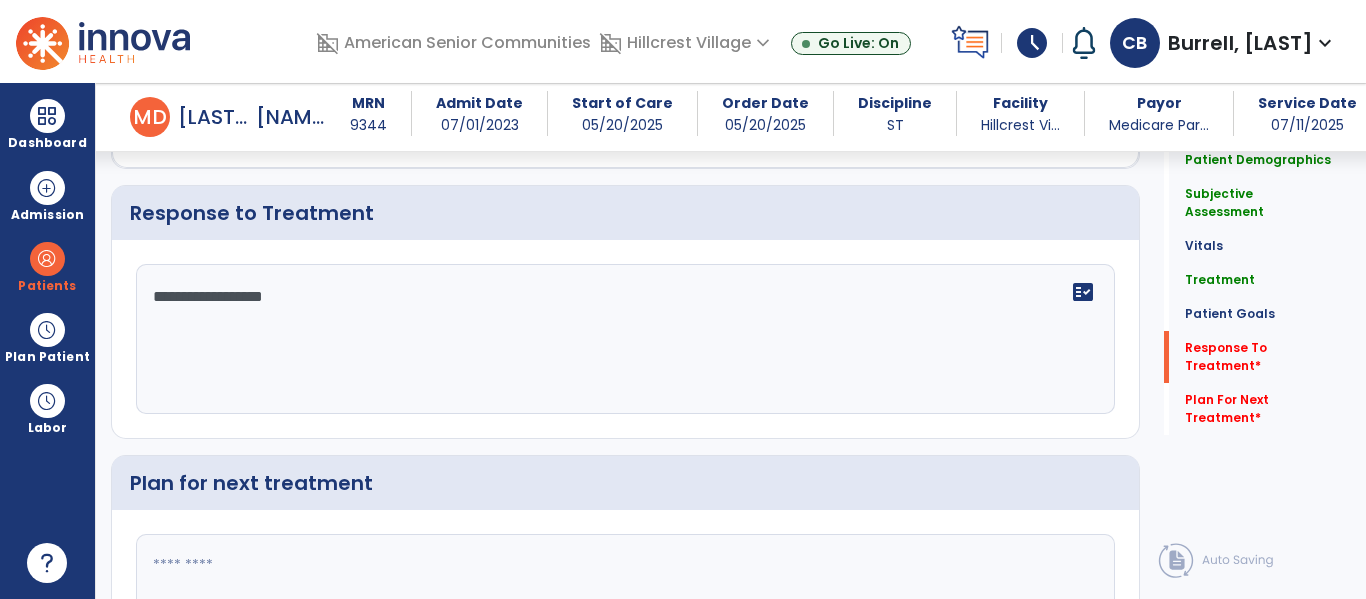 type on "**********" 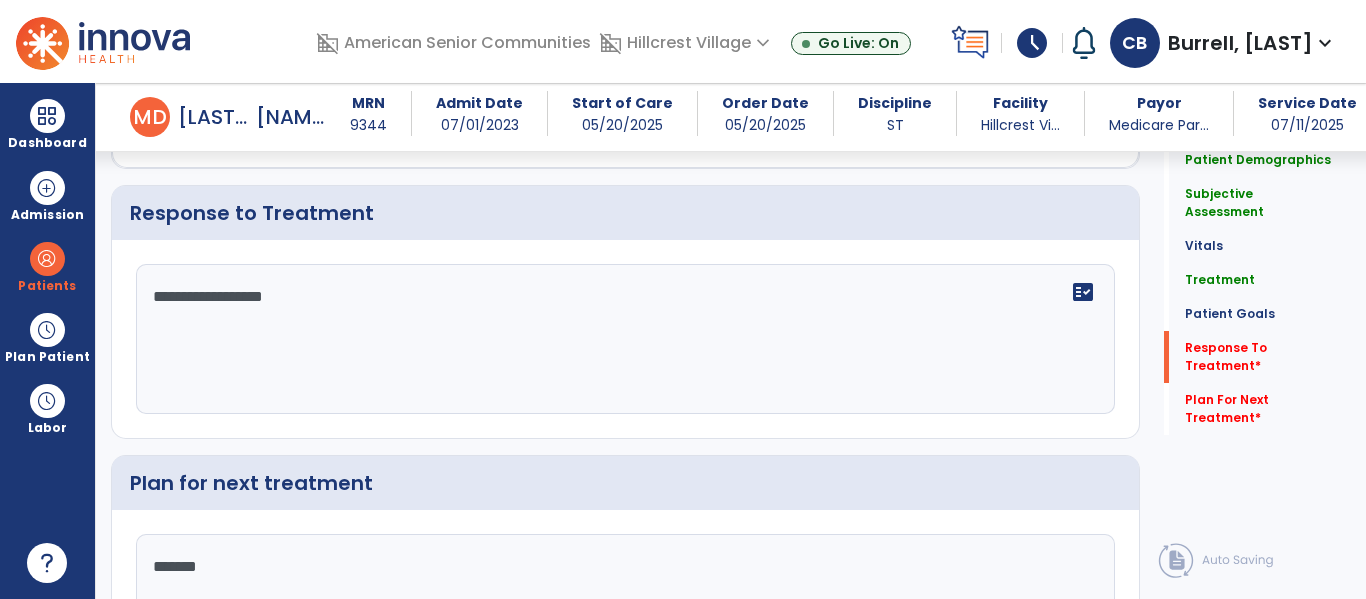 type on "********" 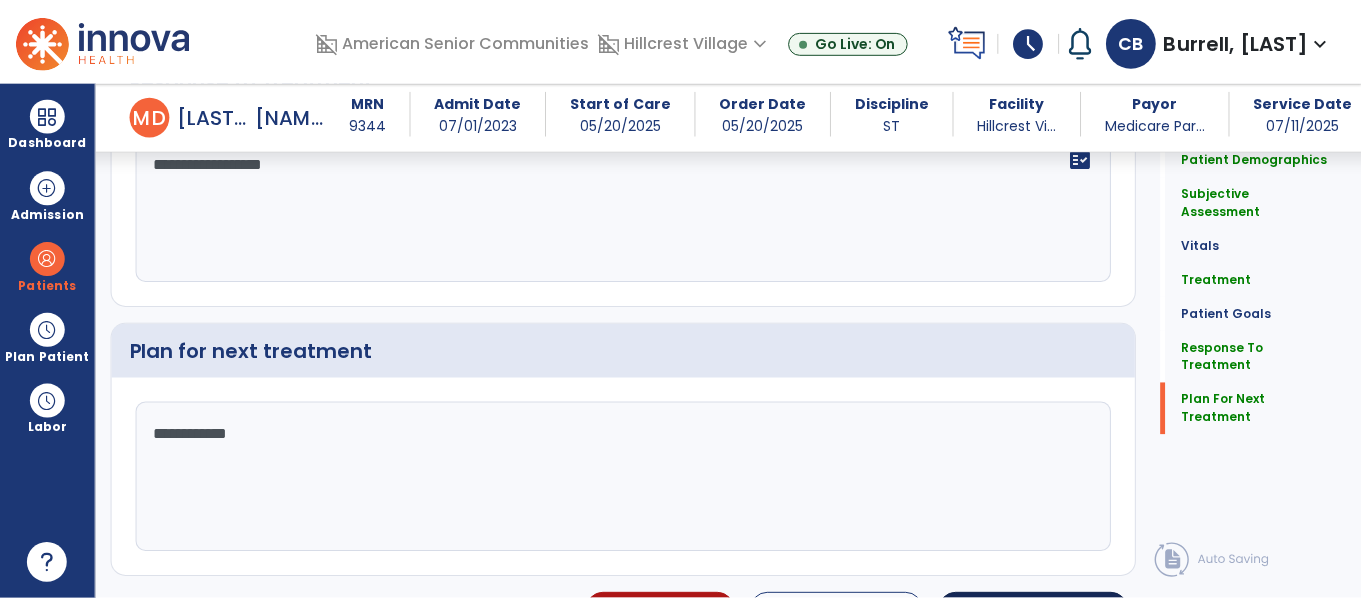 scroll, scrollTop: 2904, scrollLeft: 0, axis: vertical 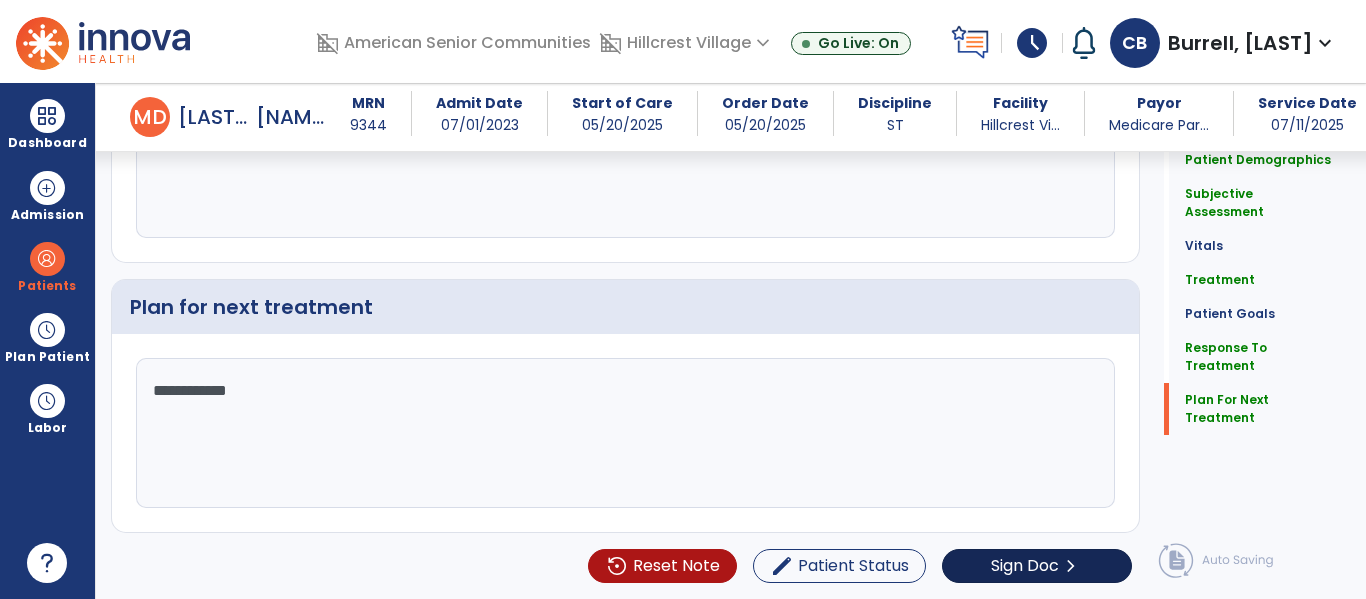 type on "**********" 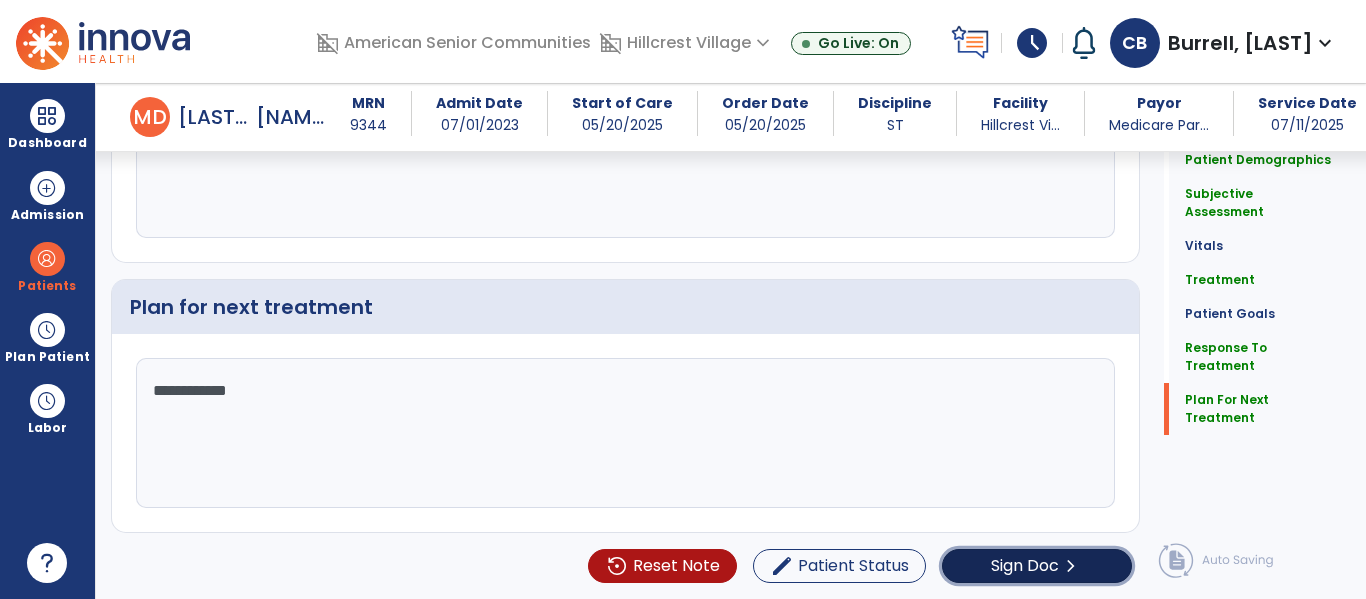 click on "chevron_right" 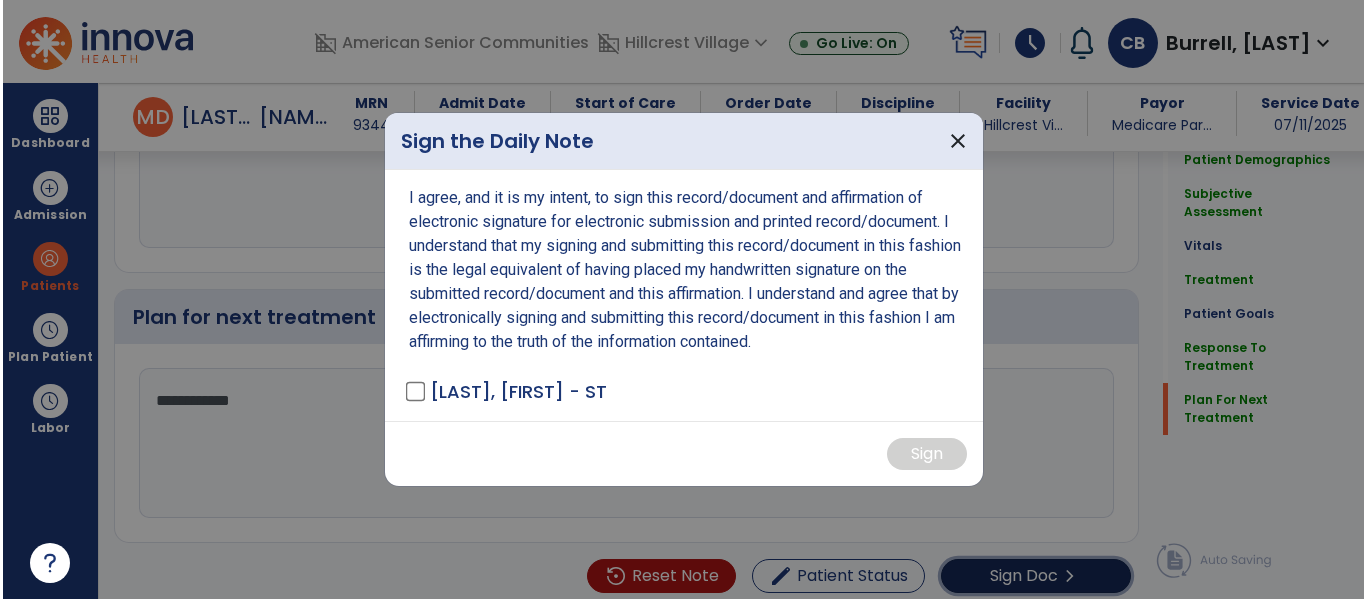 scroll, scrollTop: 2904, scrollLeft: 0, axis: vertical 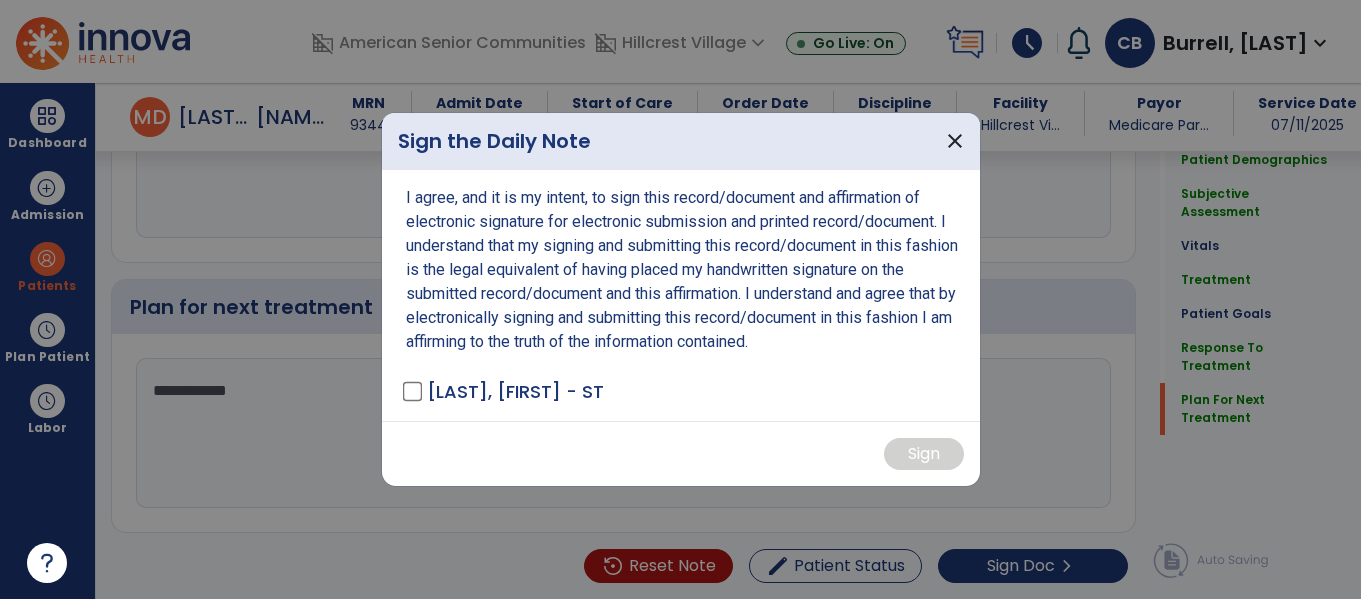 click on "[LAST], [FIRST]  - ST" at bounding box center (515, 391) 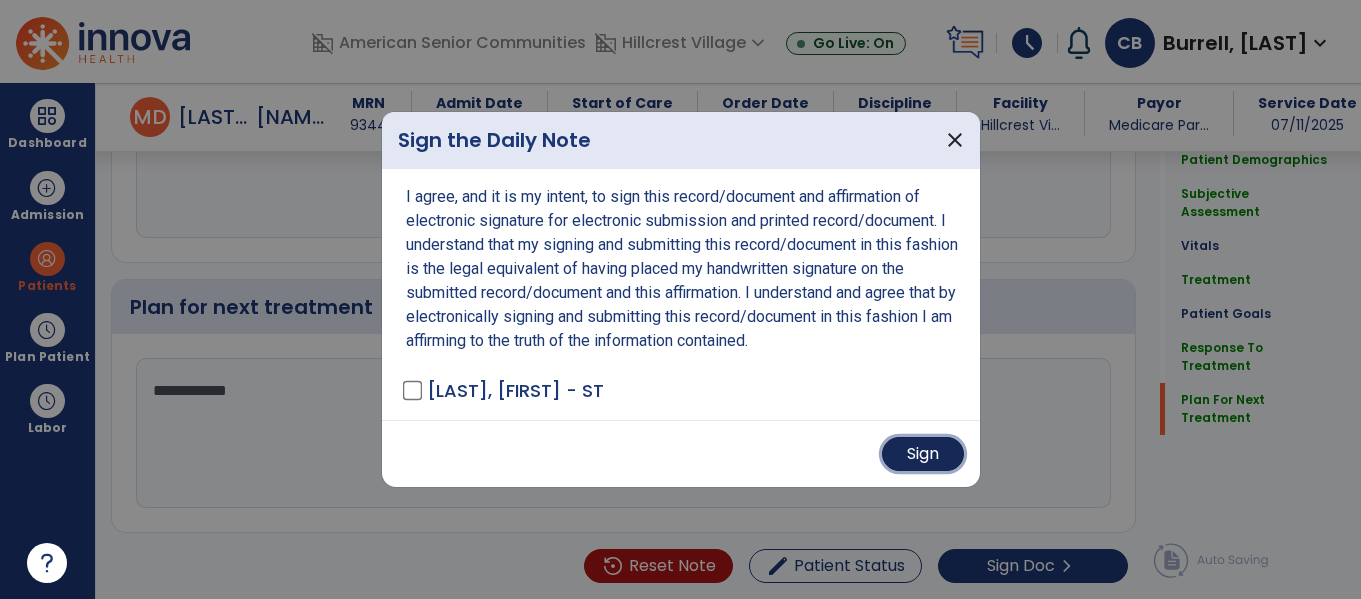 click on "Sign" at bounding box center (923, 454) 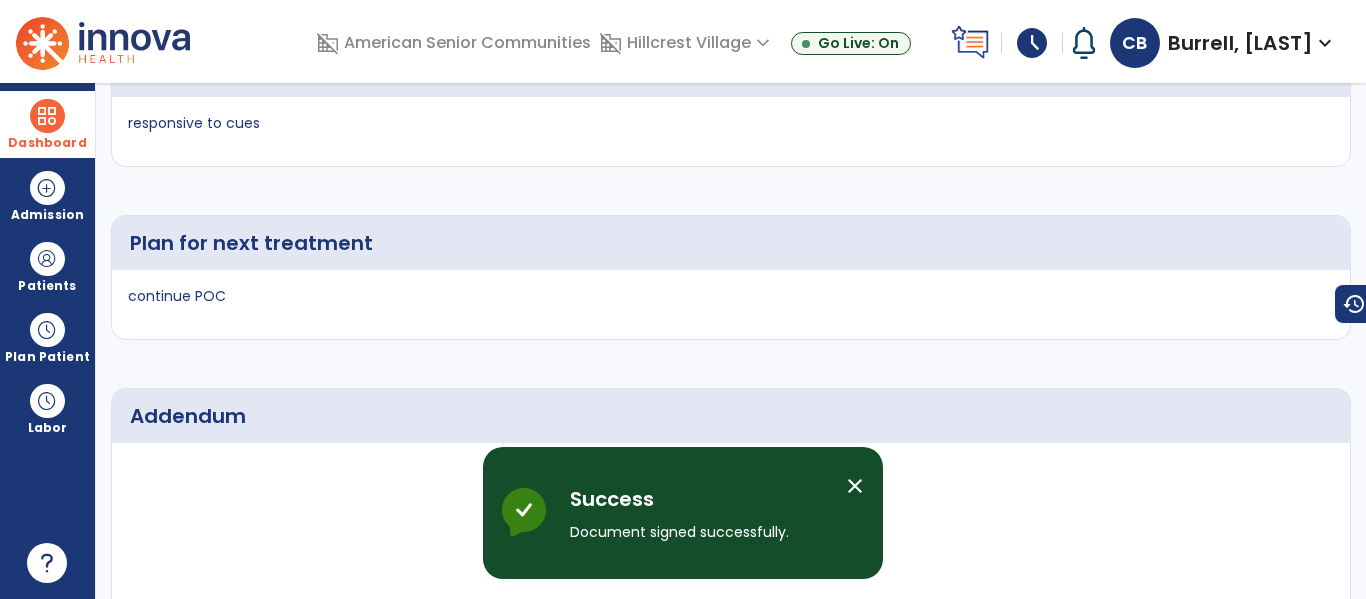 scroll, scrollTop: 13, scrollLeft: 0, axis: vertical 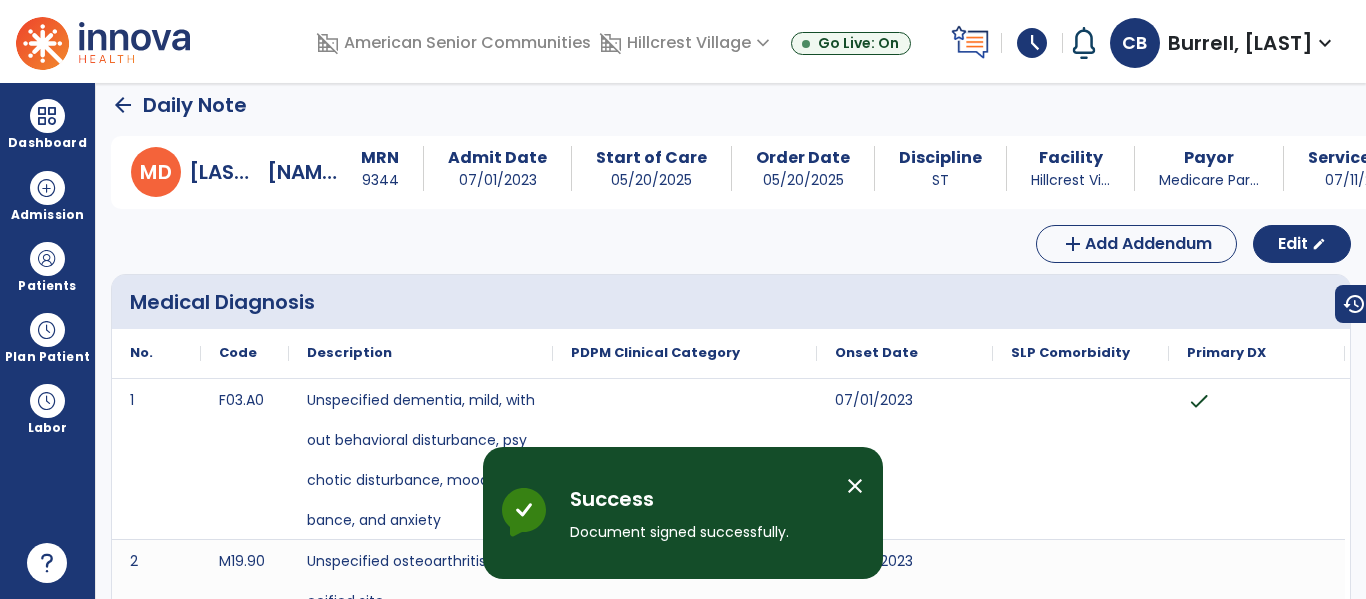 click on "arrow_back" 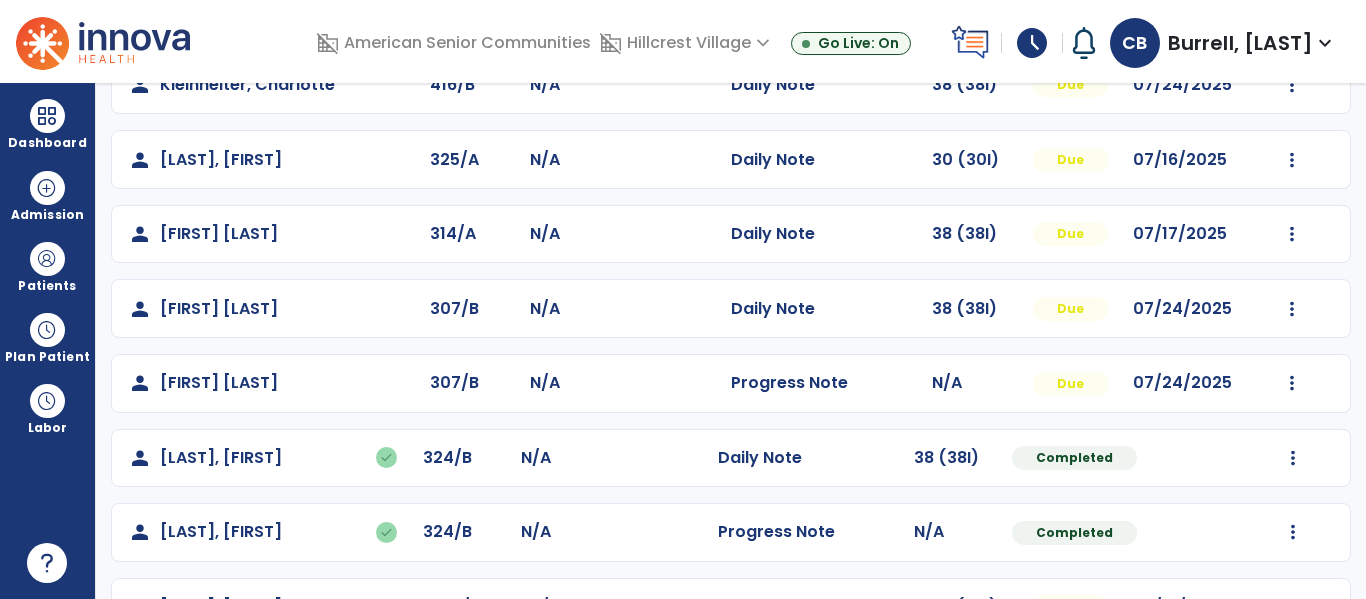 scroll, scrollTop: 935, scrollLeft: 0, axis: vertical 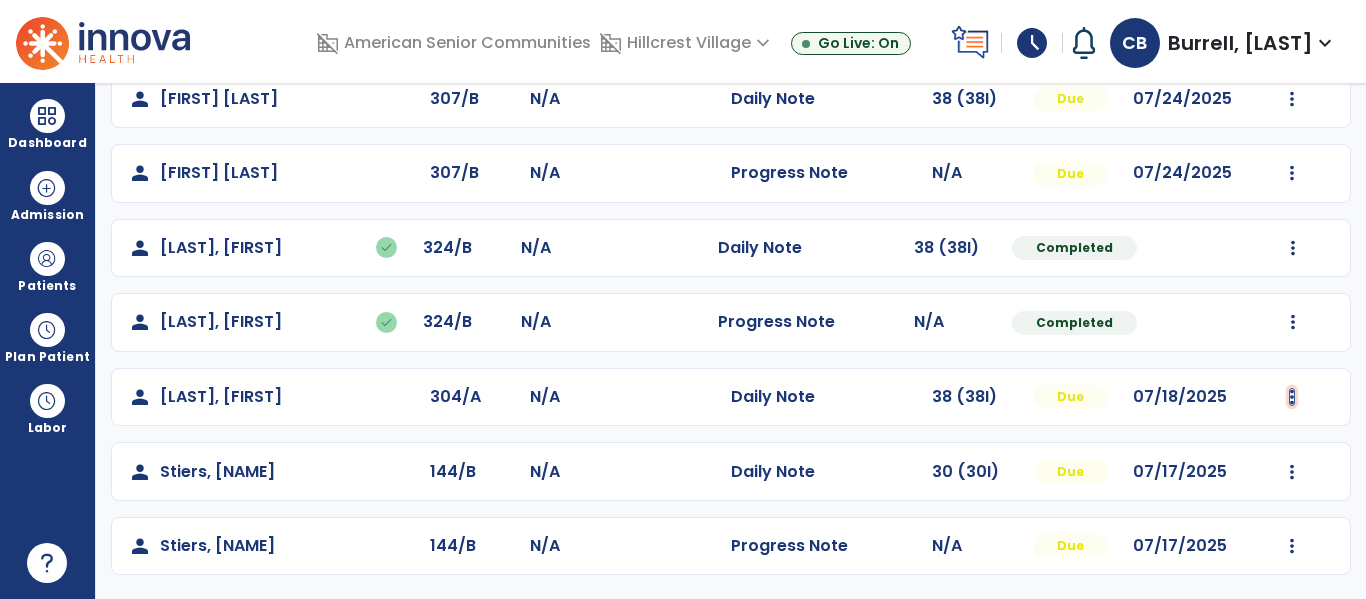click at bounding box center (1292, -647) 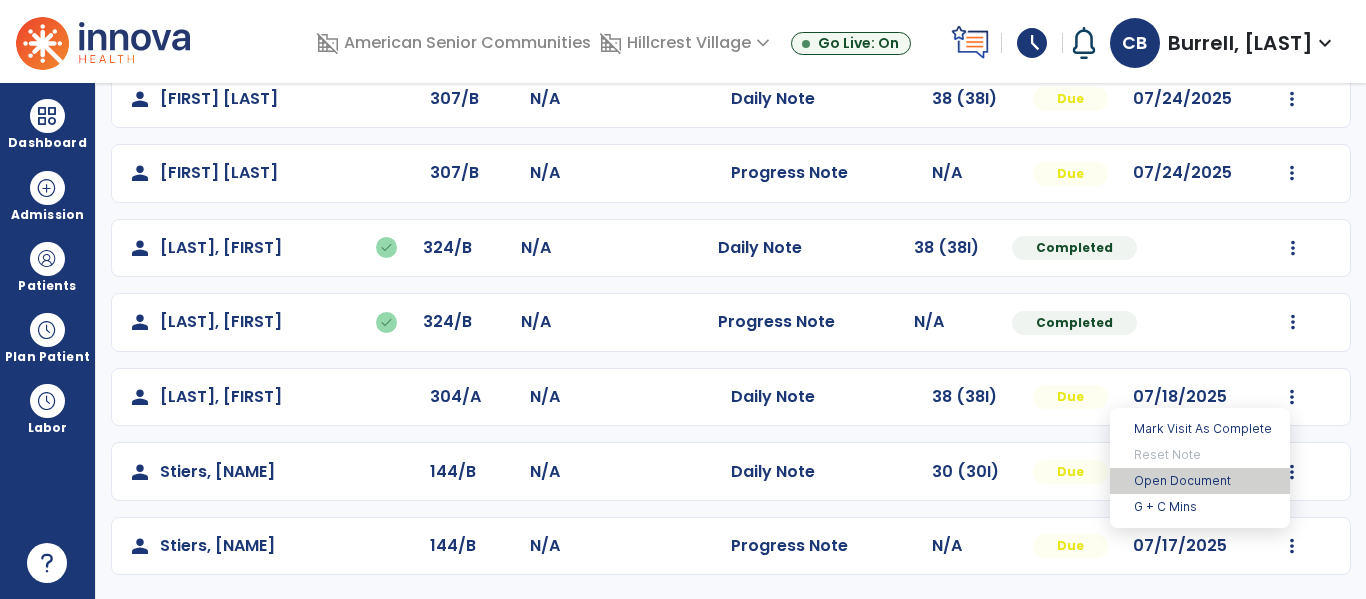 click on "Open Document" at bounding box center (1200, 481) 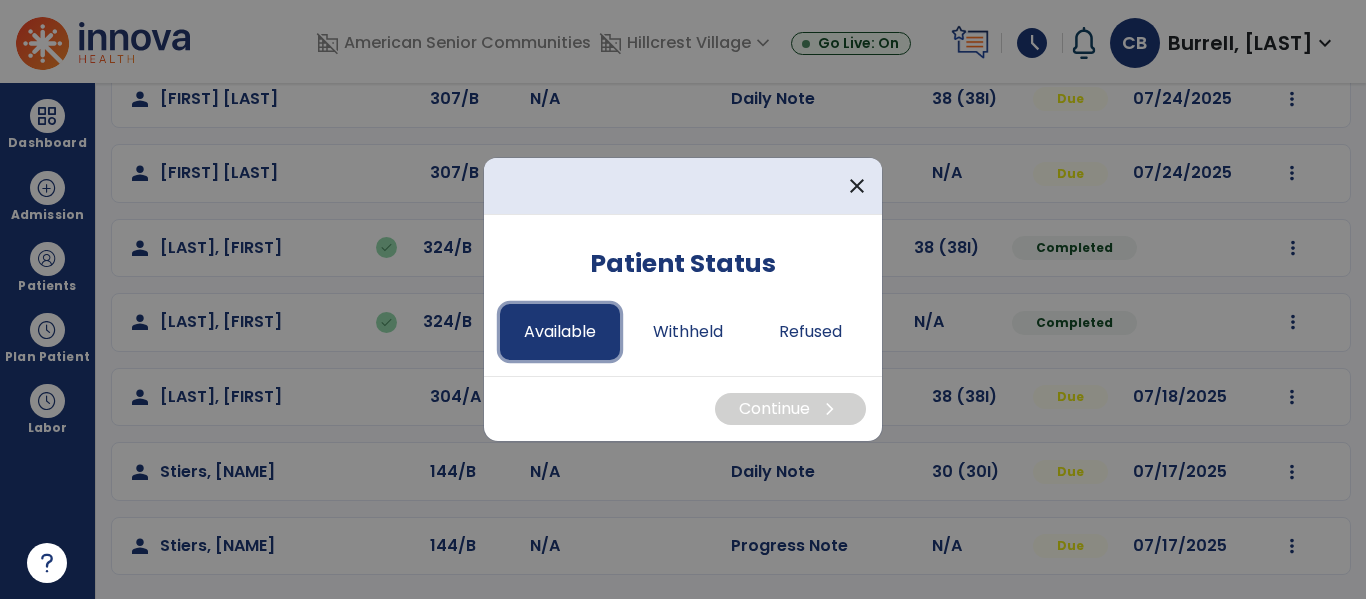 click on "Available" at bounding box center [560, 332] 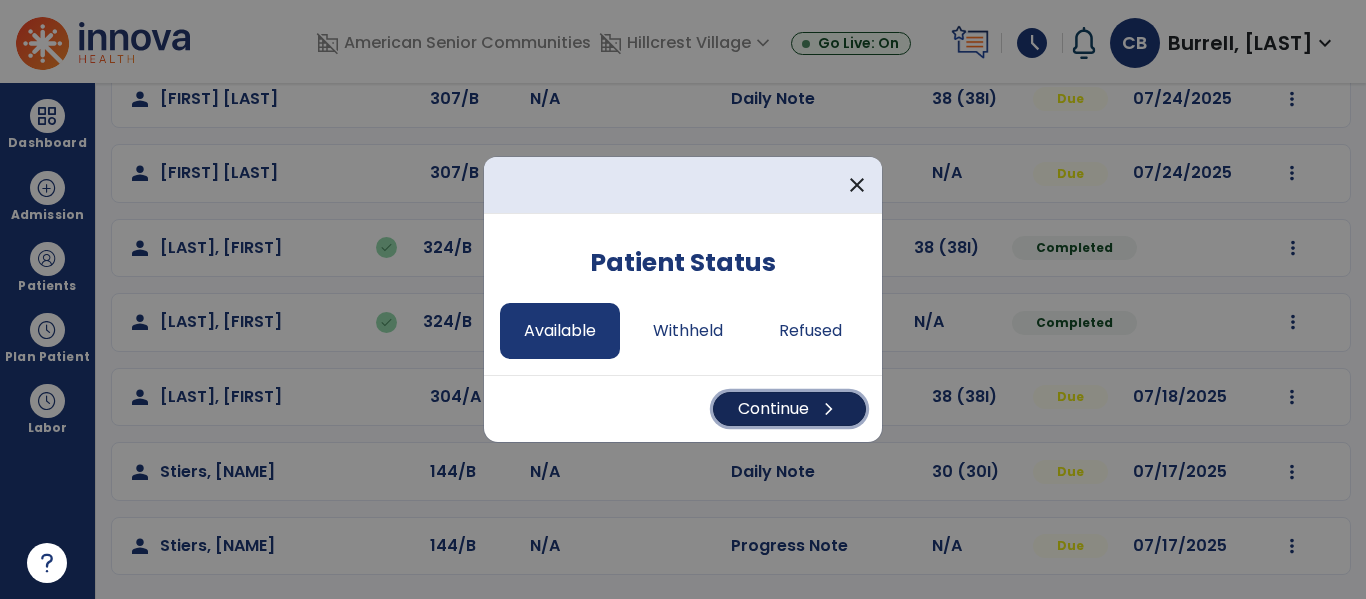 click on "Continue   chevron_right" at bounding box center [789, 409] 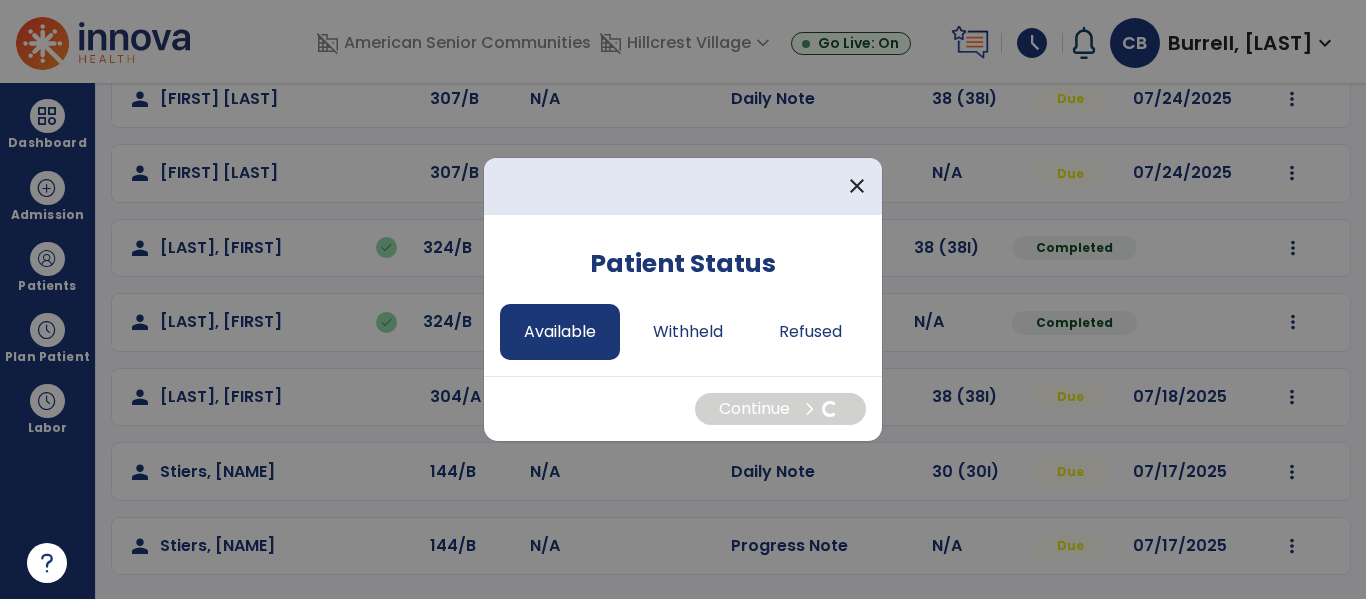 select on "*" 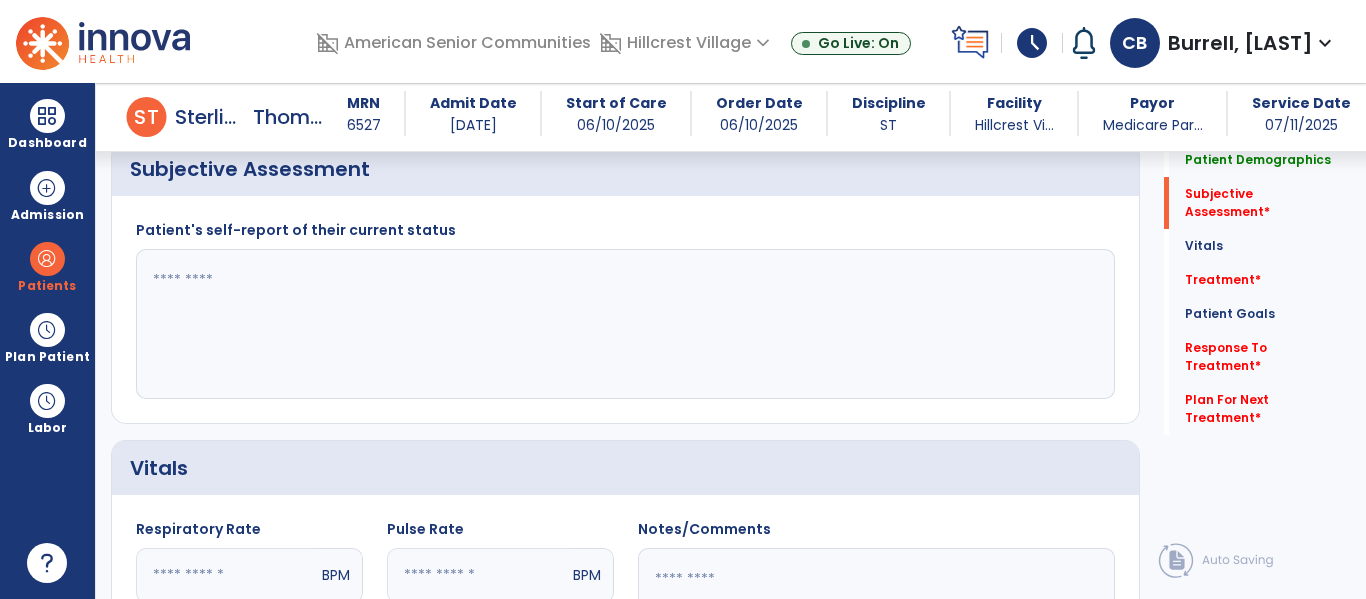 scroll, scrollTop: 503, scrollLeft: 0, axis: vertical 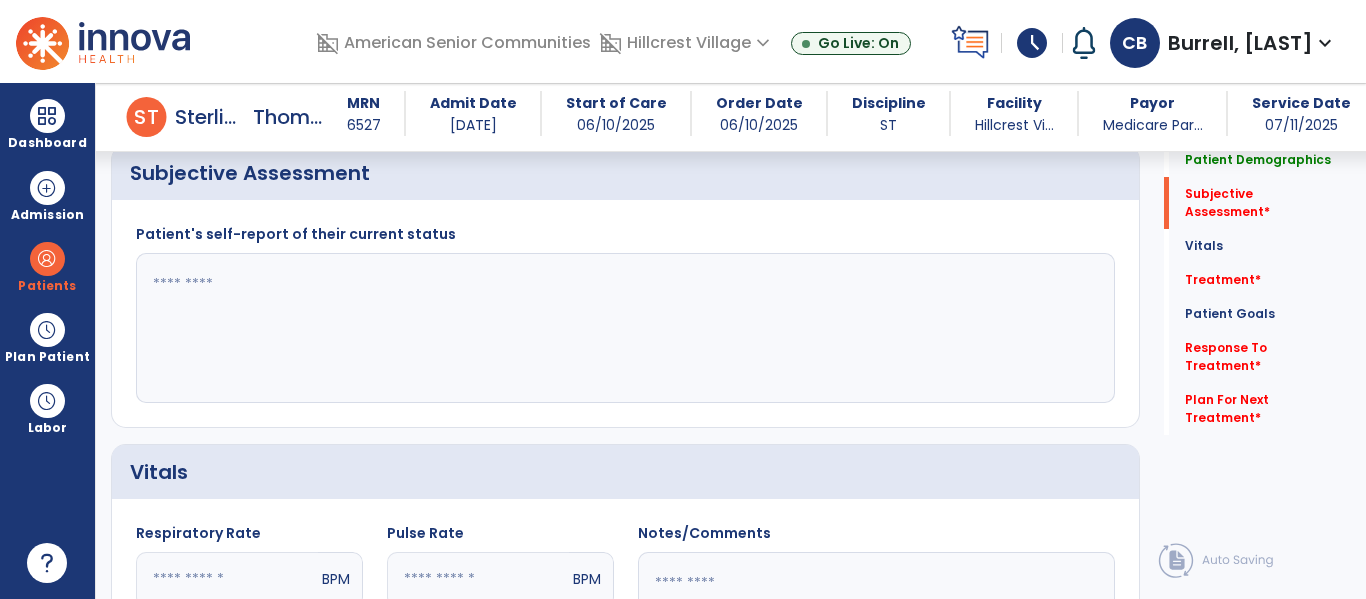 click 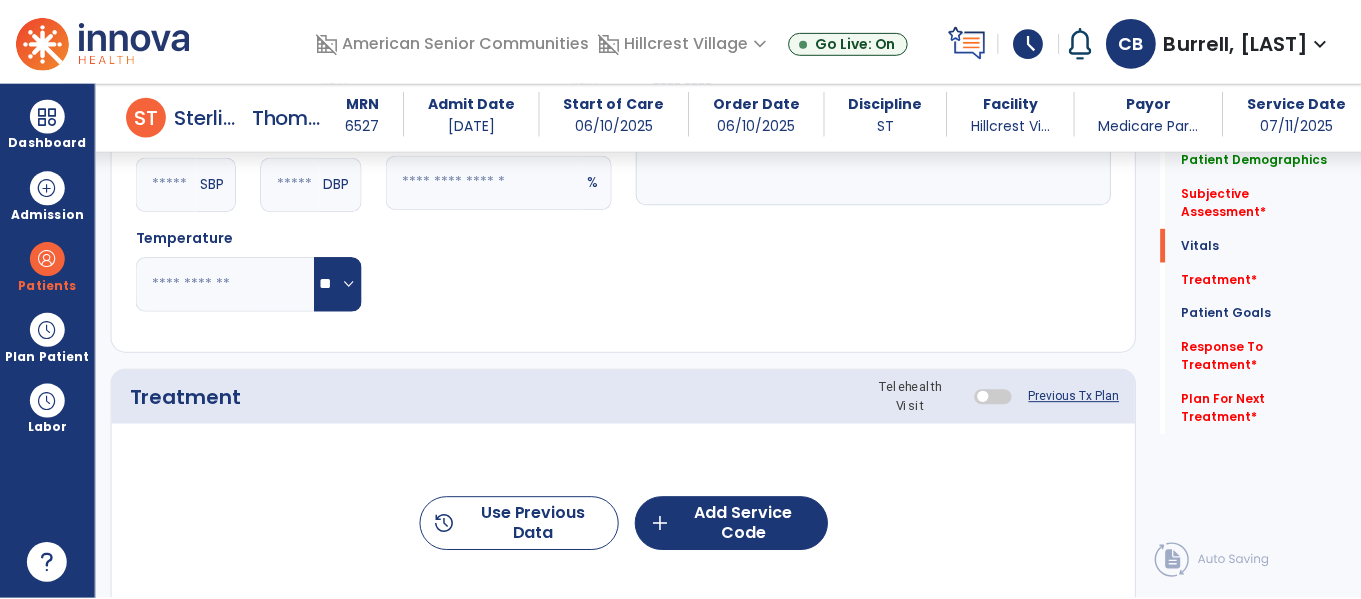 scroll, scrollTop: 1249, scrollLeft: 0, axis: vertical 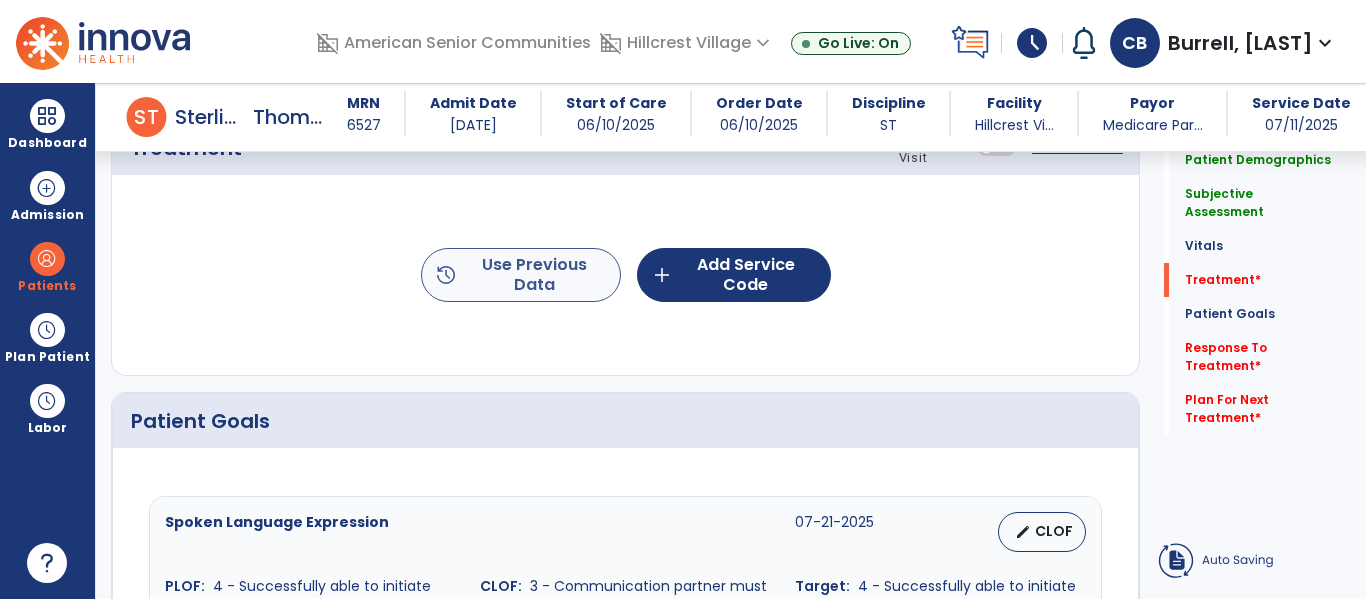 type on "**********" 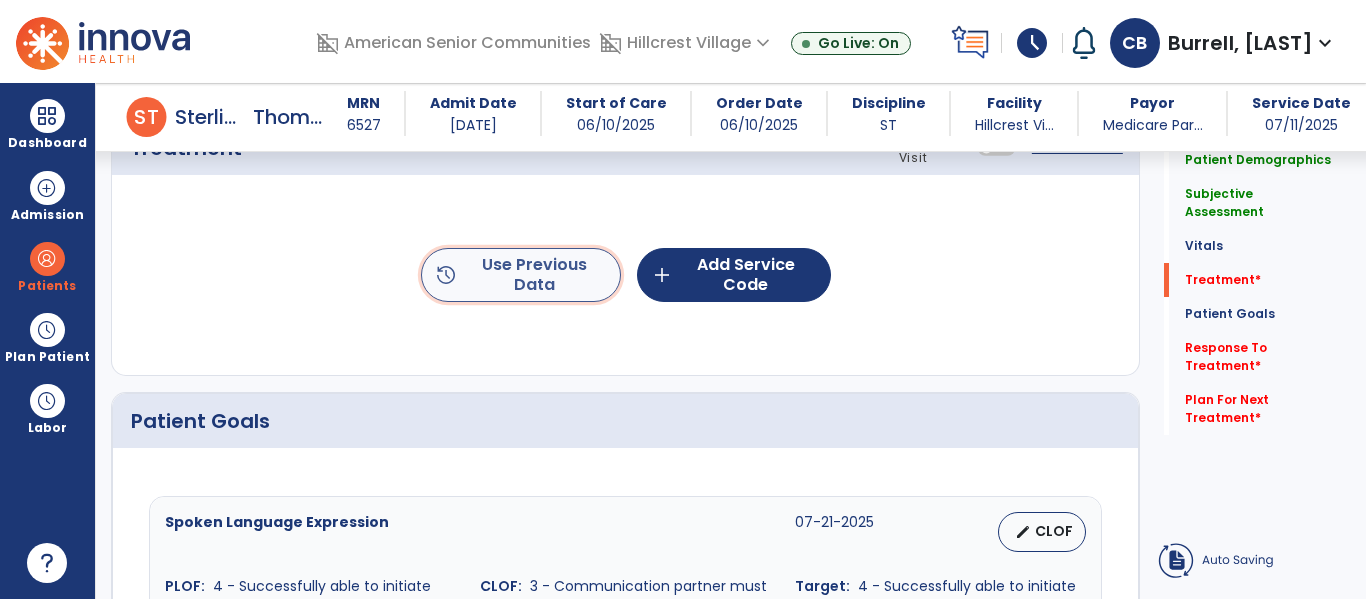 click on "history  Use Previous Data" 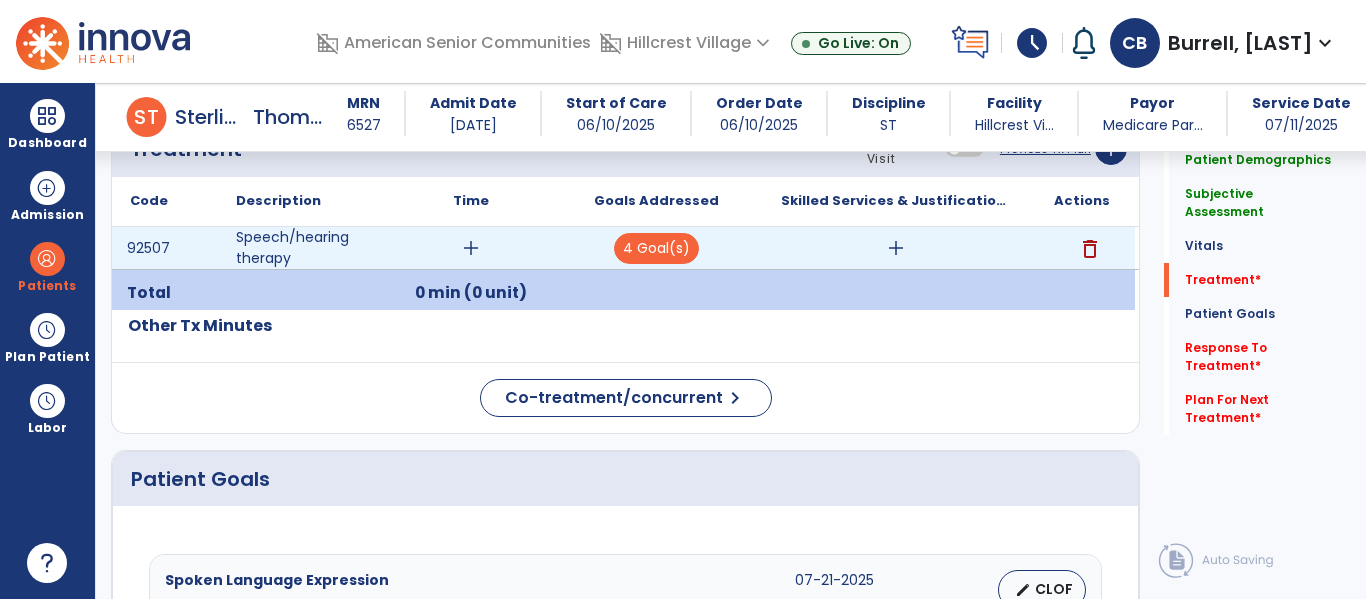 click on "add" at bounding box center (471, 248) 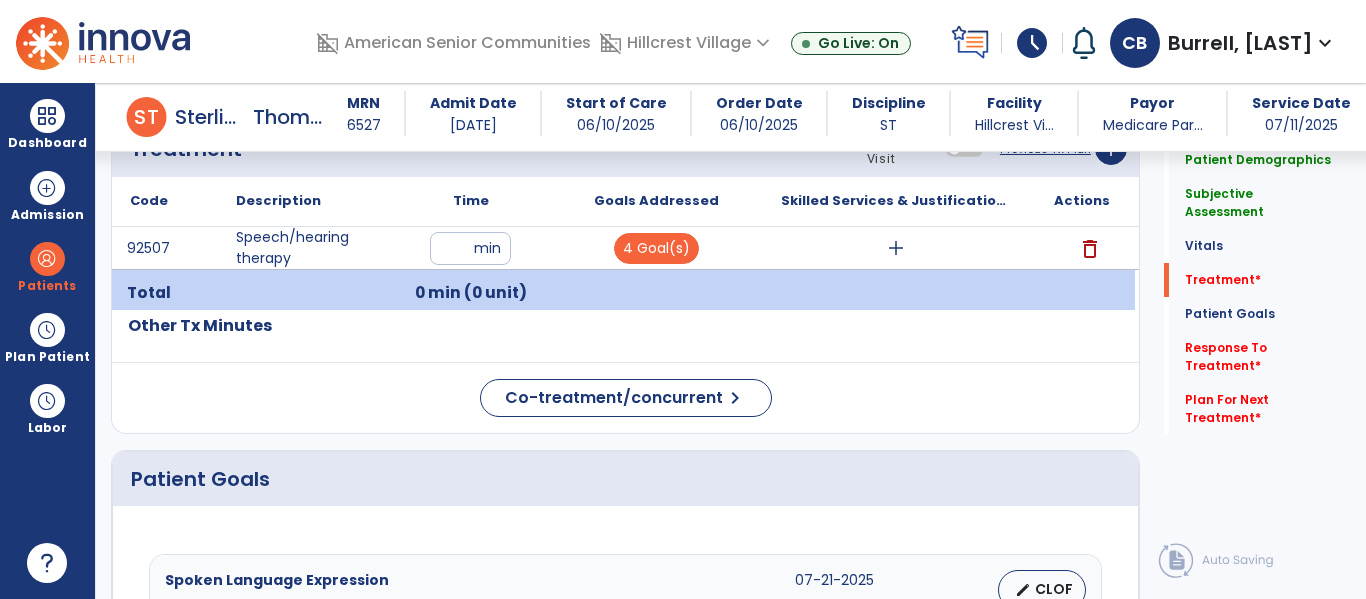 type on "*" 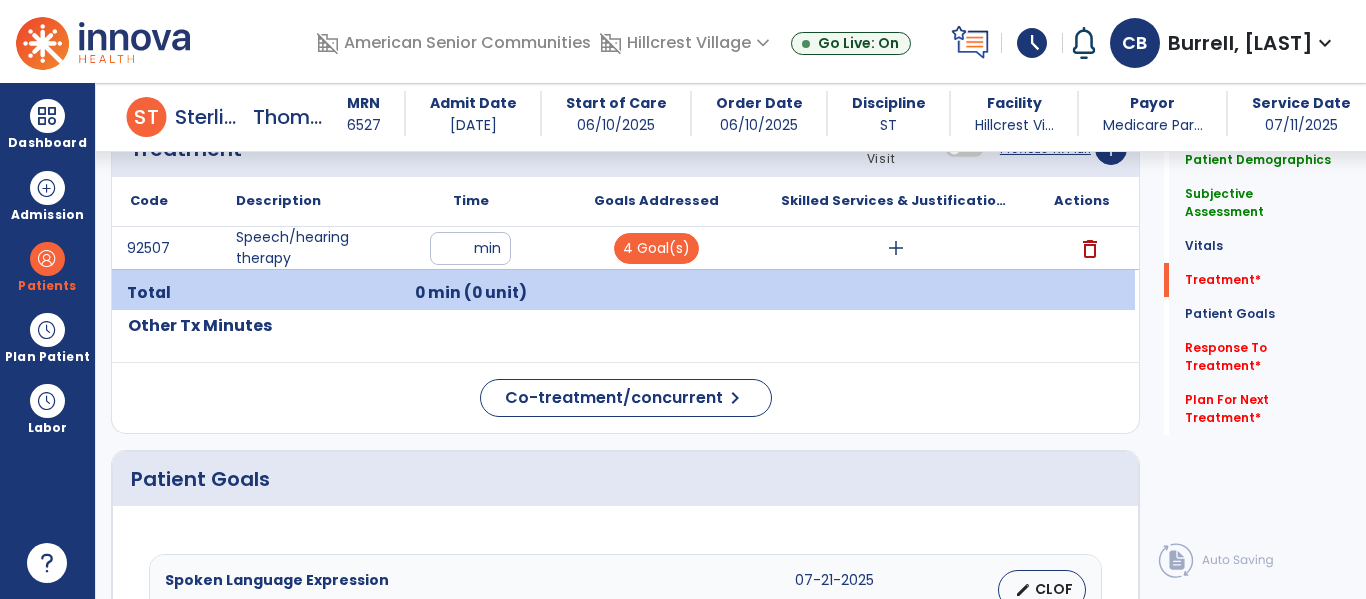 type on "**" 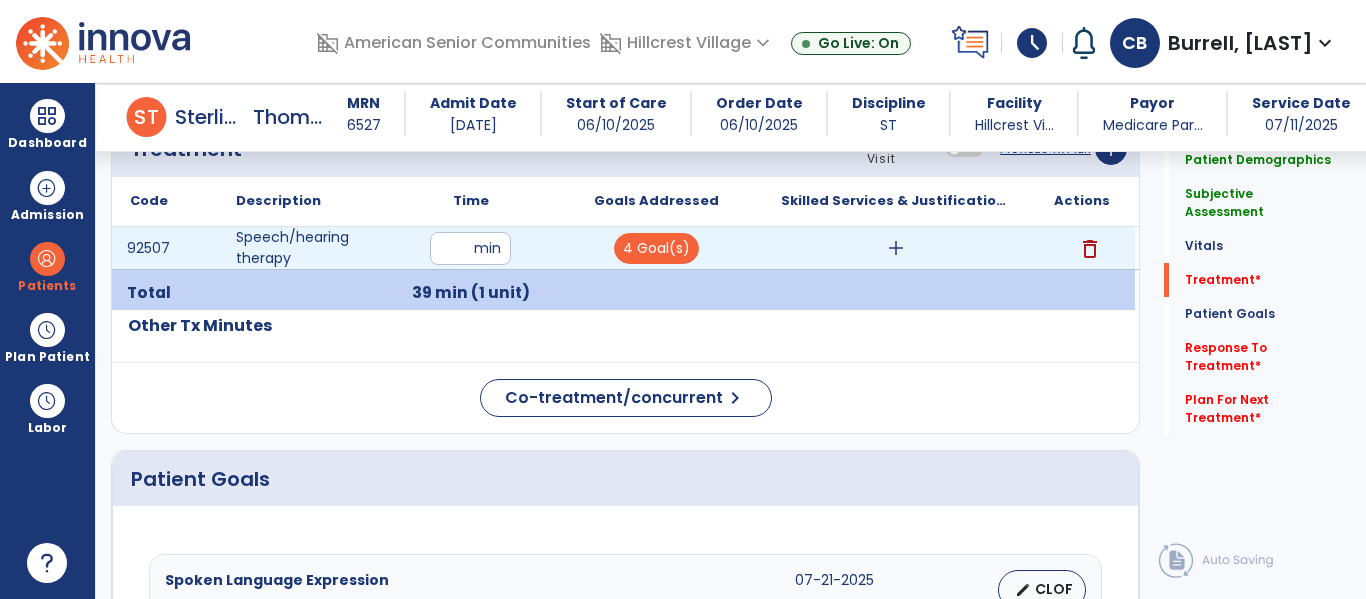 click on "add" at bounding box center (896, 248) 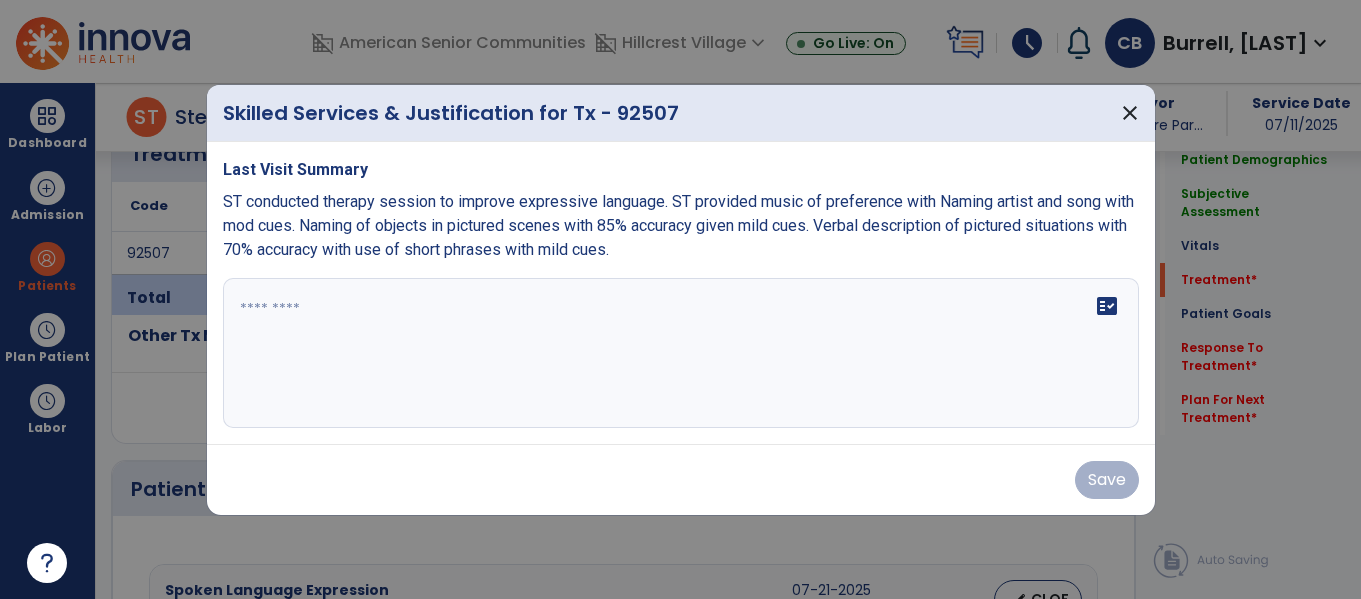 scroll, scrollTop: 1249, scrollLeft: 0, axis: vertical 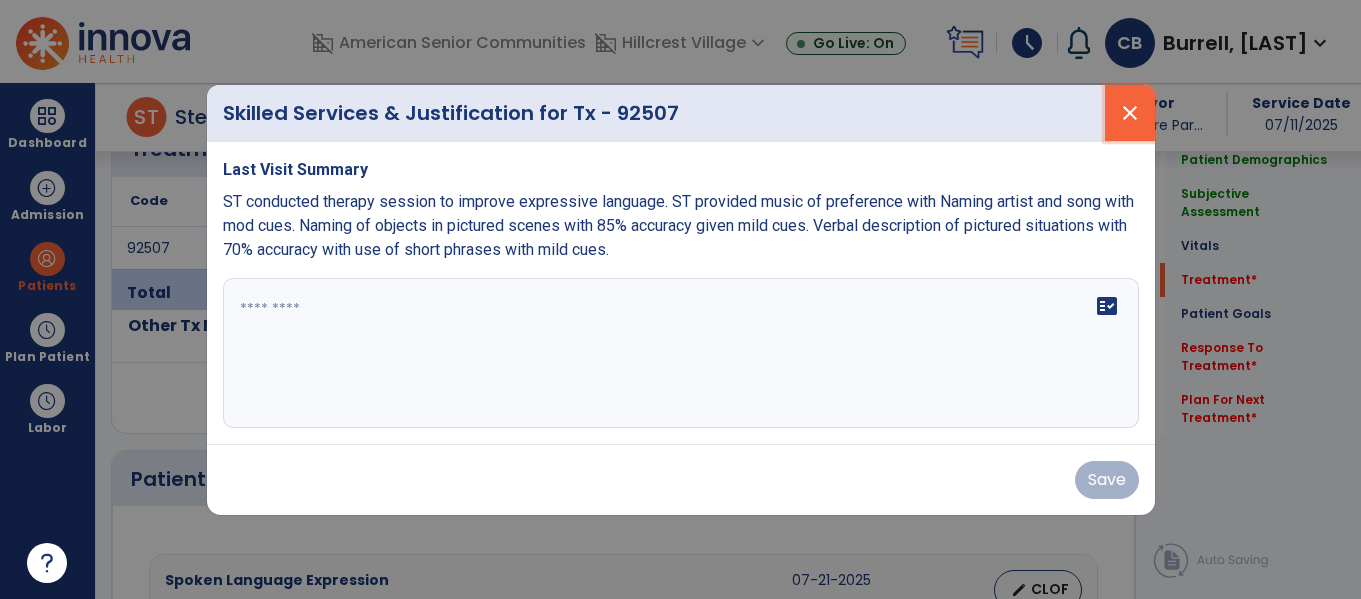 click on "close" at bounding box center [1130, 113] 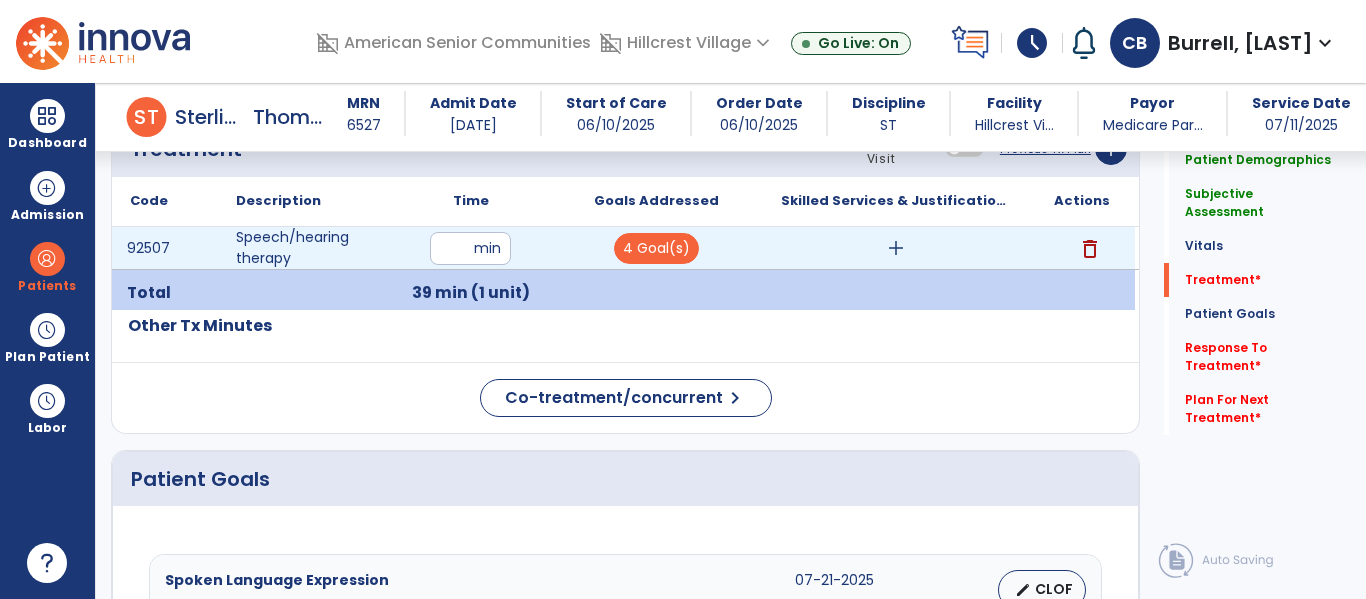 click on "add" at bounding box center [896, 248] 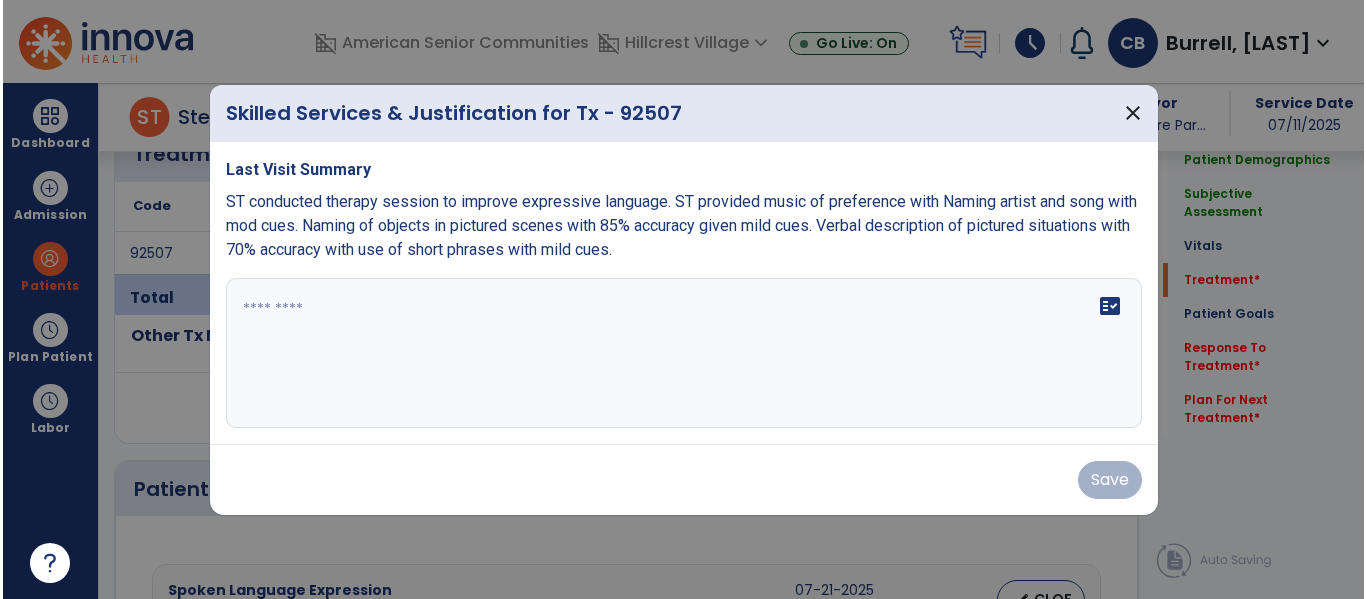 scroll, scrollTop: 1249, scrollLeft: 0, axis: vertical 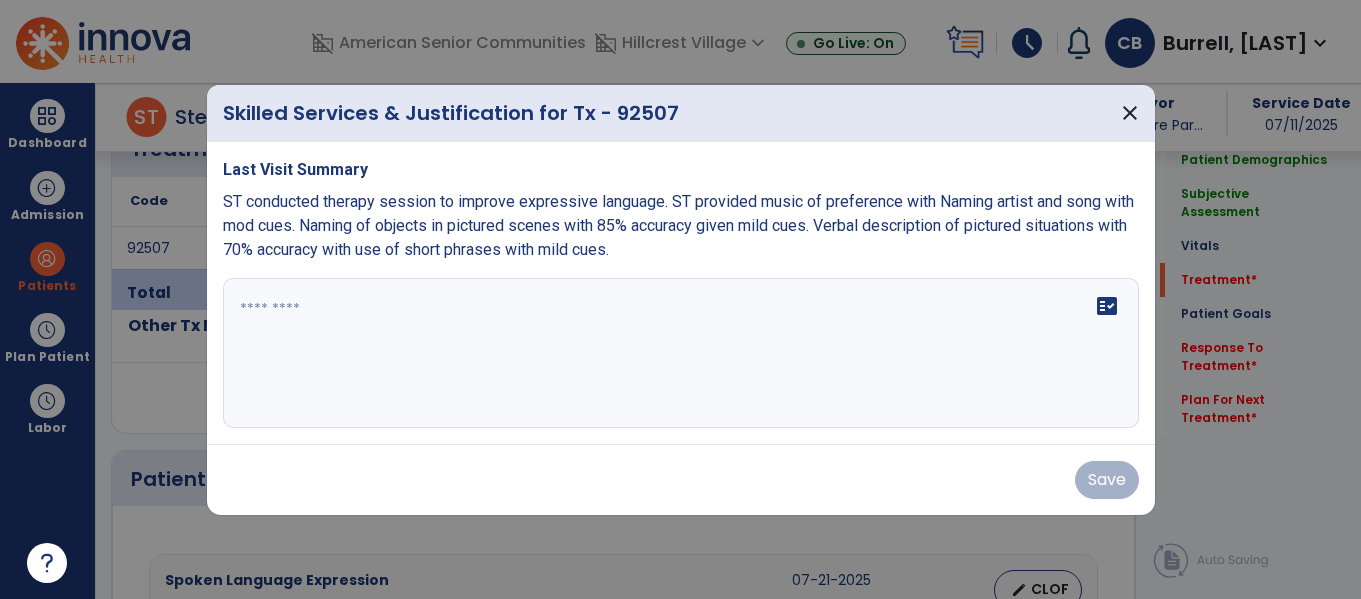 click at bounding box center (681, 353) 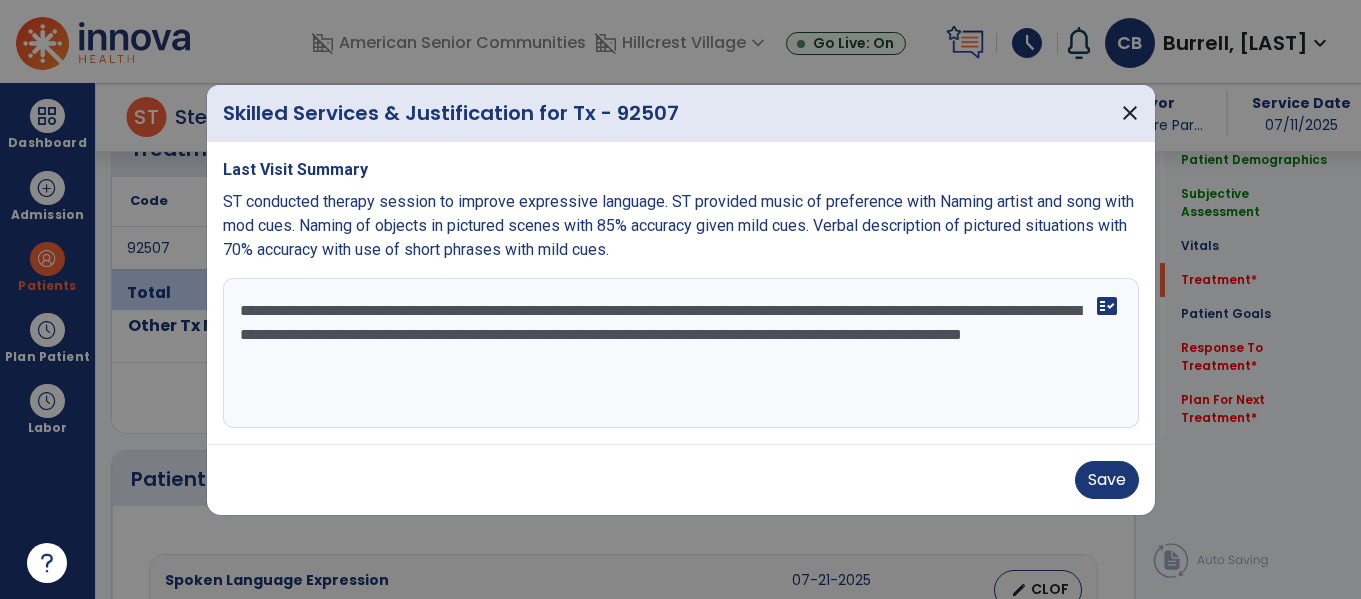 drag, startPoint x: 748, startPoint y: 361, endPoint x: 387, endPoint y: 370, distance: 361.11218 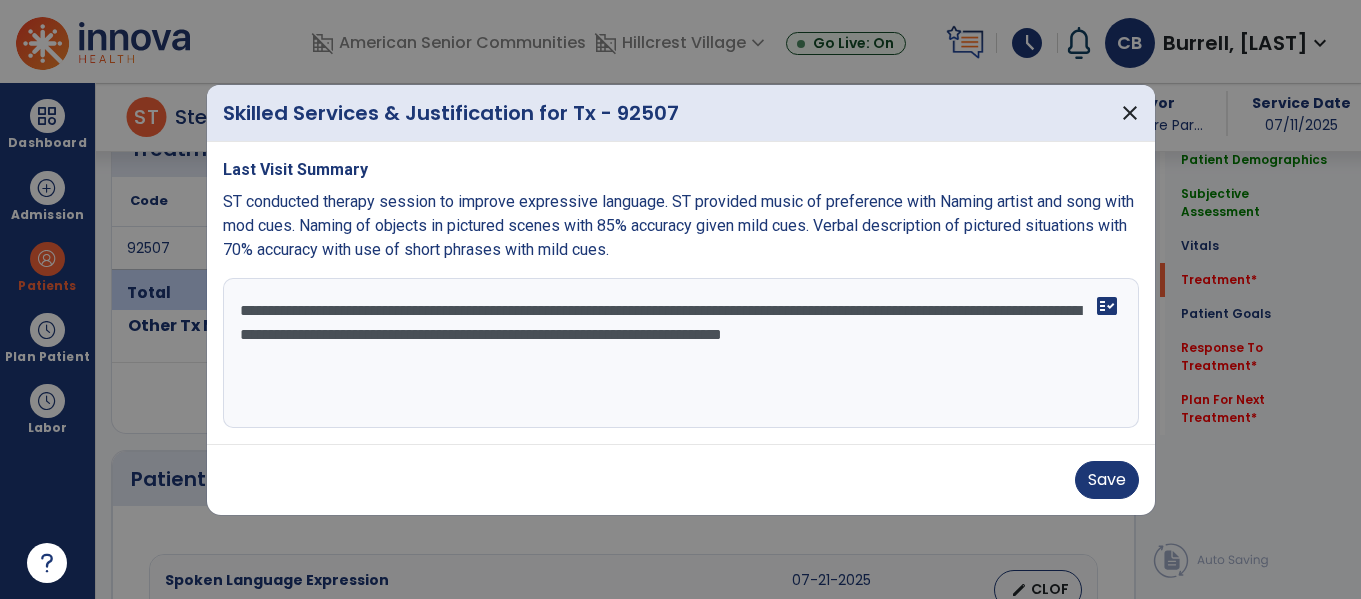 click on "**********" at bounding box center [681, 353] 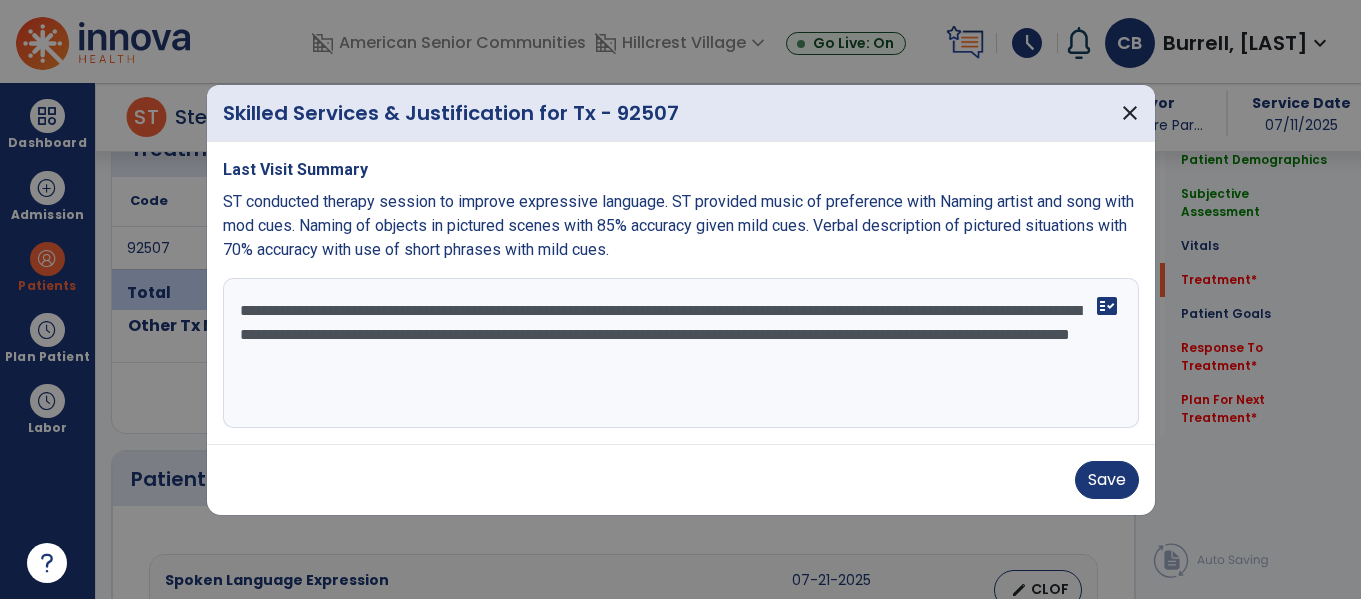 click on "**********" at bounding box center (681, 353) 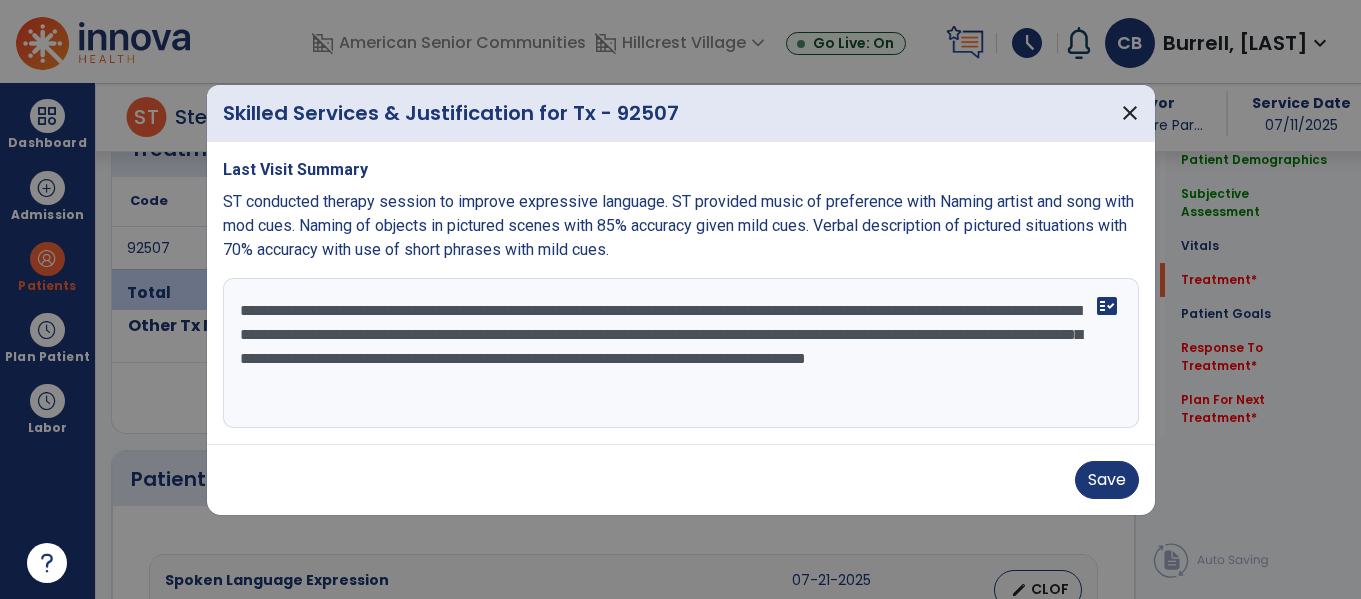 click on "**********" at bounding box center [681, 353] 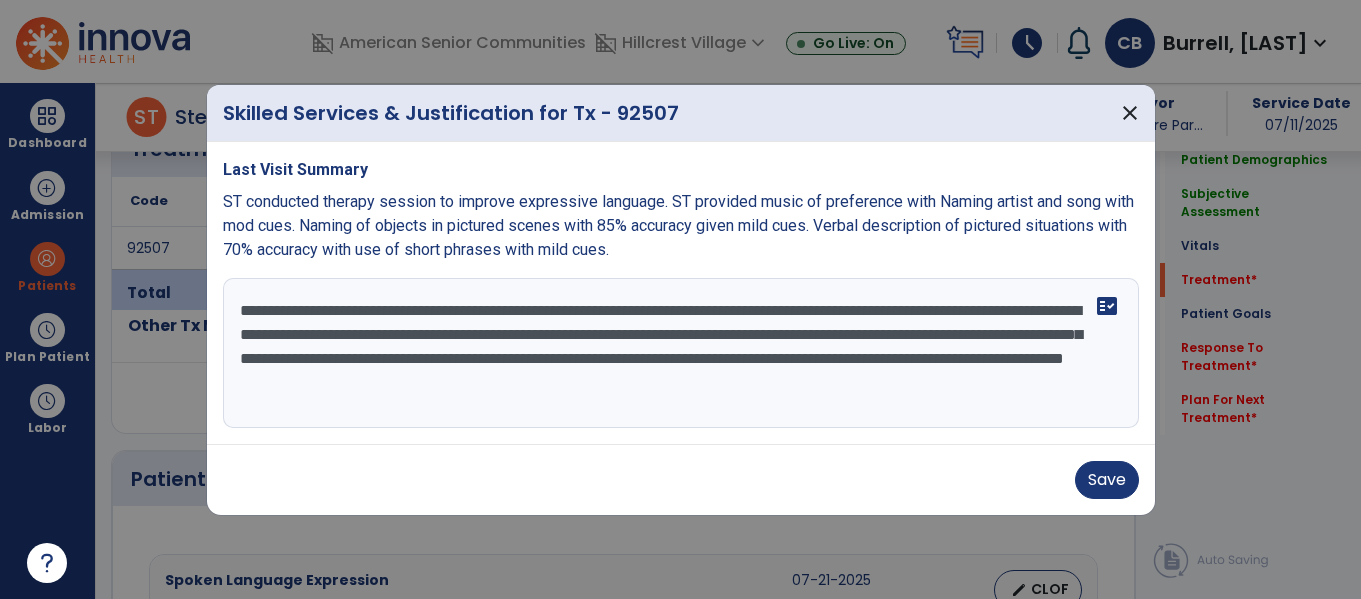 click on "**********" at bounding box center (681, 353) 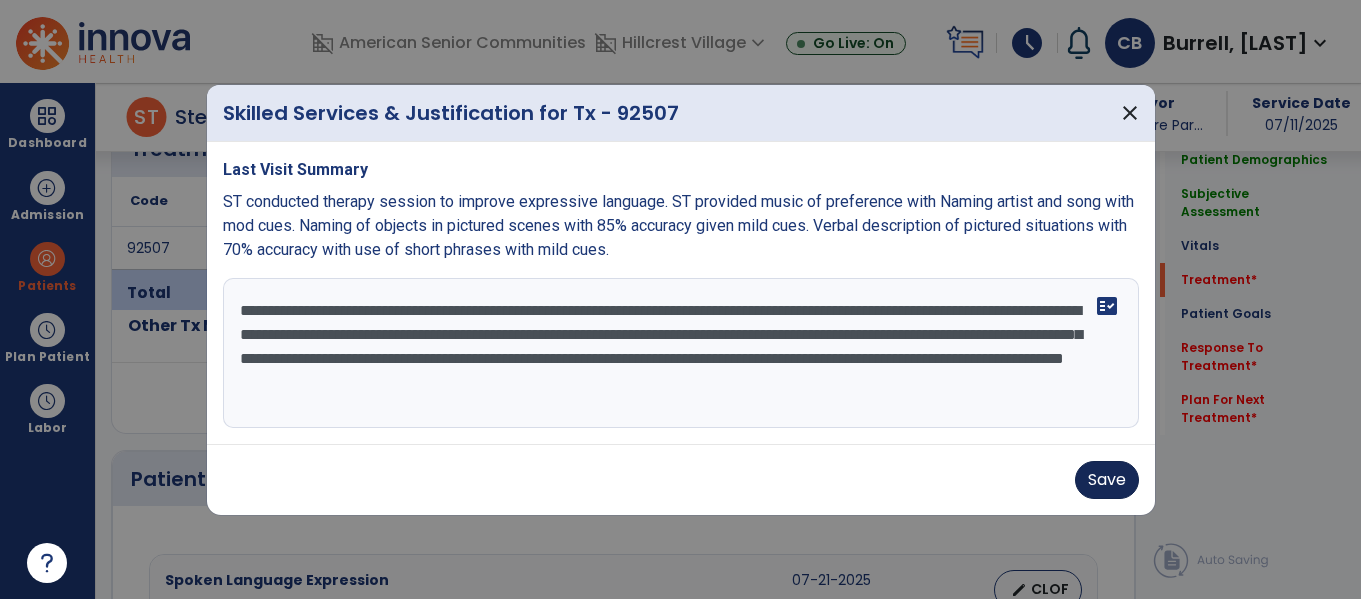 type on "**********" 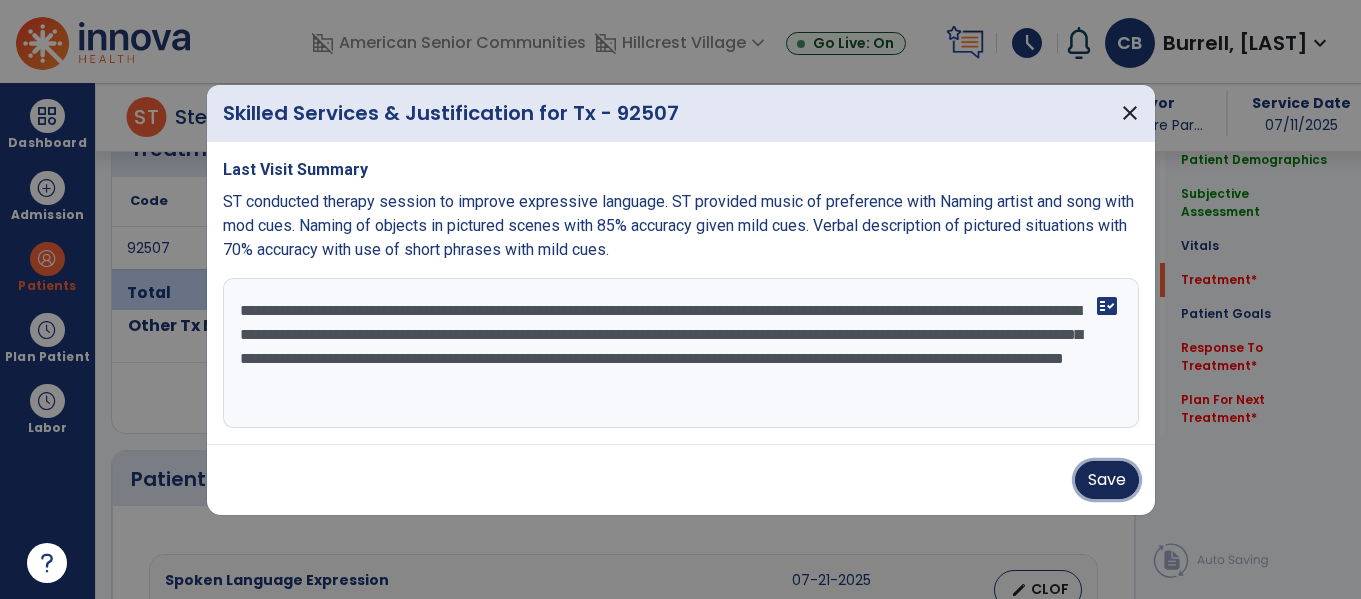 click on "Save" at bounding box center [1107, 480] 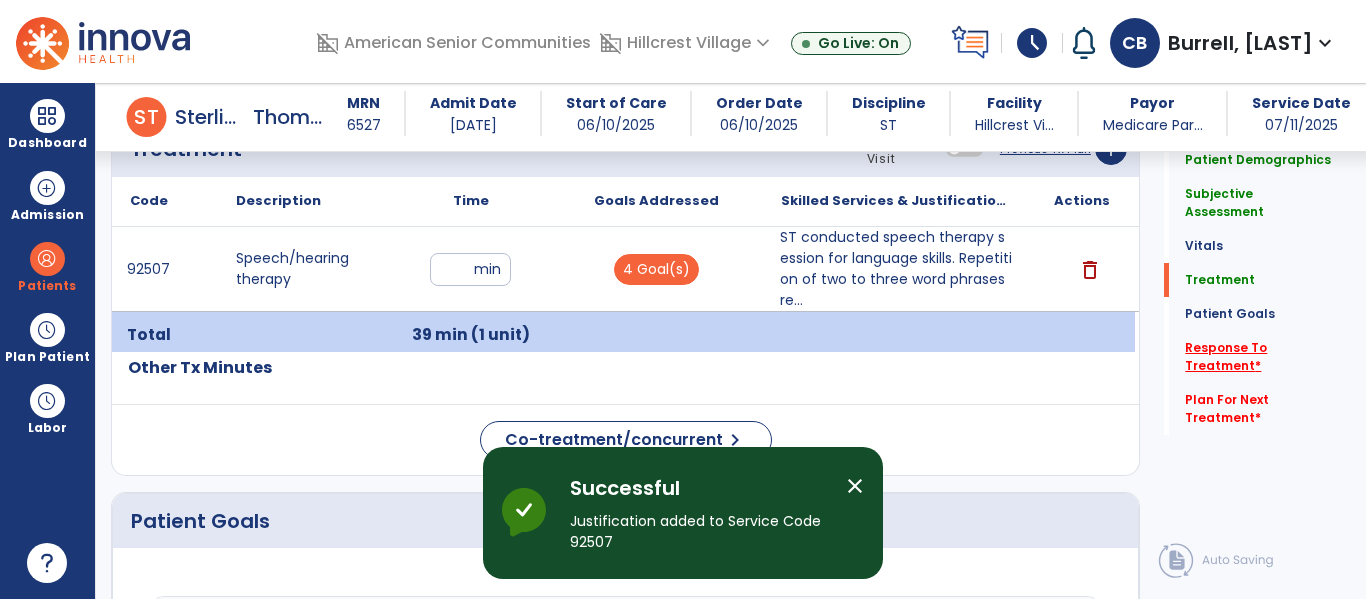 click on "Response To Treatment   *" 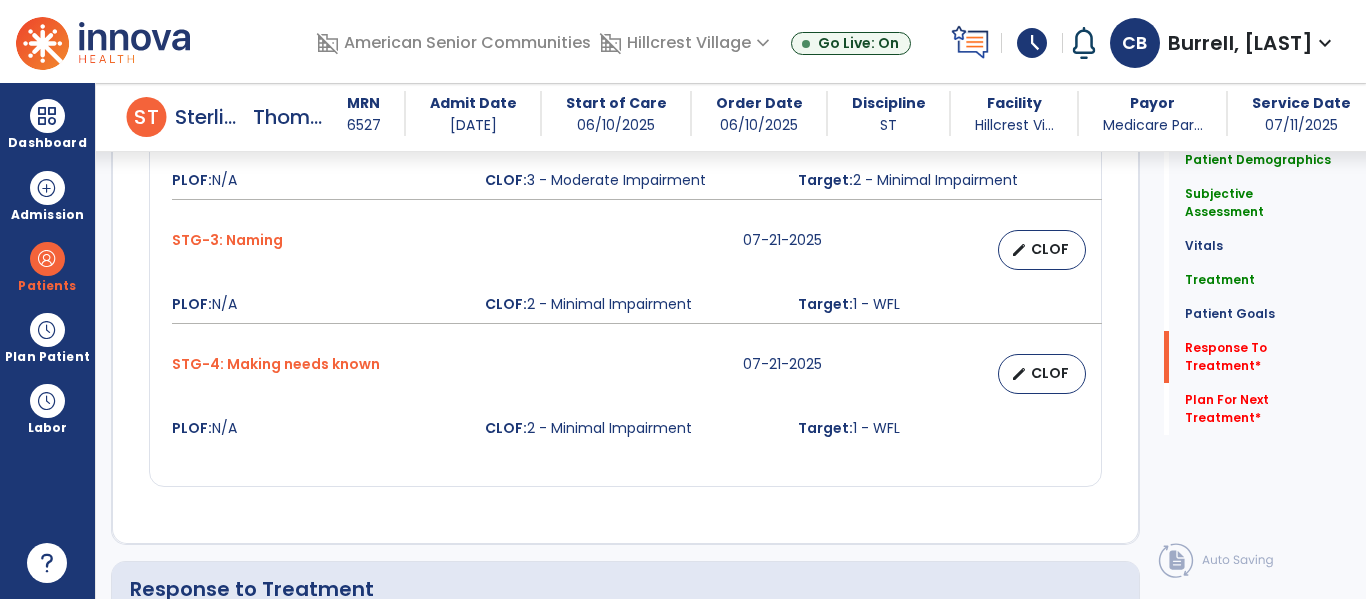 scroll, scrollTop: 2467, scrollLeft: 0, axis: vertical 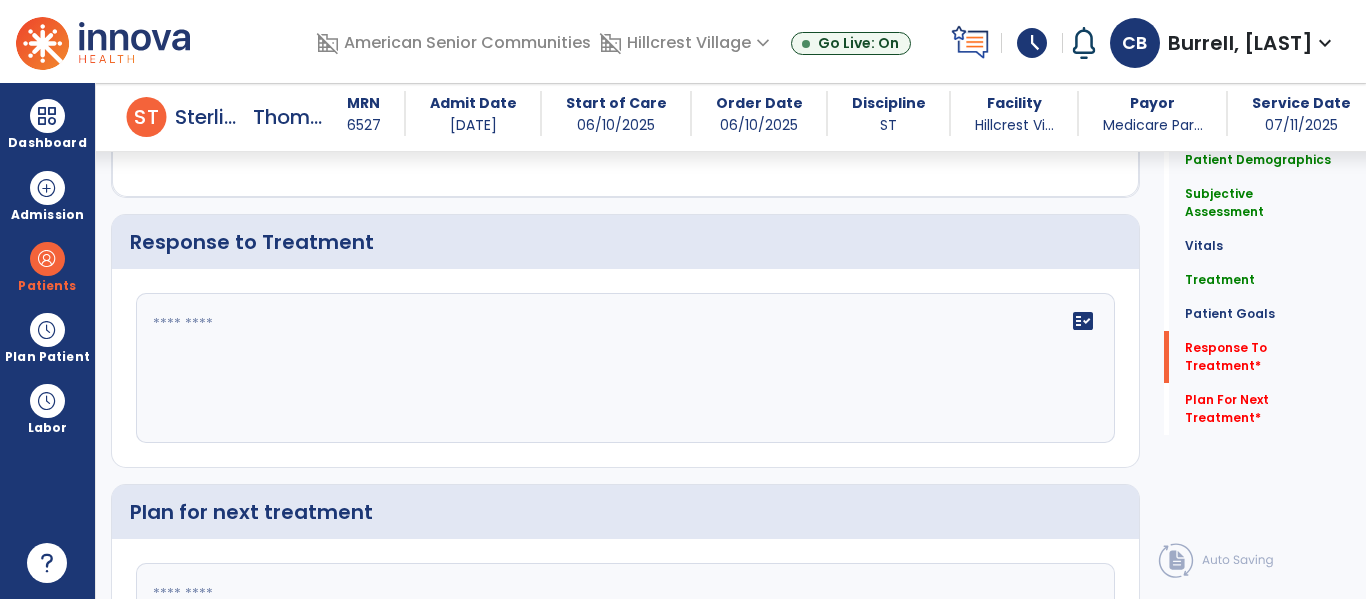 click on "fact_check" 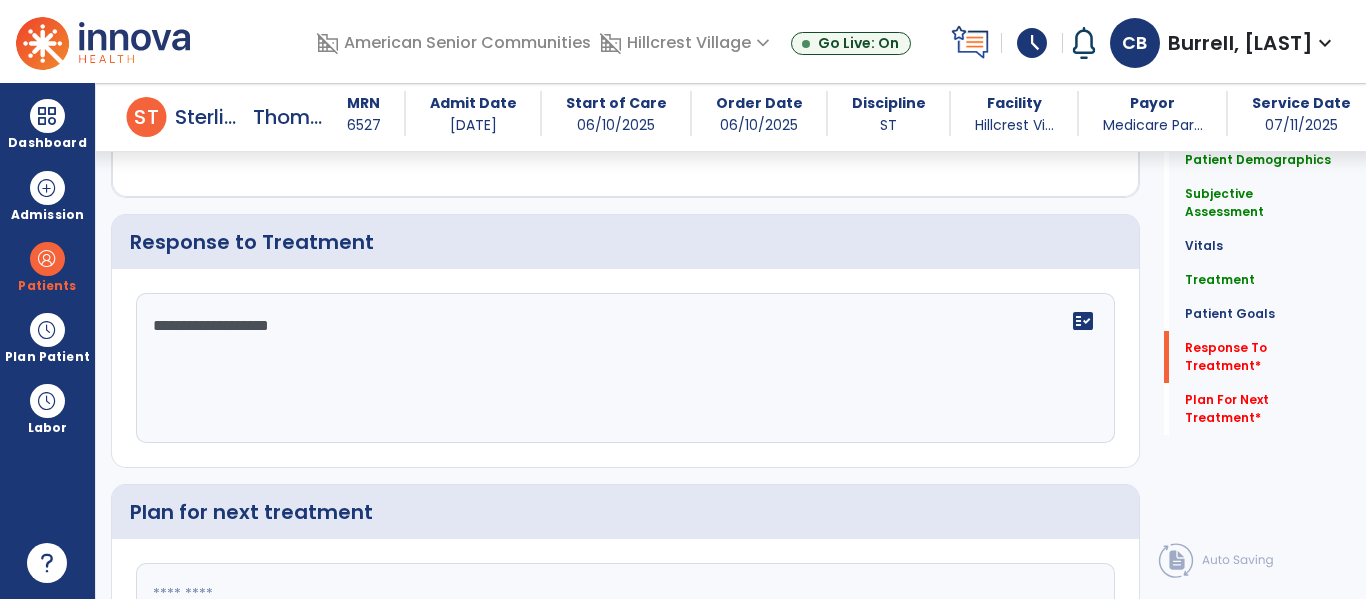type on "**********" 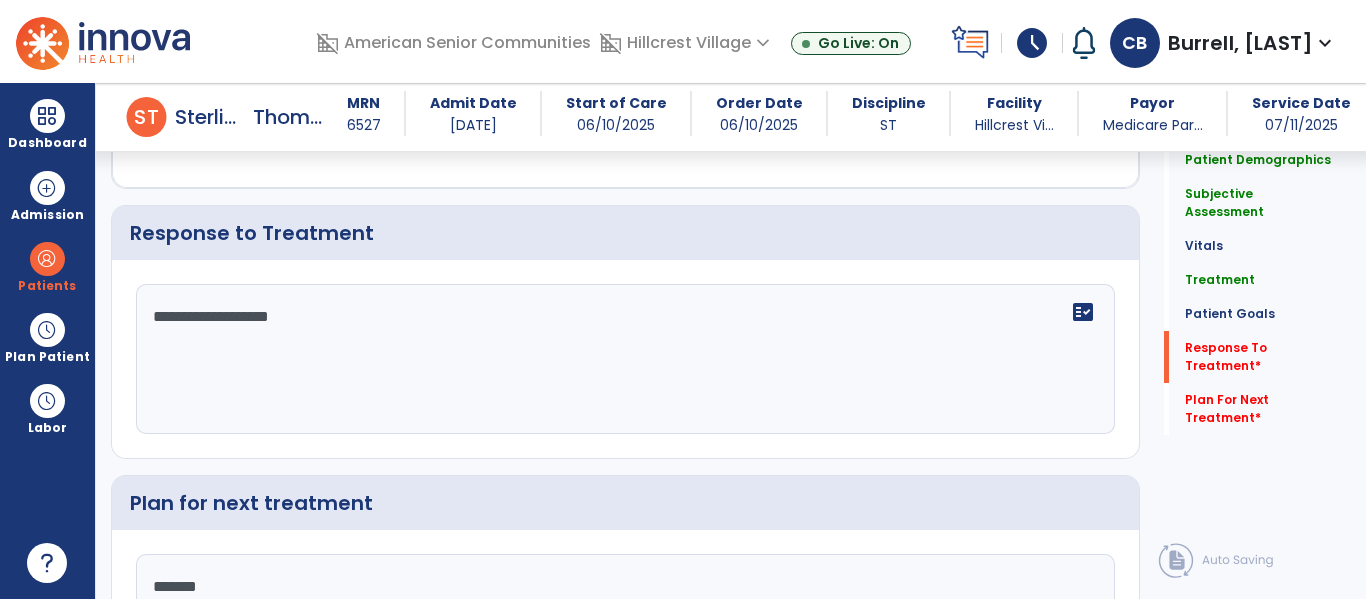 type on "********" 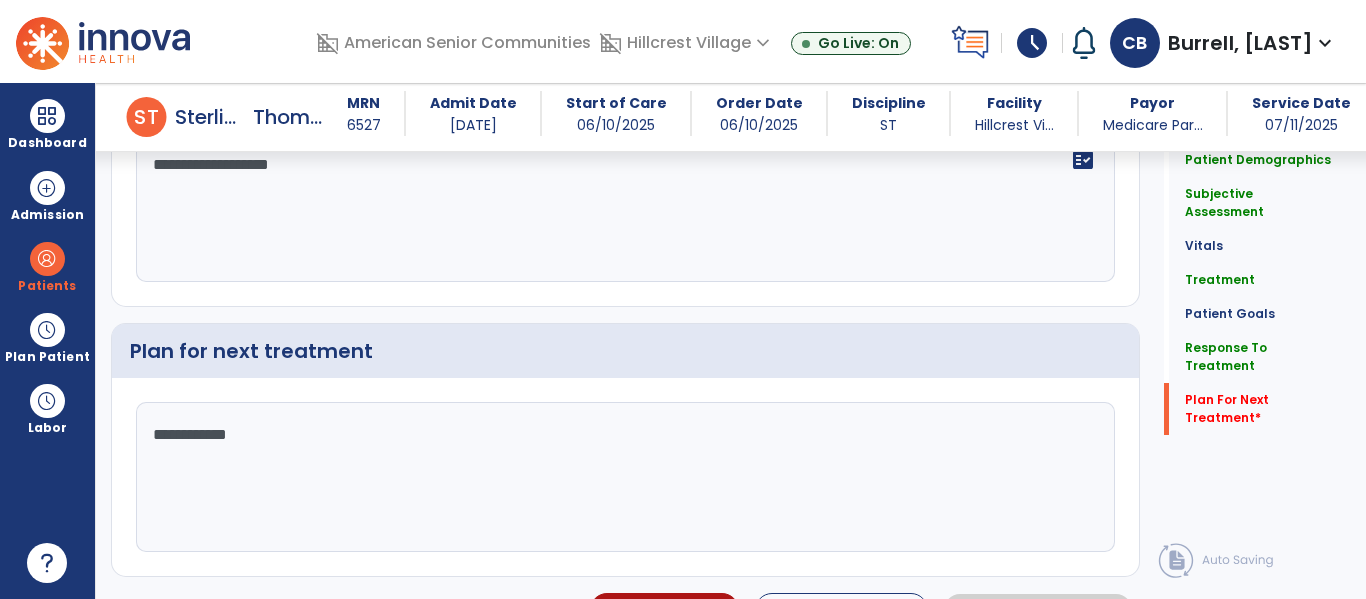 scroll, scrollTop: 2672, scrollLeft: 0, axis: vertical 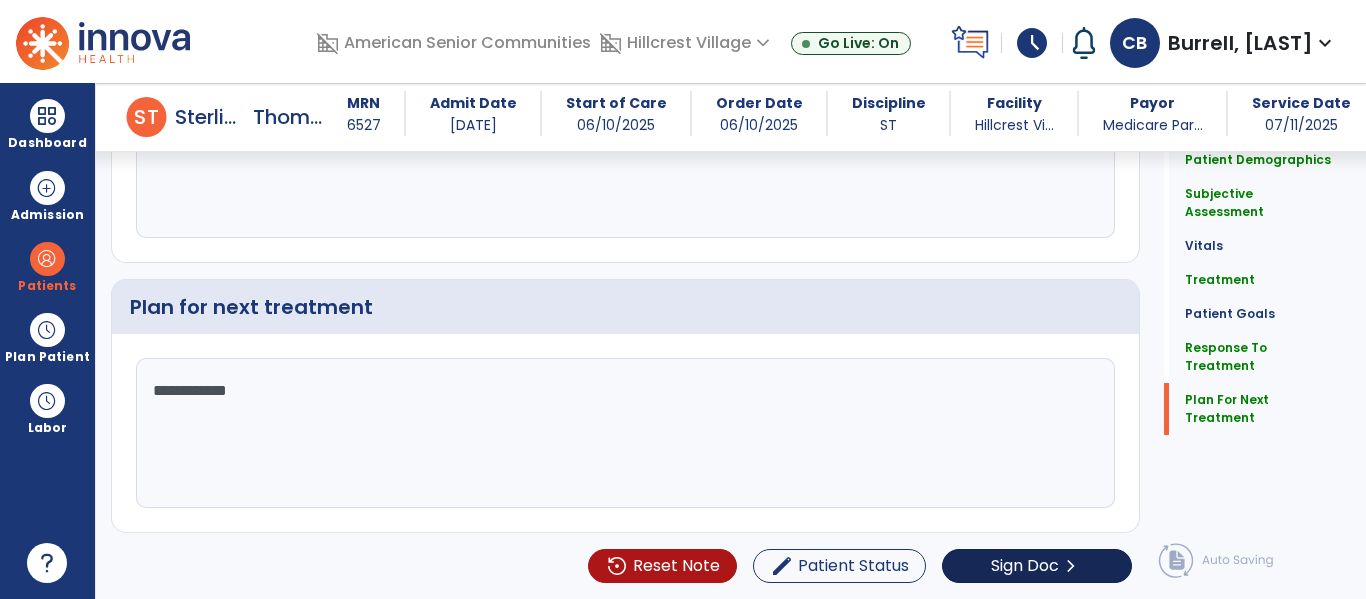 type on "**********" 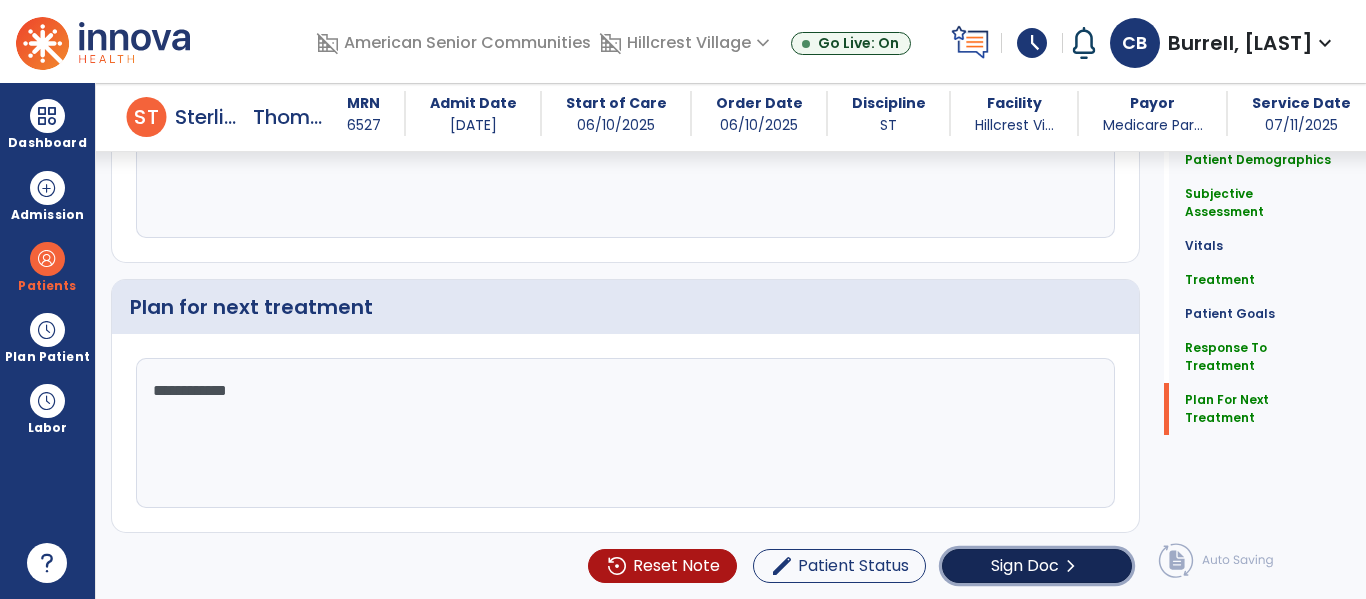 click on "chevron_right" 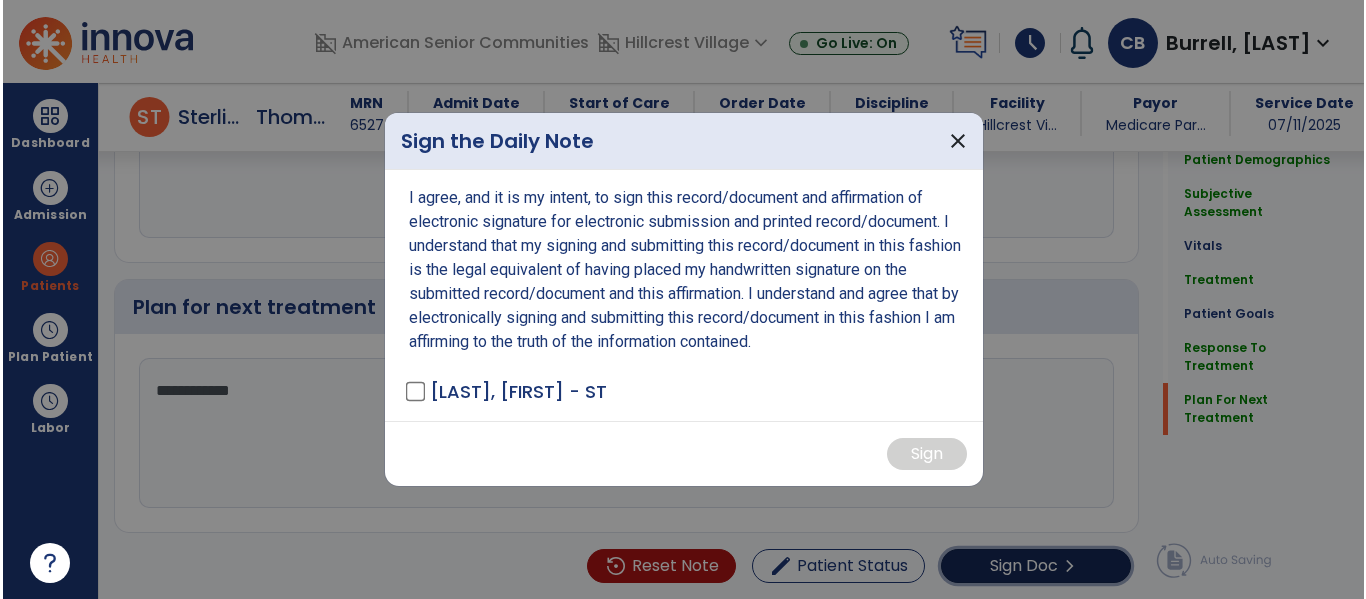 scroll, scrollTop: 2672, scrollLeft: 0, axis: vertical 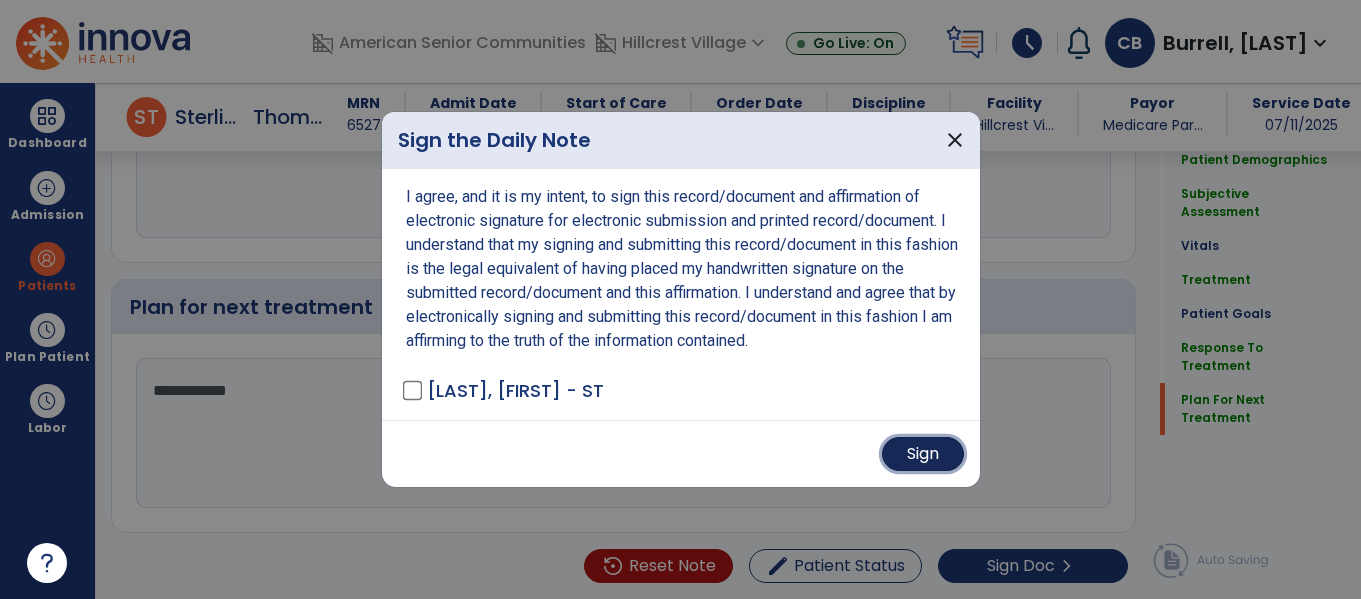 click on "Sign" at bounding box center [923, 454] 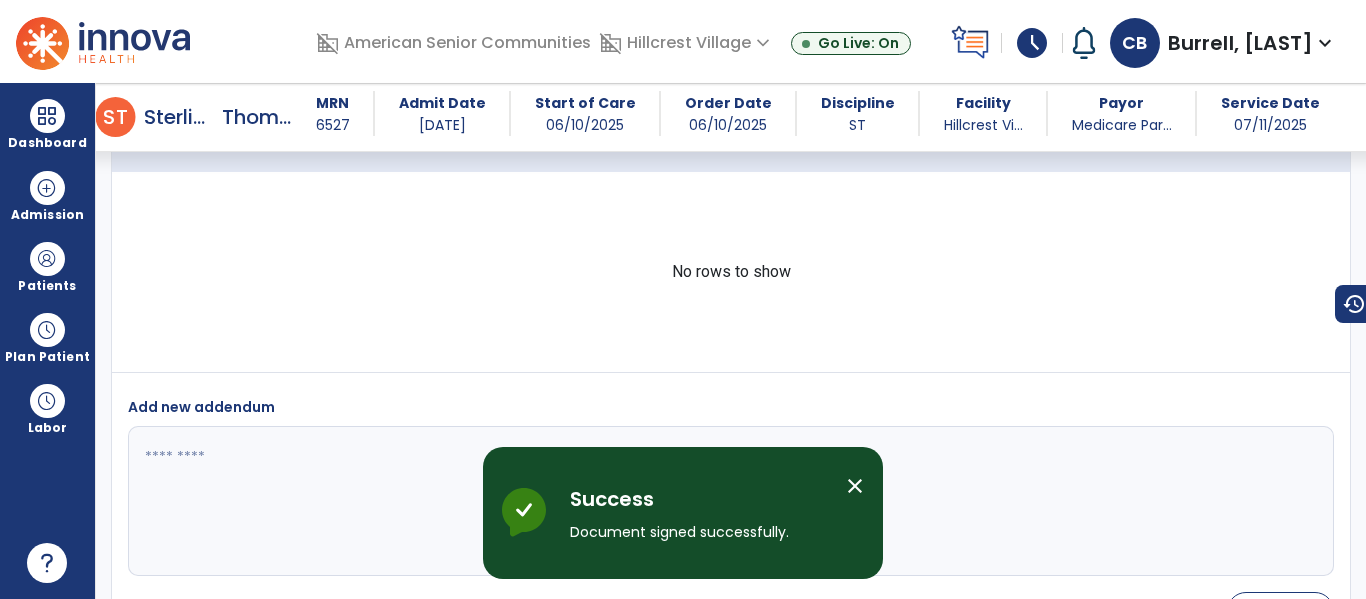 scroll, scrollTop: 0, scrollLeft: 0, axis: both 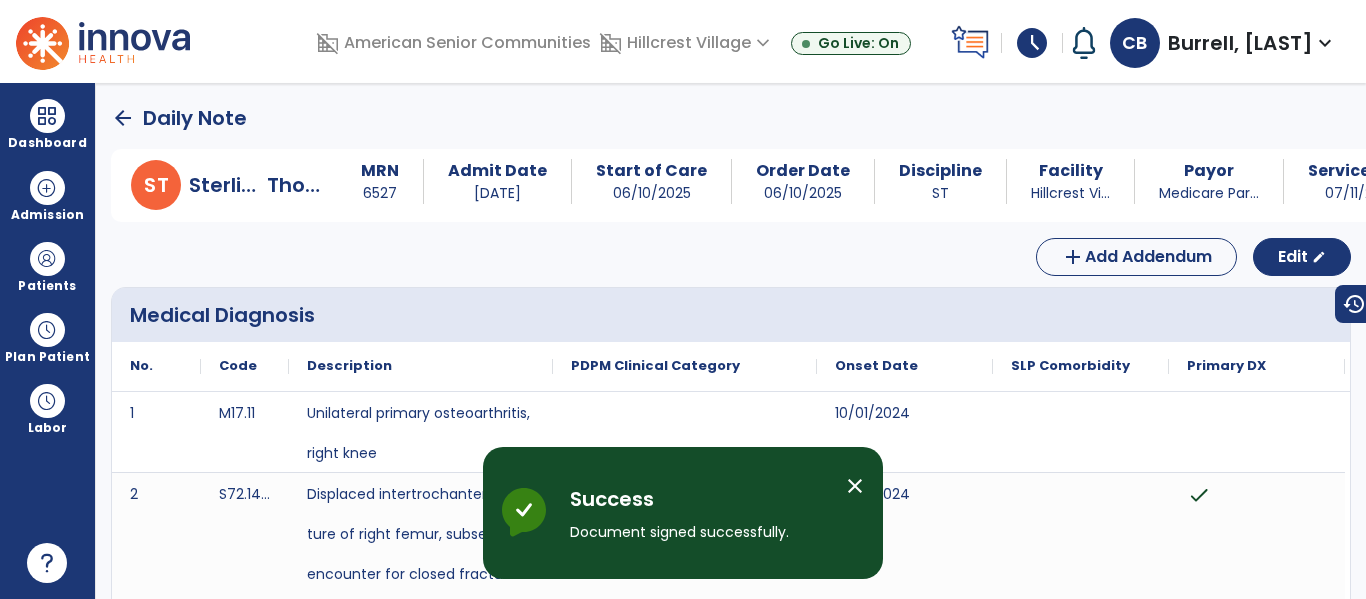 click on "arrow_back" 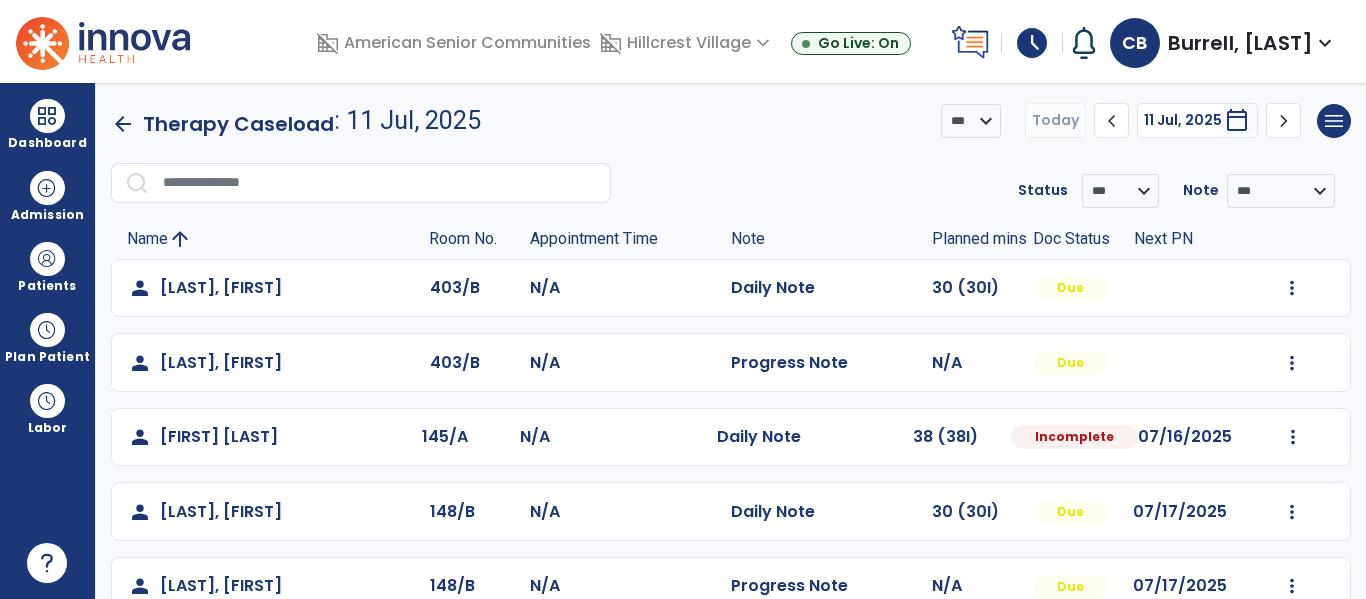scroll, scrollTop: 935, scrollLeft: 0, axis: vertical 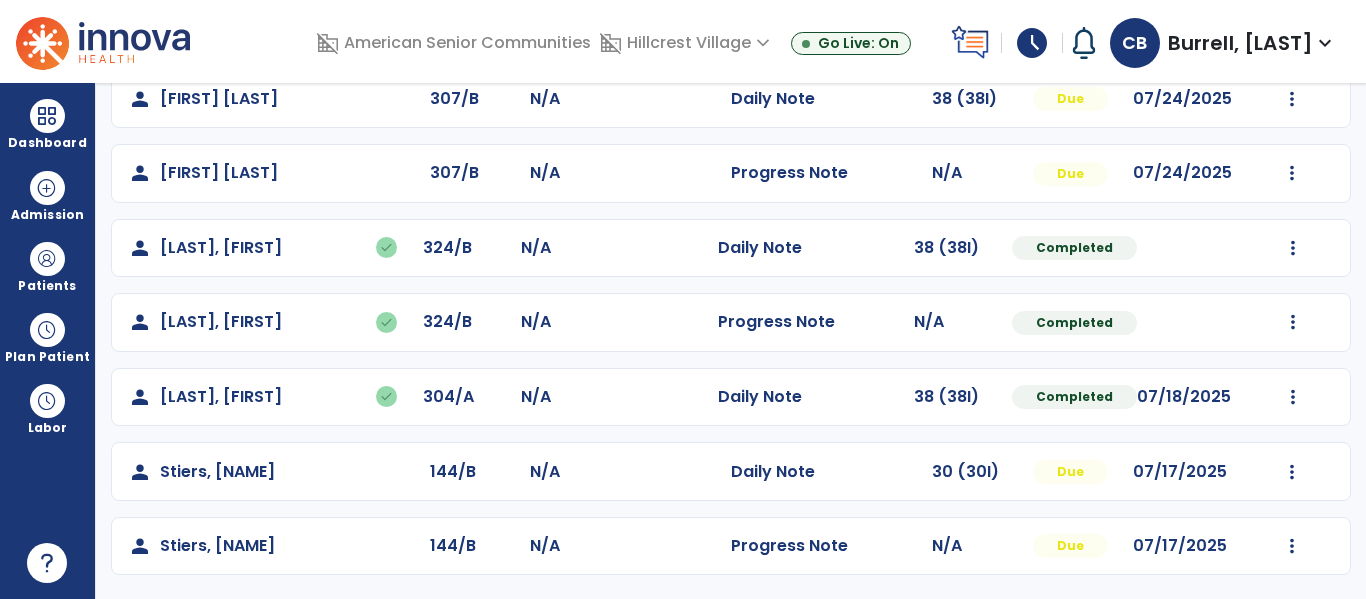 click on "person   [LAST], [FIRST]  403/B N/A  Daily Note   30 (30I)  Due  Mark Visit As Complete   Reset Note   Open Document   G + C Mins   person   [LAST], [FIRST]  403/B N/A  Progress Note   N/A  Due  Mark Visit As Complete   Reset Note   Open Document   G + C Mins   person   [LAST], [FIRST]  145/A N/A  Daily Note   38 (38I)  Incomplete 07/16/2025  Mark Visit As Complete   Reset Note   Open Document   G + C Mins   person   [LAST], [FIRST]  148/B N/A  Daily Note   30 (30I)  Due 07/17/2025  Mark Visit As Complete   Reset Note   Open Document   G + C Mins   person   [LAST], [FIRST]  148/B N/A  Progress Note   N/A  Due 07/17/2025  Mark Visit As Complete   Reset Note   Open Document   G + C Mins   person   [LAST], [FIRST]  222/B N/A  Daily Note   38 (38I)  Due 07/12/2025  Mark Visit As Complete   Reset Note   Open Document   G + C Mins   person   [LAST], [FIRST]  413/A N/A  Daily Note   30 (30I)  Due 07/16/2025  Mark Visit As Complete   Reset Note   Open Document   G + C Mins   person   [LAST], [FIRST]" 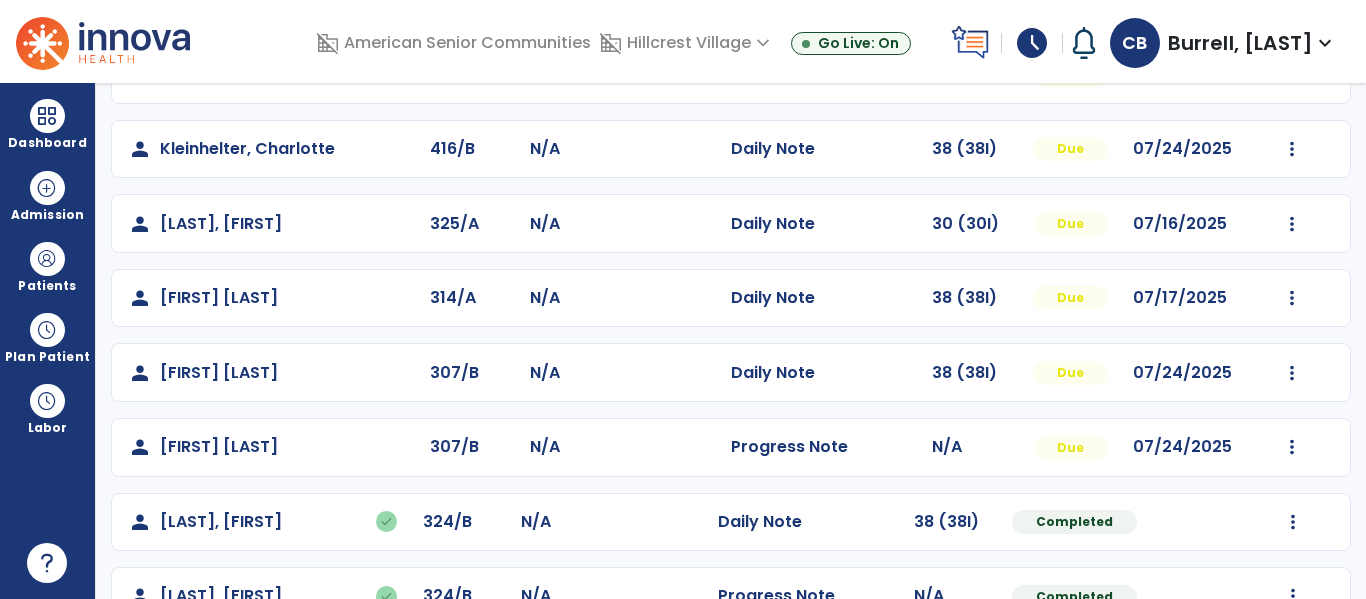scroll, scrollTop: 660, scrollLeft: 0, axis: vertical 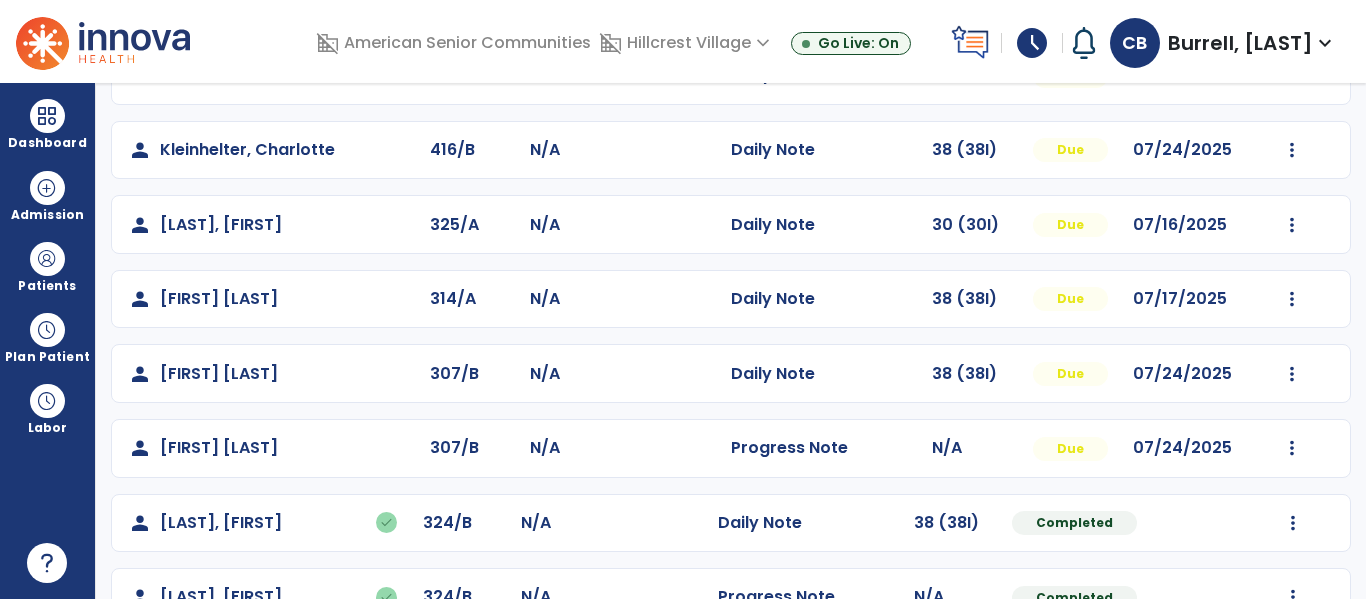 click on "Mark Visit As Complete   Reset Note   Open Document   G + C Mins" 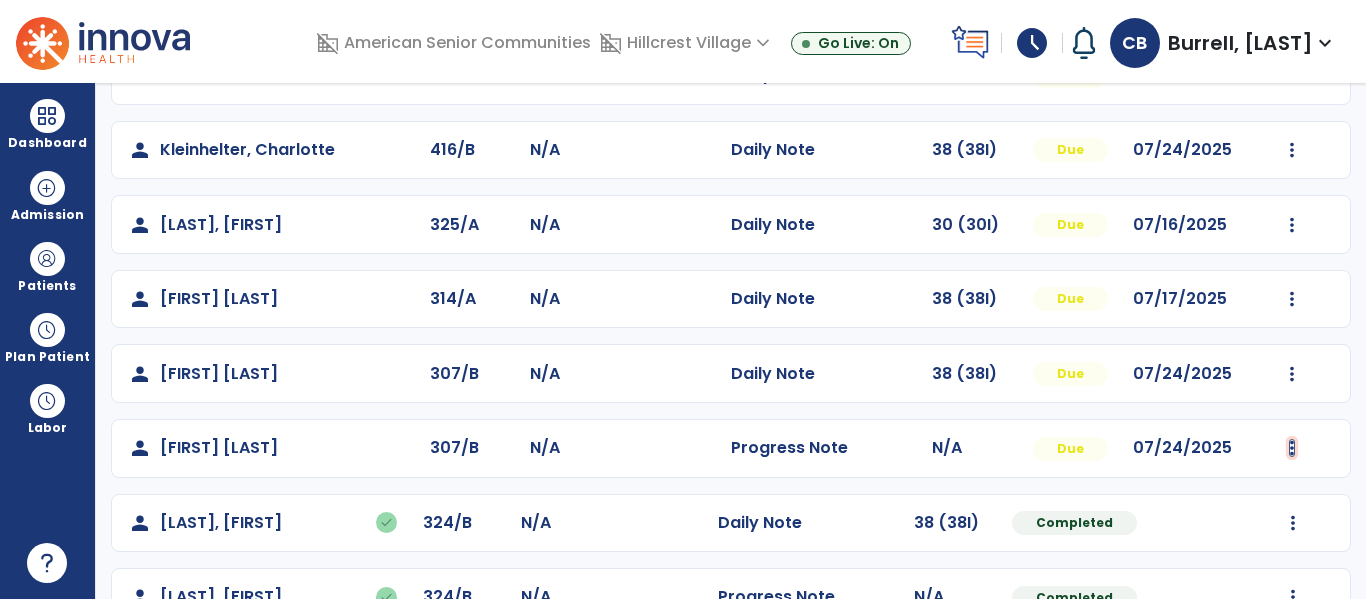 click at bounding box center [1292, -372] 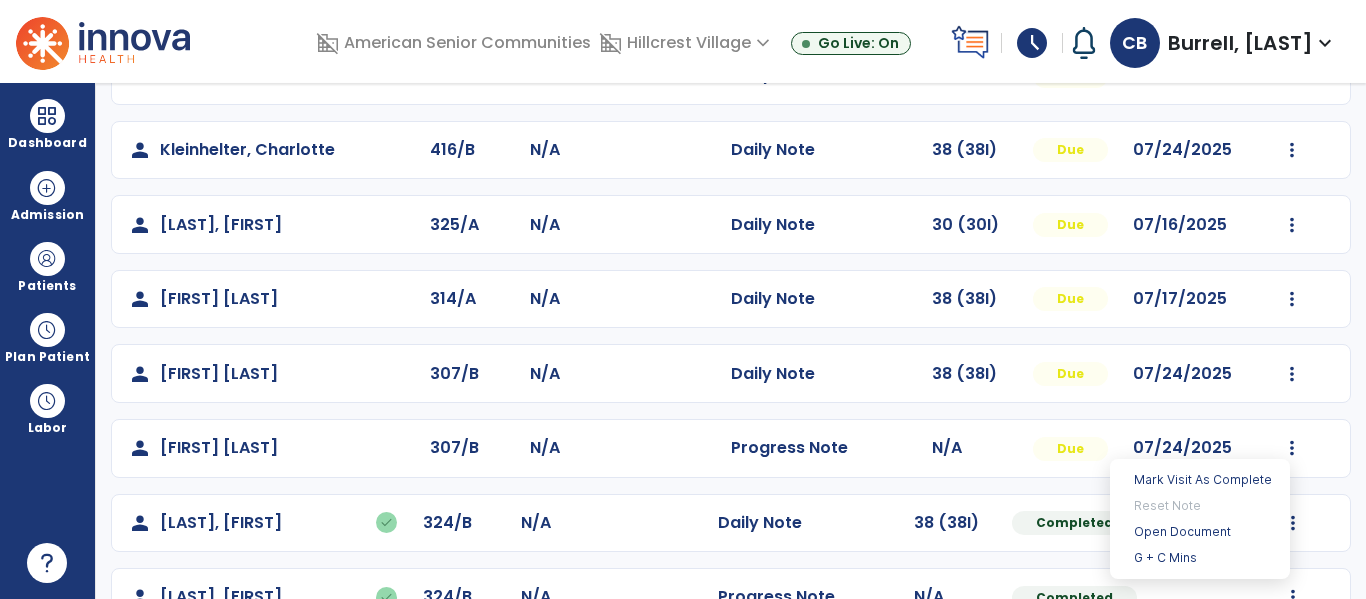 click on "person   [LAST], [FIRST]  403/B N/A  Daily Note   30 (30I)  Due  Mark Visit As Complete   Reset Note   Open Document   G + C Mins   person   [LAST], [FIRST]  403/B N/A  Progress Note   N/A  Due  Mark Visit As Complete   Reset Note   Open Document   G + C Mins   person   [LAST], [FIRST]  145/A N/A  Daily Note   38 (38I)  Incomplete 07/16/2025  Mark Visit As Complete   Reset Note   Open Document   G + C Mins   person   [LAST], [FIRST]  148/B N/A  Daily Note   30 (30I)  Due 07/17/2025  Mark Visit As Complete   Reset Note   Open Document   G + C Mins   person   [LAST], [FIRST]  148/B N/A  Progress Note   N/A  Due 07/17/2025  Mark Visit As Complete   Reset Note   Open Document   G + C Mins   person   [LAST], [FIRST]  222/B N/A  Daily Note   38 (38I)  Due 07/12/2025  Mark Visit As Complete   Reset Note   Open Document   G + C Mins   person   [LAST], [FIRST]  413/A N/A  Daily Note   30 (30I)  Due 07/16/2025  Mark Visit As Complete   Reset Note   Open Document   G + C Mins   person   [LAST], [FIRST]" 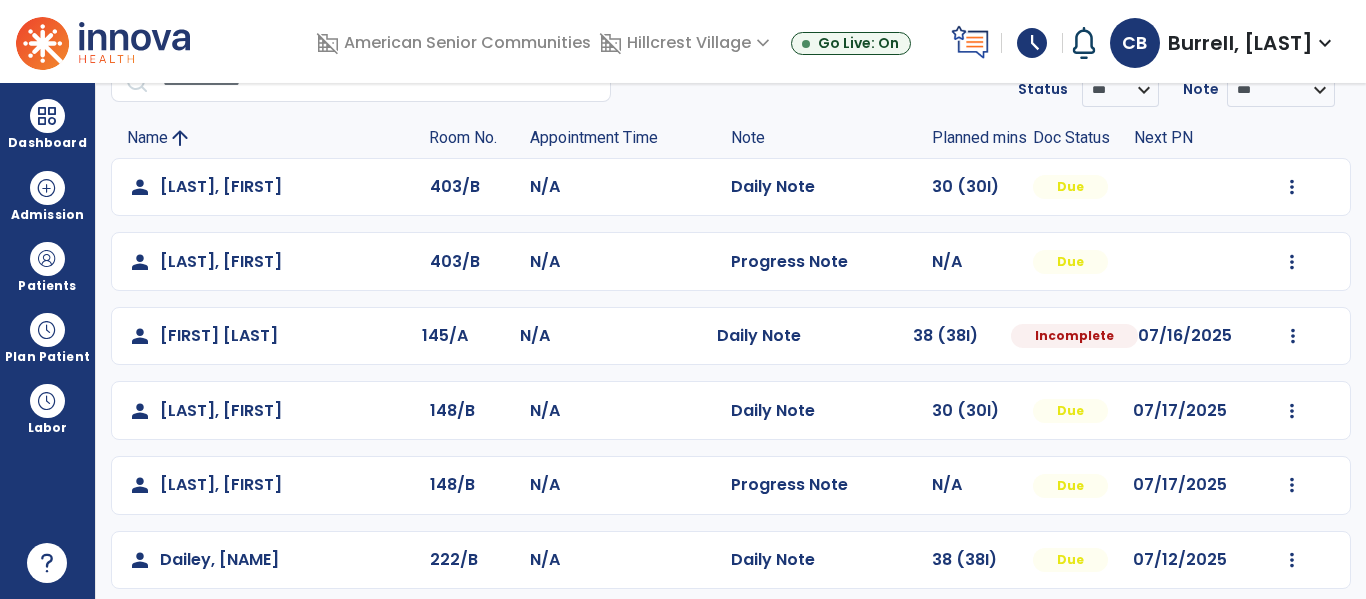 scroll, scrollTop: 0, scrollLeft: 0, axis: both 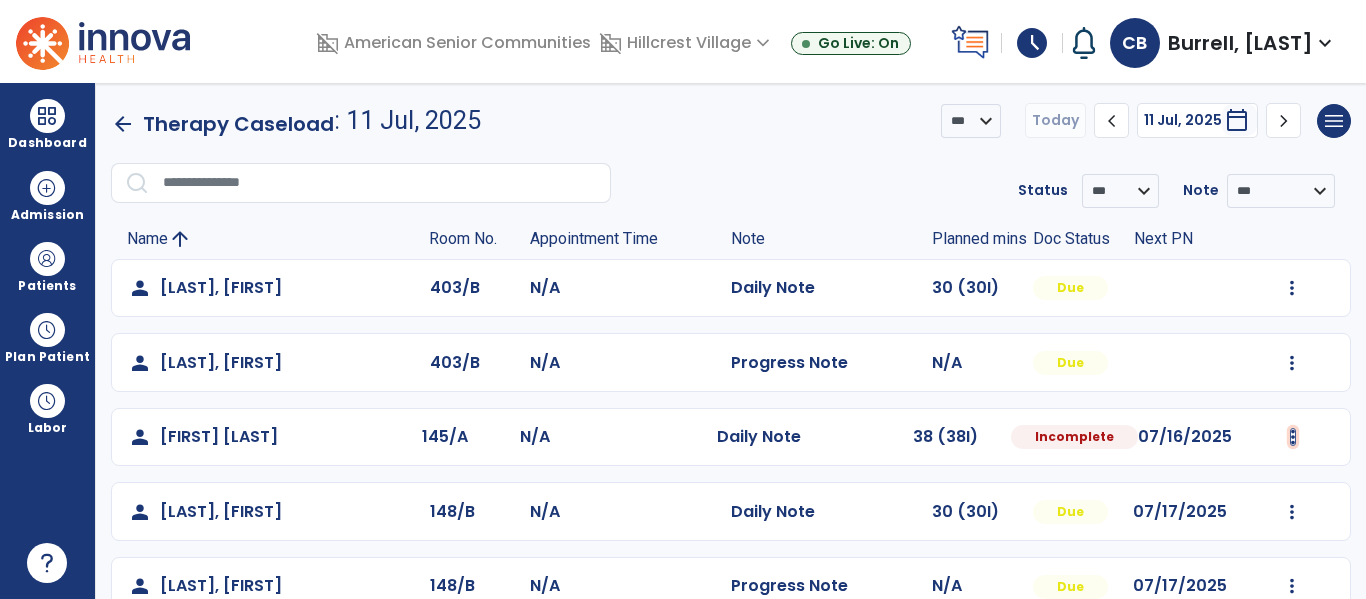 click at bounding box center [1292, 288] 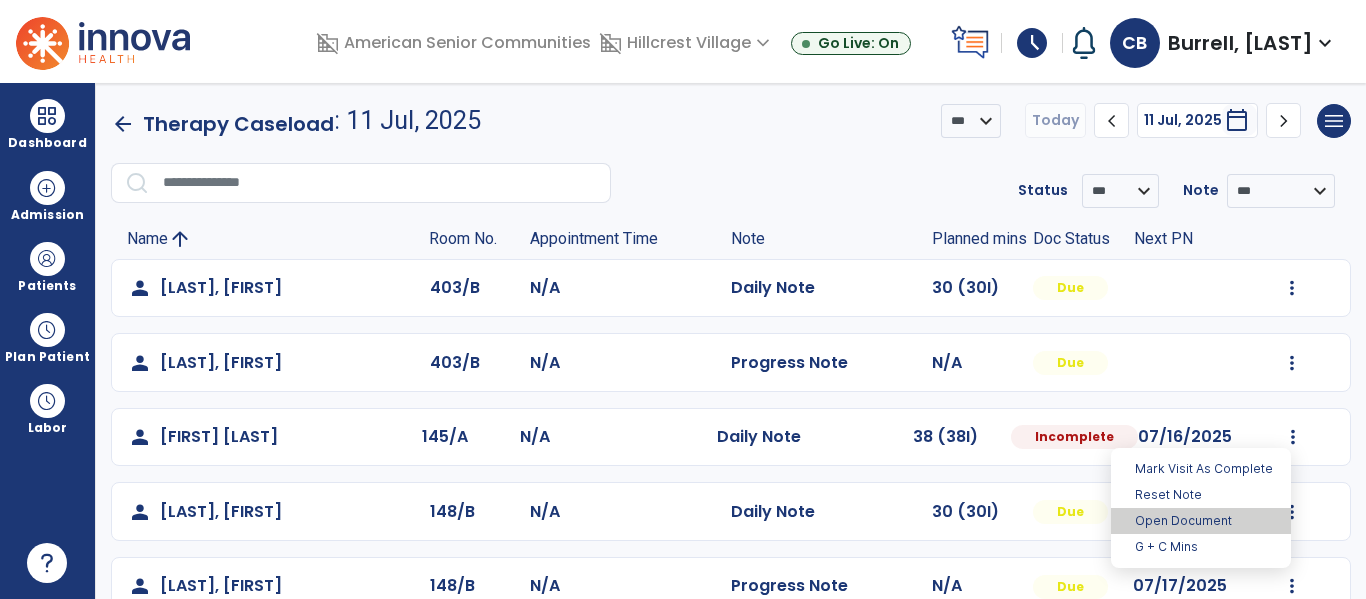 click on "Open Document" at bounding box center [1201, 521] 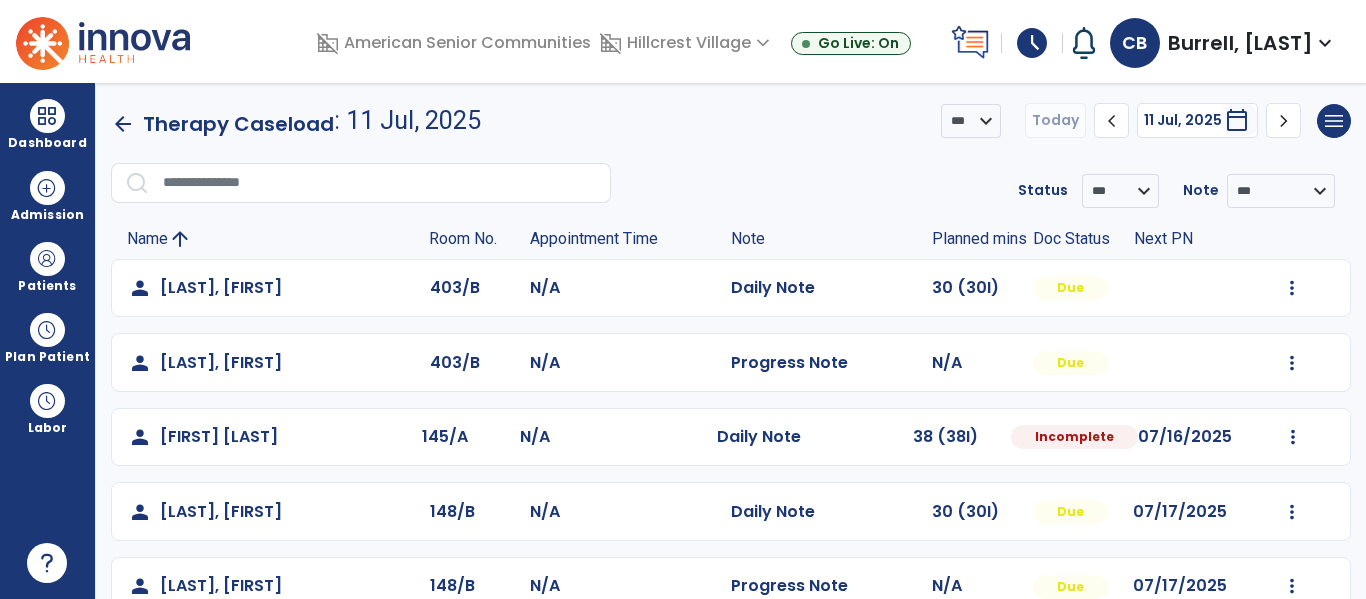 select on "*" 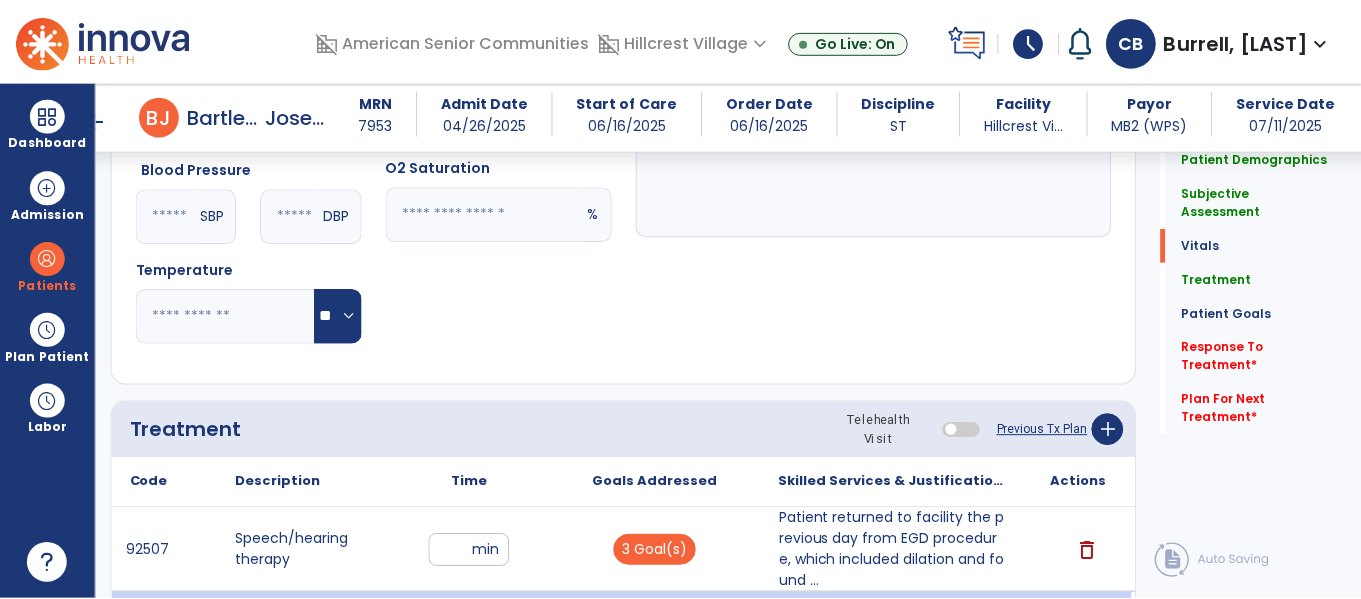 scroll, scrollTop: 1049, scrollLeft: 0, axis: vertical 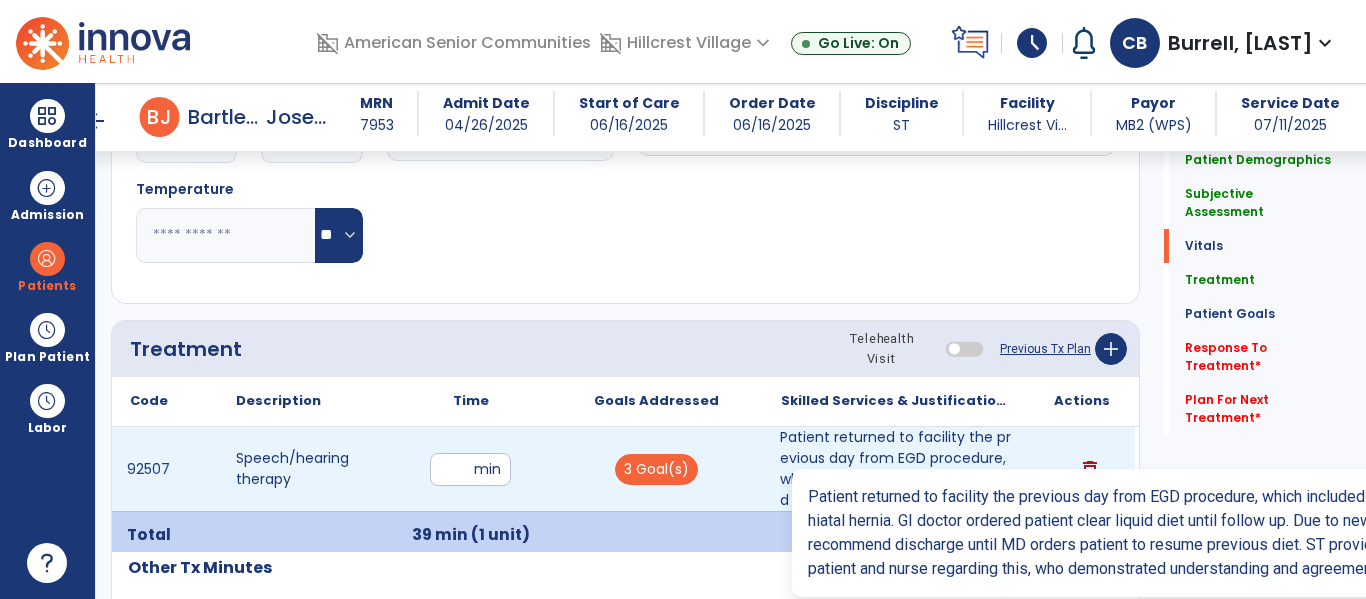 click on "Patient returned to facility the previous day from EGD procedure, which included dilation and found ..." at bounding box center [896, 469] 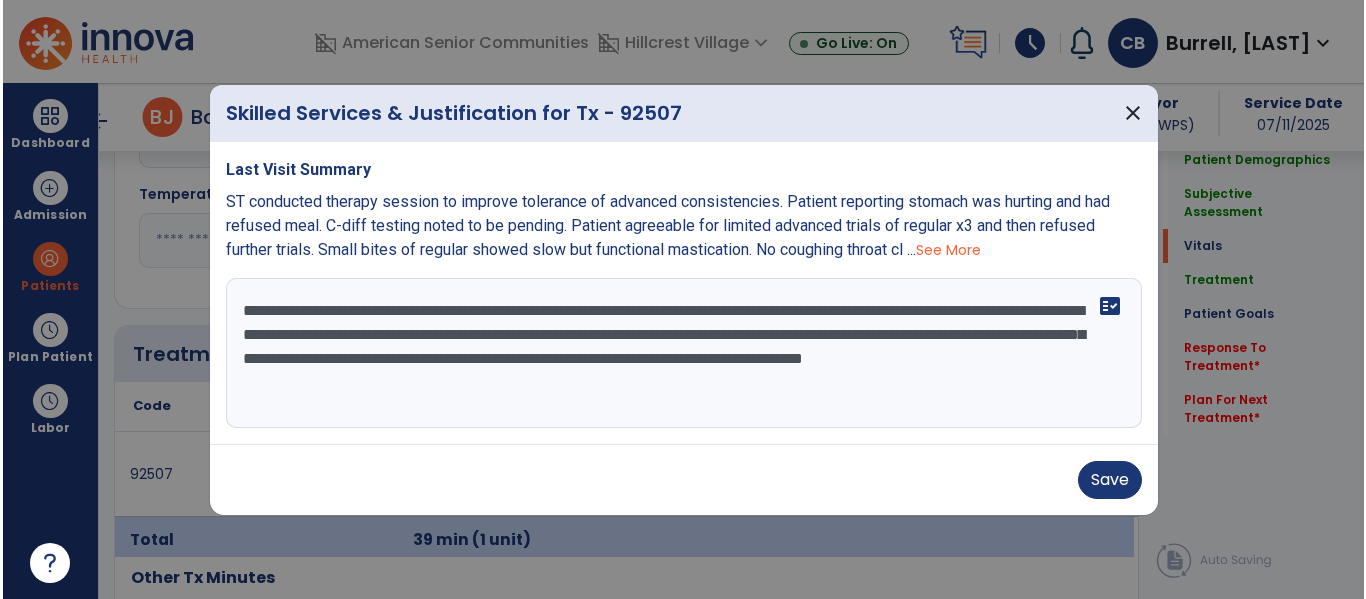 scroll, scrollTop: 1049, scrollLeft: 0, axis: vertical 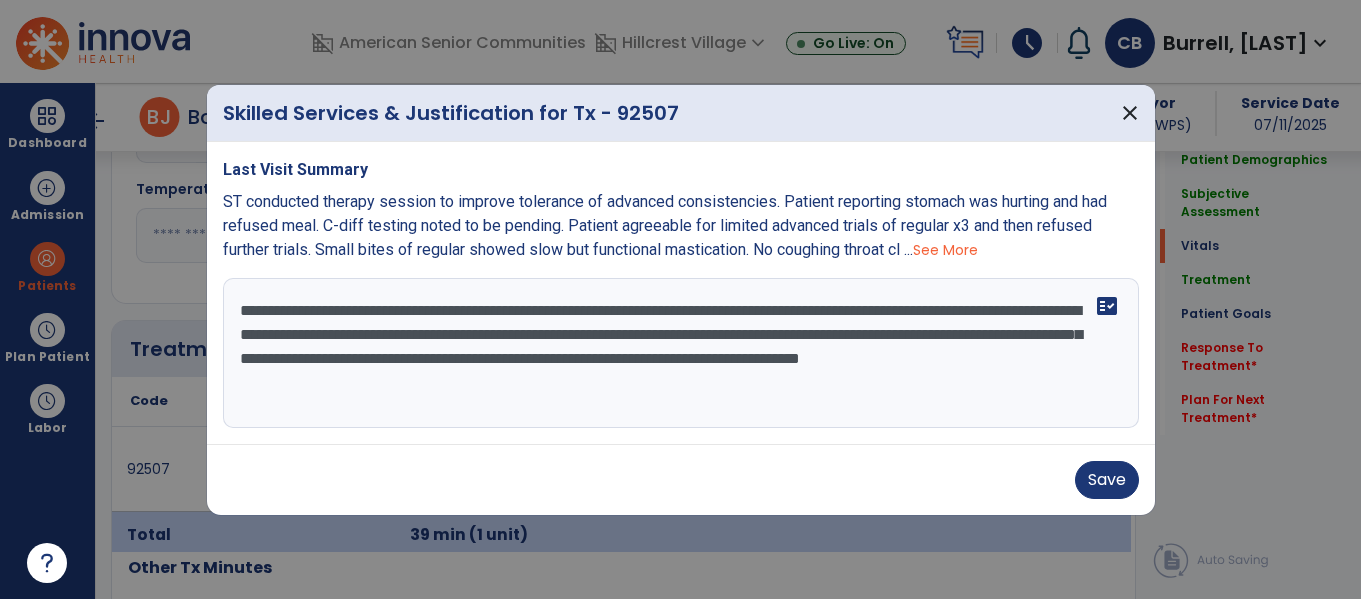 click on "**********" at bounding box center [681, 353] 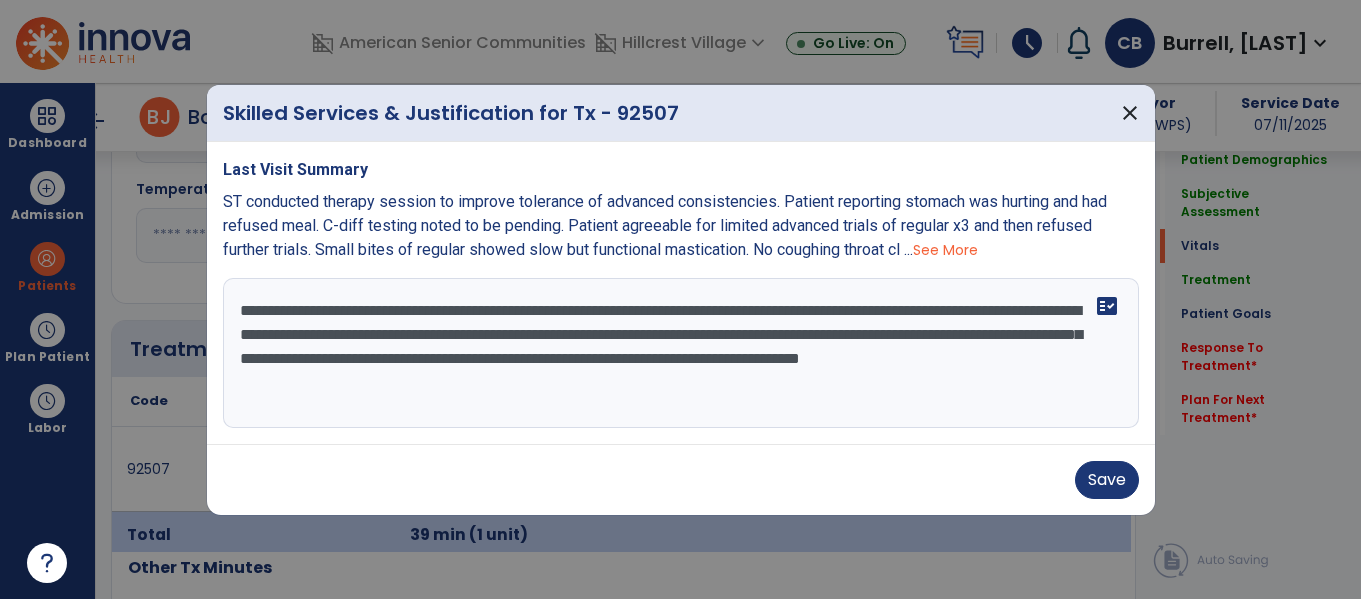drag, startPoint x: 750, startPoint y: 336, endPoint x: 710, endPoint y: 352, distance: 43.081318 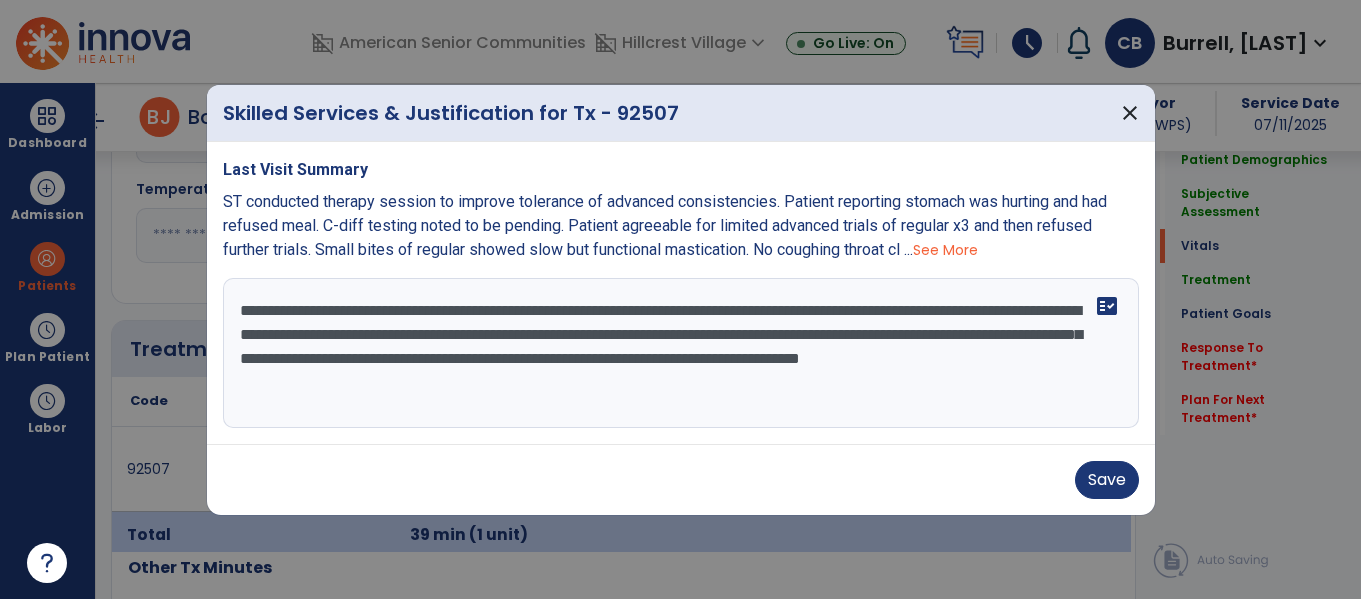 click on "**********" at bounding box center [681, 353] 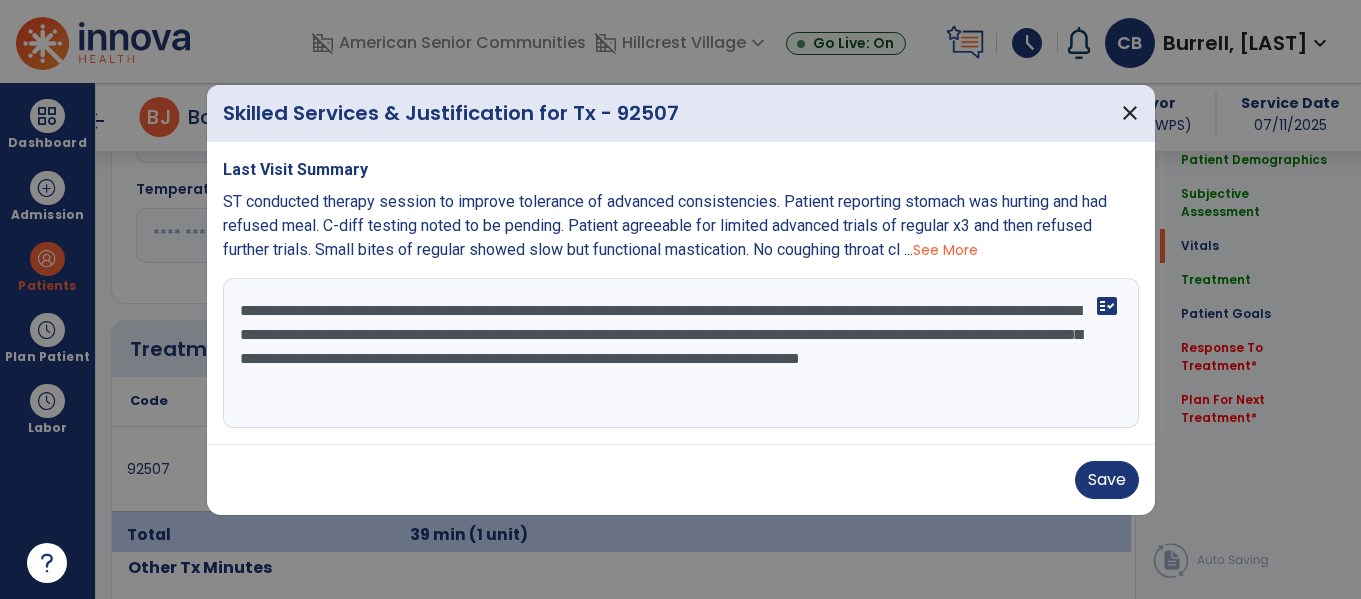 click on "**********" at bounding box center [681, 353] 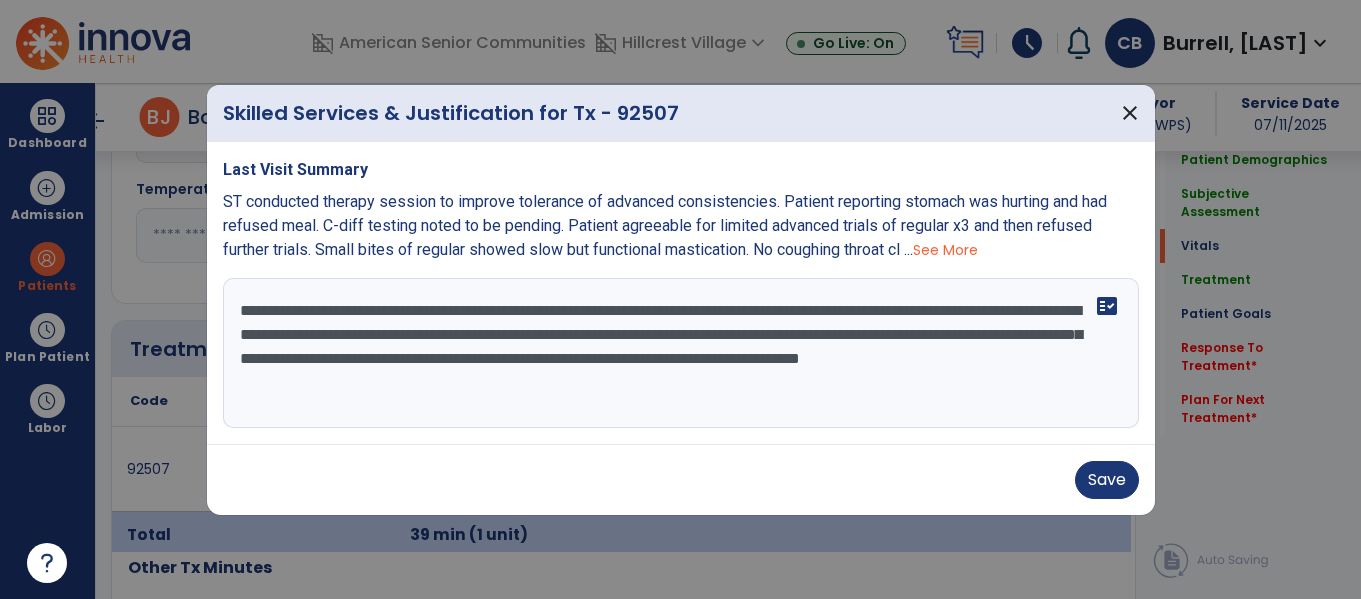 drag, startPoint x: 746, startPoint y: 327, endPoint x: 706, endPoint y: 354, distance: 48.259712 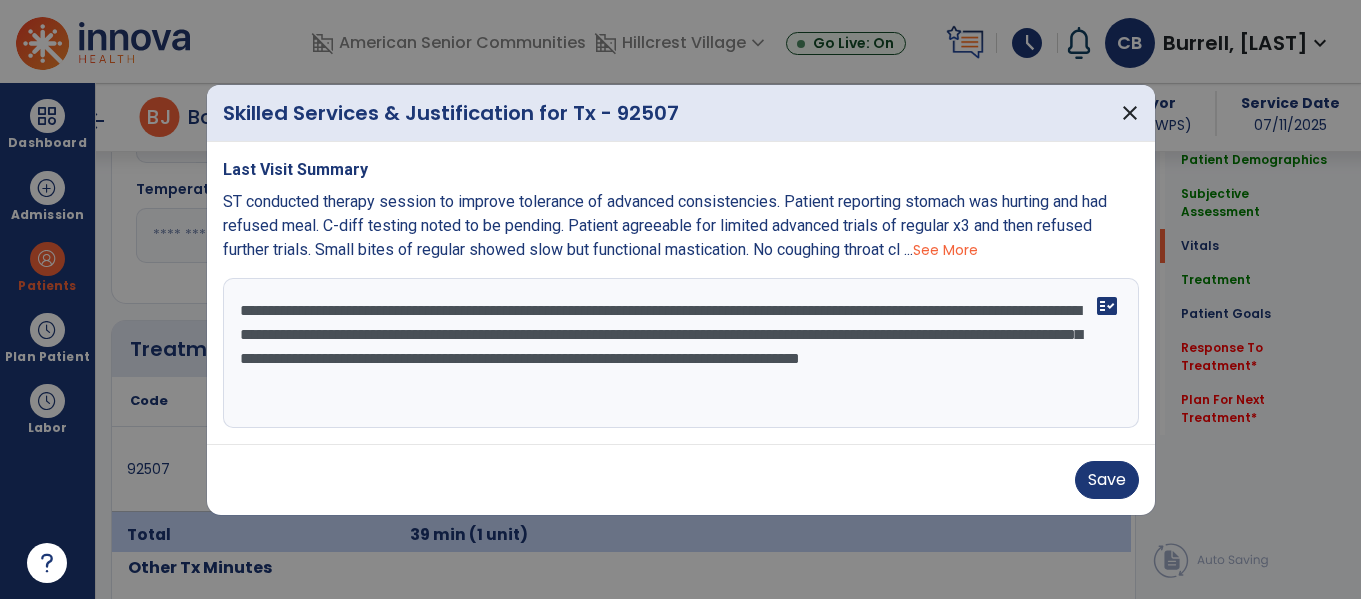 click on "**********" at bounding box center (681, 353) 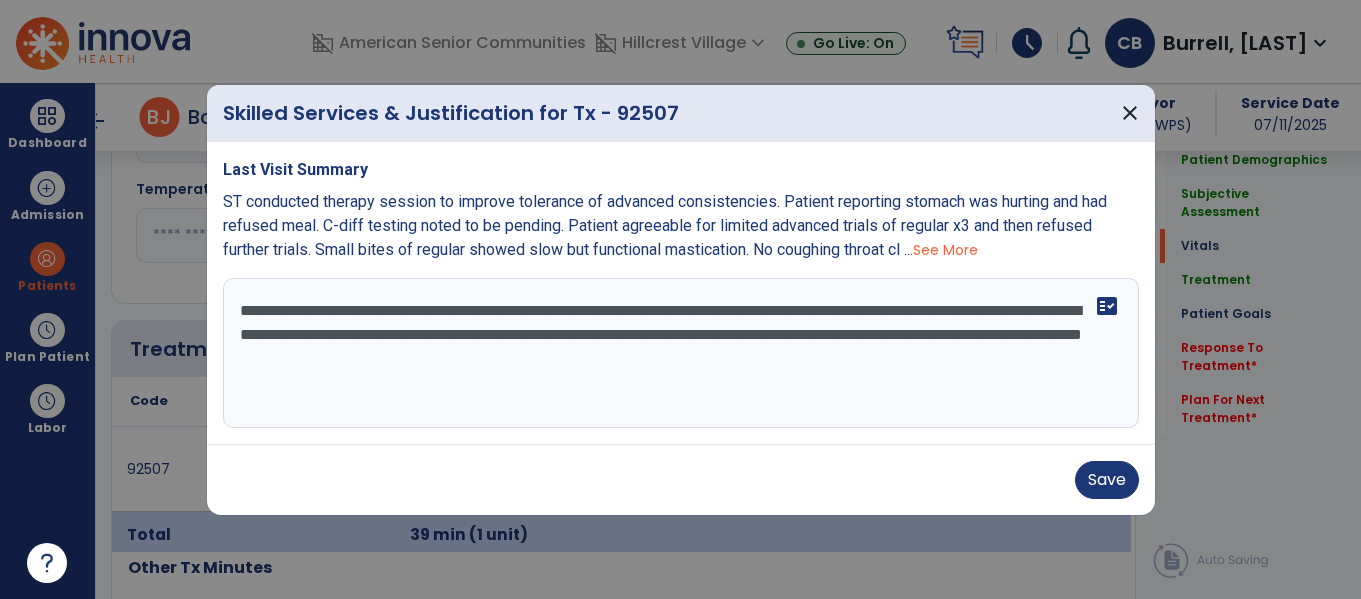 drag, startPoint x: 748, startPoint y: 337, endPoint x: 834, endPoint y: 389, distance: 100.49876 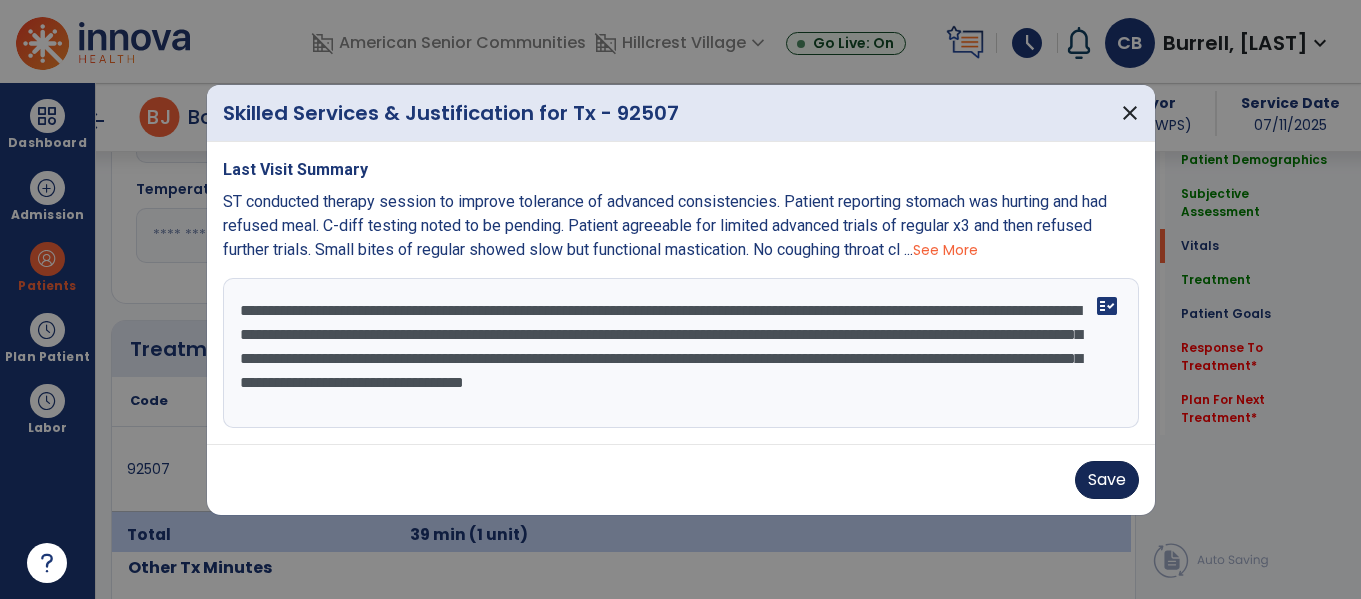 type on "**********" 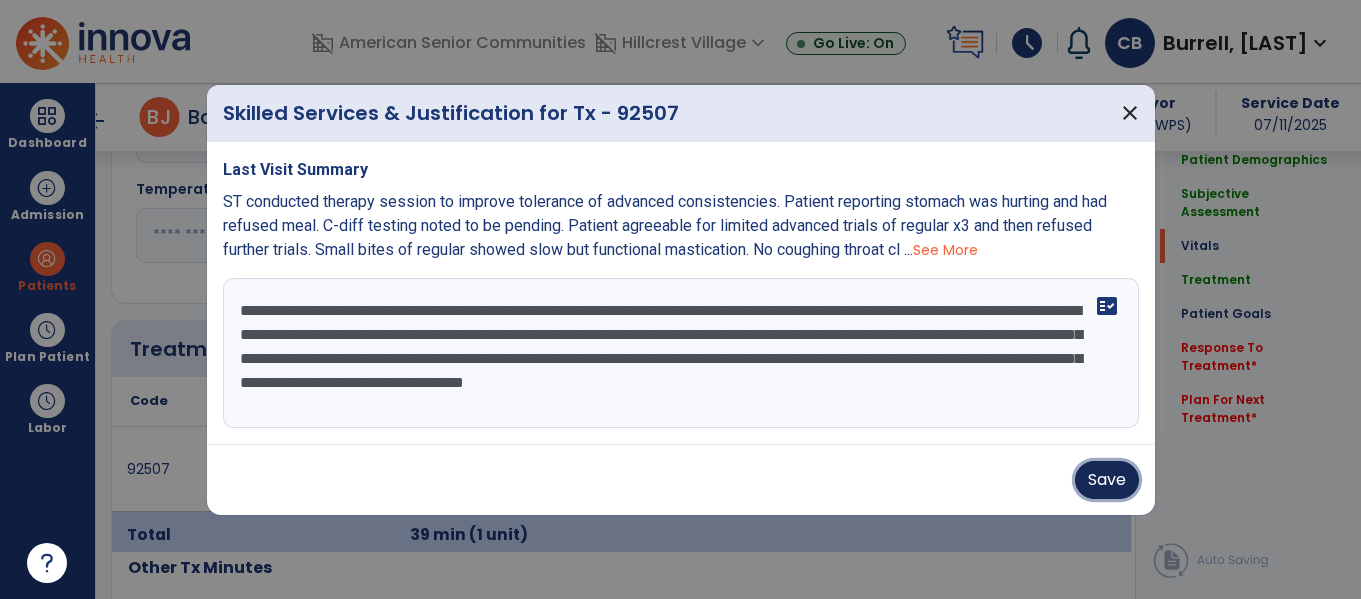 click on "Save" at bounding box center (1107, 480) 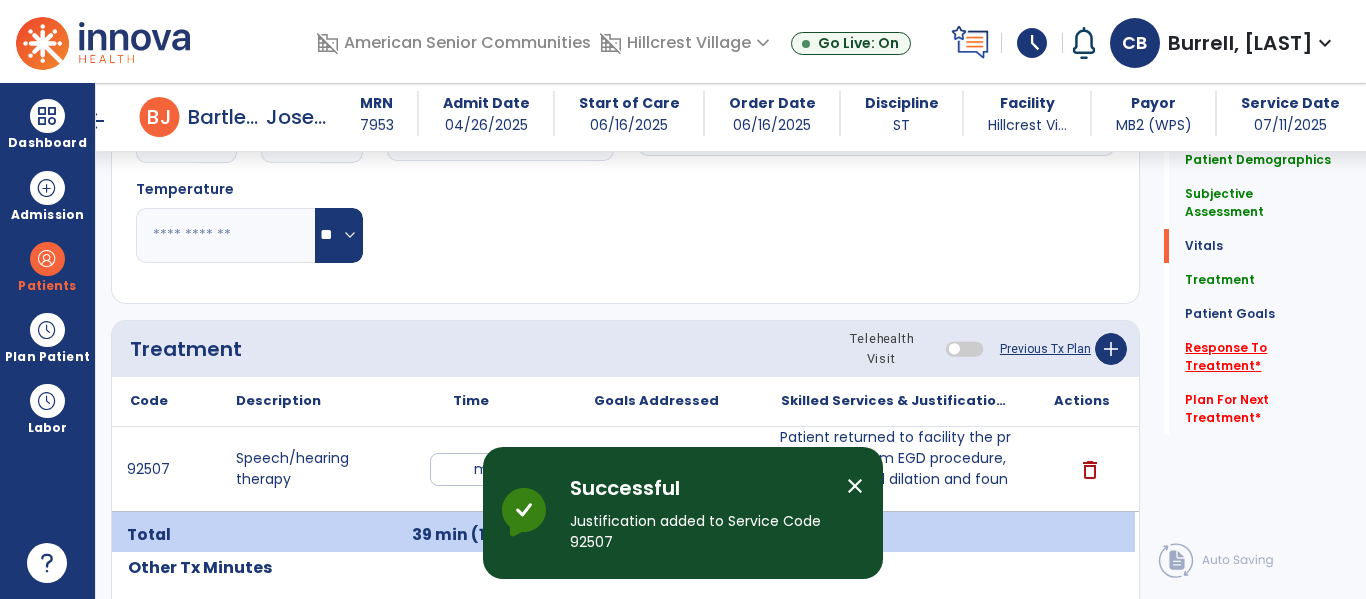 click on "Response To Treatment   *" 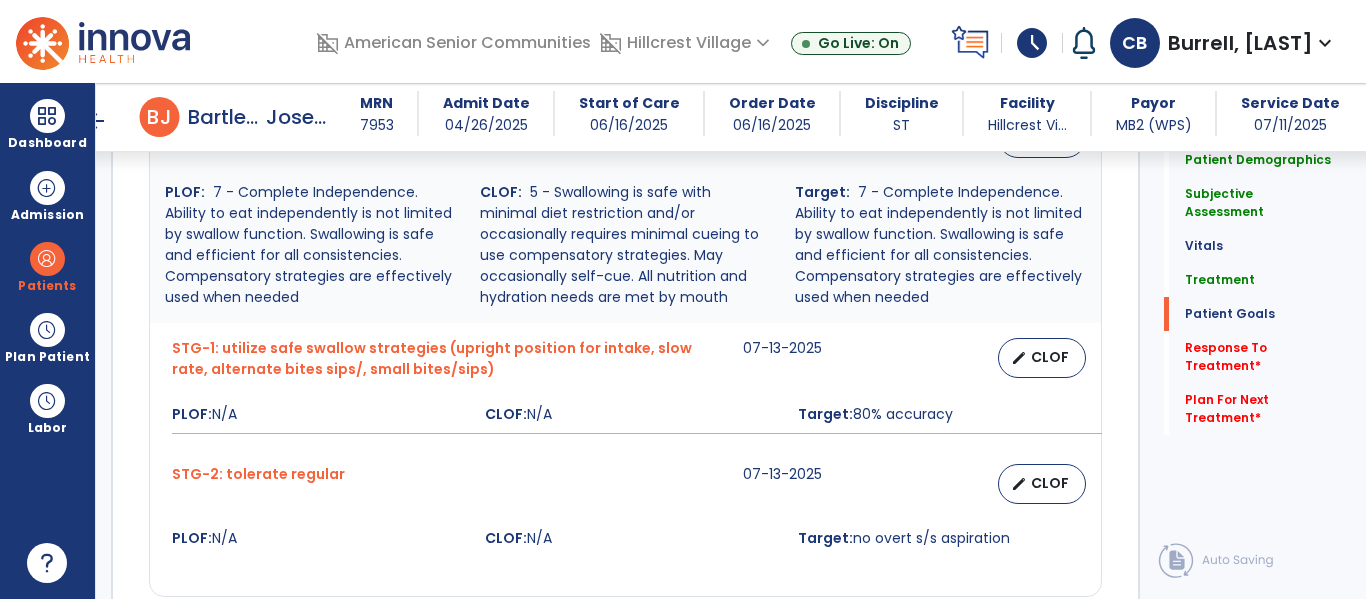 scroll, scrollTop: 2200, scrollLeft: 0, axis: vertical 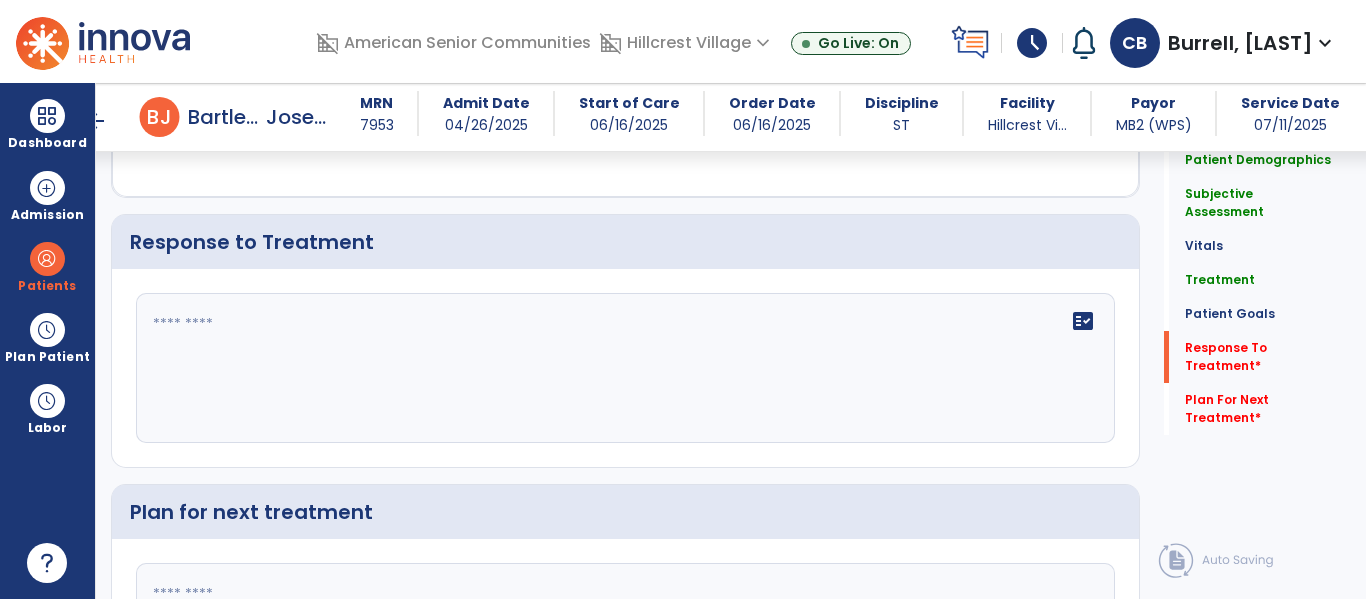 click 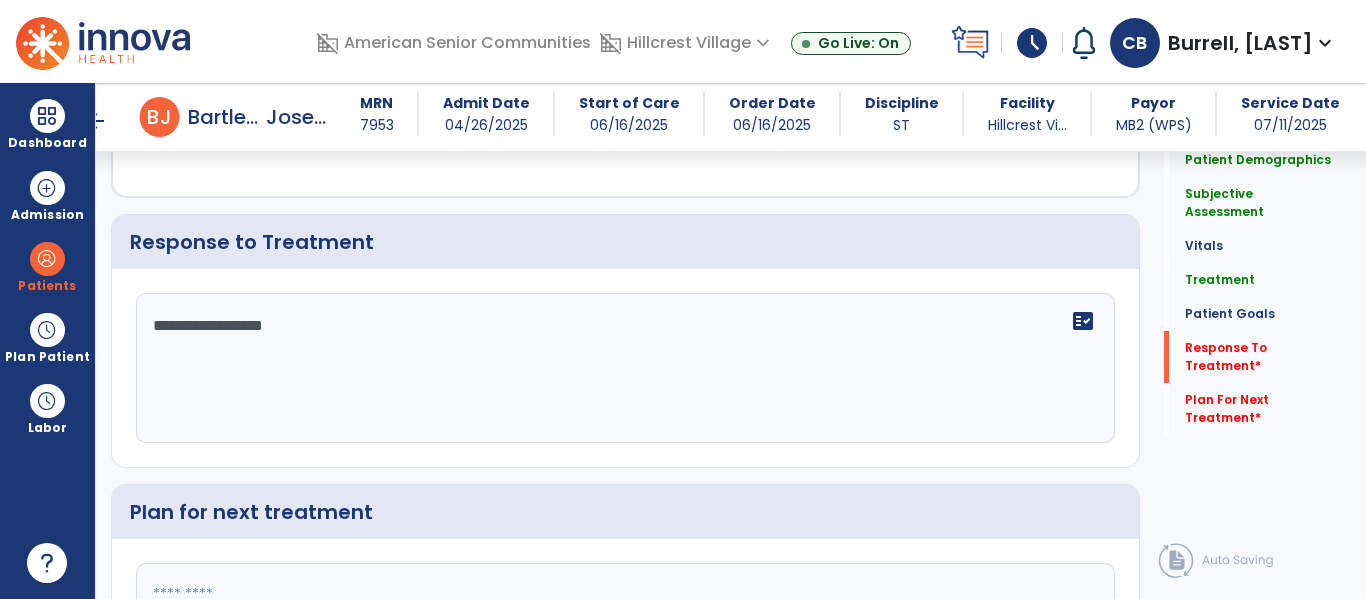 scroll, scrollTop: 2209, scrollLeft: 0, axis: vertical 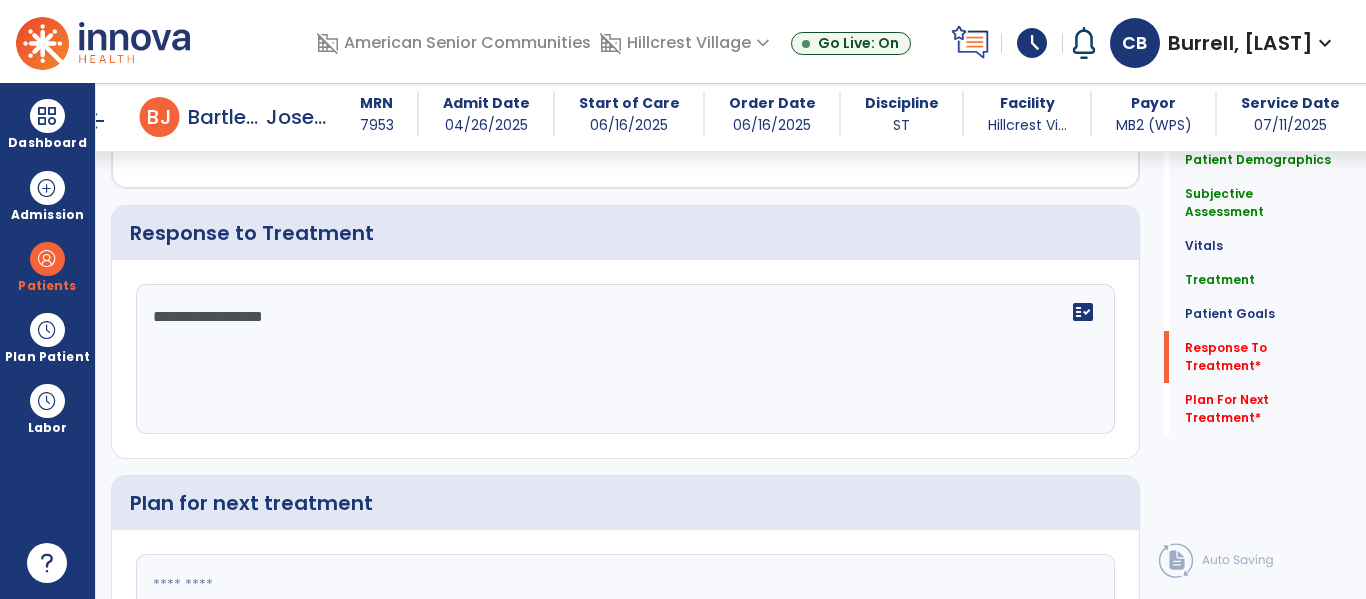 click on "**********" 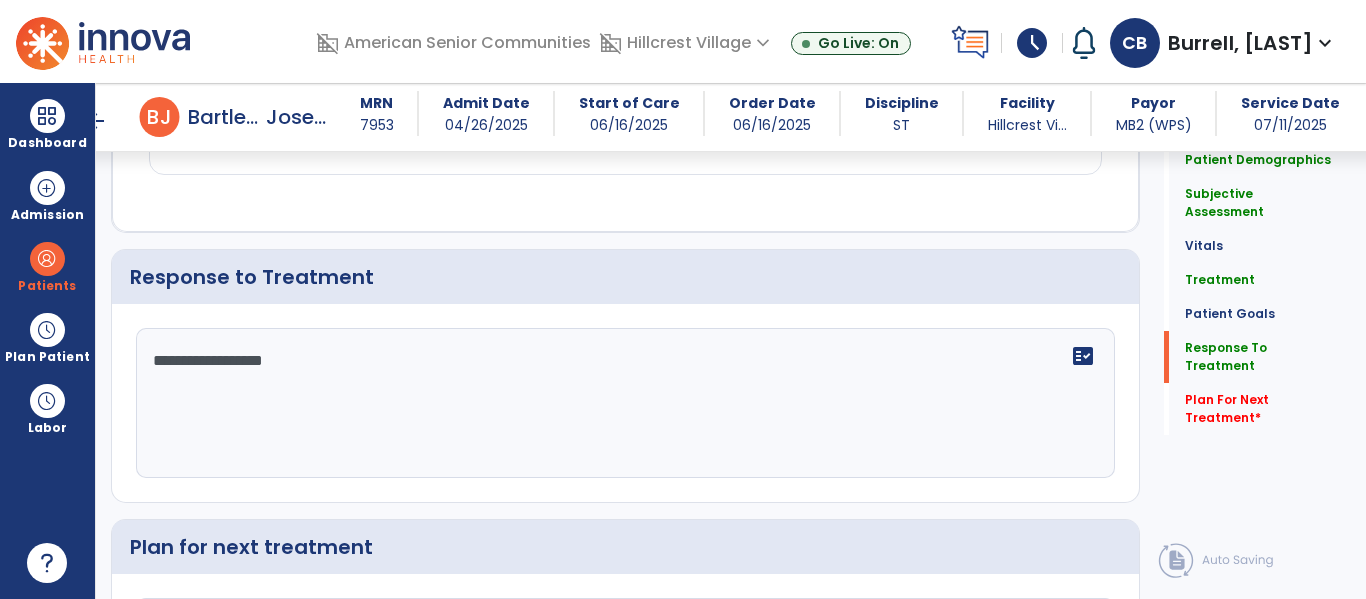 scroll, scrollTop: 2209, scrollLeft: 0, axis: vertical 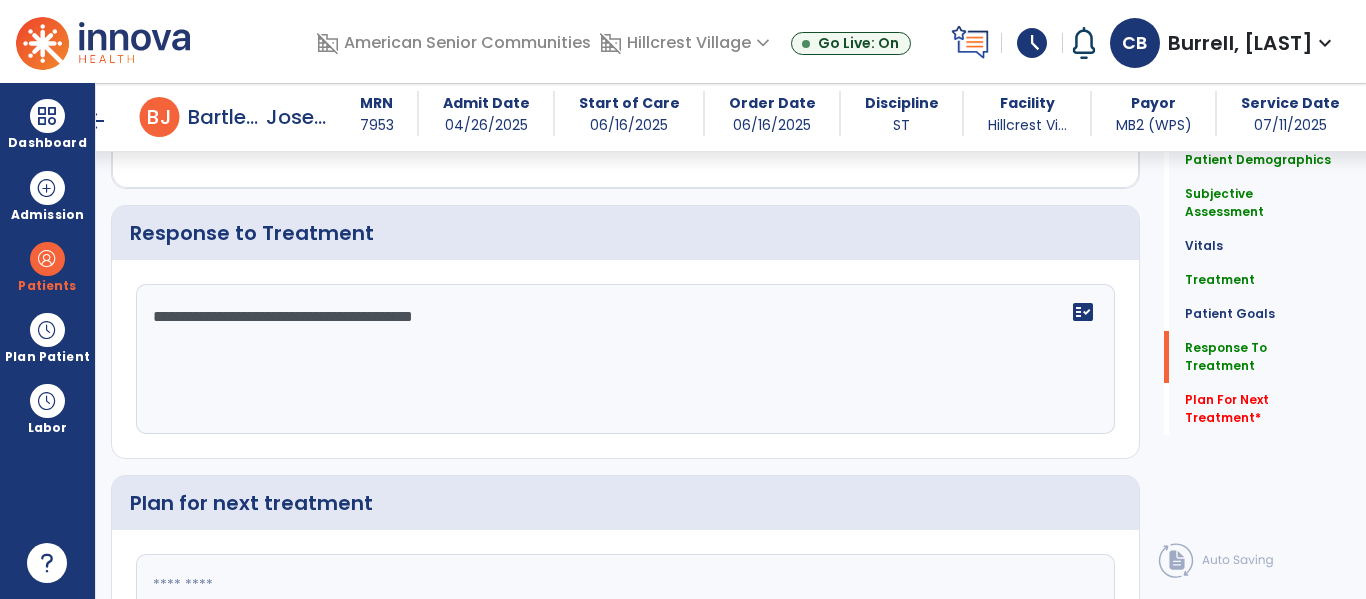 type on "**********" 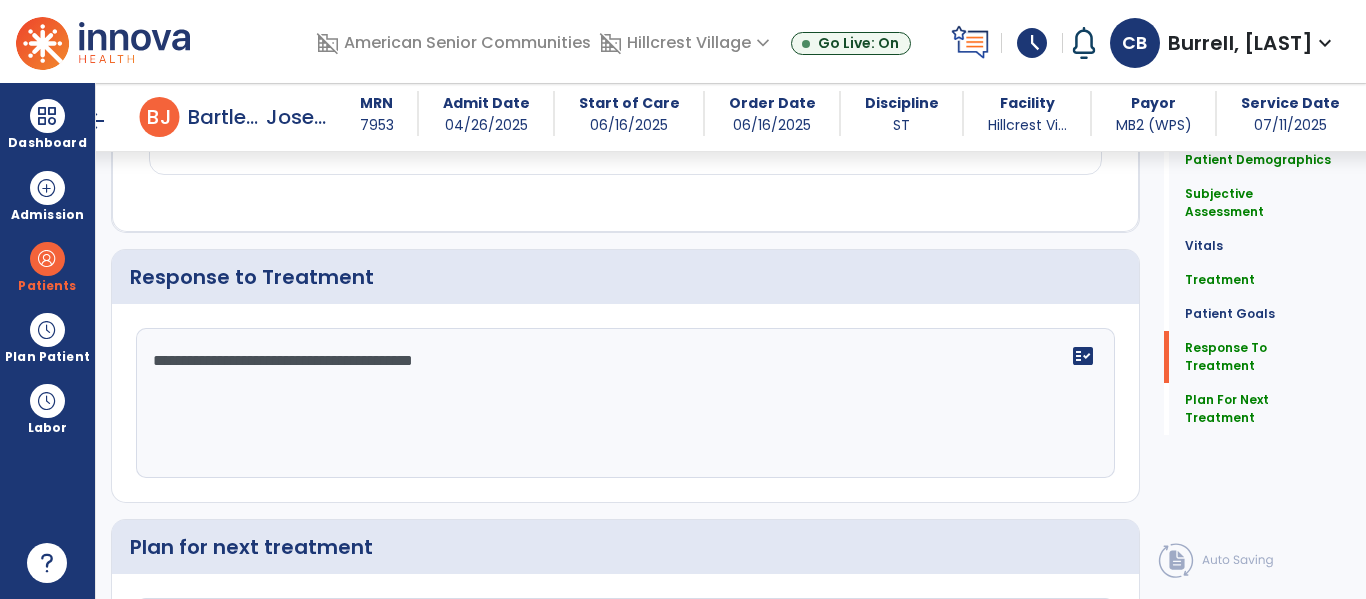 scroll, scrollTop: 2209, scrollLeft: 0, axis: vertical 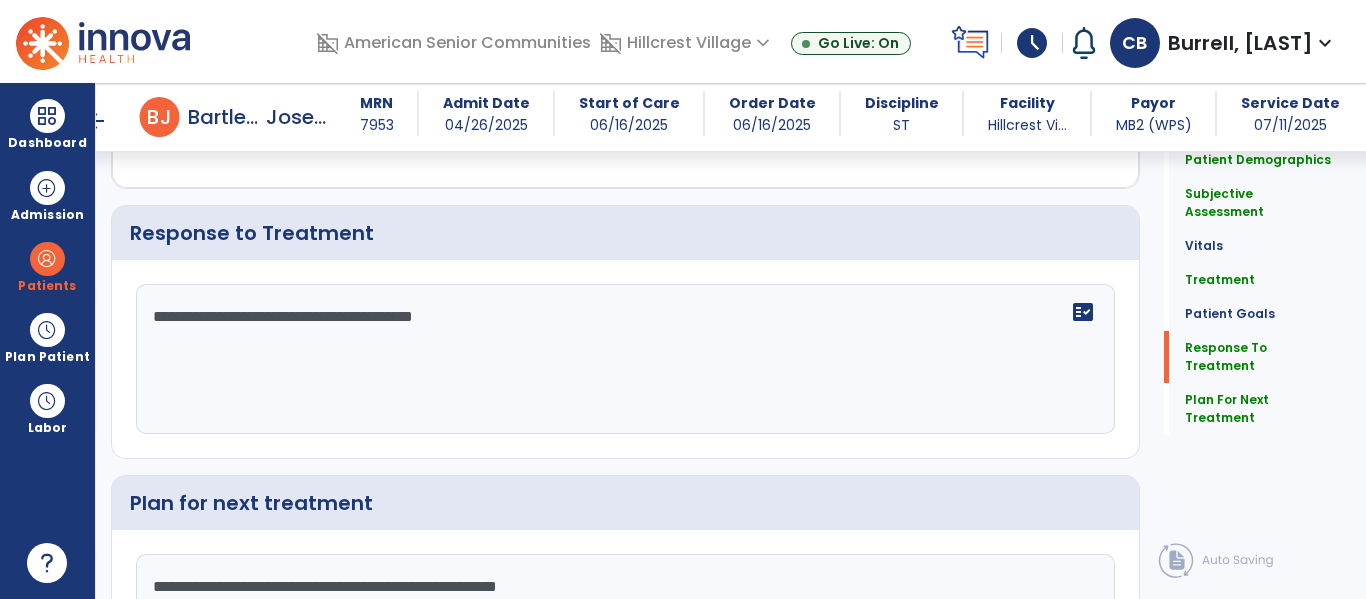 click on "**********" 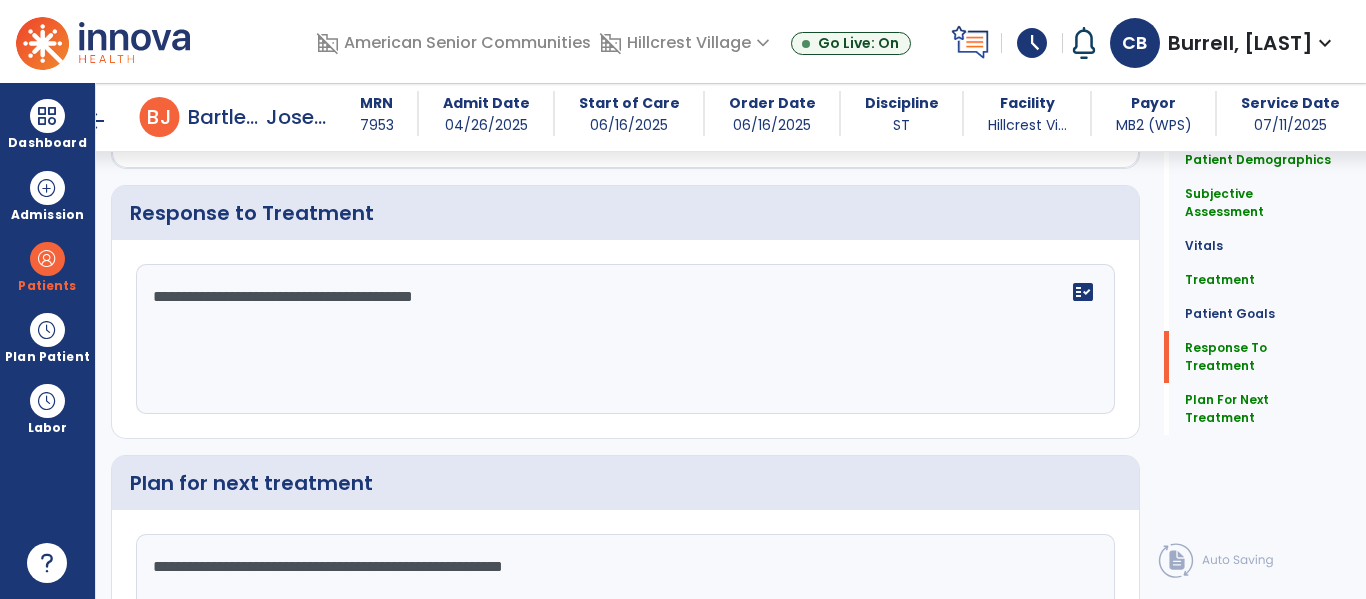 scroll, scrollTop: 2273, scrollLeft: 0, axis: vertical 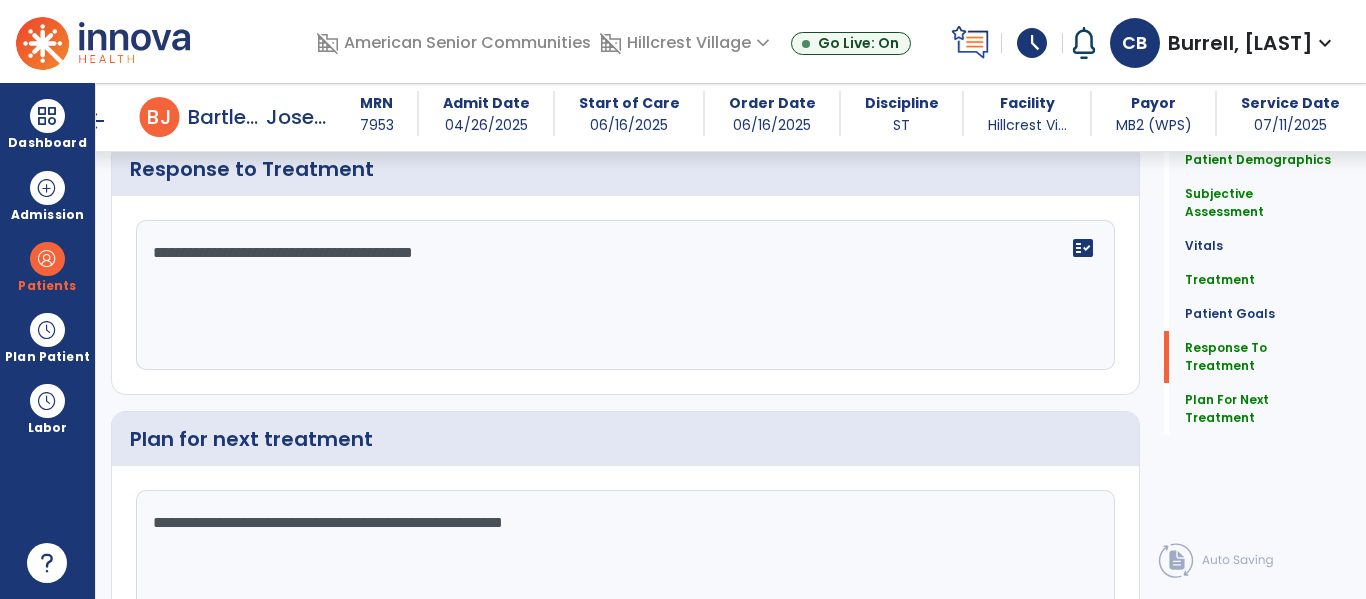 click on "**********" 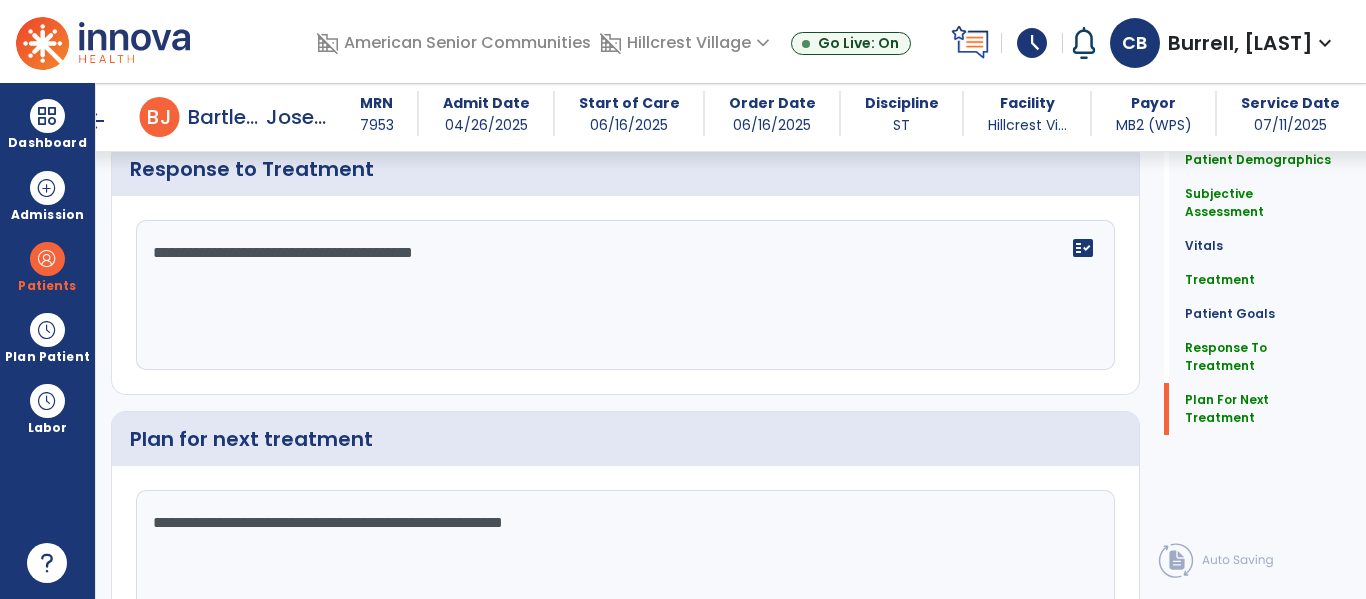 scroll, scrollTop: 2405, scrollLeft: 0, axis: vertical 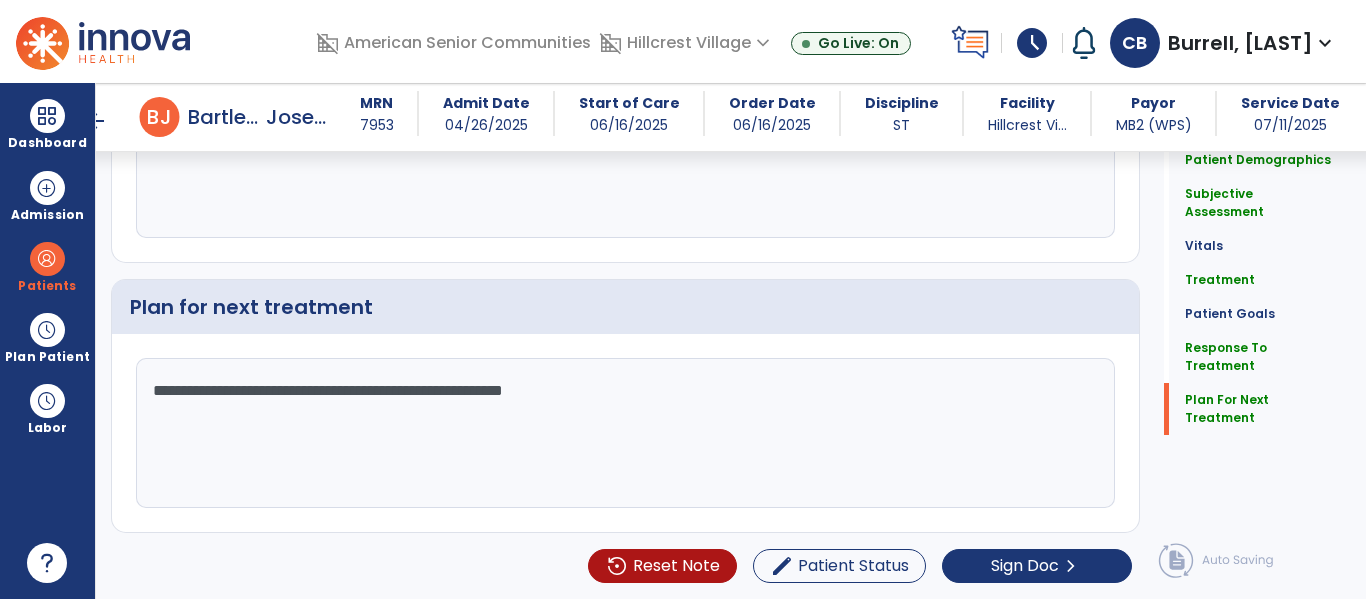 type on "**********" 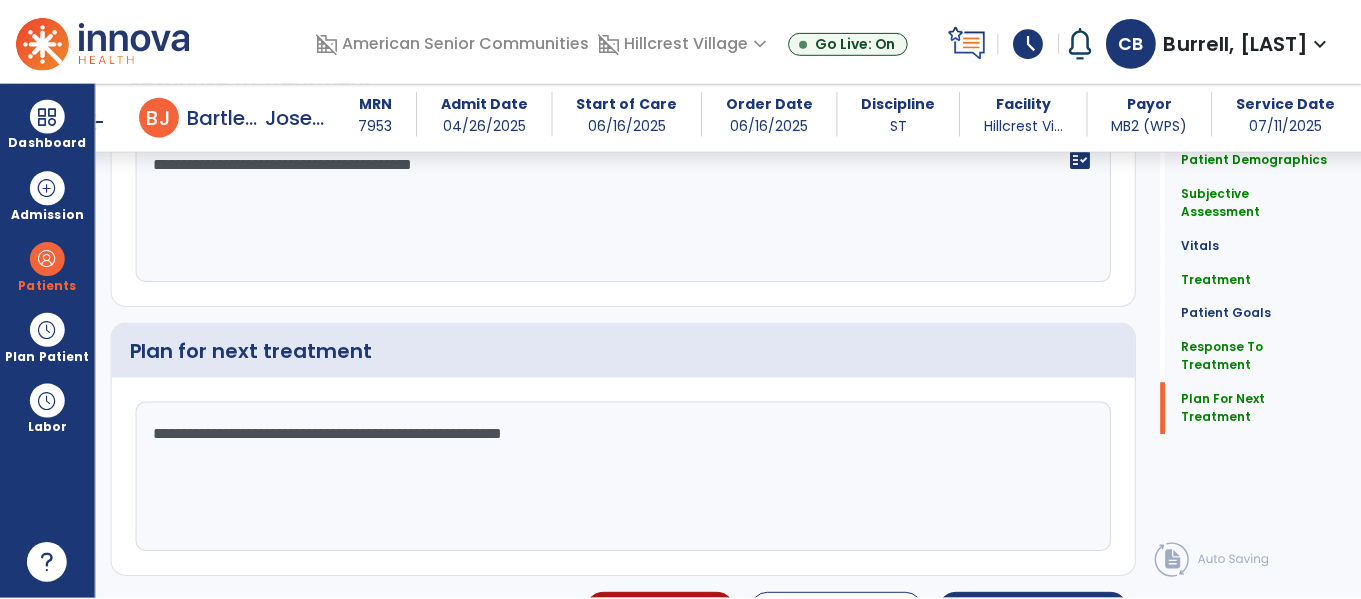 scroll, scrollTop: 2405, scrollLeft: 0, axis: vertical 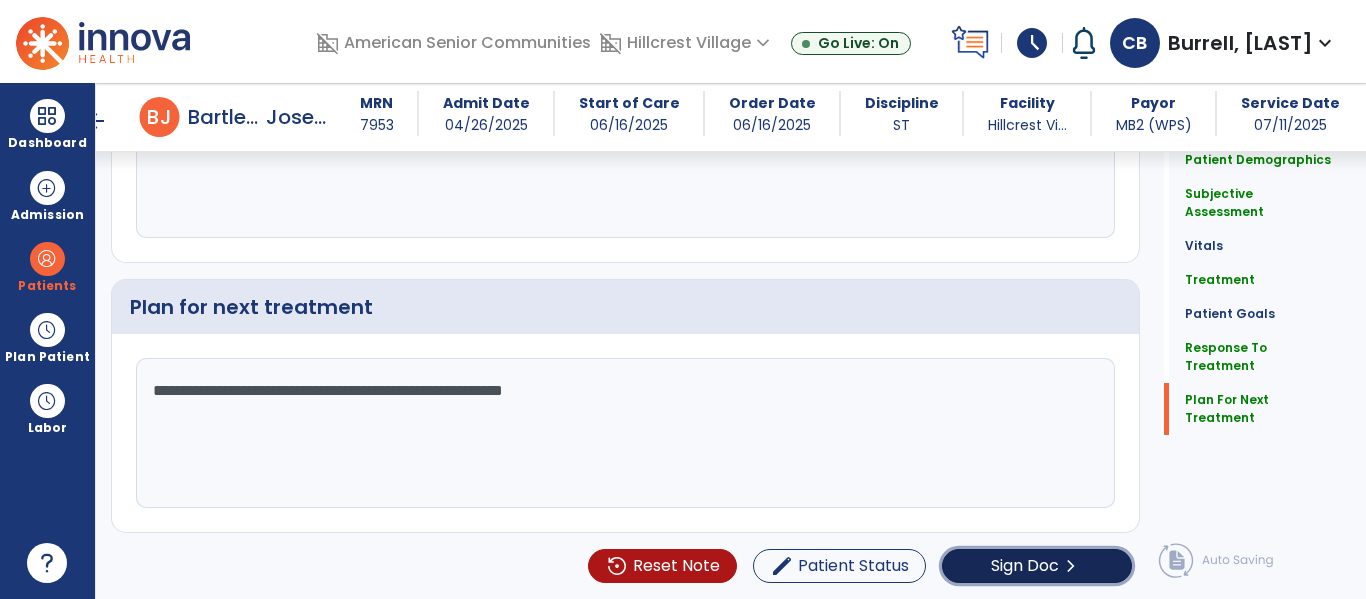 click on "Sign Doc" 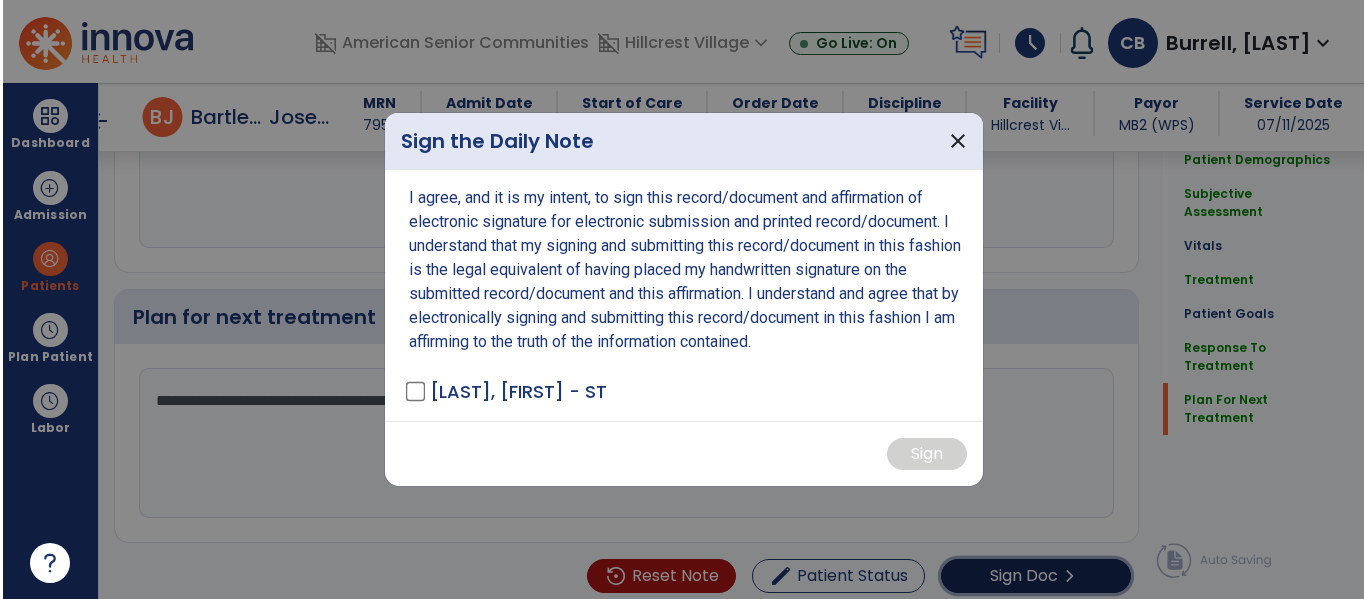 scroll, scrollTop: 2405, scrollLeft: 0, axis: vertical 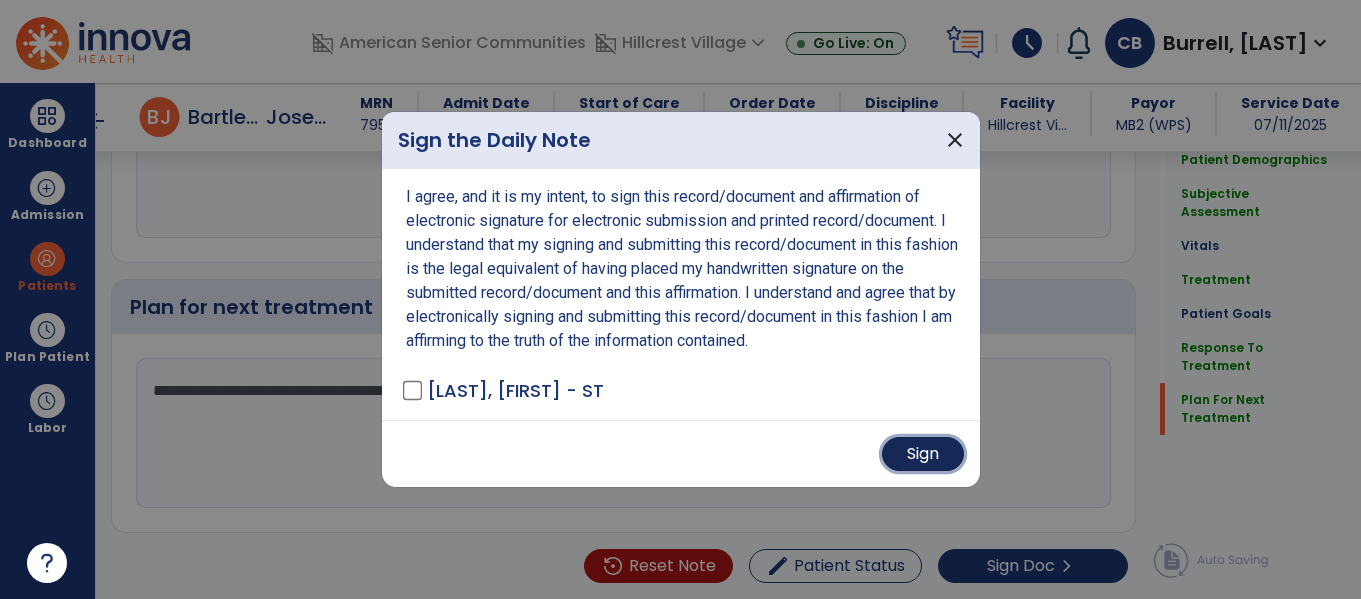 click on "Sign" at bounding box center (923, 454) 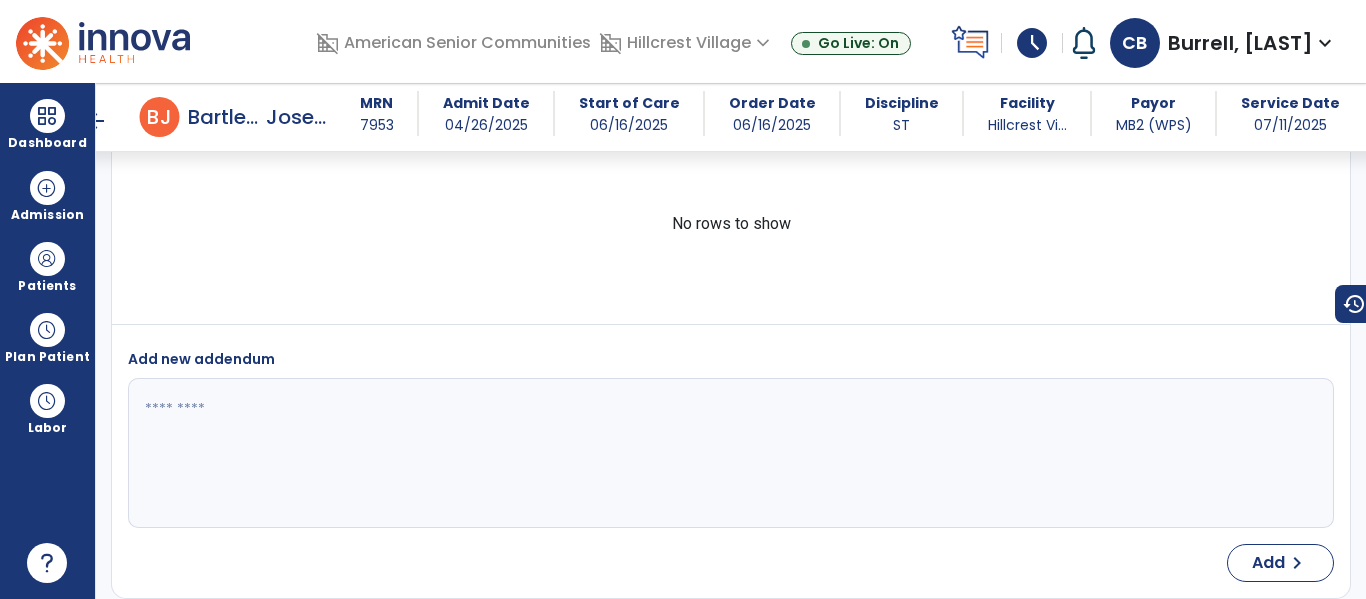scroll, scrollTop: 0, scrollLeft: 0, axis: both 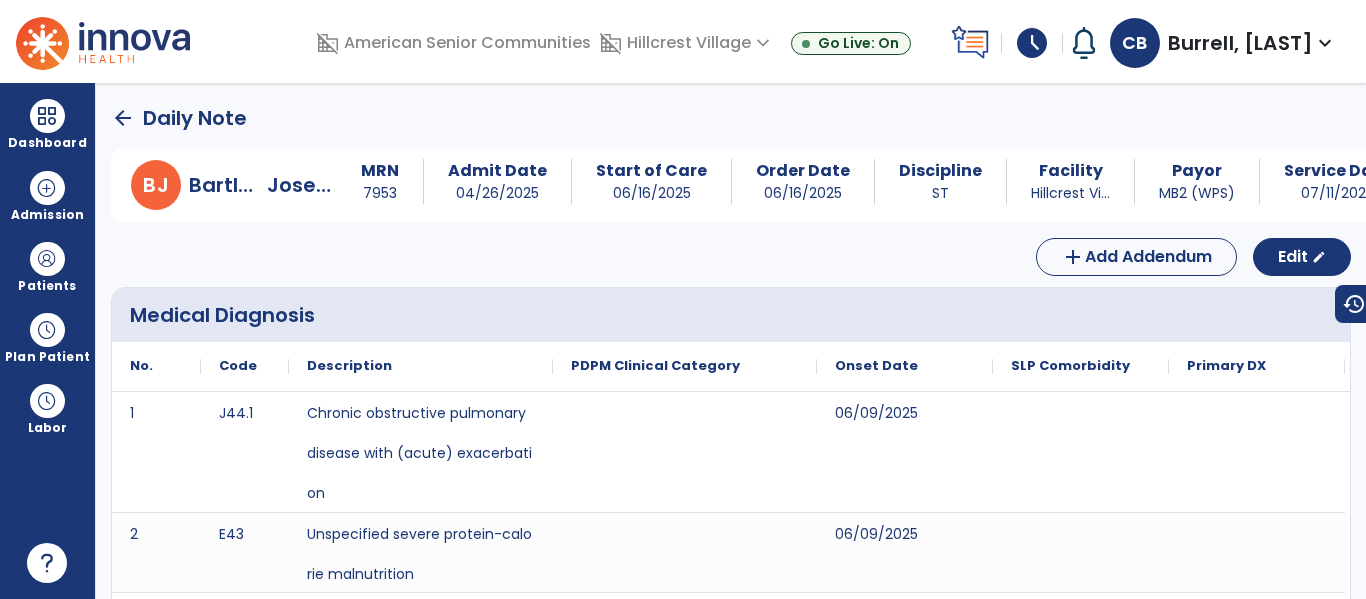 click on "arrow_back" 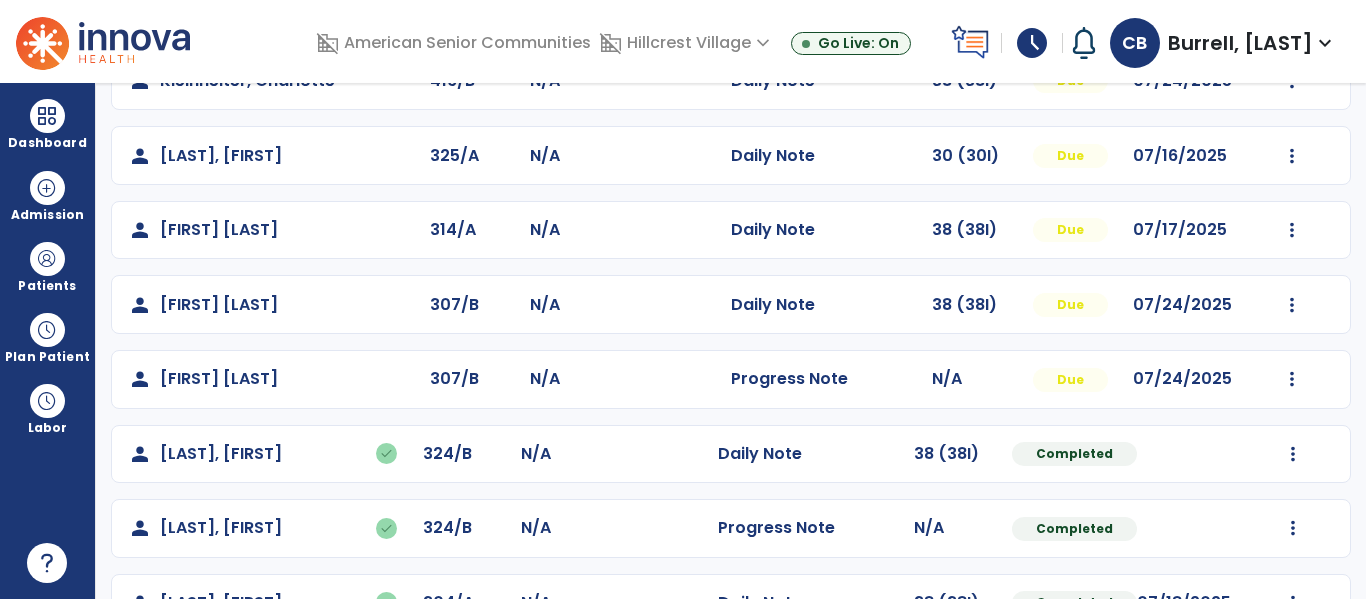 scroll, scrollTop: 735, scrollLeft: 0, axis: vertical 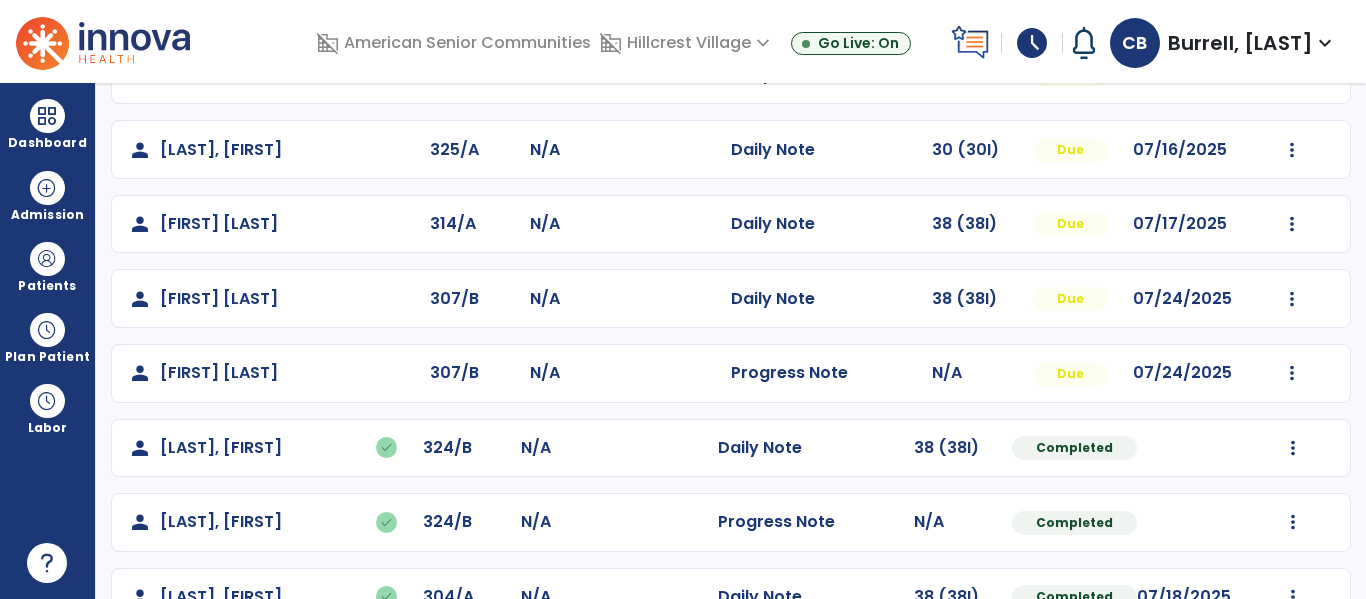 click on "Mark Visit As Complete   Reset Note   Open Document   G + C Mins" 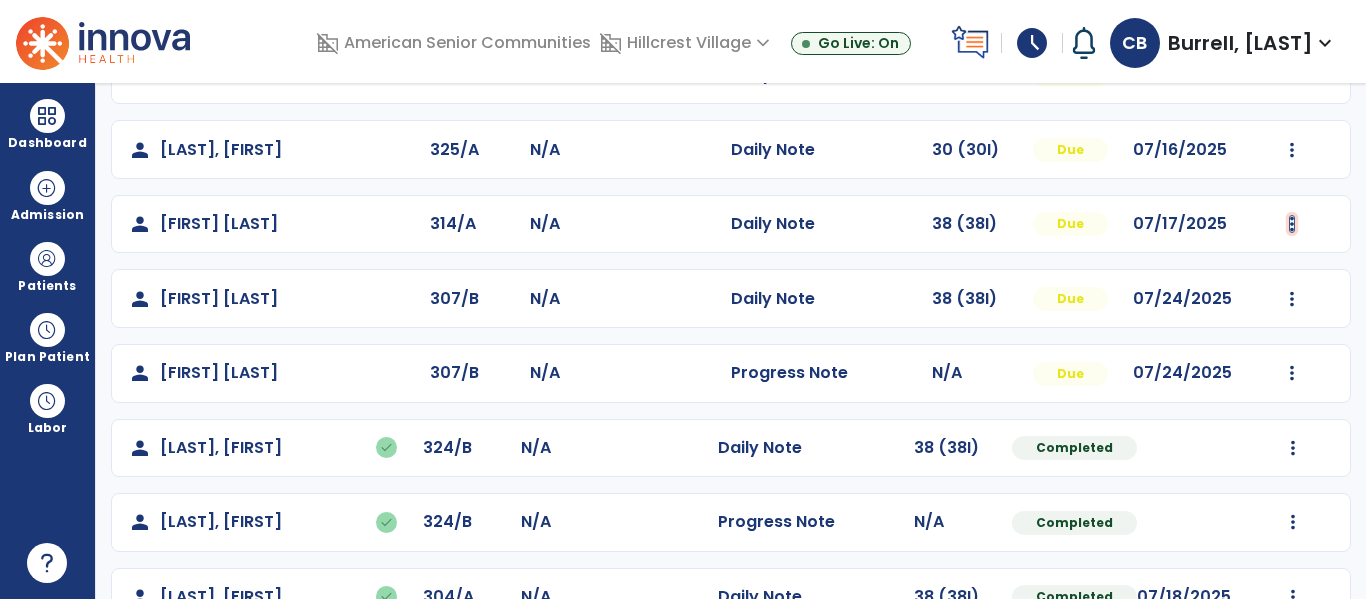 click at bounding box center (1292, -447) 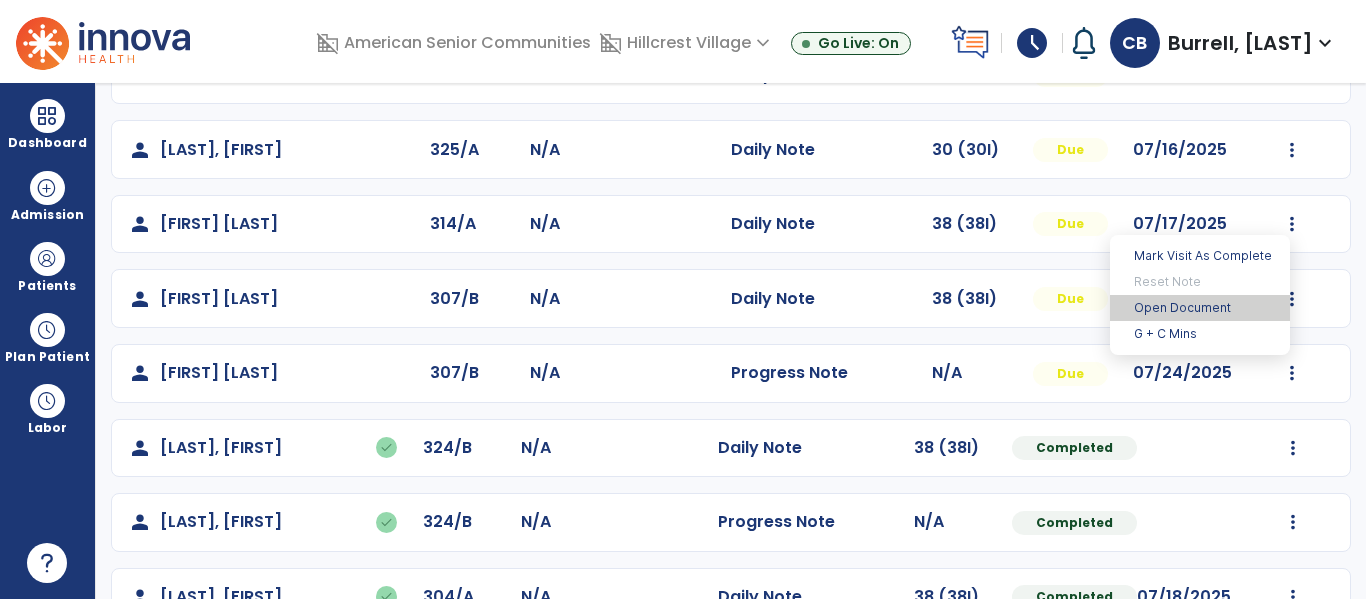 click on "Open Document" at bounding box center [1200, 308] 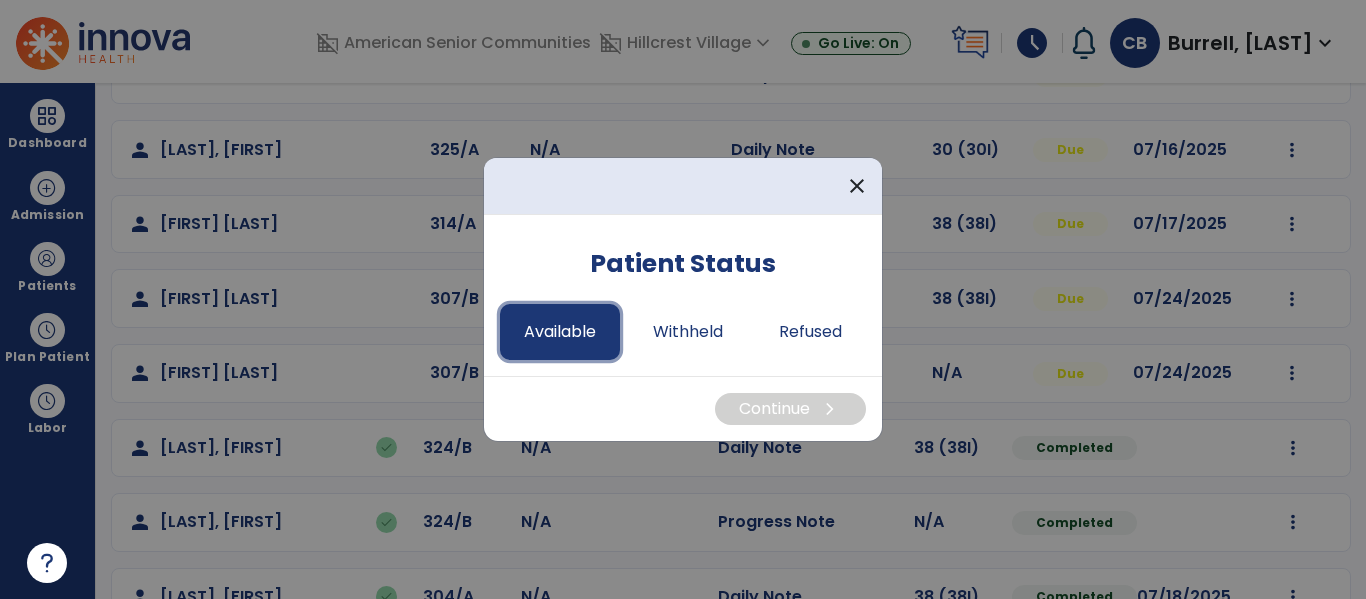 click on "Available" at bounding box center [560, 332] 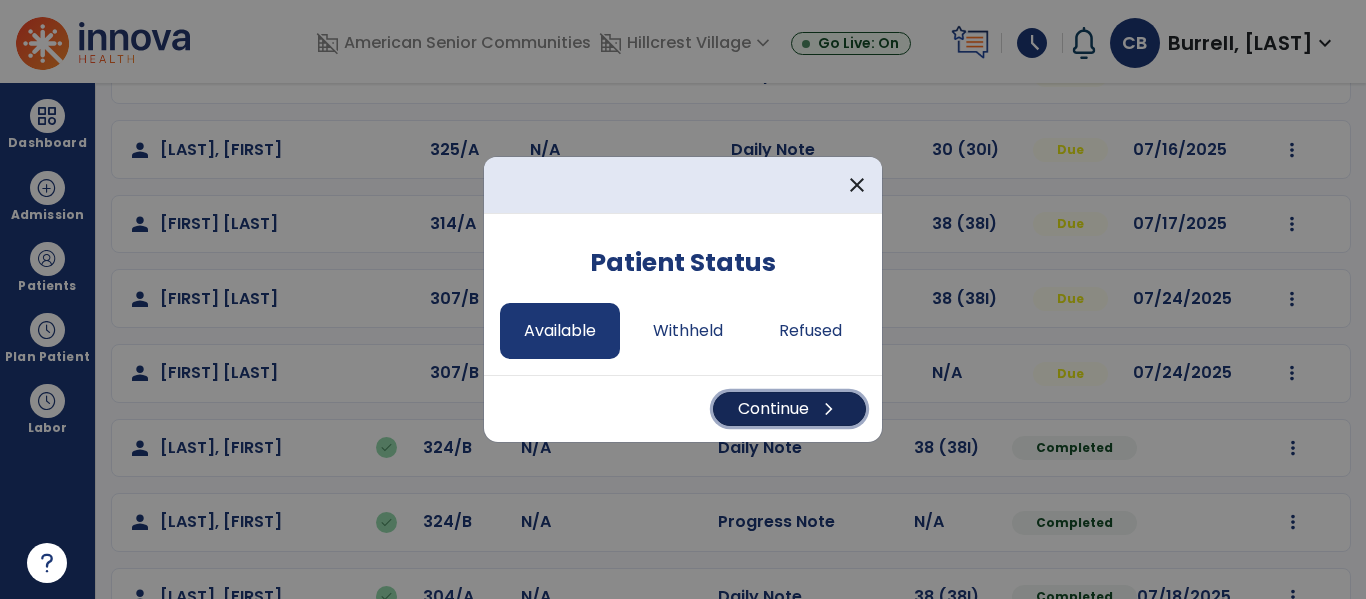 click on "Continue   chevron_right" at bounding box center [789, 409] 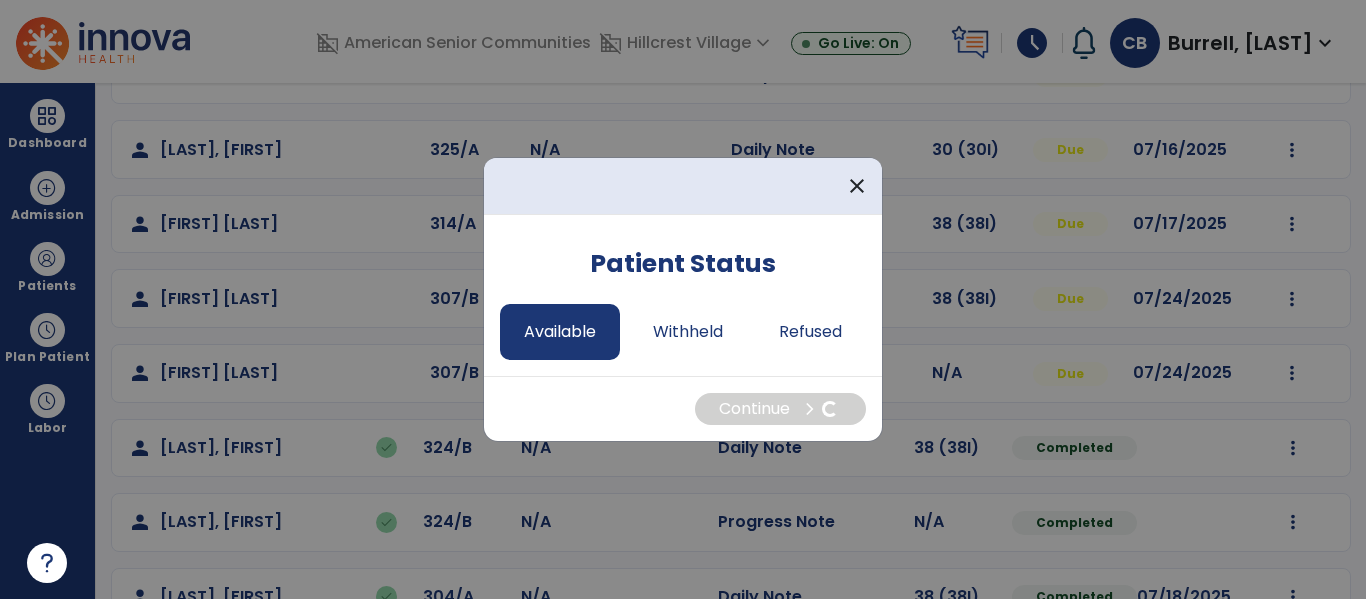 select on "*" 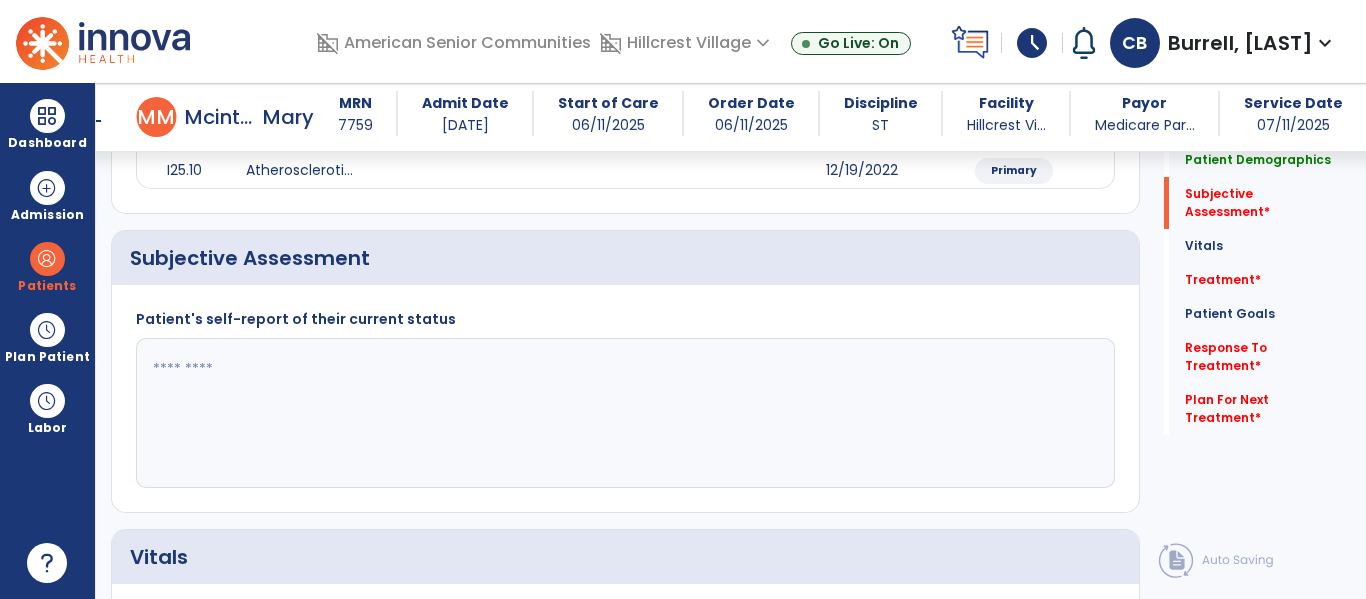 scroll, scrollTop: 394, scrollLeft: 0, axis: vertical 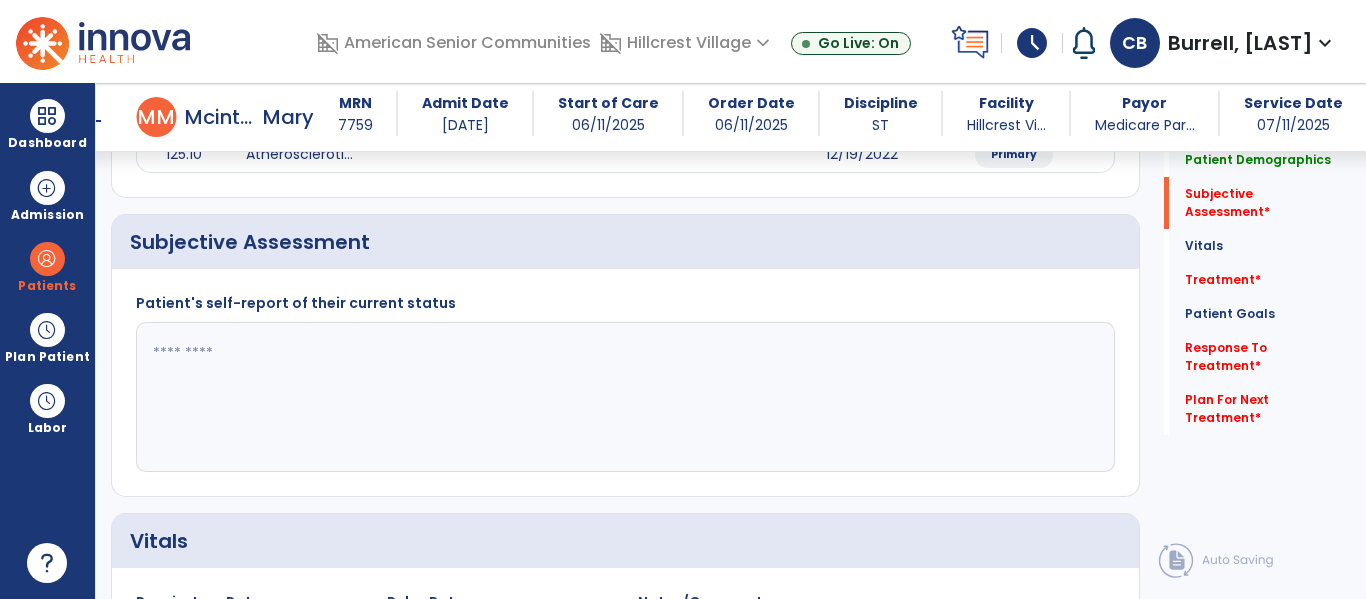 click 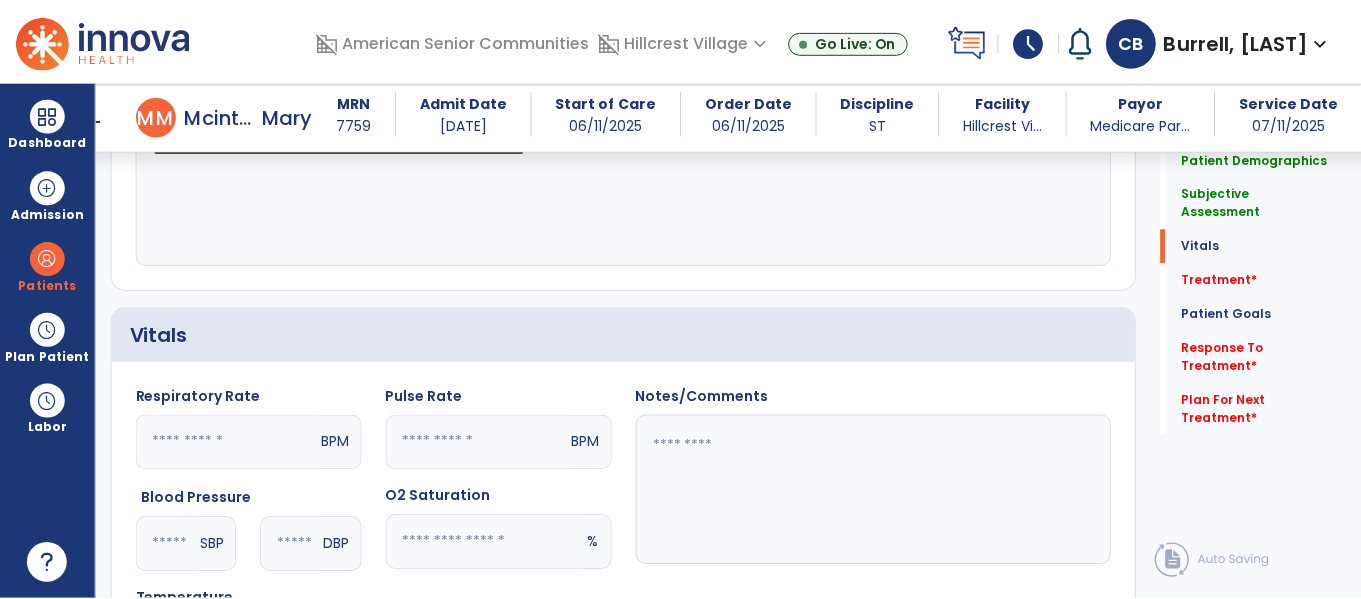 scroll, scrollTop: 1048, scrollLeft: 0, axis: vertical 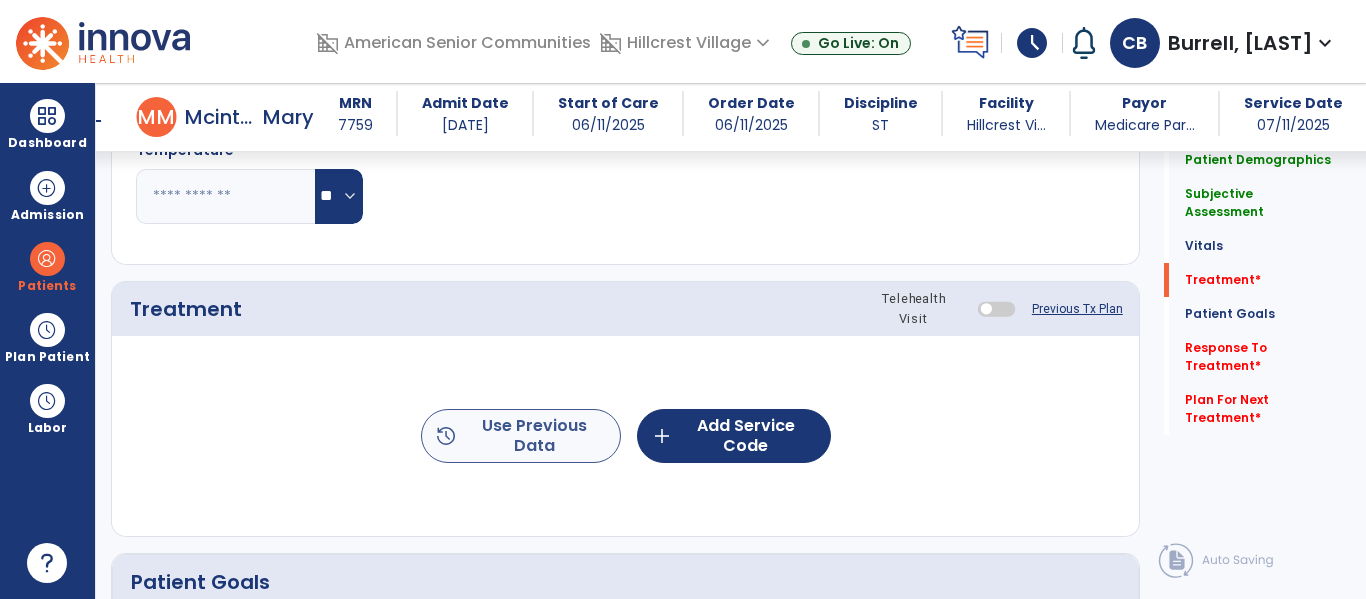 type on "**********" 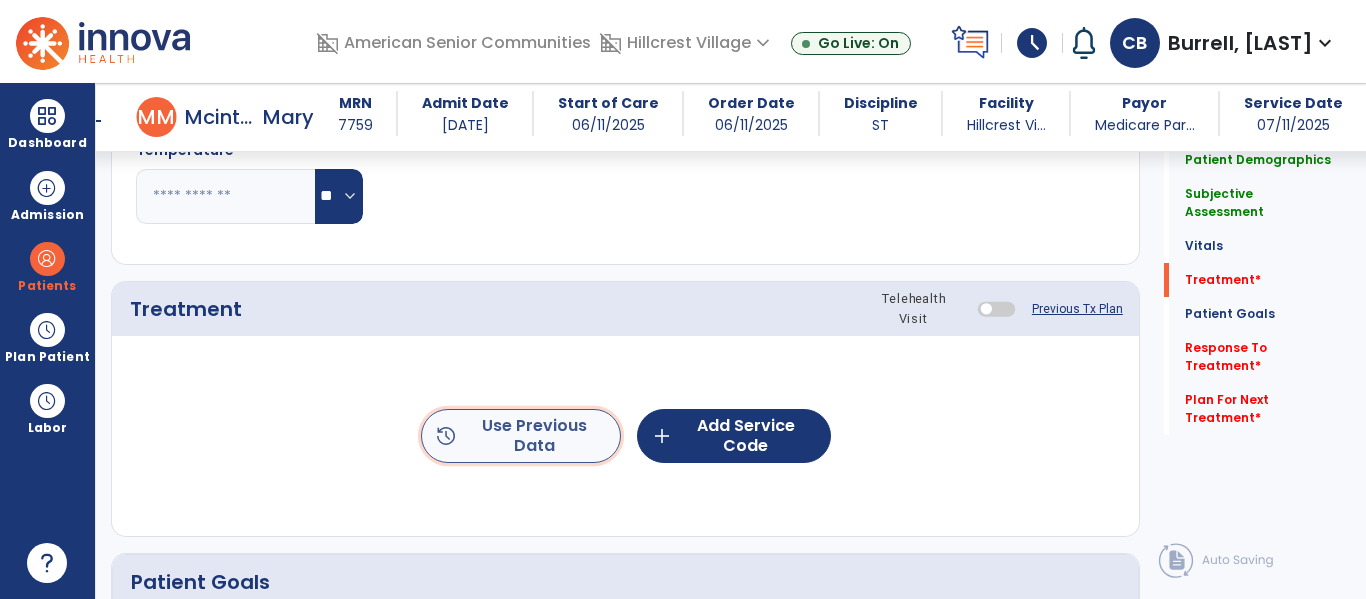 click on "history  Use Previous Data" 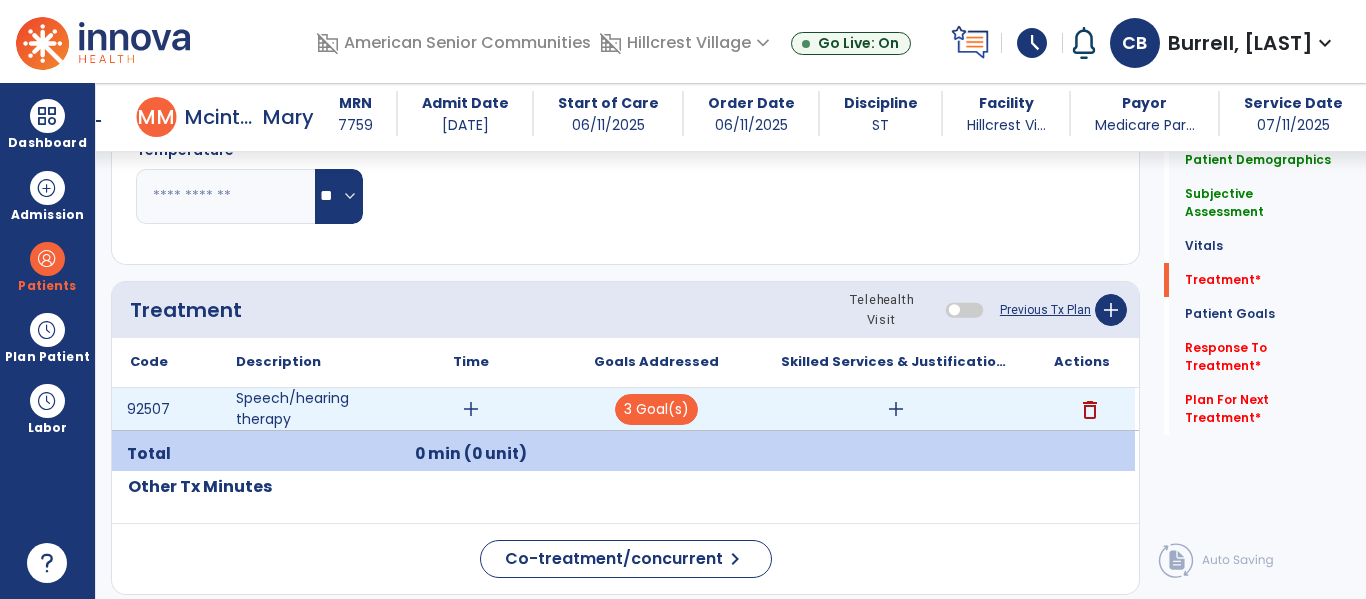 click on "add" at bounding box center (471, 409) 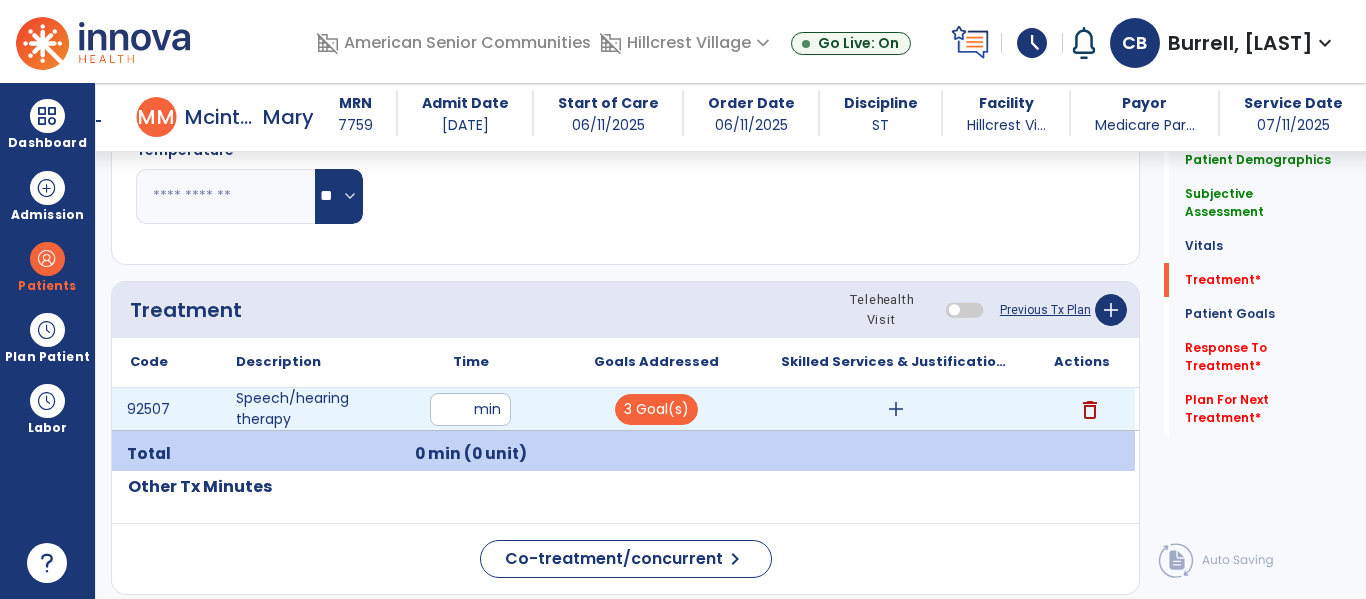 type on "**" 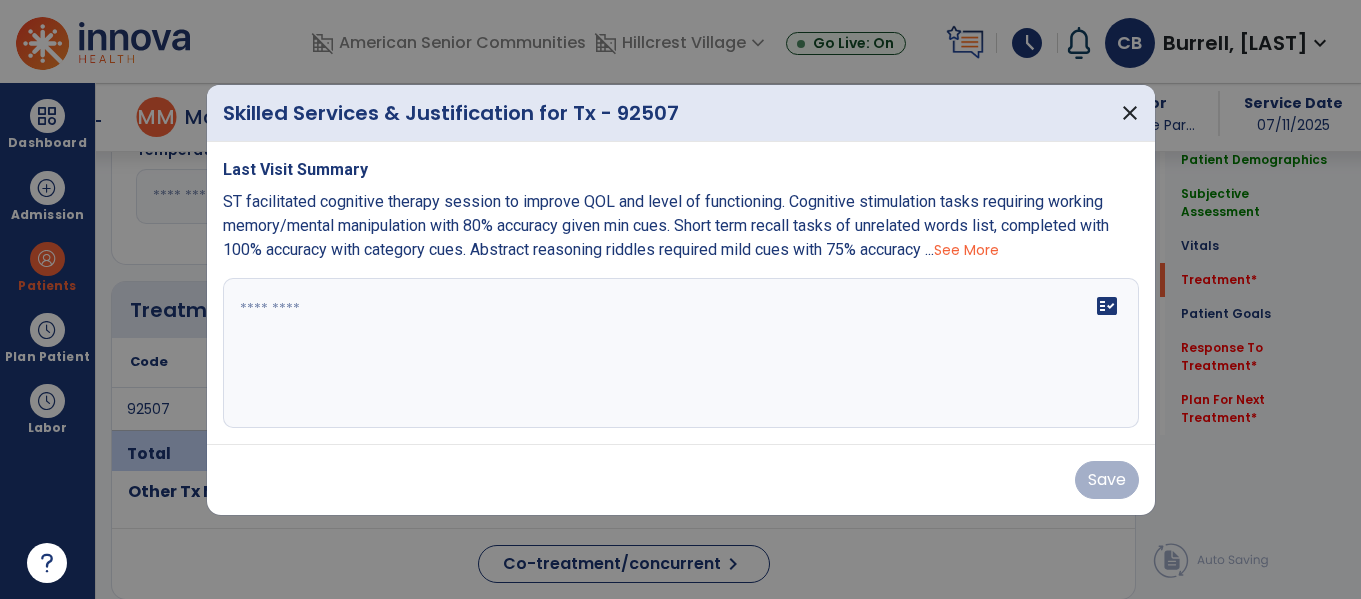 scroll, scrollTop: 1048, scrollLeft: 0, axis: vertical 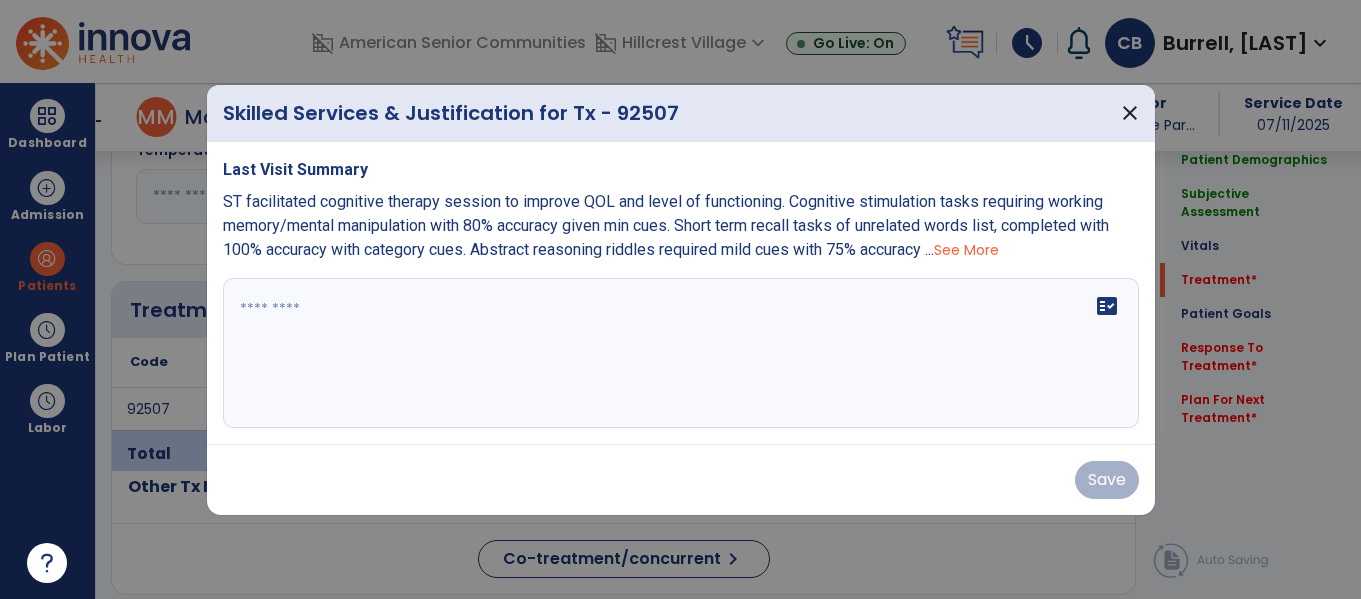 click on "See More" at bounding box center [966, 250] 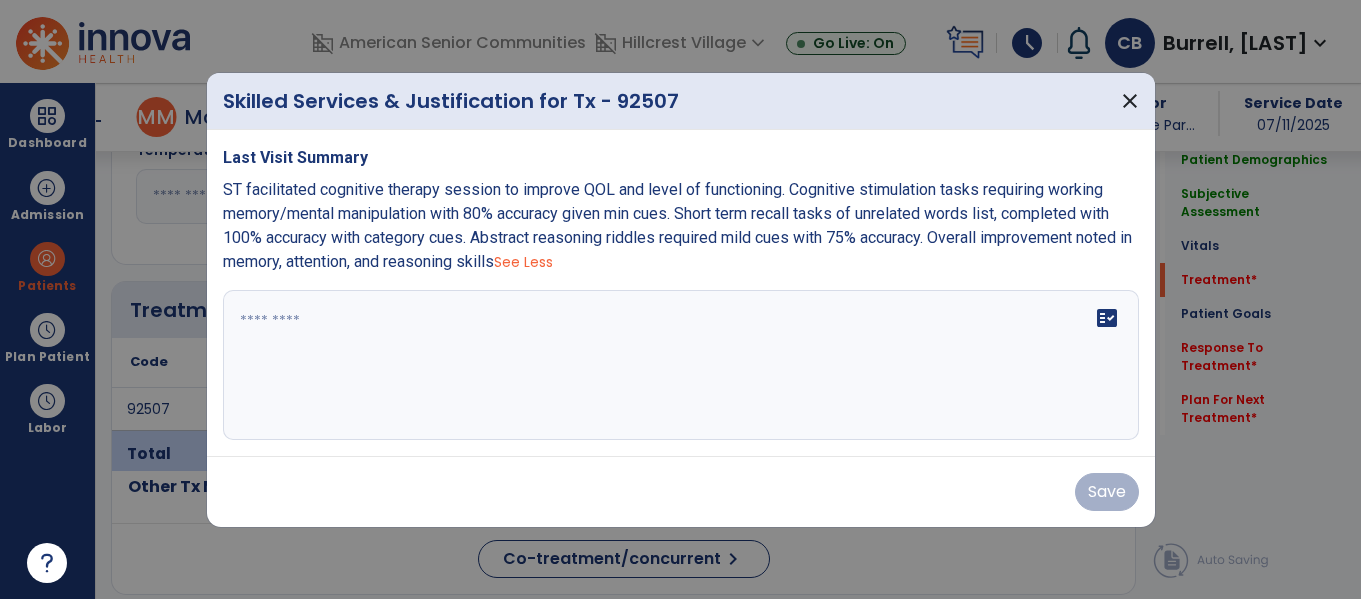 click on "ST facilitated cognitive therapy session to improve QOL and level of functioning. Cognitive stimulation tasks requiring working memory/mental manipulation with 80% accuracy given min cues. Short term recall tasks of unrelated words list, completed with 100% accuracy with category cues. Abstract reasoning riddles required mild cues with 75% accuracy. Overall improvement noted in memory, attention, and reasoning skills" at bounding box center [677, 225] 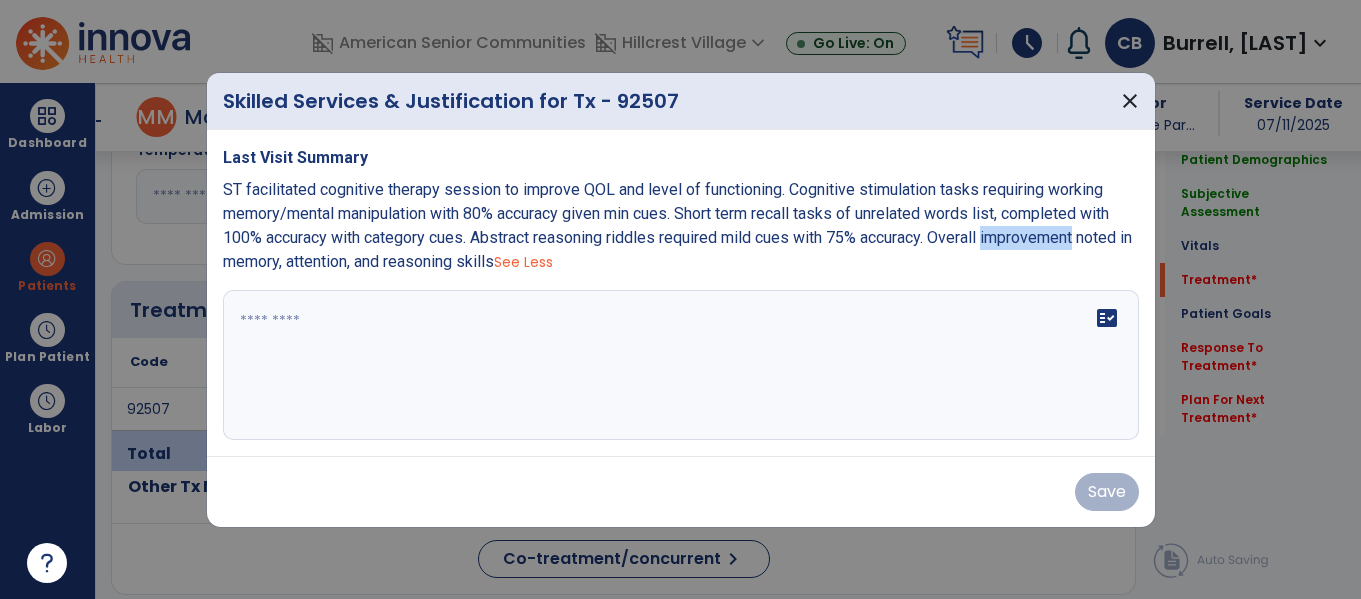 click on "ST facilitated cognitive therapy session to improve QOL and level of functioning. Cognitive stimulation tasks requiring working memory/mental manipulation with 80% accuracy given min cues. Short term recall tasks of unrelated words list, completed with 100% accuracy with category cues. Abstract reasoning riddles required mild cues with 75% accuracy. Overall improvement noted in memory, attention, and reasoning skills" at bounding box center (677, 225) 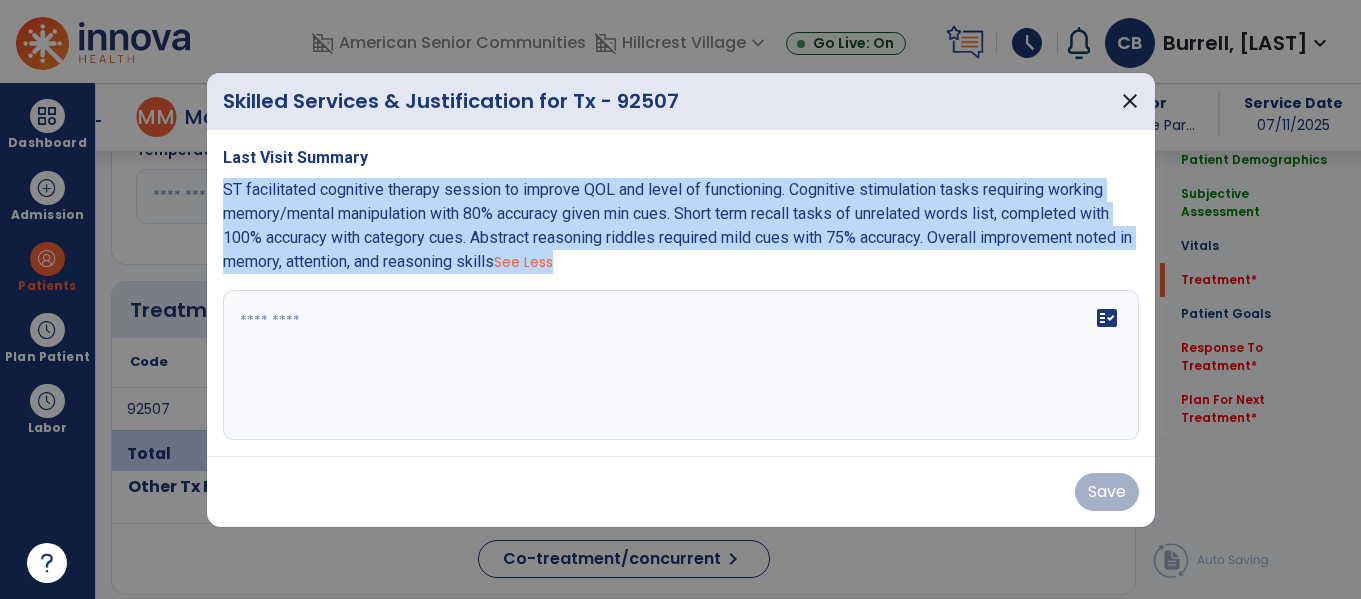 copy on "ST facilitated cognitive therapy session to improve QOL and level of functioning. Cognitive stimulation tasks requiring working memory/mental manipulation with 80% accuracy given min cues. Short term recall tasks of unrelated words list, completed with 100% accuracy with category cues. Abstract reasoning riddles required mild cues with 75% accuracy. Overall improvement noted in memory, attention, and reasoning skills  See Less" 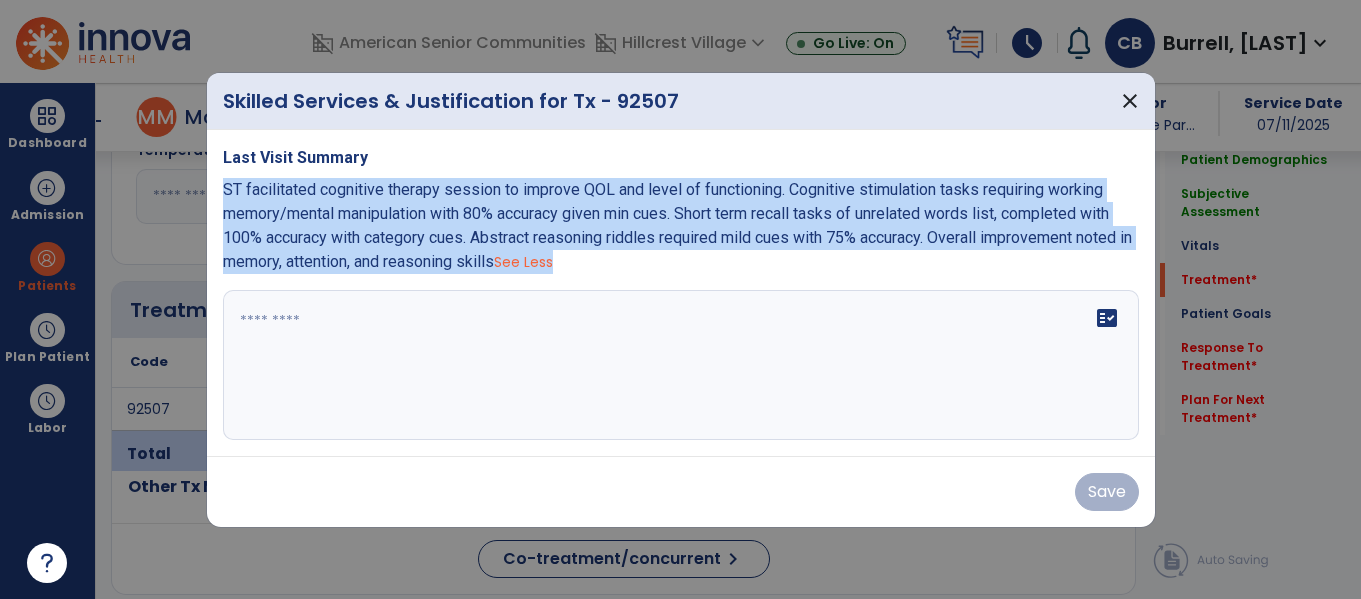 click at bounding box center (681, 365) 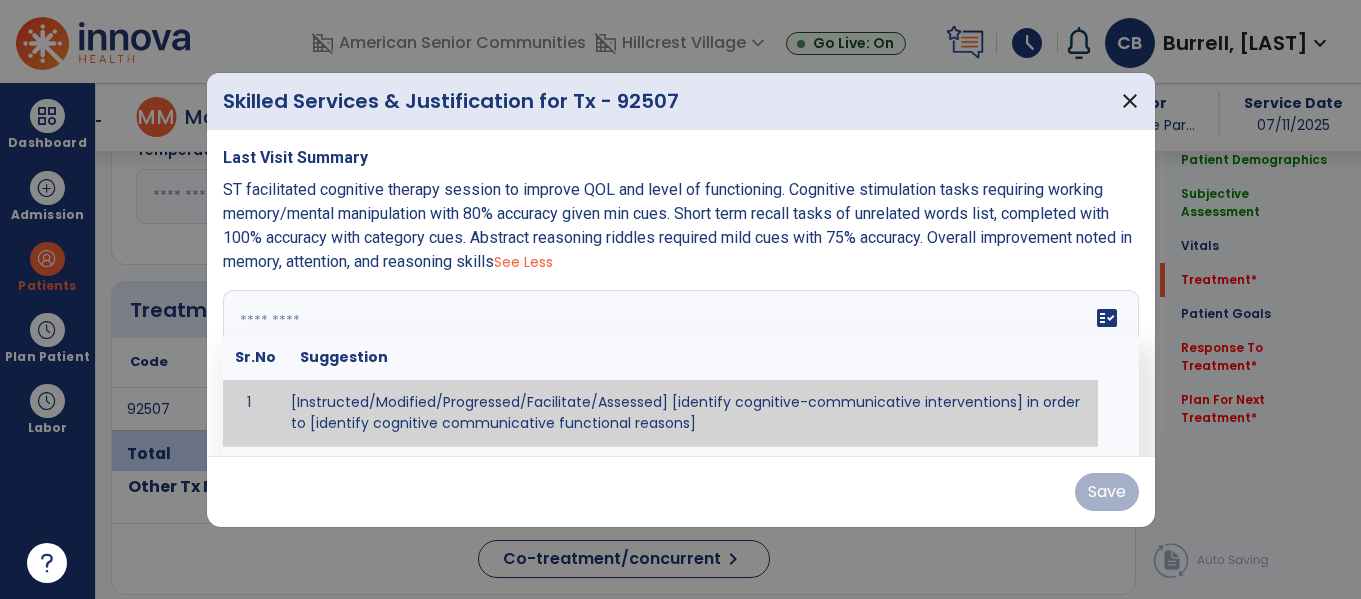 paste on "**********" 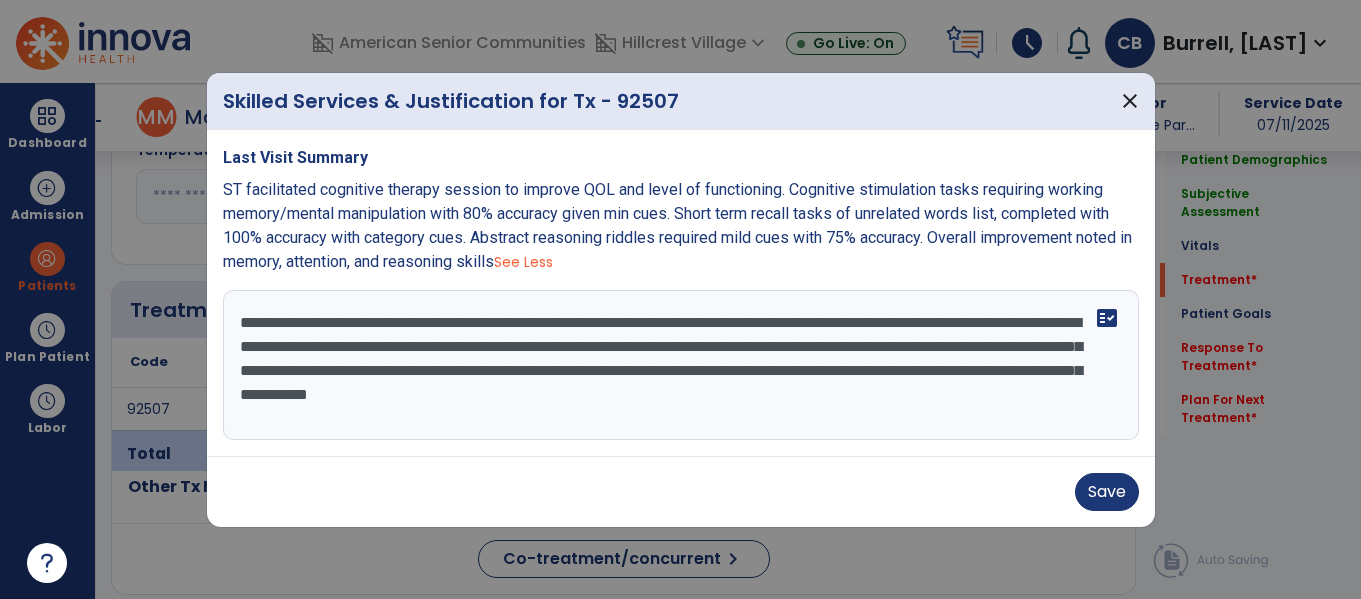 scroll, scrollTop: 40, scrollLeft: 0, axis: vertical 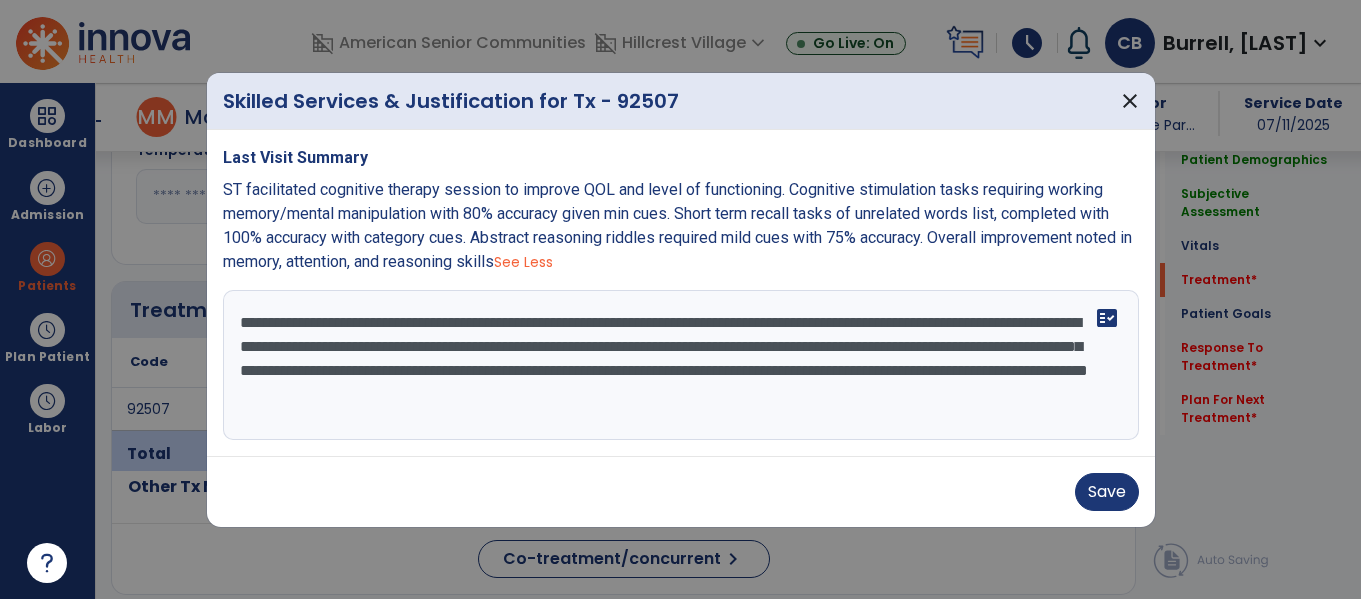 click on "**********" at bounding box center [681, 365] 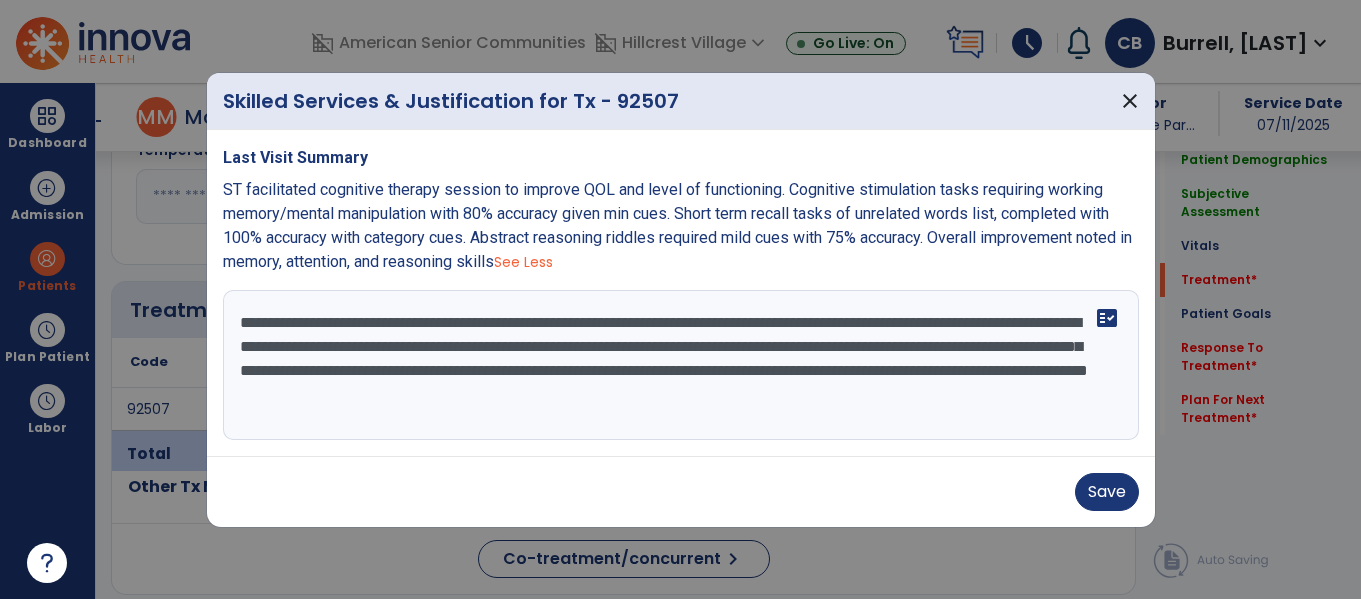 drag, startPoint x: 878, startPoint y: 323, endPoint x: 367, endPoint y: 346, distance: 511.51736 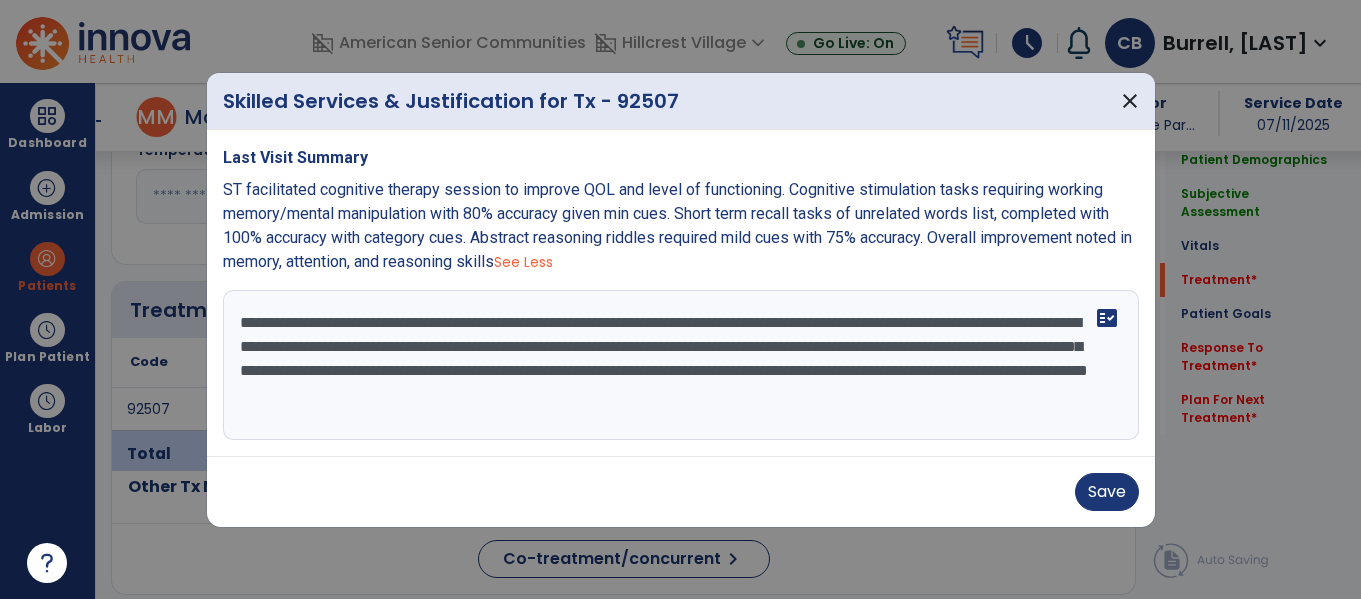 click on "**********" at bounding box center [681, 365] 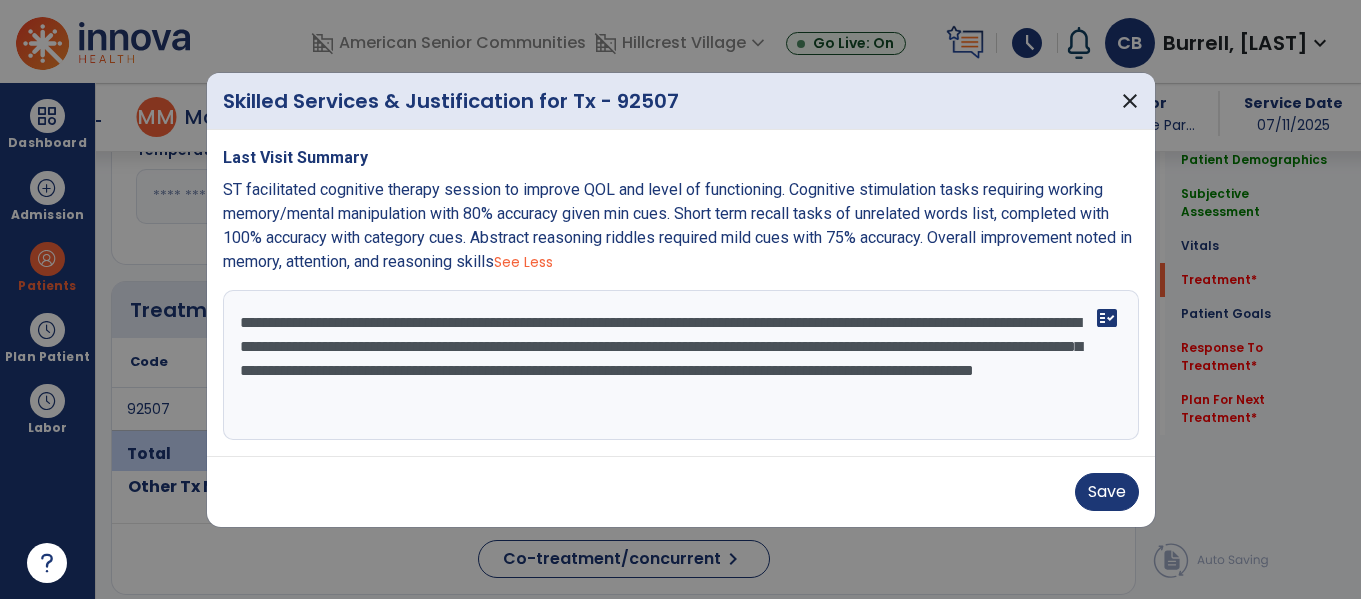 click on "**********" at bounding box center [681, 365] 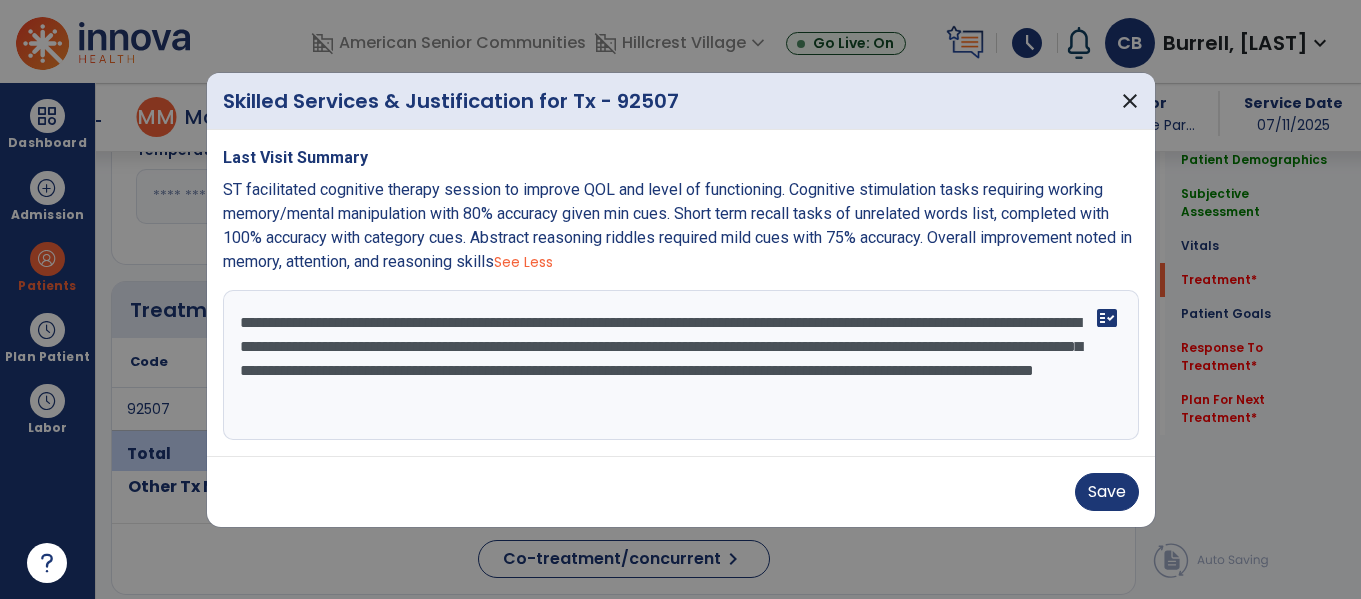 click on "**********" at bounding box center [681, 365] 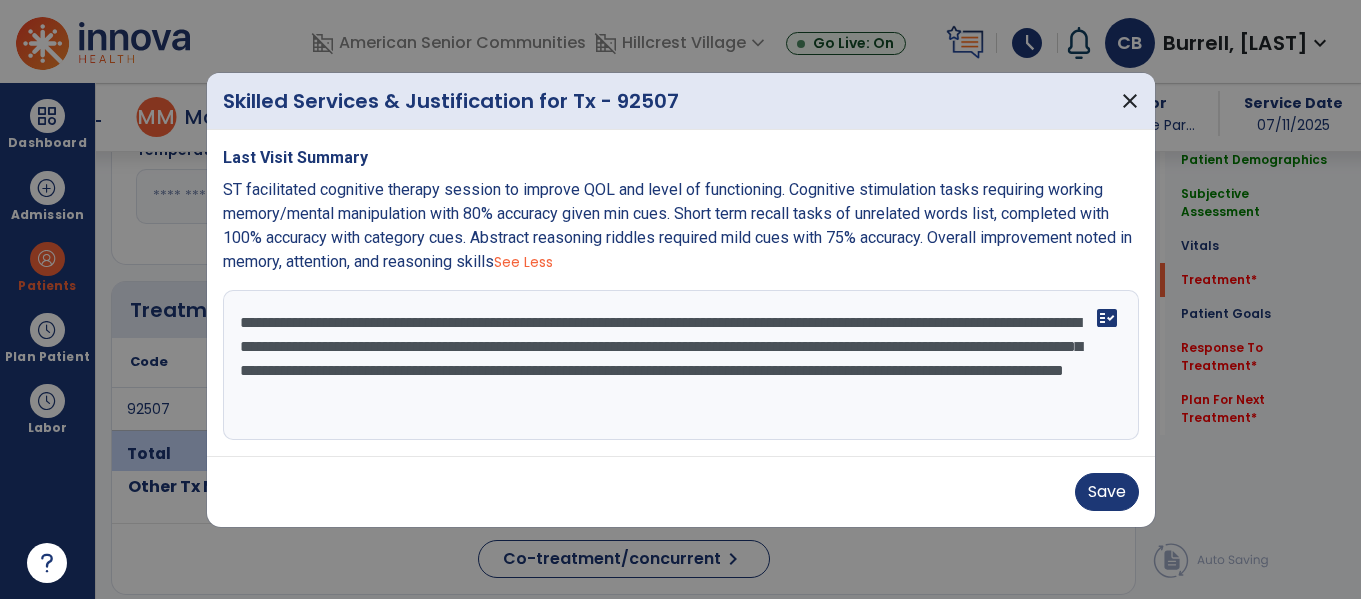 click on "**********" at bounding box center [681, 365] 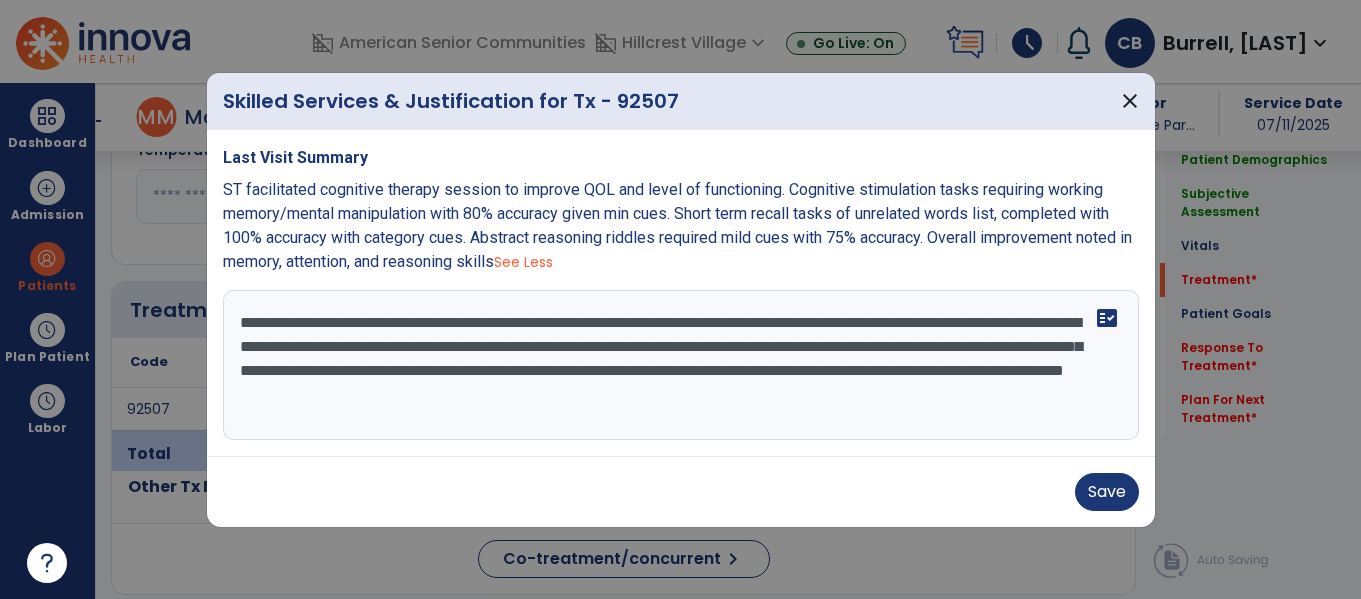 click on "**********" at bounding box center [681, 365] 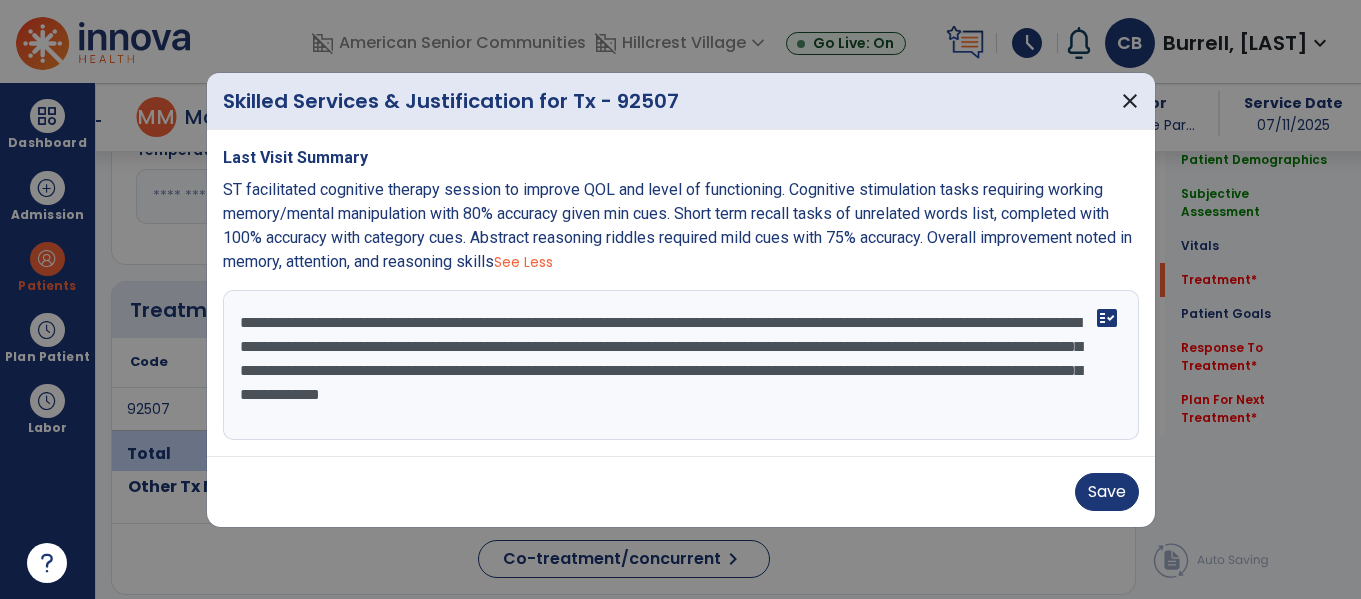 click on "**********" at bounding box center [681, 365] 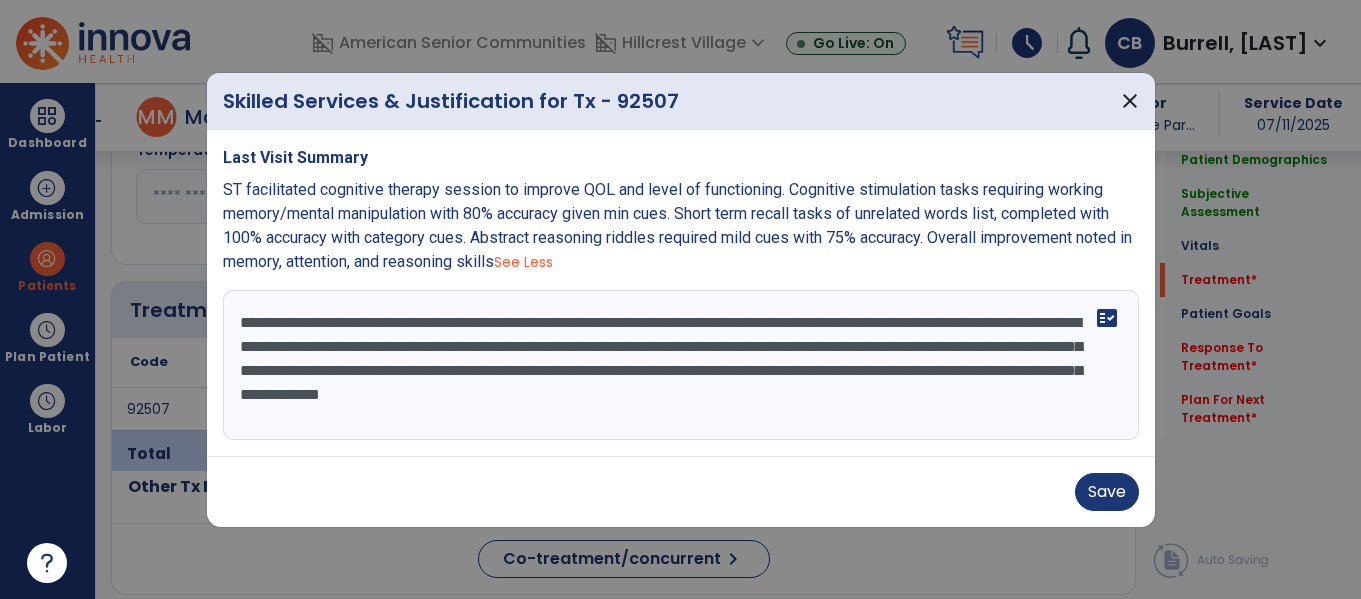 click on "**********" at bounding box center (681, 365) 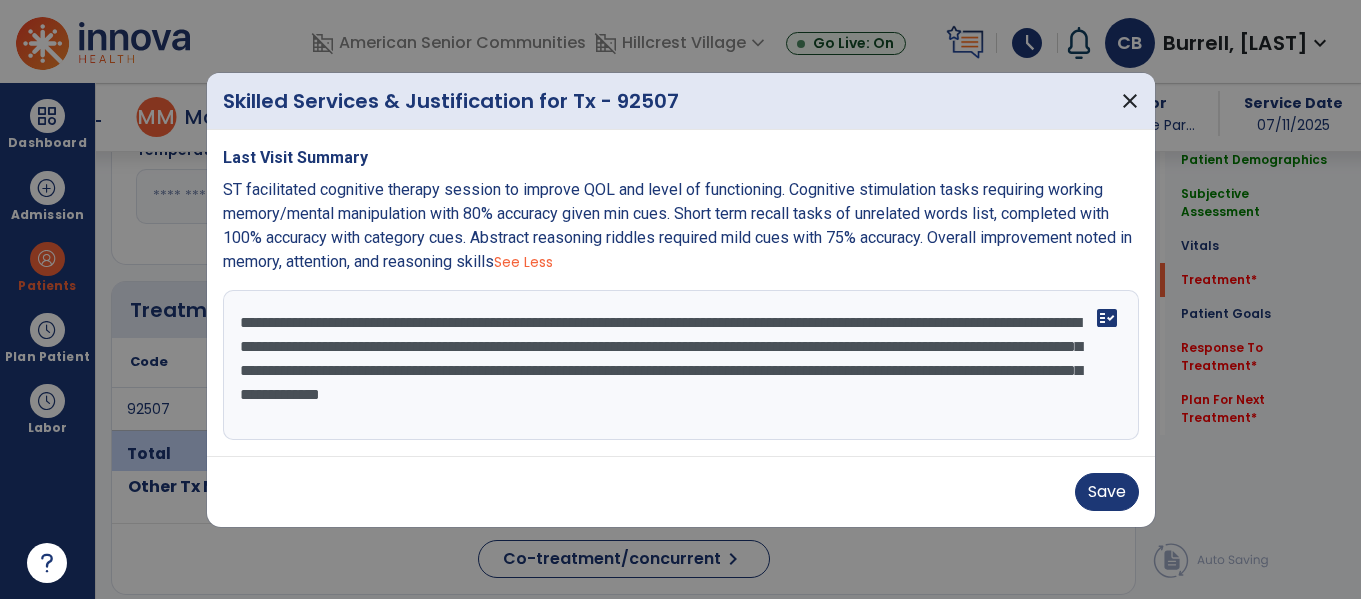 drag, startPoint x: 600, startPoint y: 368, endPoint x: 716, endPoint y: 370, distance: 116.01724 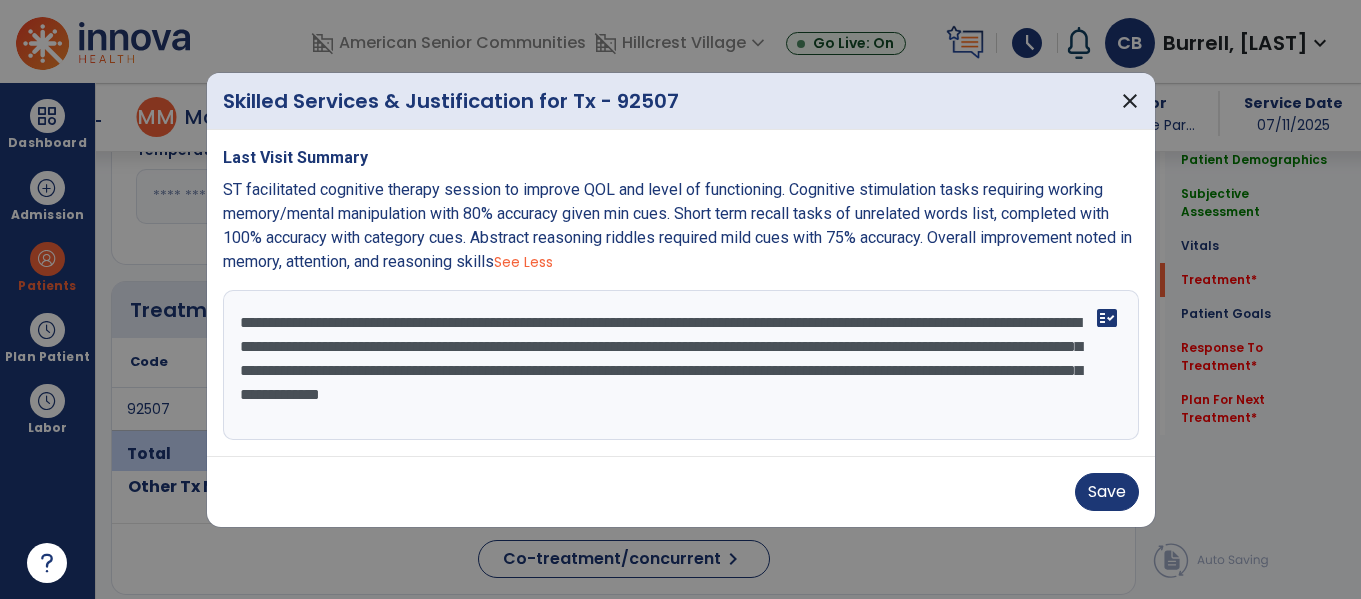 click on "**********" at bounding box center (681, 365) 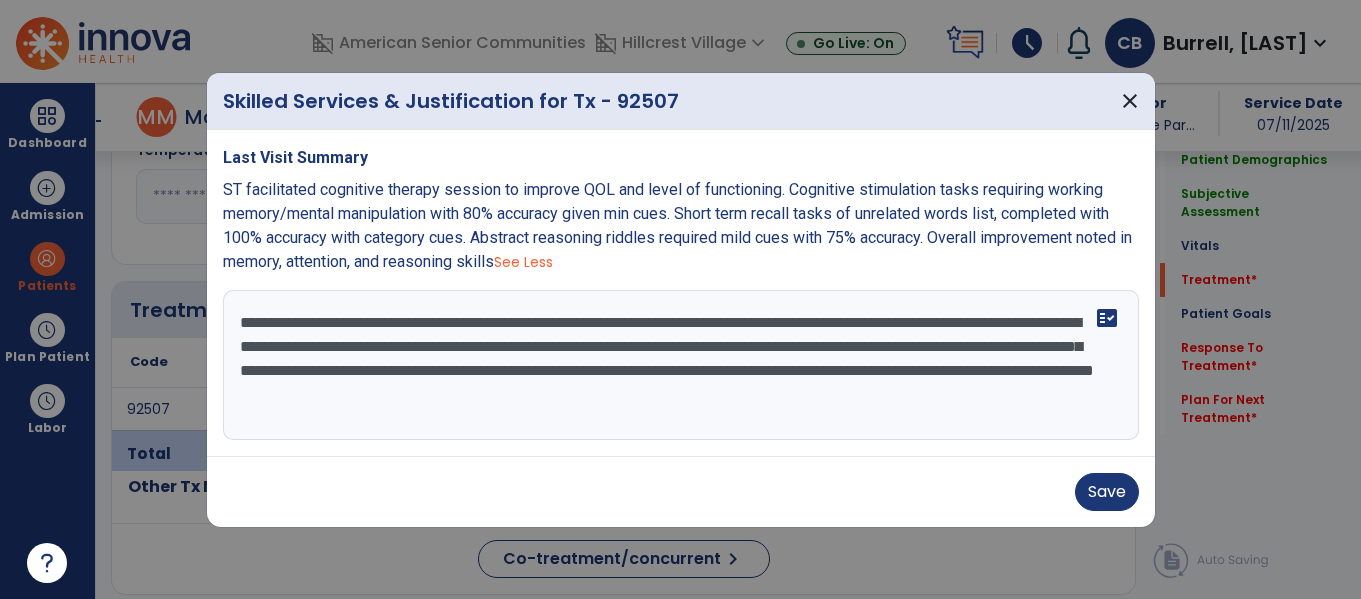 click on "**********" at bounding box center [681, 365] 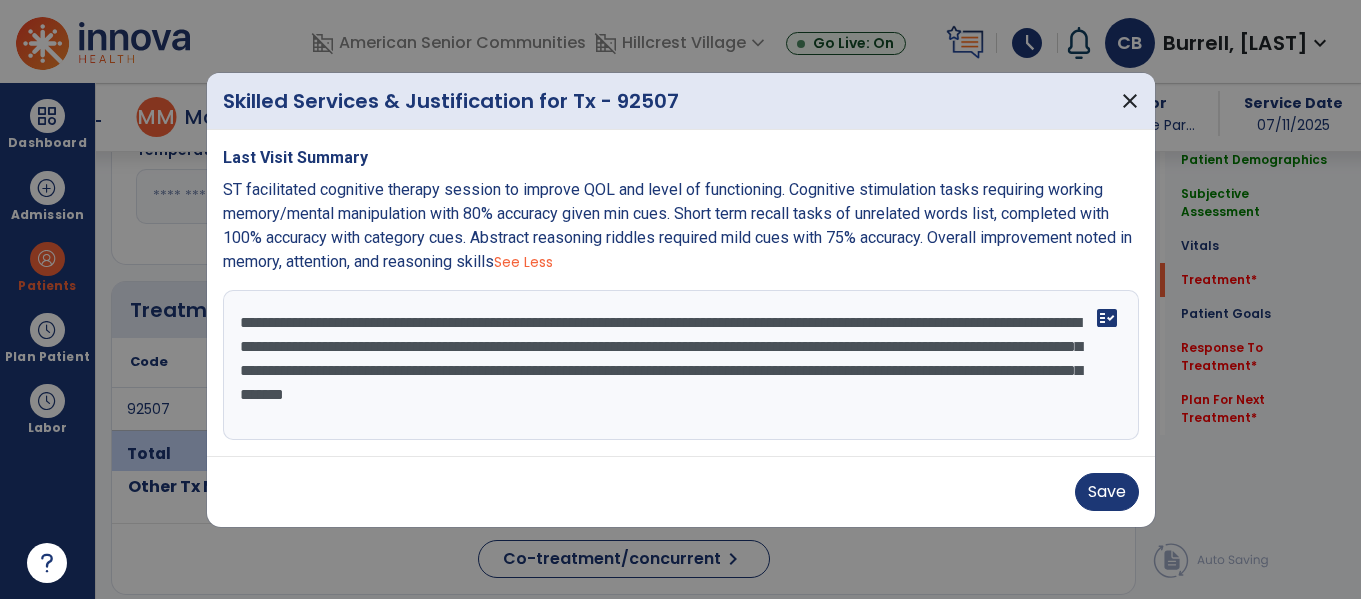 click on "**********" at bounding box center (681, 365) 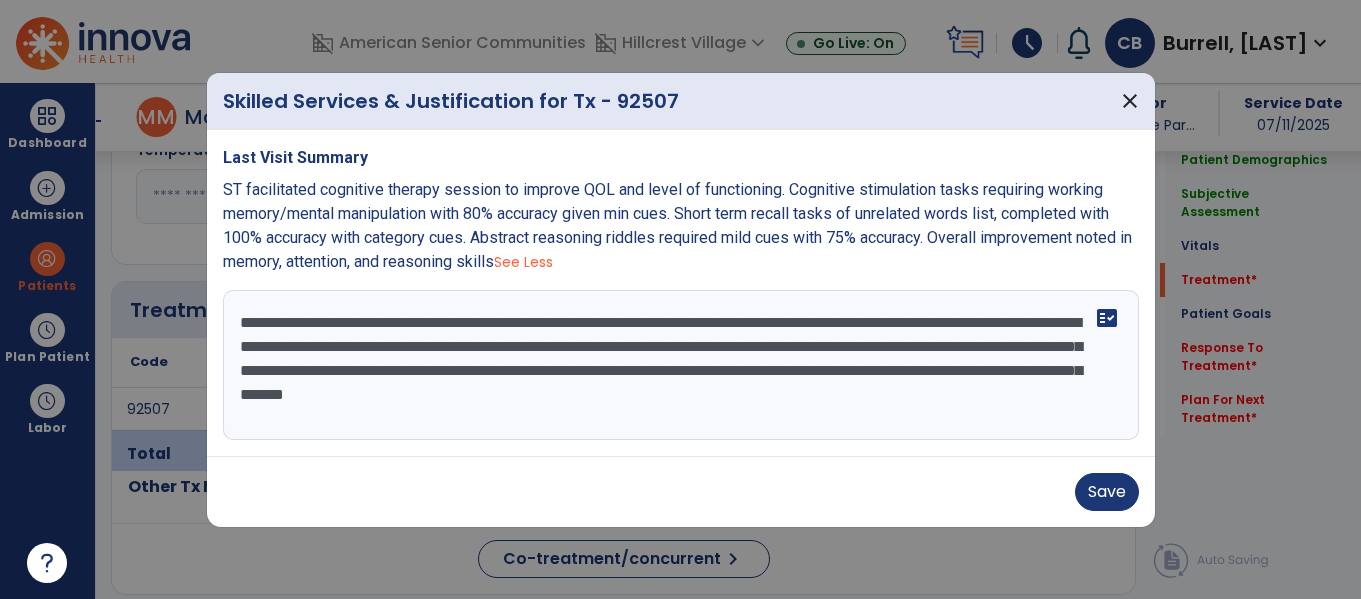 click on "**********" at bounding box center (681, 365) 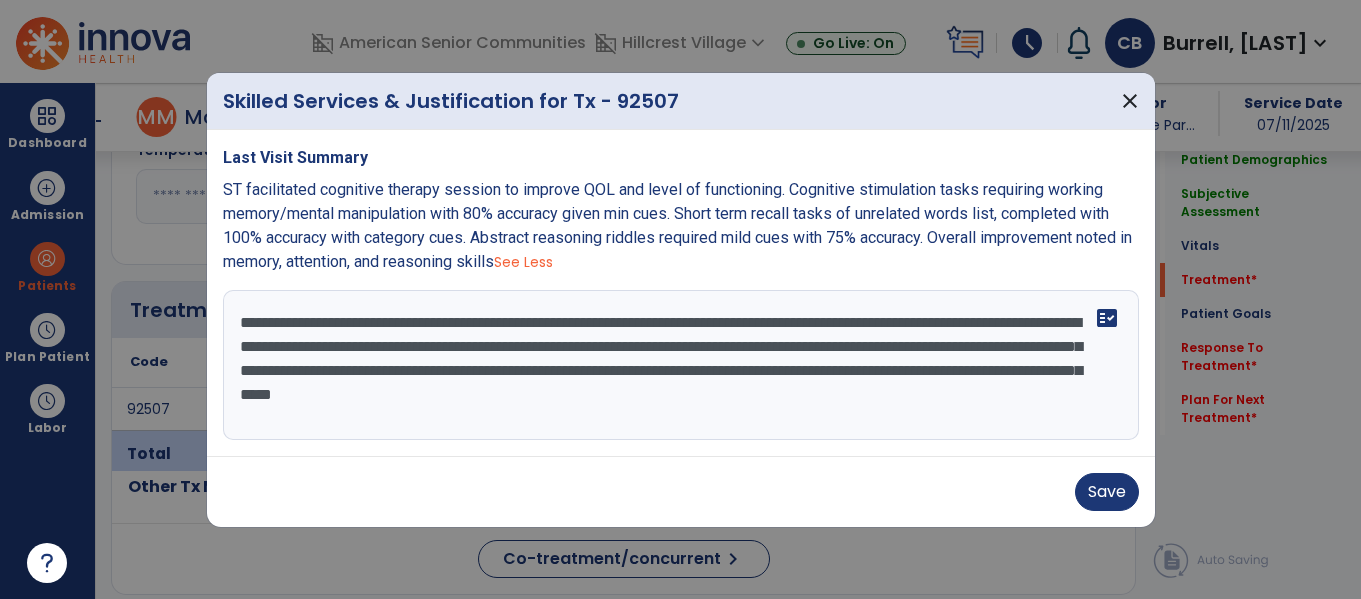 click on "**********" at bounding box center [681, 365] 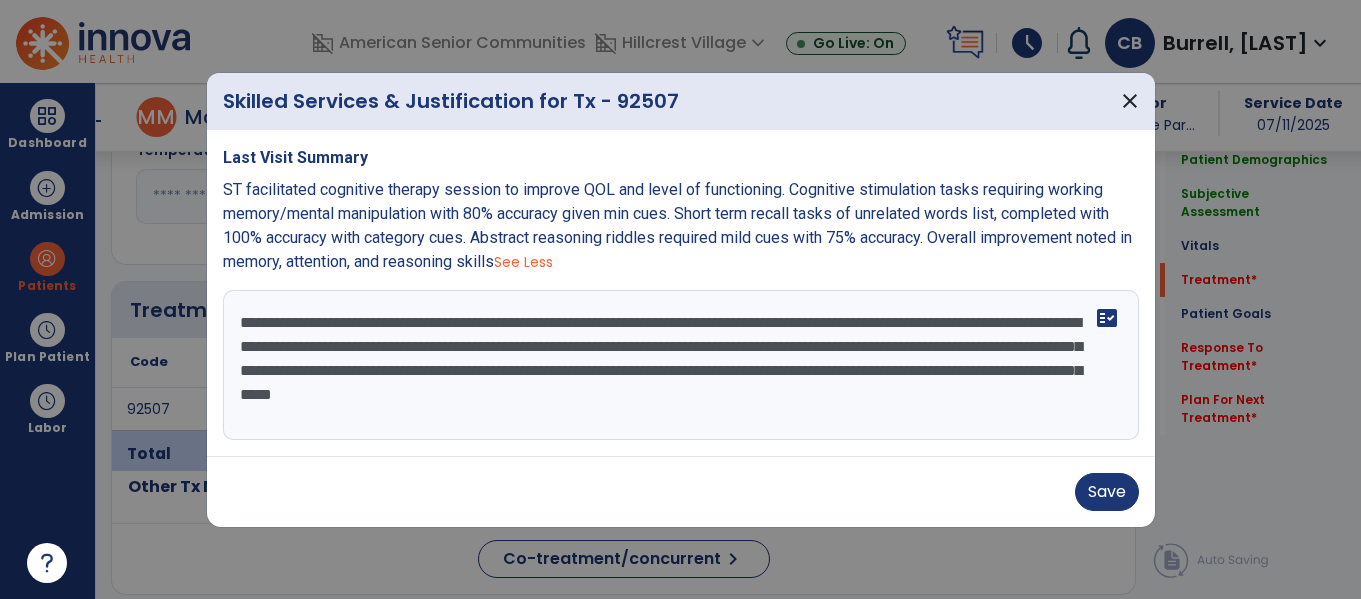 click on "**********" at bounding box center (681, 365) 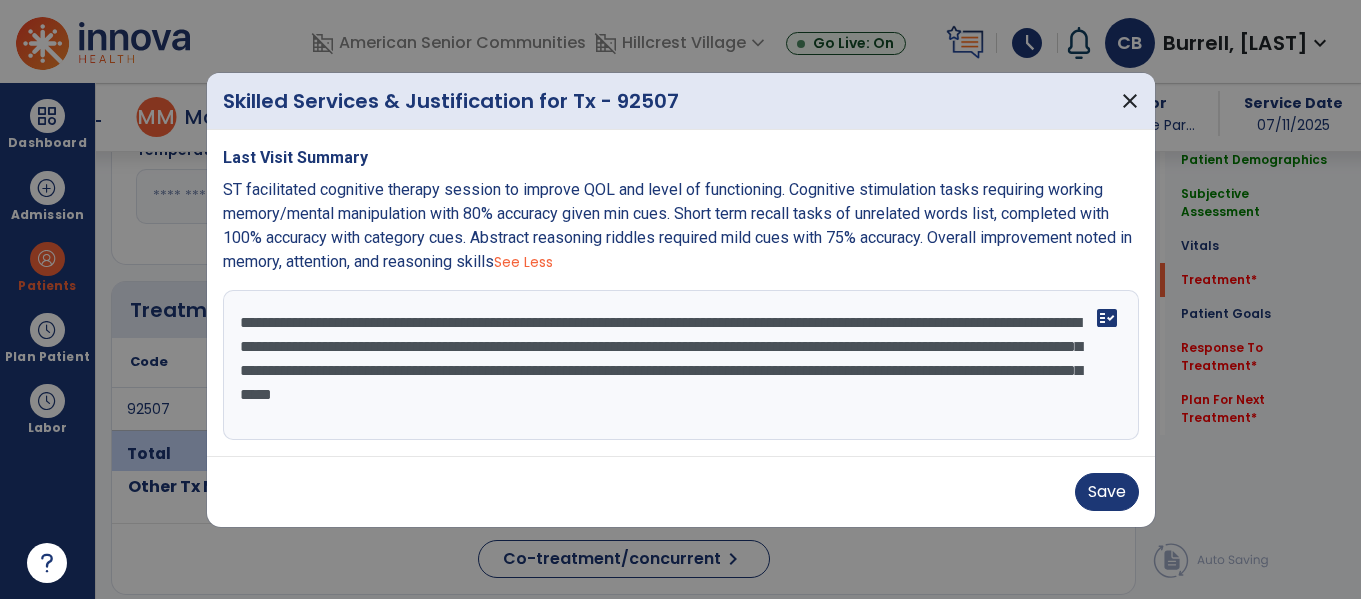 click on "**********" at bounding box center (681, 365) 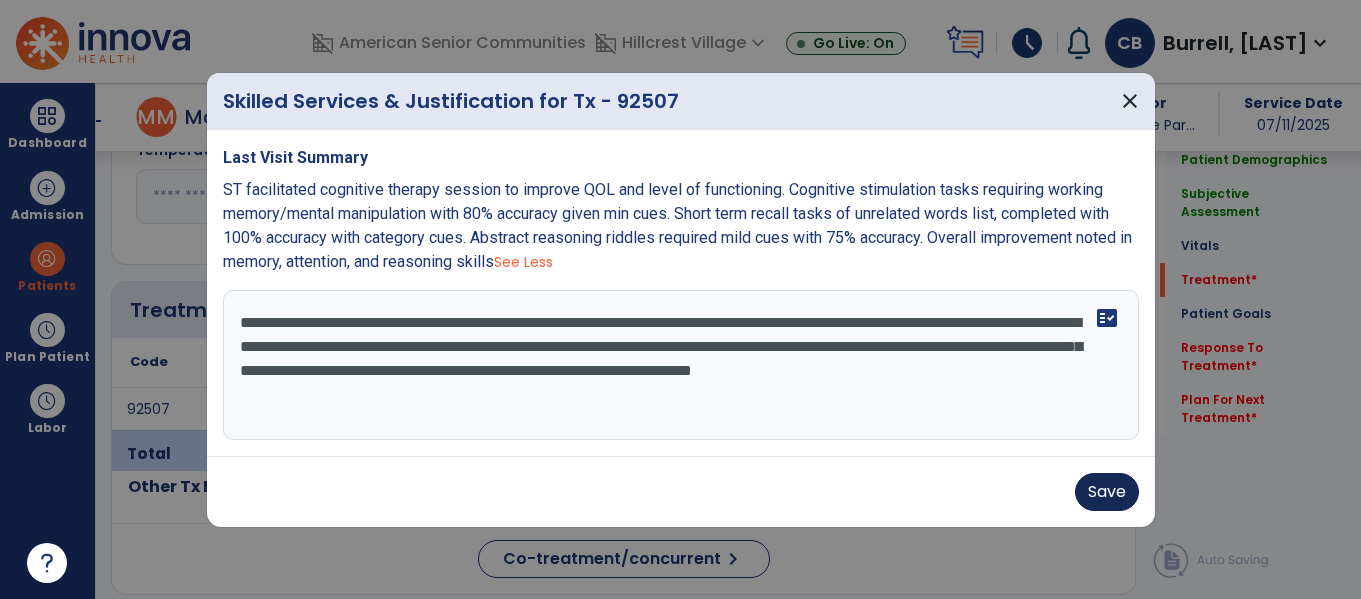 type on "**********" 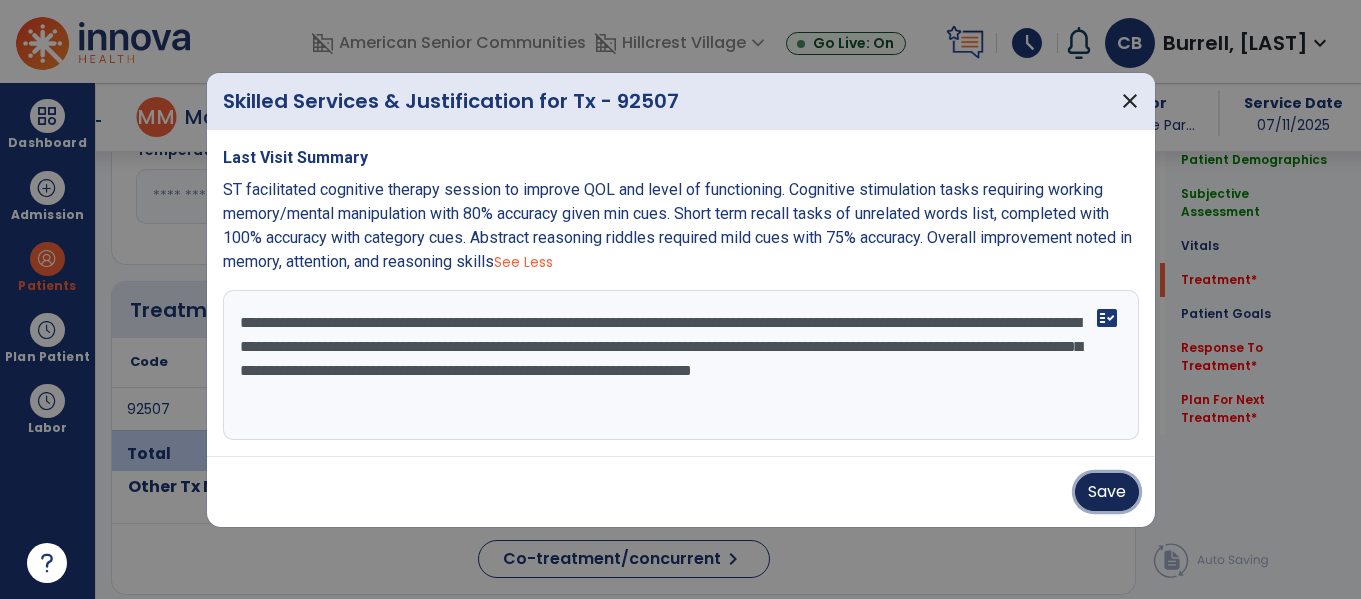click on "Save" at bounding box center [1107, 492] 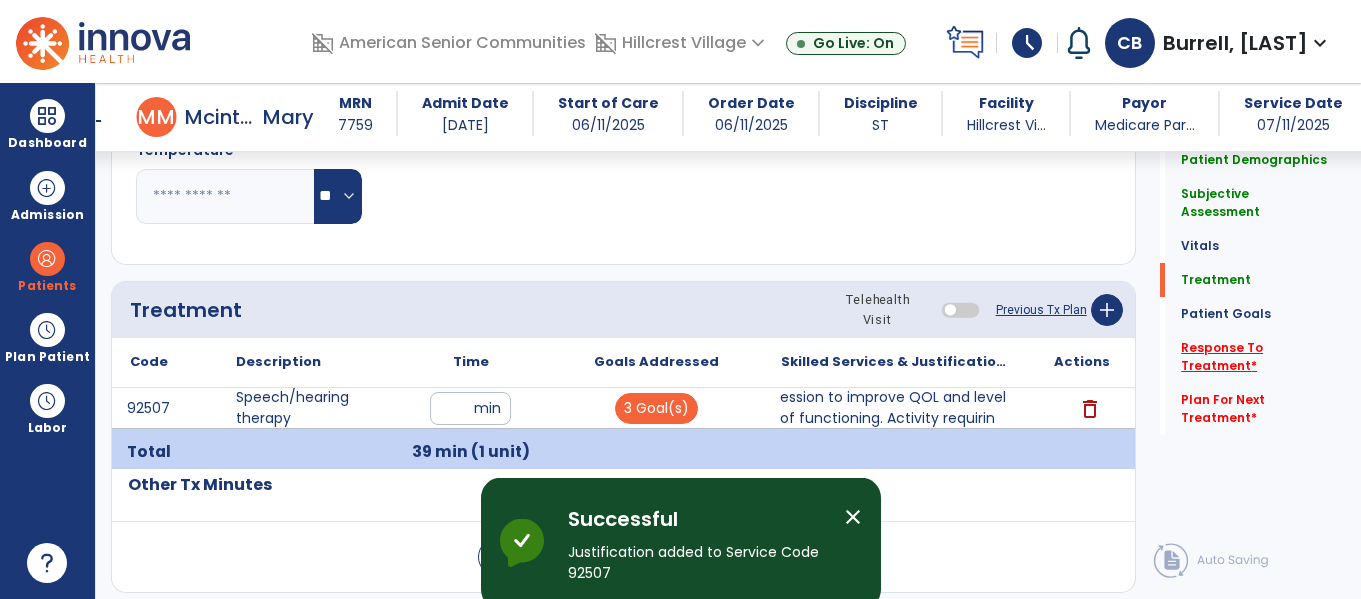 click on "Response To Treatment   *" 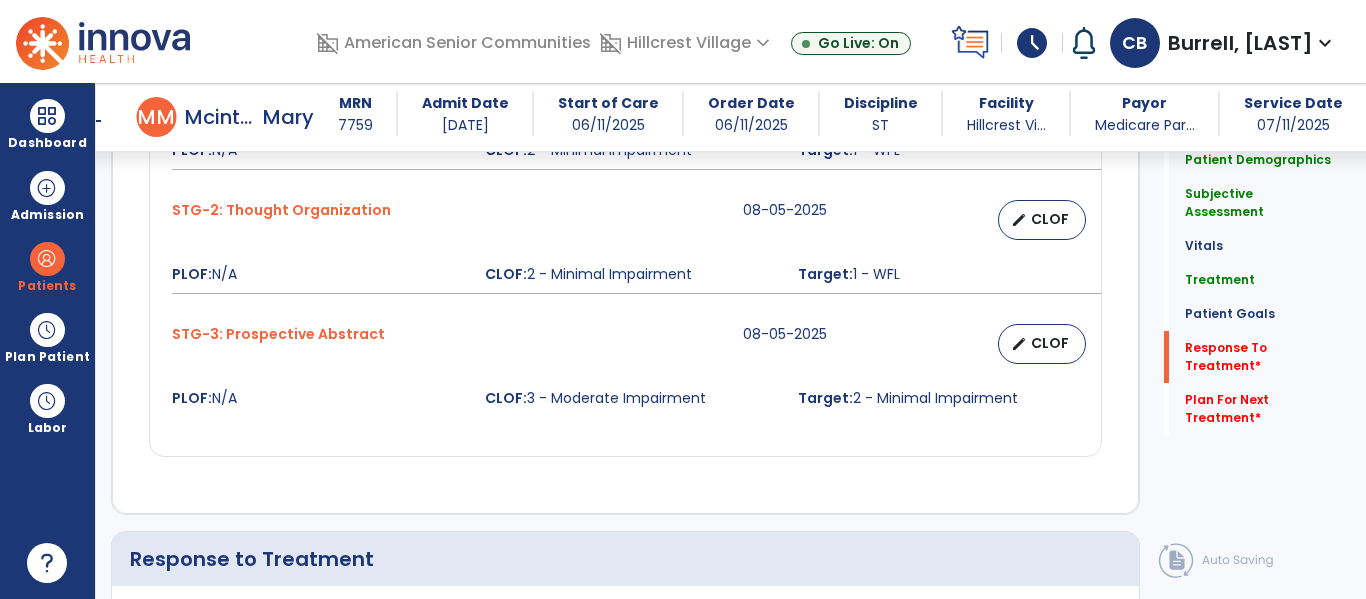 scroll, scrollTop: 2196, scrollLeft: 0, axis: vertical 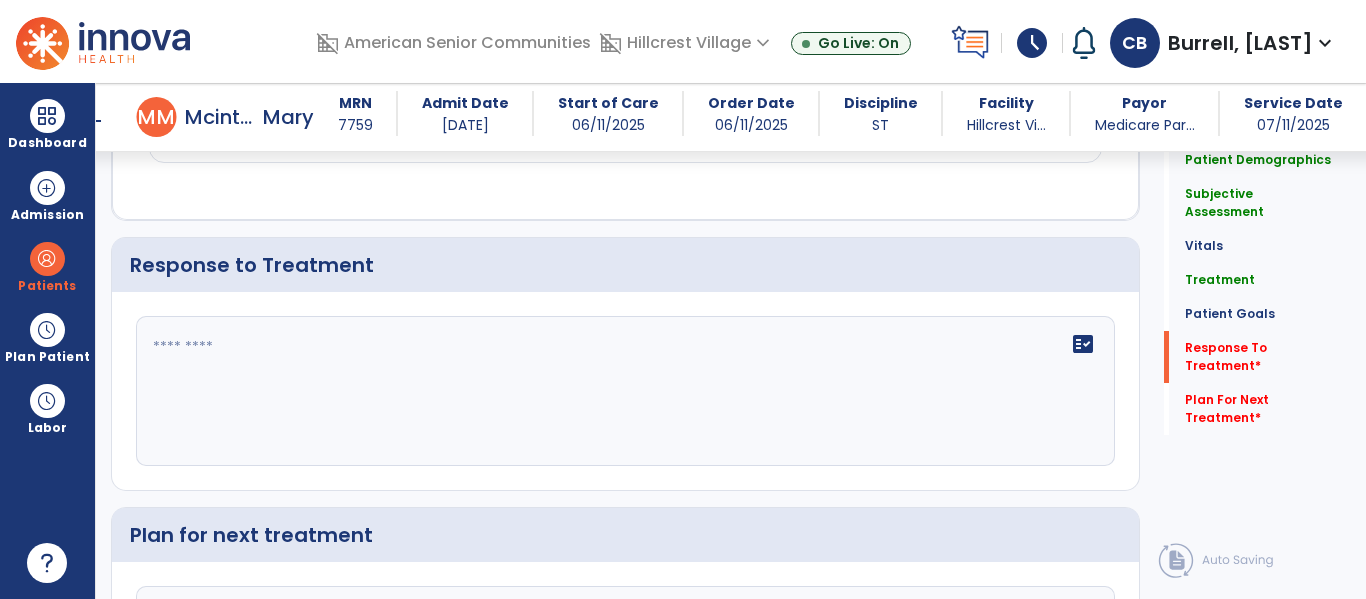 click on "fact_check" 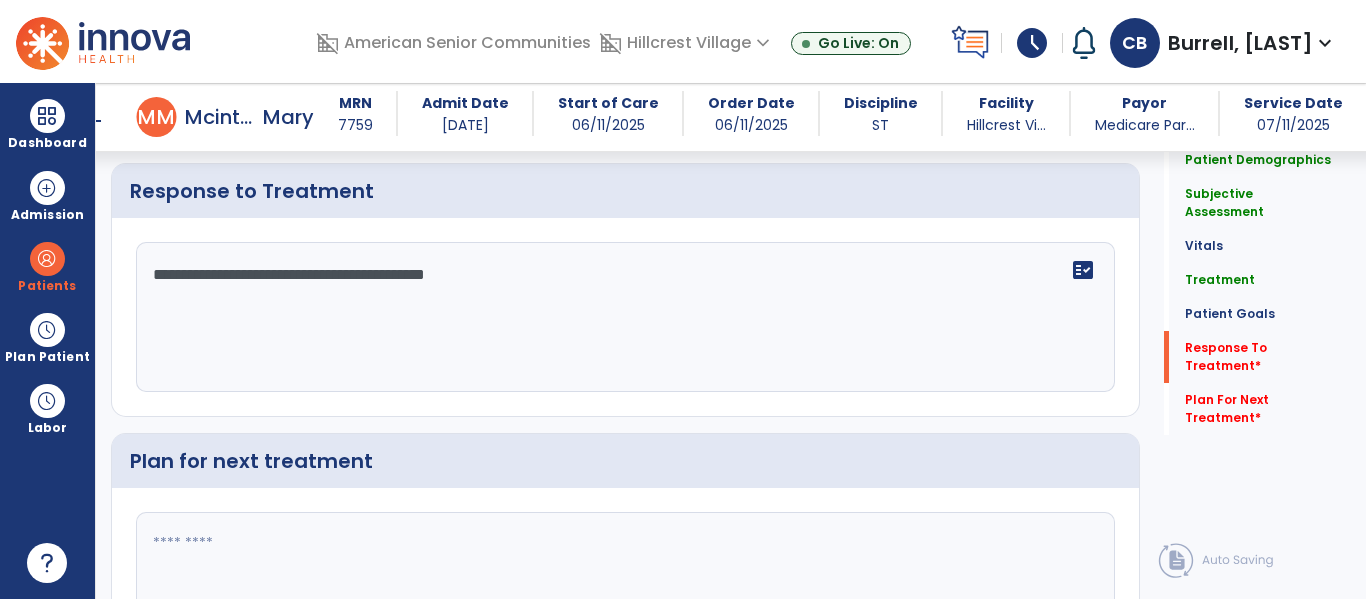 scroll, scrollTop: 2309, scrollLeft: 0, axis: vertical 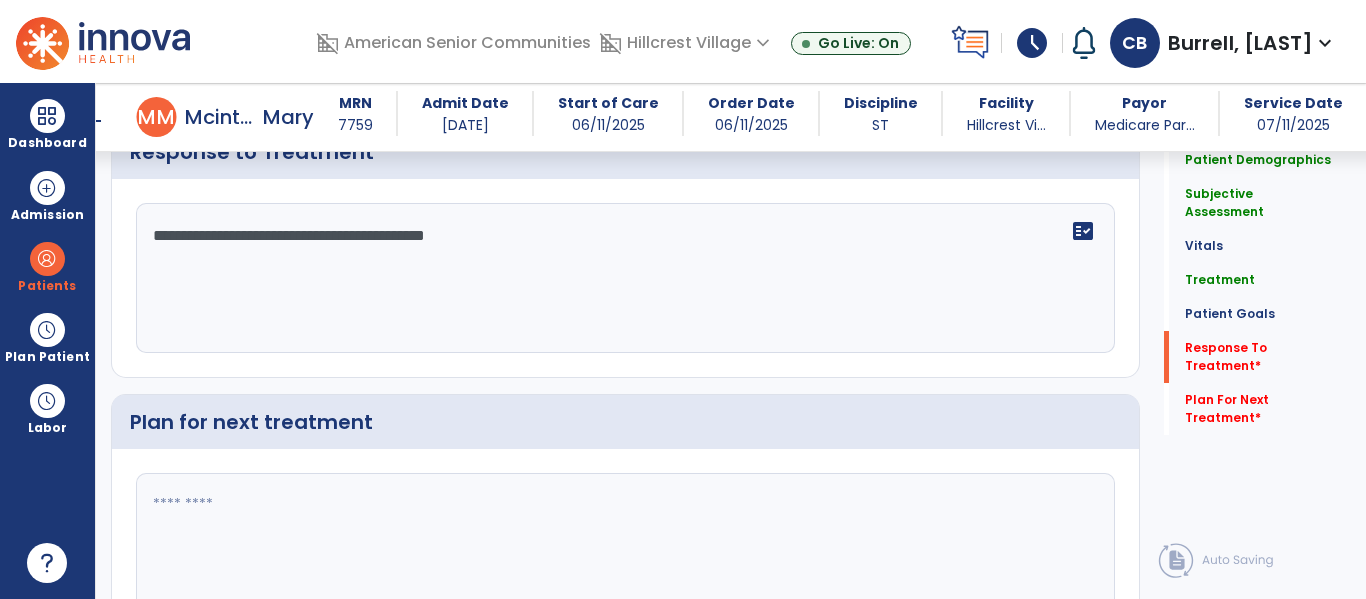 type on "**********" 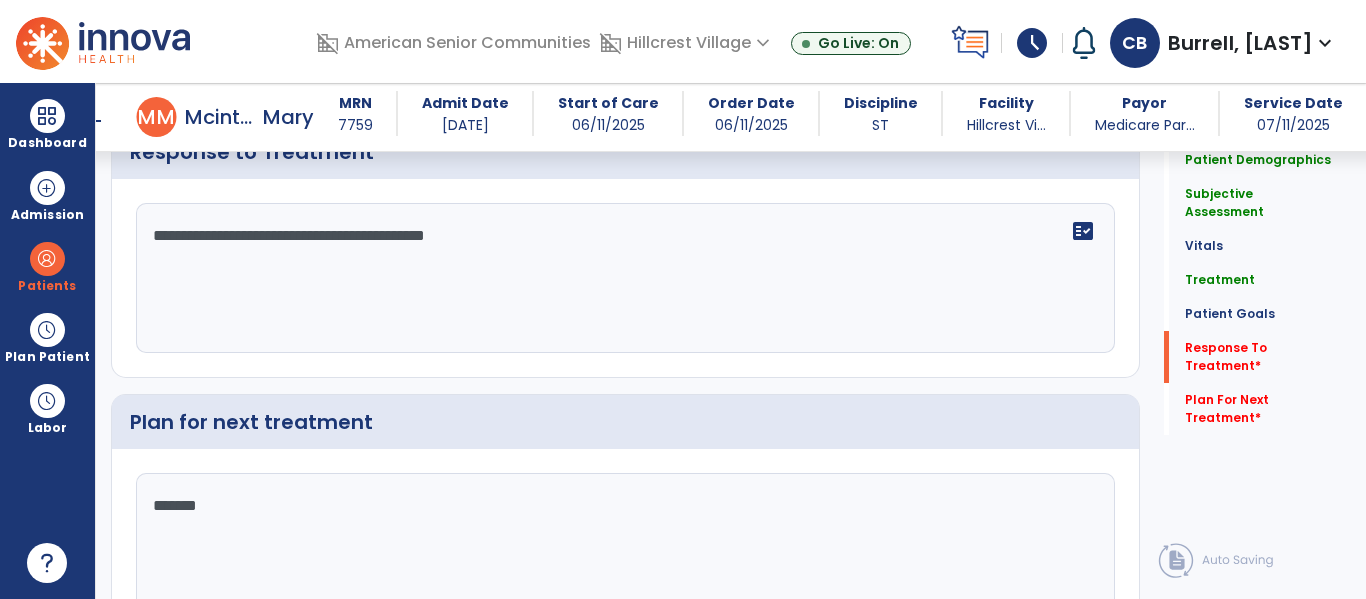 type on "********" 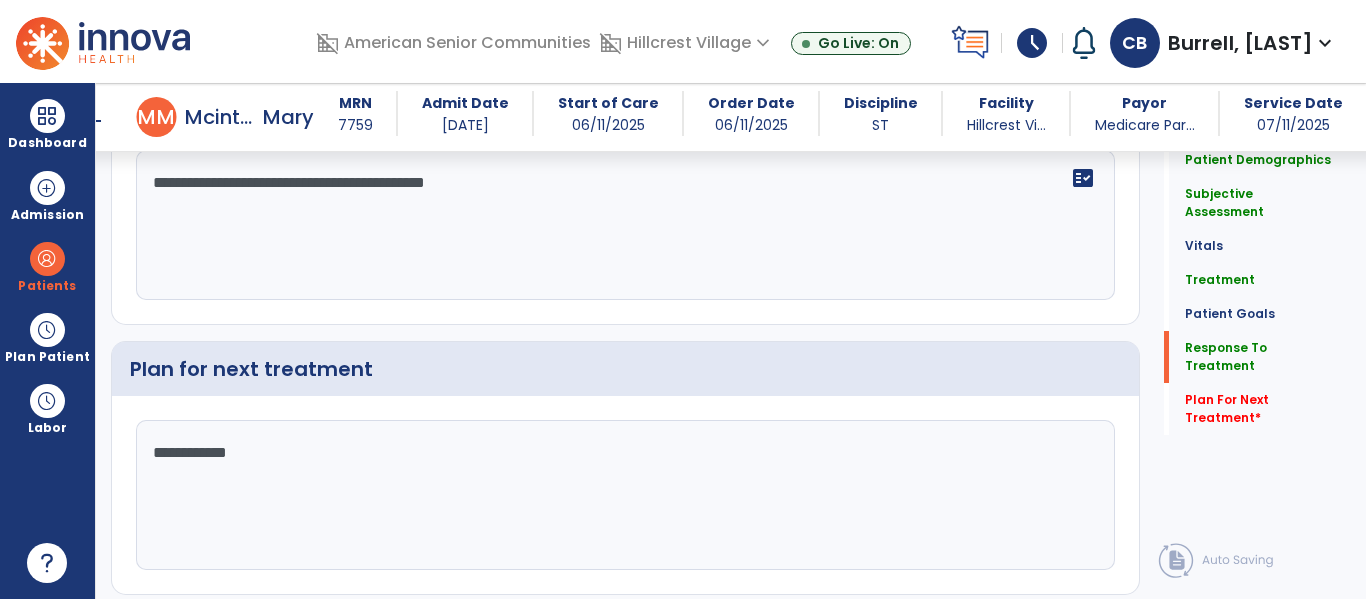 scroll, scrollTop: 2362, scrollLeft: 0, axis: vertical 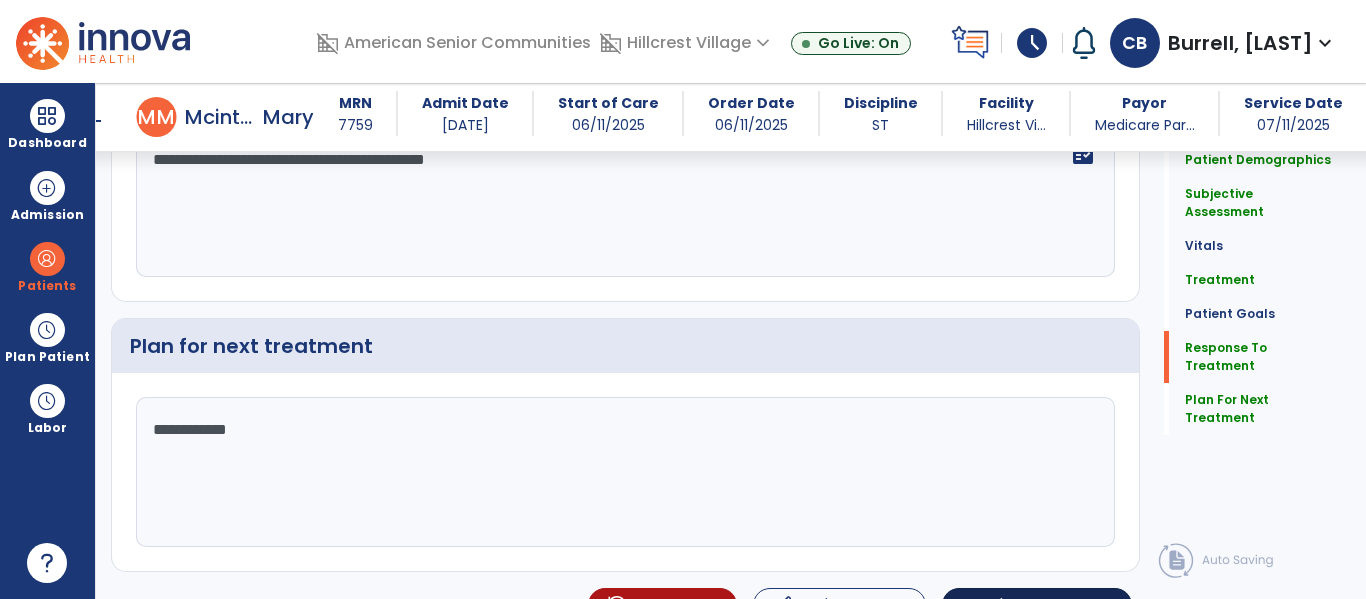 type on "**********" 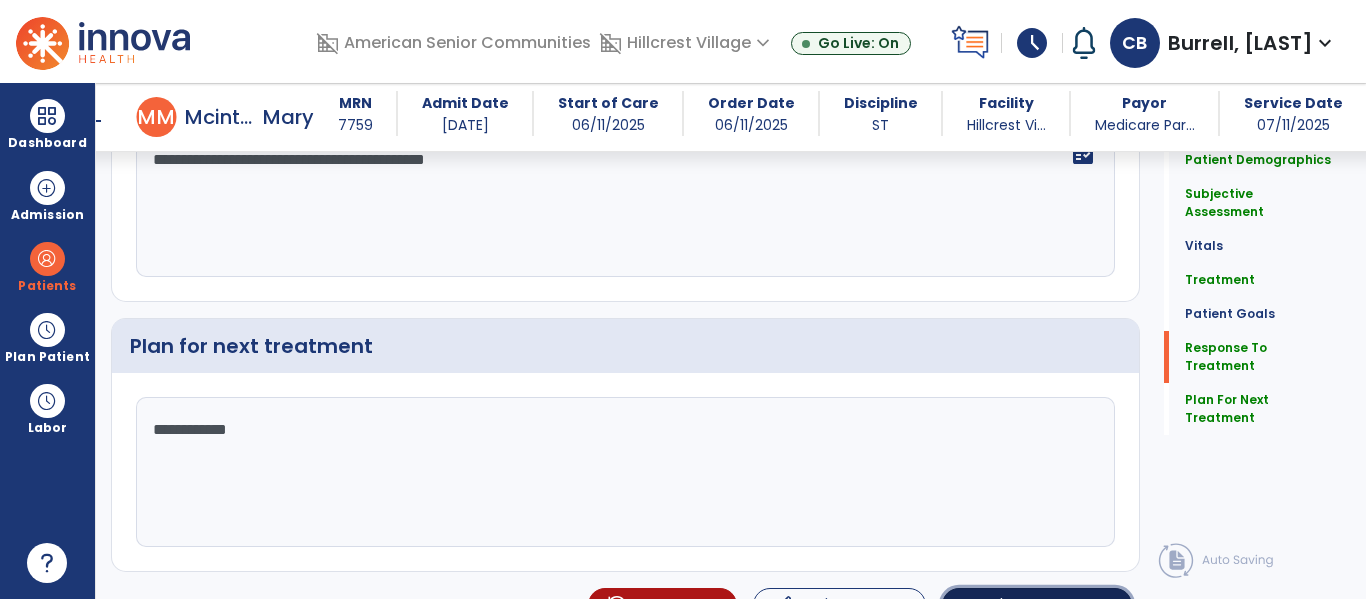 click on "Sign Doc" 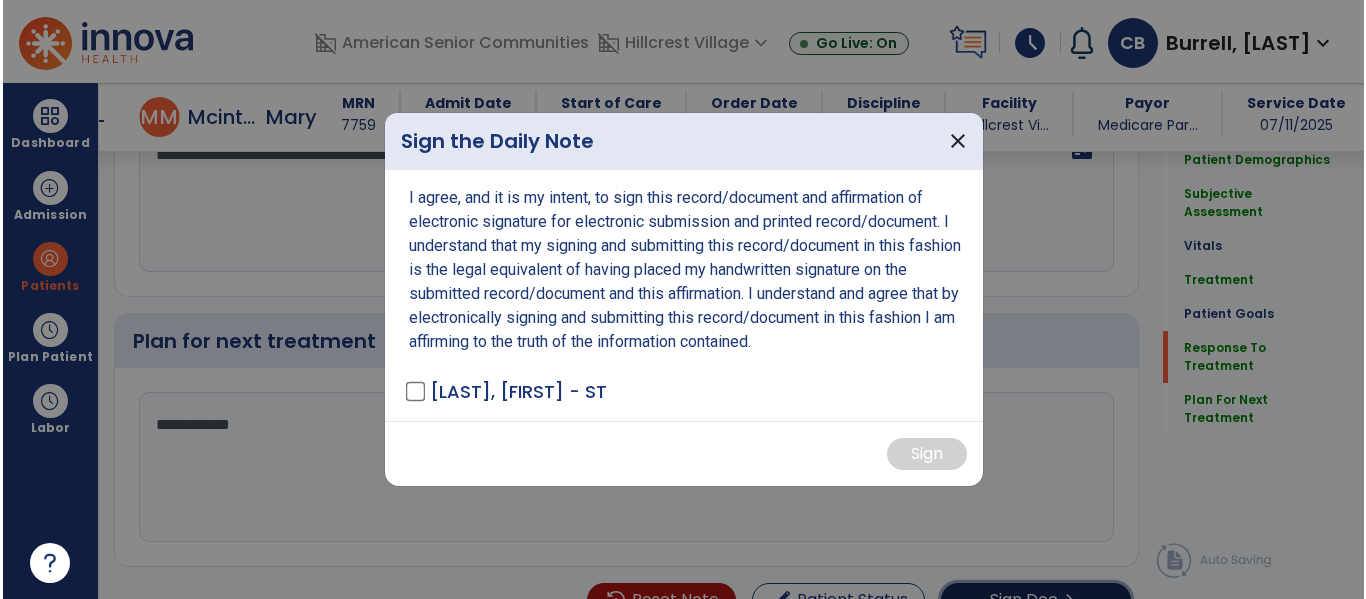 scroll, scrollTop: 2385, scrollLeft: 0, axis: vertical 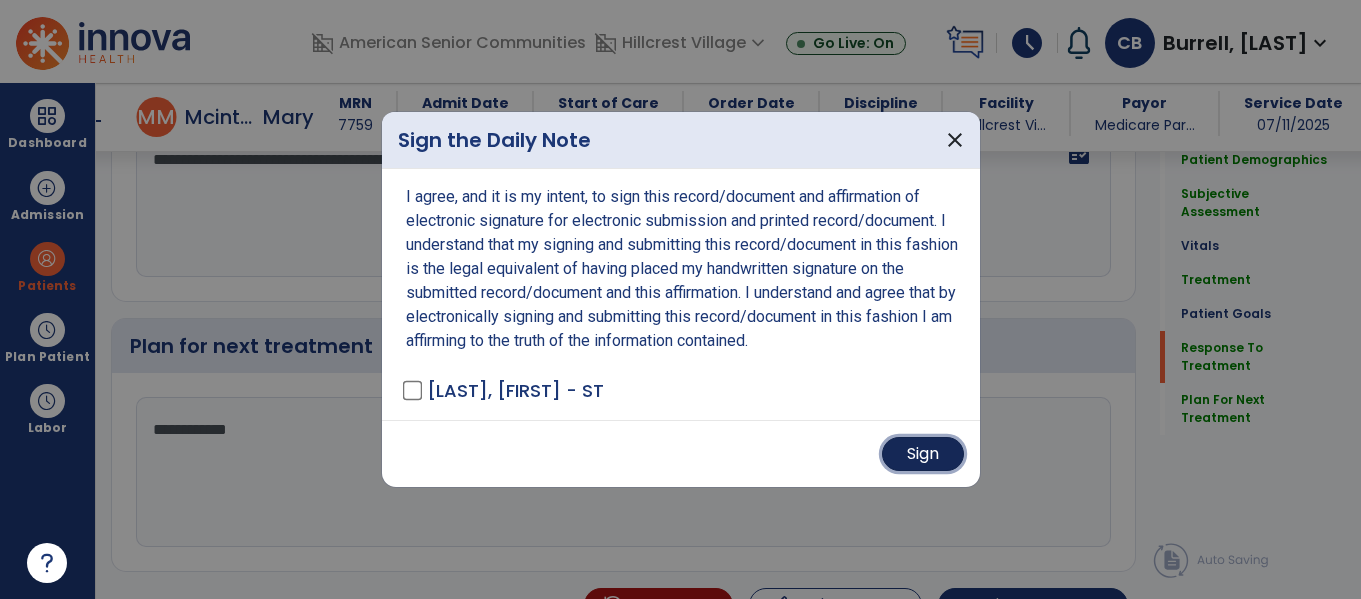 click on "Sign" at bounding box center [923, 454] 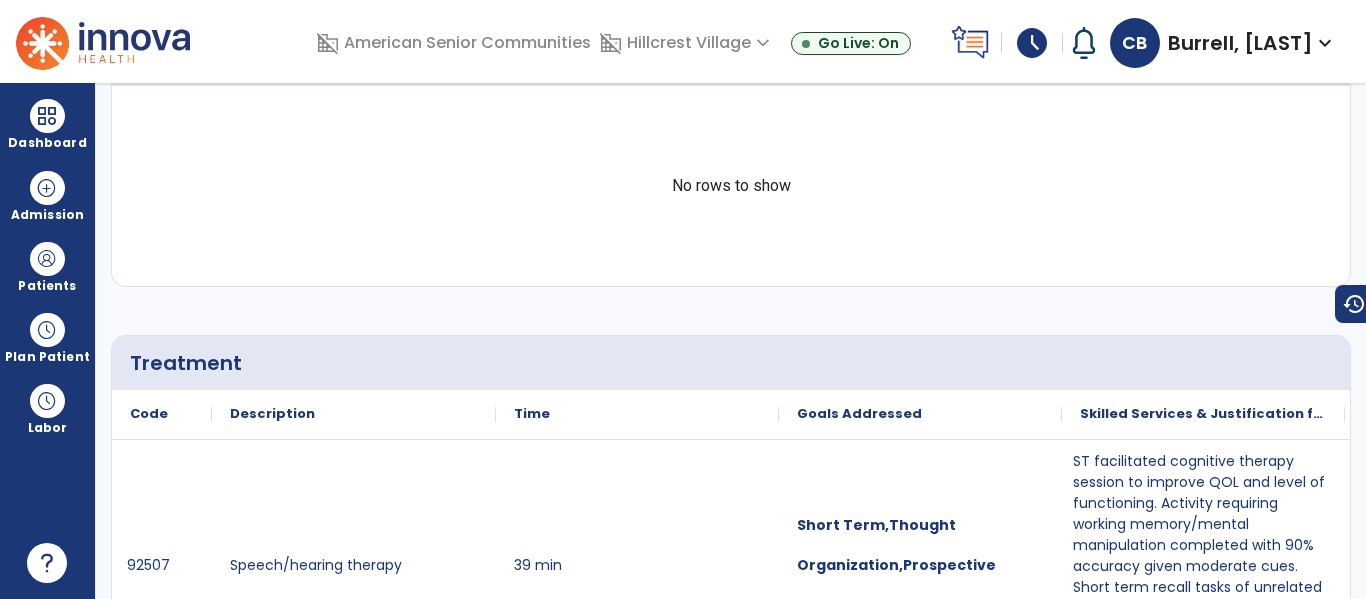 scroll, scrollTop: 0, scrollLeft: 0, axis: both 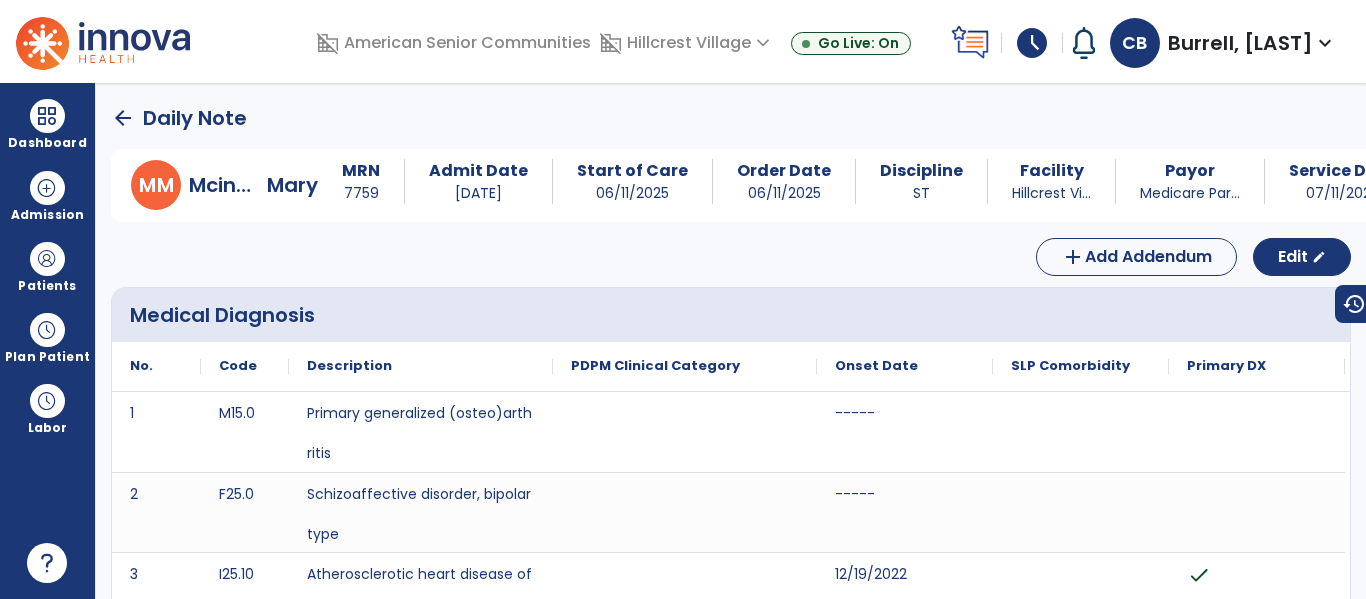 click on "arrow_back" 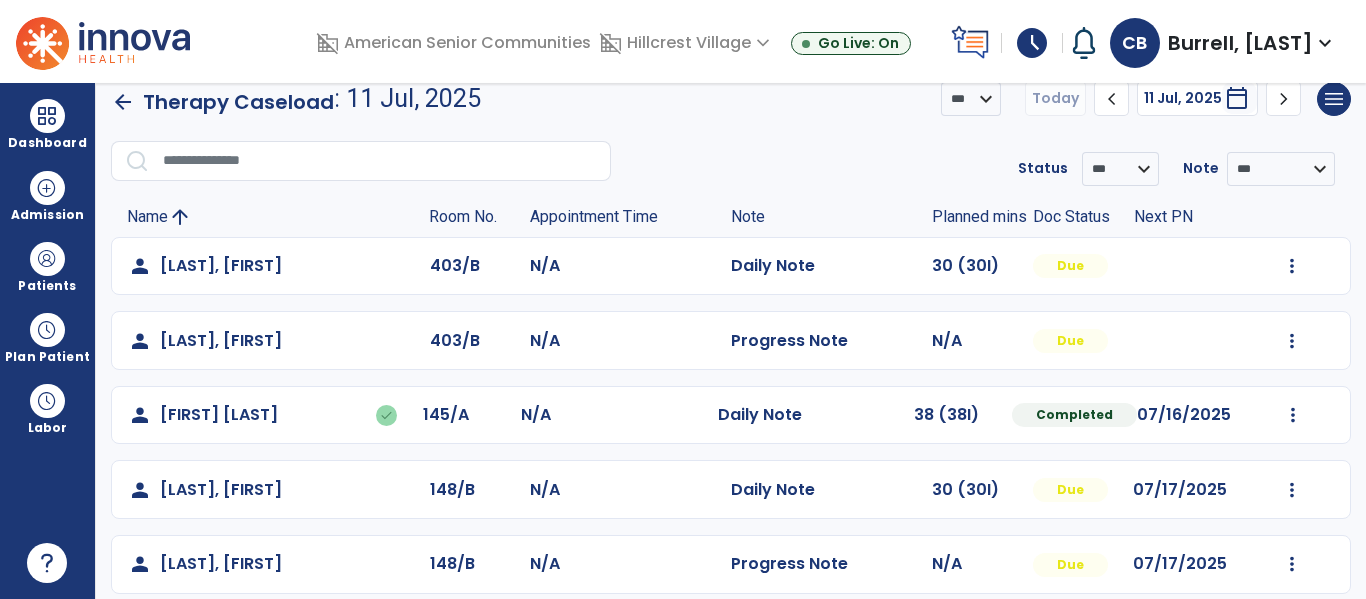 scroll, scrollTop: 21, scrollLeft: 0, axis: vertical 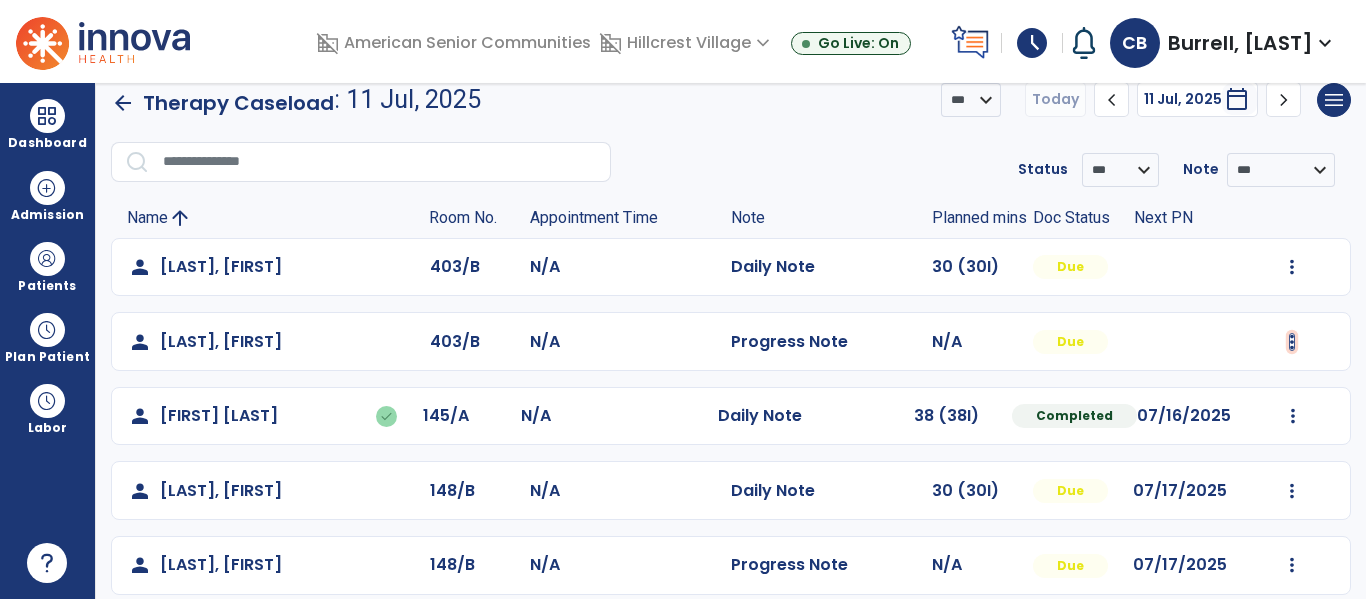 click at bounding box center [1292, 267] 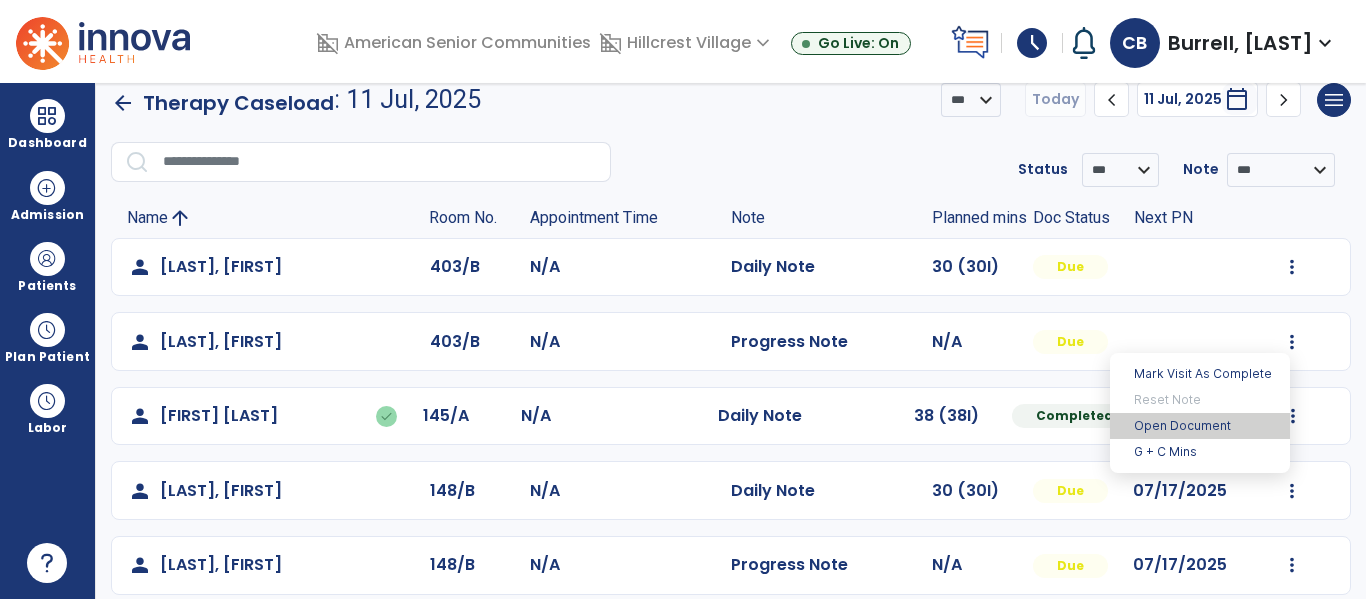click on "Open Document" at bounding box center (1200, 426) 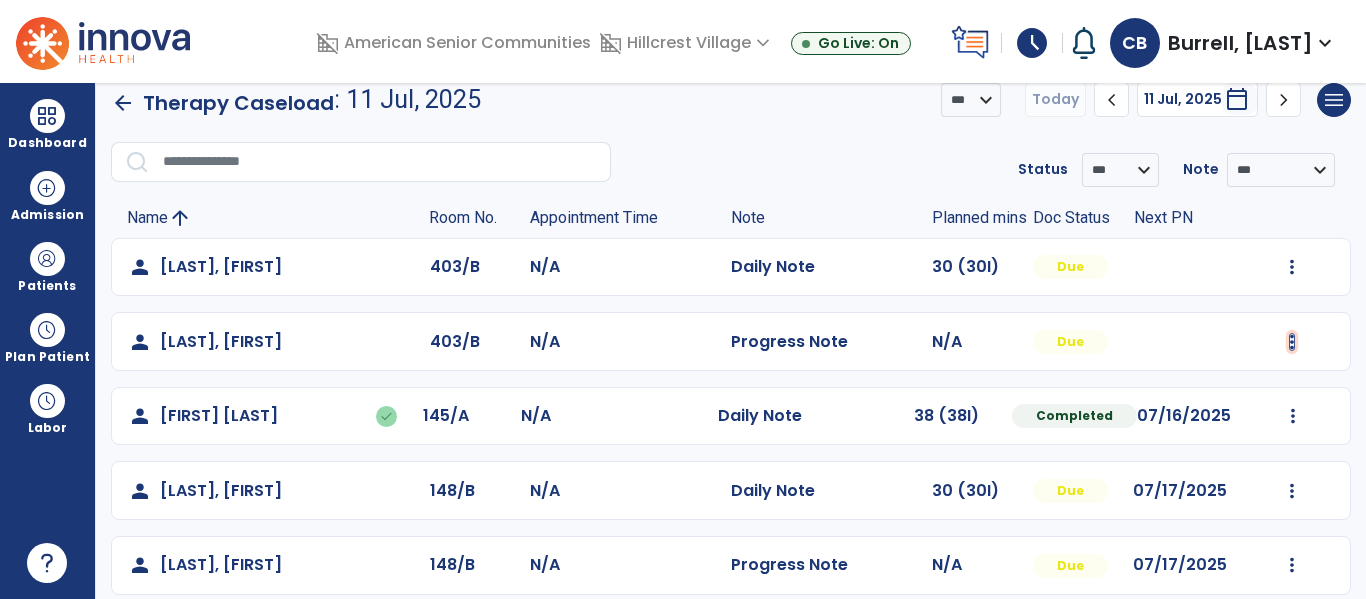 click at bounding box center (1292, 267) 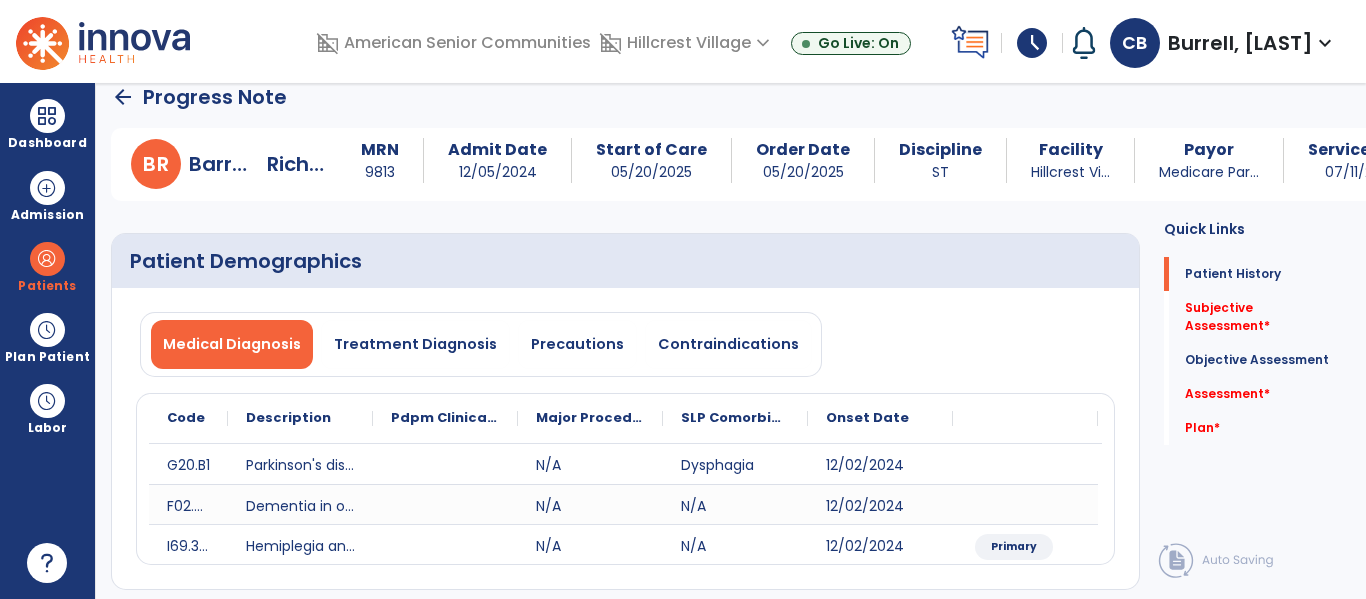 scroll, scrollTop: 86, scrollLeft: 0, axis: vertical 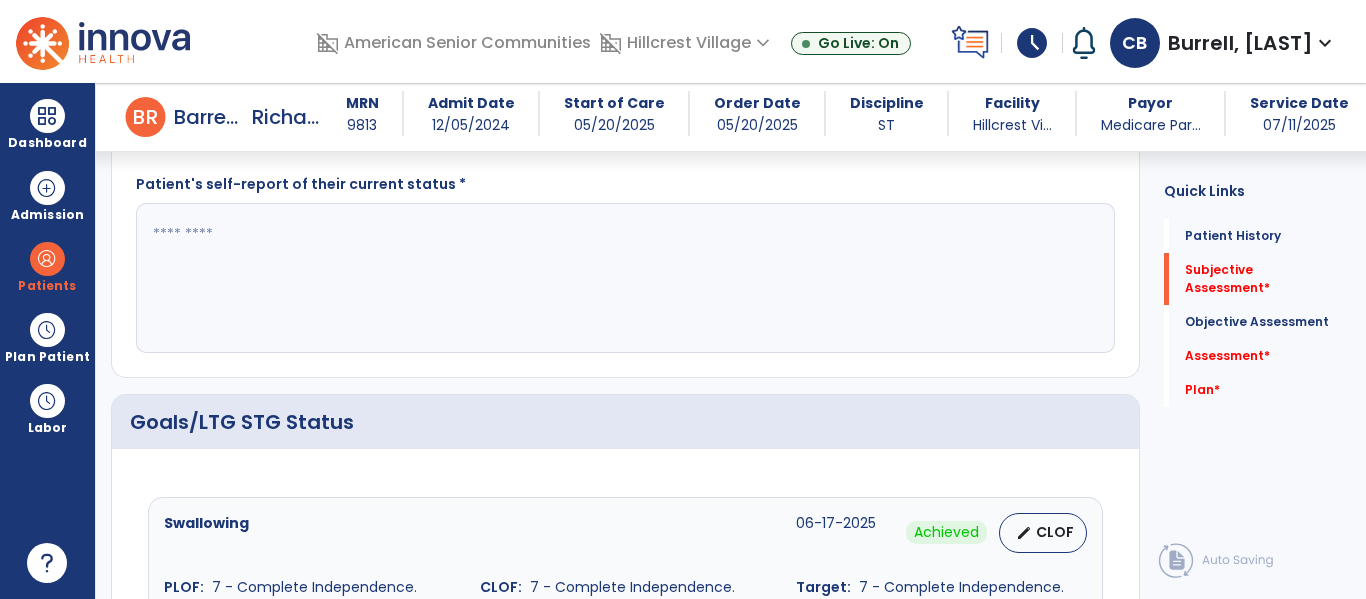 click 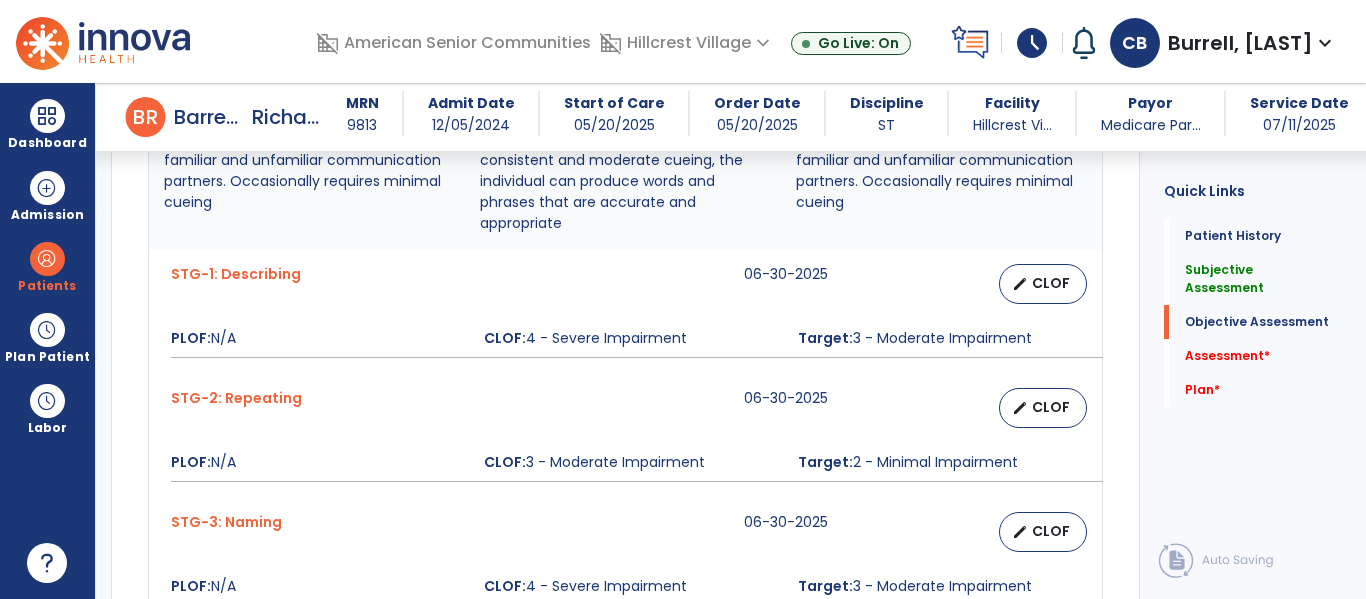 scroll, scrollTop: 1289, scrollLeft: 0, axis: vertical 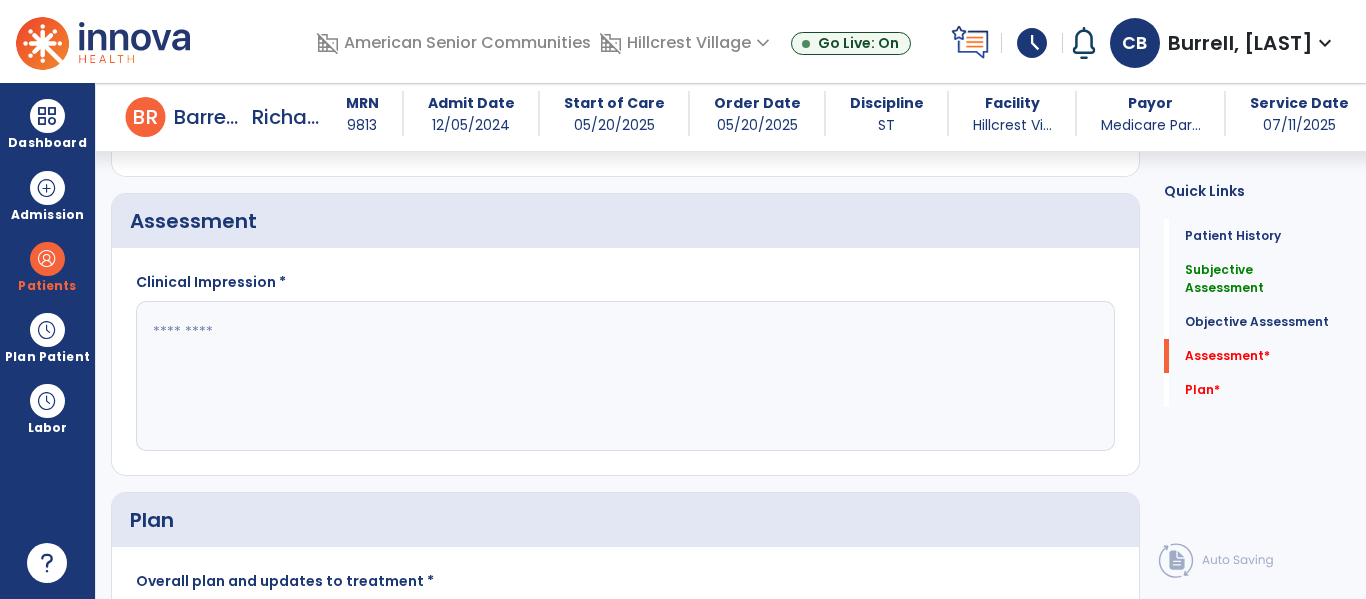type on "**********" 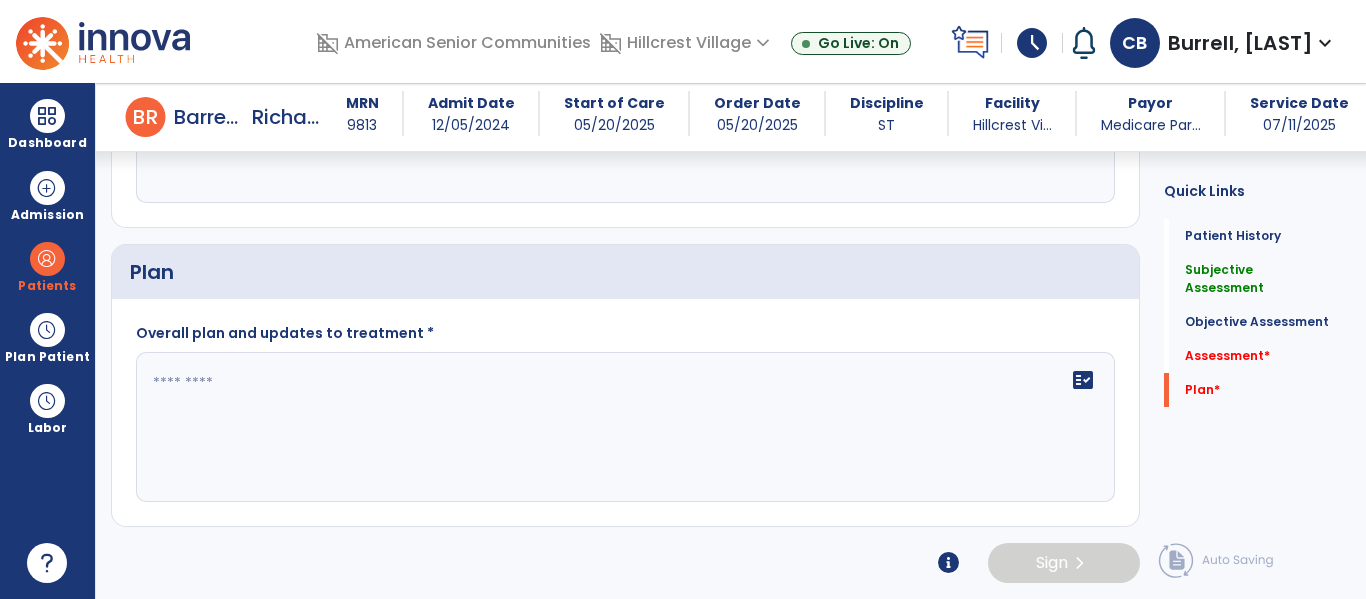 click 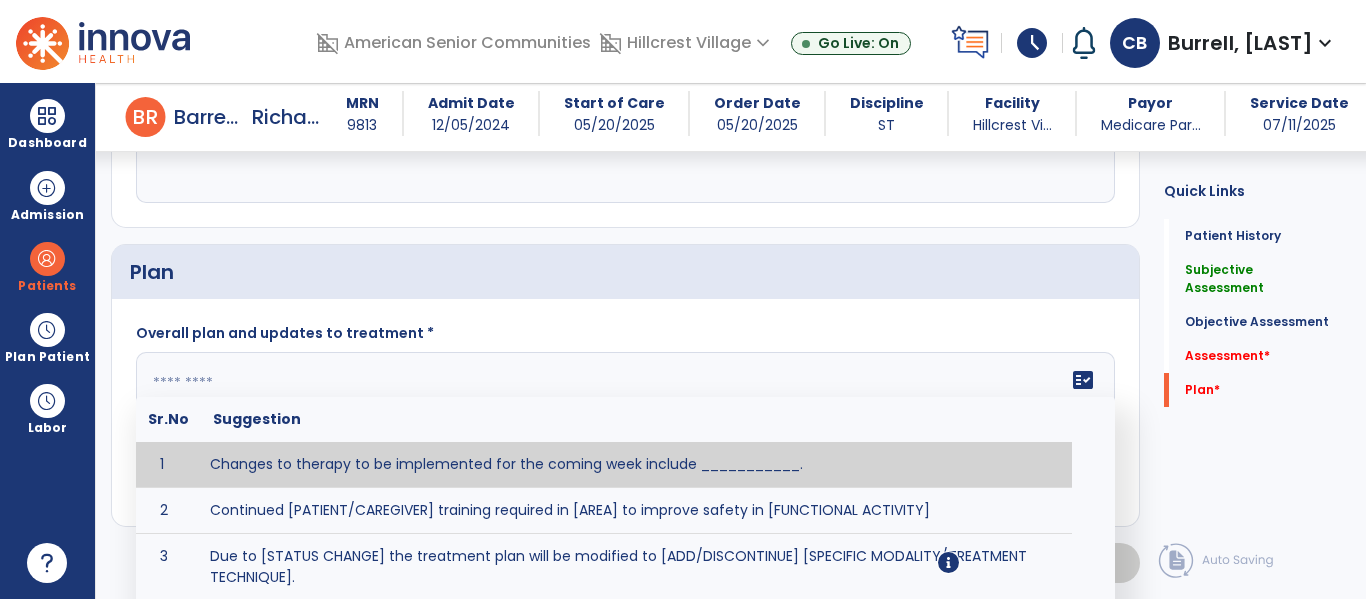 click 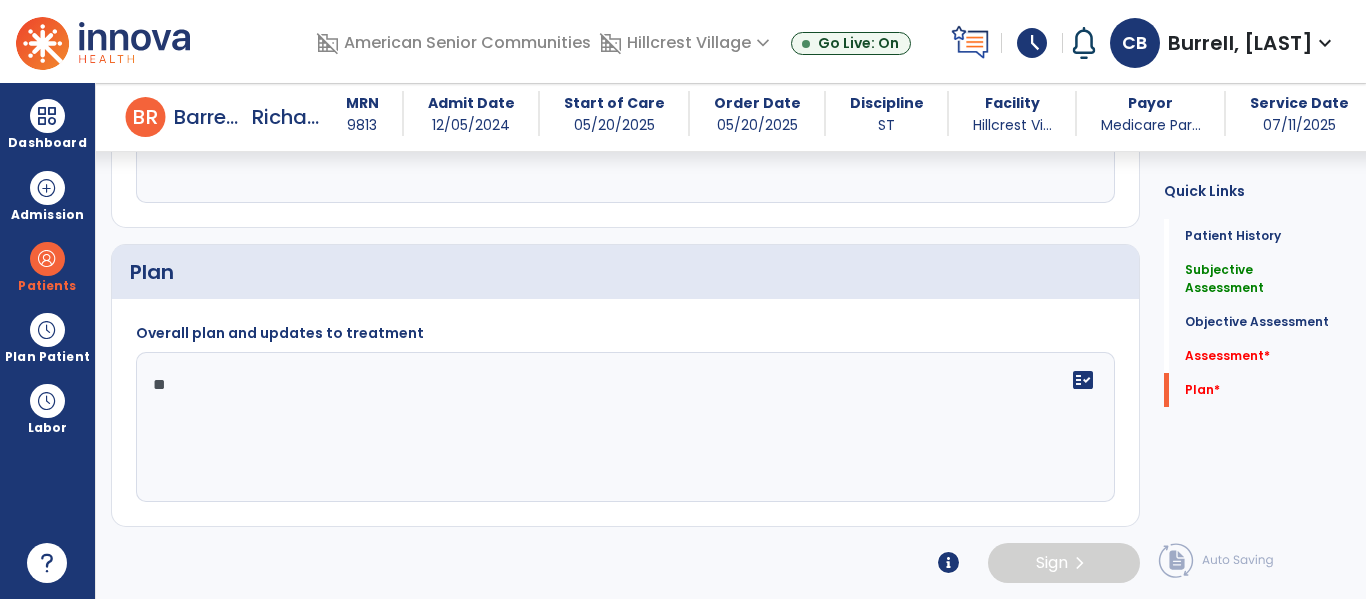 type on "*" 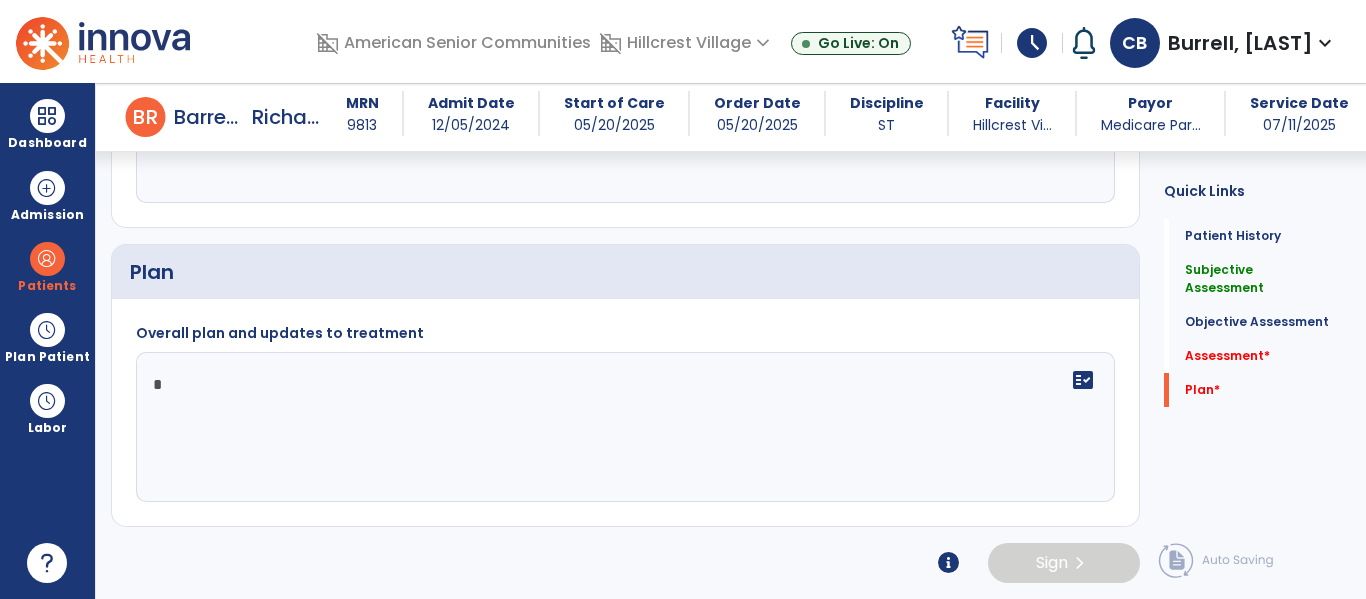 type 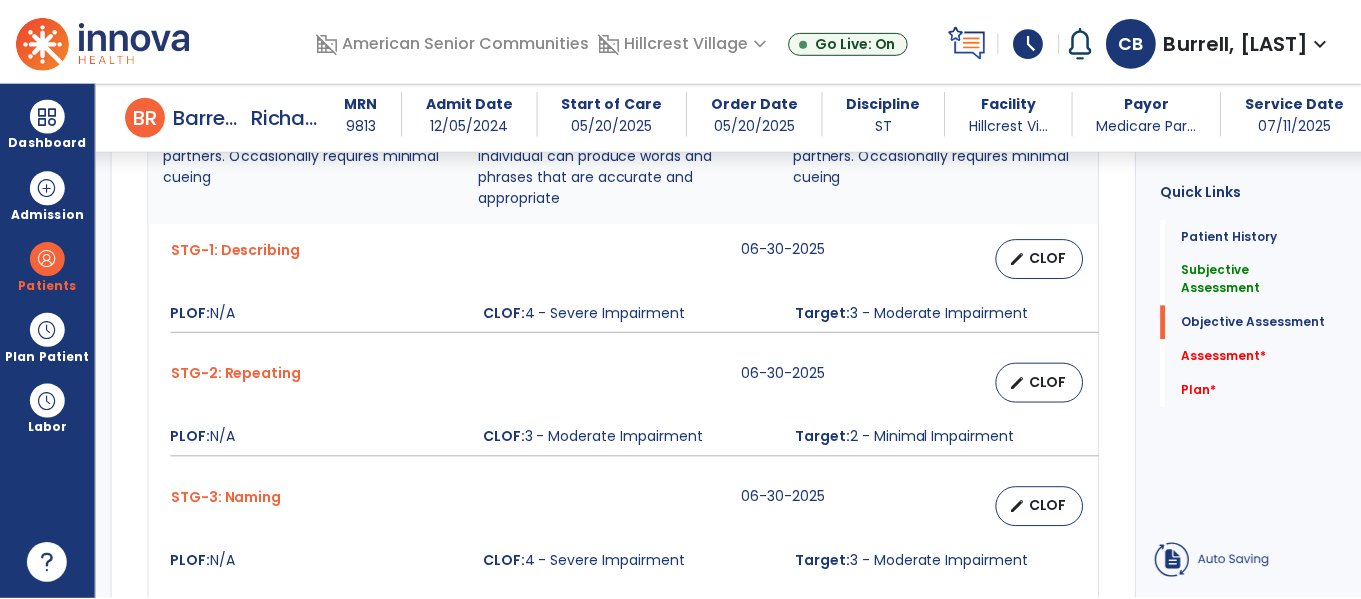scroll, scrollTop: 1304, scrollLeft: 0, axis: vertical 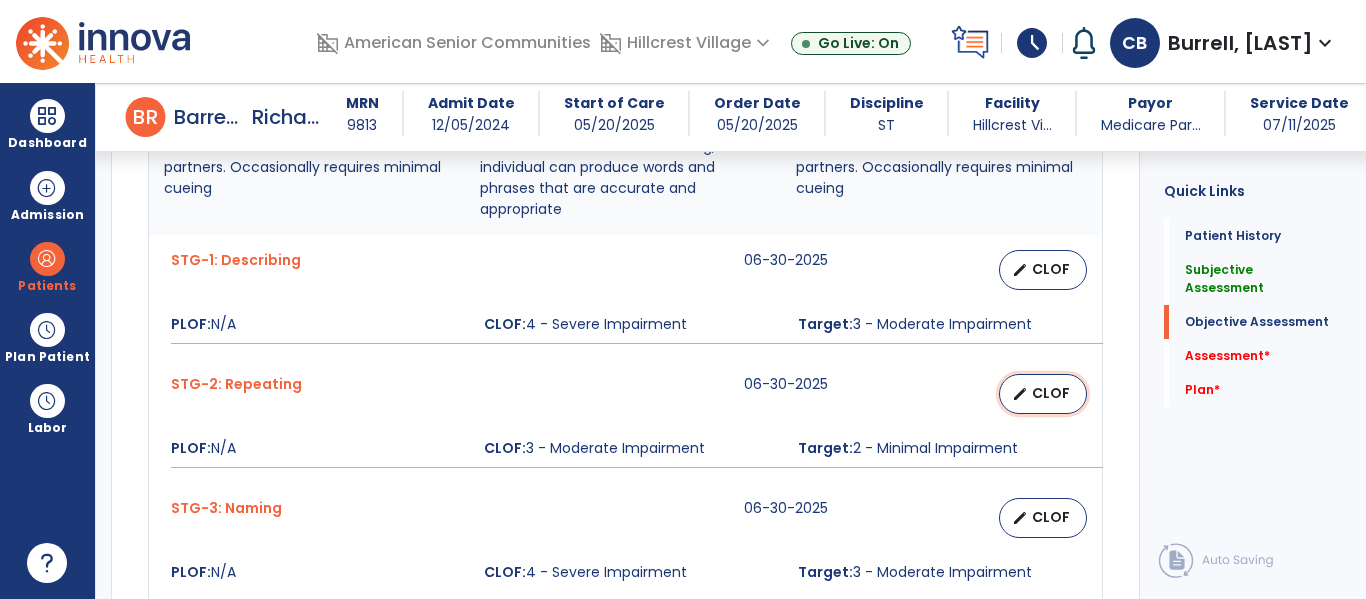 click on "CLOF" at bounding box center [1051, 393] 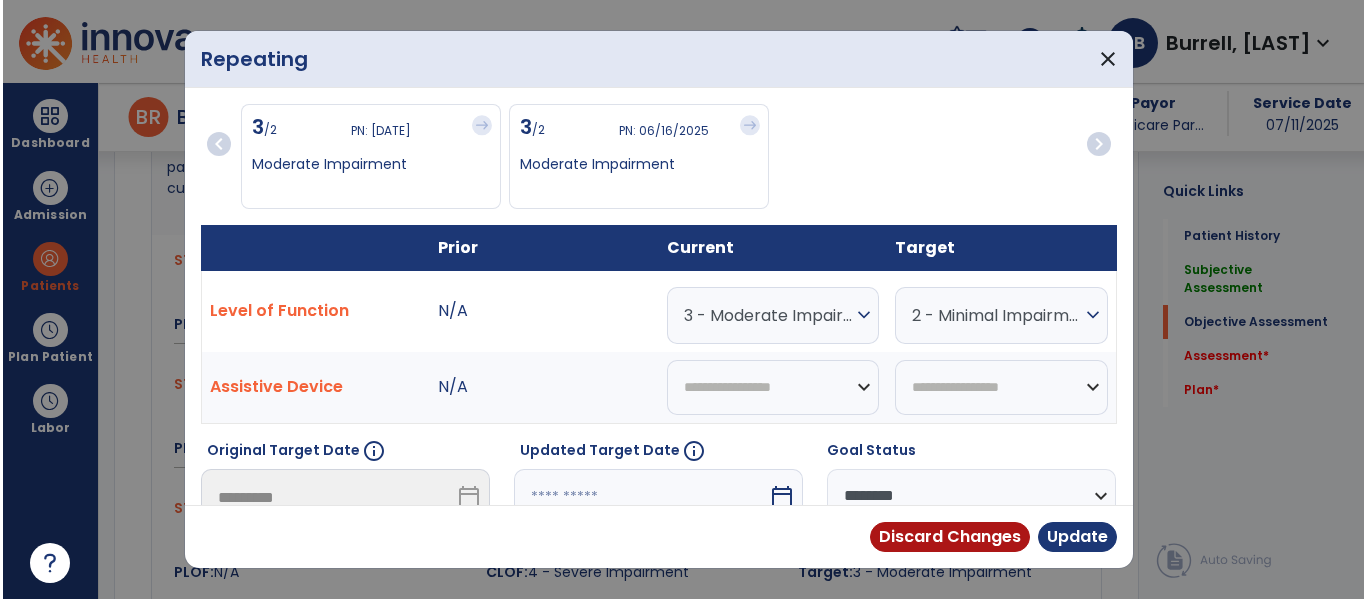 scroll, scrollTop: 1304, scrollLeft: 0, axis: vertical 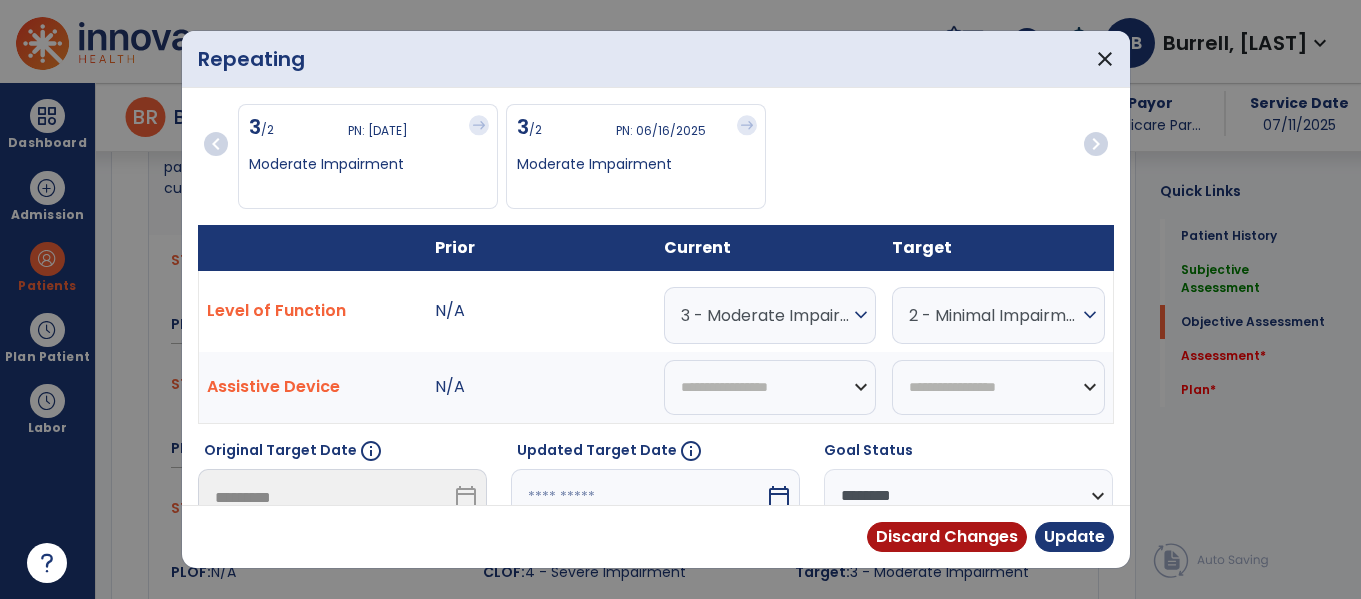 click on "expand_more" at bounding box center [861, 315] 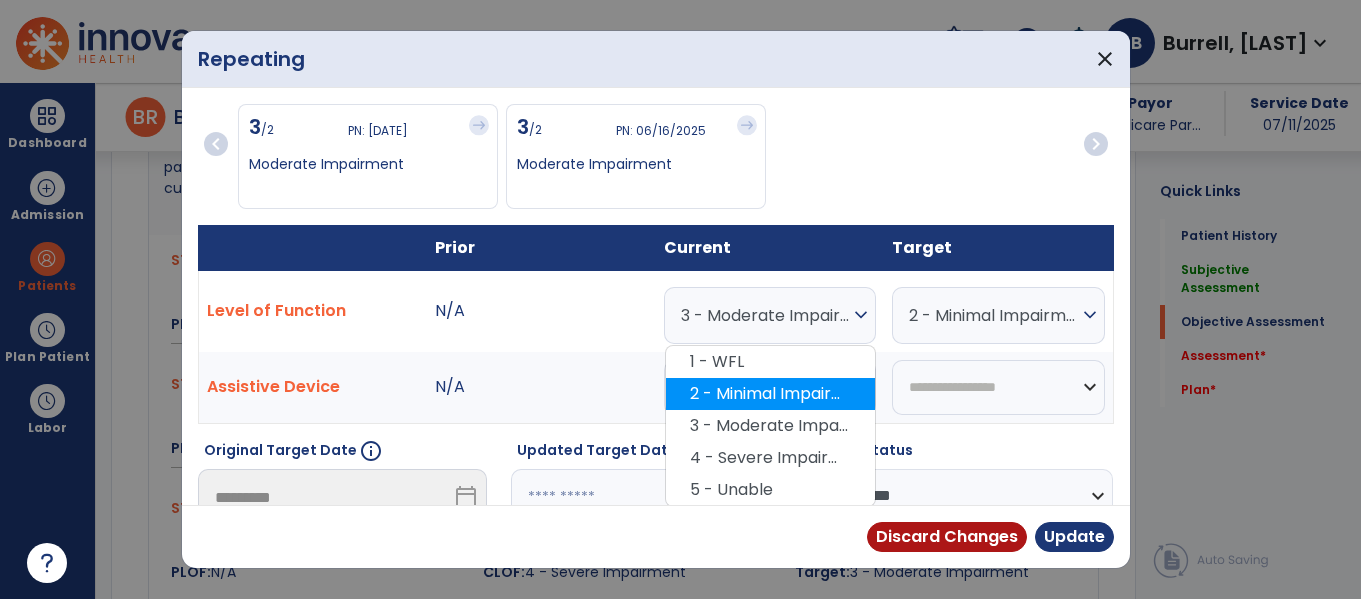 click on "2 - Minimal Impairment" at bounding box center (770, 394) 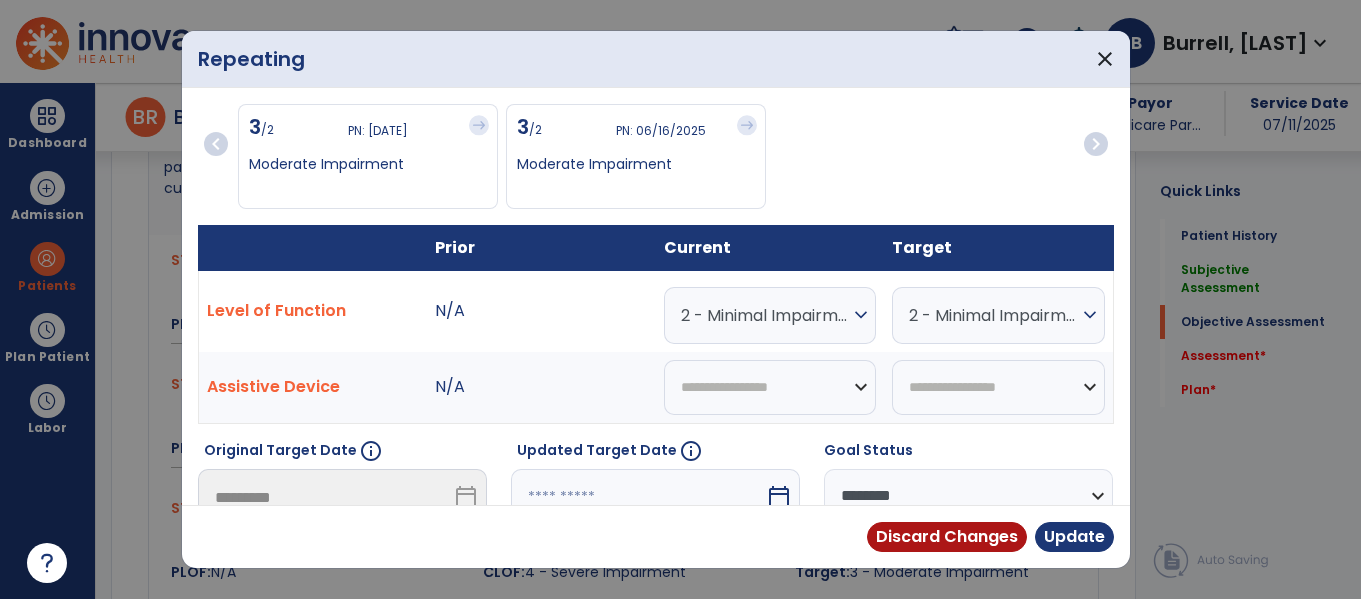 click on "2 - Minimal Impairment" at bounding box center [993, 315] 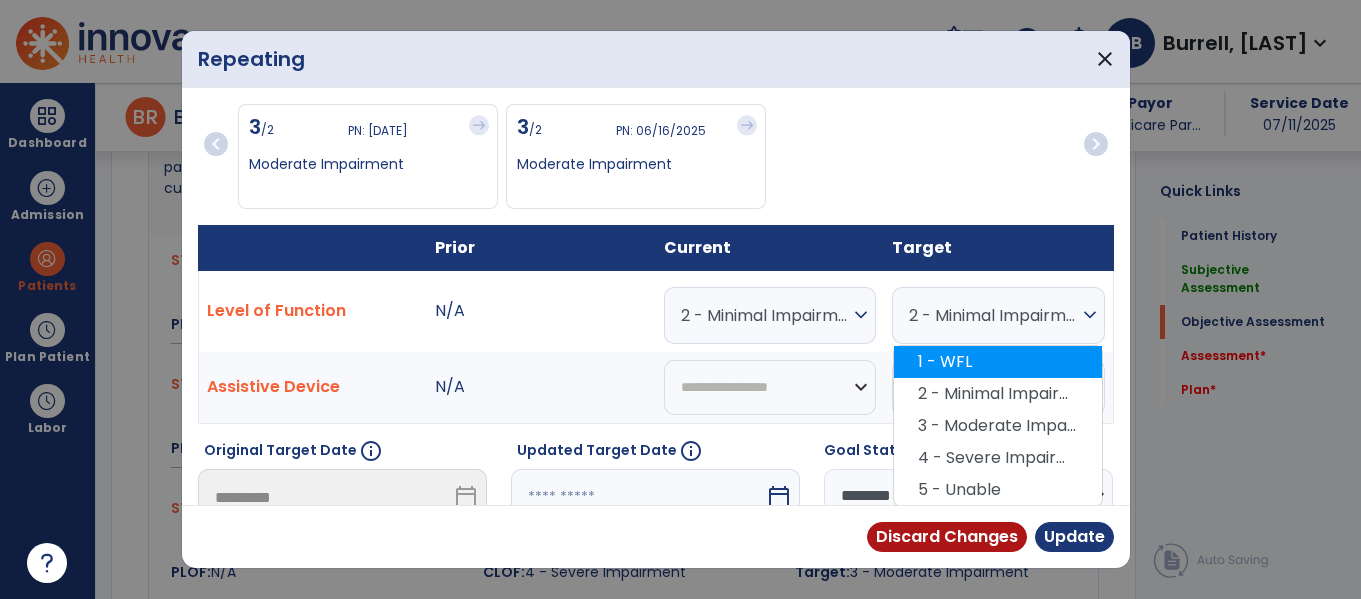 click on "1 - WFL" at bounding box center (998, 362) 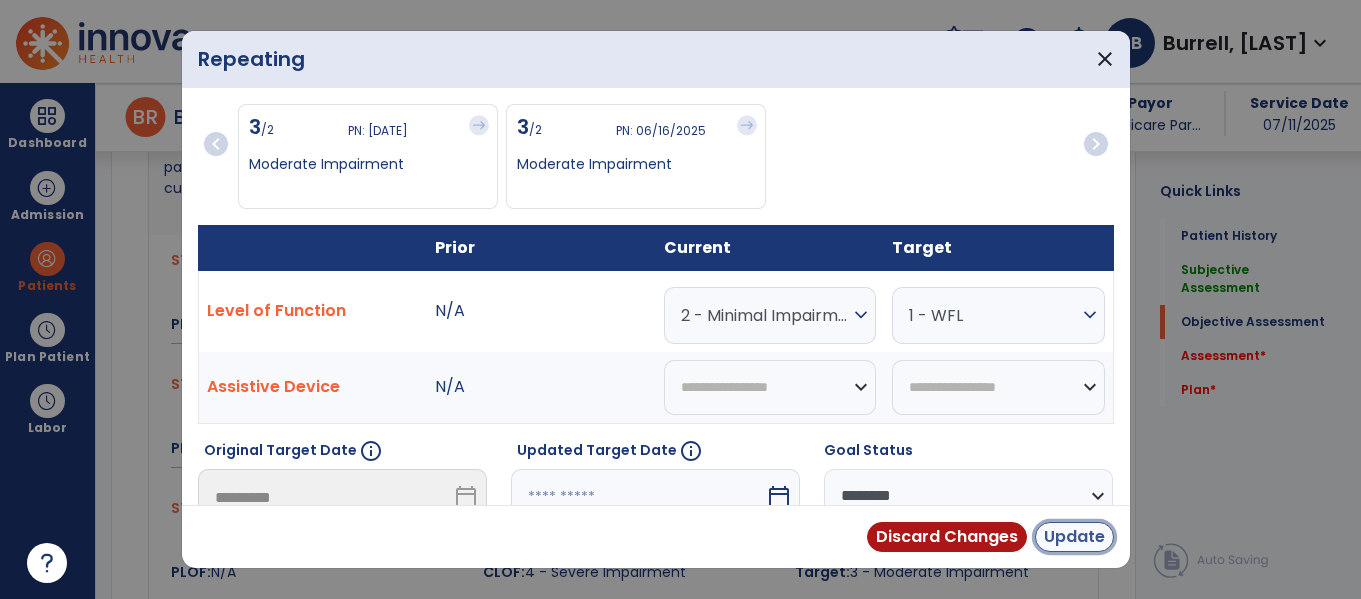 click on "Update" at bounding box center (1074, 537) 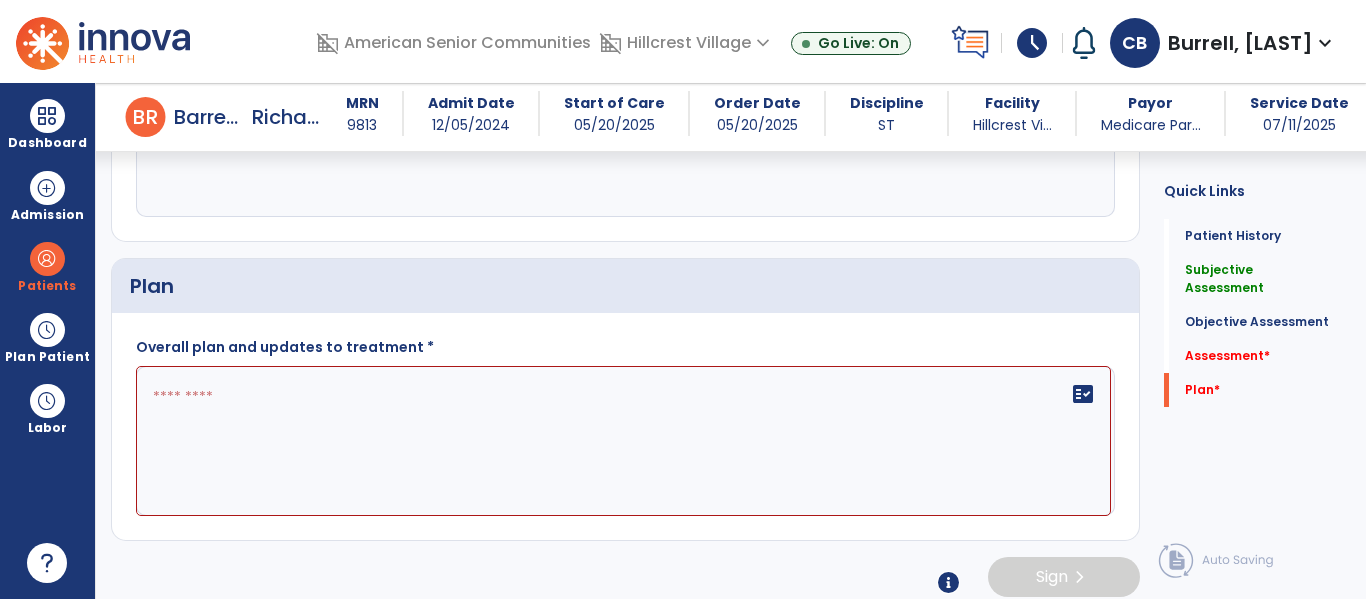 scroll, scrollTop: 2096, scrollLeft: 0, axis: vertical 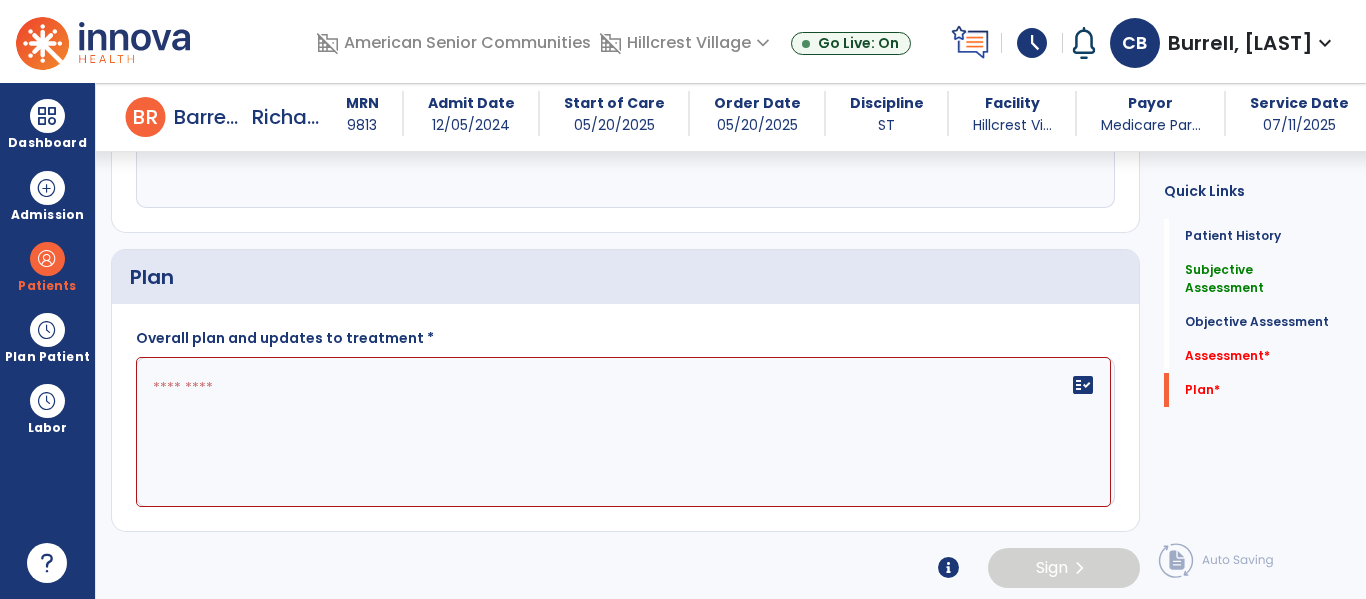 click on "fact_check" 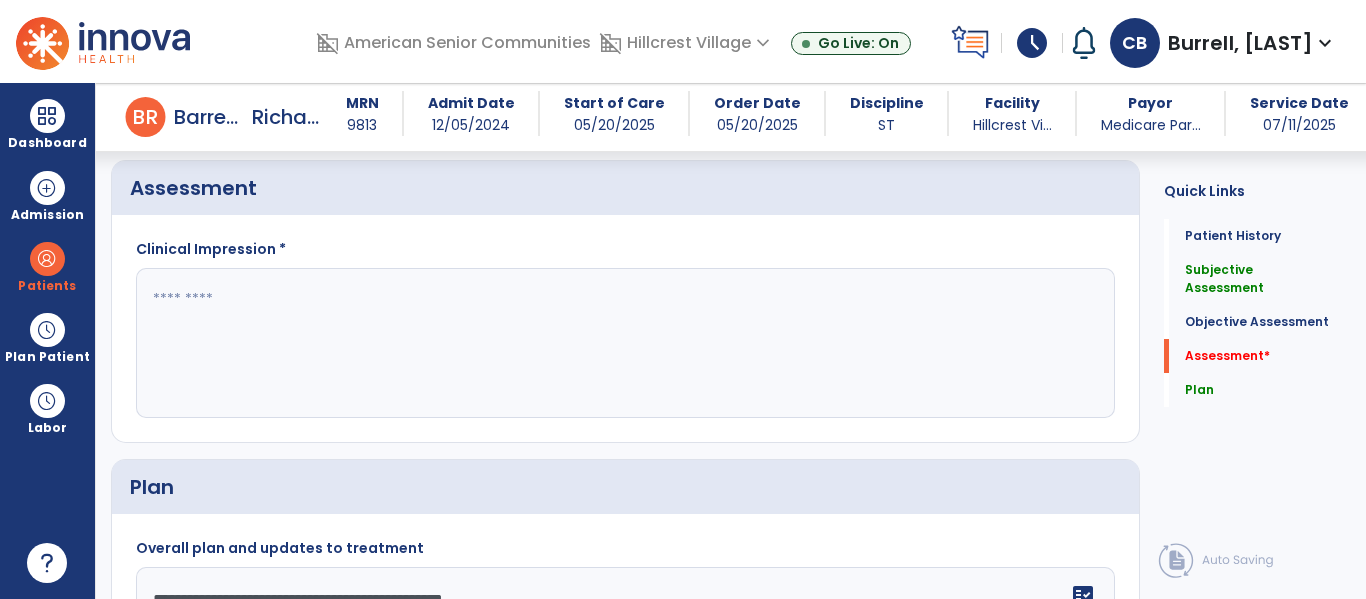 scroll, scrollTop: 1879, scrollLeft: 0, axis: vertical 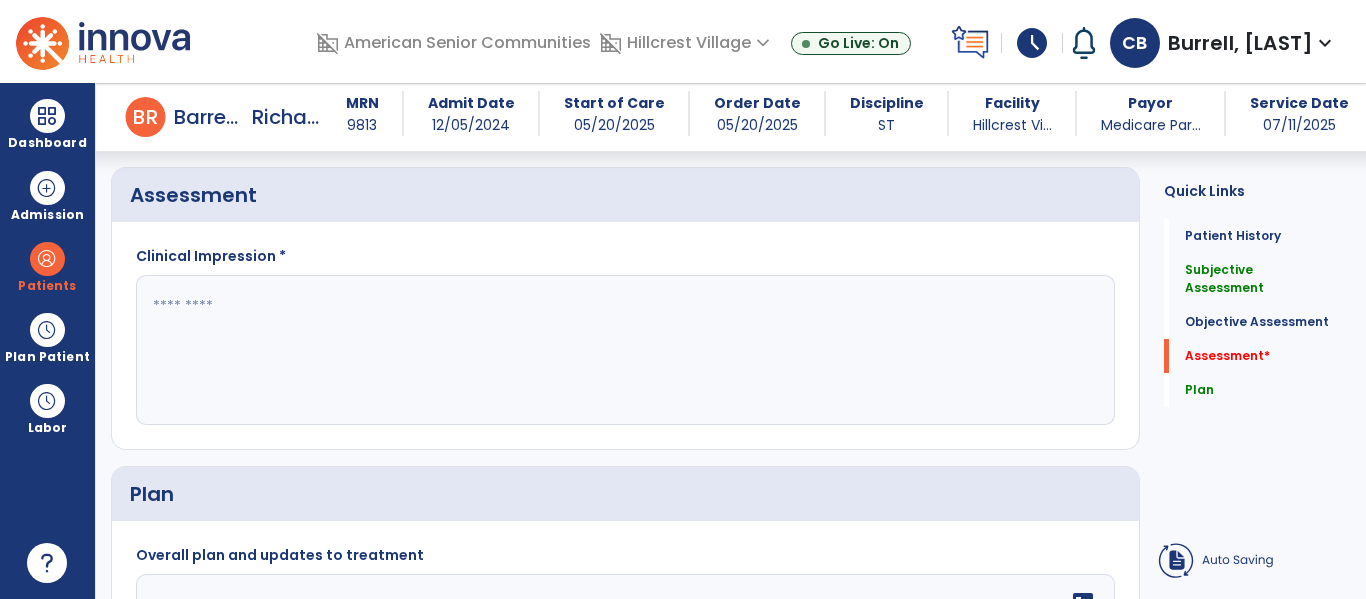 type on "**********" 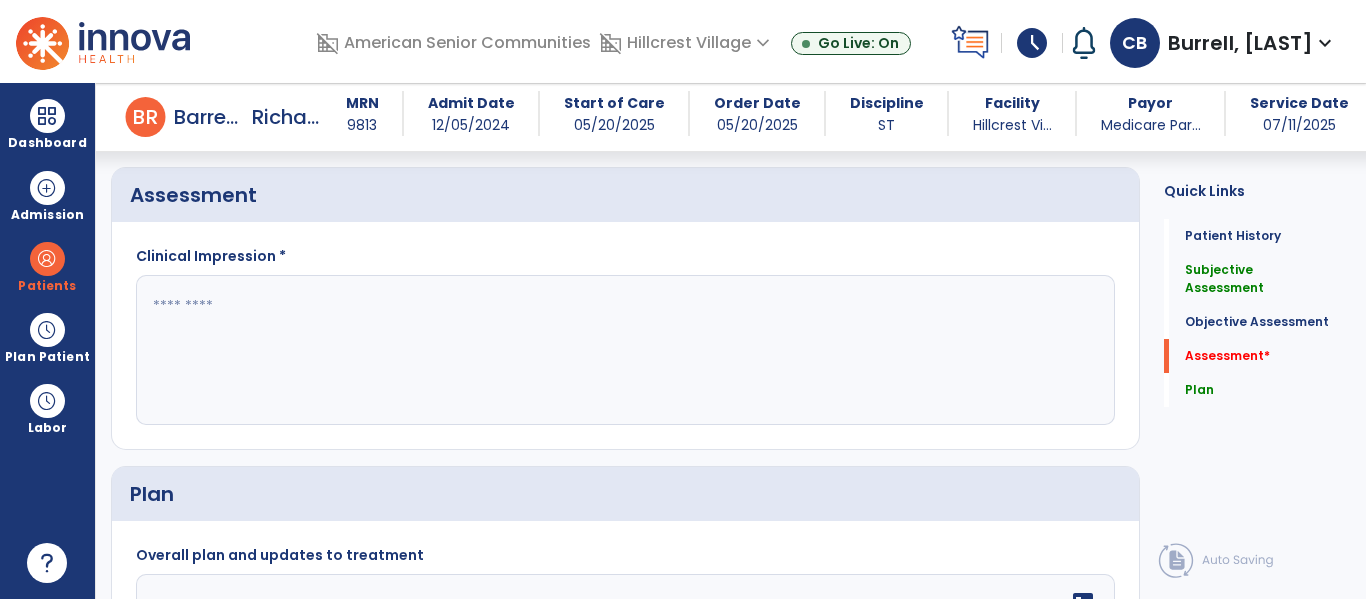 click 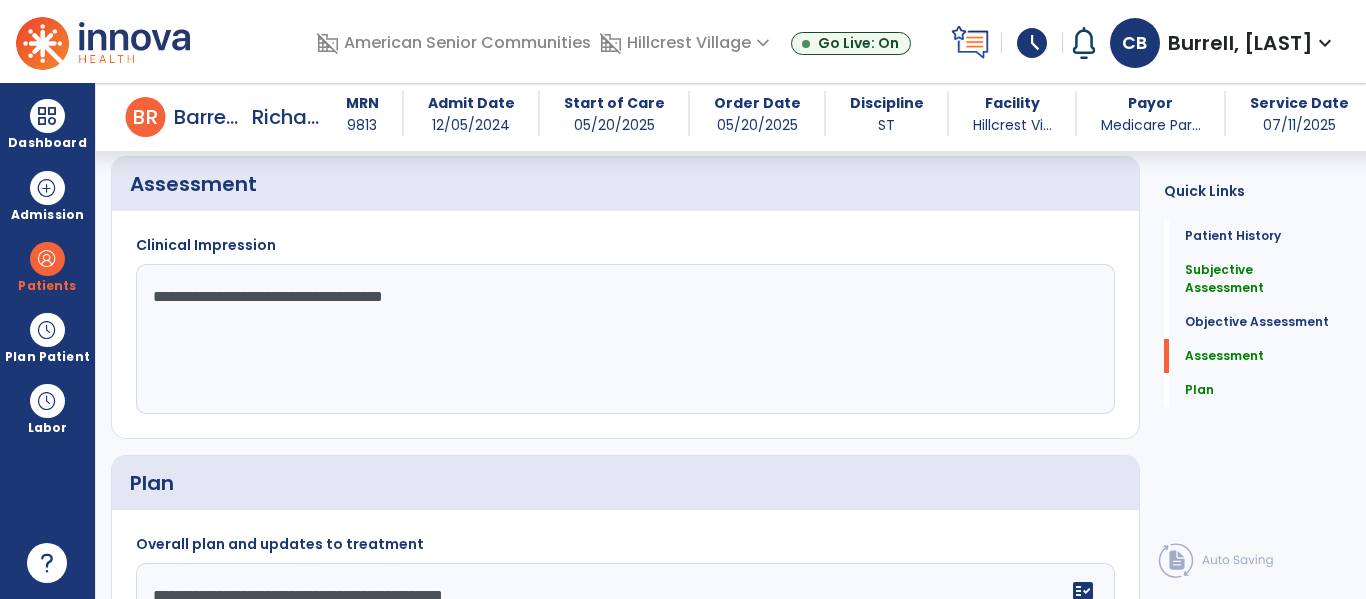 scroll, scrollTop: 1895, scrollLeft: 0, axis: vertical 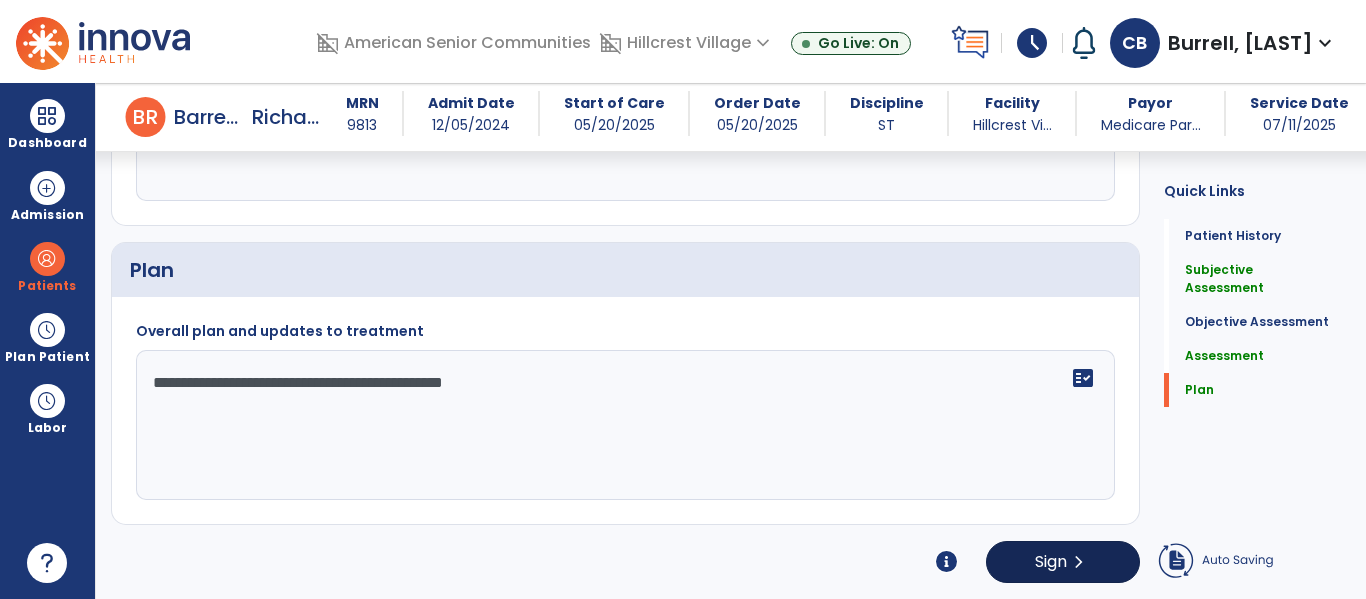 type on "**********" 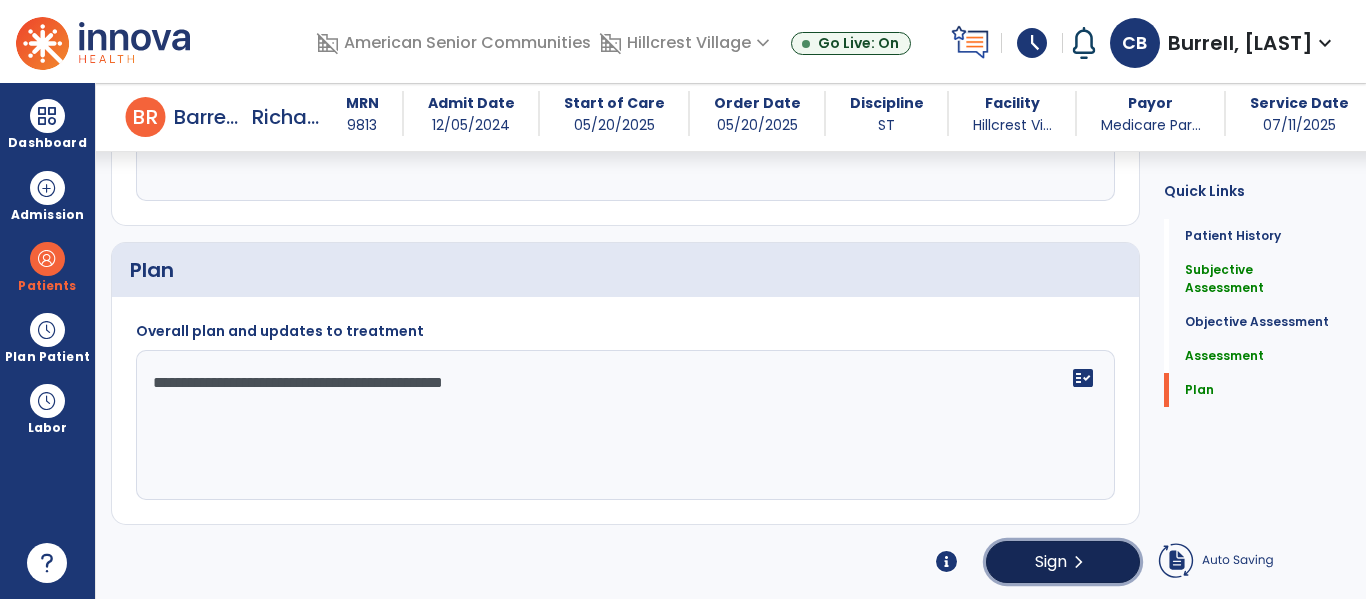 click on "Sign" 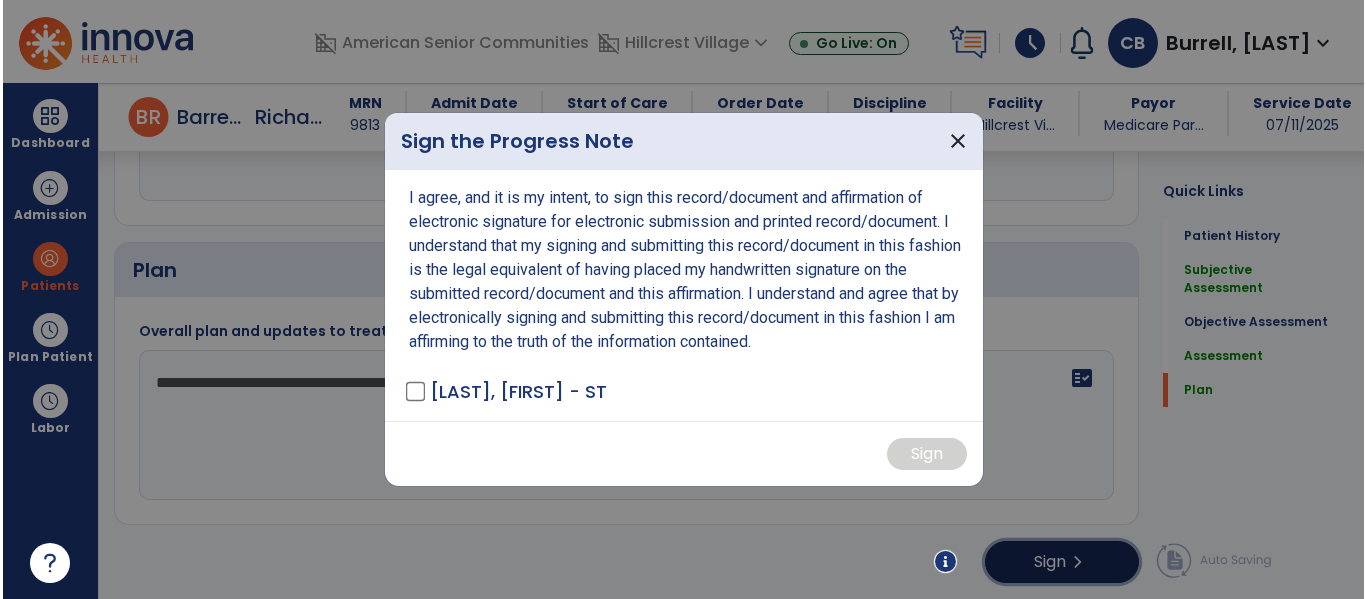 scroll, scrollTop: 2103, scrollLeft: 0, axis: vertical 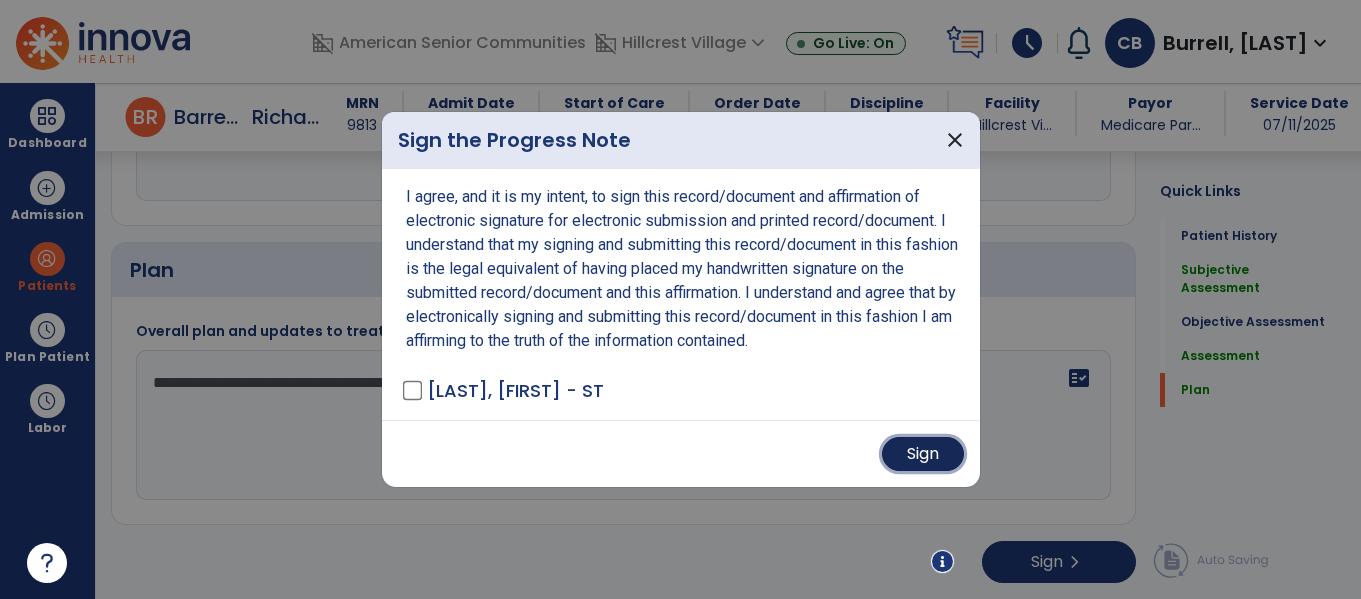 click on "Sign" at bounding box center (923, 454) 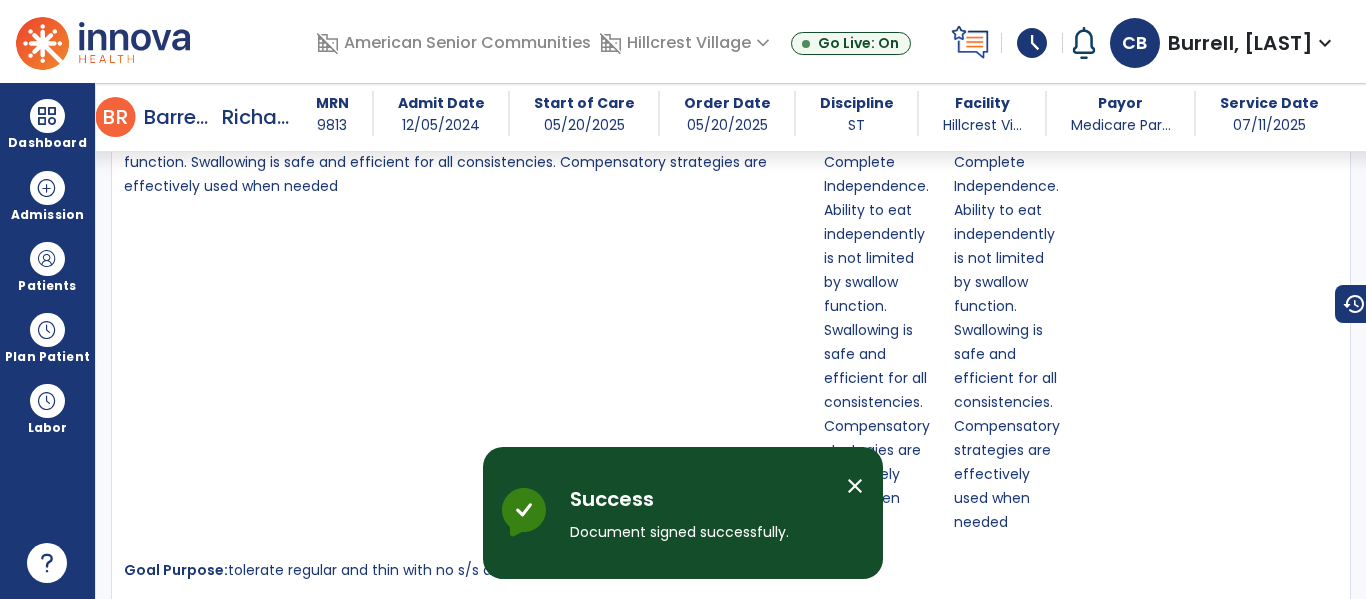 scroll, scrollTop: 0, scrollLeft: 0, axis: both 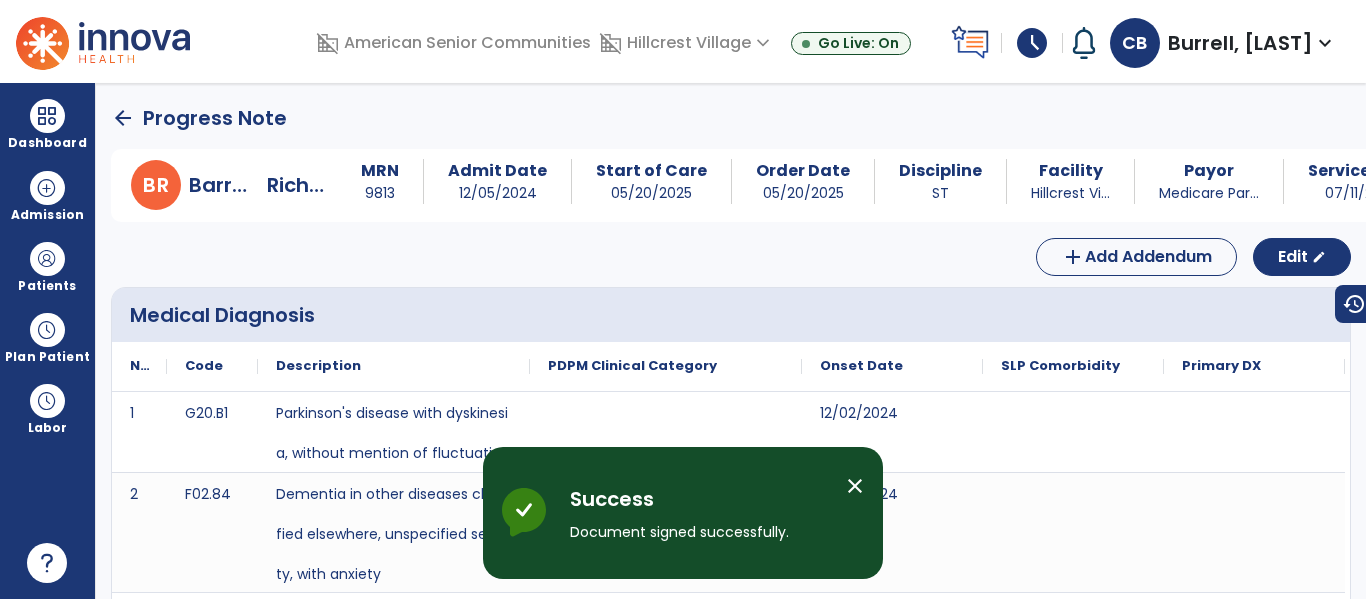 click on "arrow_back" 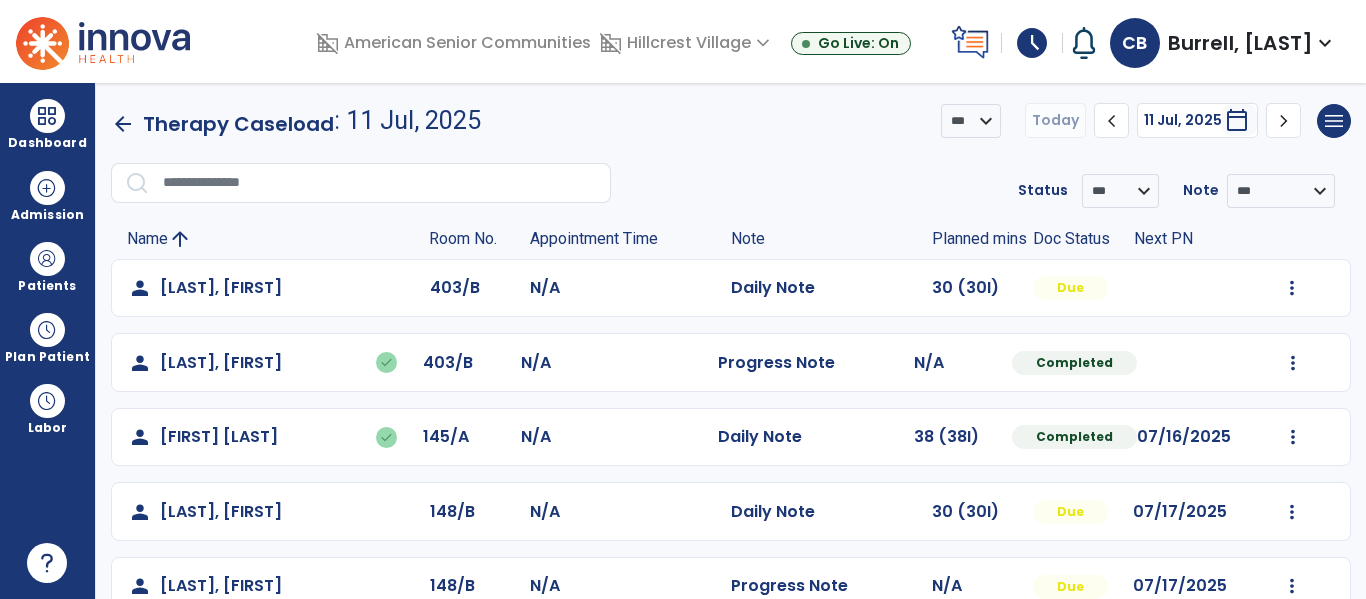 click on "Mark Visit As Complete   Reset Note   Open Document   G + C Mins" 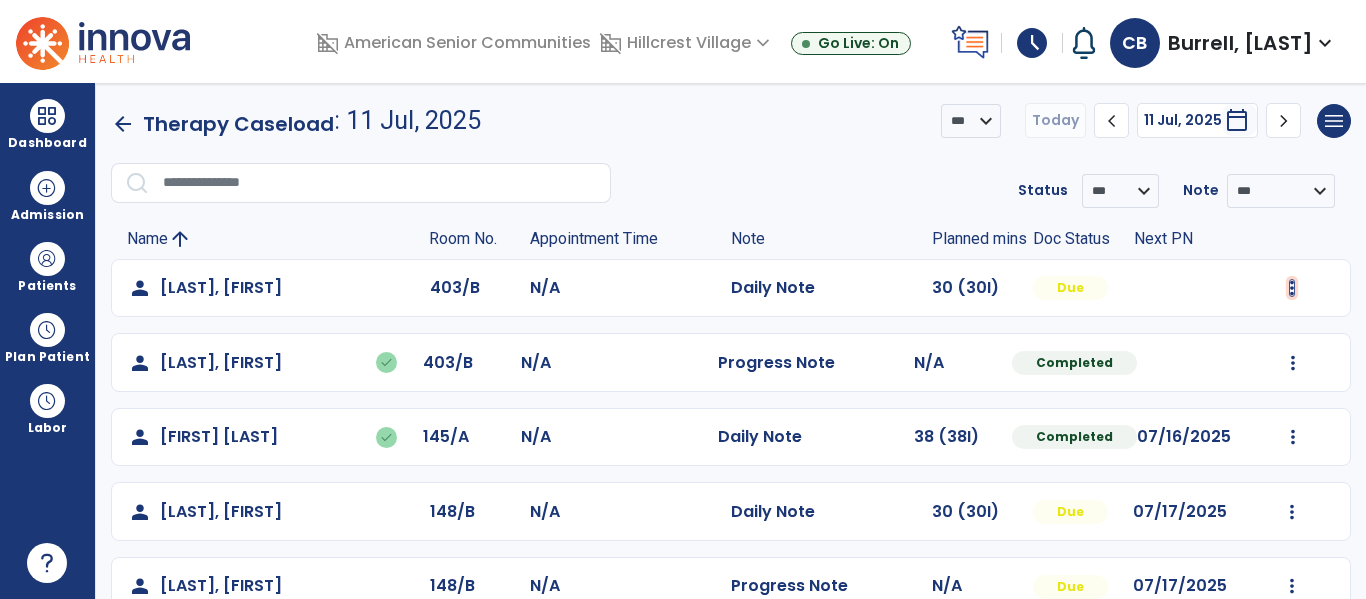 click at bounding box center [1292, 288] 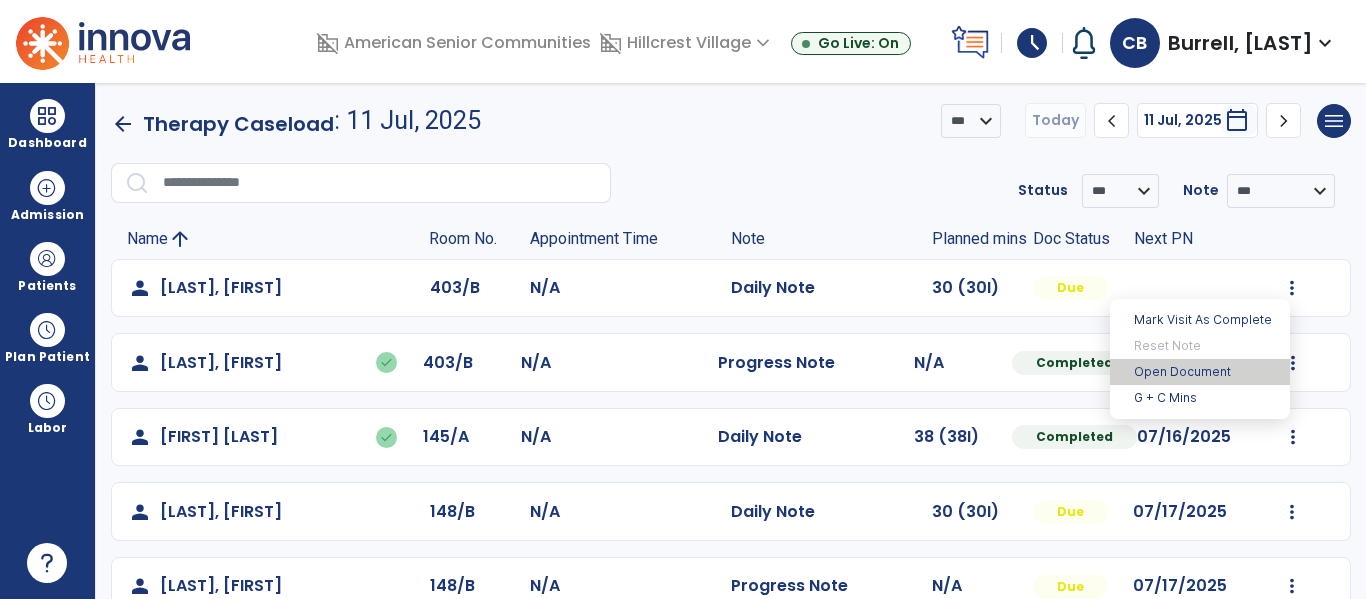 click on "Open Document" at bounding box center (1200, 372) 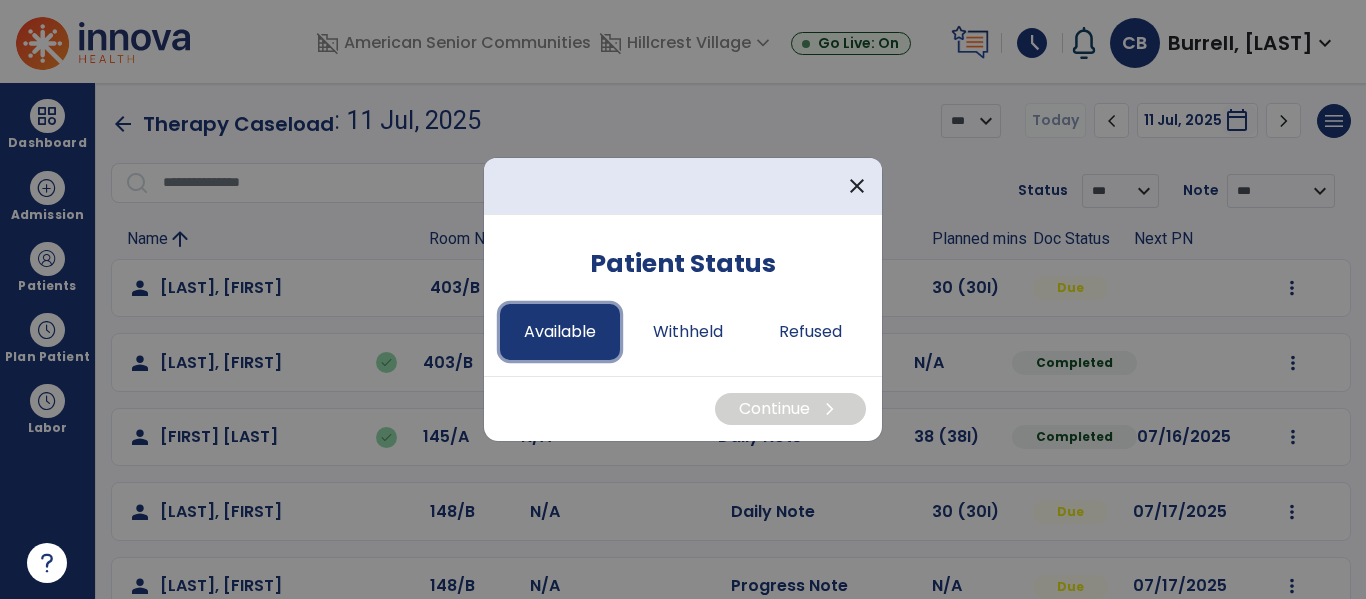 click on "Available" at bounding box center [560, 332] 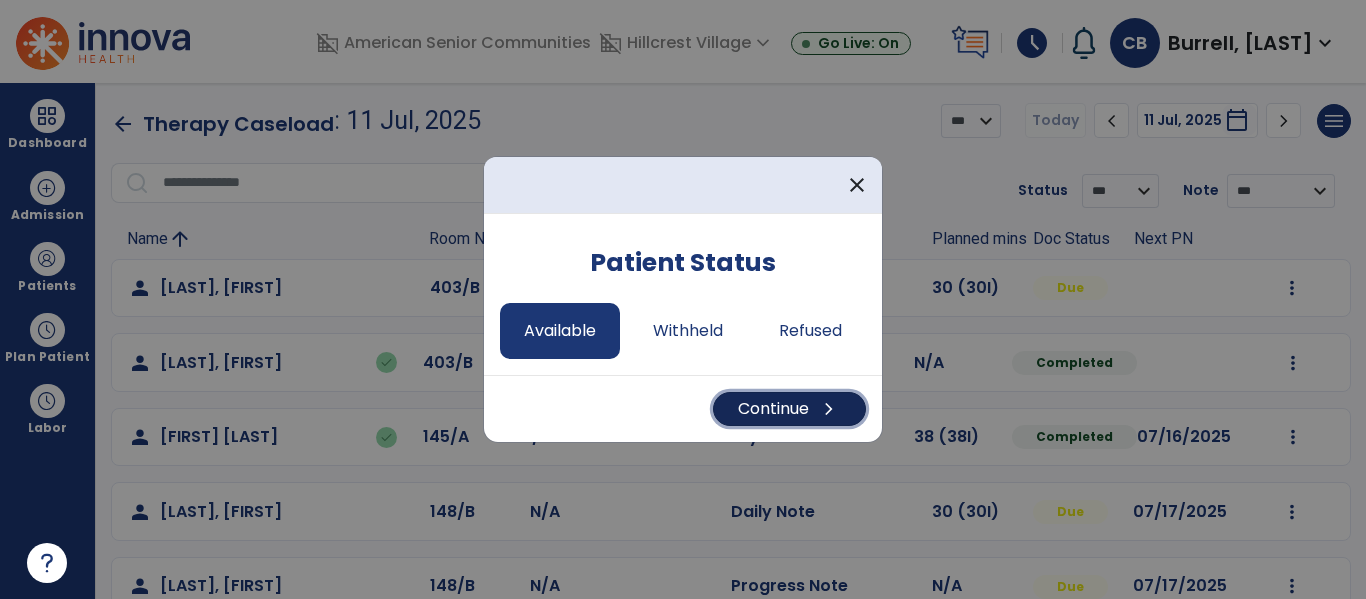 click on "Continue   chevron_right" at bounding box center (789, 409) 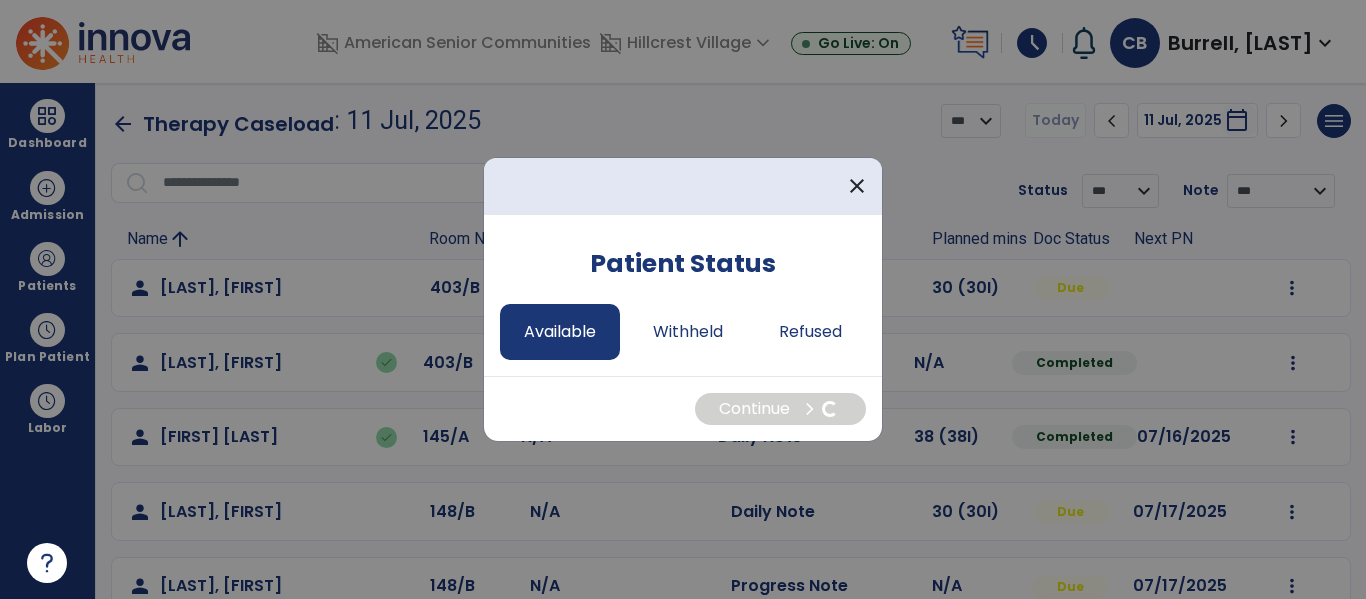 select on "*" 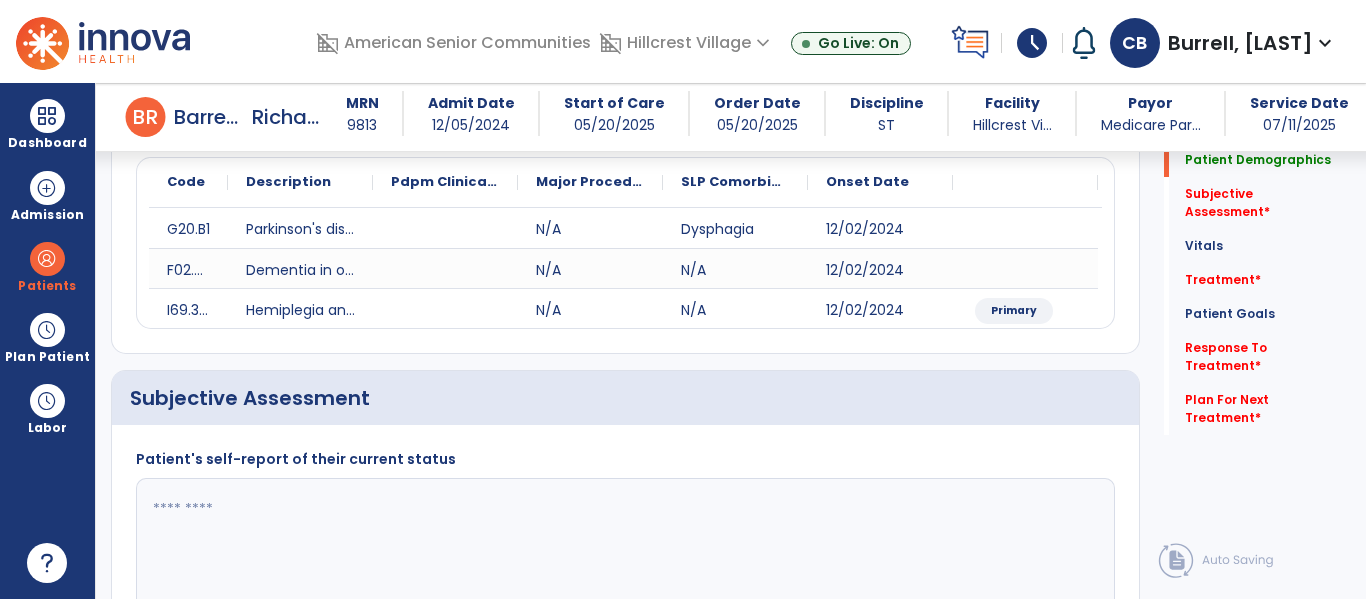 scroll, scrollTop: 0, scrollLeft: 0, axis: both 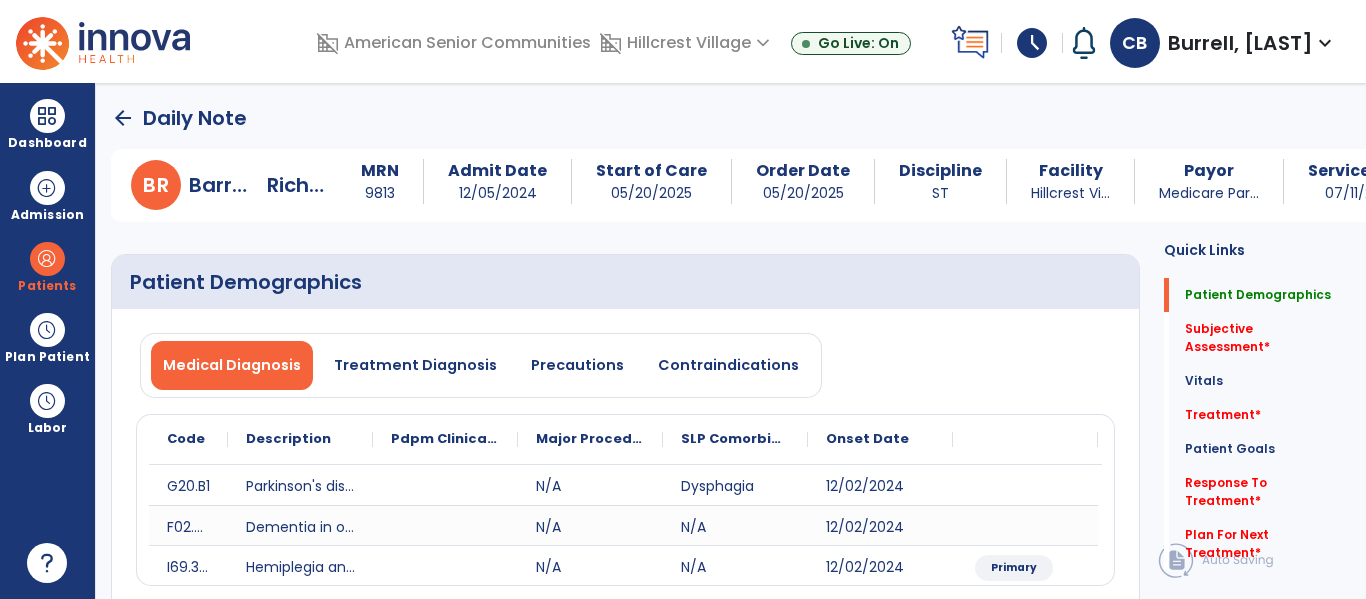 click on "arrow_back" 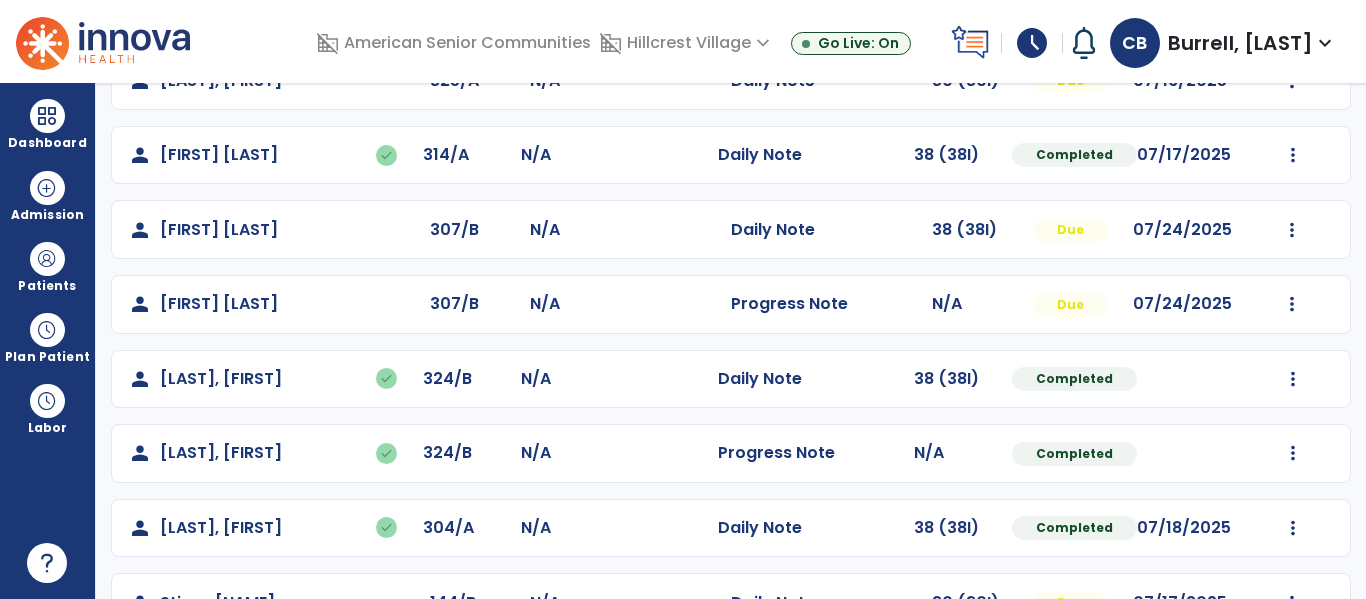 scroll, scrollTop: 935, scrollLeft: 0, axis: vertical 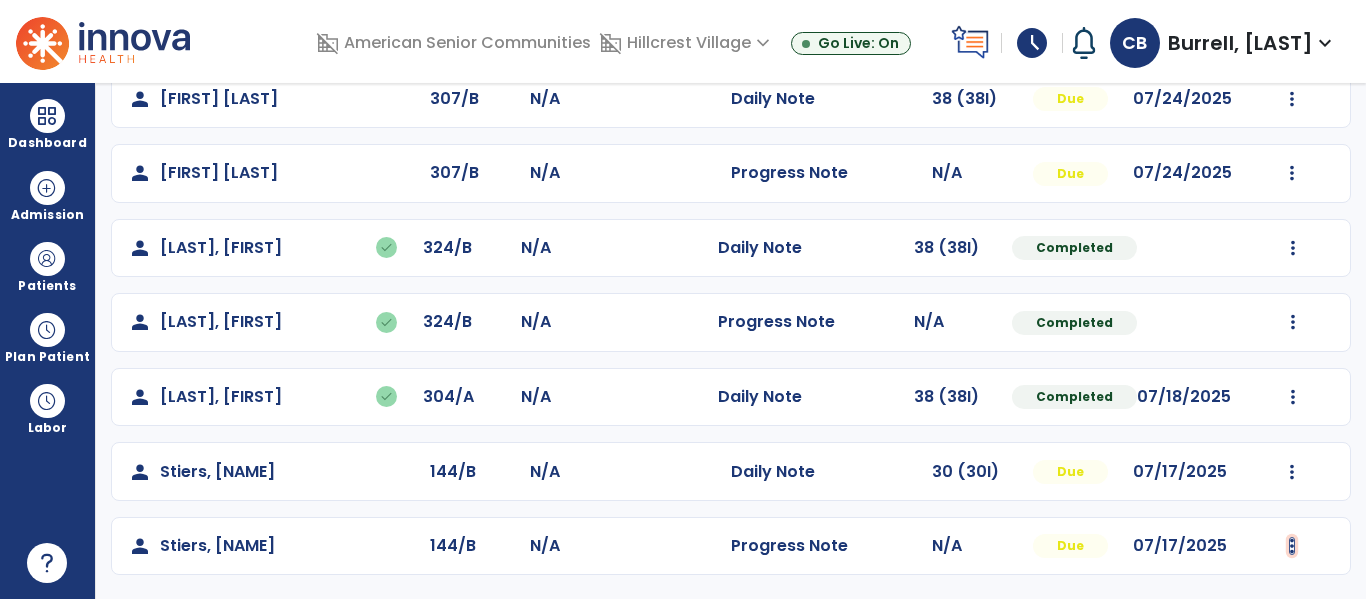 click at bounding box center (1293, -647) 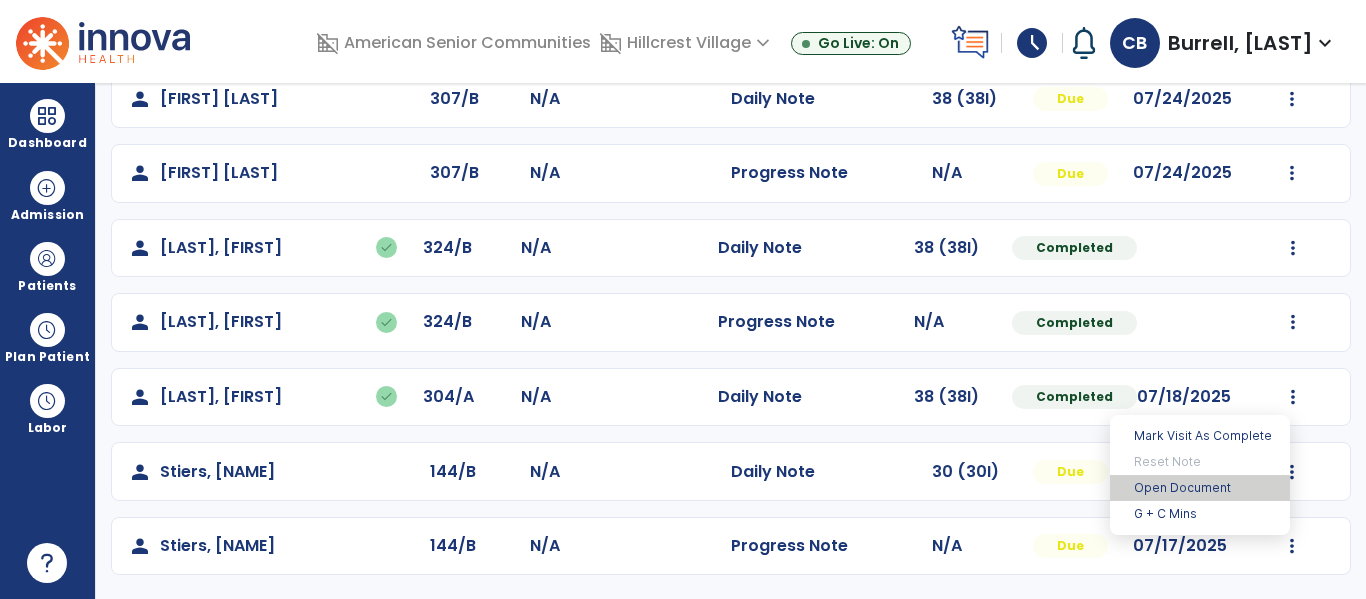 click on "Open Document" at bounding box center [1200, 488] 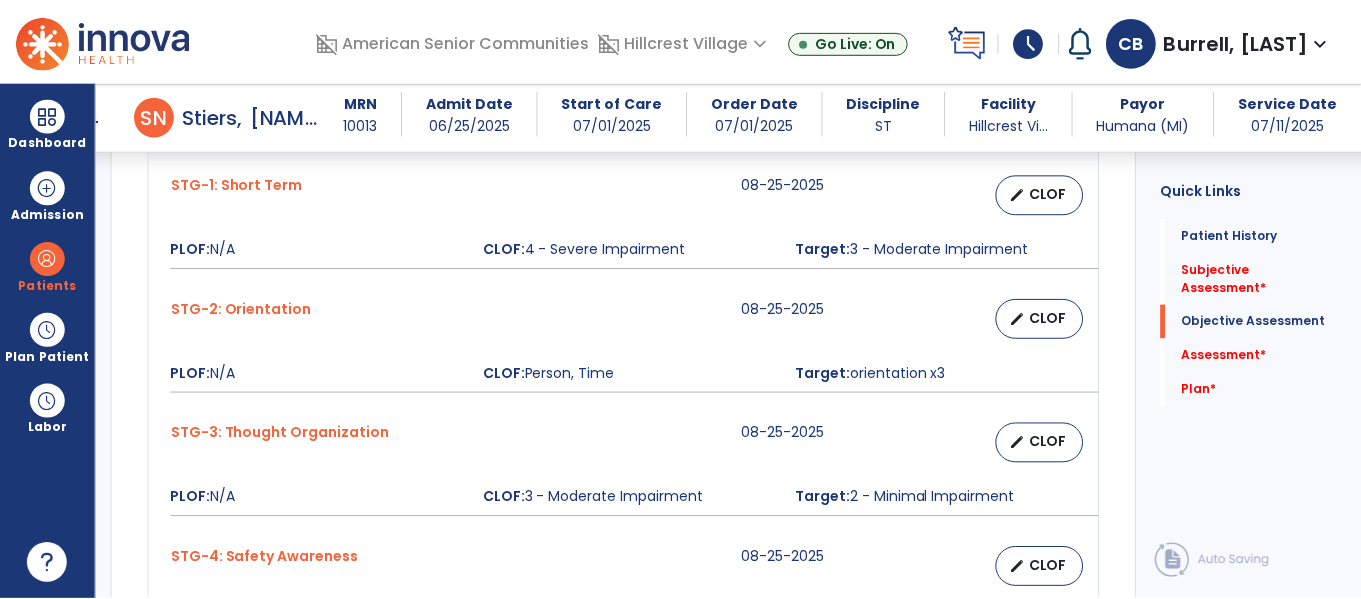 scroll, scrollTop: 988, scrollLeft: 0, axis: vertical 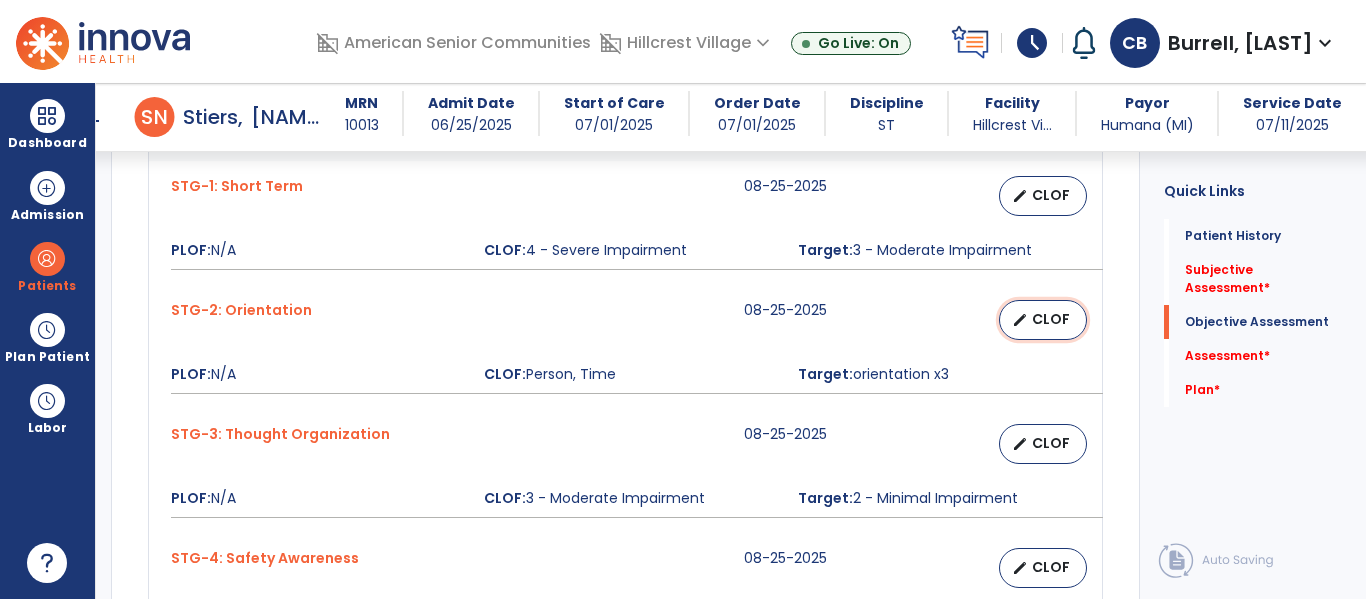 click on "CLOF" at bounding box center (1051, 319) 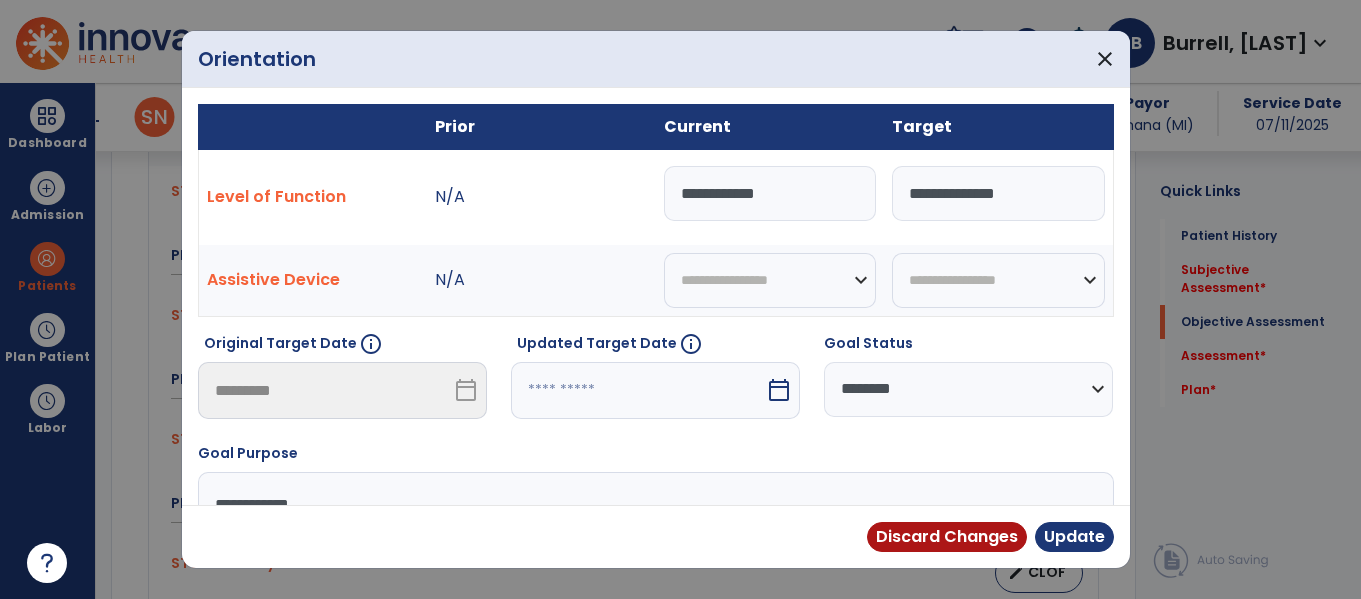 scroll, scrollTop: 988, scrollLeft: 0, axis: vertical 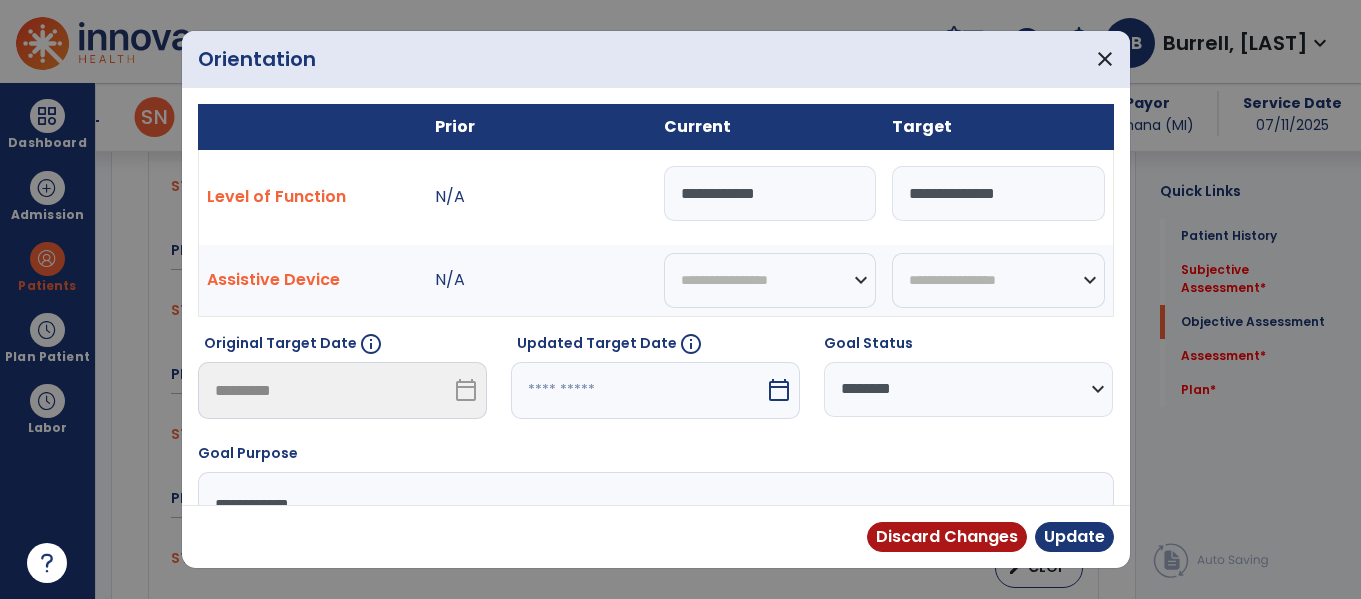 click on "**********" at bounding box center [770, 193] 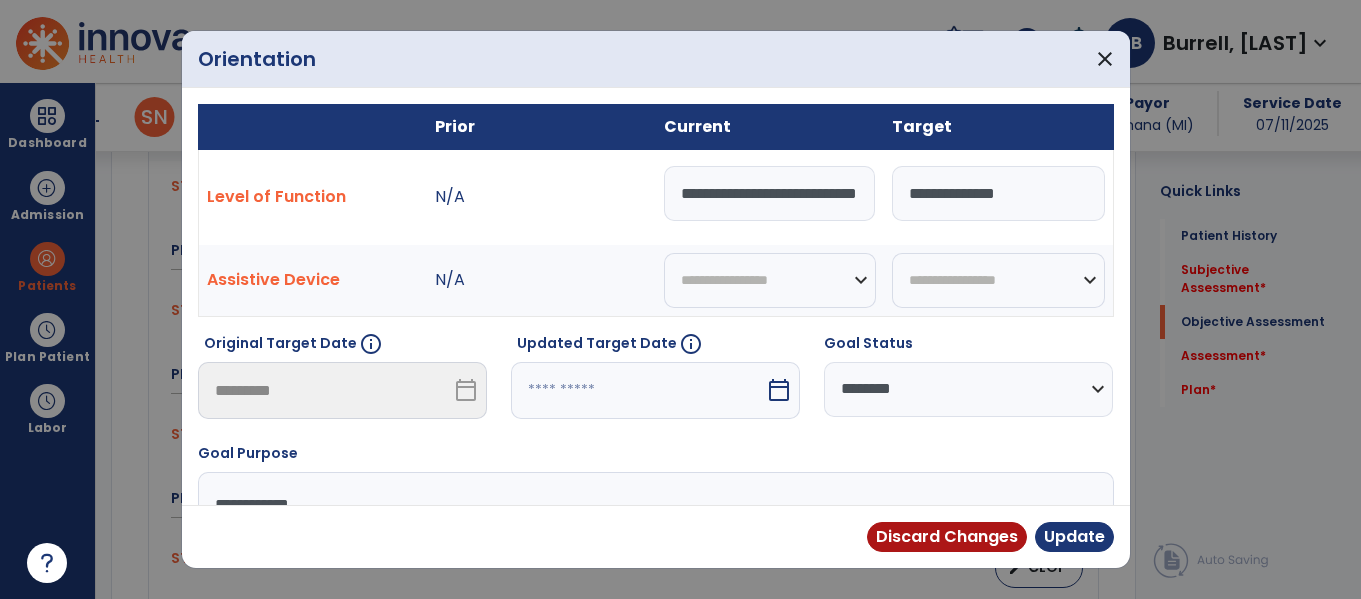 scroll, scrollTop: 0, scrollLeft: 52, axis: horizontal 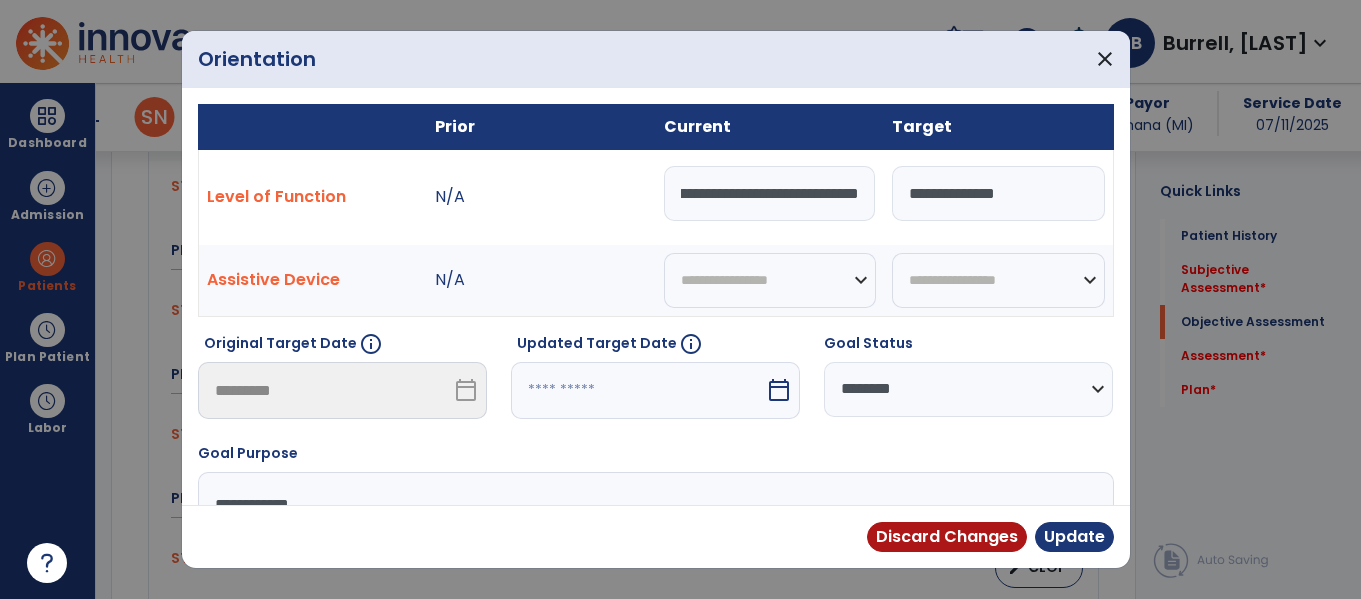 type on "**********" 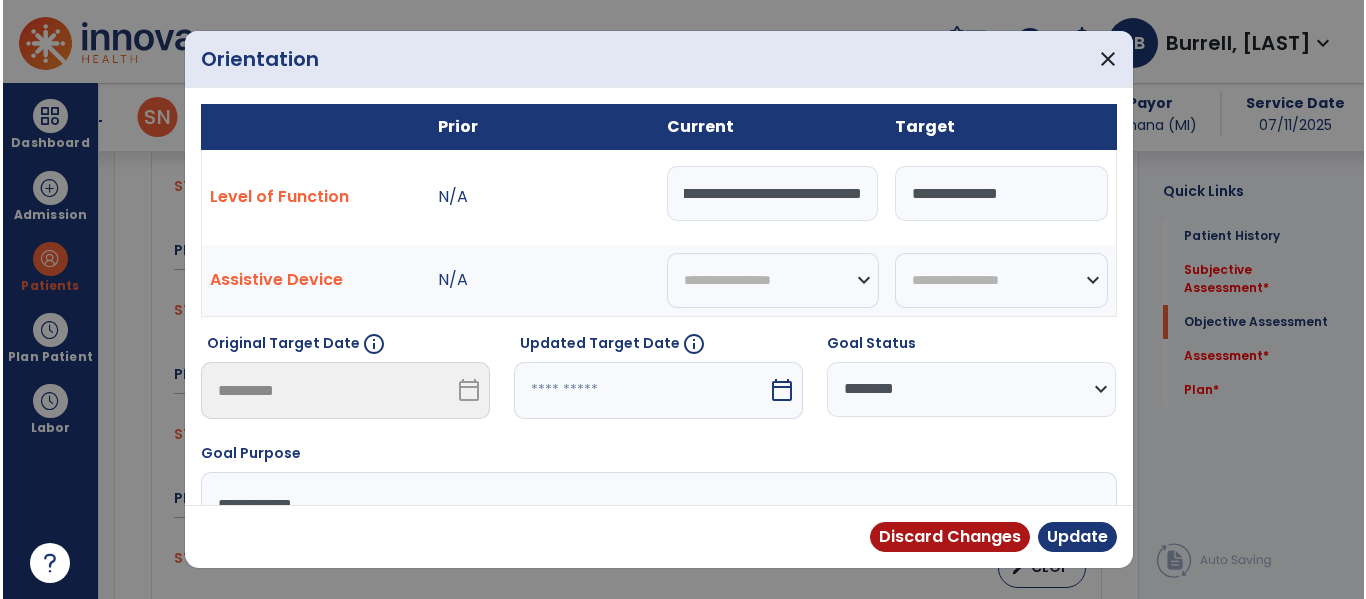 scroll, scrollTop: 0, scrollLeft: 139, axis: horizontal 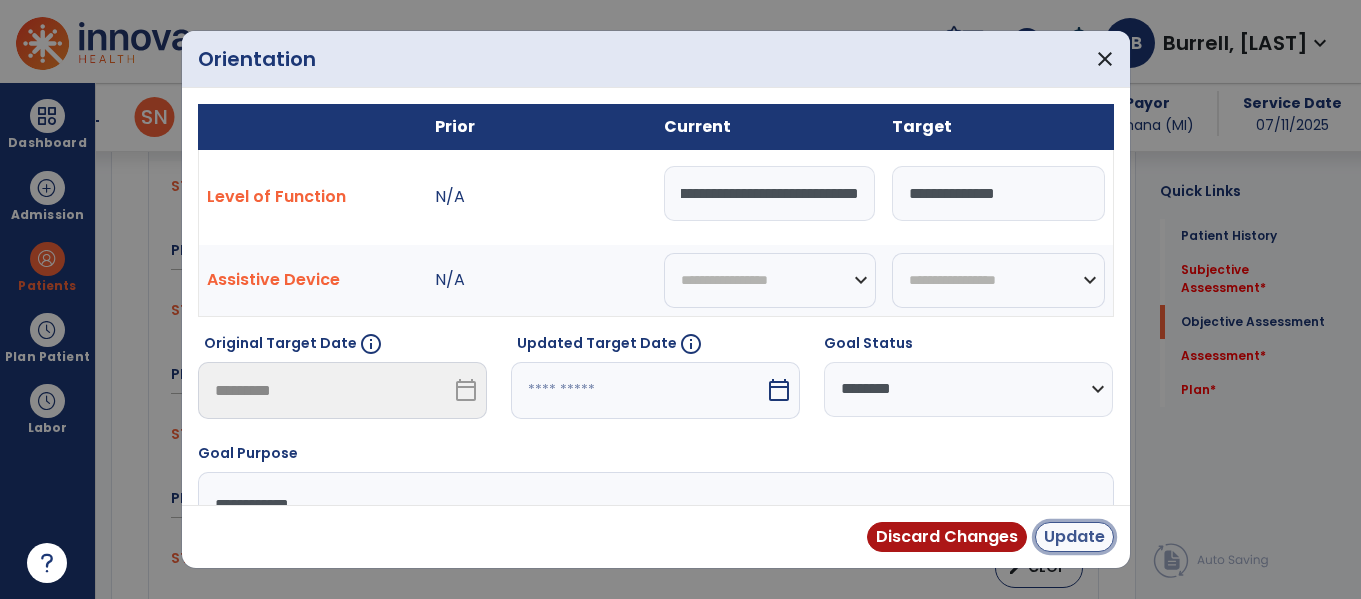 click on "Update" at bounding box center (1074, 537) 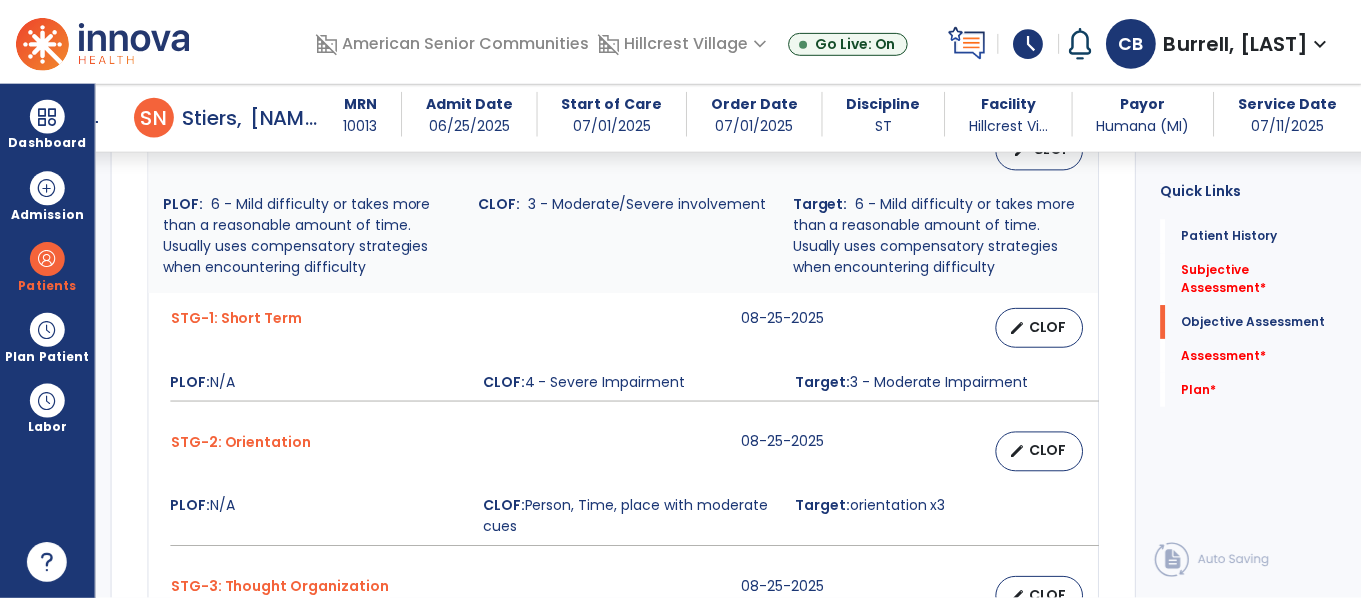 scroll, scrollTop: 860, scrollLeft: 0, axis: vertical 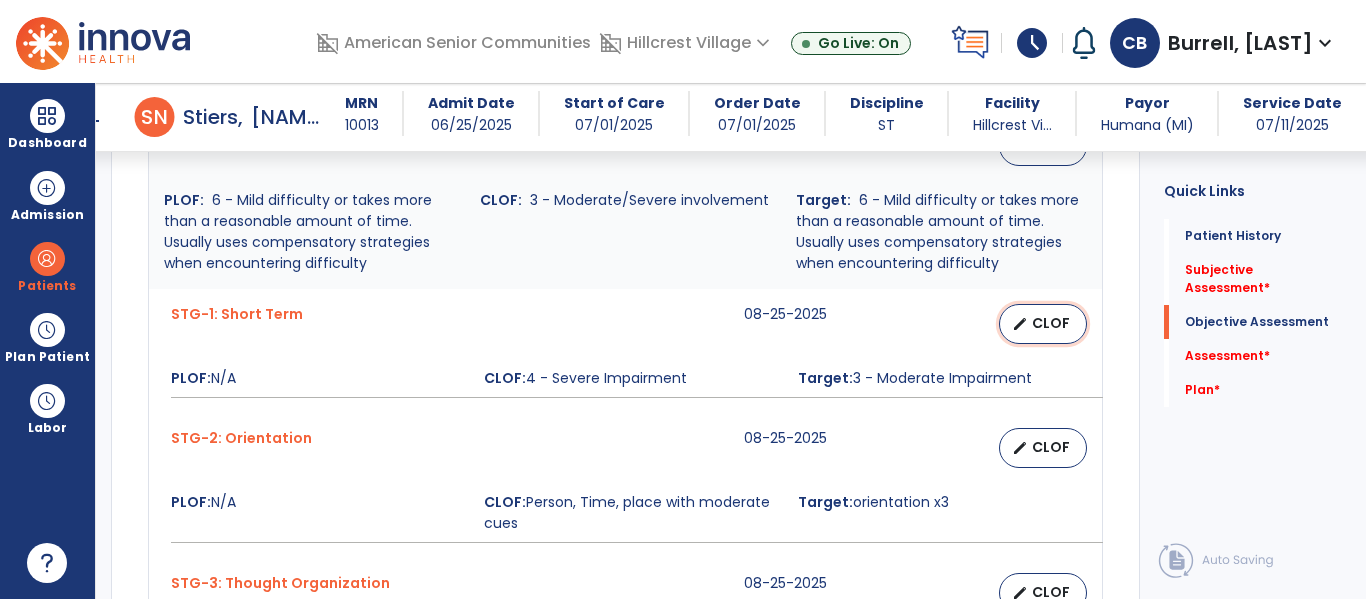 click on "CLOF" at bounding box center (1051, 323) 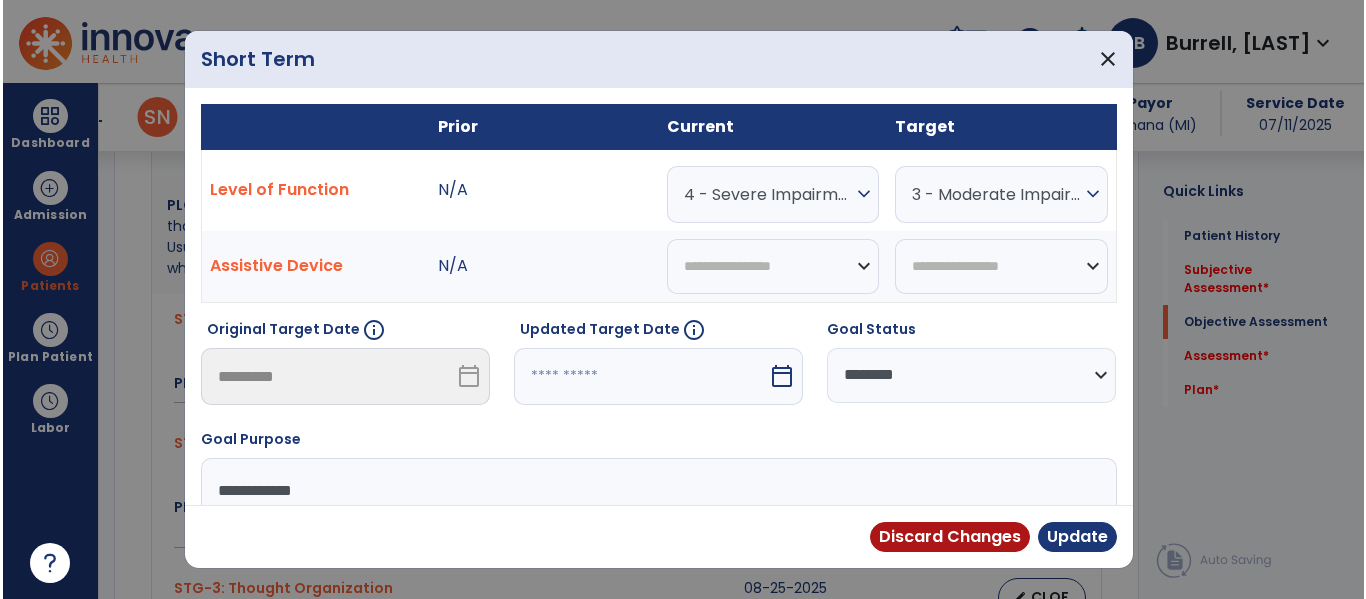 scroll, scrollTop: 860, scrollLeft: 0, axis: vertical 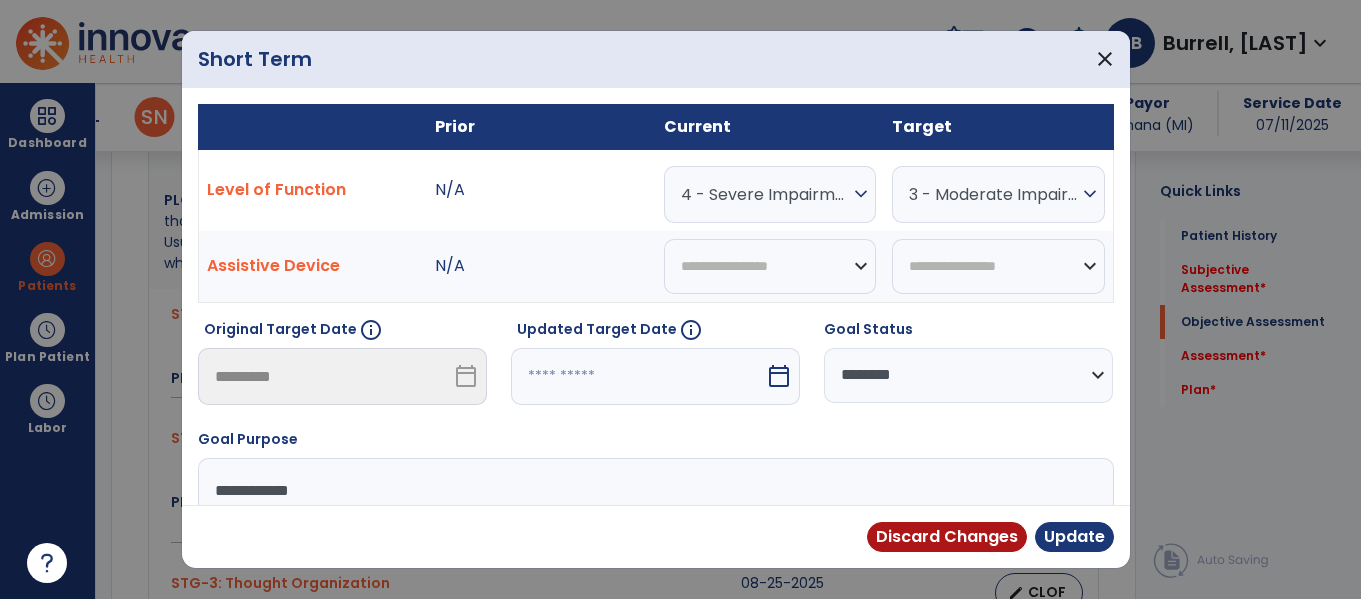 type 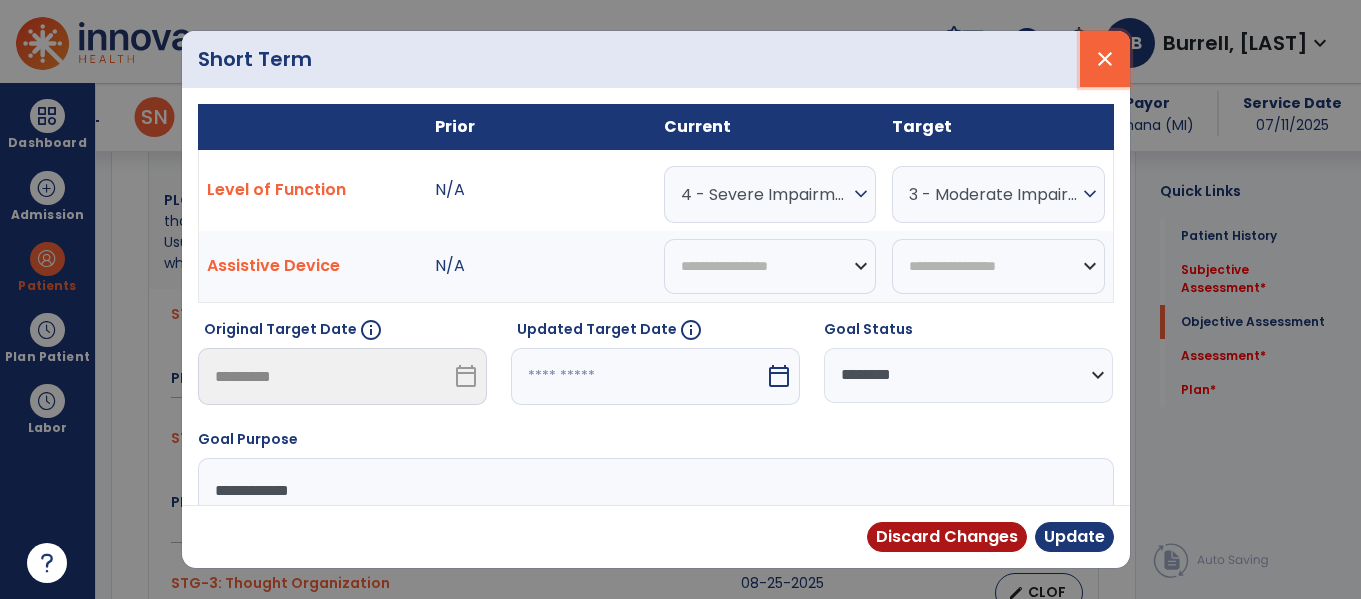 click on "close" at bounding box center (1105, 59) 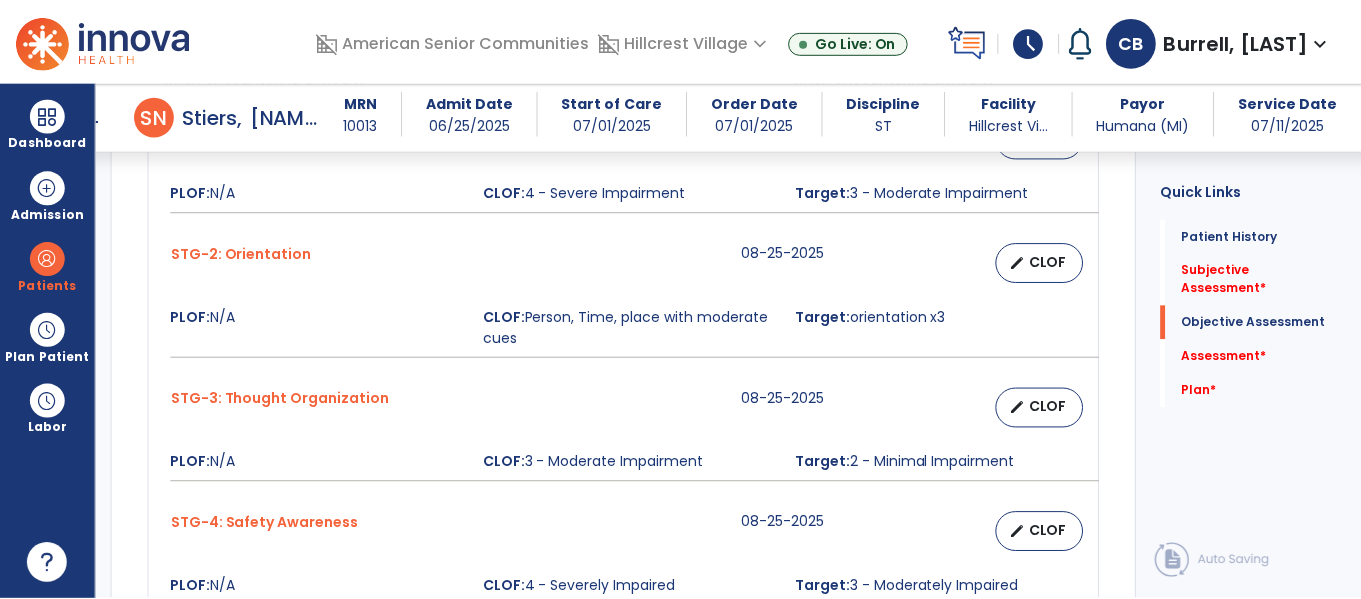 scroll, scrollTop: 1047, scrollLeft: 0, axis: vertical 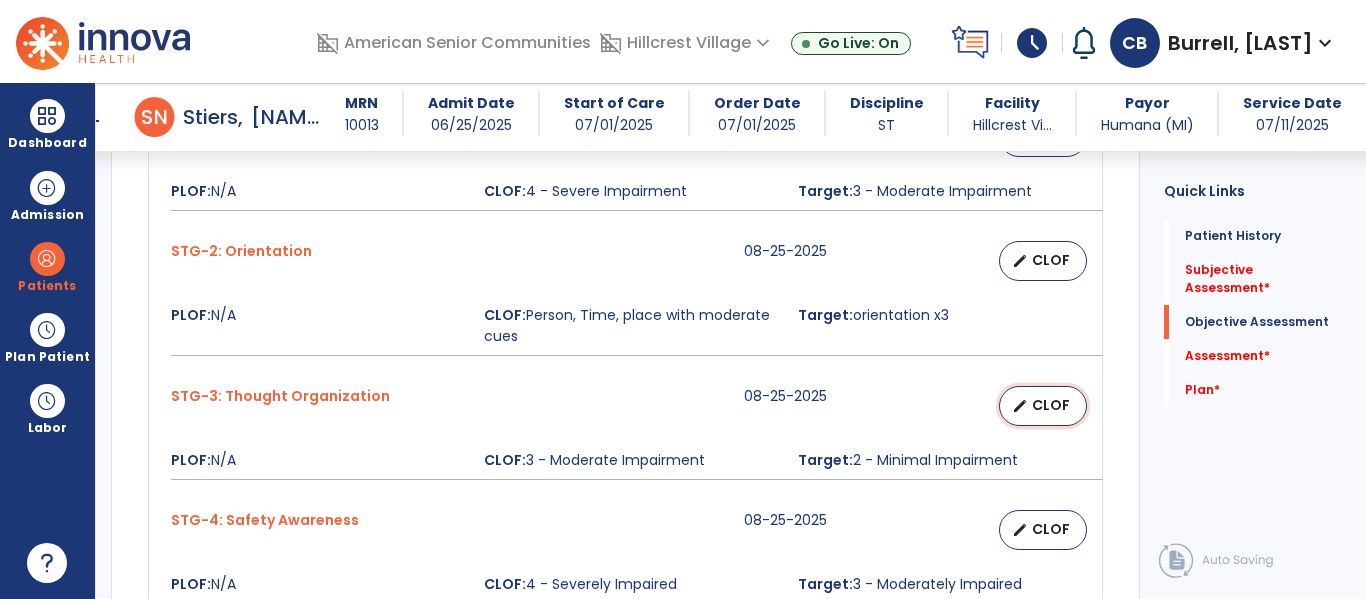 click on "edit   CLOF" at bounding box center [1043, 406] 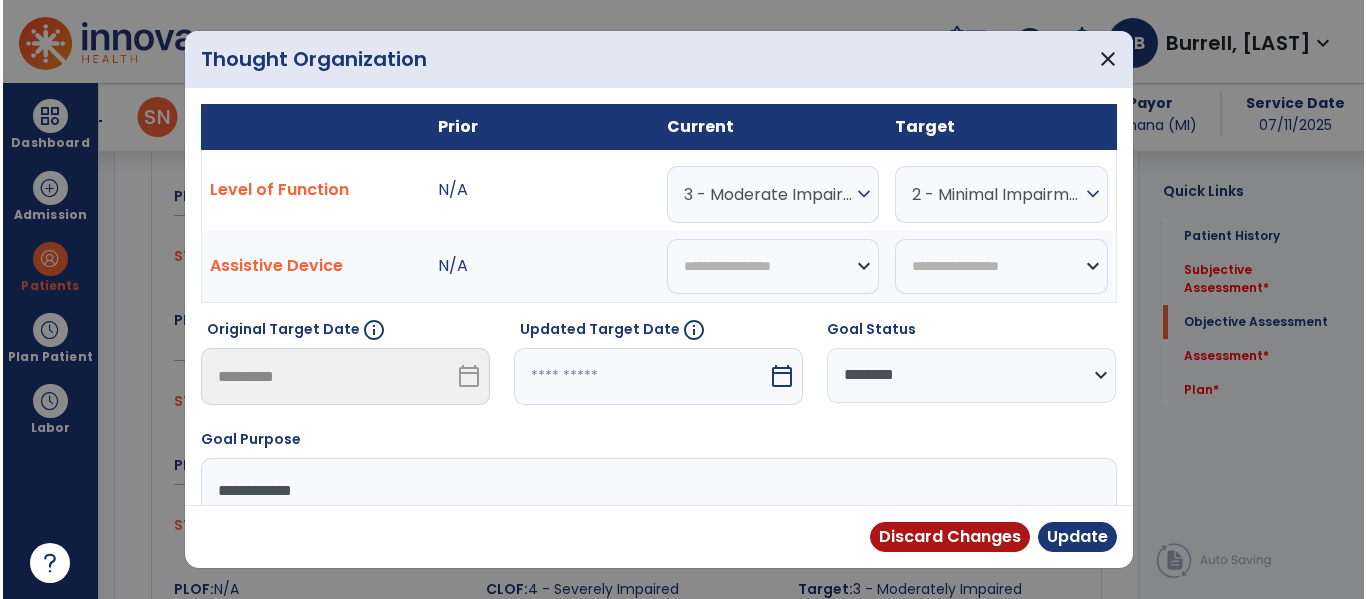 scroll, scrollTop: 1047, scrollLeft: 0, axis: vertical 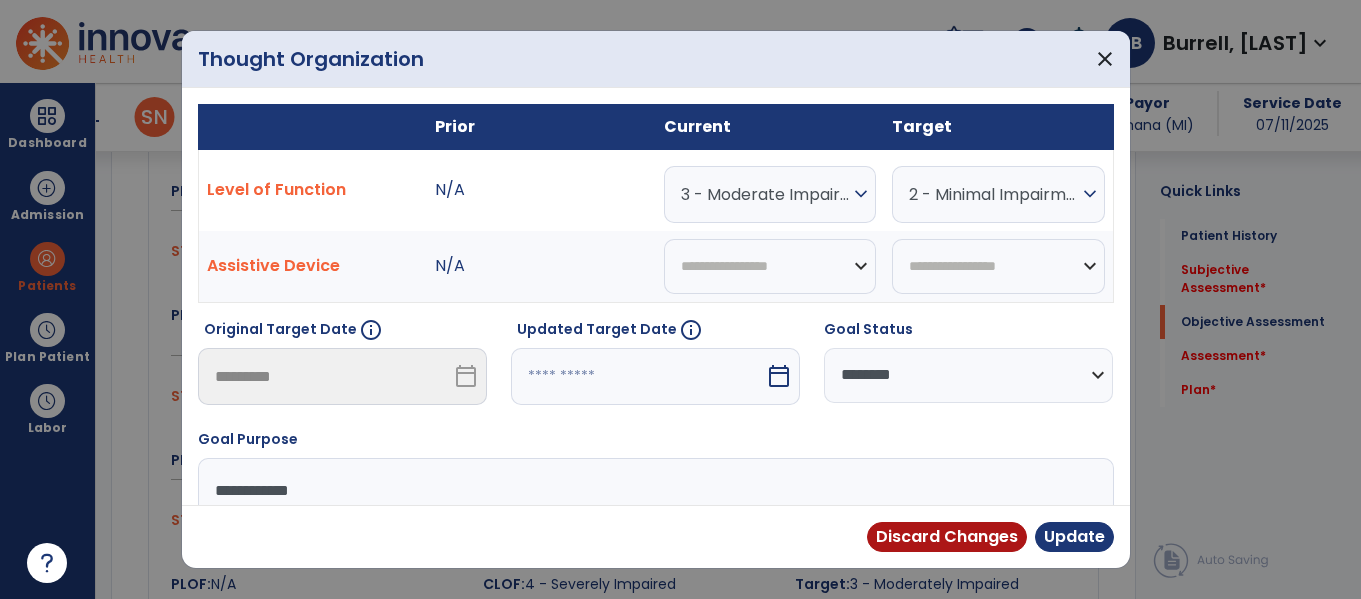 click on "Current" at bounding box center [770, 126] 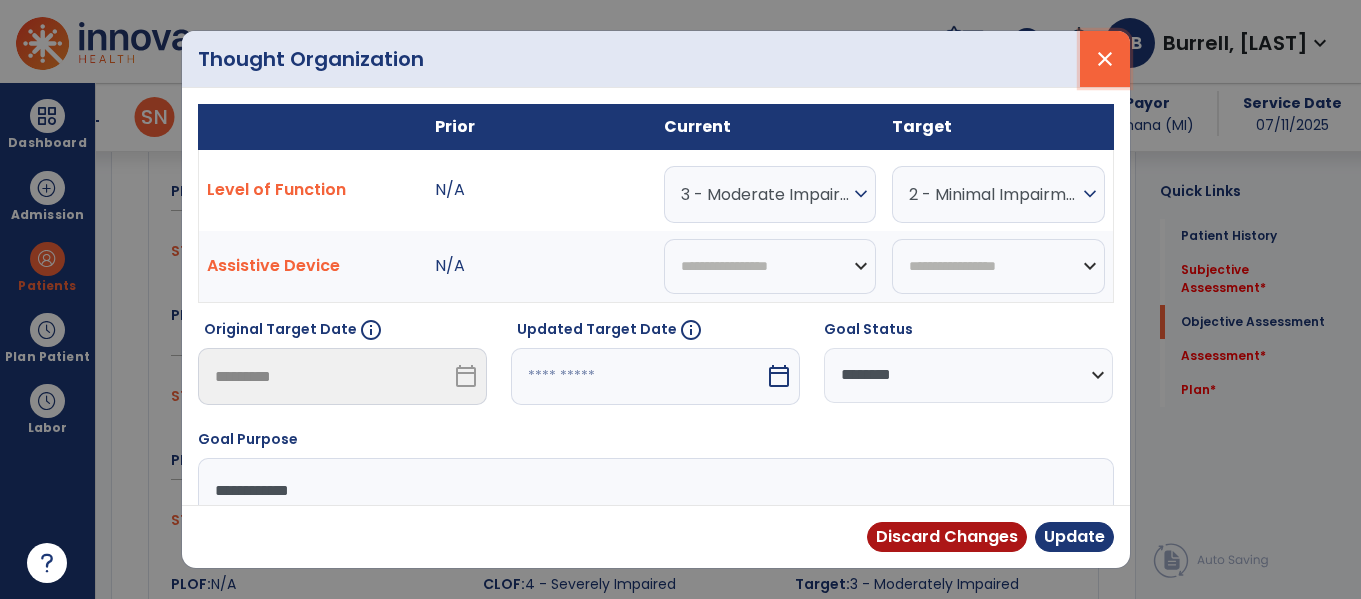 click on "close" at bounding box center [1105, 59] 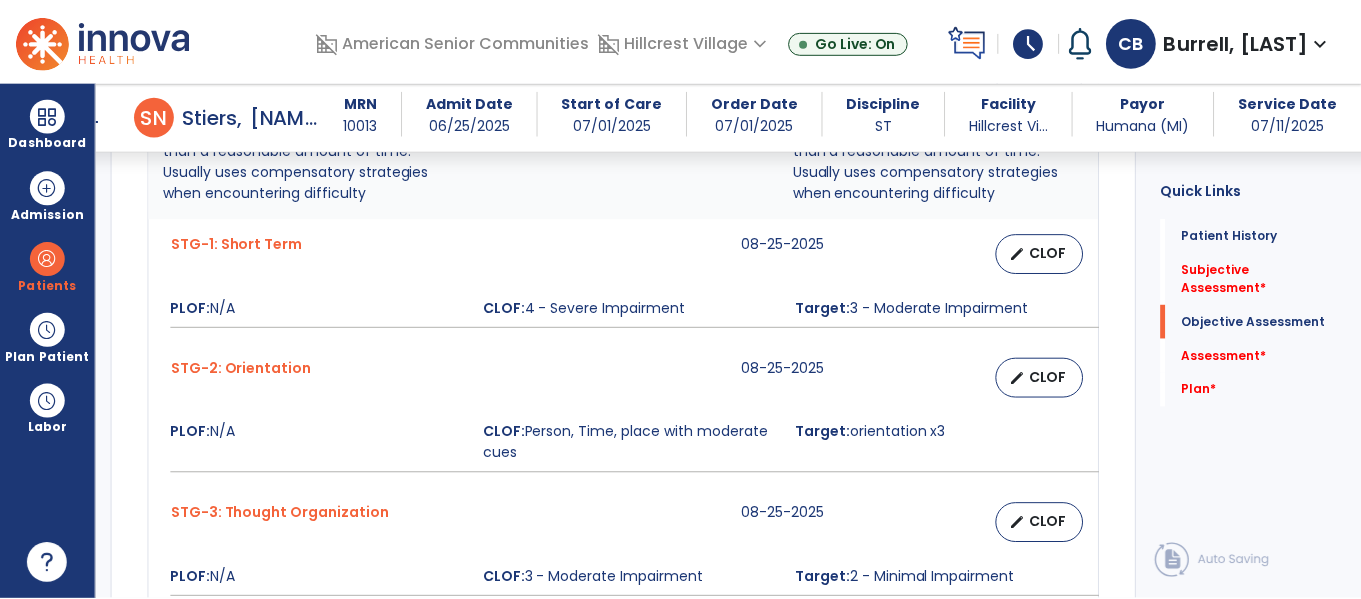 scroll, scrollTop: 928, scrollLeft: 0, axis: vertical 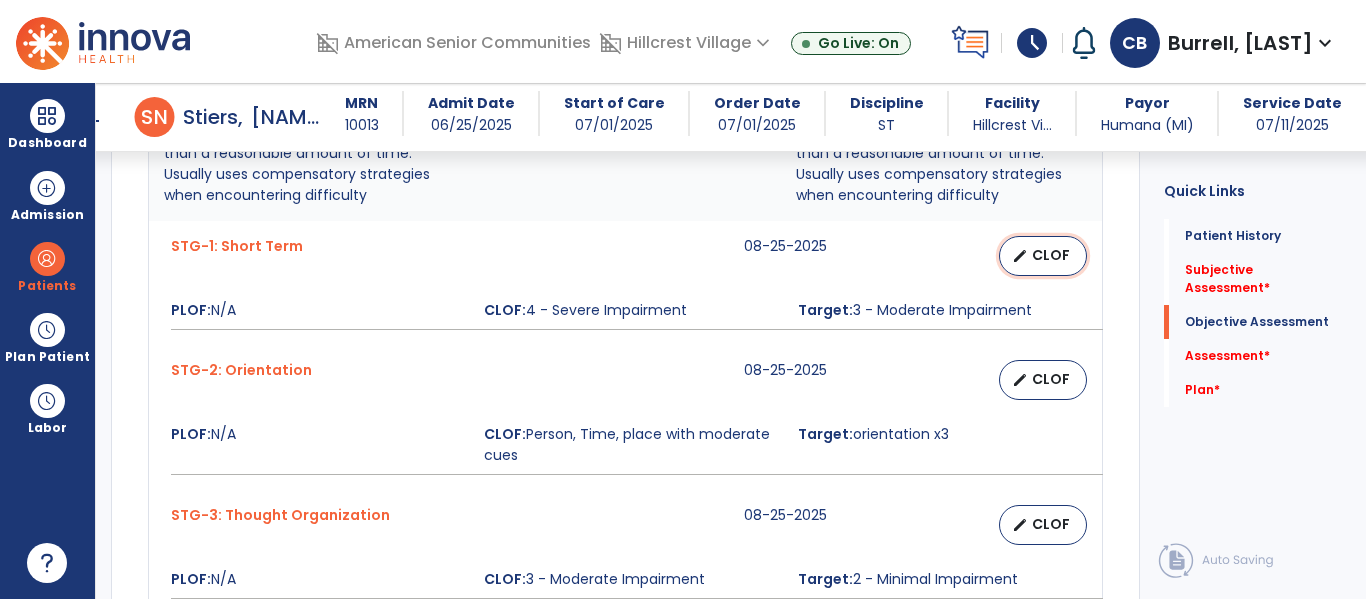 click on "edit   CLOF" at bounding box center [1043, 256] 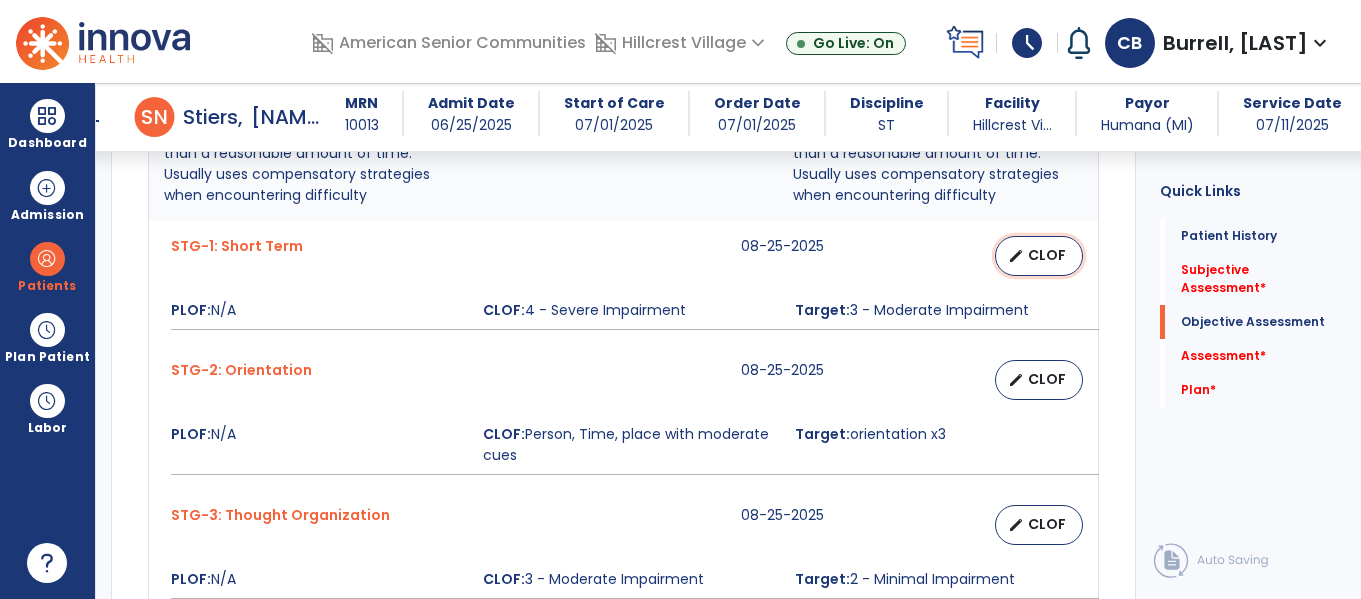 select on "********" 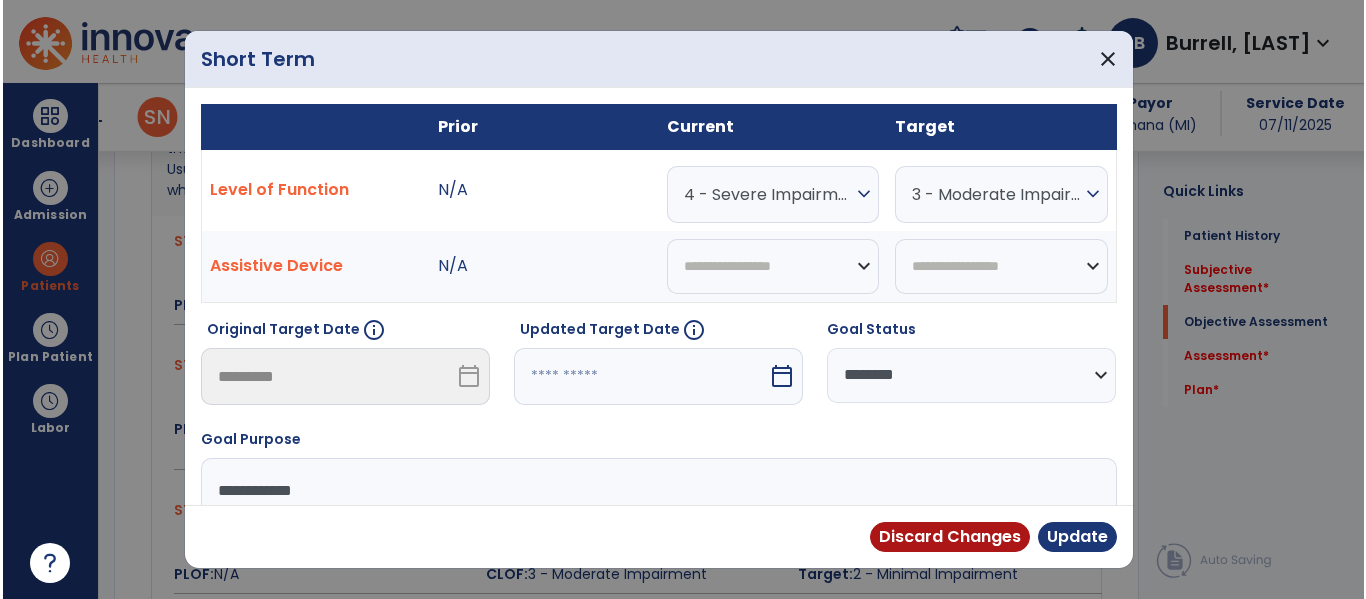 scroll, scrollTop: 928, scrollLeft: 0, axis: vertical 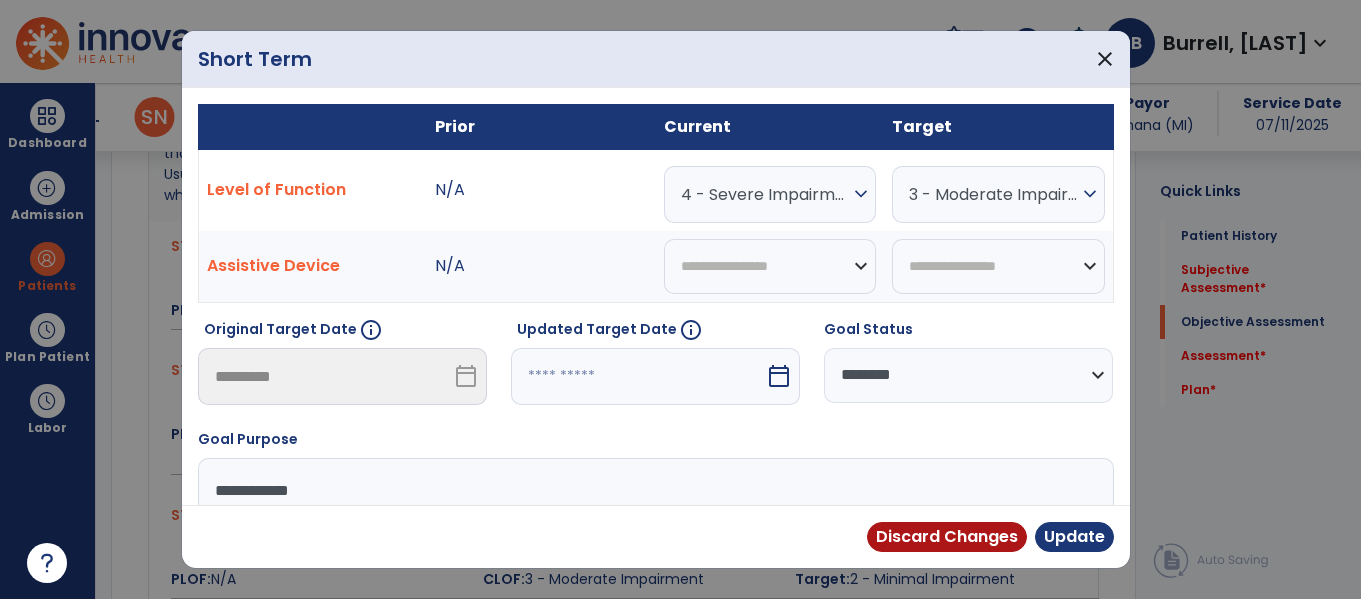 click on "4 - Severe Impairment" at bounding box center [765, 194] 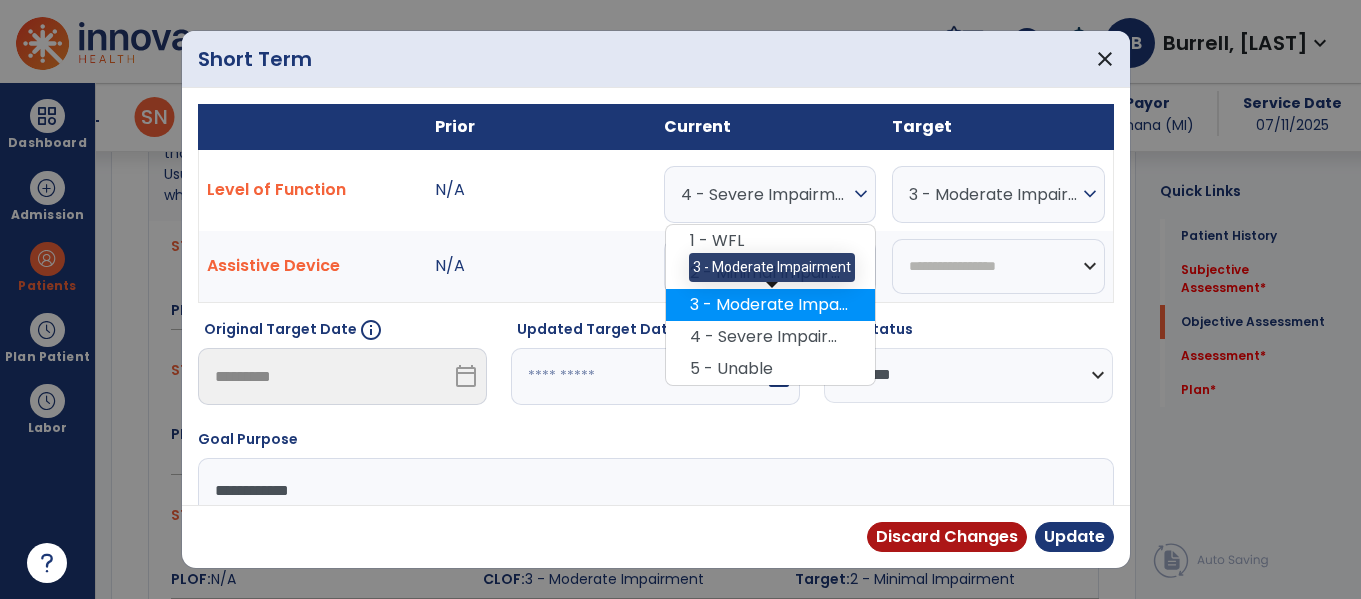 click on "3 - Moderate Impairment" at bounding box center [770, 305] 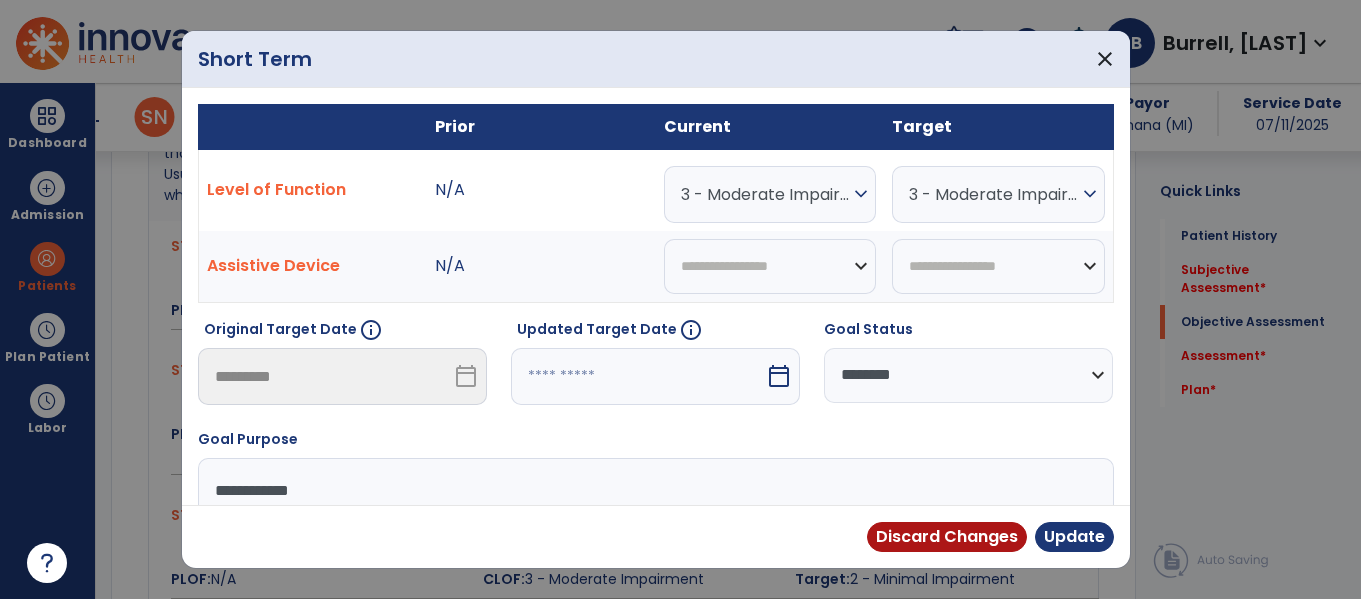 click on "3 - Moderate Impairment" at bounding box center [993, 194] 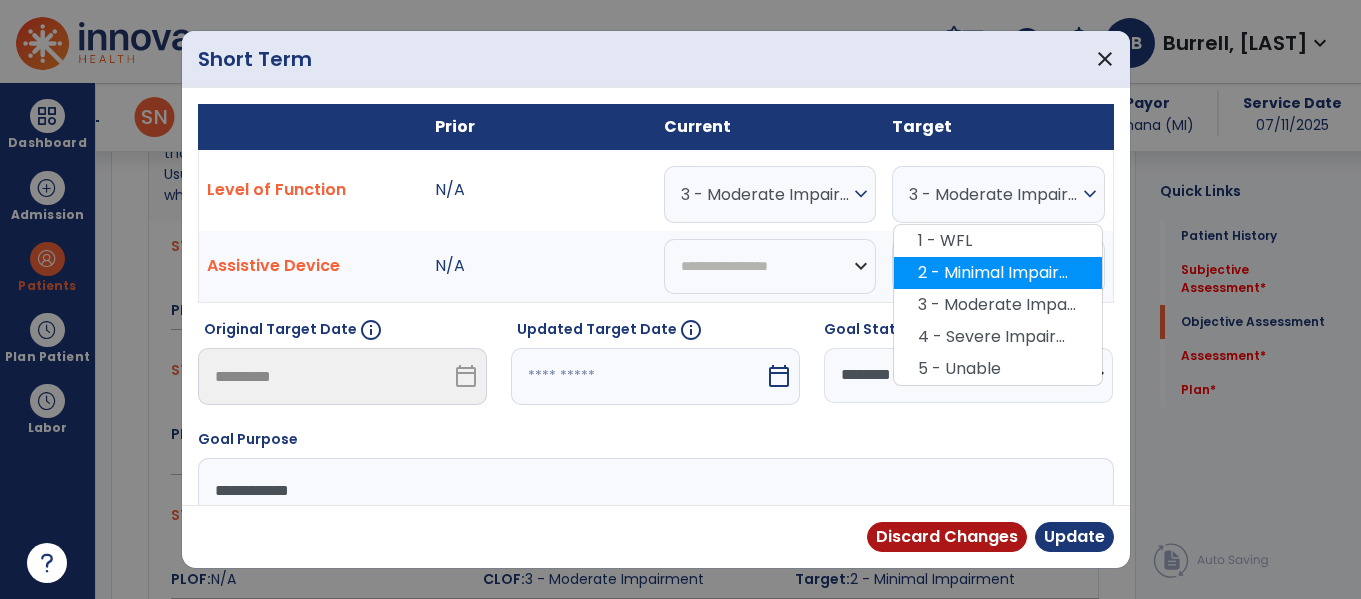 click on "2 - Minimal Impairment" at bounding box center [998, 273] 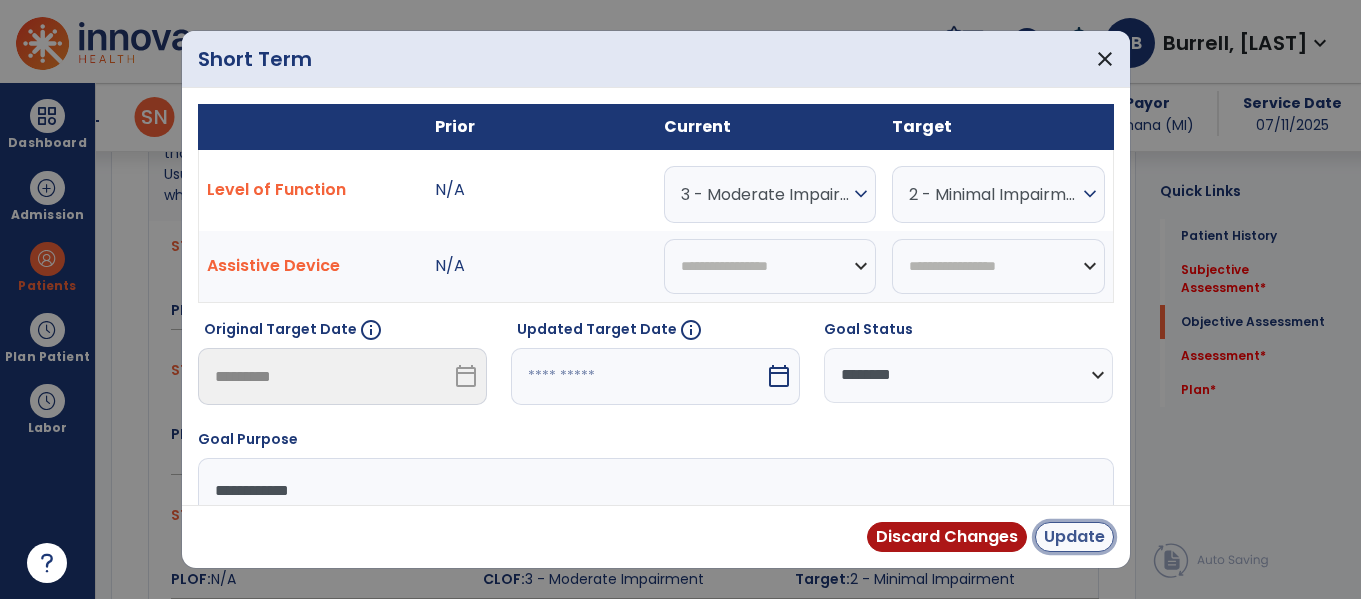 click on "Update" at bounding box center (1074, 537) 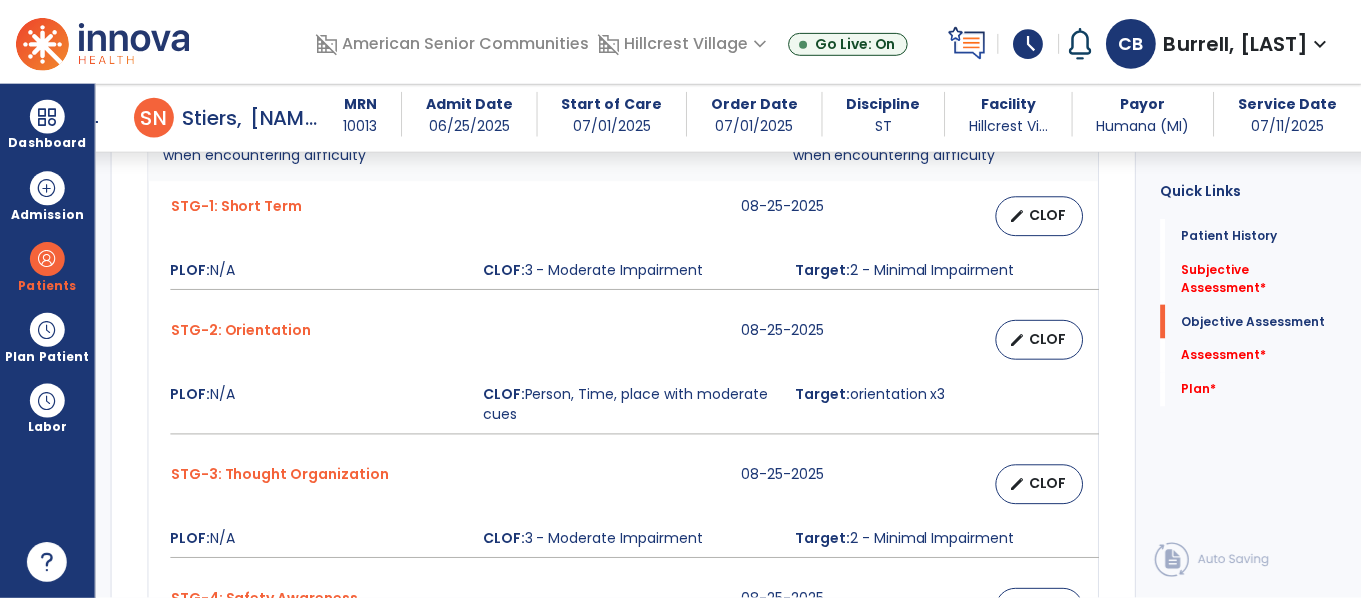 scroll, scrollTop: 958, scrollLeft: 0, axis: vertical 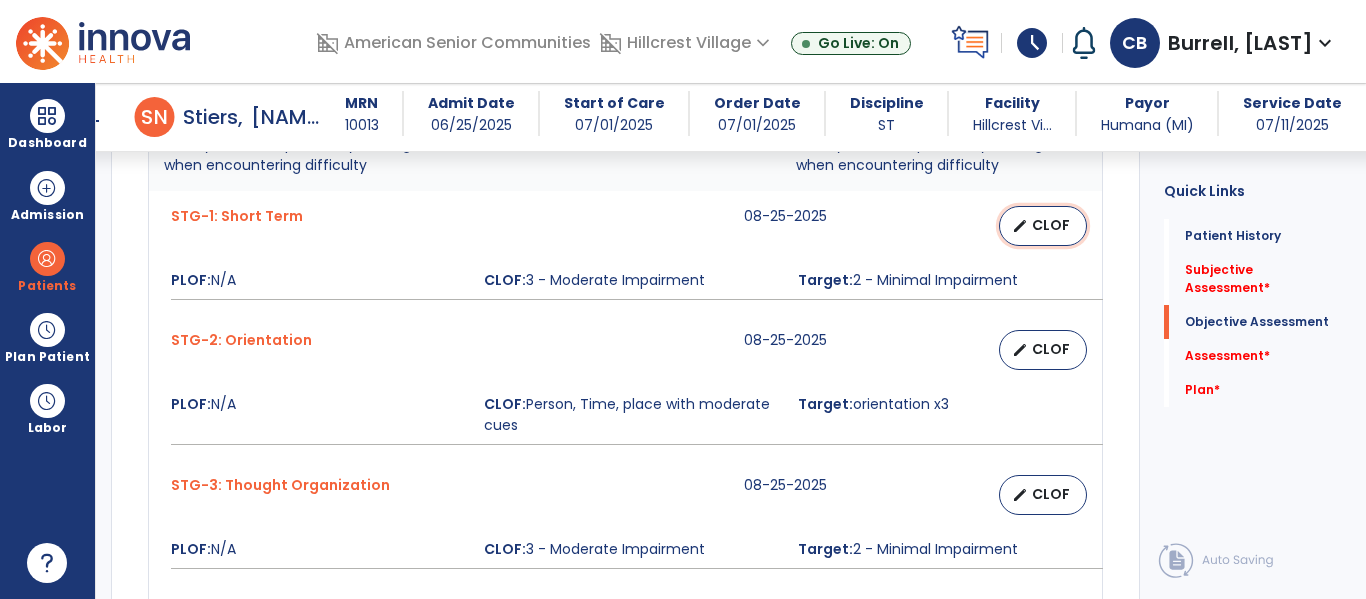 click on "edit" at bounding box center [1020, 226] 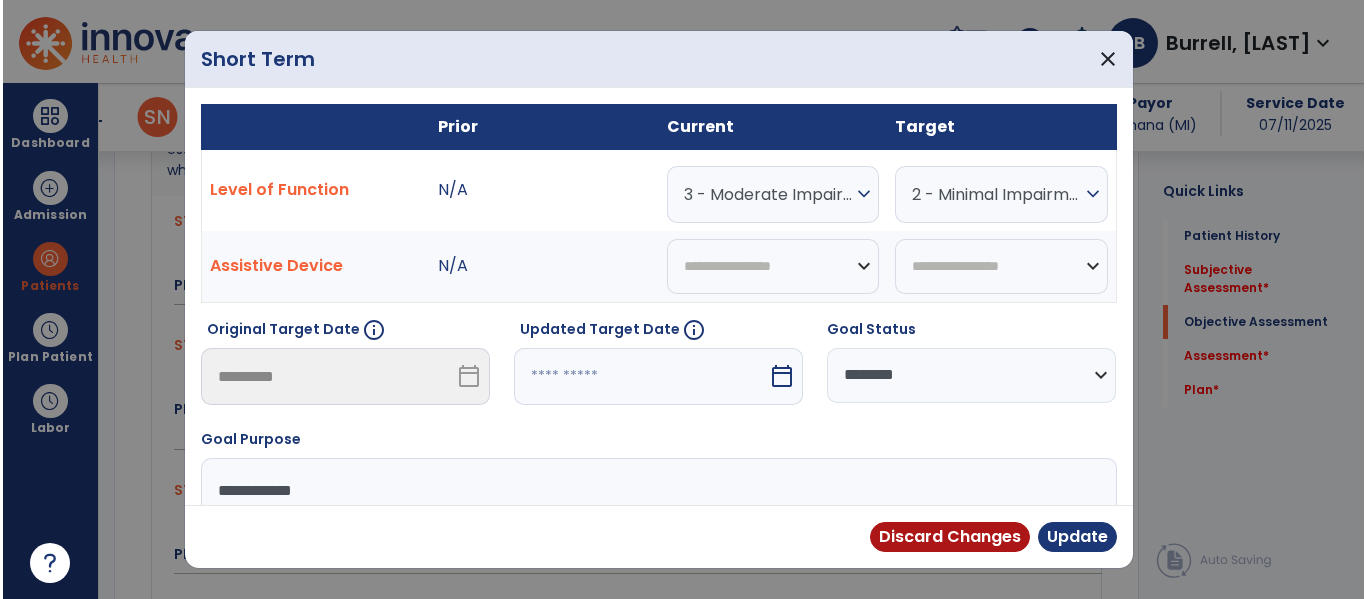 scroll, scrollTop: 958, scrollLeft: 0, axis: vertical 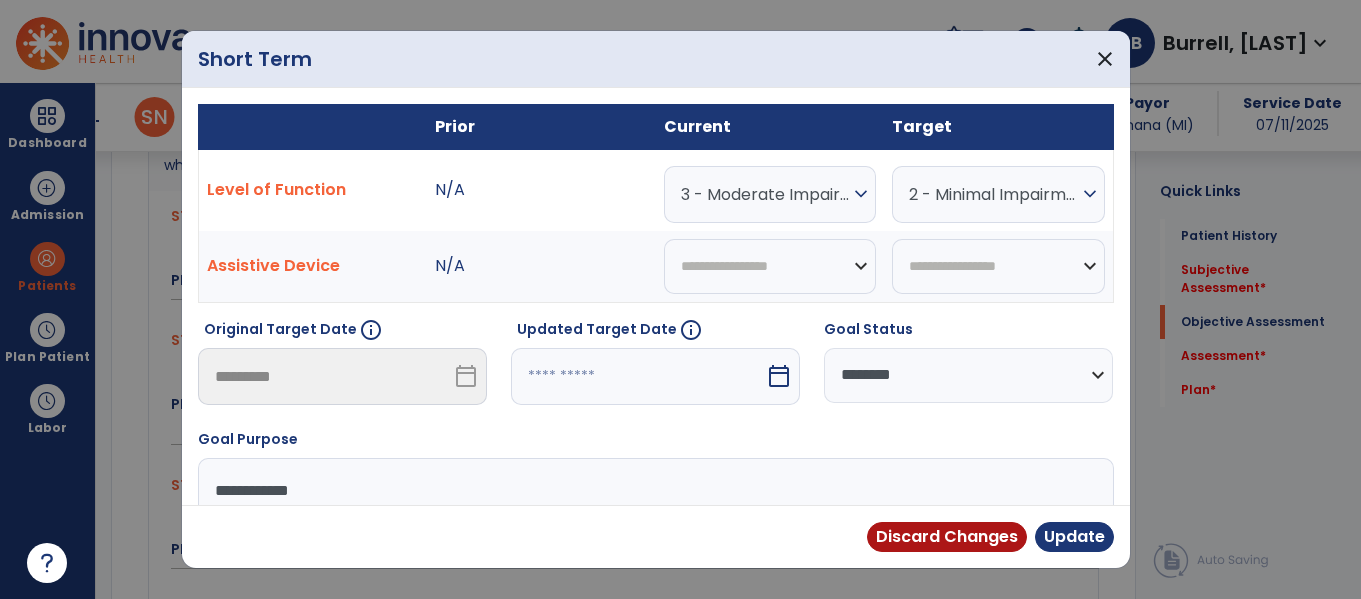 click on "2 - Minimal Impairment" at bounding box center [765, 194] 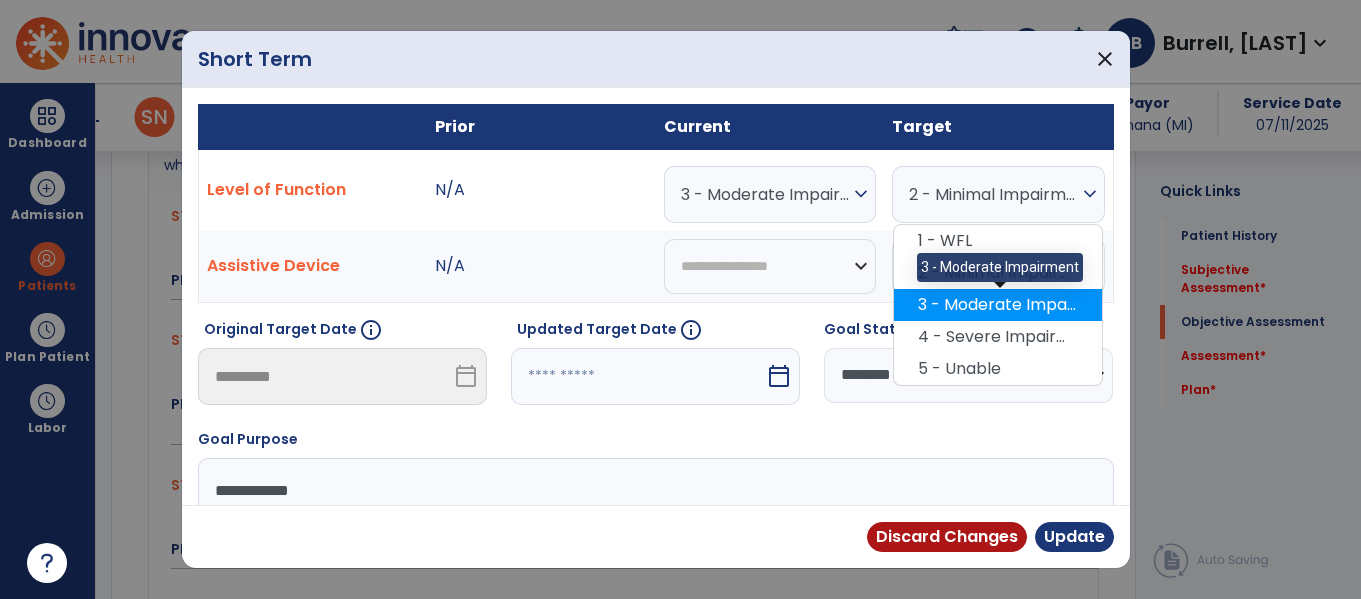 click on "3 - Moderate Impairment" at bounding box center [998, 305] 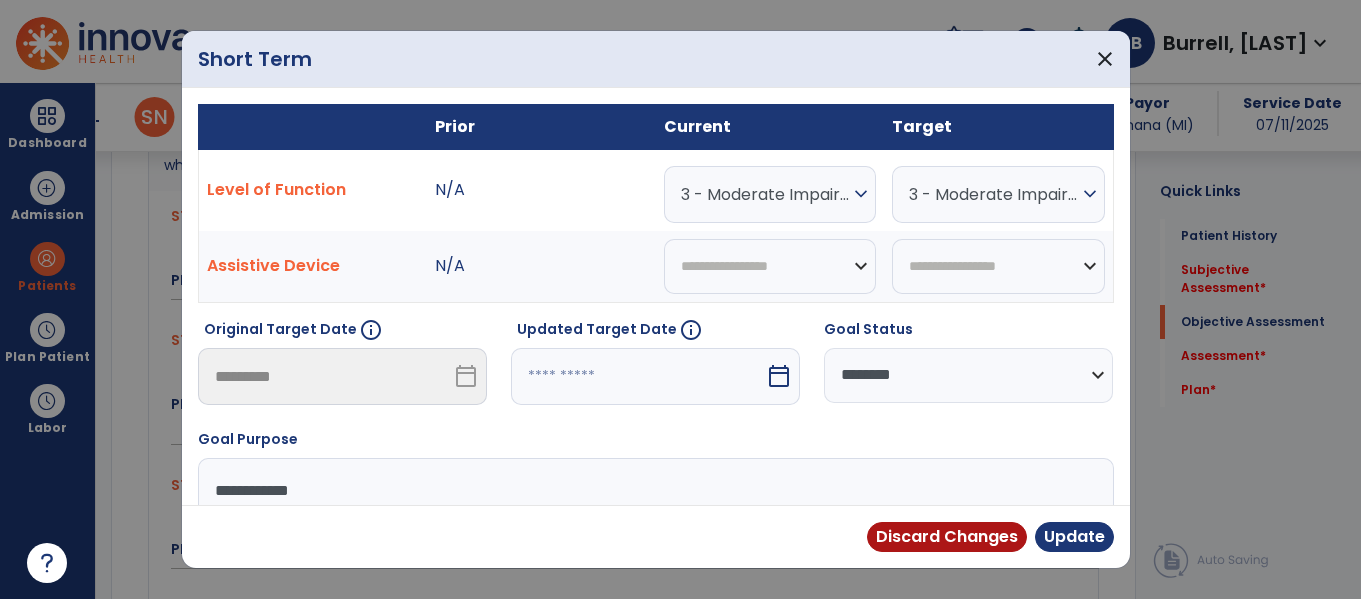 click on "3 - Moderate Impairment   expand_more" at bounding box center [770, 194] 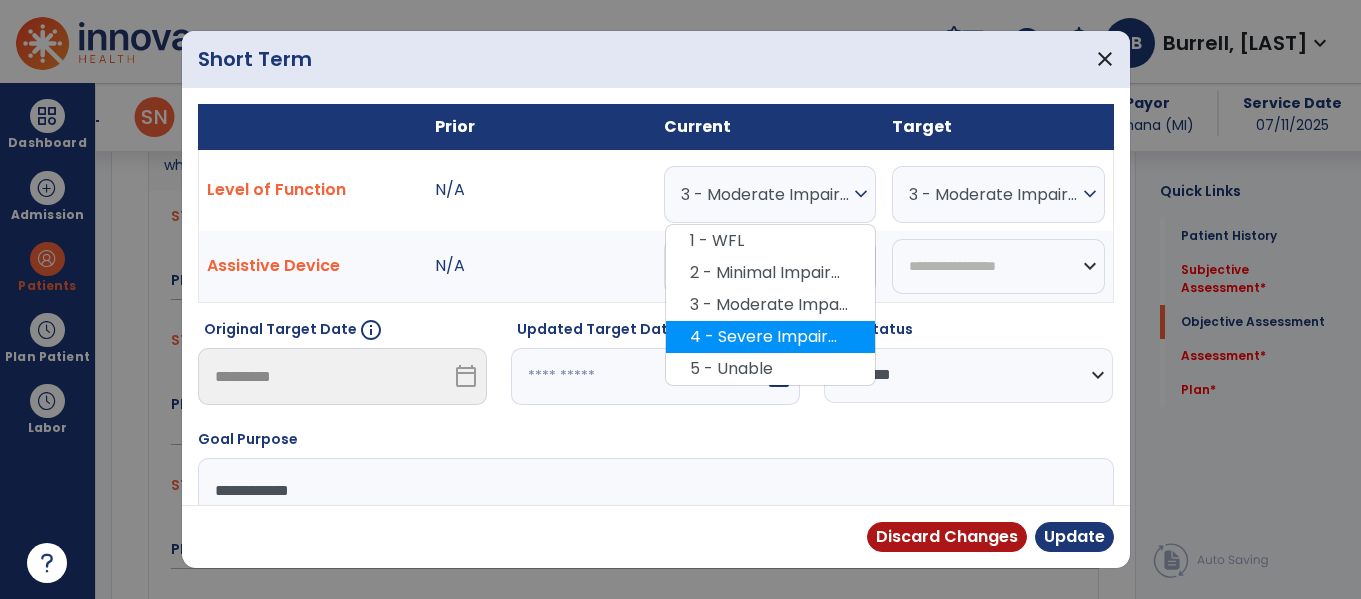 click on "4 - Severe Impairment" at bounding box center [770, 337] 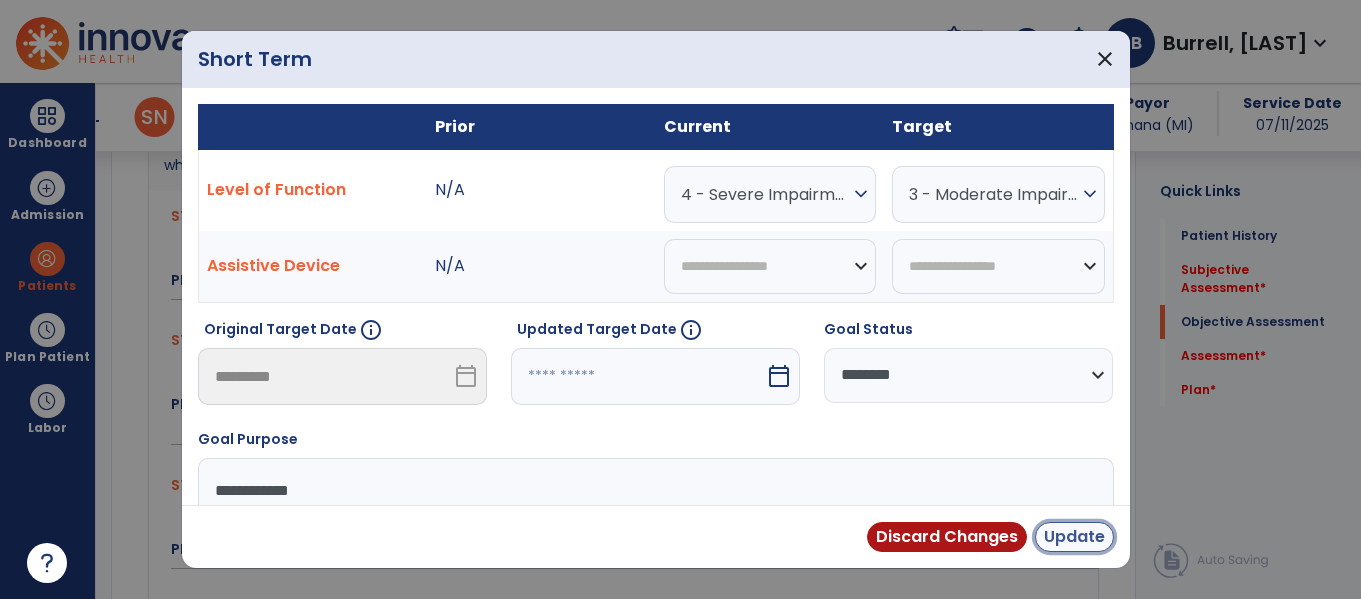 click on "Update" at bounding box center [1074, 537] 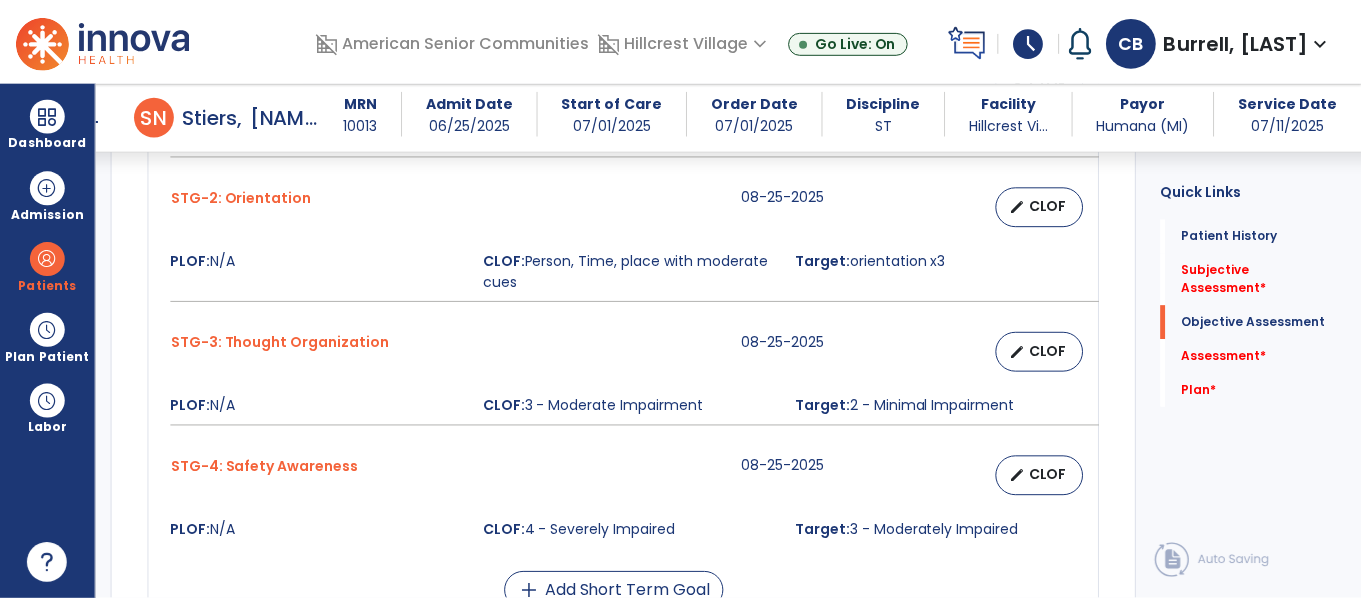 scroll, scrollTop: 1104, scrollLeft: 0, axis: vertical 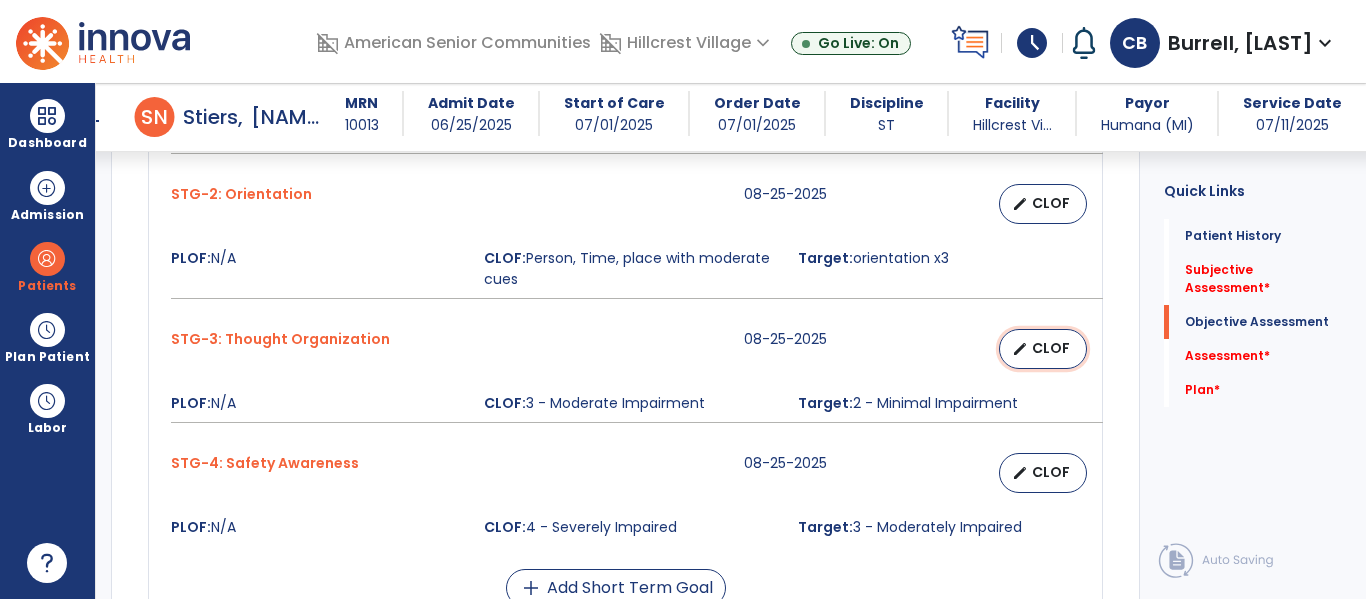 click on "CLOF" at bounding box center (1051, 348) 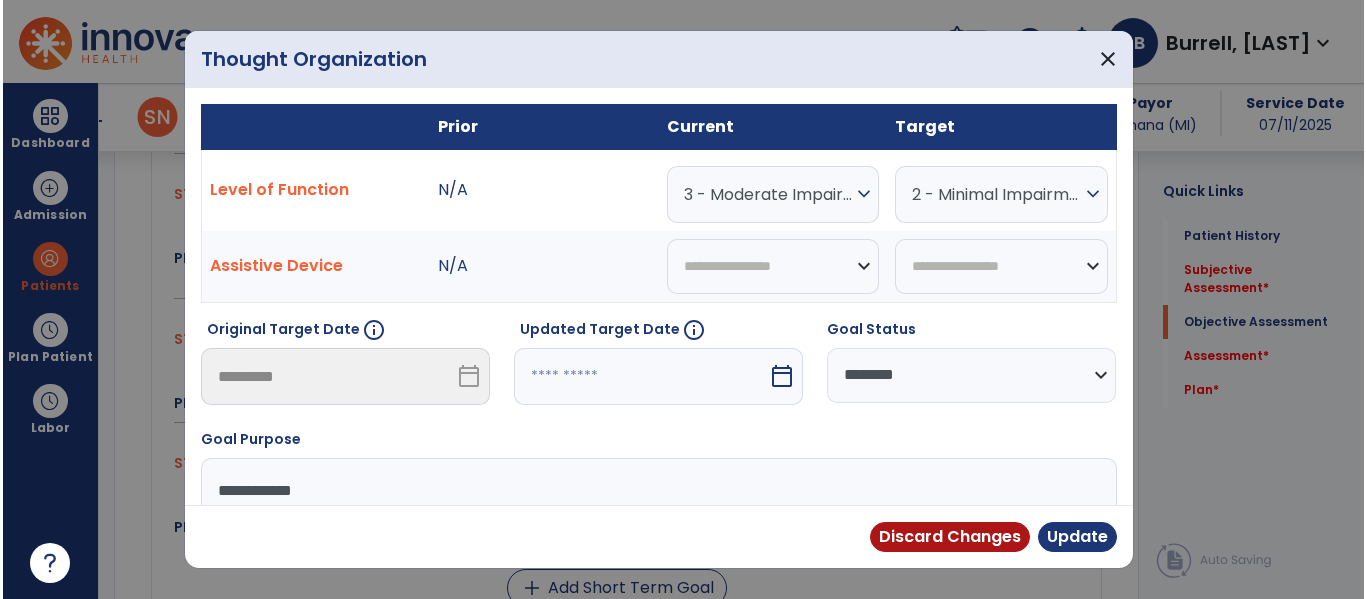 scroll, scrollTop: 1104, scrollLeft: 0, axis: vertical 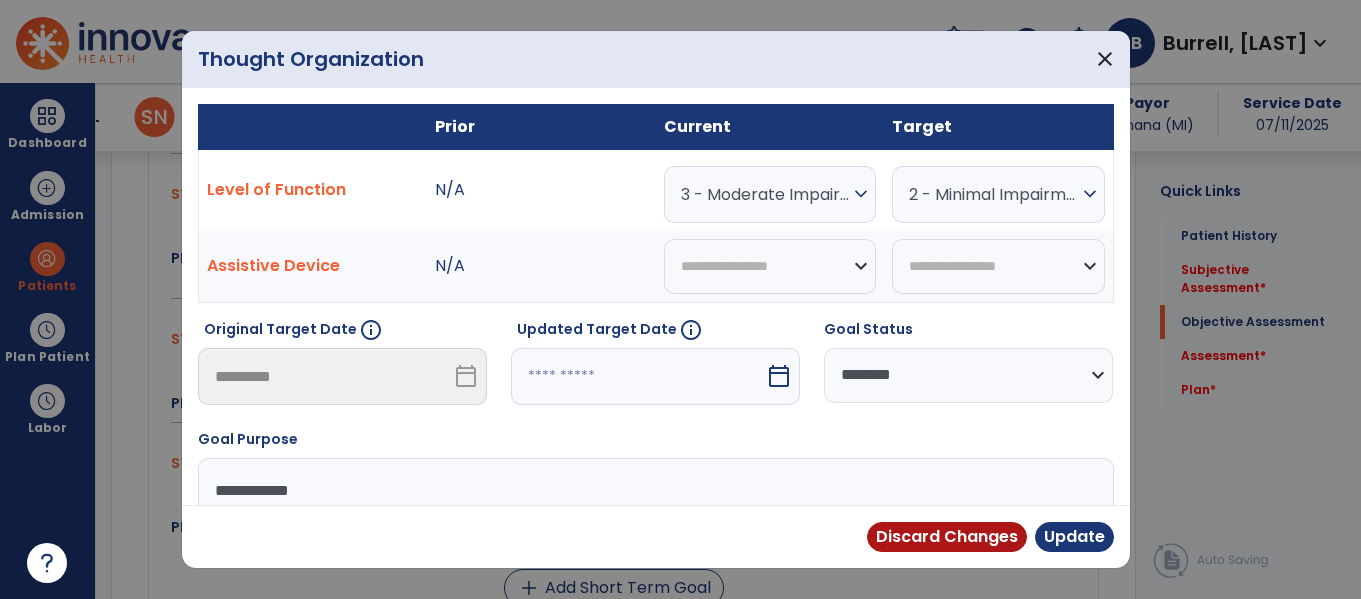 click on "3 - Moderate Impairment" at bounding box center (765, 194) 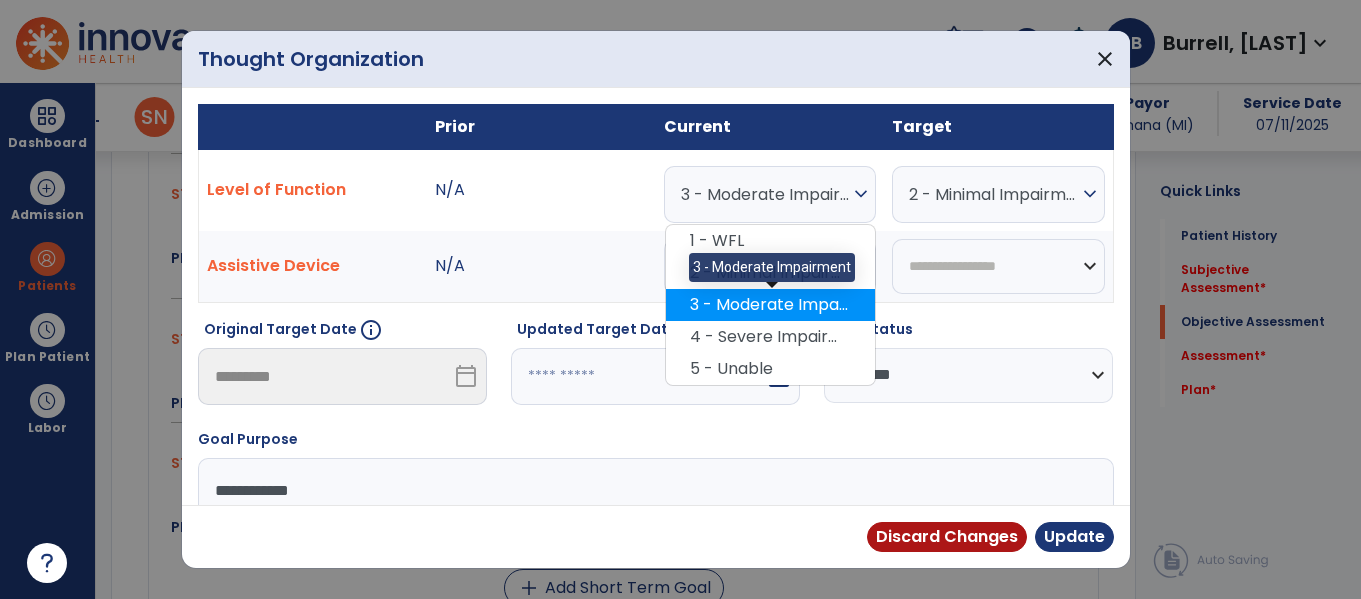 click on "3 - Moderate Impairment" at bounding box center [770, 305] 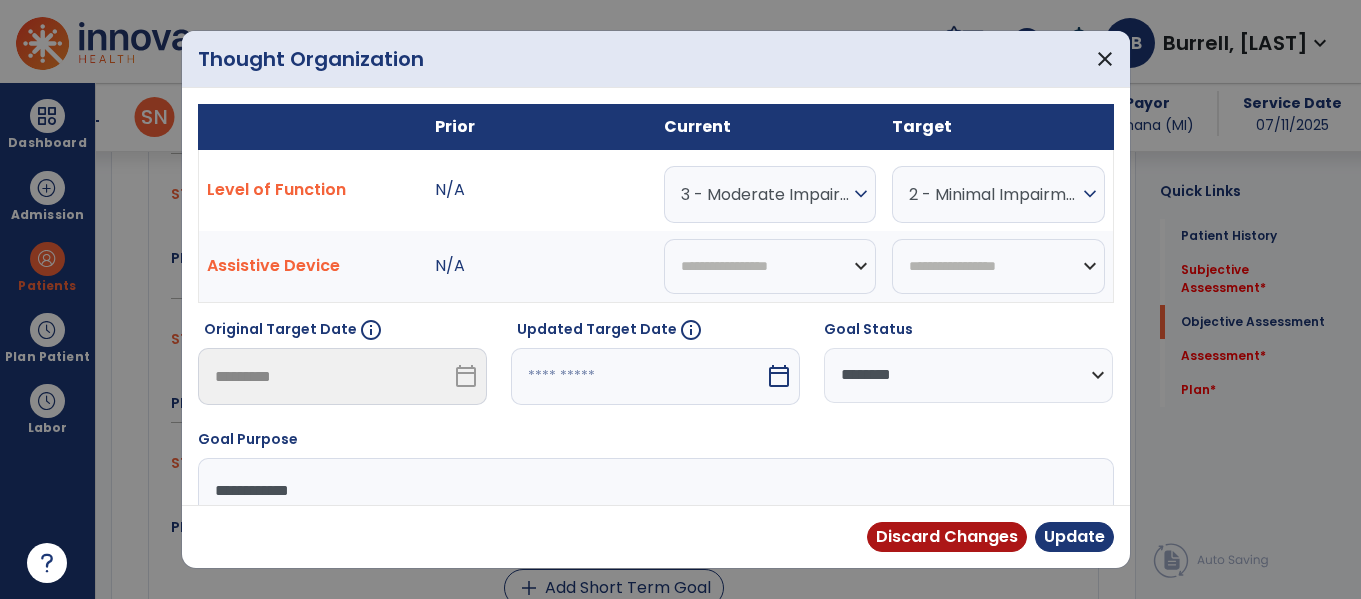 click on "expand_more" at bounding box center [861, 194] 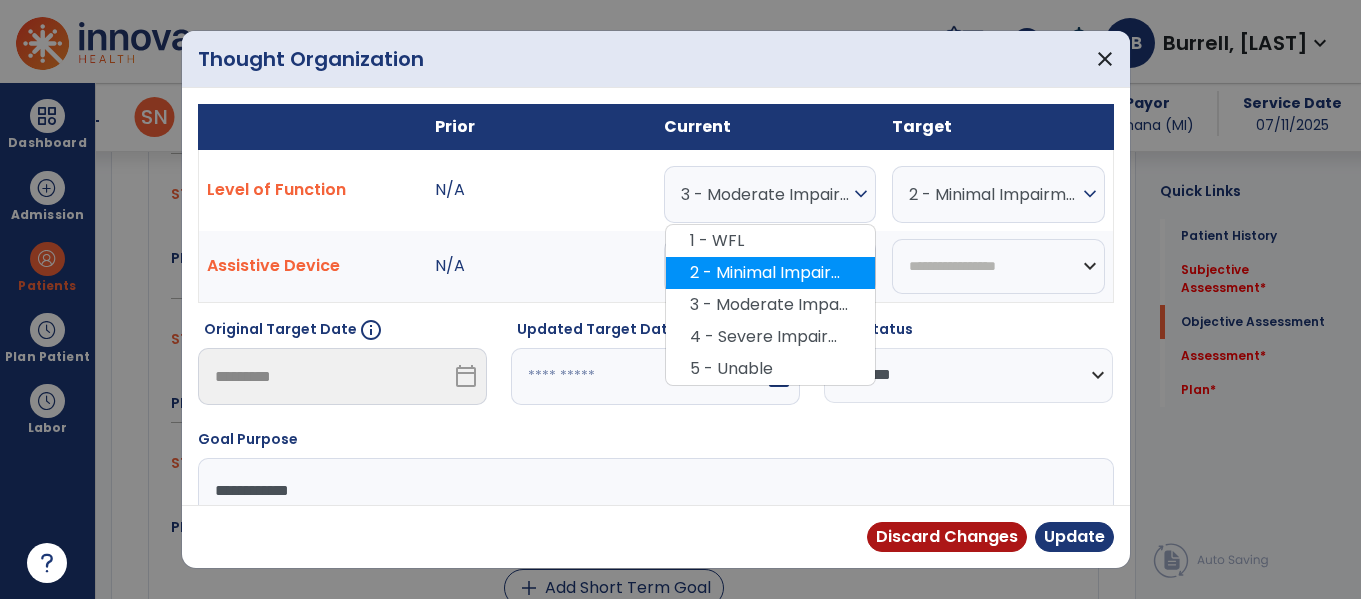 click on "2 - Minimal Impairment" at bounding box center [770, 273] 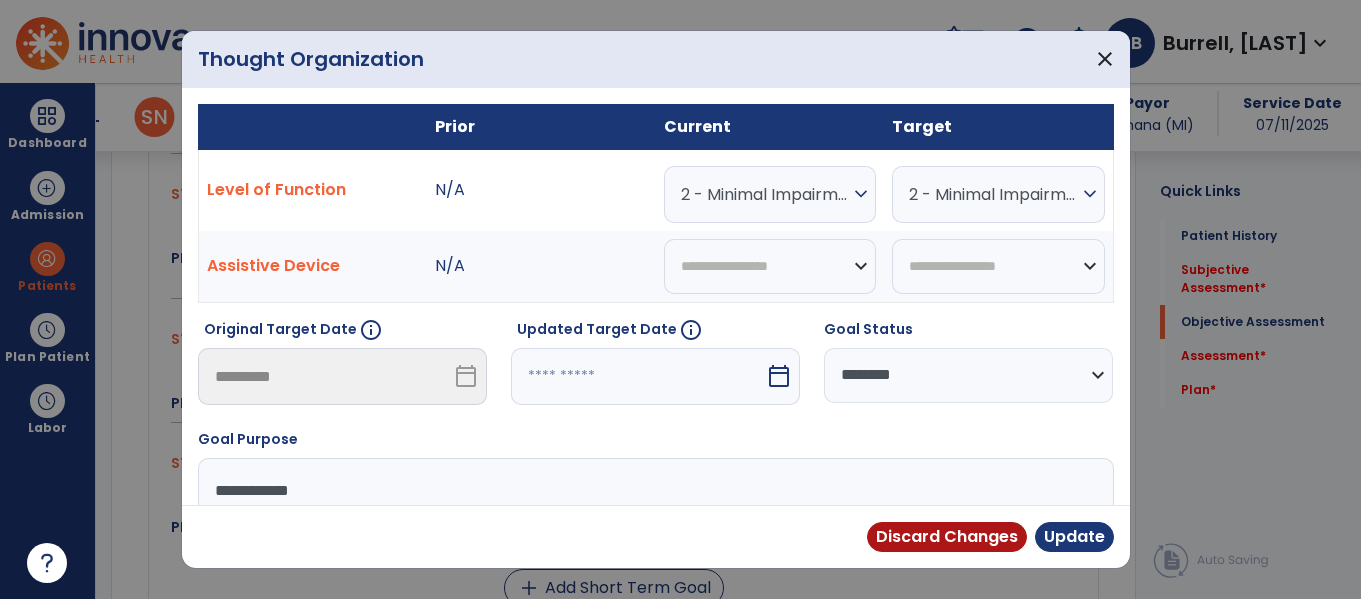 click on "2 - Minimal Impairment" at bounding box center (993, 194) 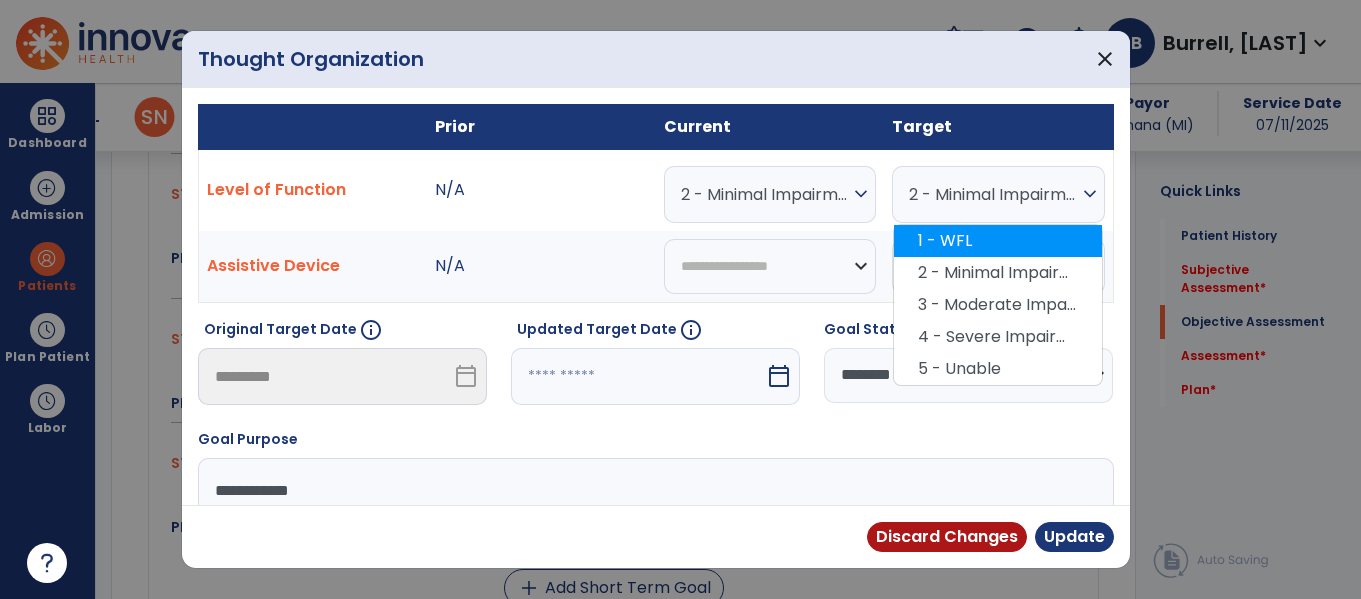 click on "1 - WFL" at bounding box center [998, 241] 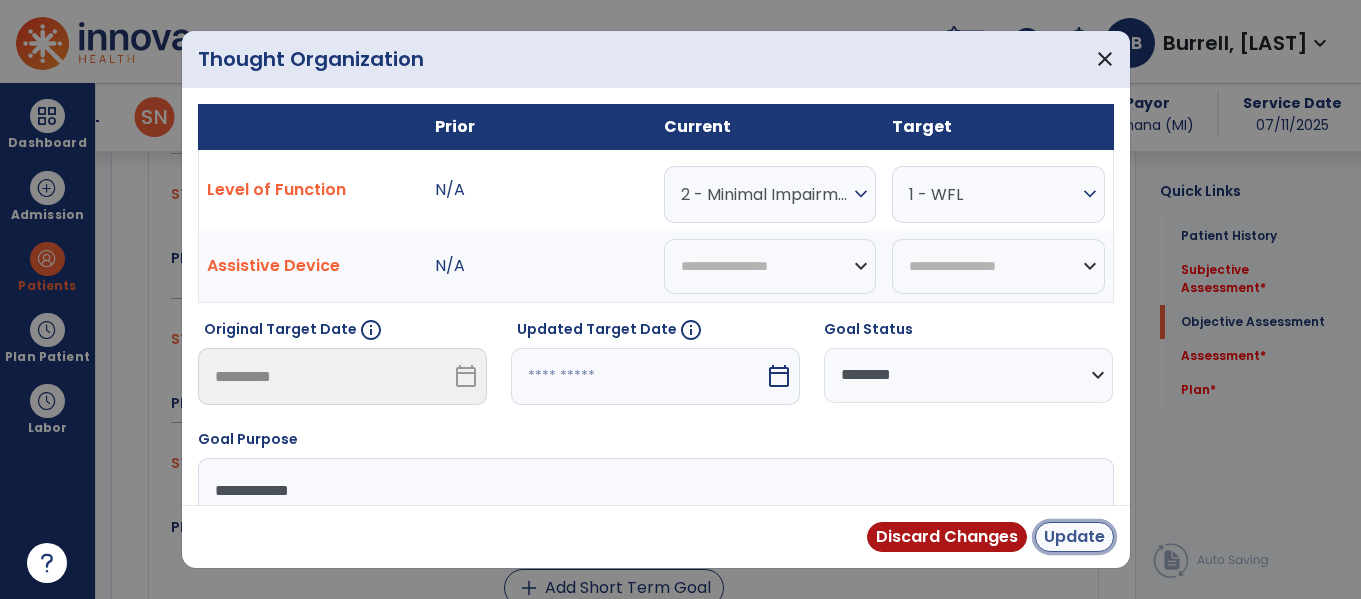 click on "Update" at bounding box center (1074, 537) 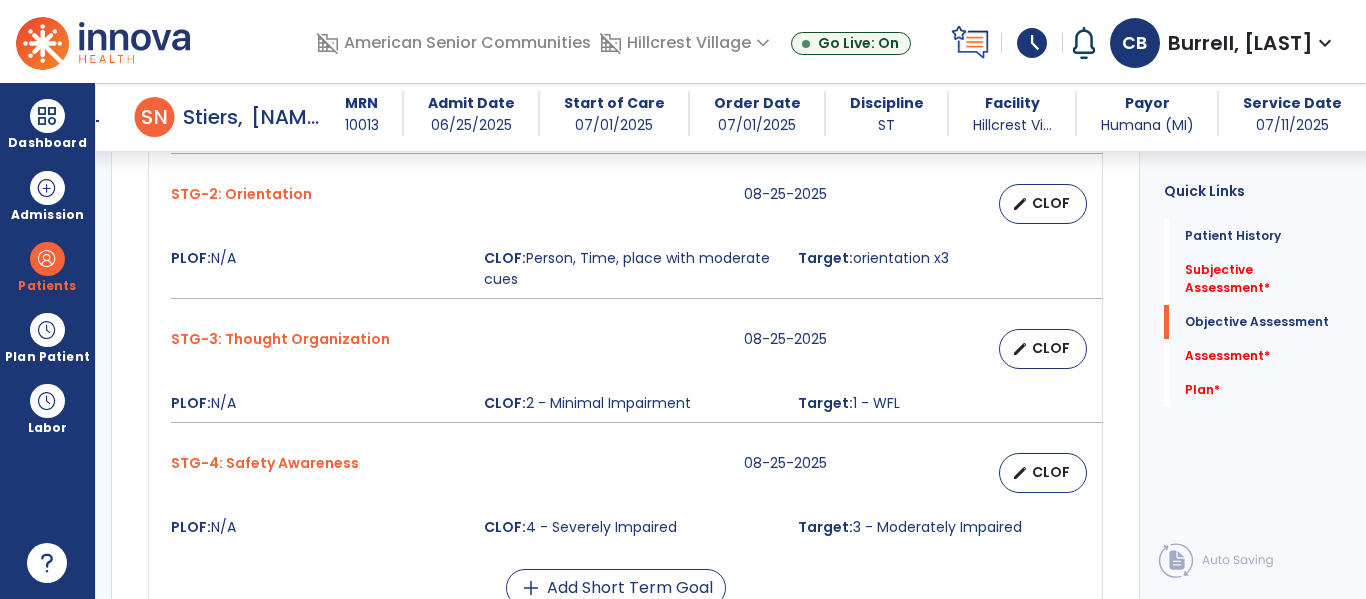 click on "STG-4: Safety Awareness  08-25-2025   edit   CLOF PLOF:  N/A  CLOF:  4 - Severely Impaired  Target:  3 - Moderately Impaired" at bounding box center (625, 495) 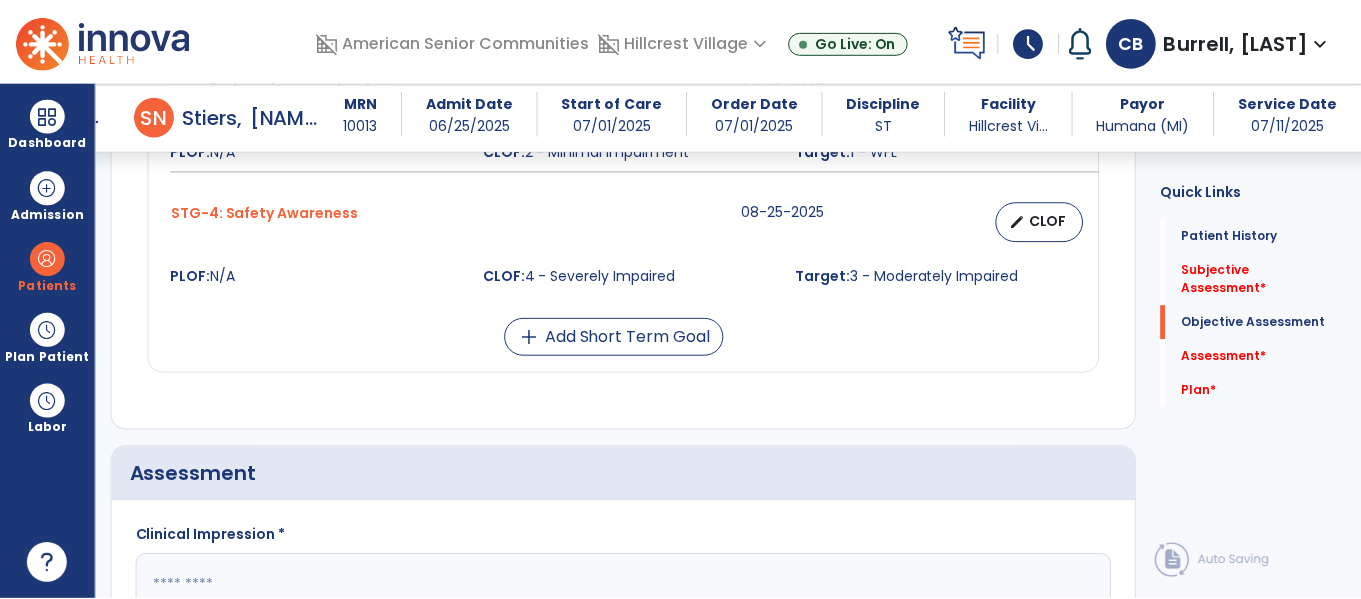 scroll, scrollTop: 1335, scrollLeft: 0, axis: vertical 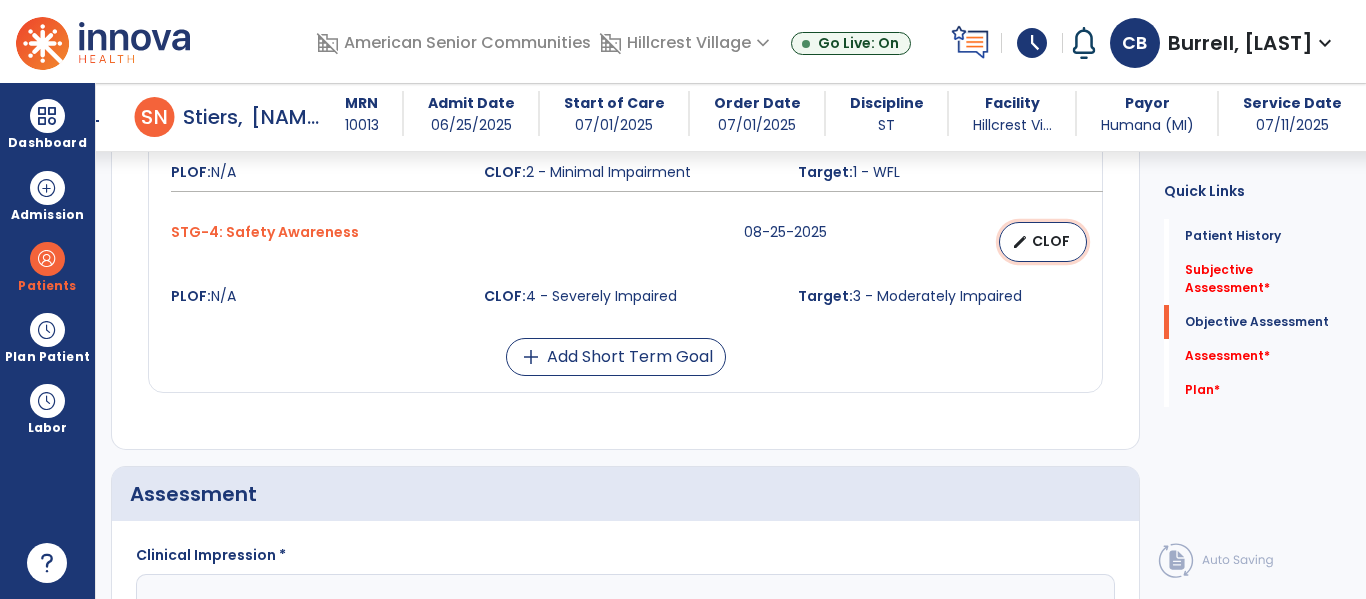 click on "edit   CLOF" at bounding box center [1043, 242] 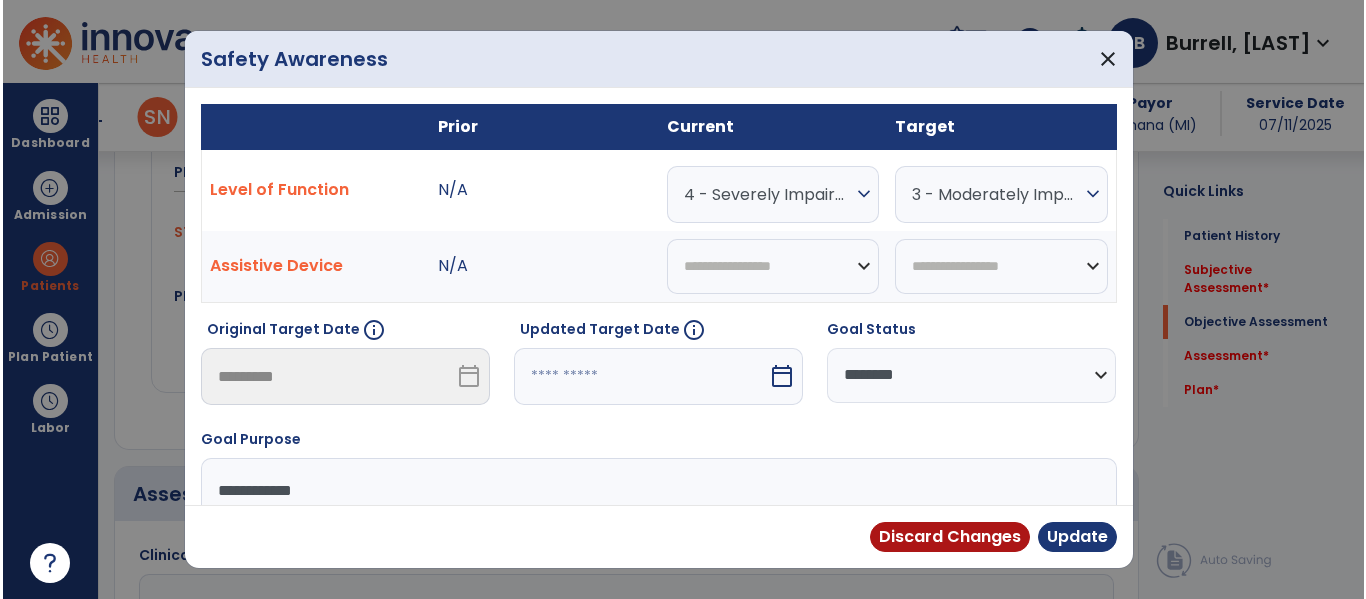 scroll, scrollTop: 1335, scrollLeft: 0, axis: vertical 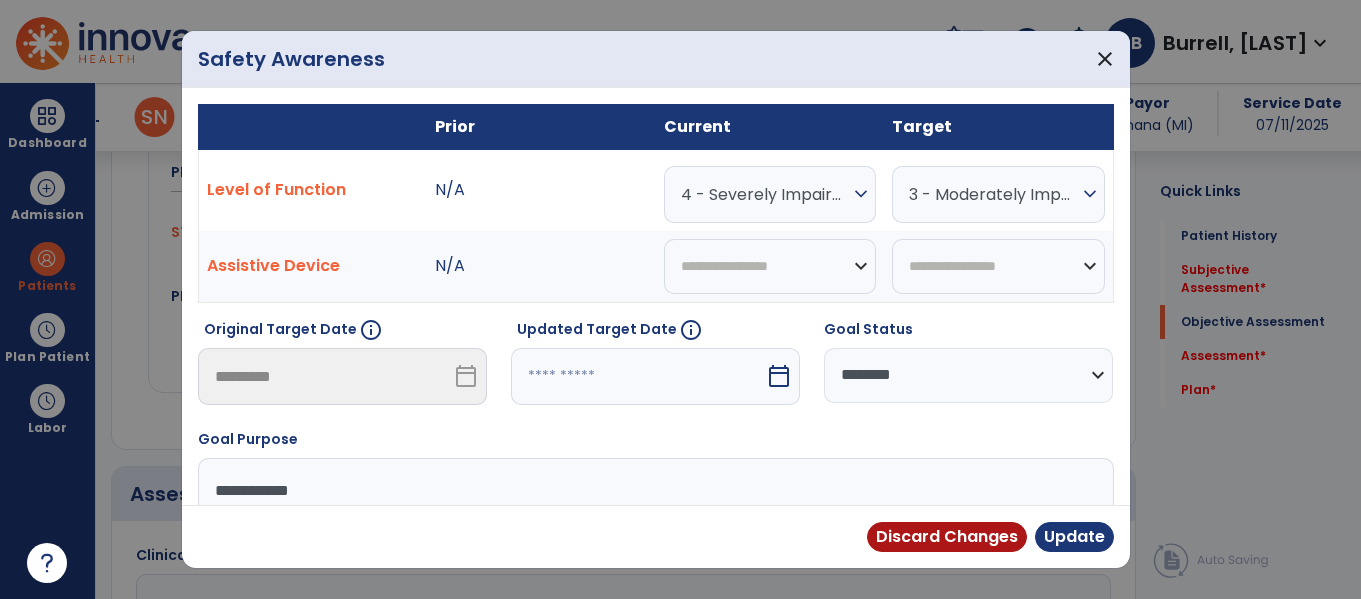 click on "4 - Severely Impaired" at bounding box center (765, 194) 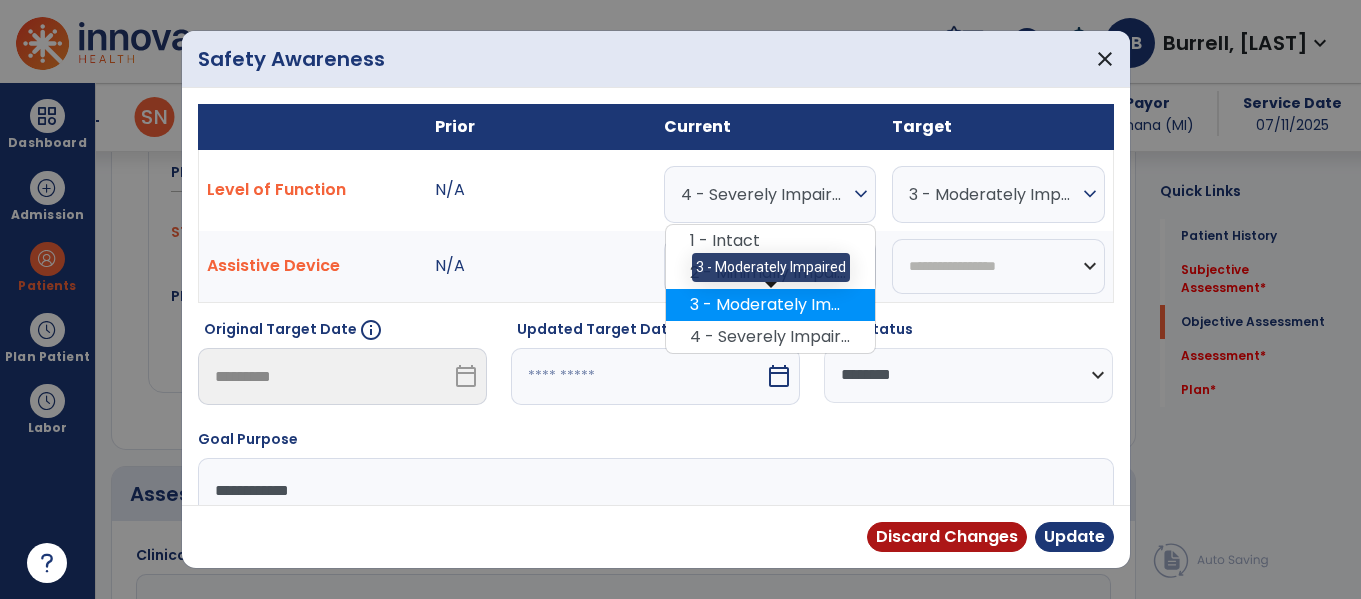 click on "3 - Moderately Impaired" at bounding box center (770, 305) 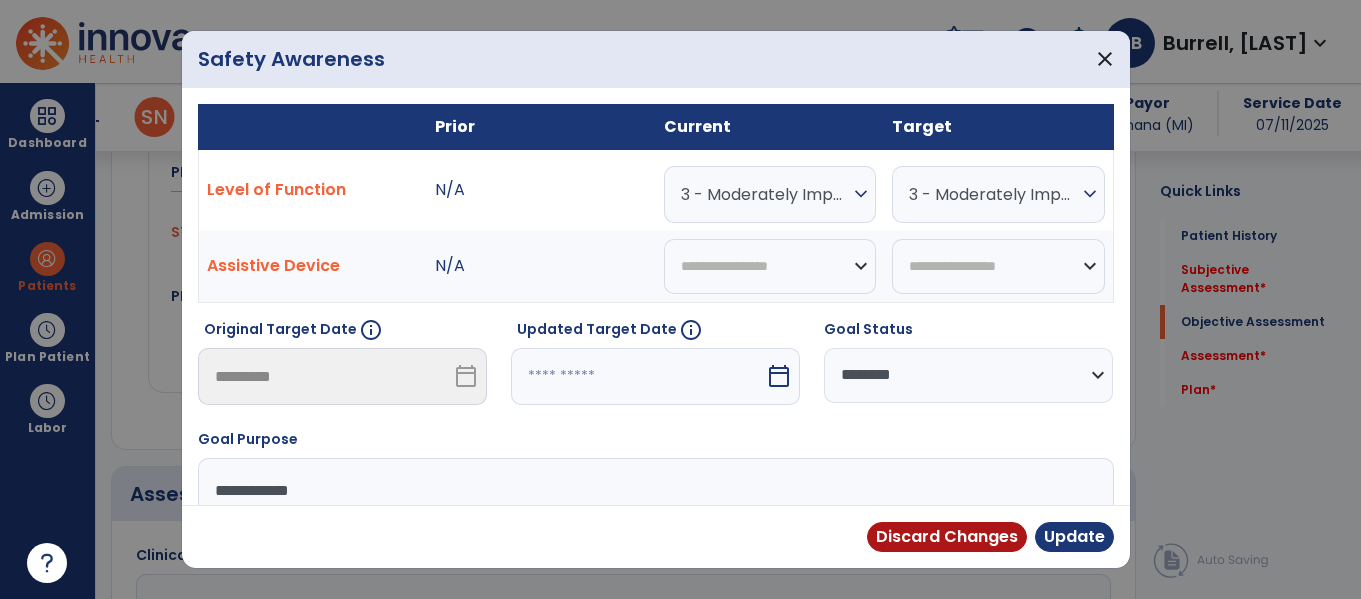 click on "3 - Moderately Impaired   expand_more" at bounding box center [998, 194] 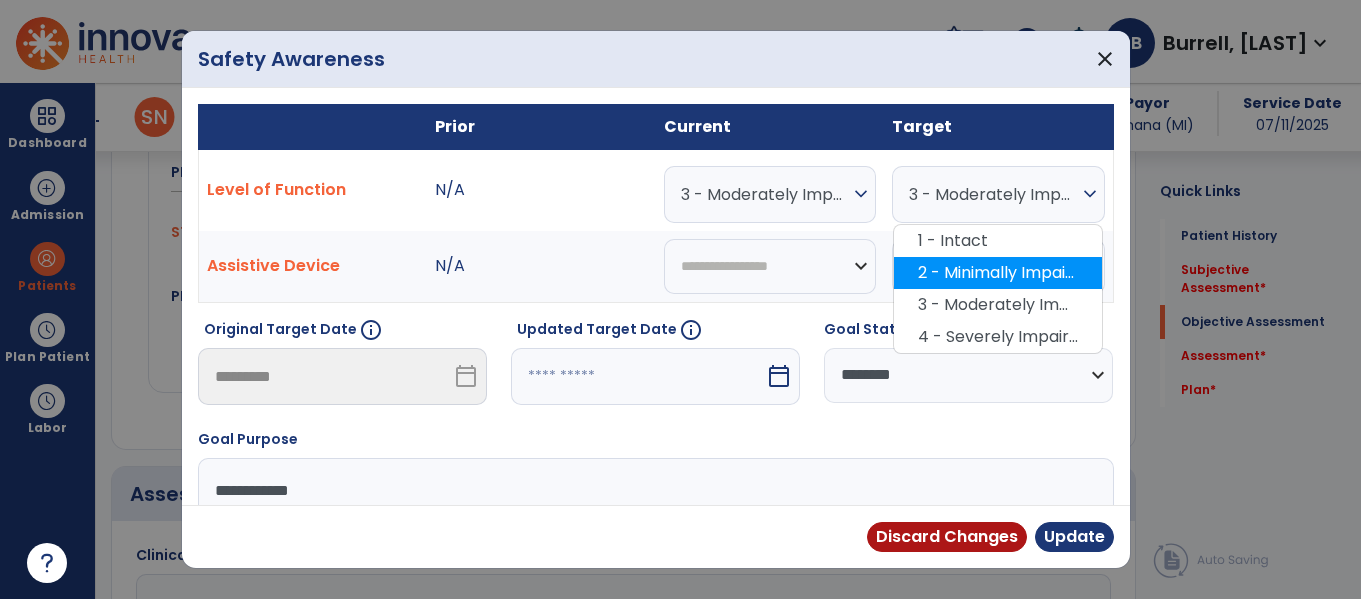 click on "2 - Minimally Impaired" at bounding box center (998, 273) 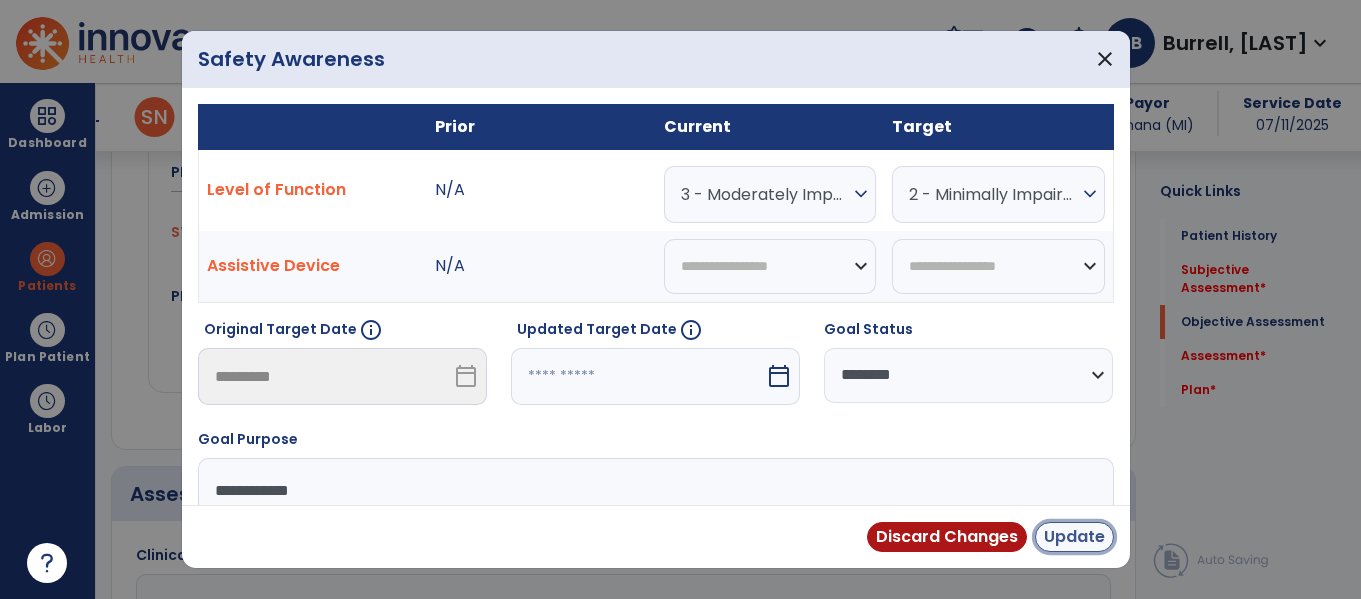 click on "Update" at bounding box center [1074, 537] 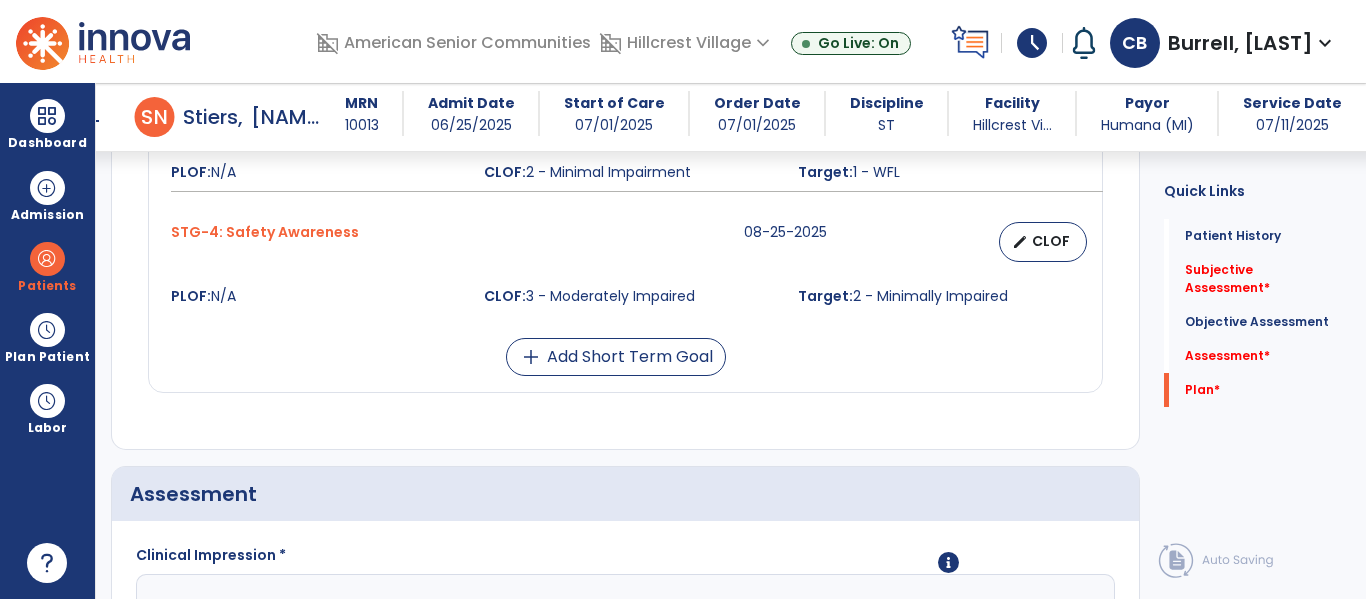 scroll, scrollTop: 1856, scrollLeft: 0, axis: vertical 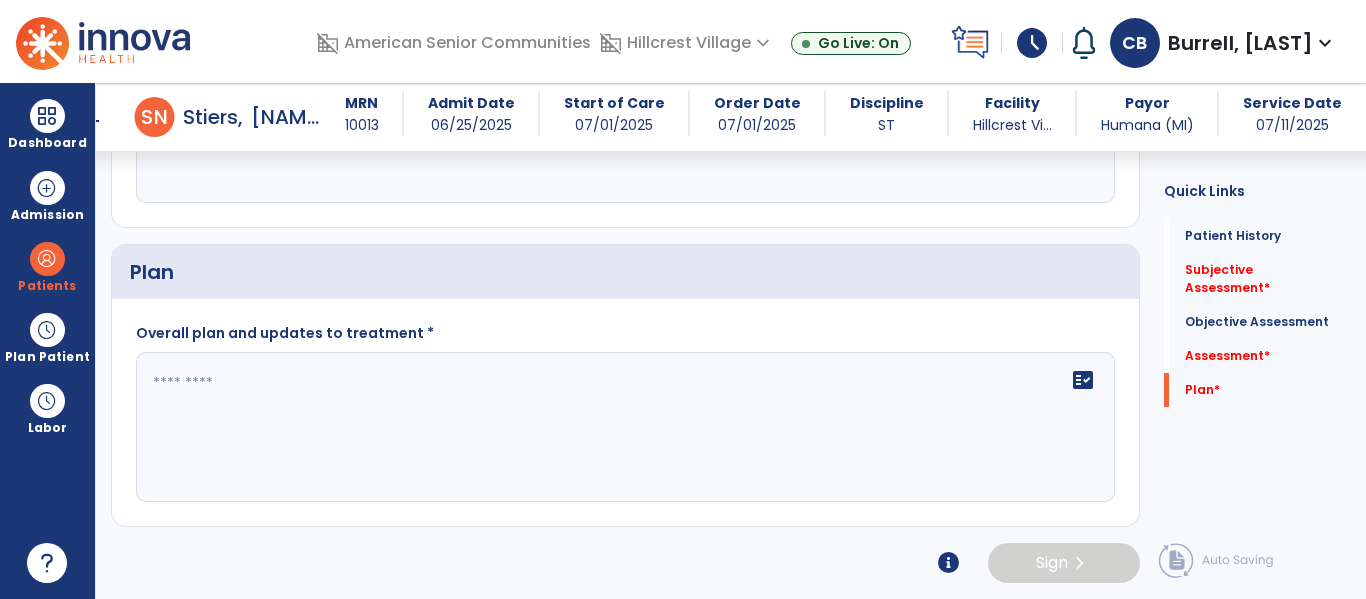 click on "fact_check" 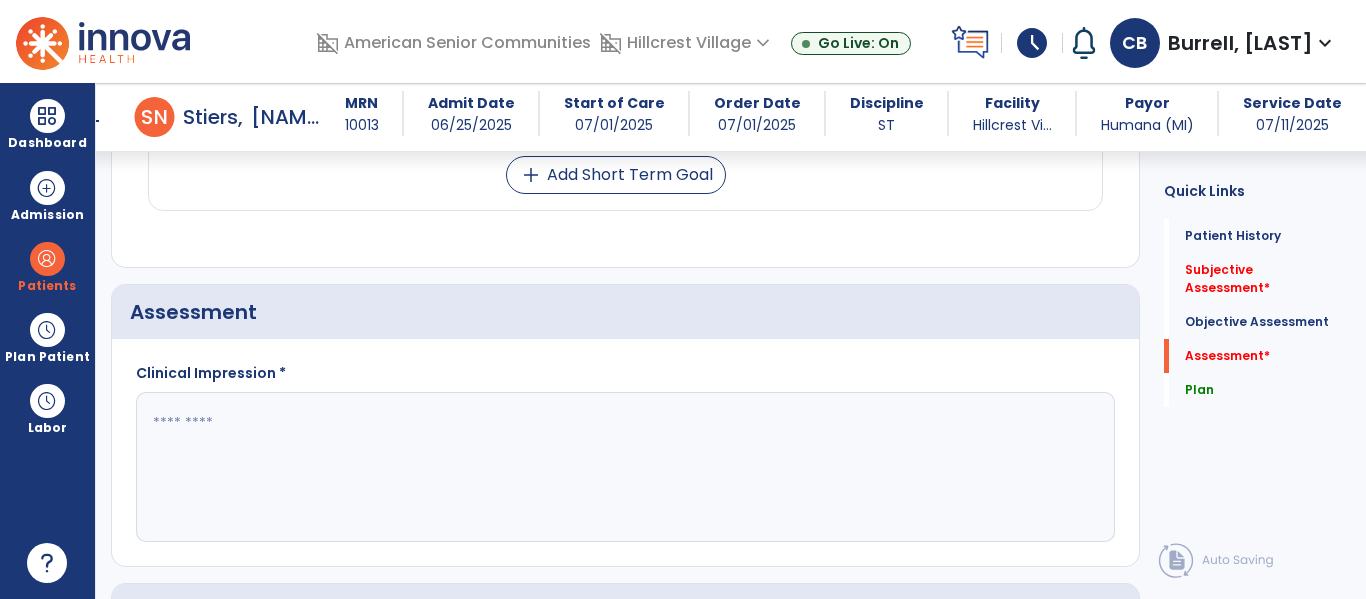 scroll, scrollTop: 1493, scrollLeft: 0, axis: vertical 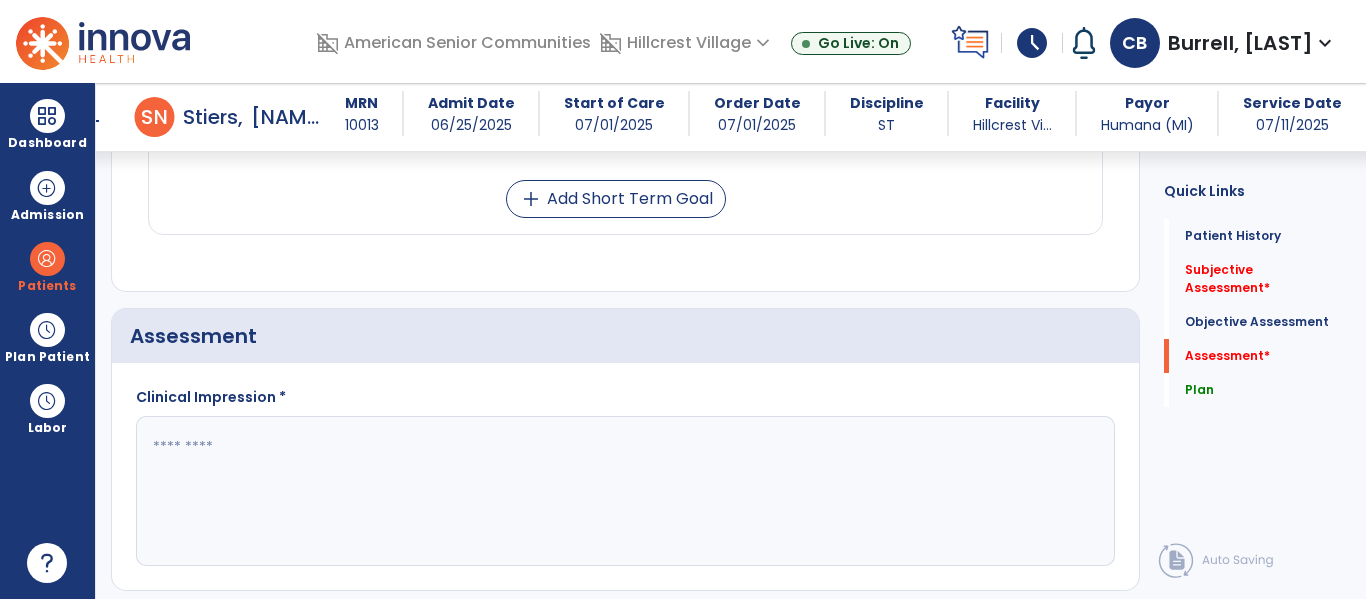 type on "**********" 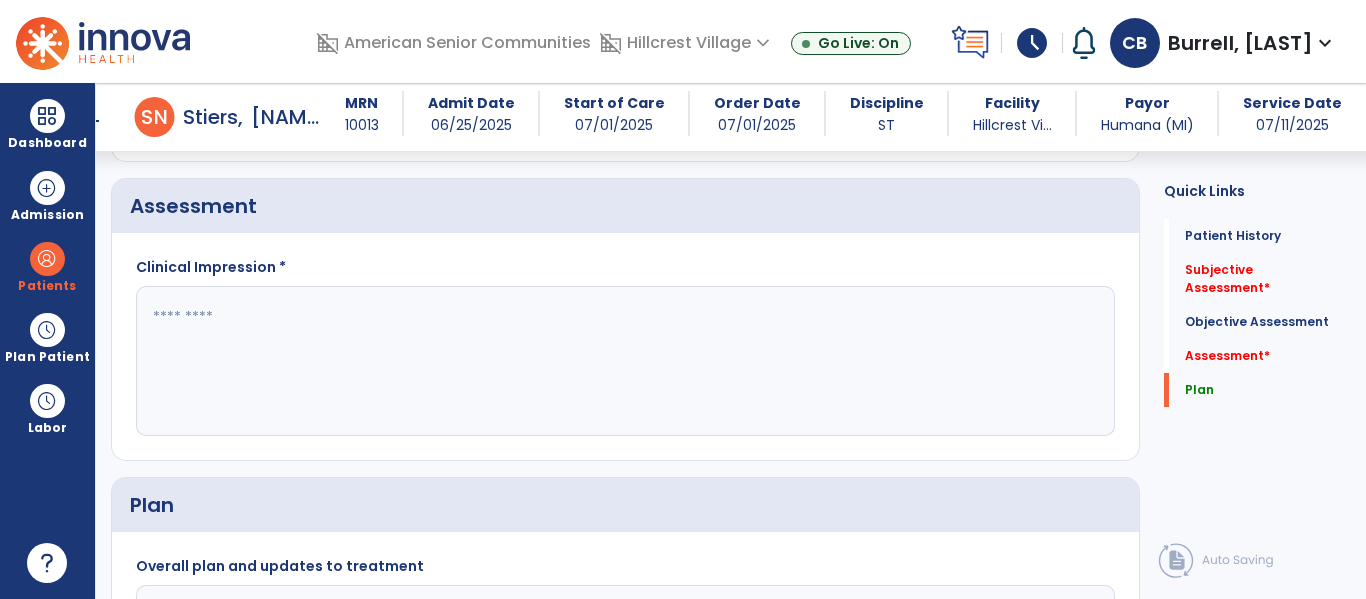 scroll, scrollTop: 1620, scrollLeft: 0, axis: vertical 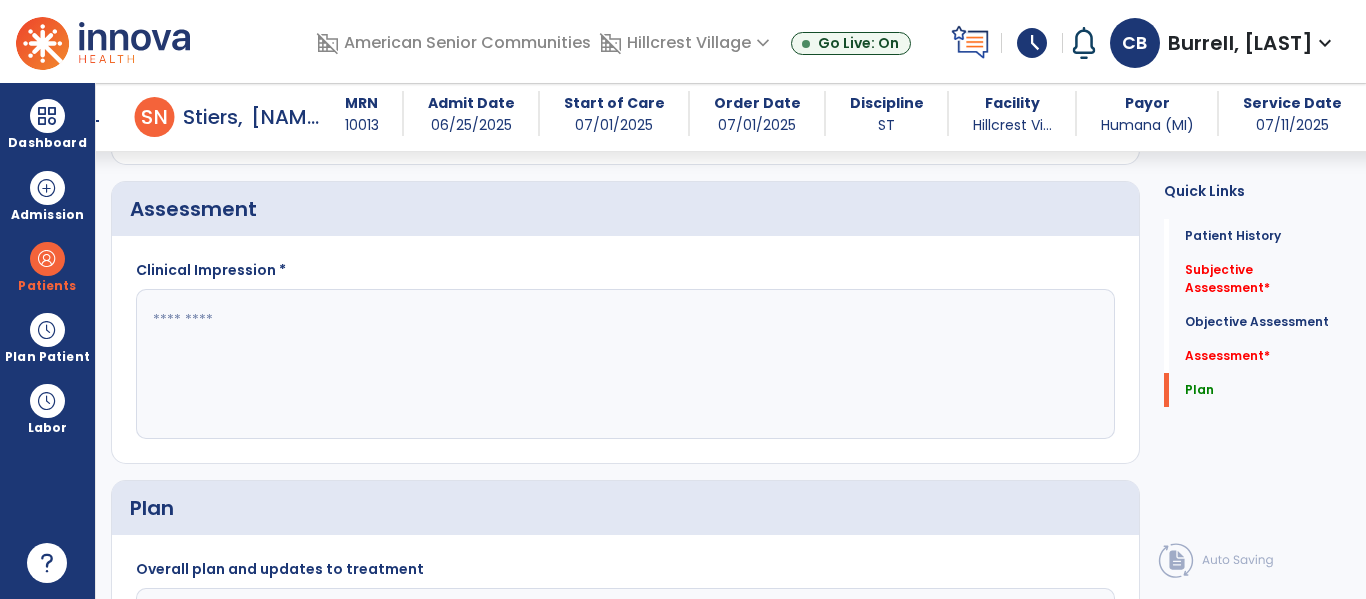 click 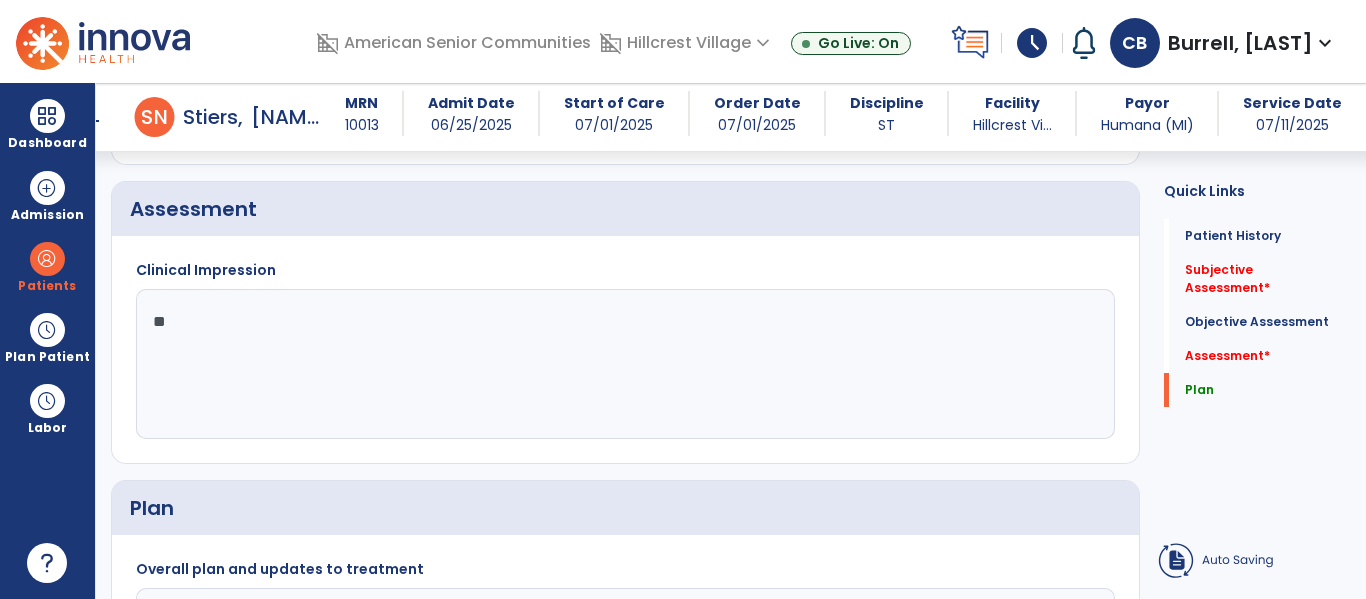 type on "*" 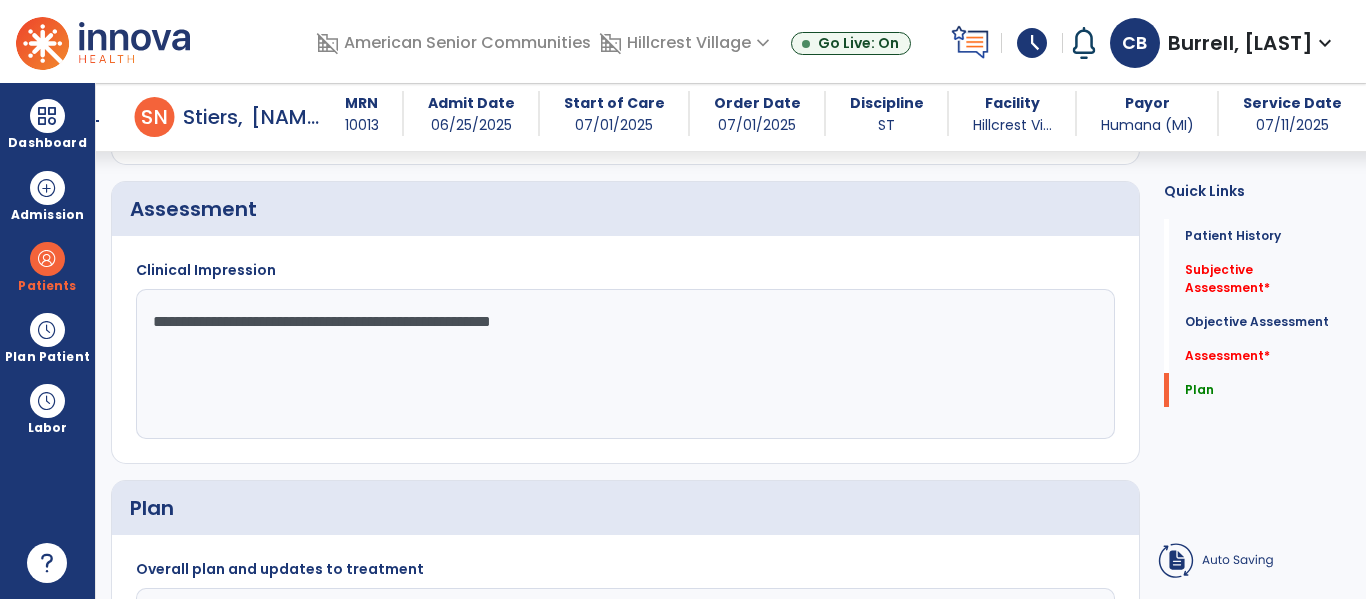 click on "**********" 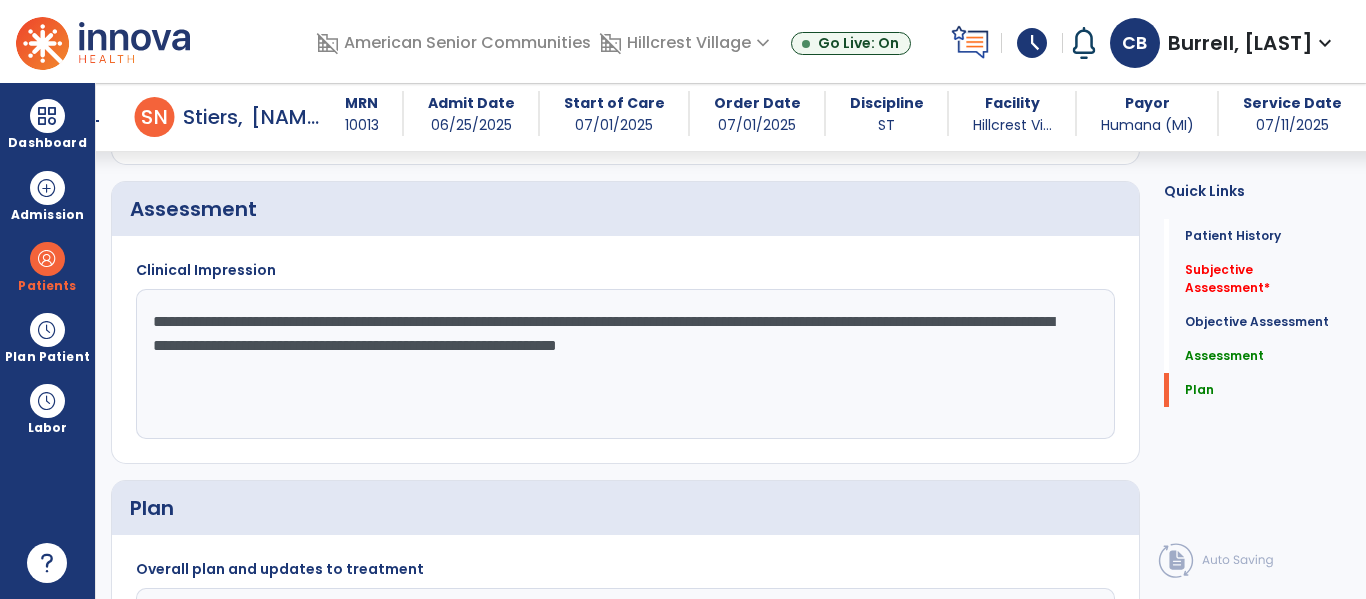 drag, startPoint x: 943, startPoint y: 340, endPoint x: 752, endPoint y: 338, distance: 191.01047 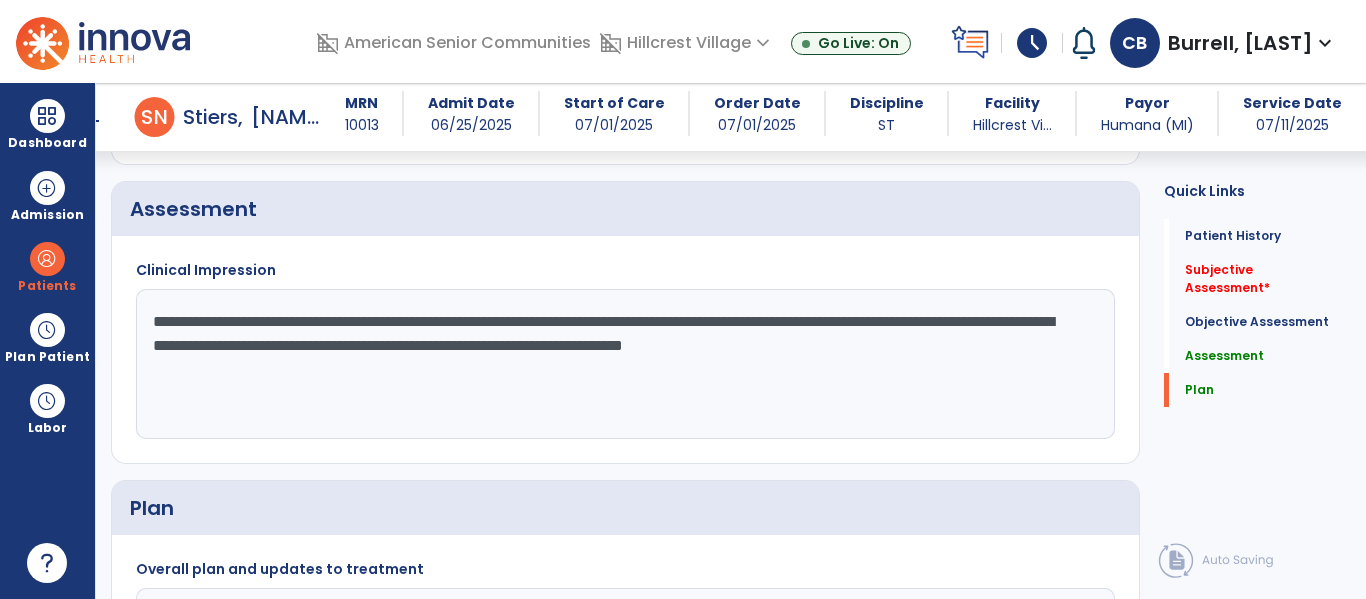 click on "**********" 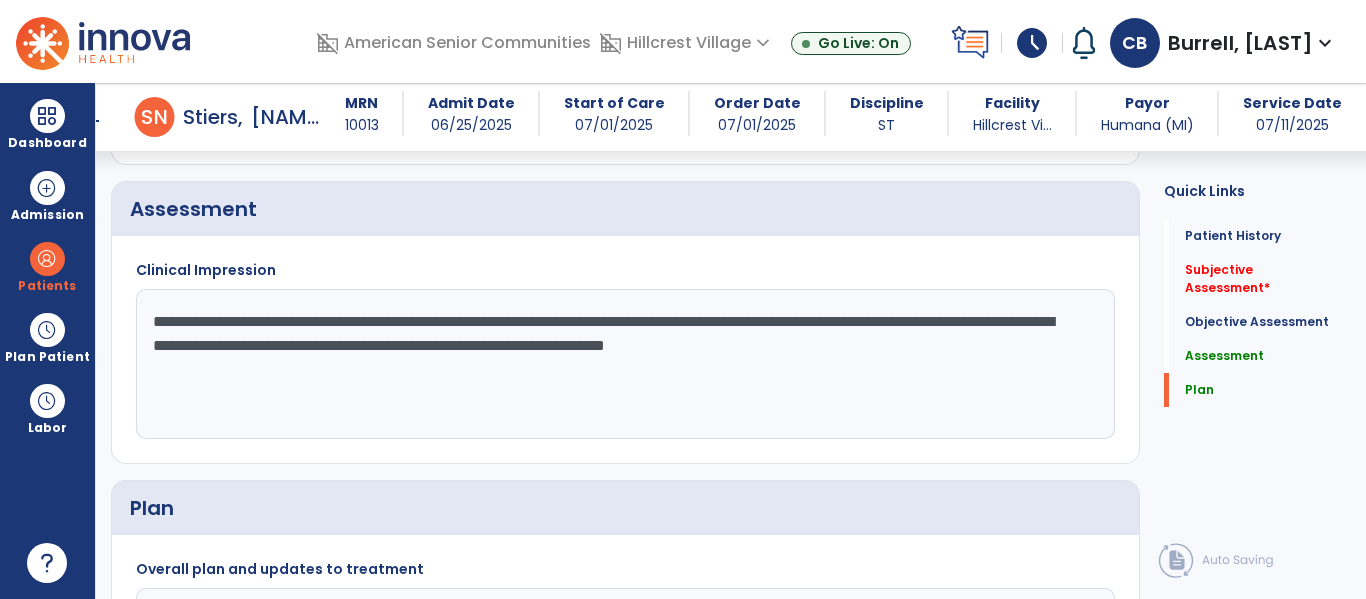 click on "**********" 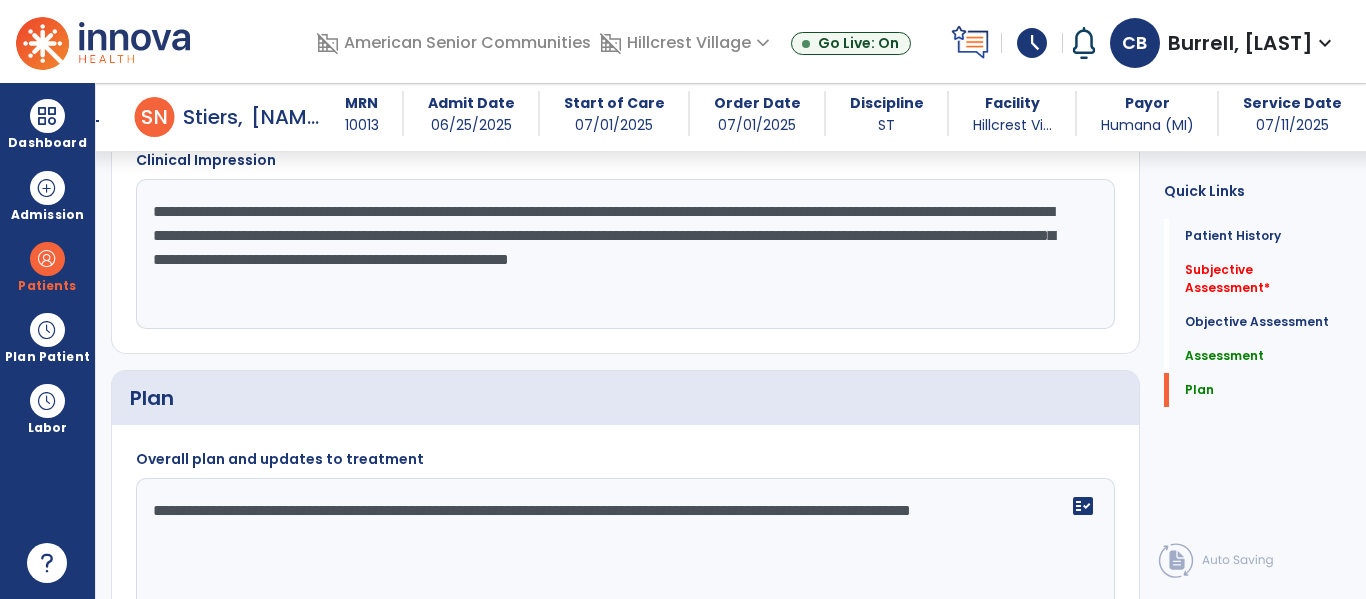 scroll, scrollTop: 1731, scrollLeft: 0, axis: vertical 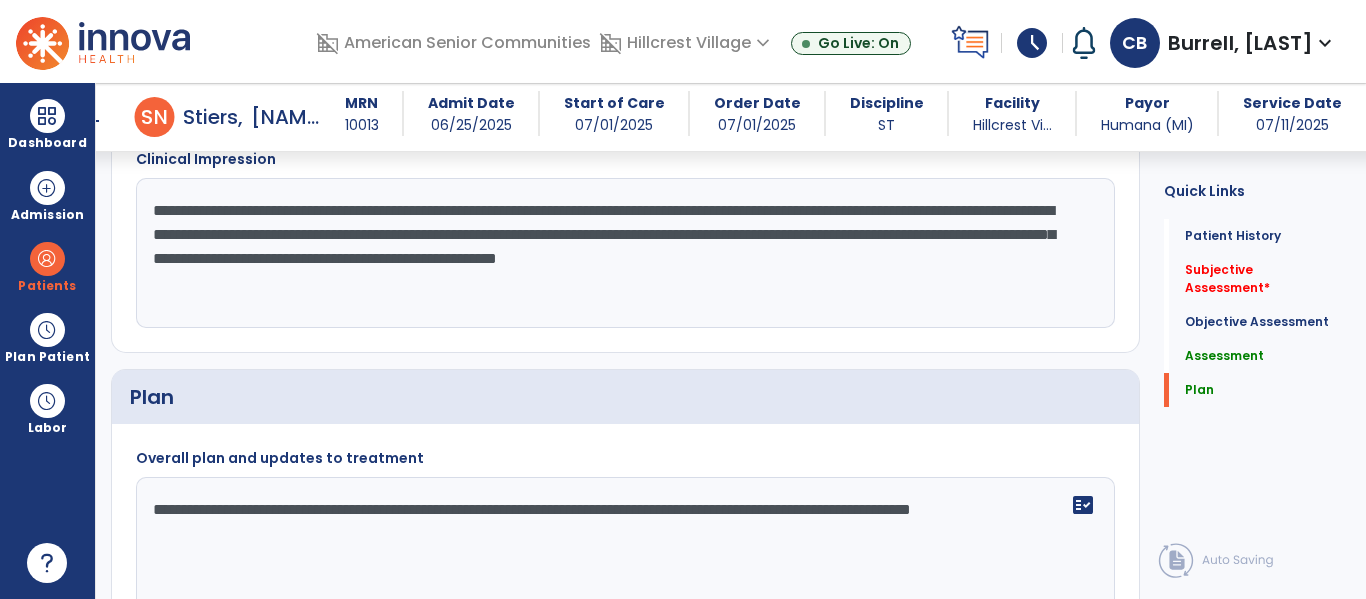 click on "**********" 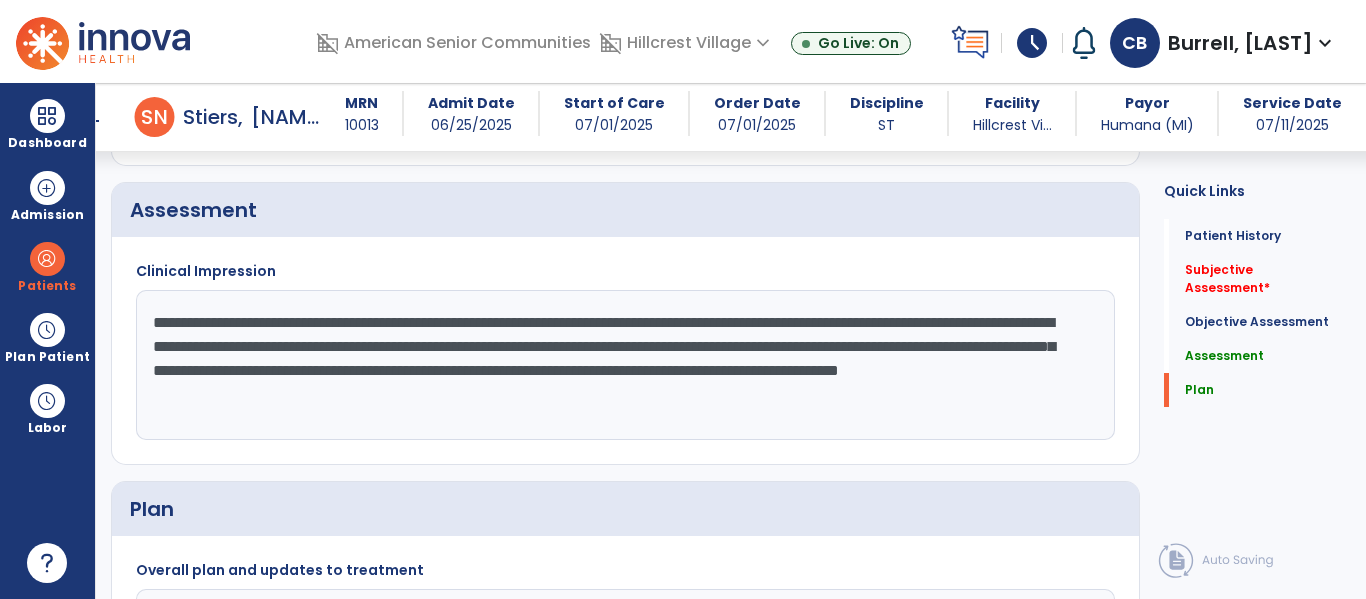 scroll, scrollTop: 1740, scrollLeft: 0, axis: vertical 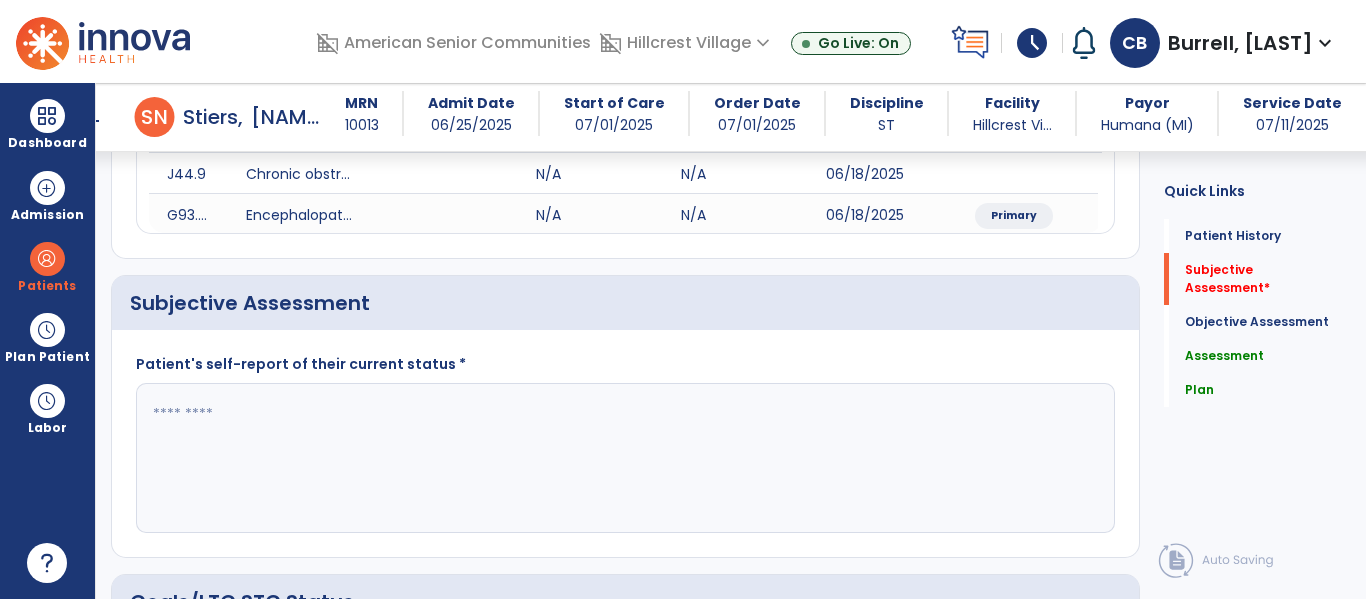 type on "**********" 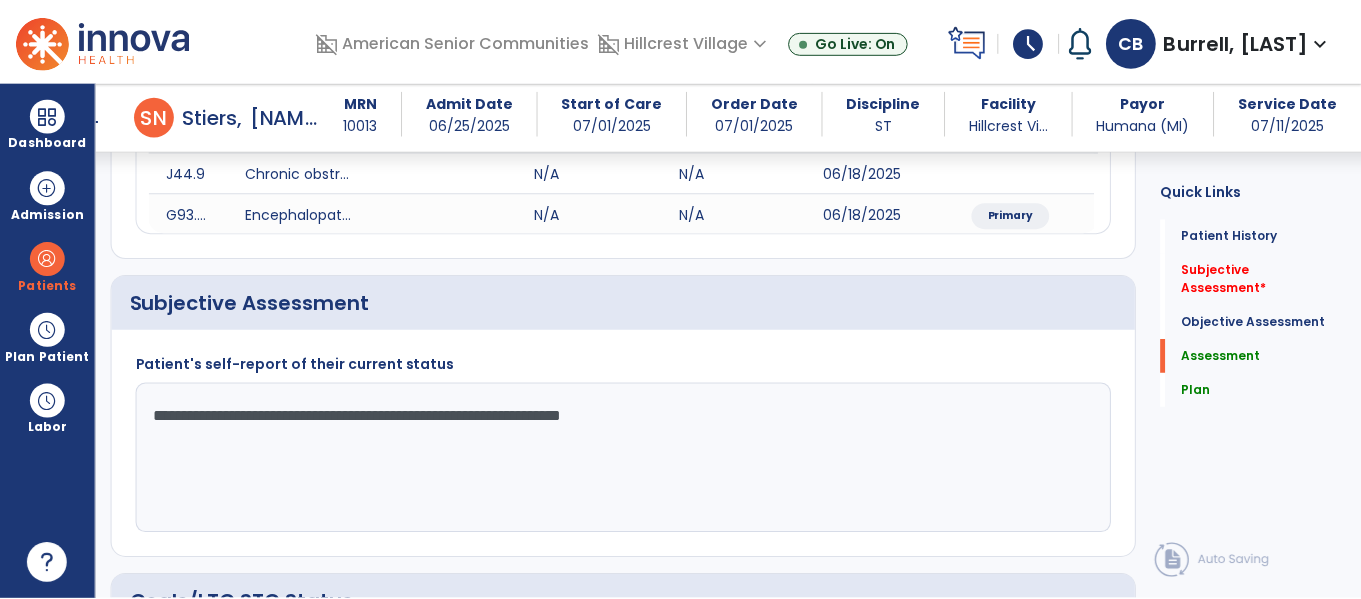 scroll, scrollTop: 1856, scrollLeft: 0, axis: vertical 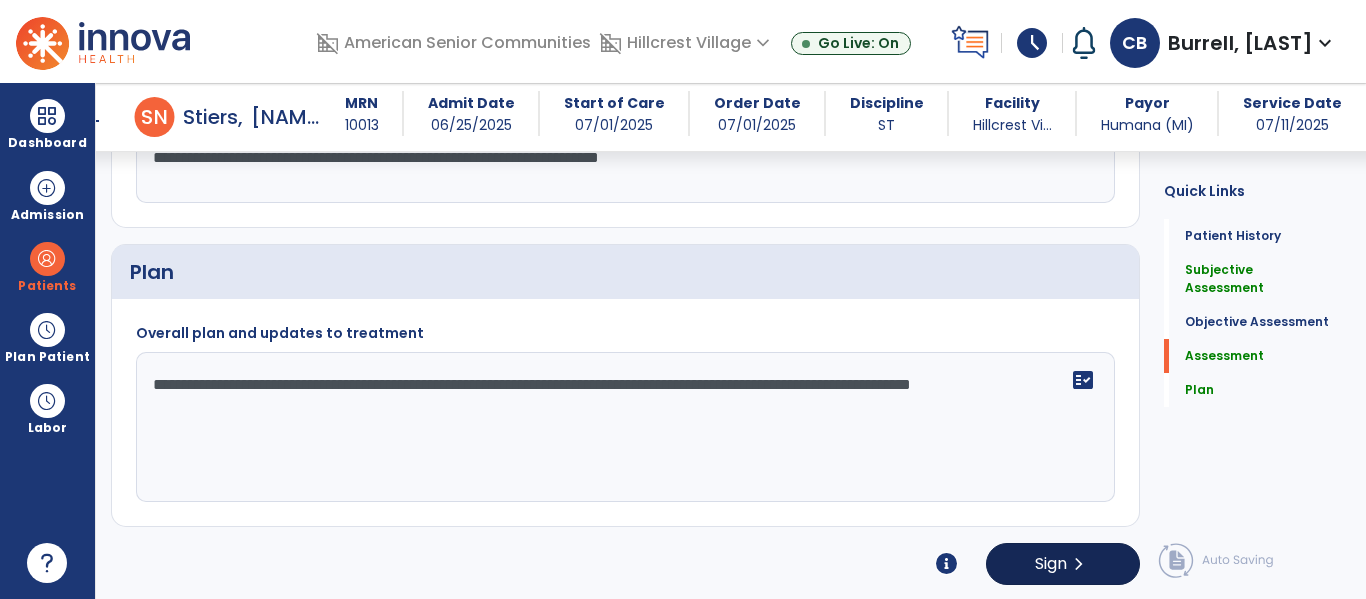 type on "**********" 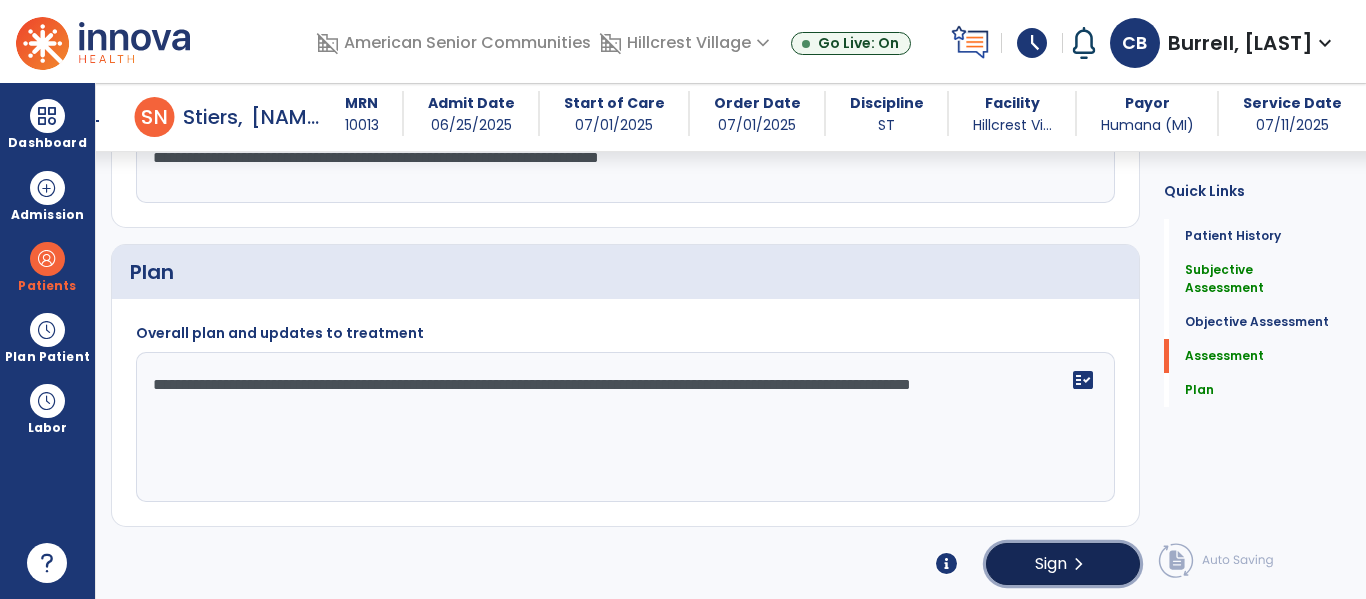 click on "Sign" 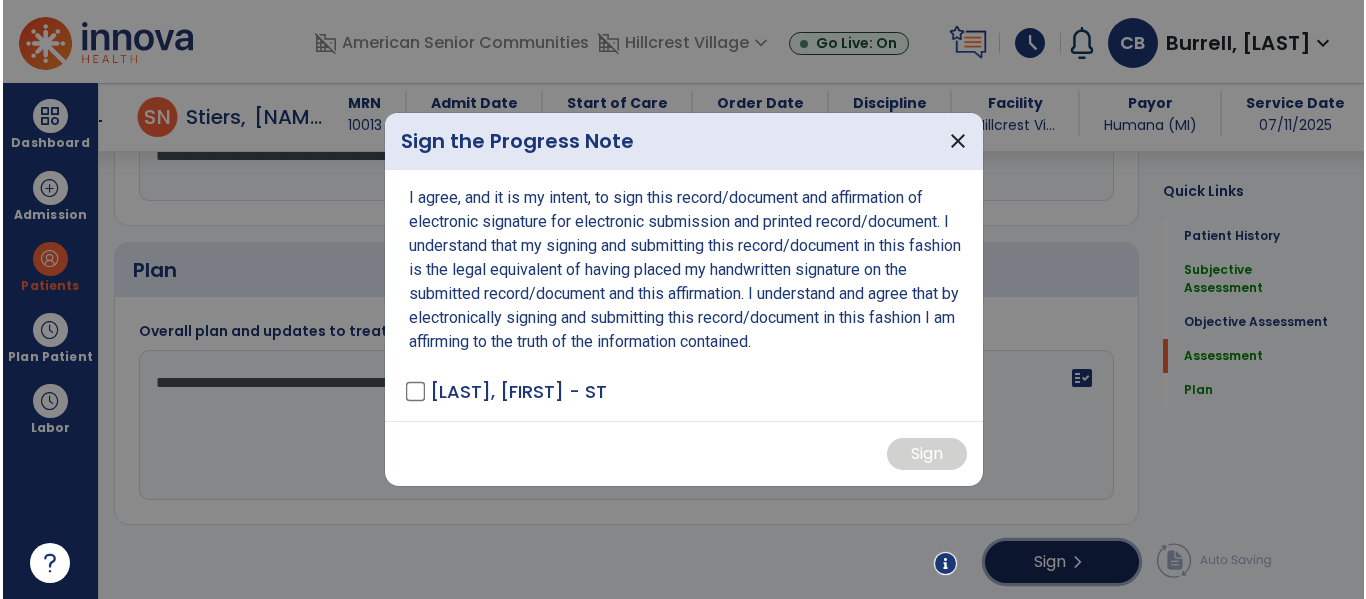 scroll, scrollTop: 1856, scrollLeft: 0, axis: vertical 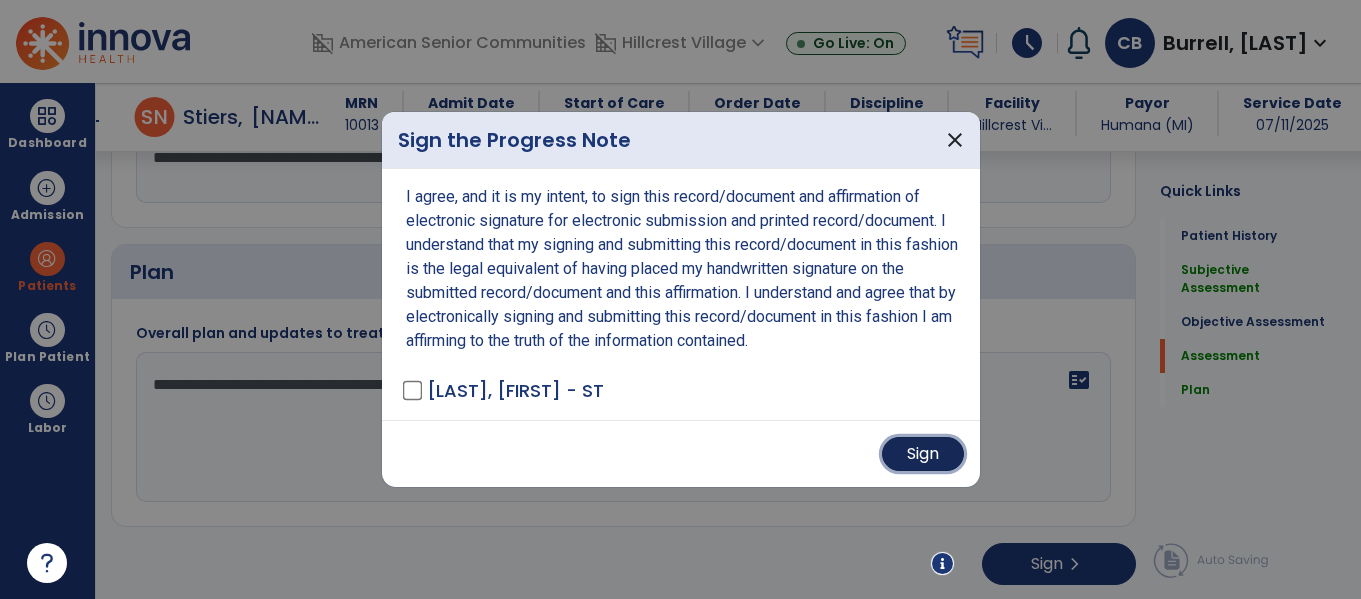 click on "Sign" at bounding box center [923, 454] 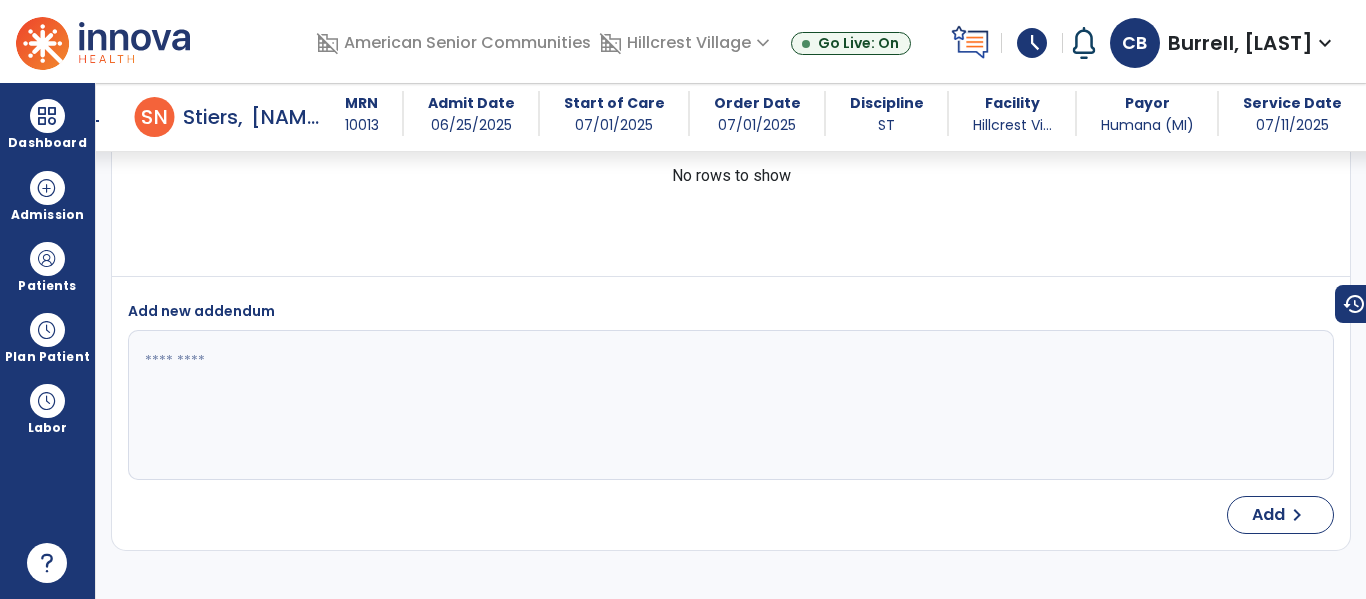 scroll, scrollTop: 0, scrollLeft: 0, axis: both 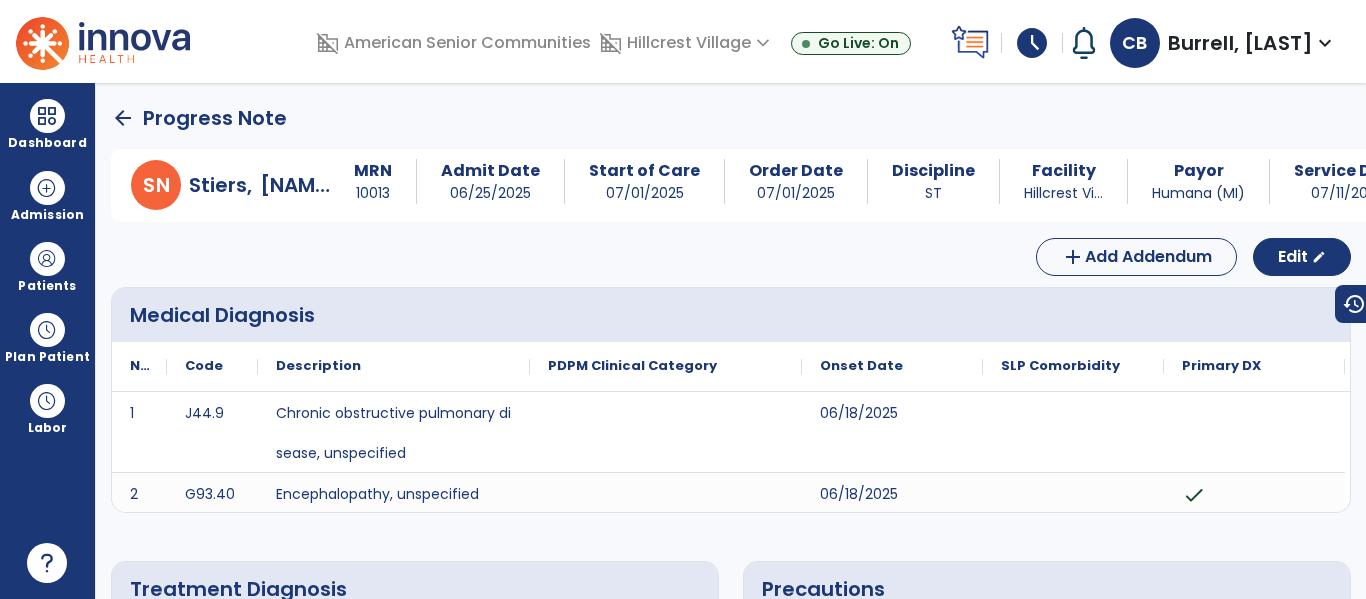 click on "arrow_back" 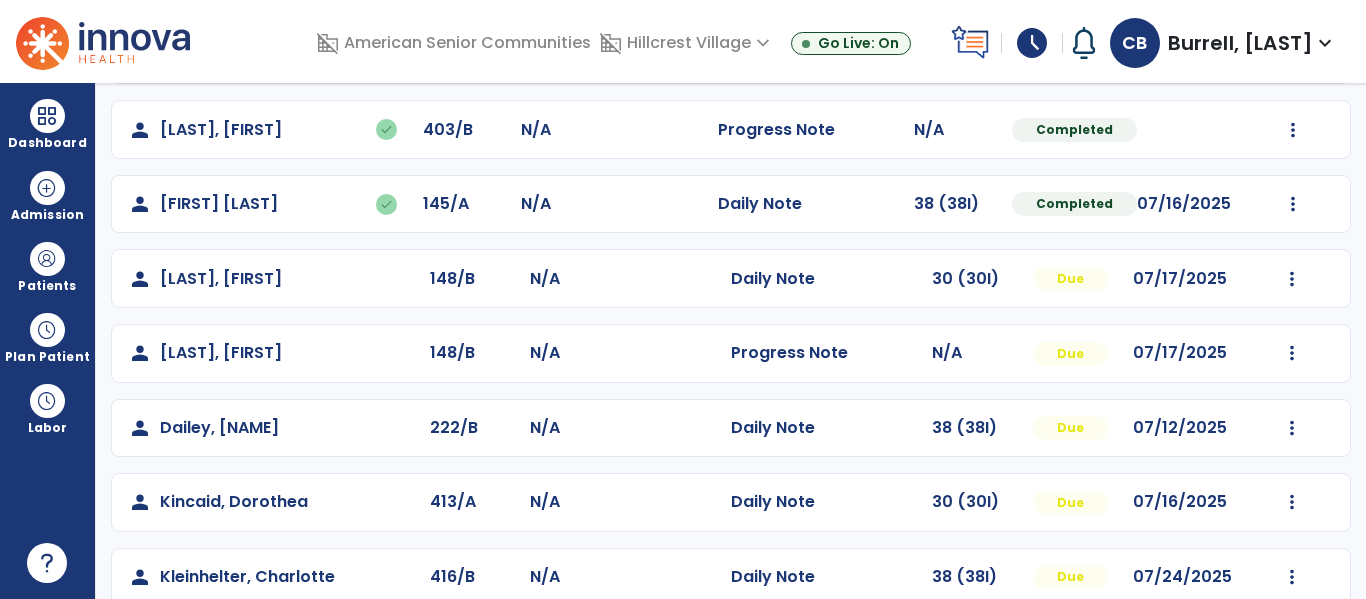 scroll, scrollTop: 0, scrollLeft: 0, axis: both 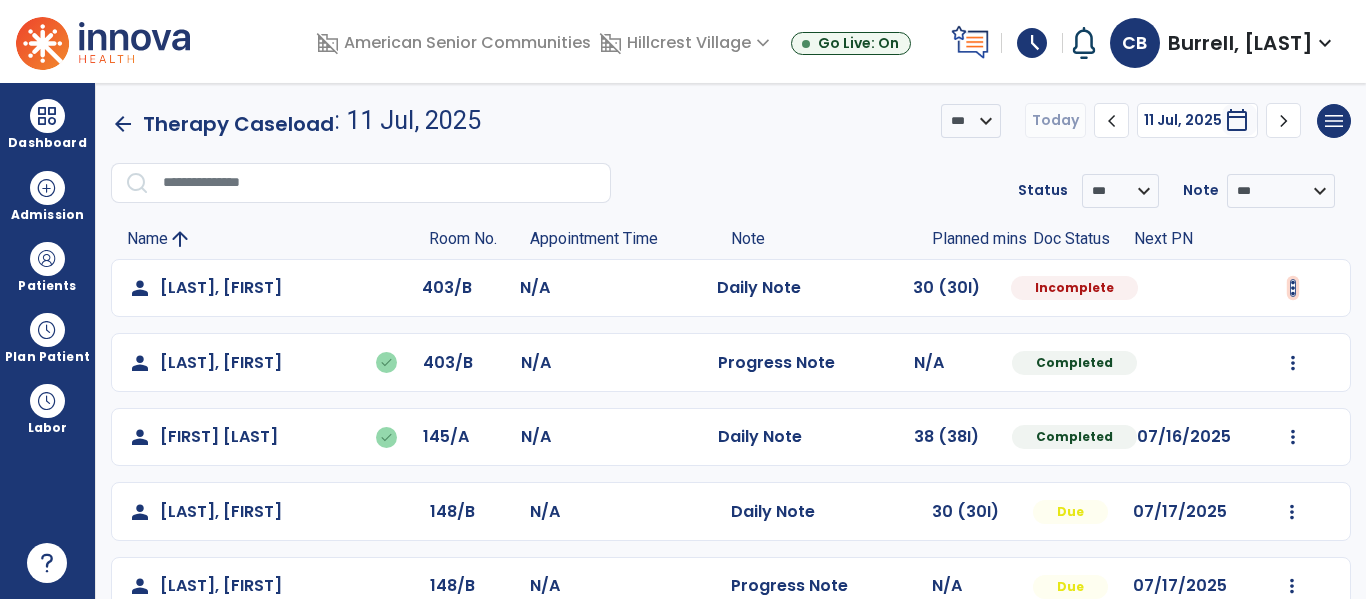 click at bounding box center [1293, 288] 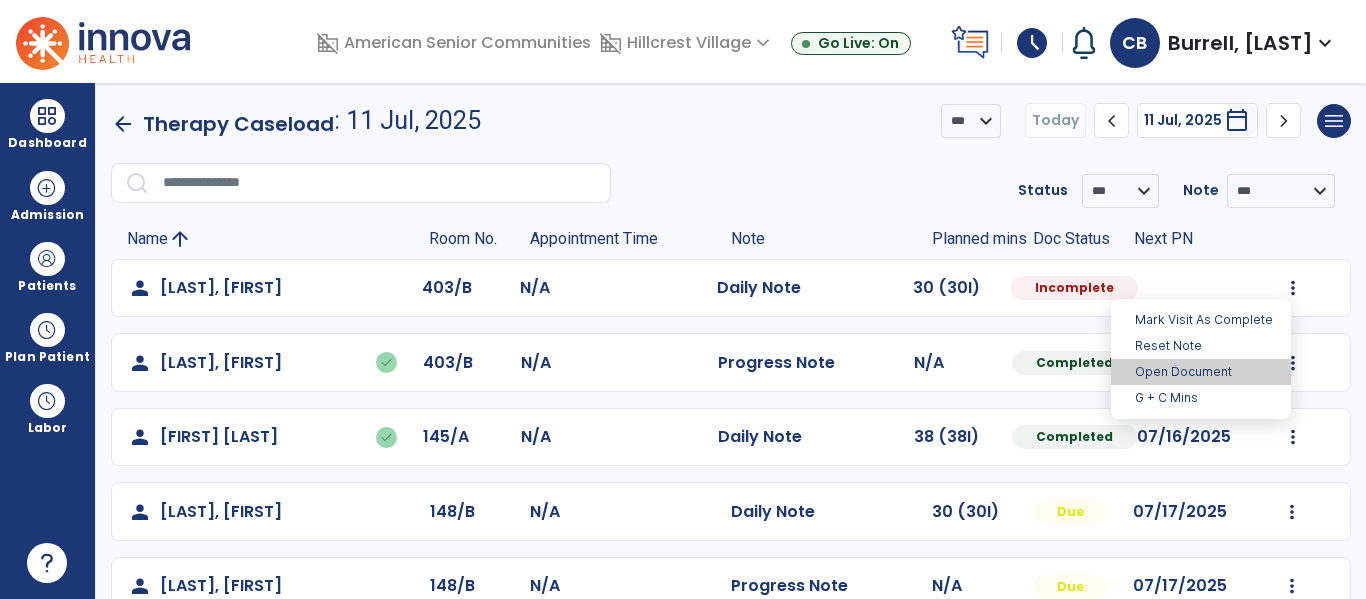 click on "Open Document" at bounding box center [1201, 372] 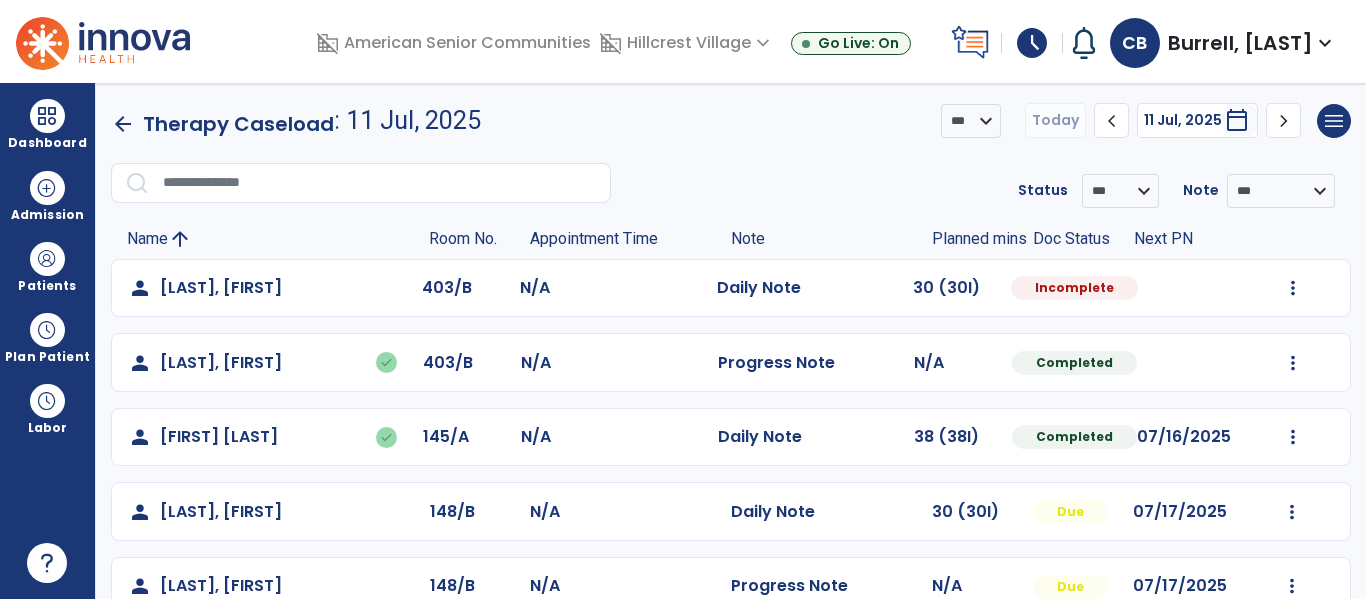 select on "*" 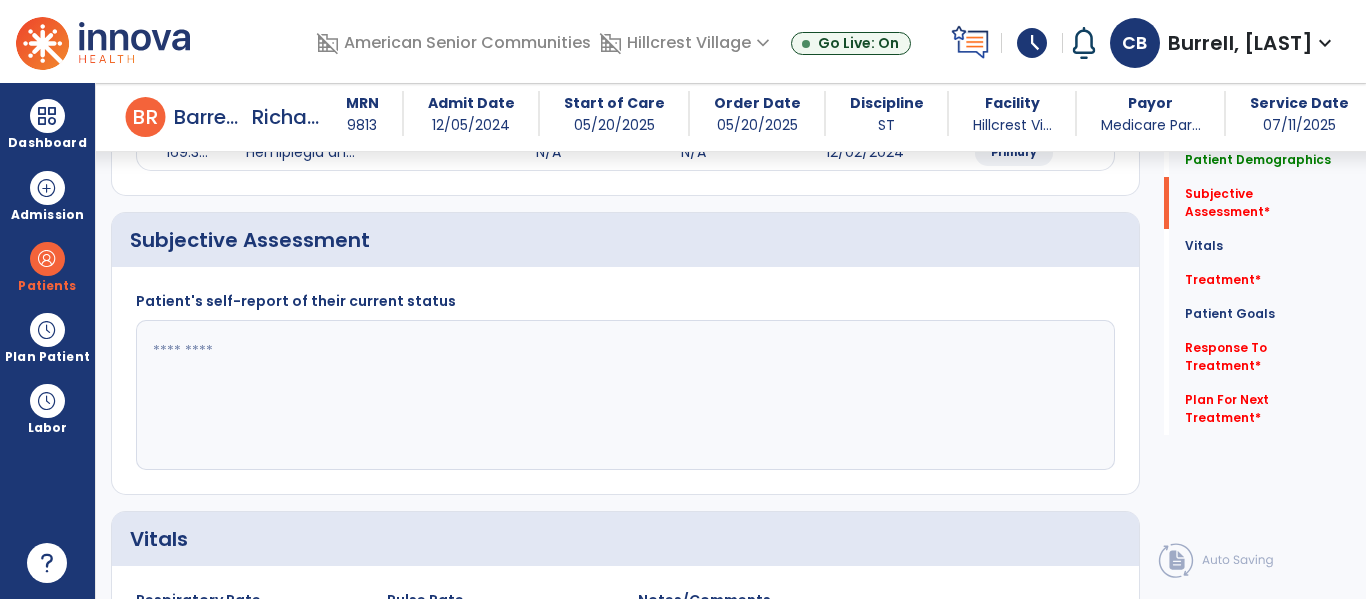 scroll, scrollTop: 412, scrollLeft: 0, axis: vertical 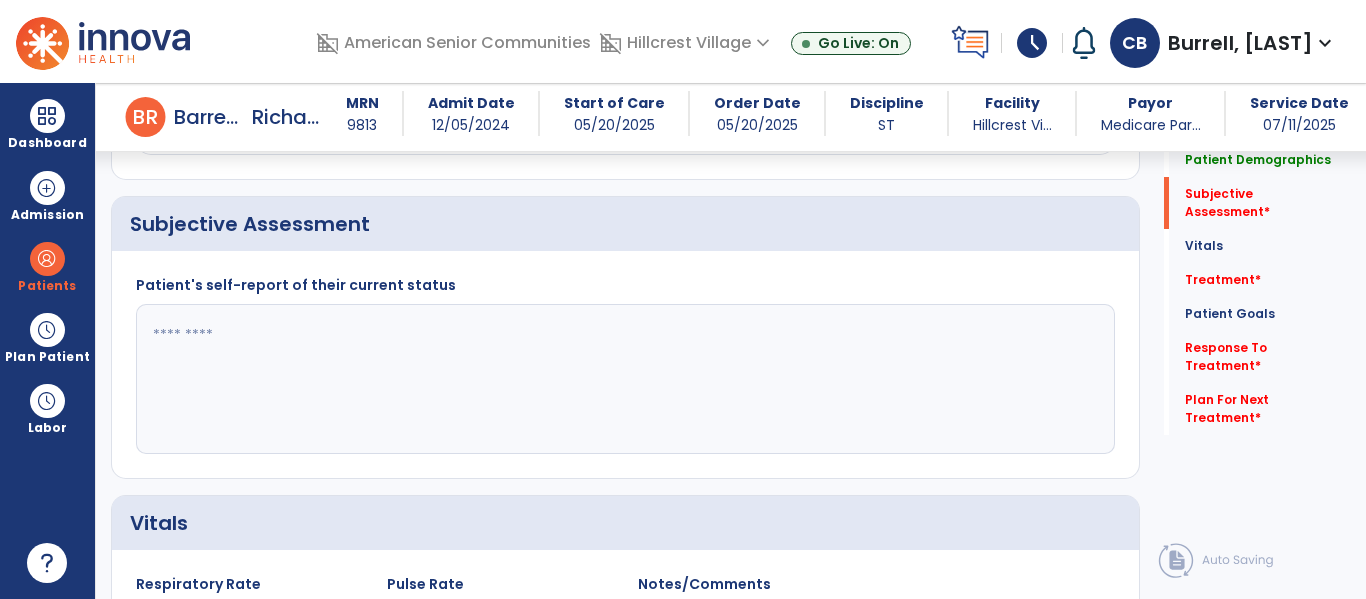 click 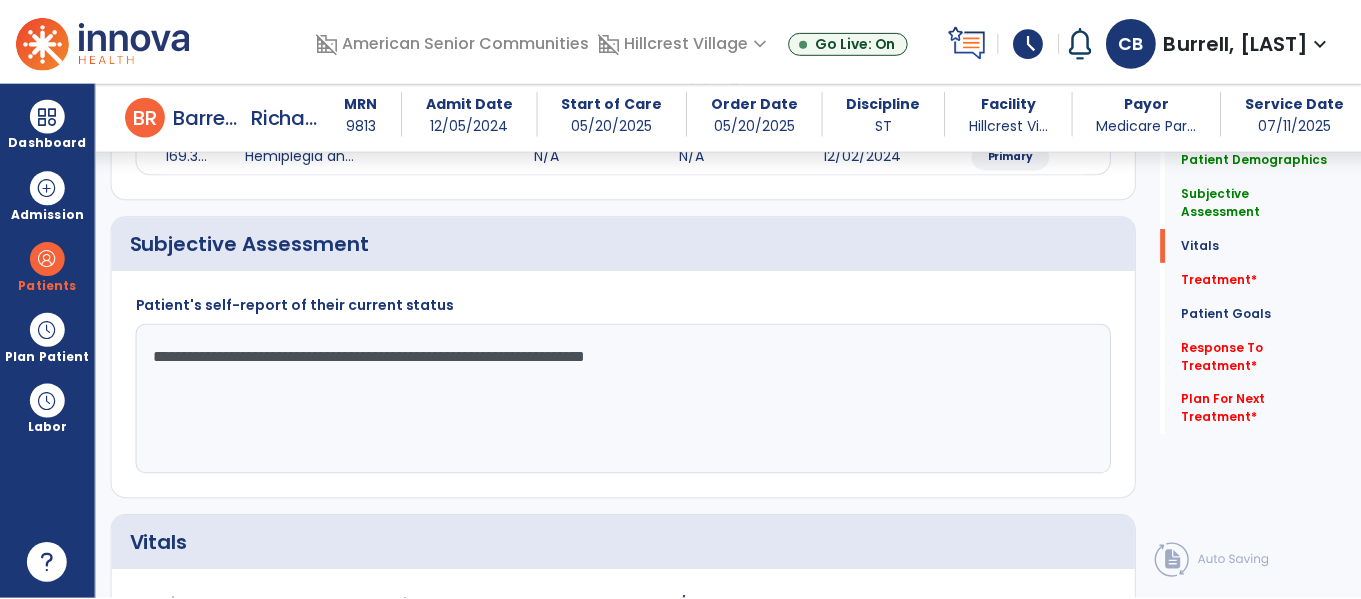 scroll, scrollTop: 996, scrollLeft: 0, axis: vertical 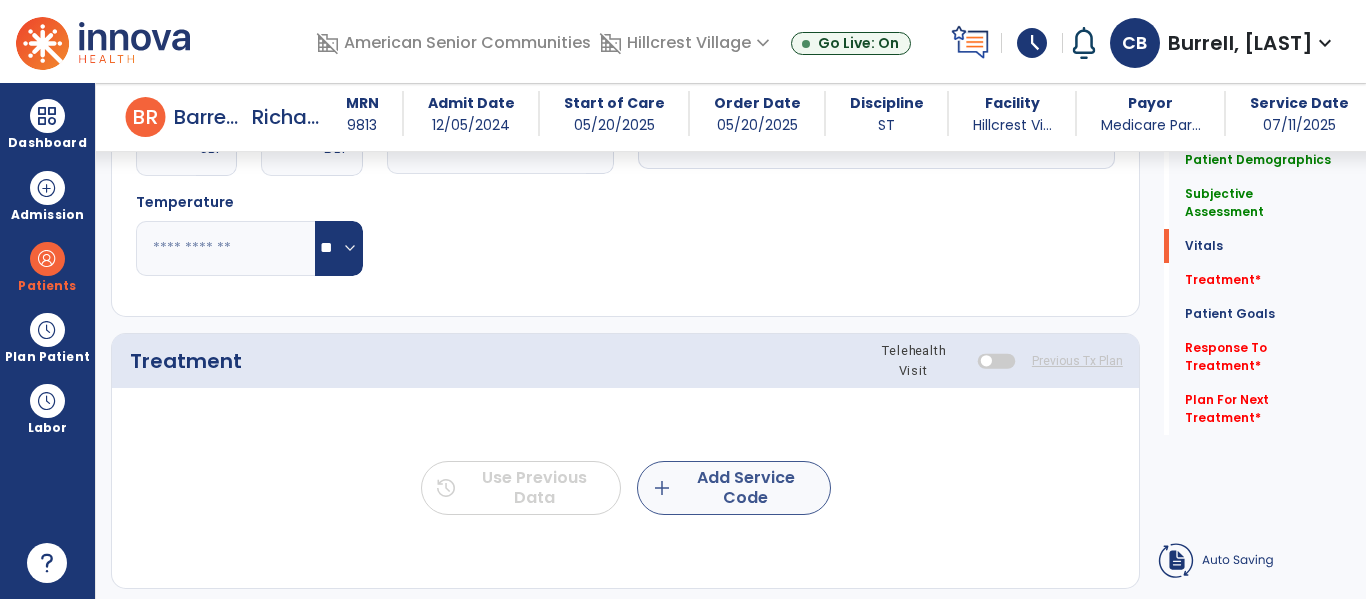 type on "**********" 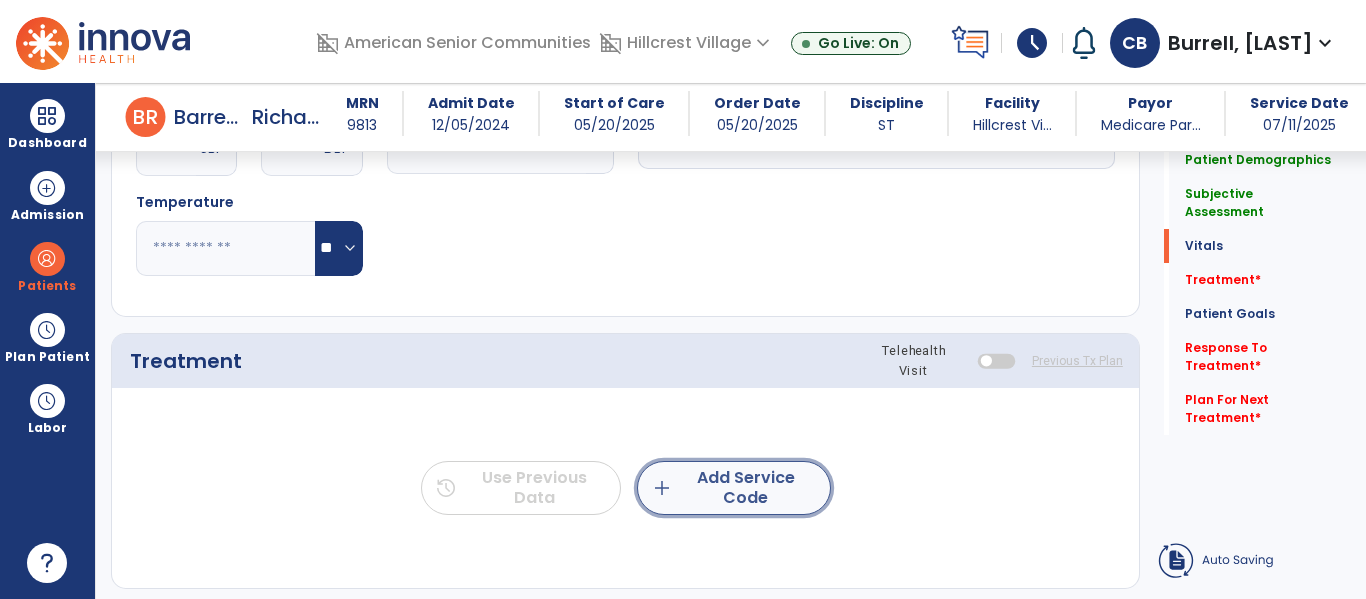 click on "add  Add Service Code" 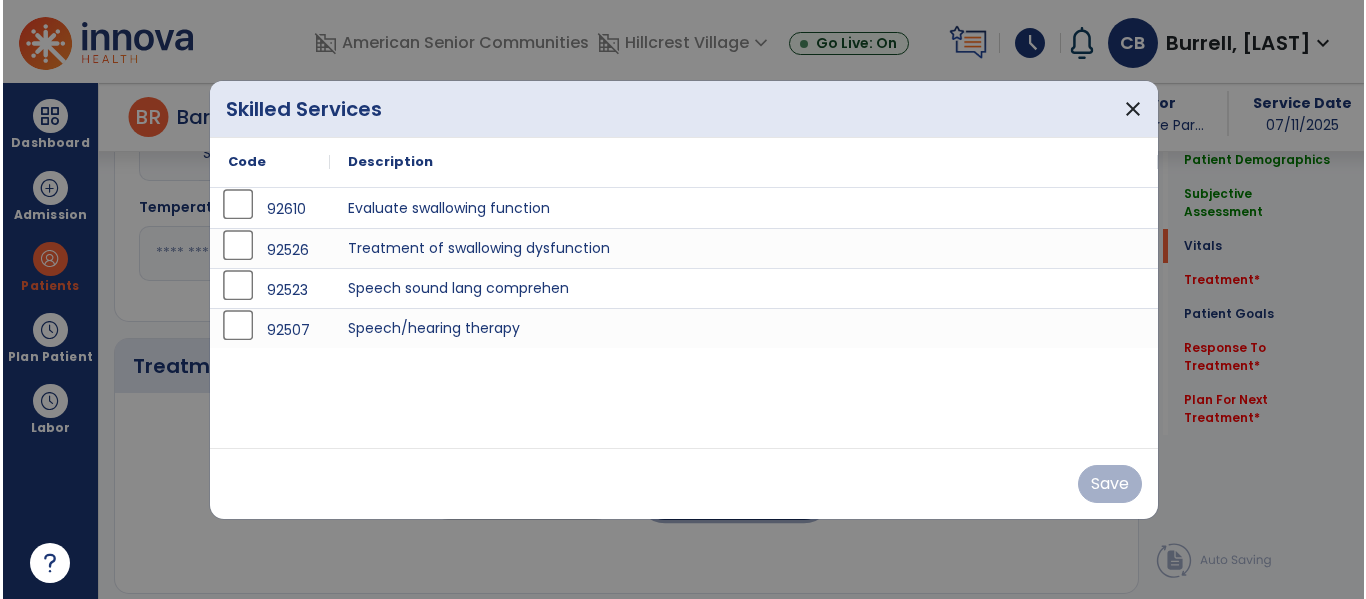 scroll, scrollTop: 996, scrollLeft: 0, axis: vertical 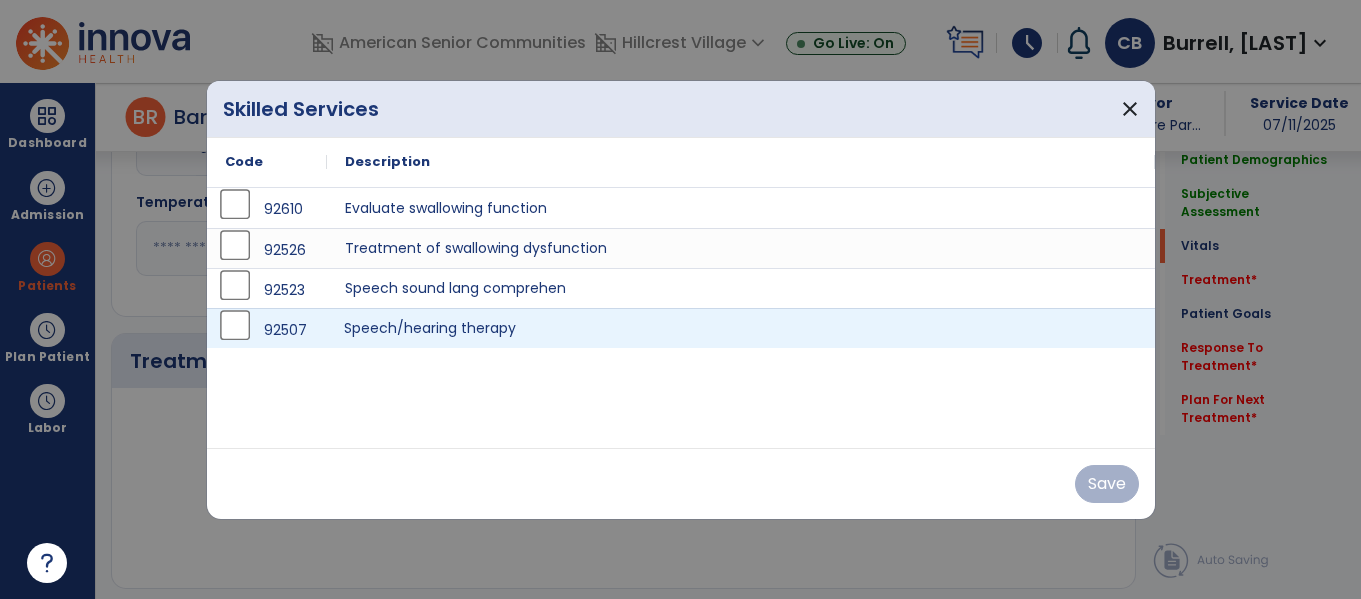 click on "Speech/hearing therapy" at bounding box center [741, 328] 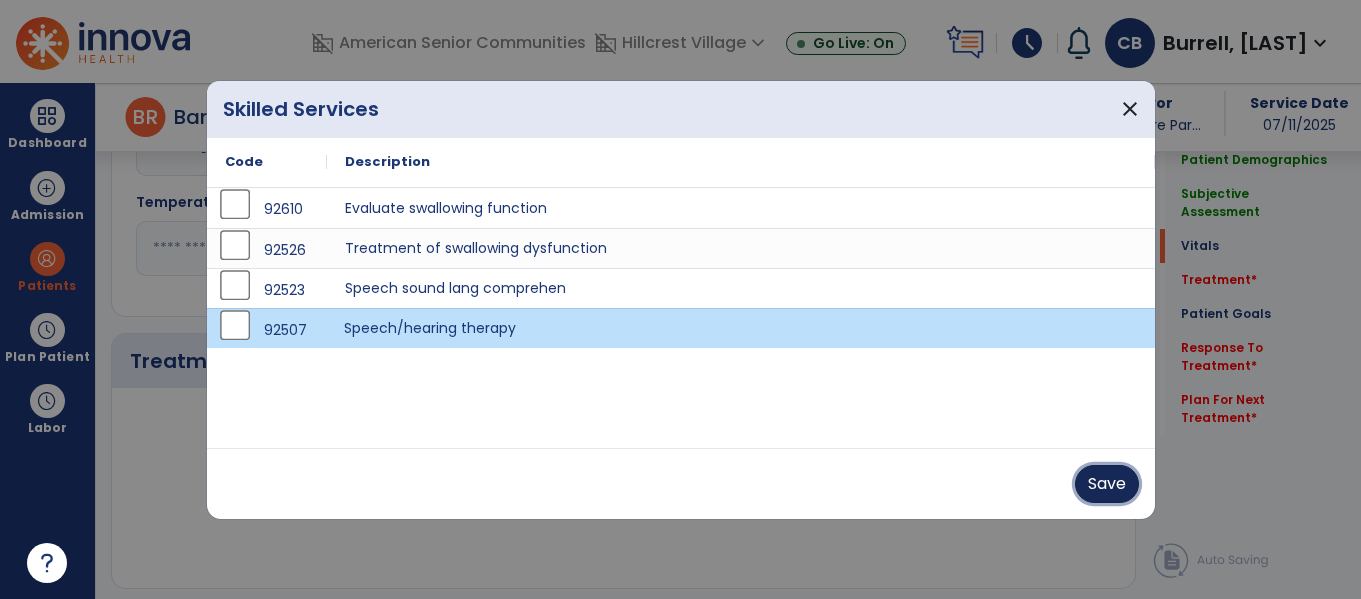 click on "Save" at bounding box center [1107, 484] 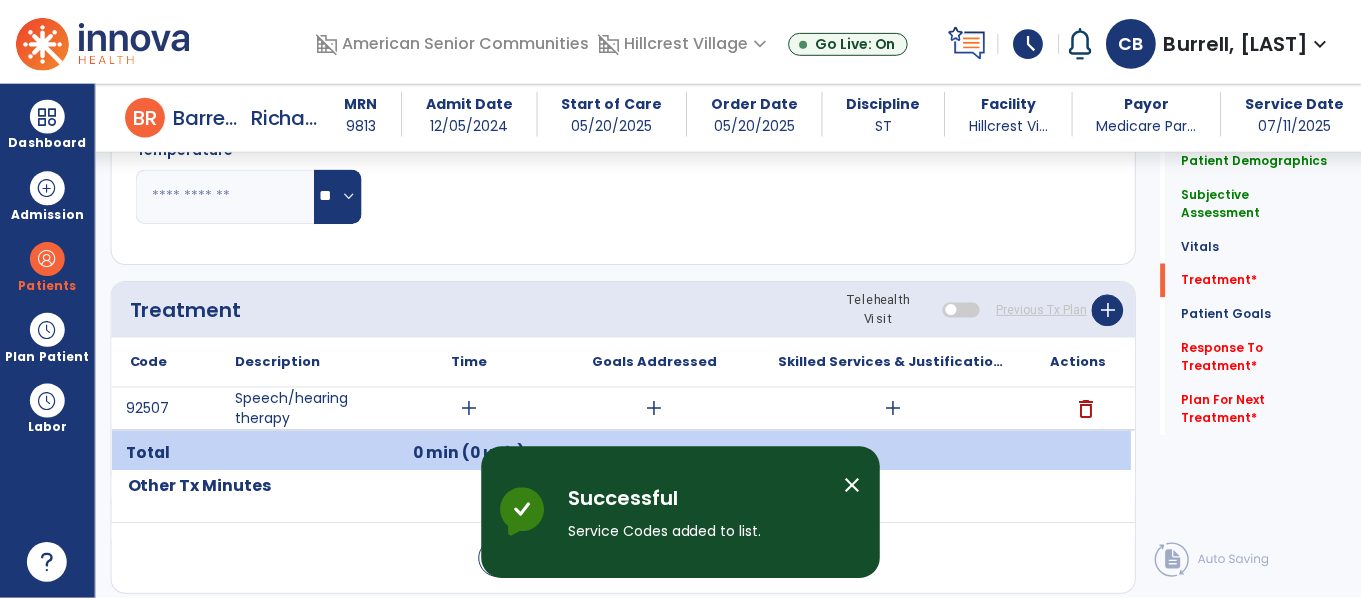 scroll, scrollTop: 1050, scrollLeft: 0, axis: vertical 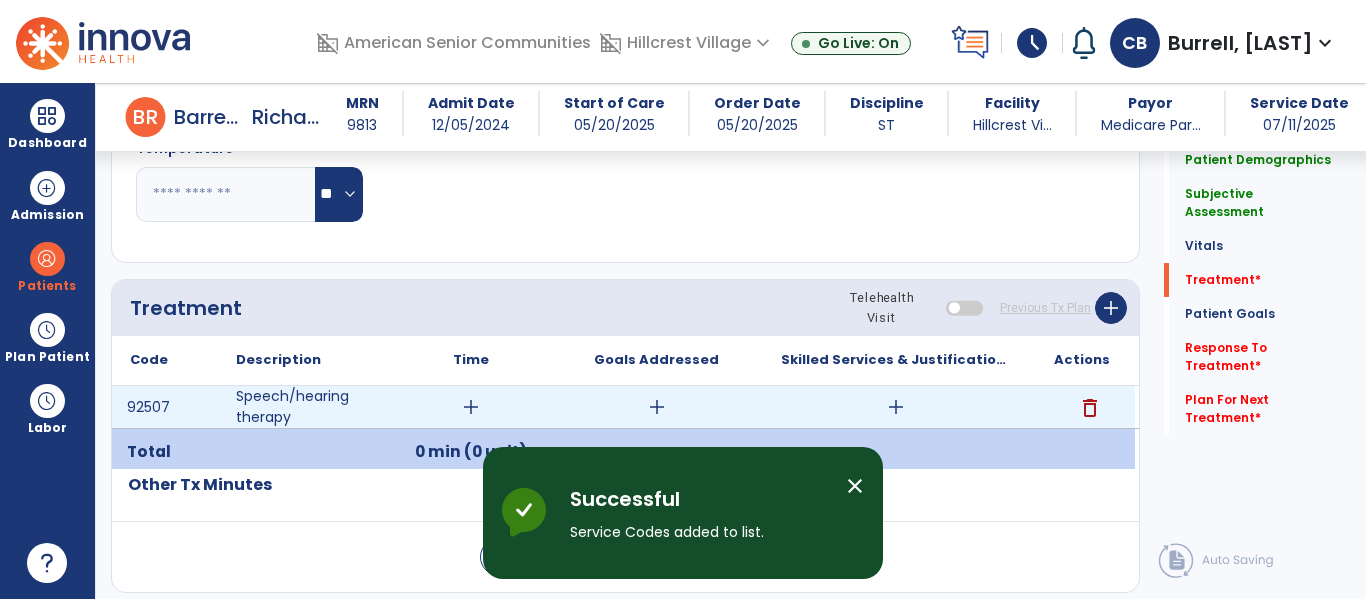 click on "add" at bounding box center [471, 407] 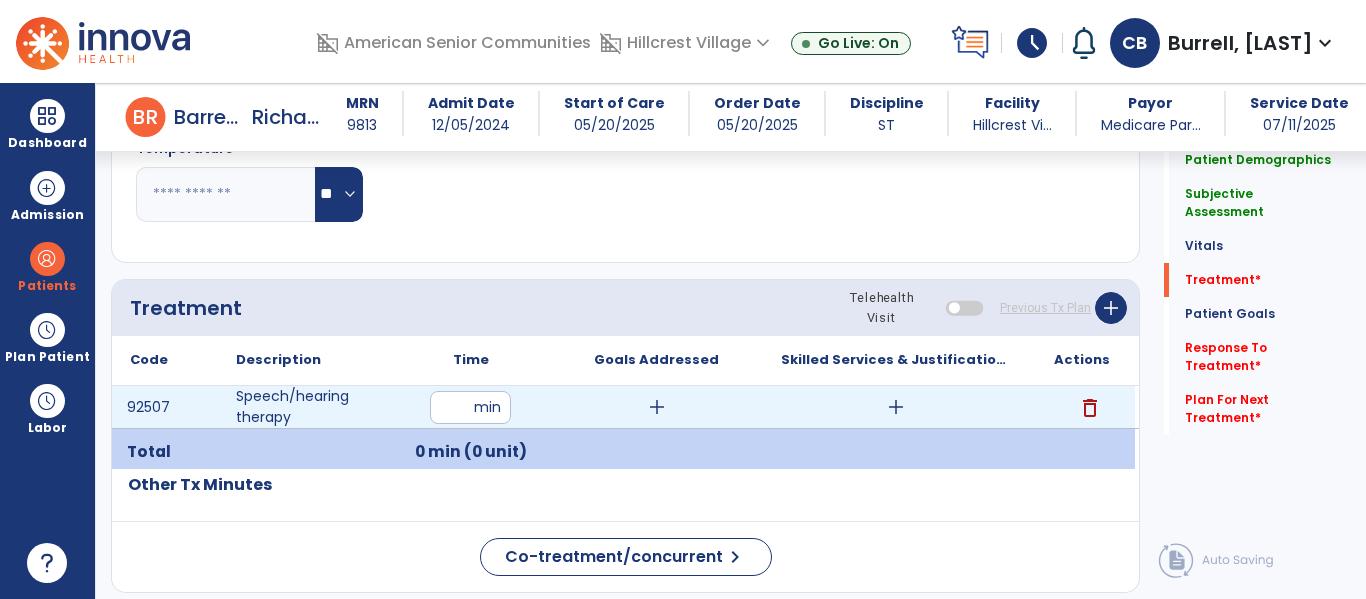 type on "**" 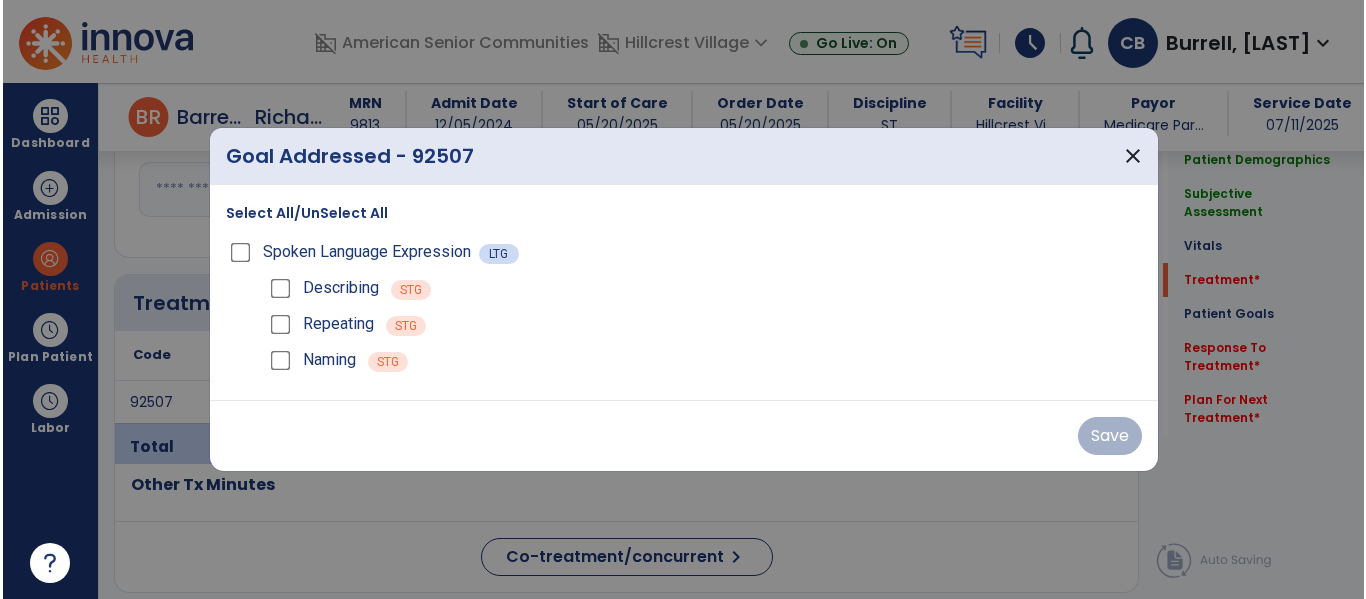 scroll, scrollTop: 1050, scrollLeft: 0, axis: vertical 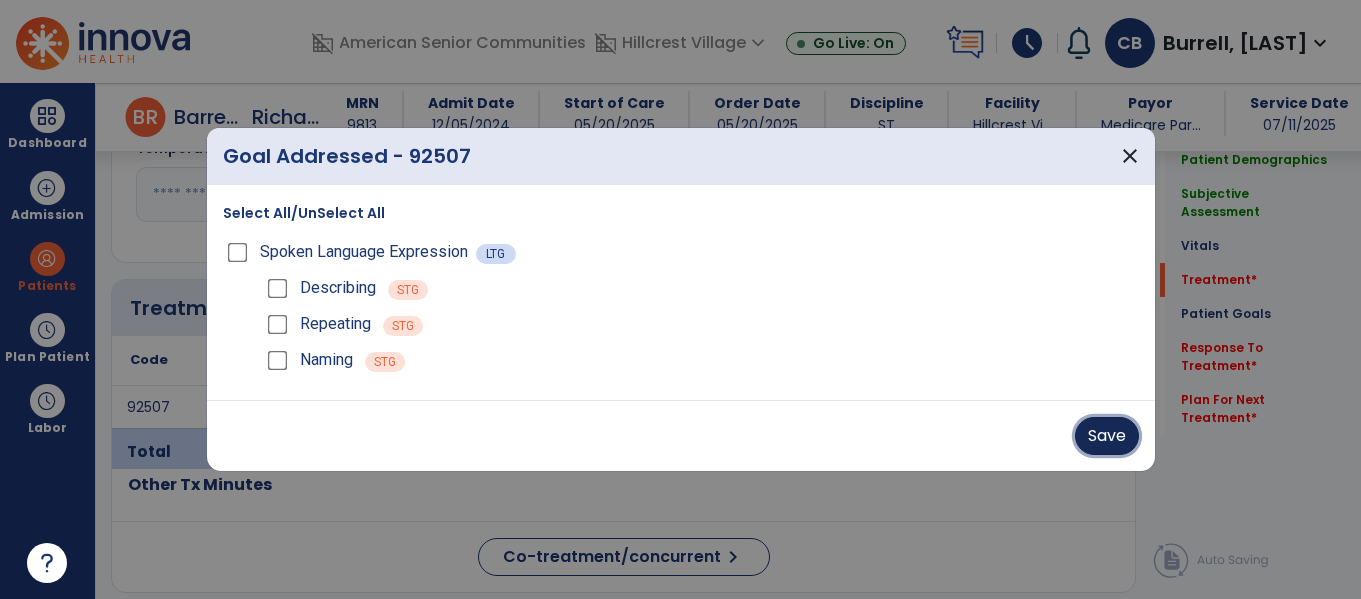 click on "Save" at bounding box center (1107, 436) 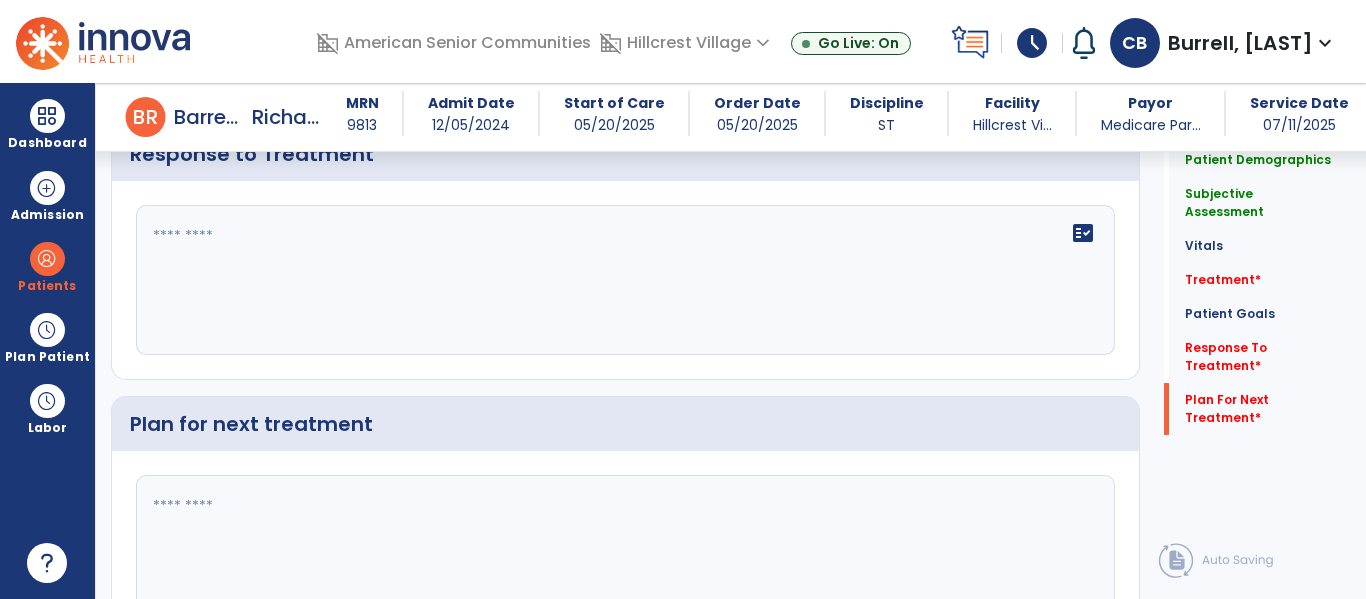 scroll, scrollTop: 2753, scrollLeft: 0, axis: vertical 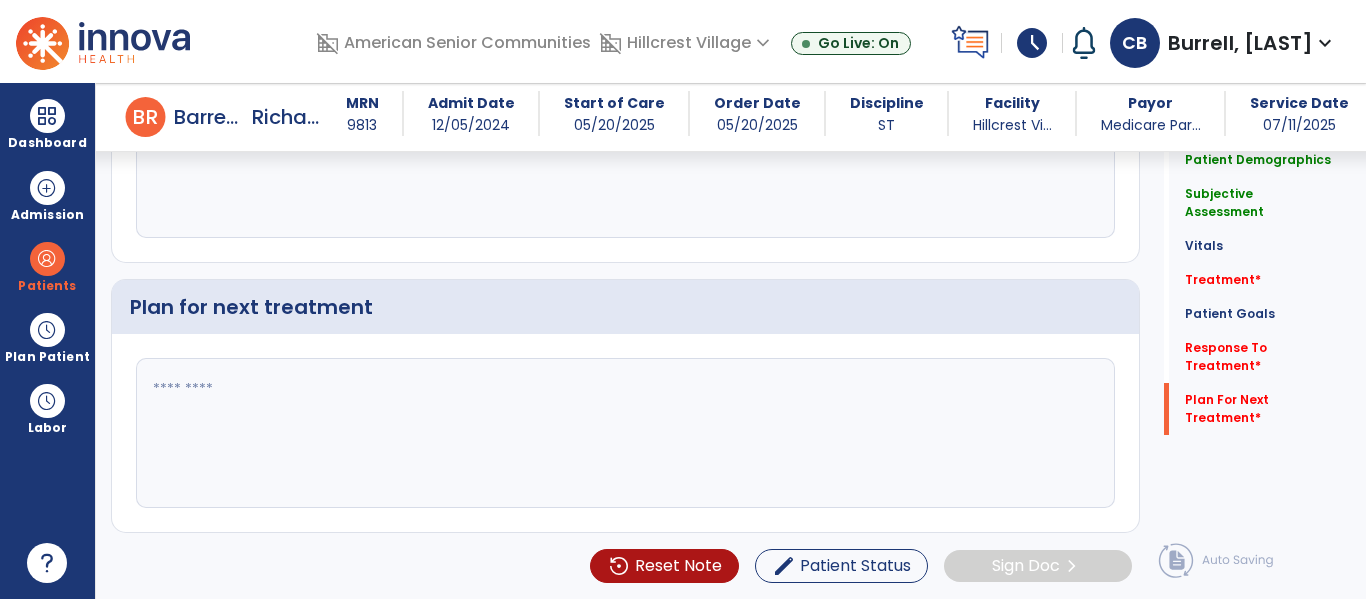 click 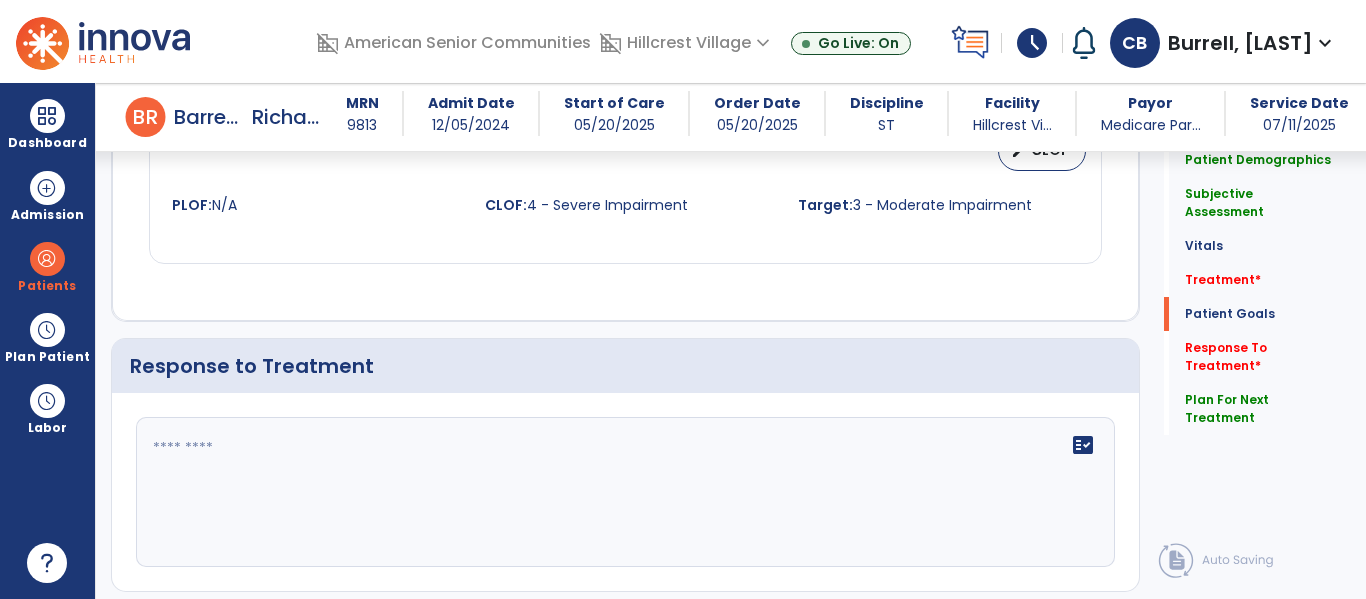 scroll, scrollTop: 2458, scrollLeft: 0, axis: vertical 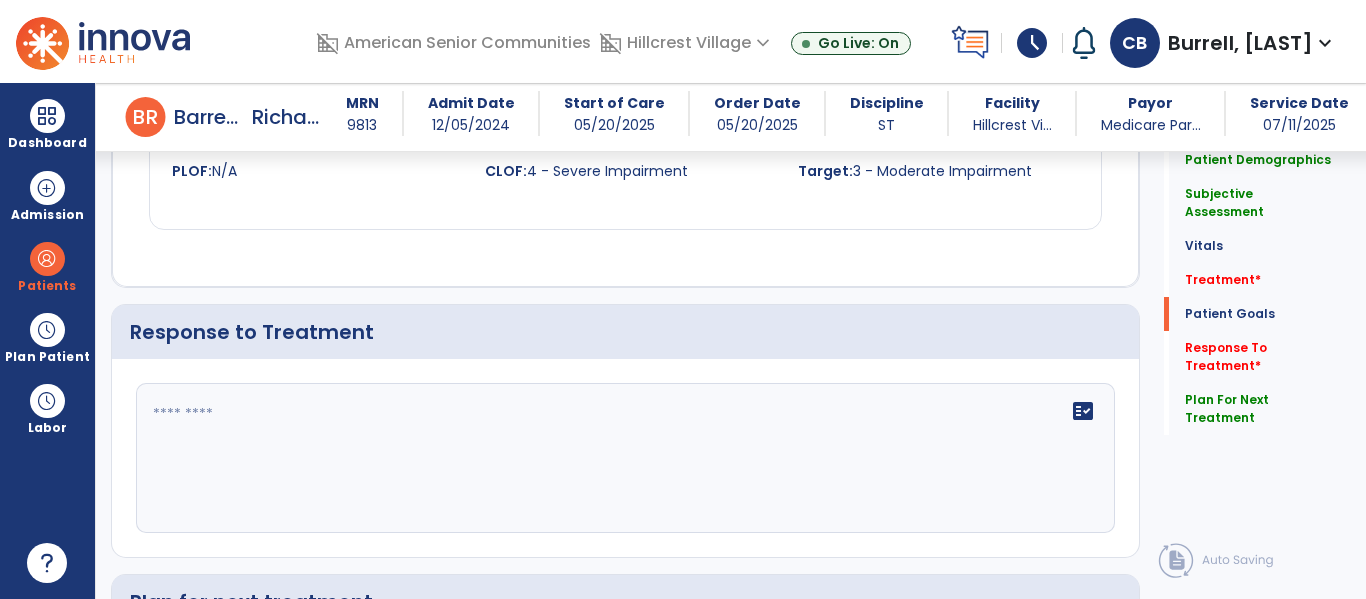 type on "**********" 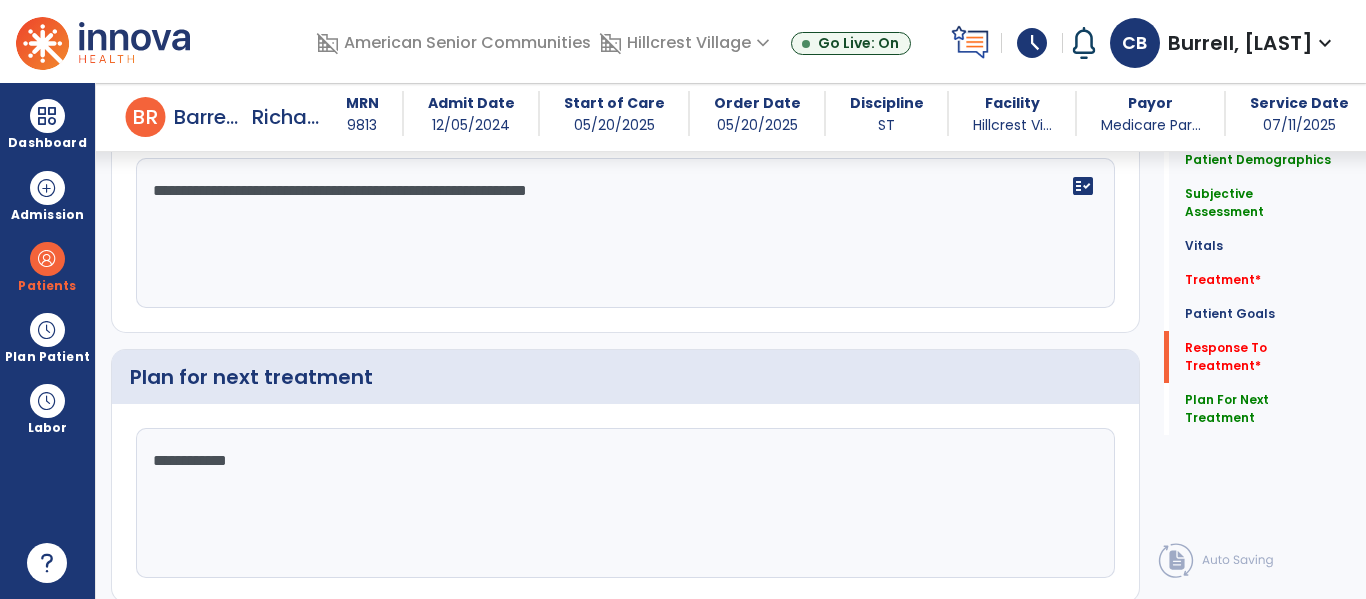 scroll, scrollTop: 2685, scrollLeft: 0, axis: vertical 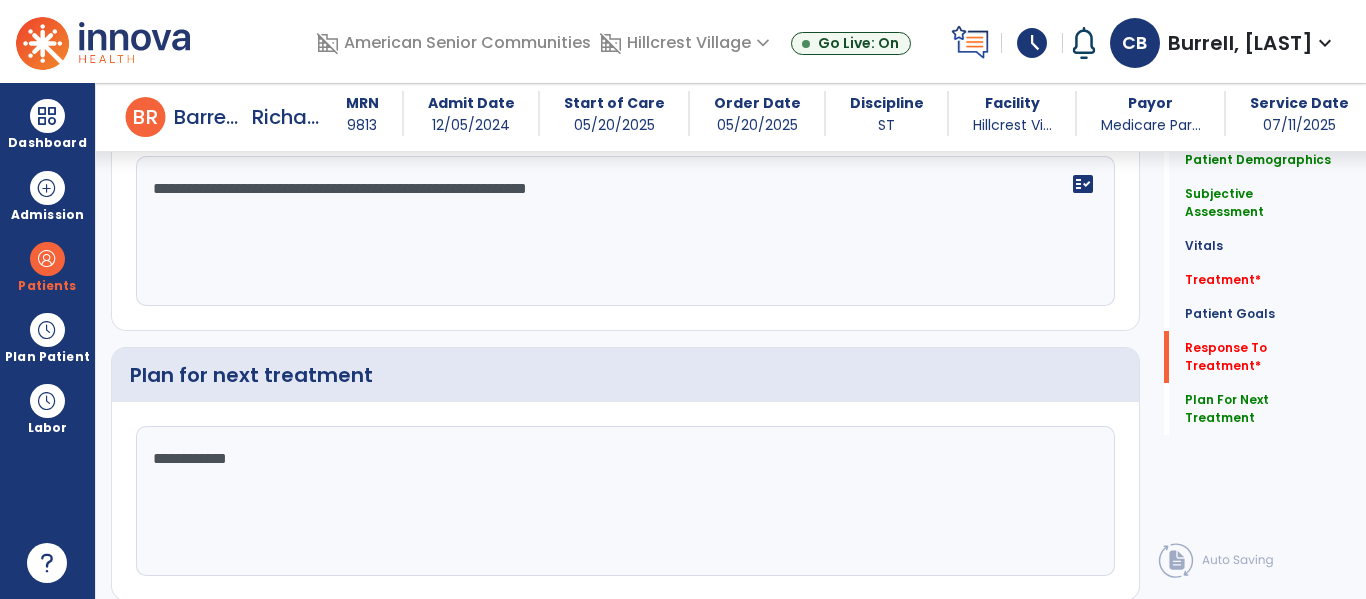 type on "**********" 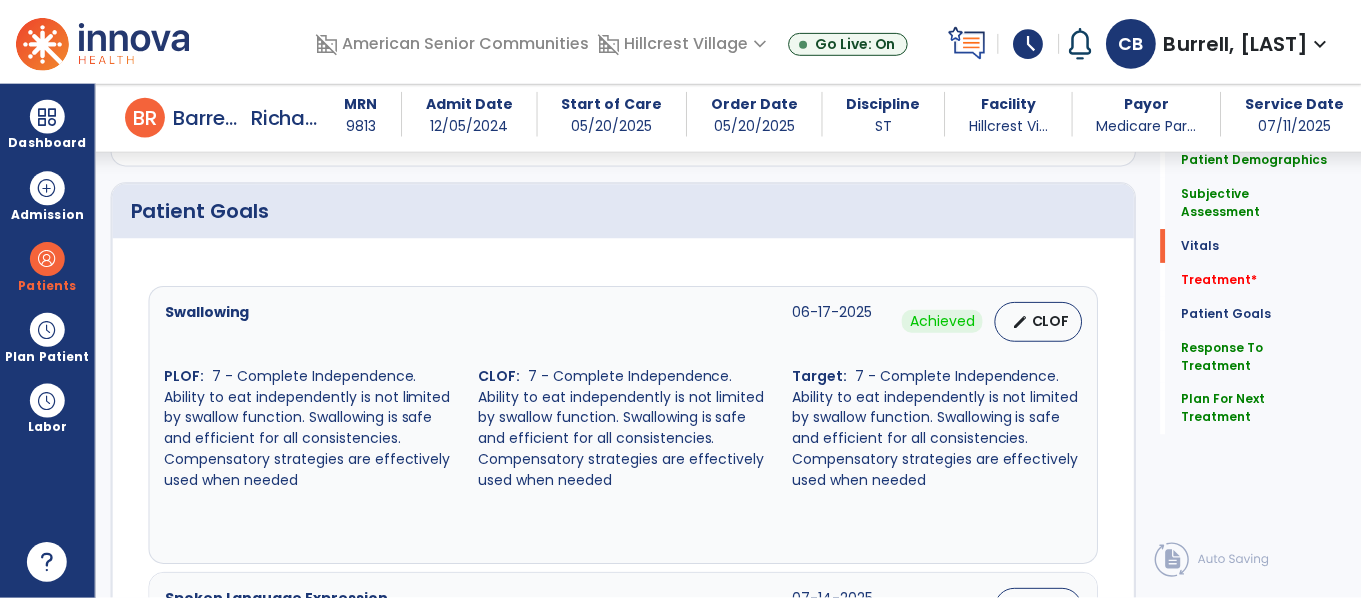 scroll, scrollTop: 996, scrollLeft: 0, axis: vertical 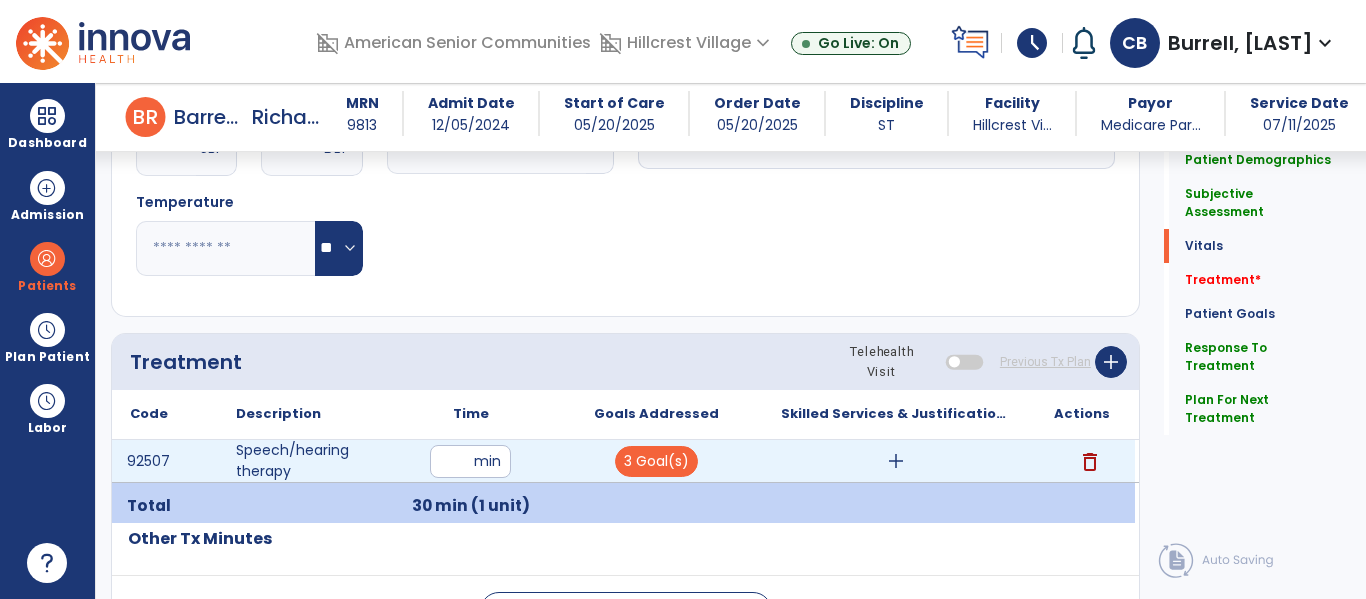 click on "add" at bounding box center [896, 461] 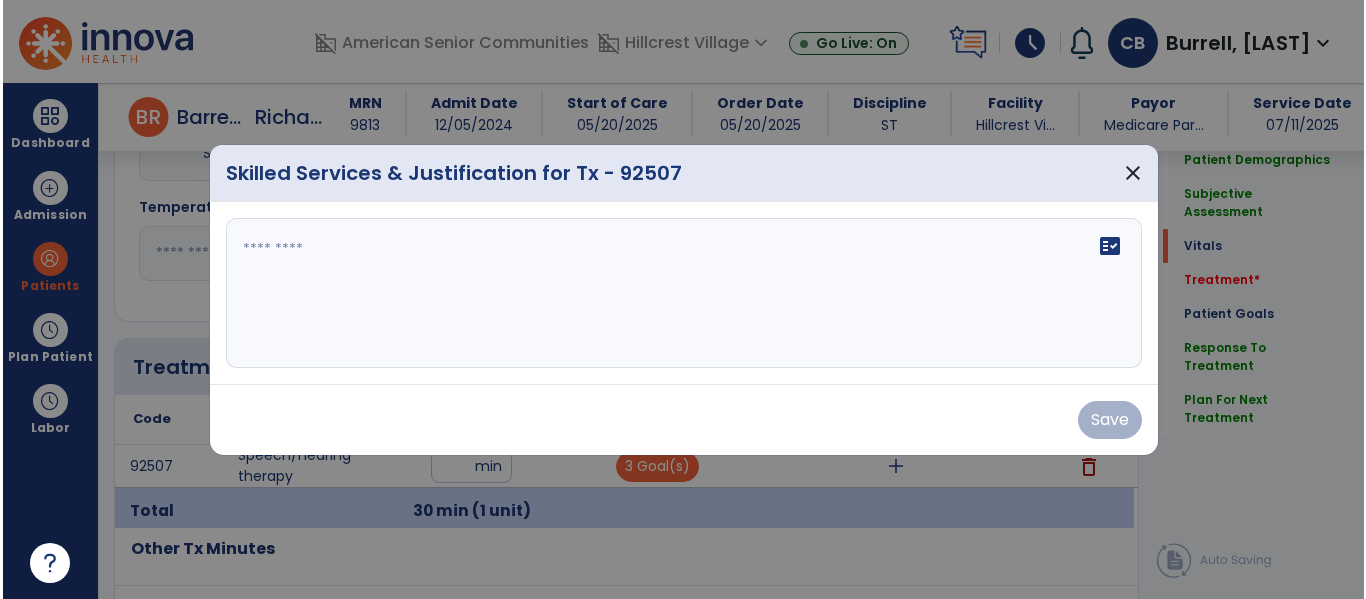 scroll, scrollTop: 996, scrollLeft: 0, axis: vertical 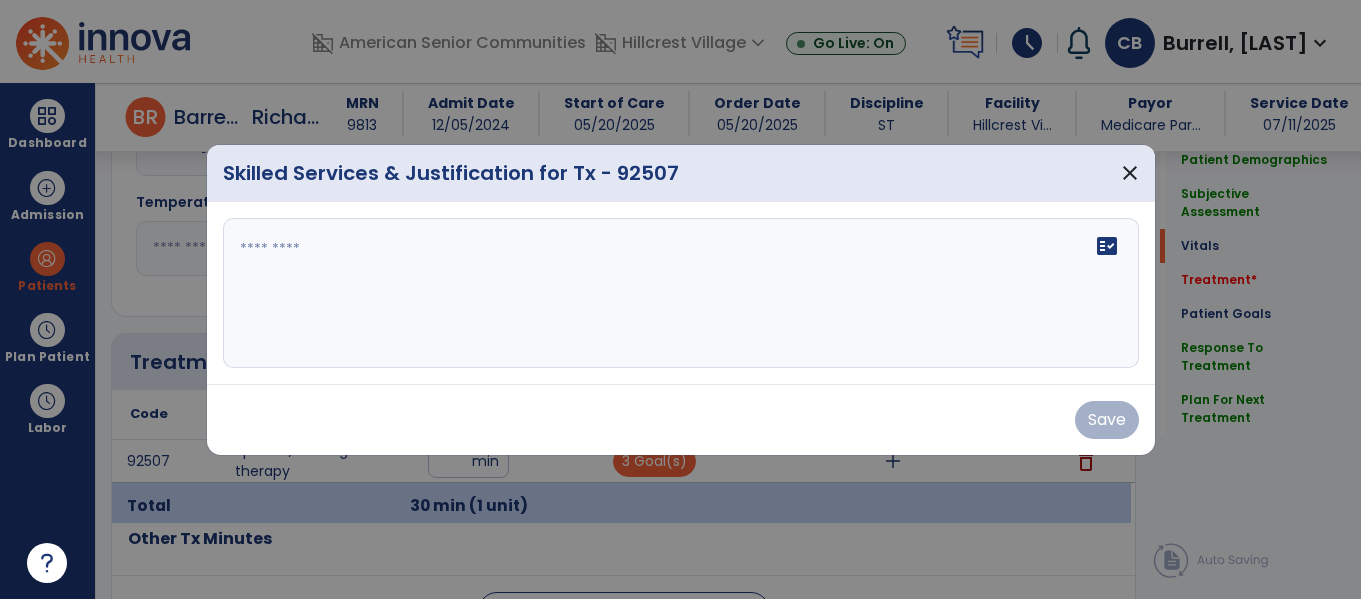 click on "fact_check" at bounding box center (681, 293) 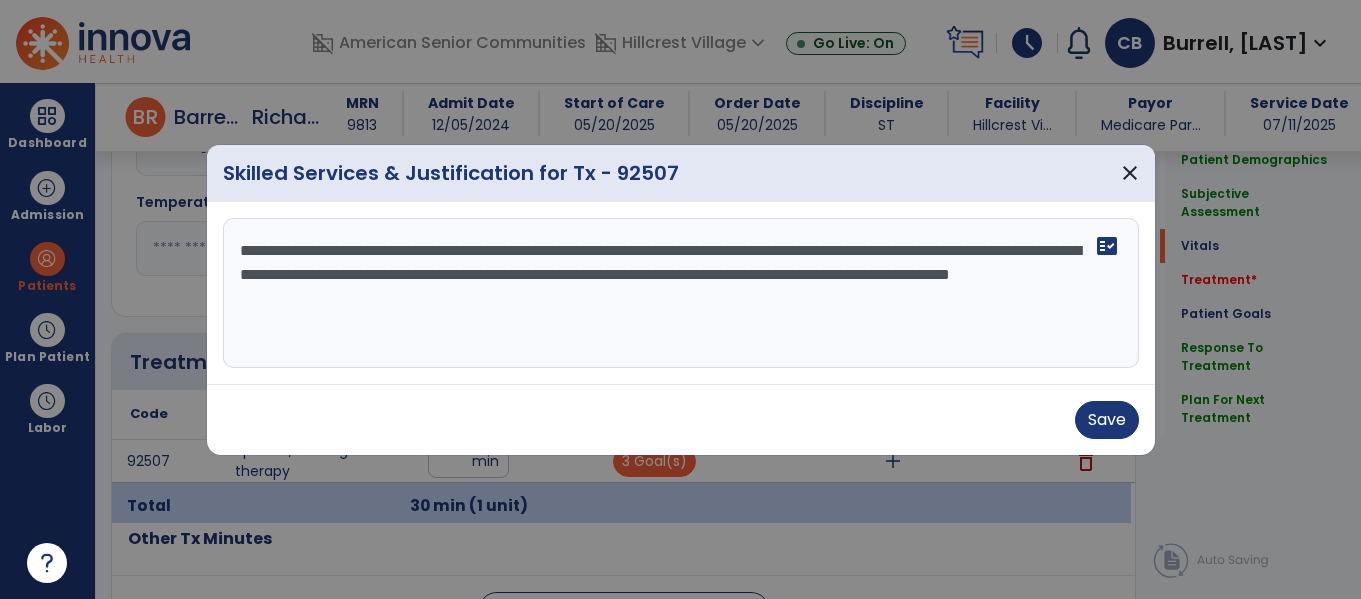 type on "**********" 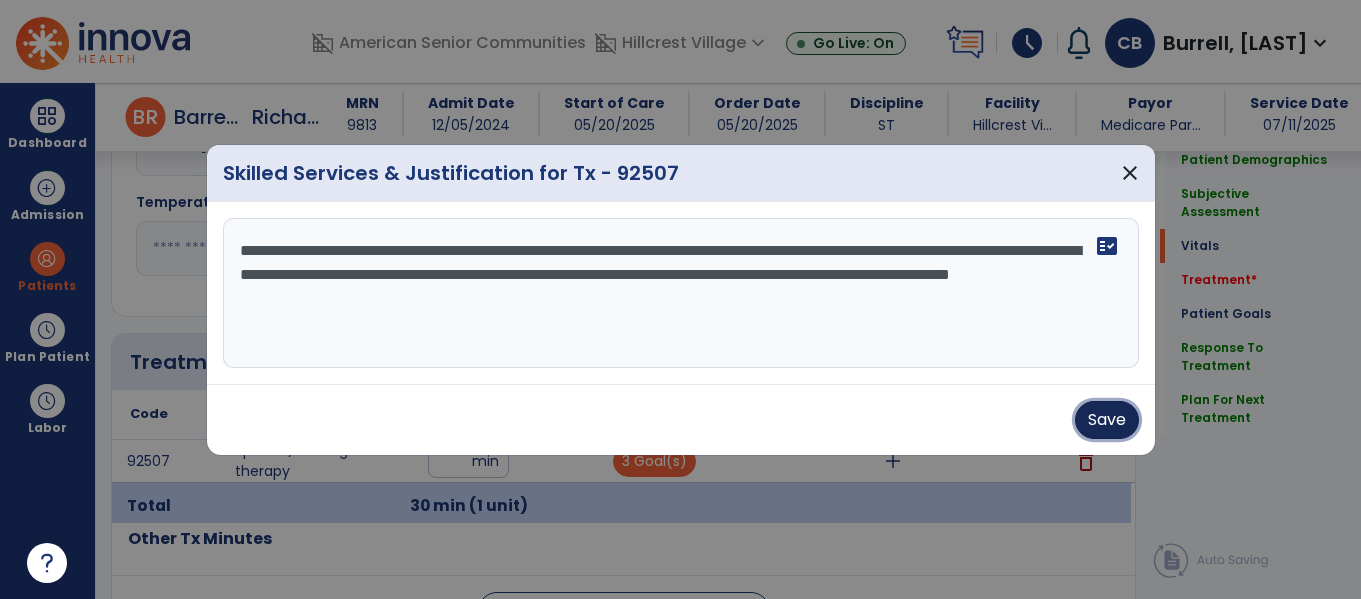 click on "Save" at bounding box center (1107, 420) 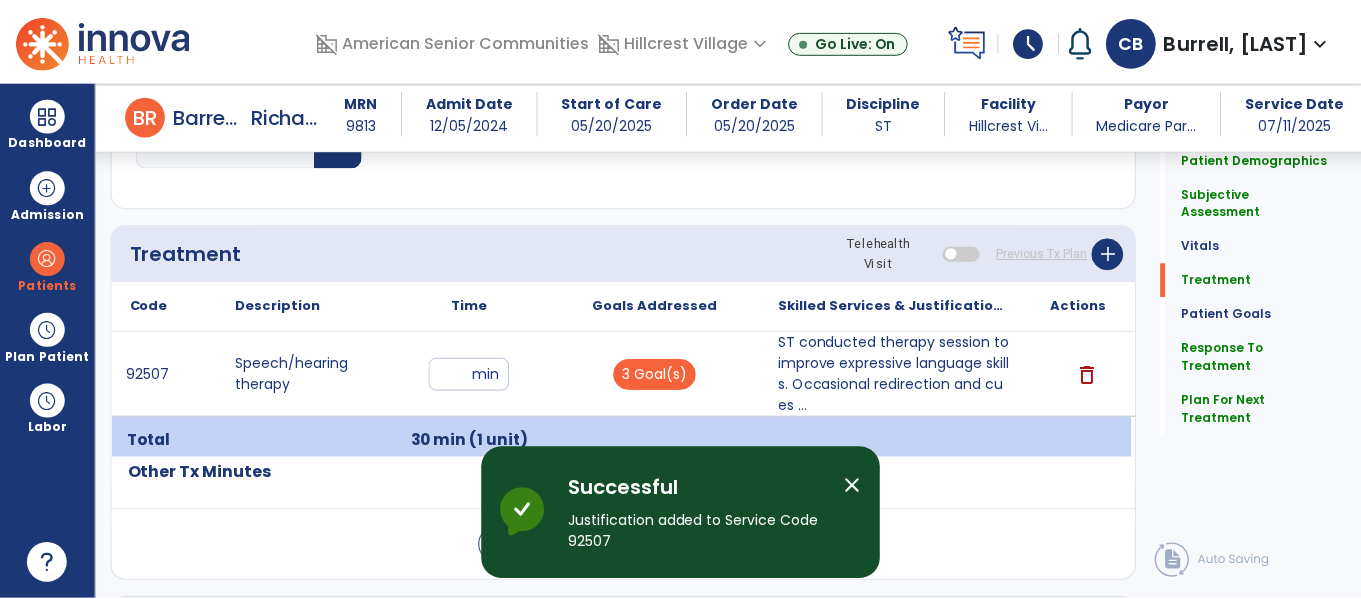 scroll, scrollTop: 1108, scrollLeft: 0, axis: vertical 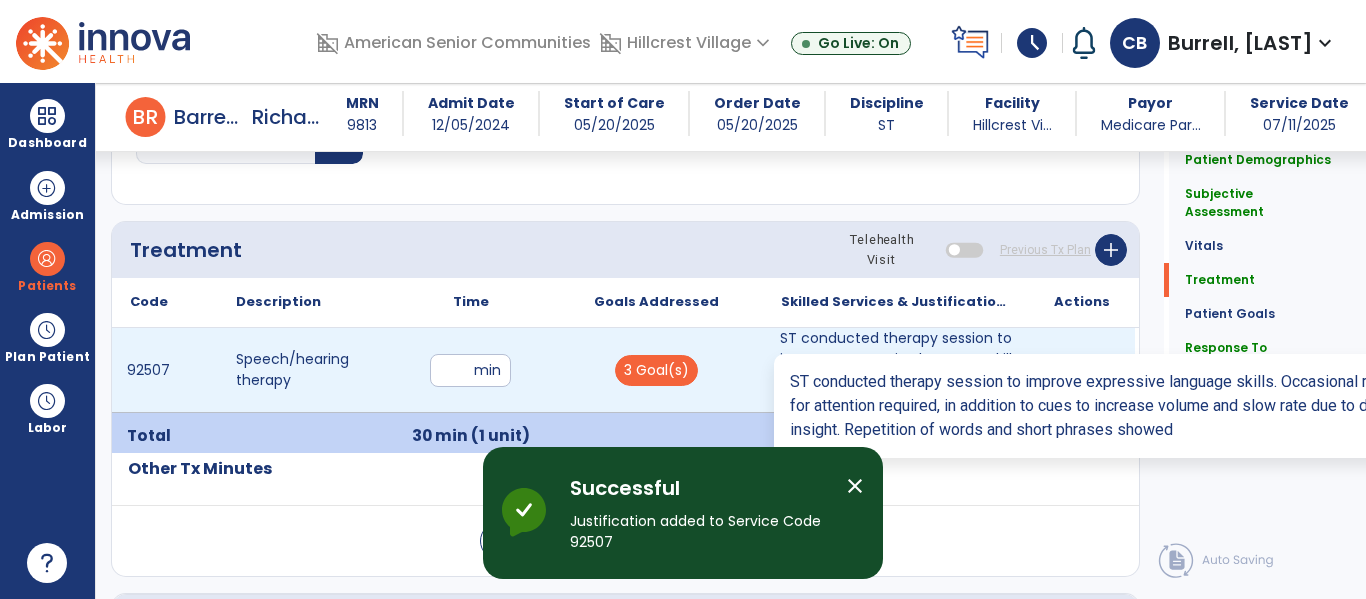 click on "ST conducted therapy session to improve expressive language skills. Occasional redirection and cues ..." at bounding box center [896, 370] 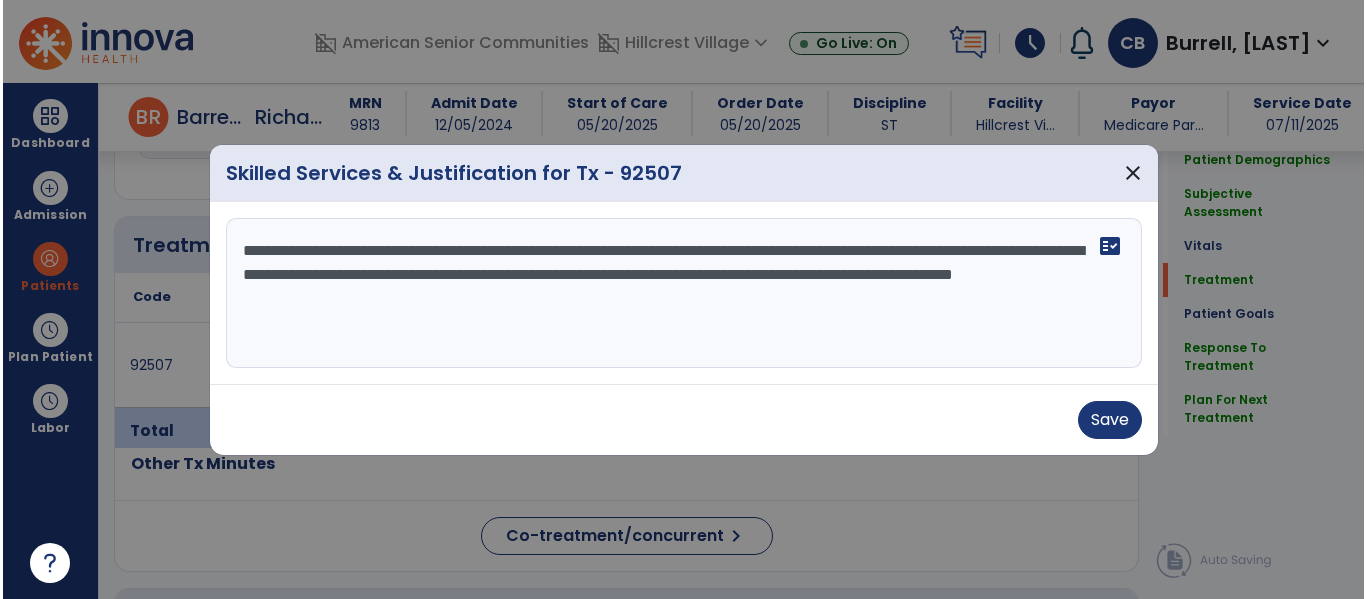 scroll, scrollTop: 1108, scrollLeft: 0, axis: vertical 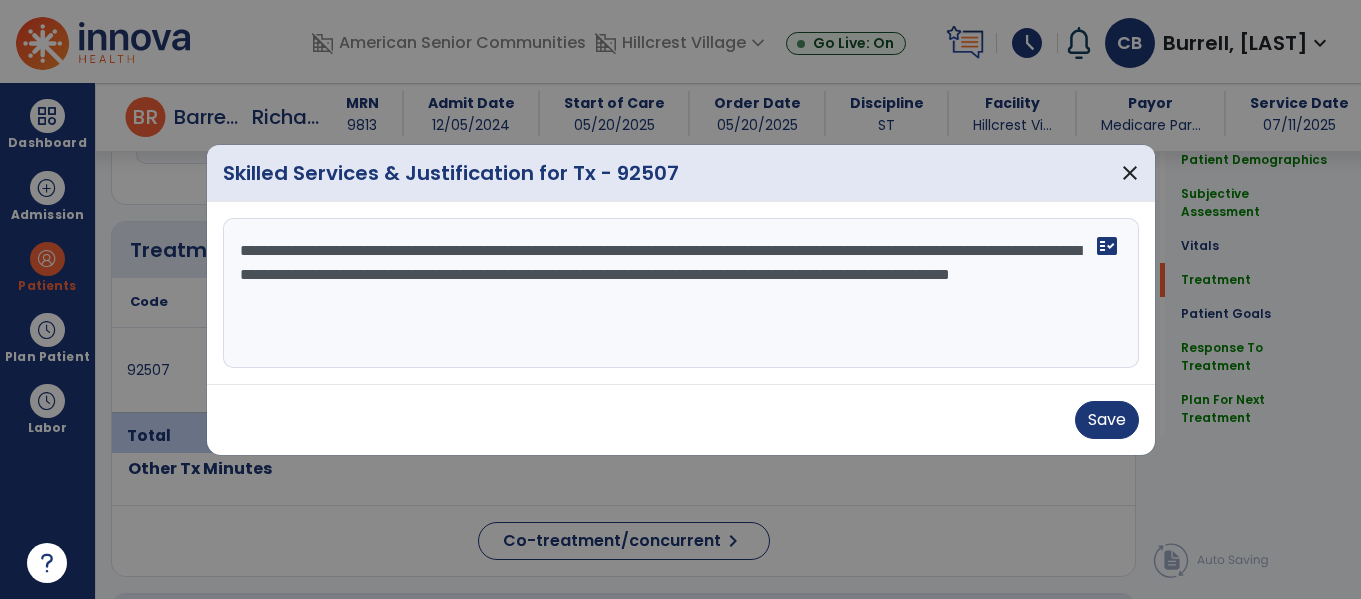 click on "**********" at bounding box center (681, 293) 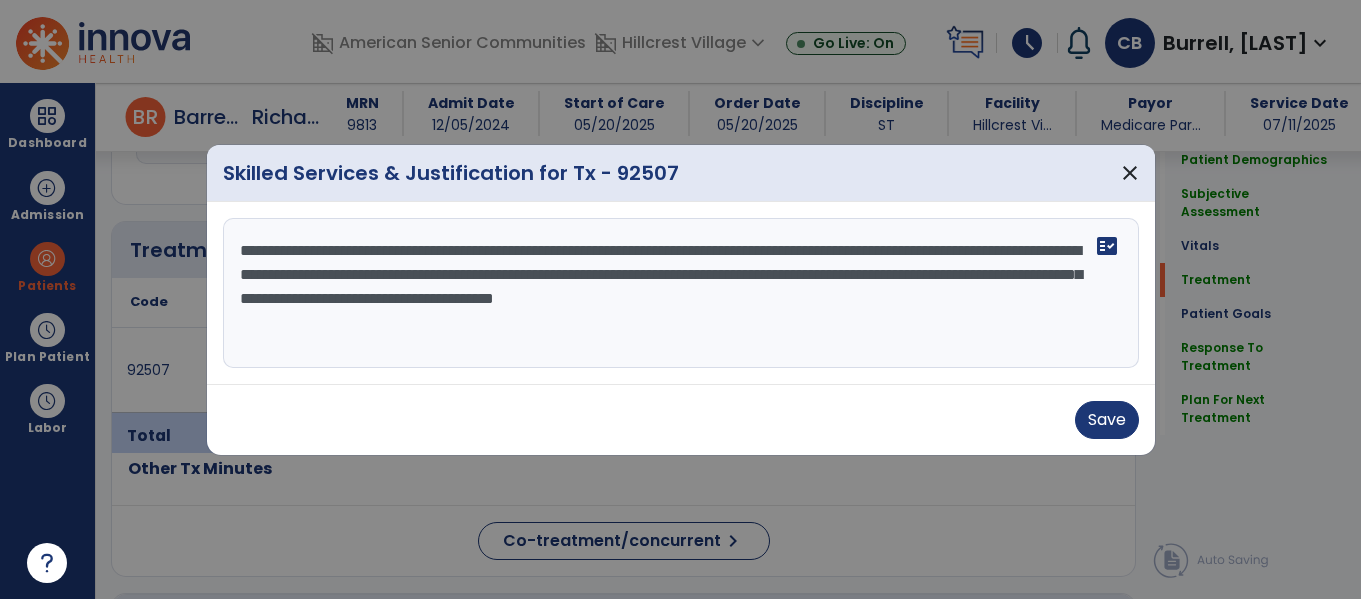 click on "**********" at bounding box center [681, 293] 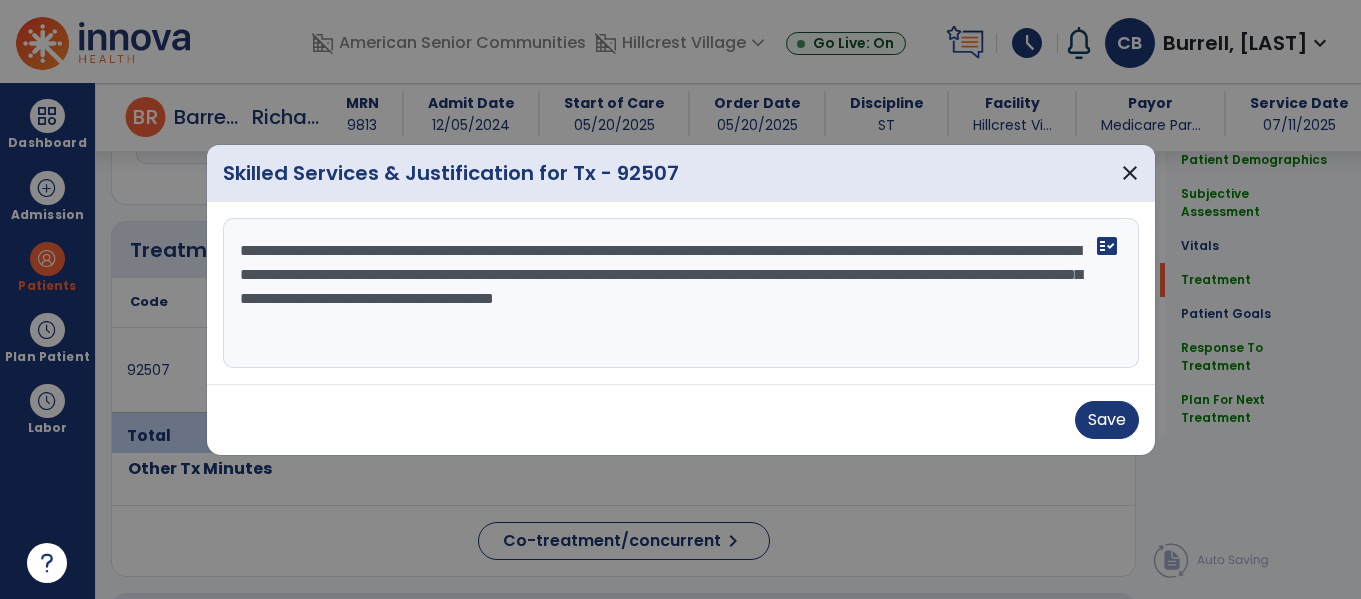 click on "**********" at bounding box center [681, 293] 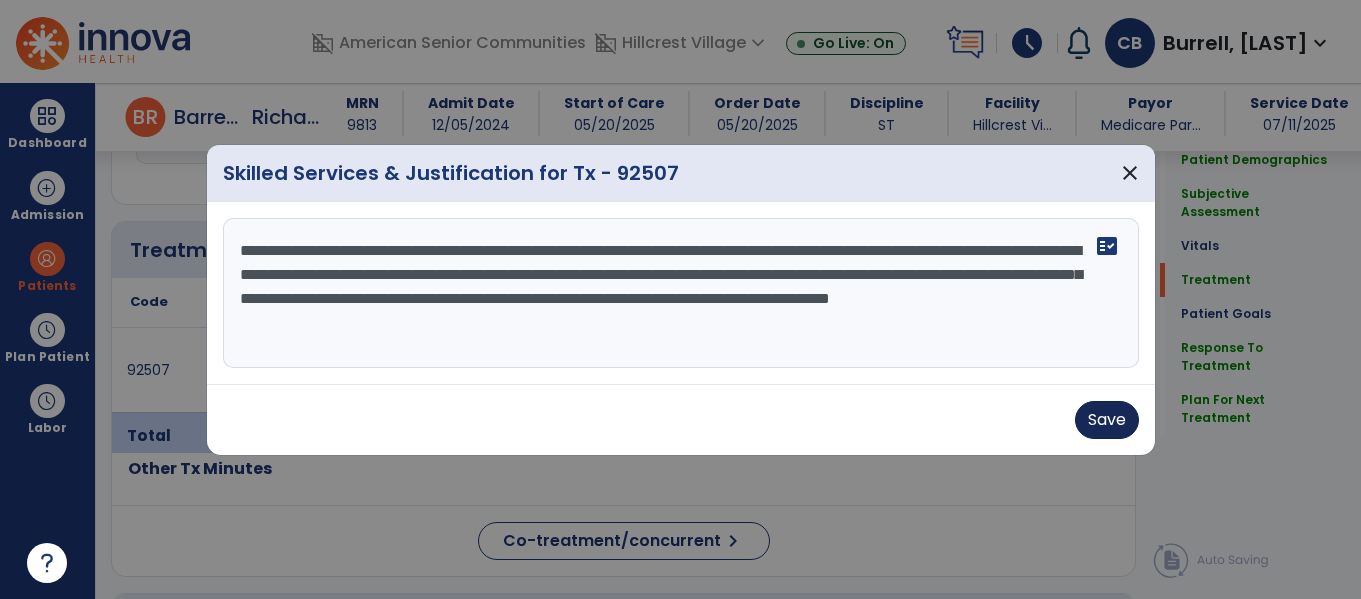 type on "**********" 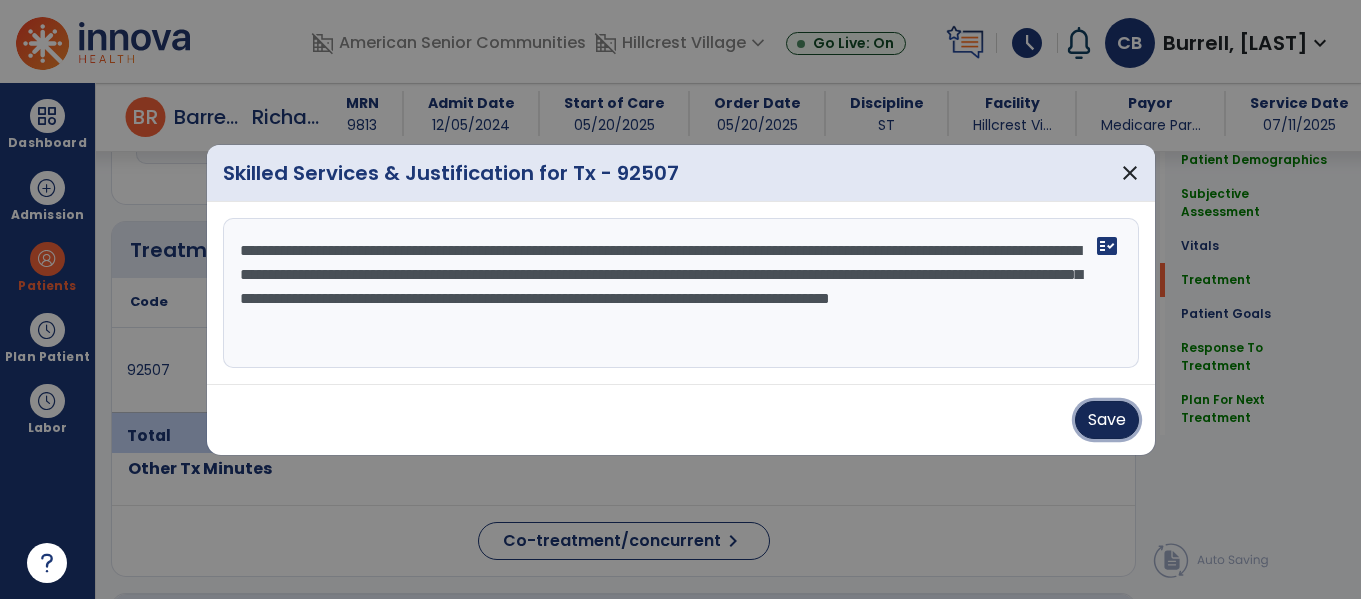 click on "Save" at bounding box center [1107, 420] 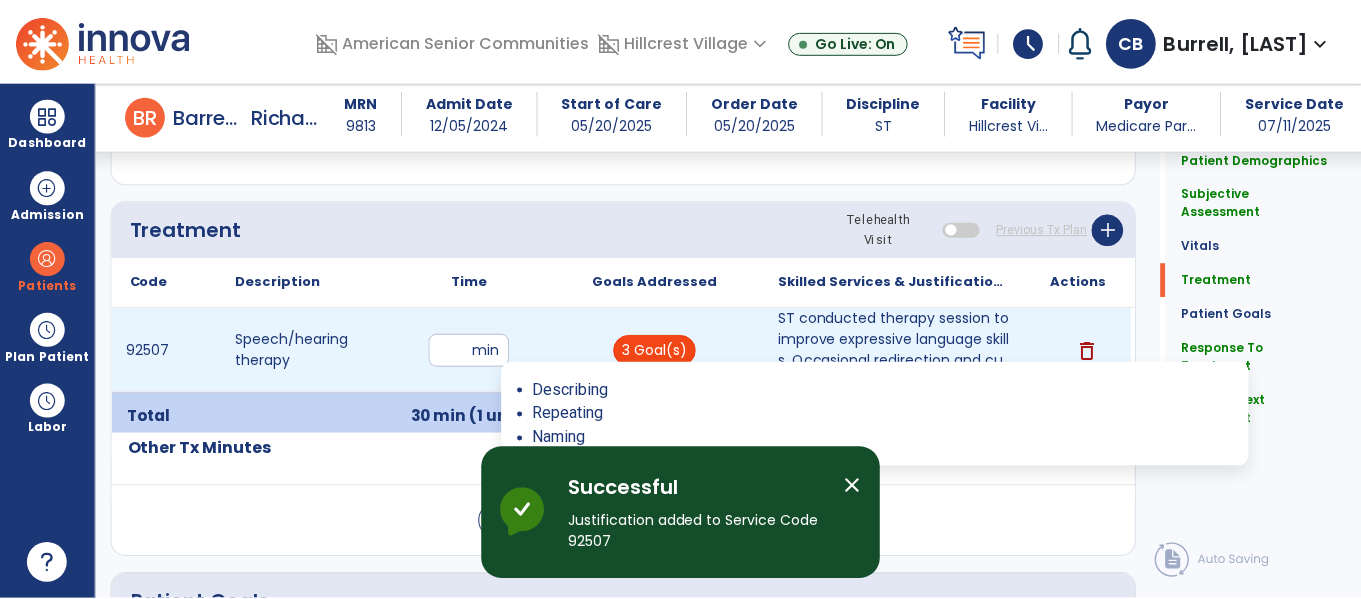 scroll, scrollTop: 1133, scrollLeft: 0, axis: vertical 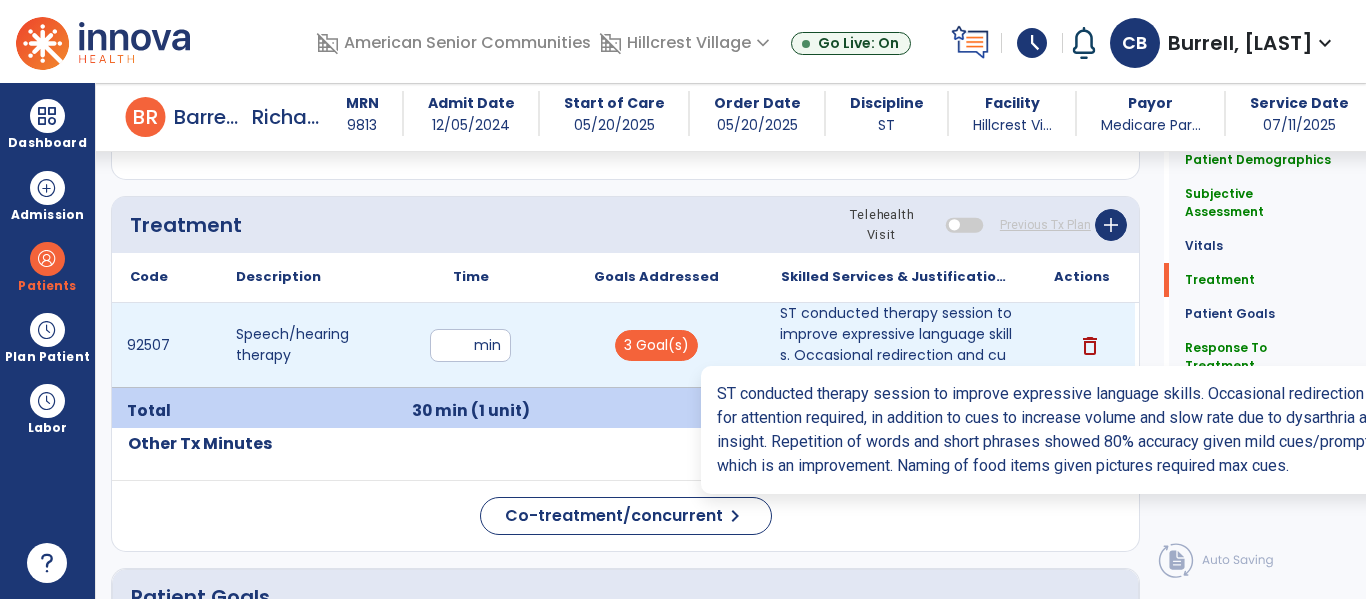 click on "ST conducted therapy session to improve expressive language skills. Occasional redirection and cues ..." at bounding box center [896, 345] 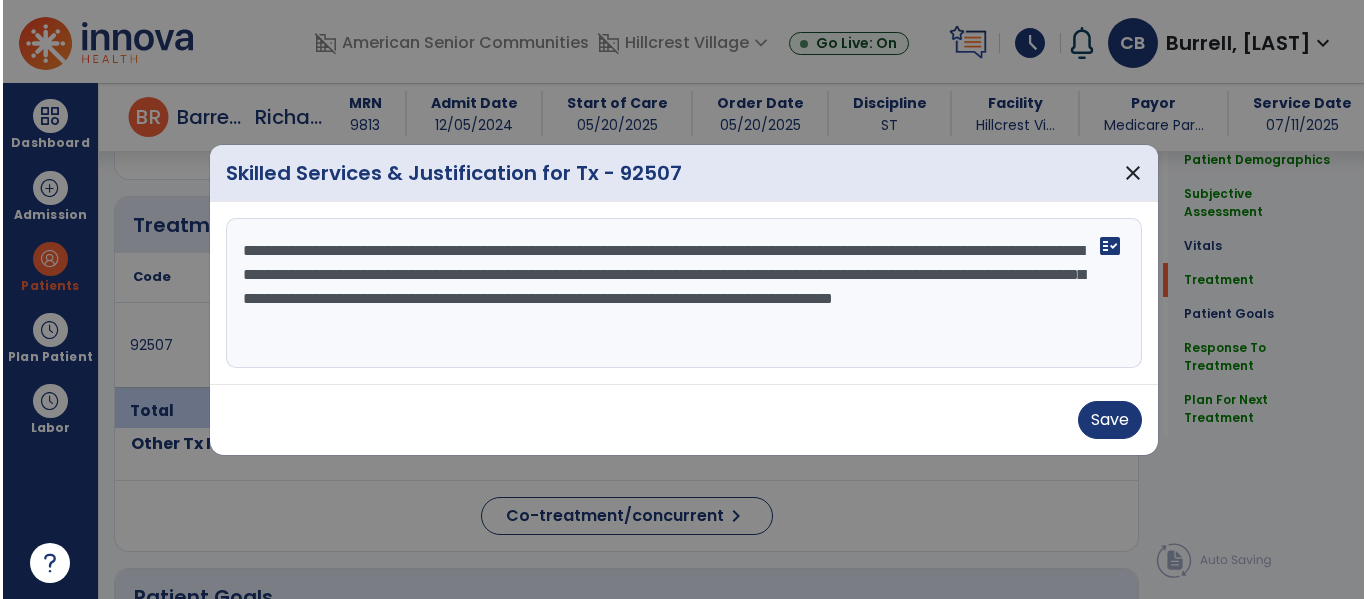 scroll, scrollTop: 1133, scrollLeft: 0, axis: vertical 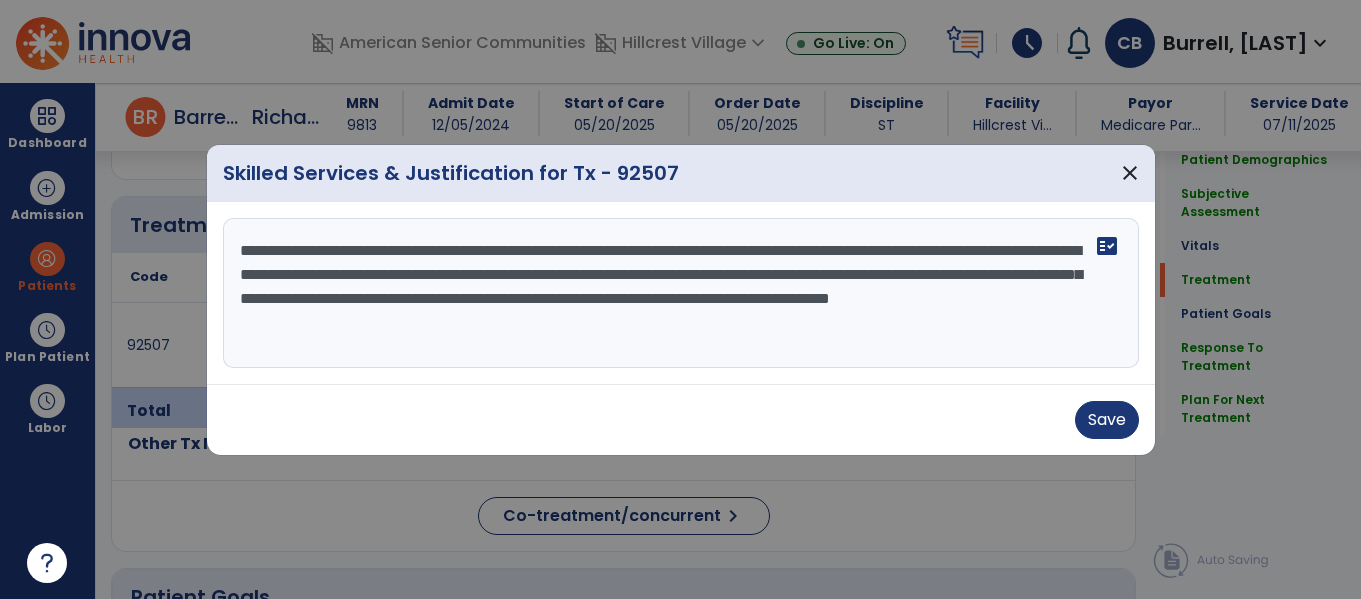 click on "**********" at bounding box center (681, 293) 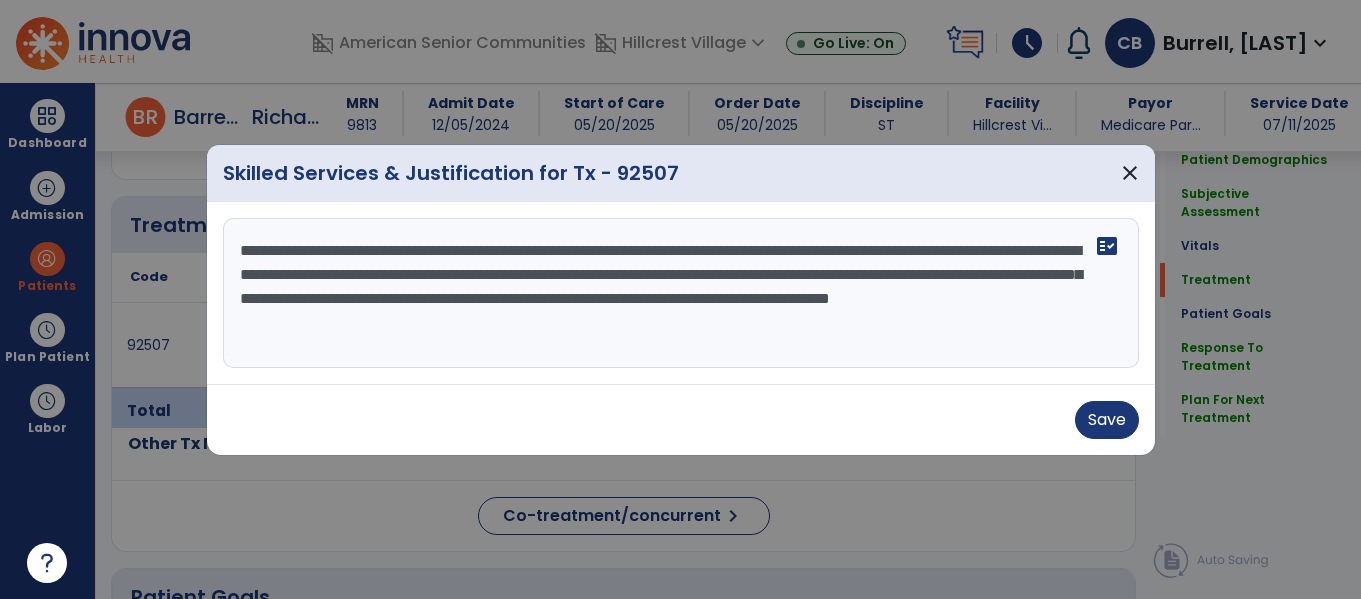 click on "**********" at bounding box center [681, 293] 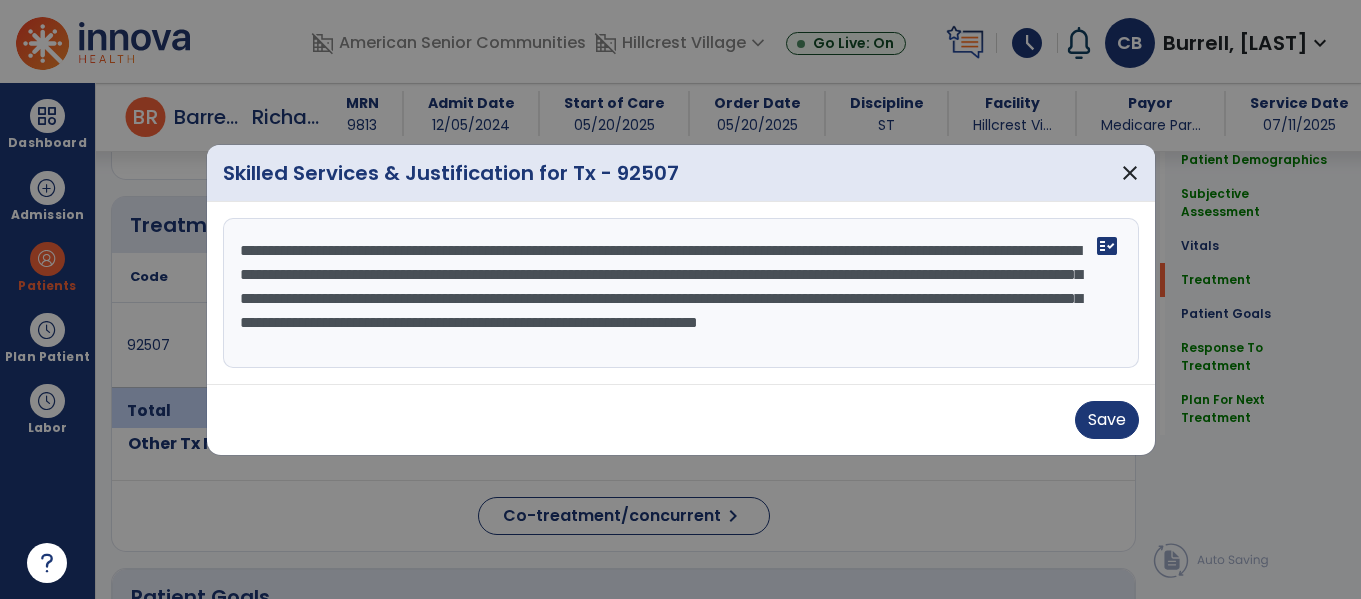 type on "**********" 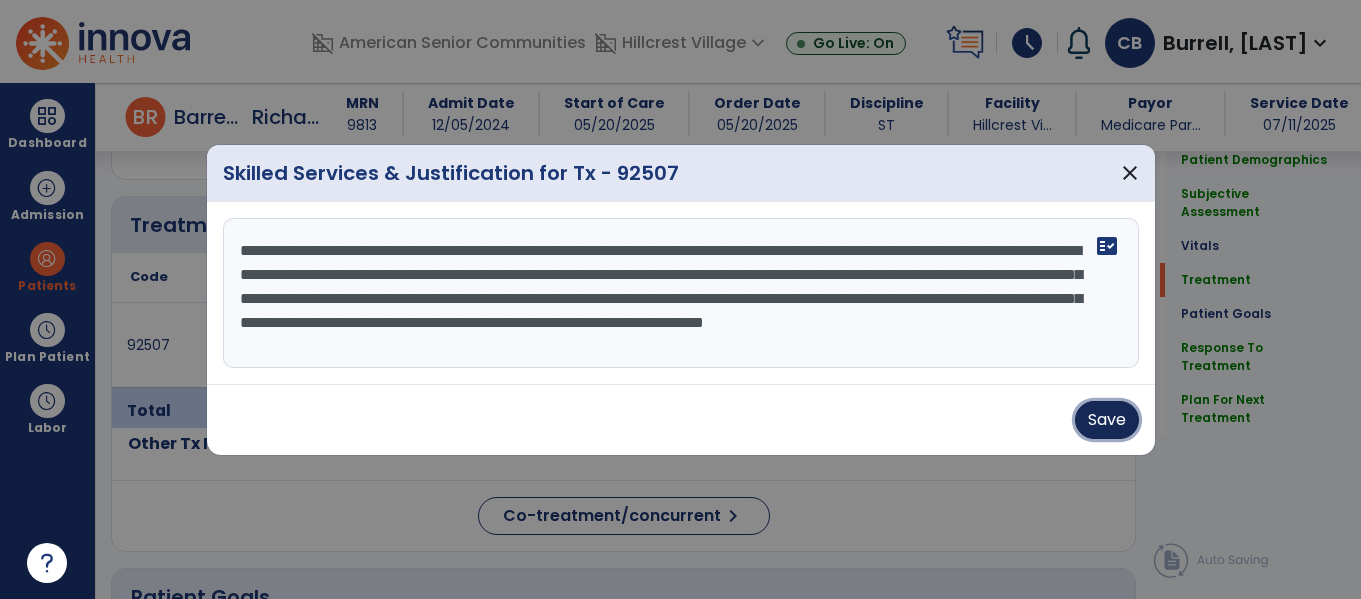 click on "Save" at bounding box center (1107, 420) 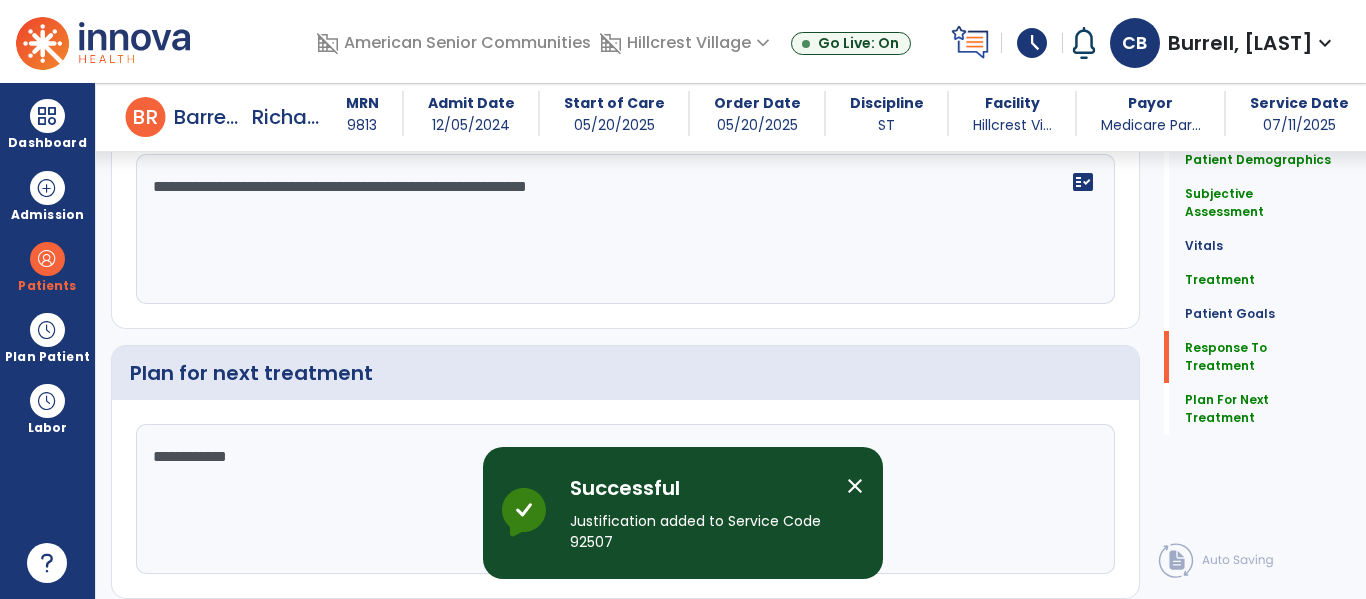 scroll, scrollTop: 2746, scrollLeft: 0, axis: vertical 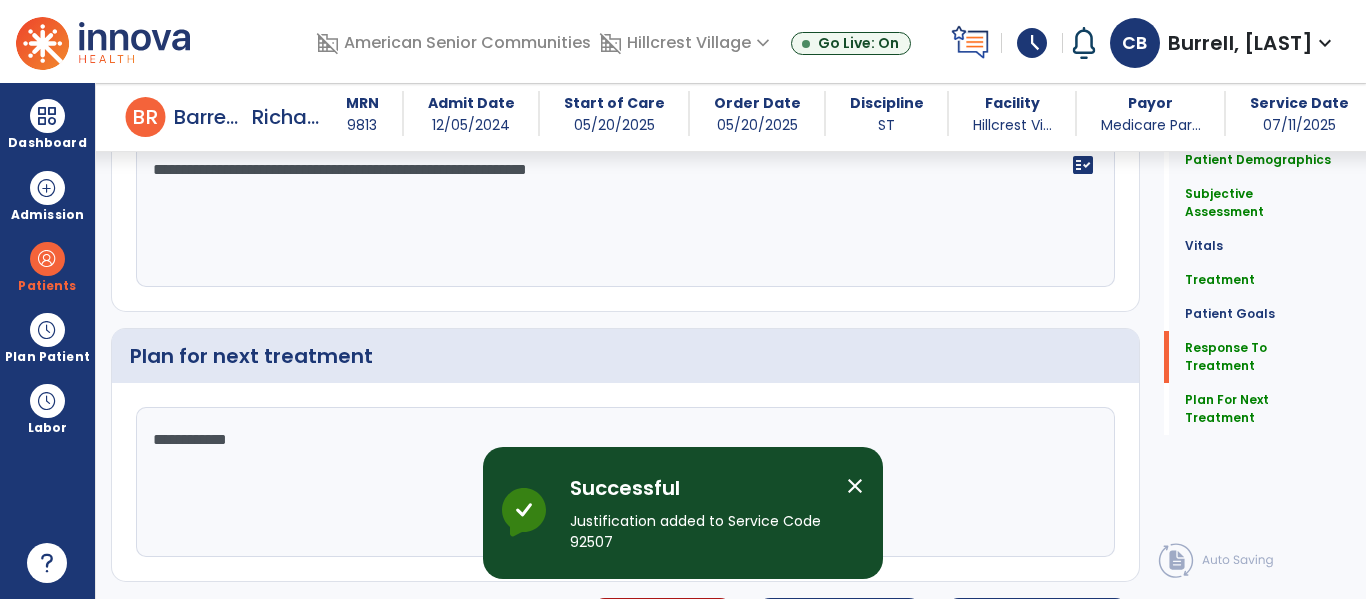 click on "**********" 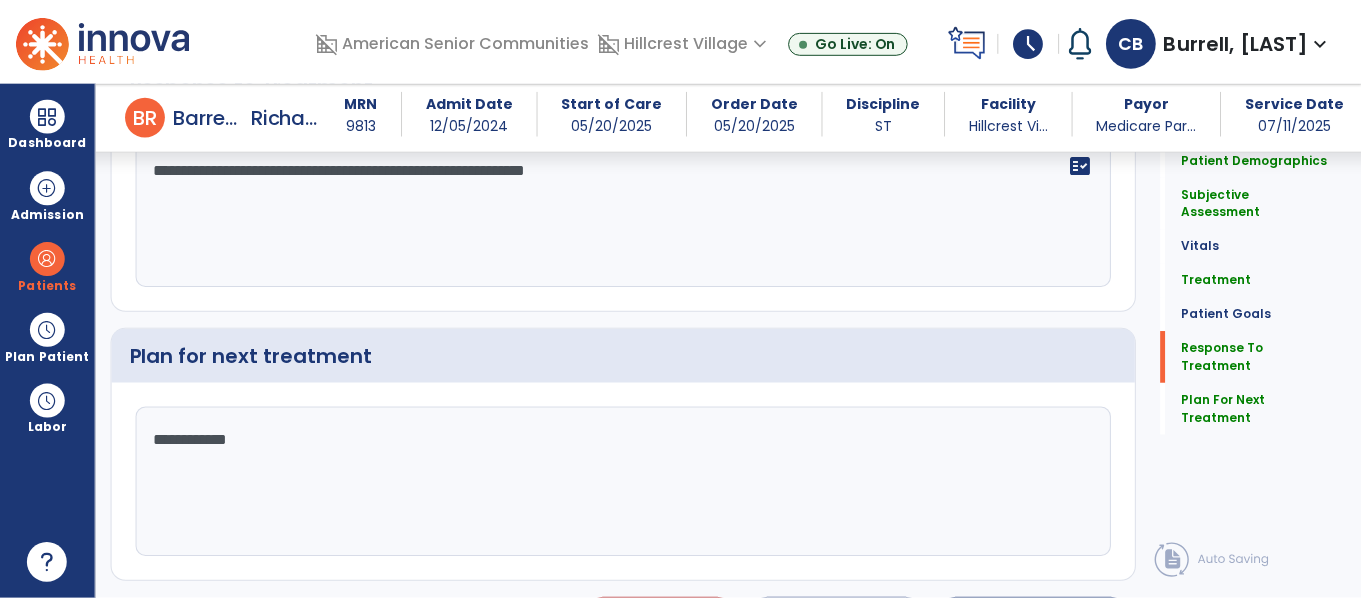 scroll, scrollTop: 2795, scrollLeft: 0, axis: vertical 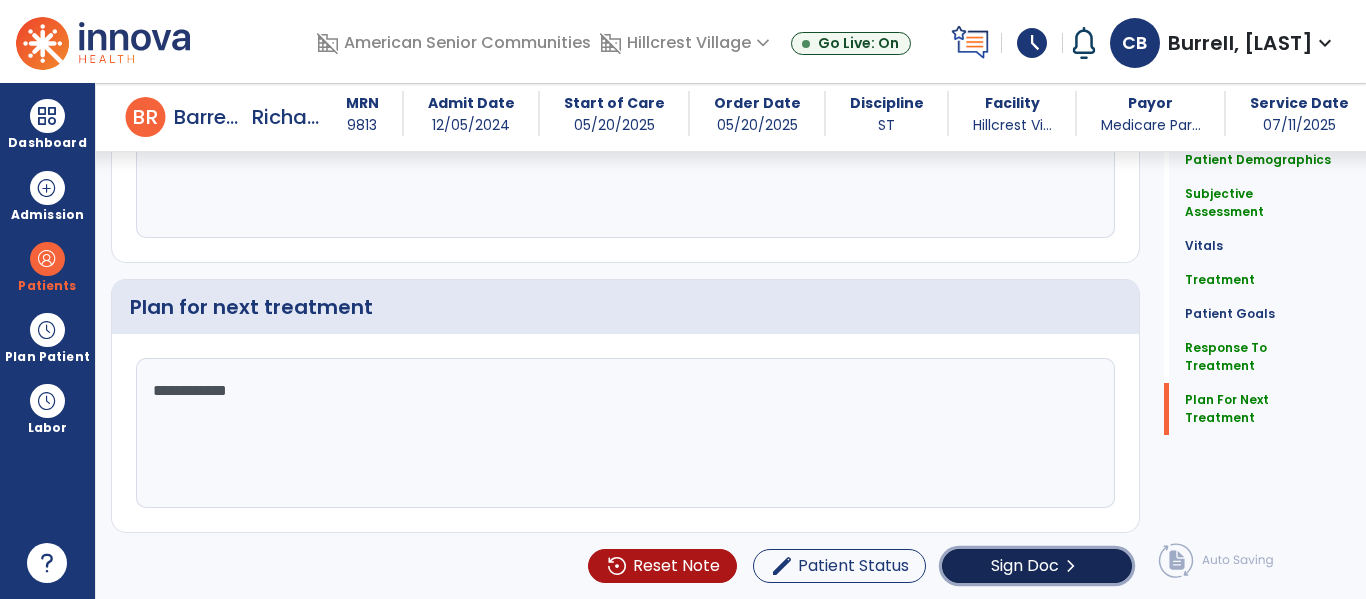 click on "chevron_right" 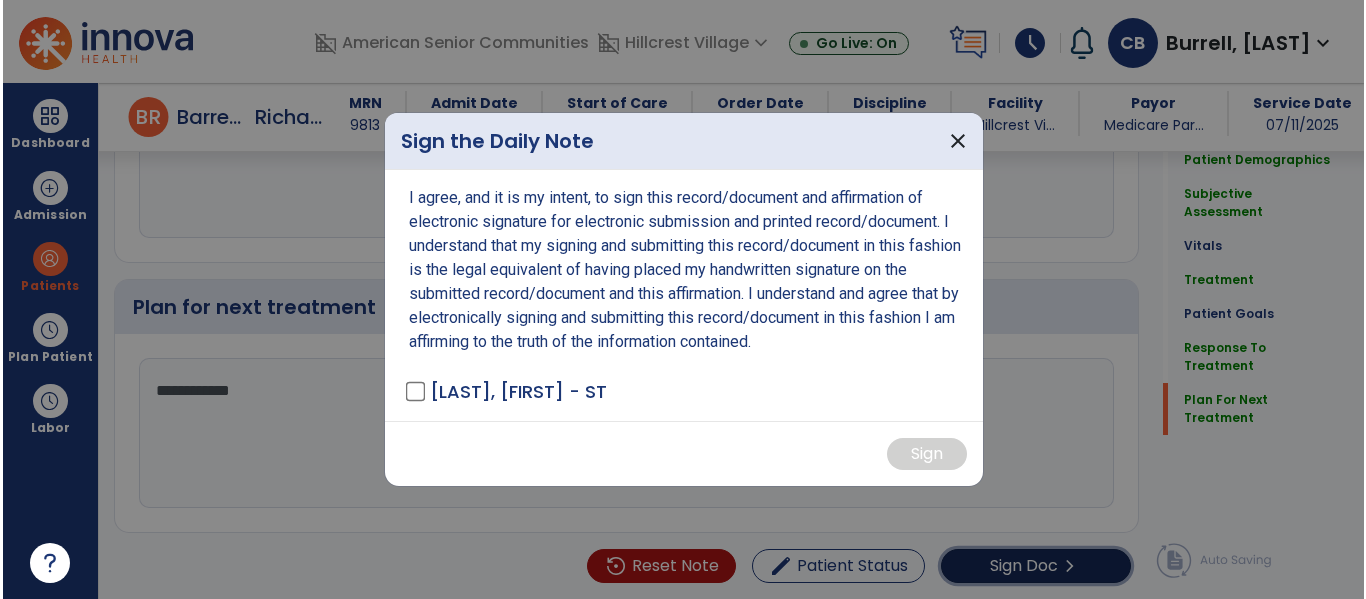 scroll, scrollTop: 2795, scrollLeft: 0, axis: vertical 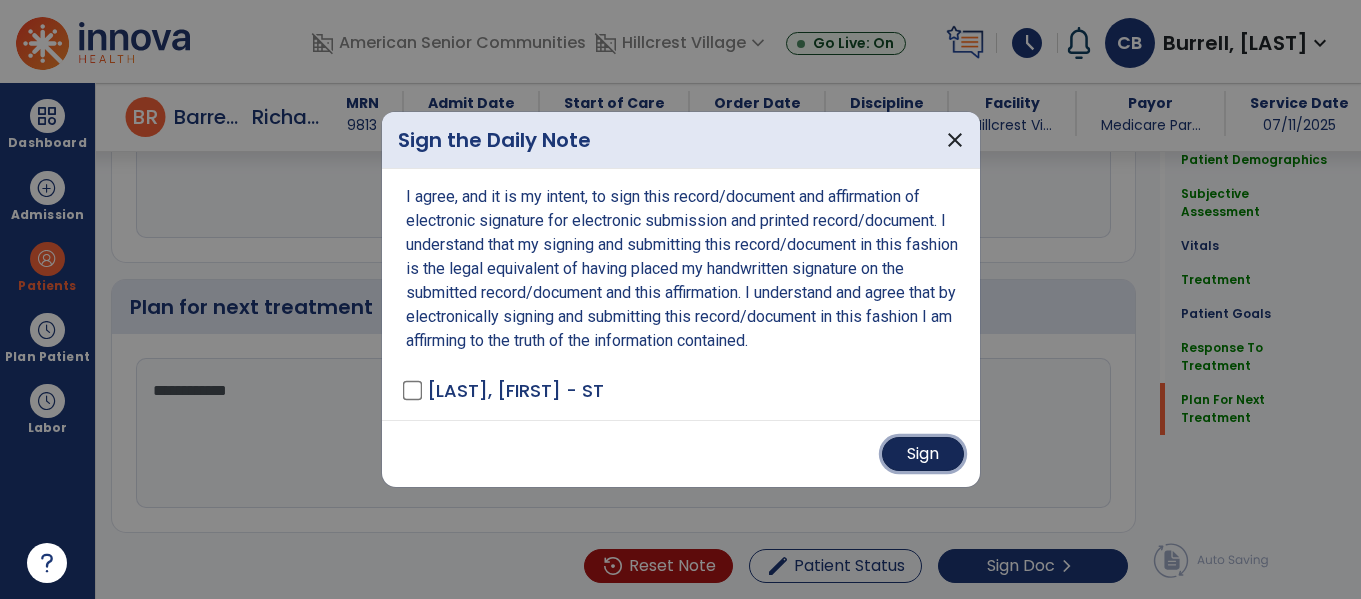 click on "Sign" at bounding box center [923, 454] 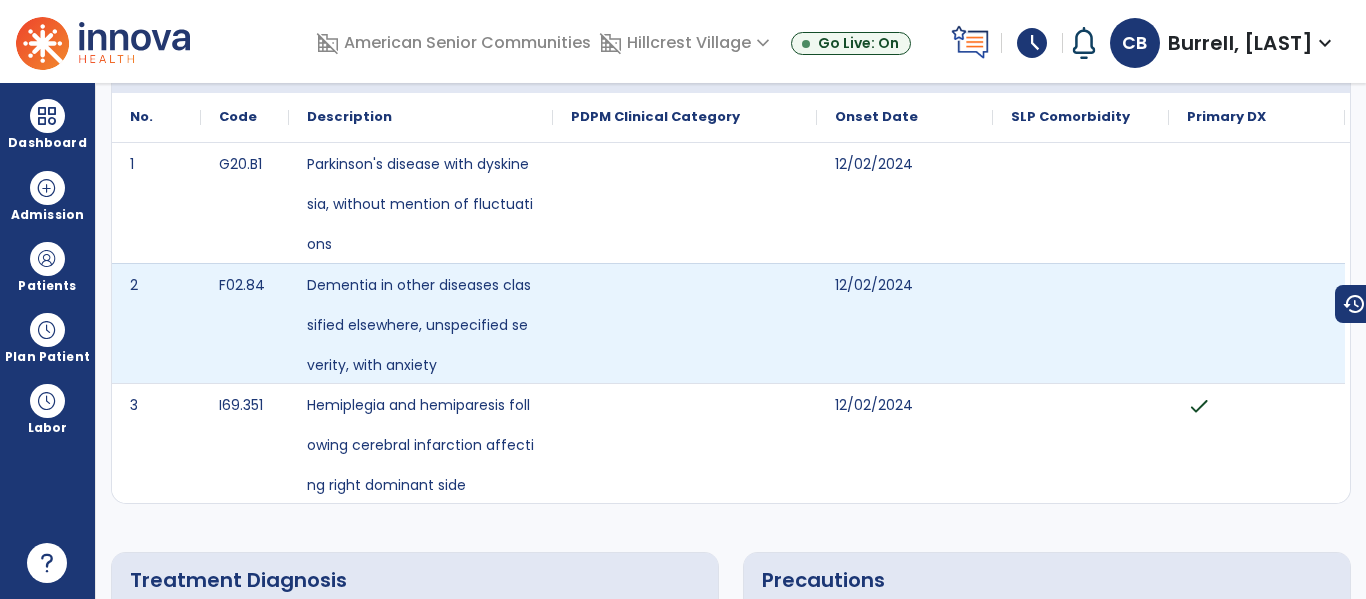 scroll, scrollTop: 0, scrollLeft: 0, axis: both 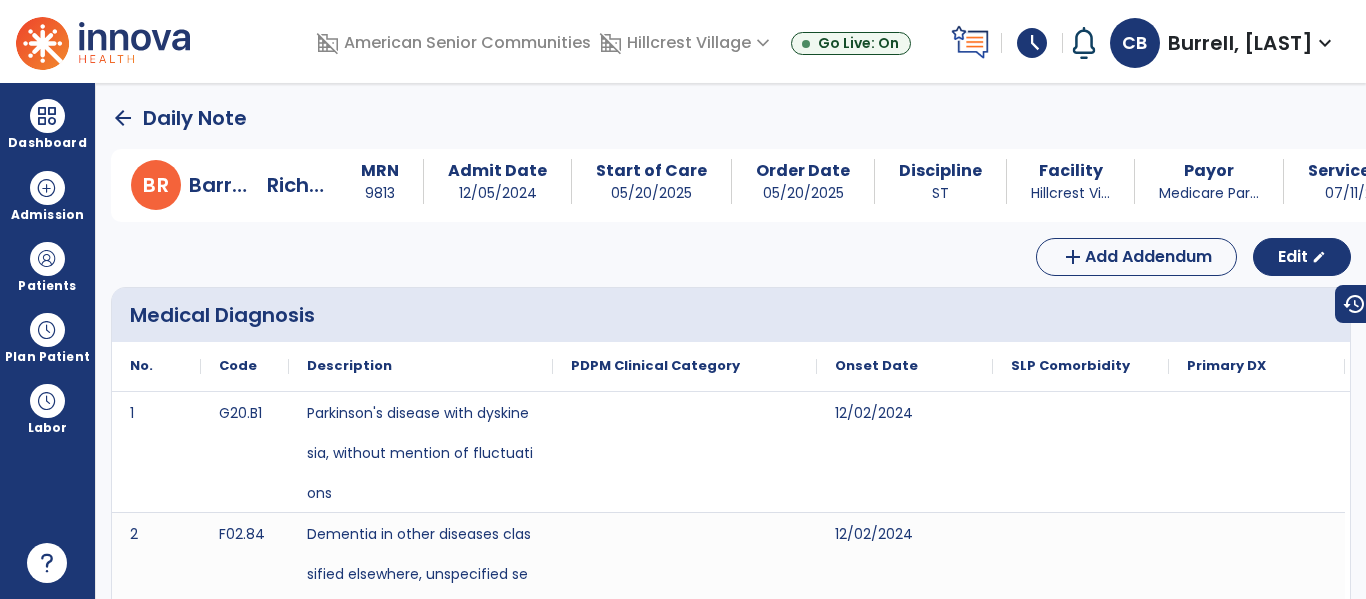 click on "arrow_back" 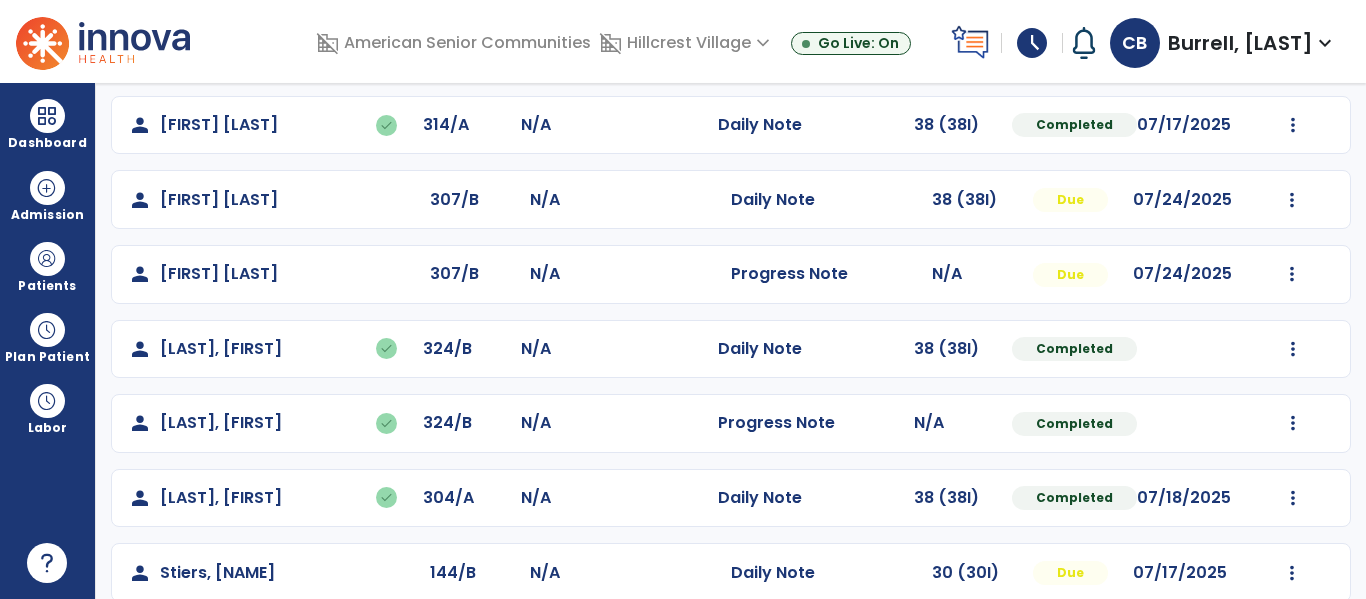 scroll, scrollTop: 935, scrollLeft: 0, axis: vertical 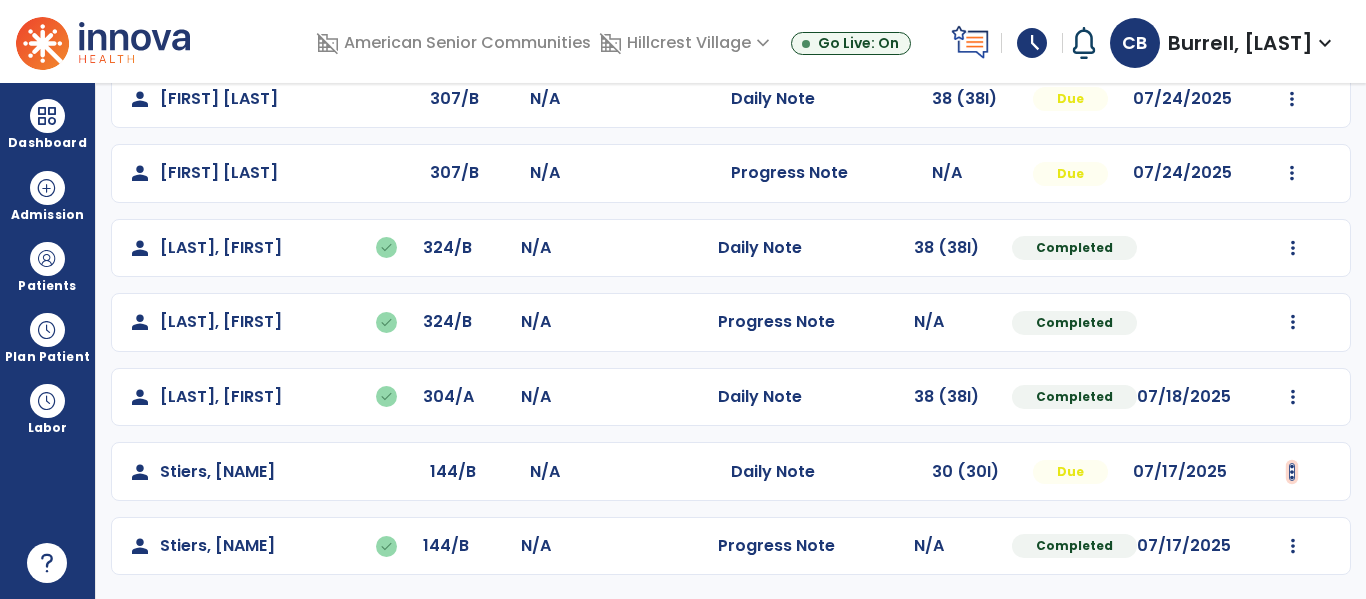 click at bounding box center (1293, -647) 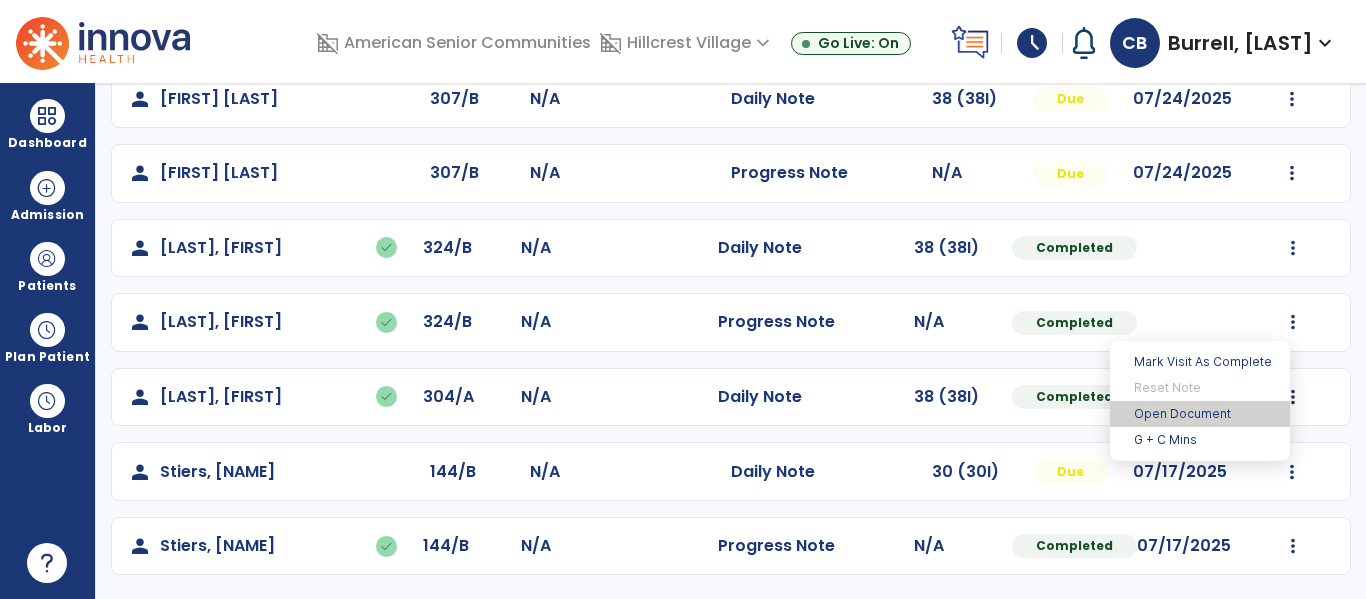 click on "Open Document" at bounding box center (1200, 414) 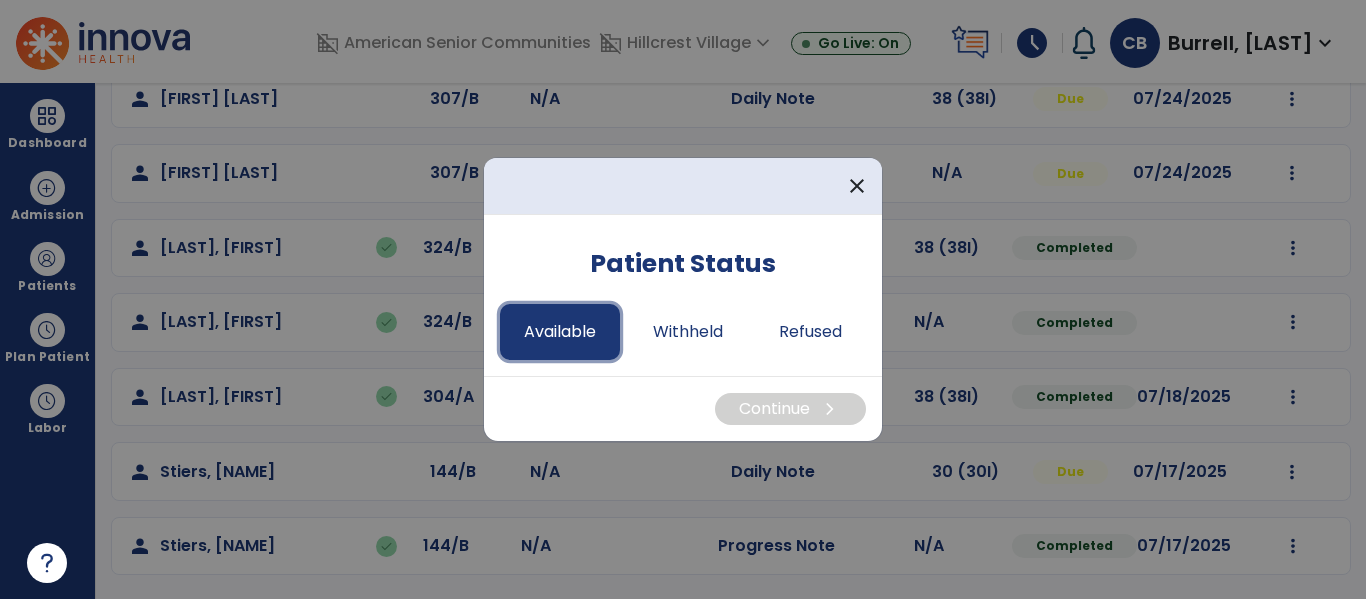 click on "Available" at bounding box center (560, 332) 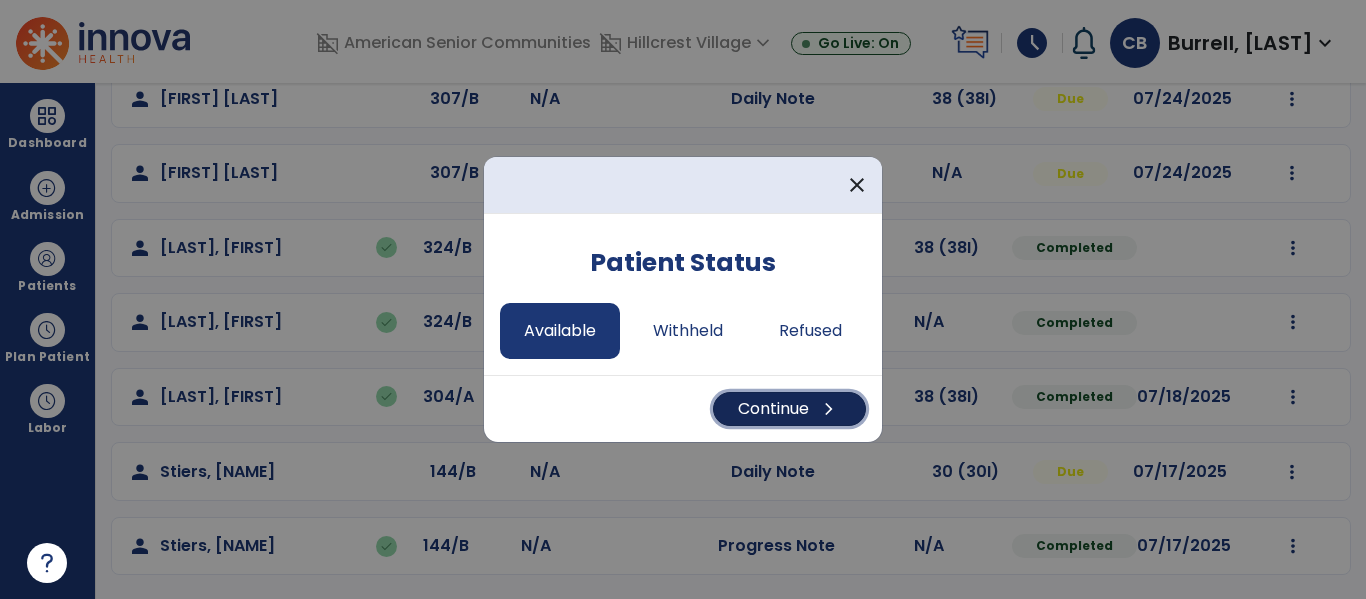 click on "Continue   chevron_right" at bounding box center [789, 409] 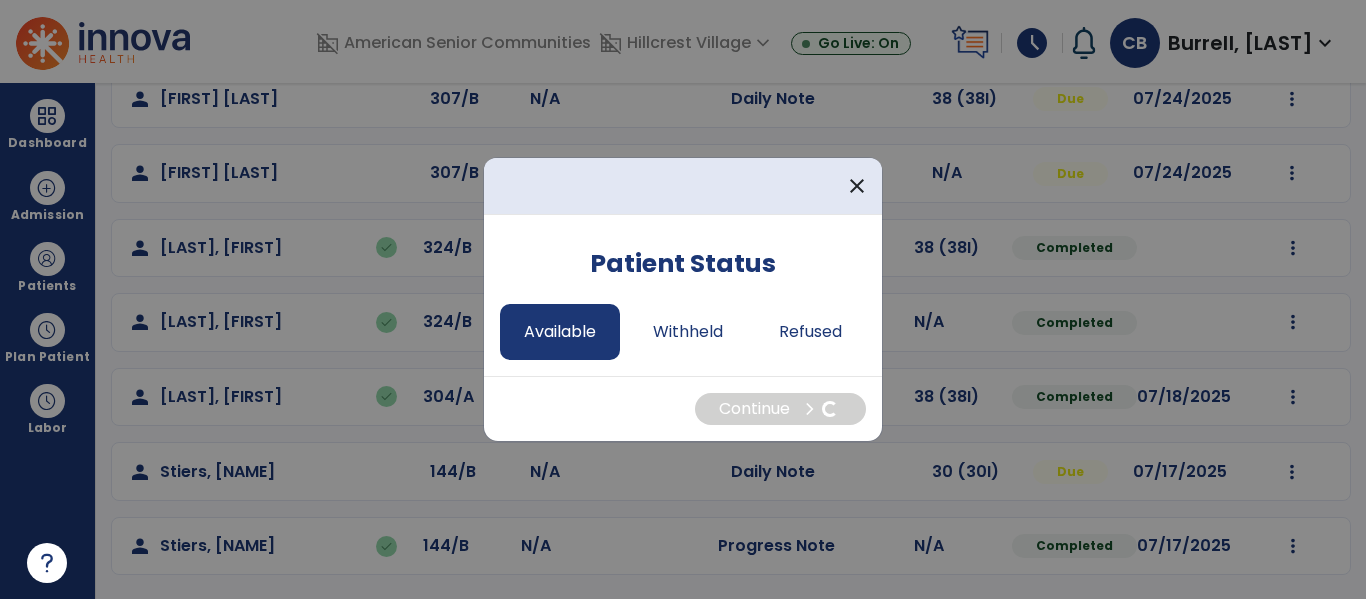 select on "*" 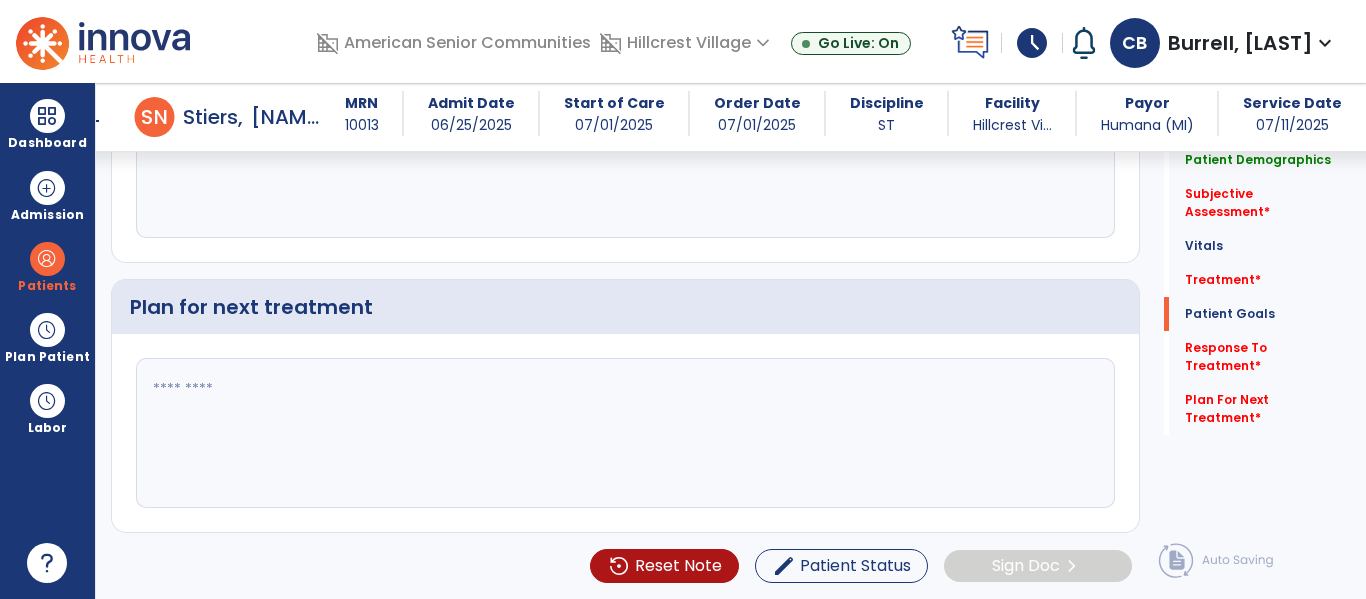 scroll, scrollTop: 2033, scrollLeft: 0, axis: vertical 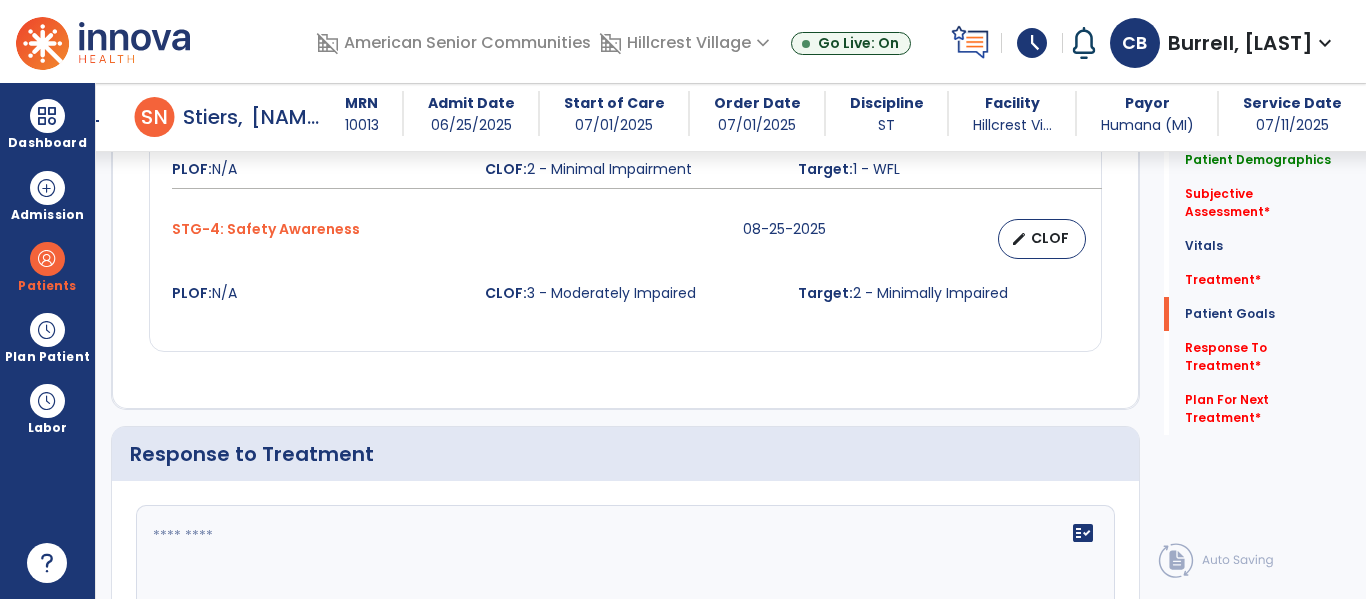 click 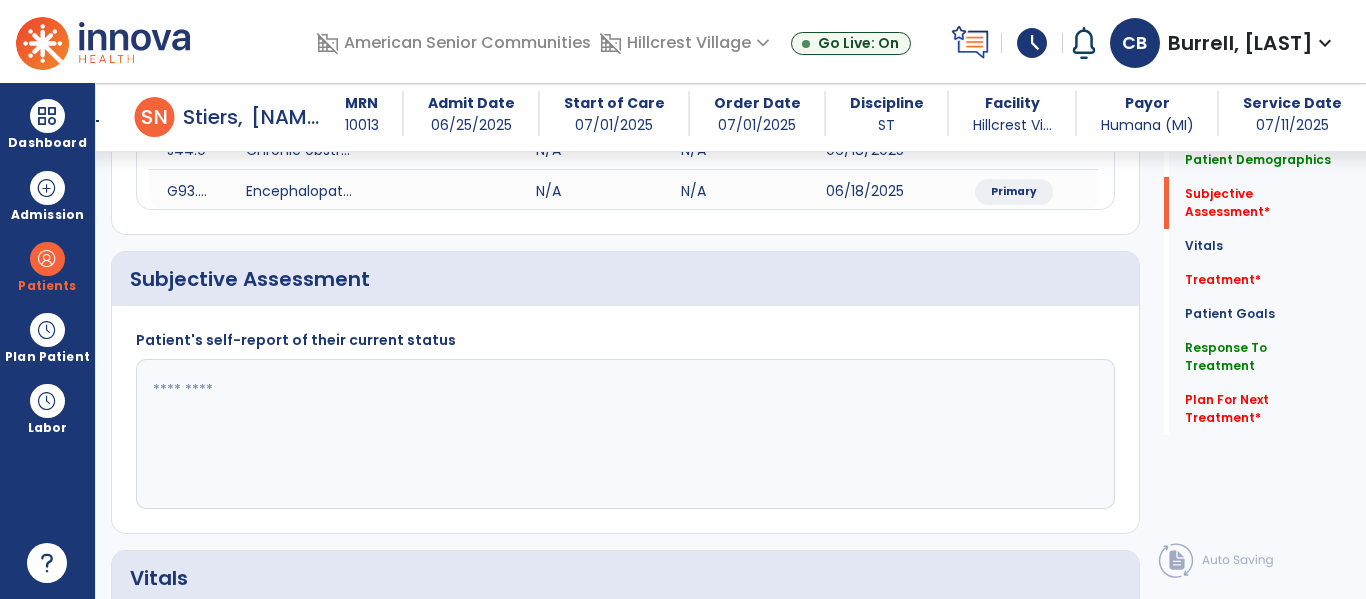 scroll, scrollTop: 282, scrollLeft: 0, axis: vertical 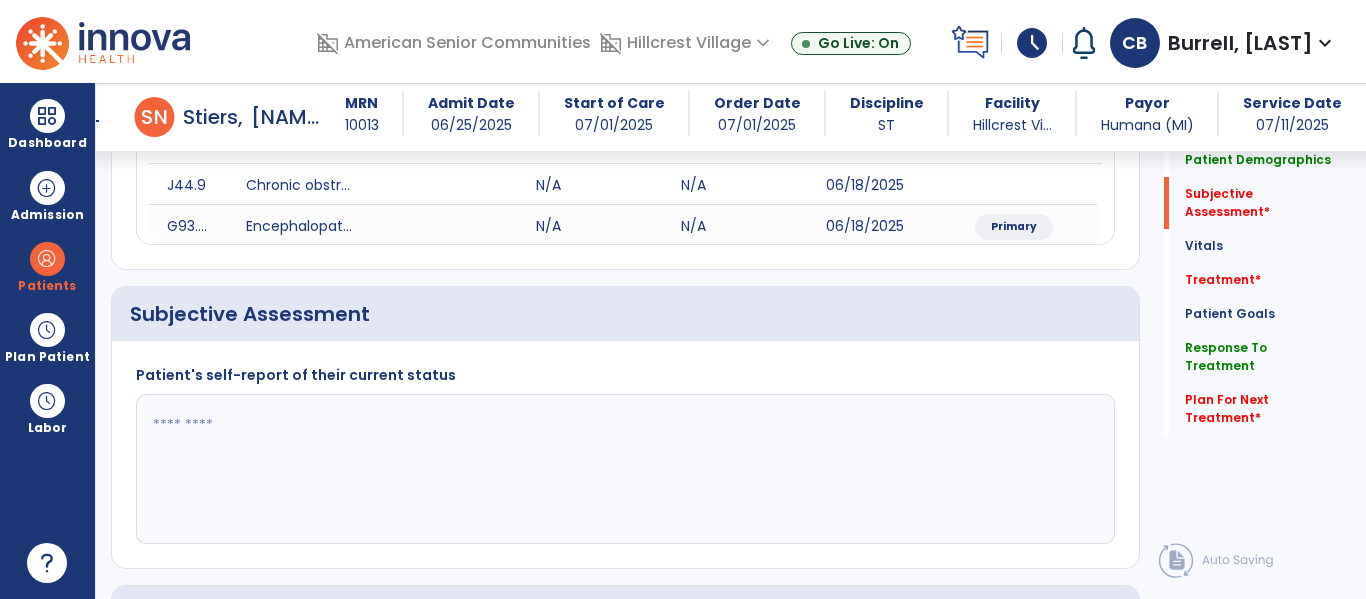 type on "**********" 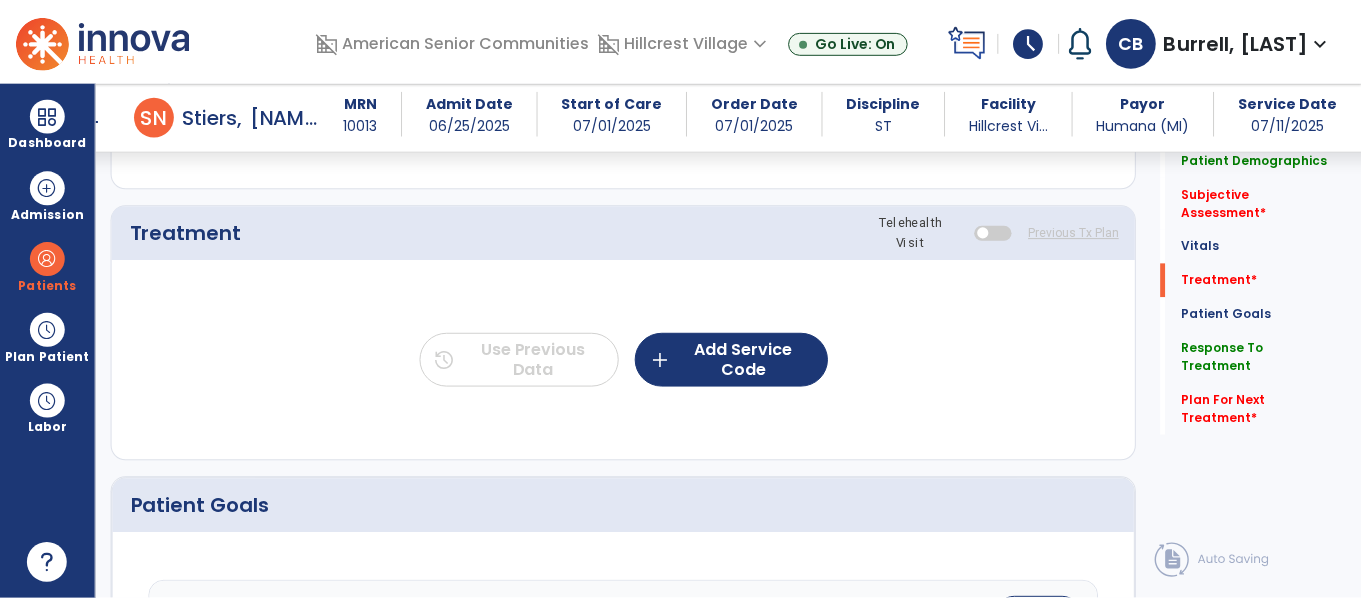 scroll, scrollTop: 1089, scrollLeft: 0, axis: vertical 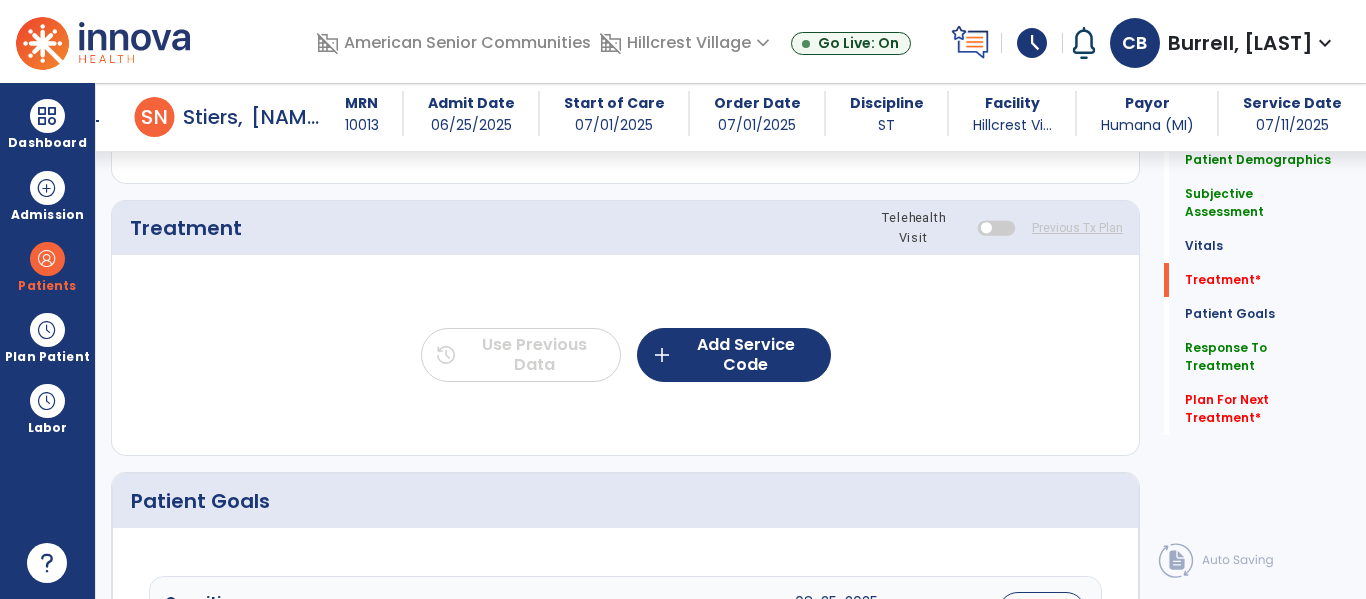 type on "**********" 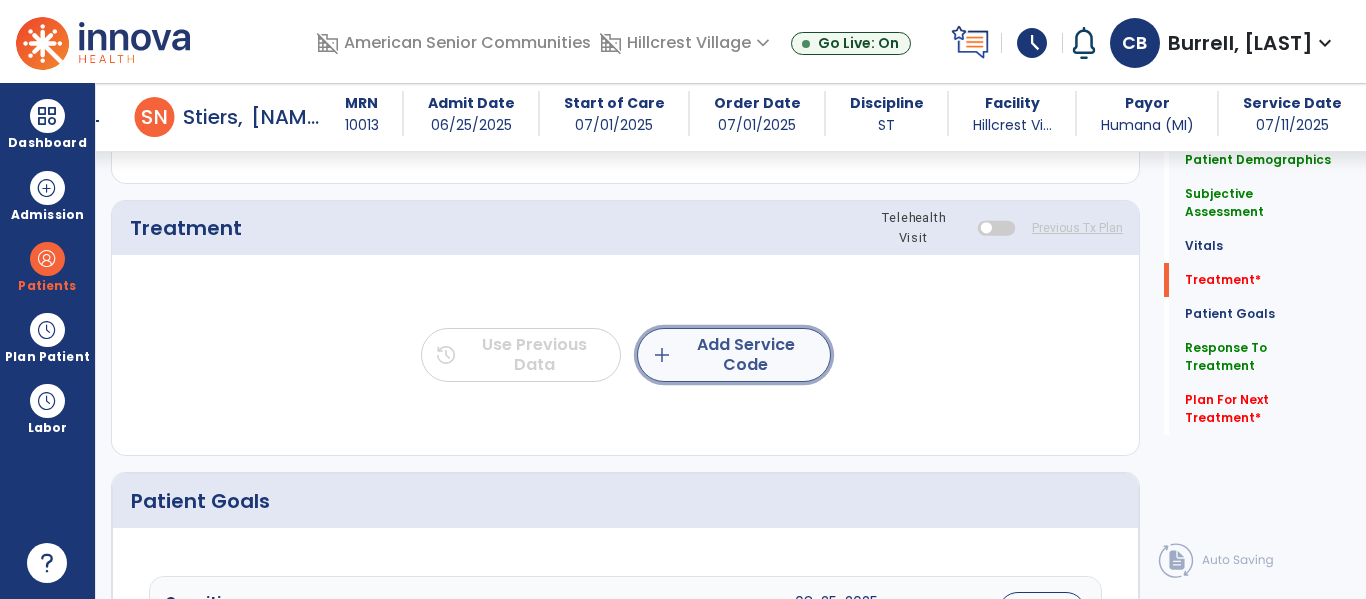 click on "add  Add Service Code" 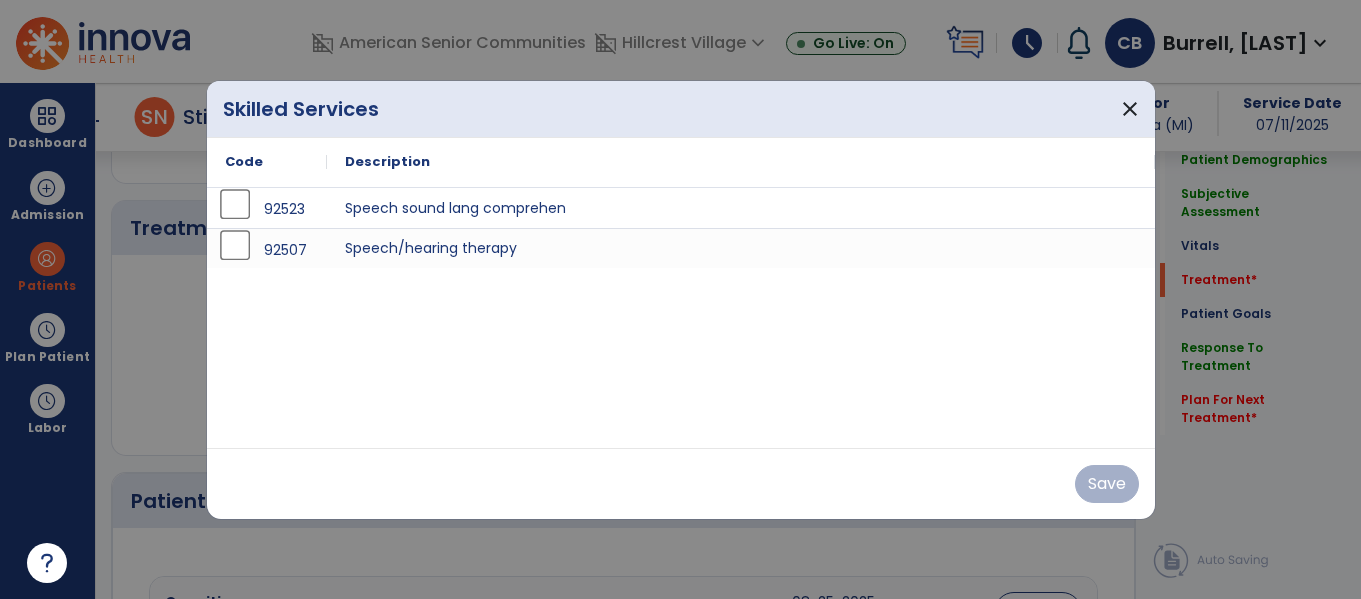 scroll, scrollTop: 1089, scrollLeft: 0, axis: vertical 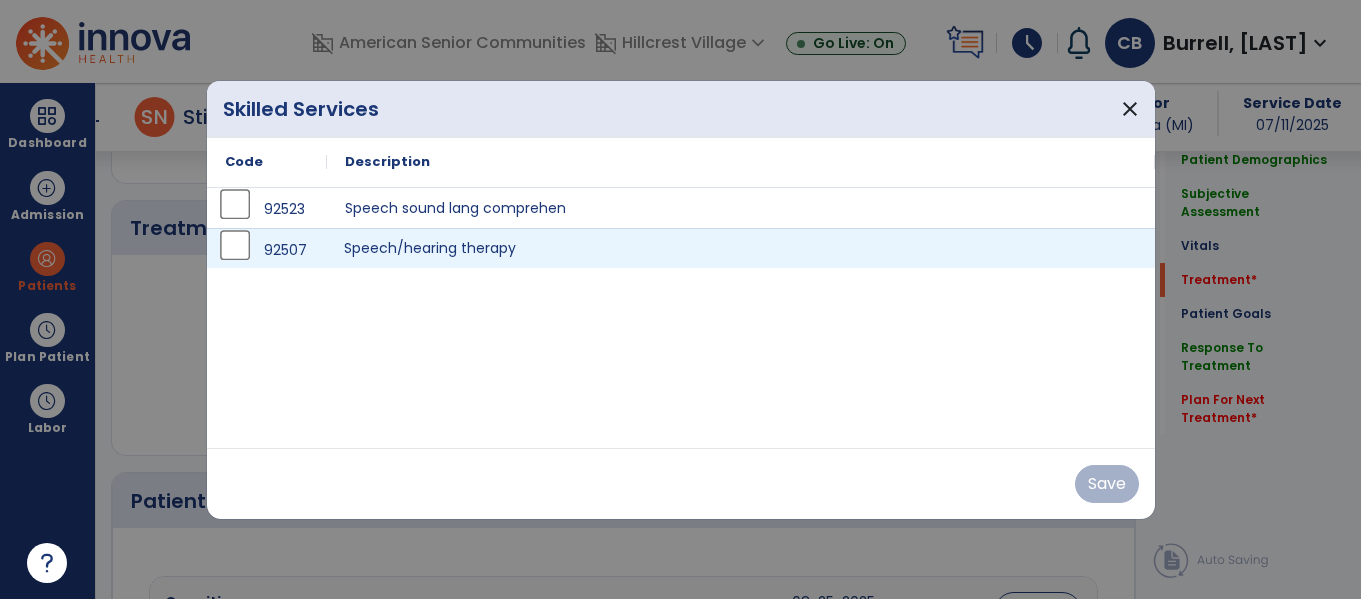 click on "Speech/hearing therapy" at bounding box center [741, 248] 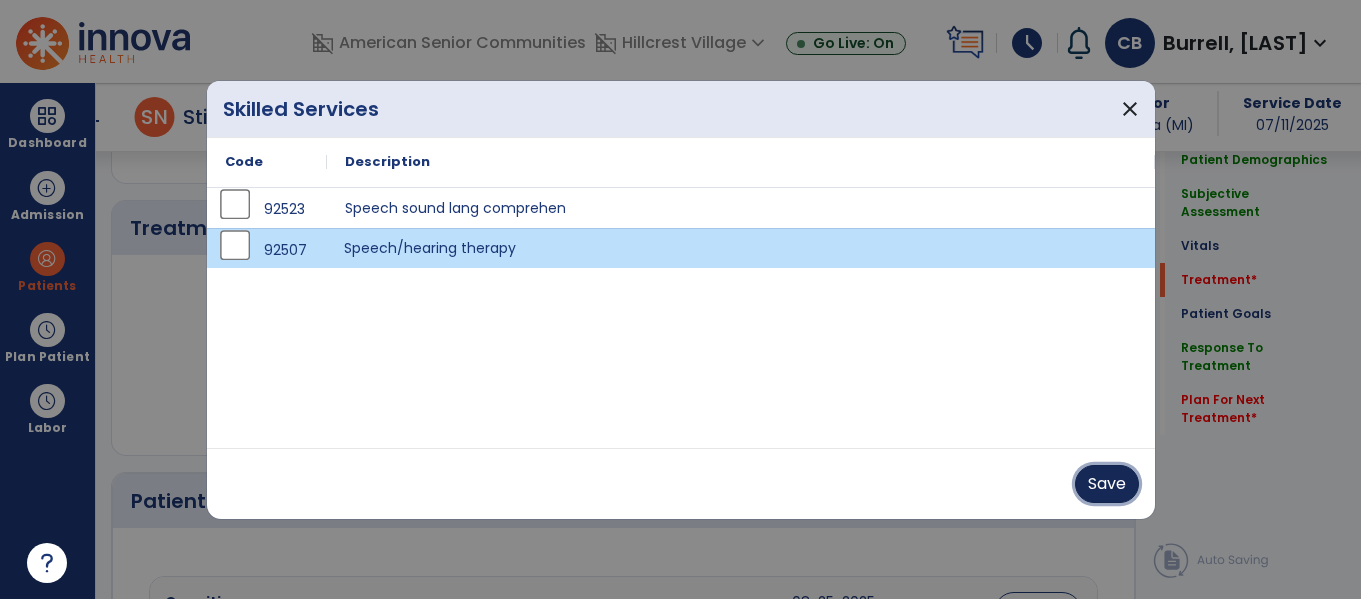 click on "Save" at bounding box center [1107, 484] 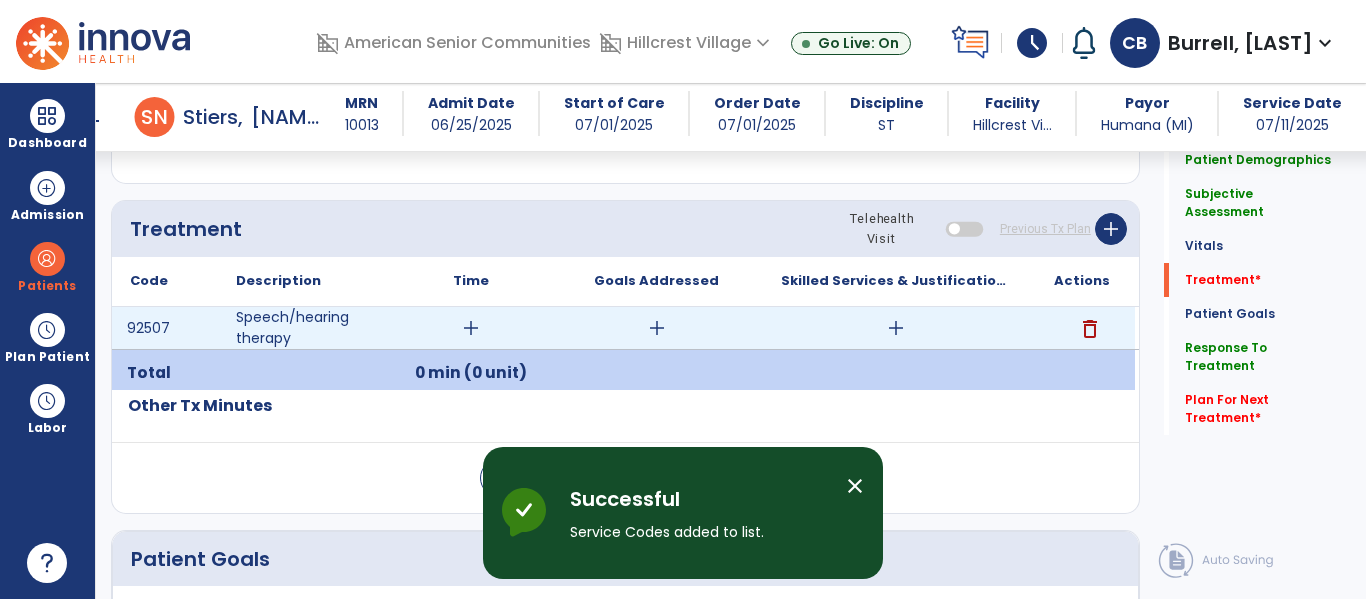 click on "add" at bounding box center (471, 328) 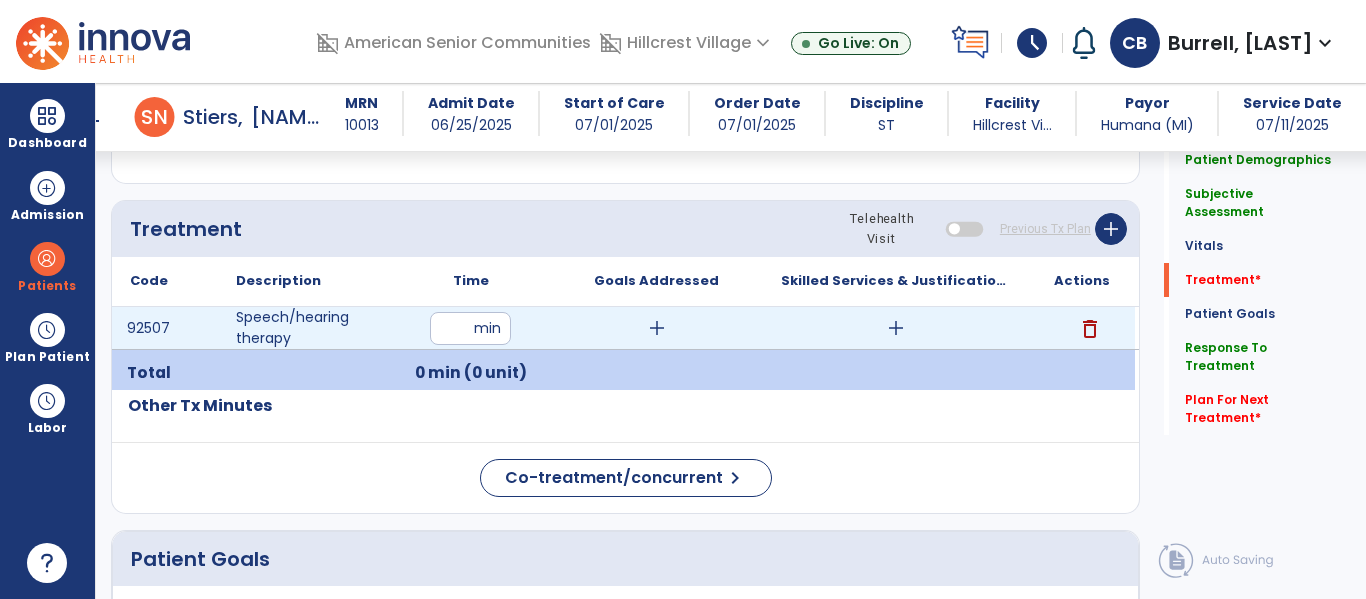 type on "**" 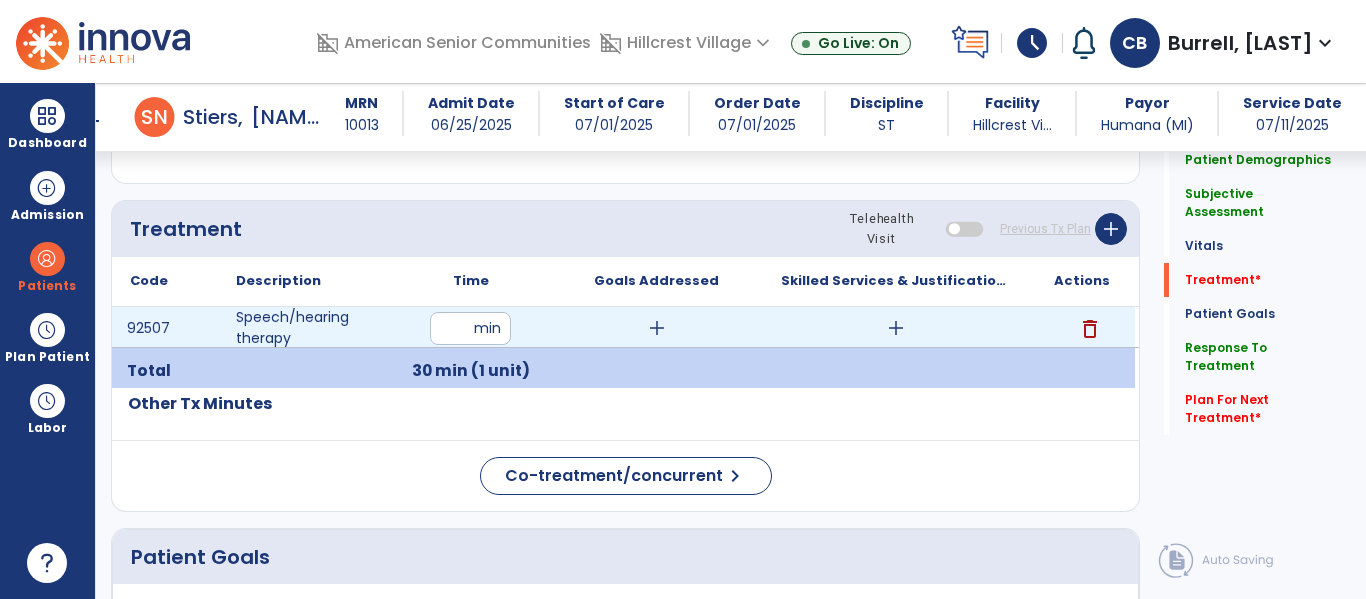 click on "add" at bounding box center (657, 328) 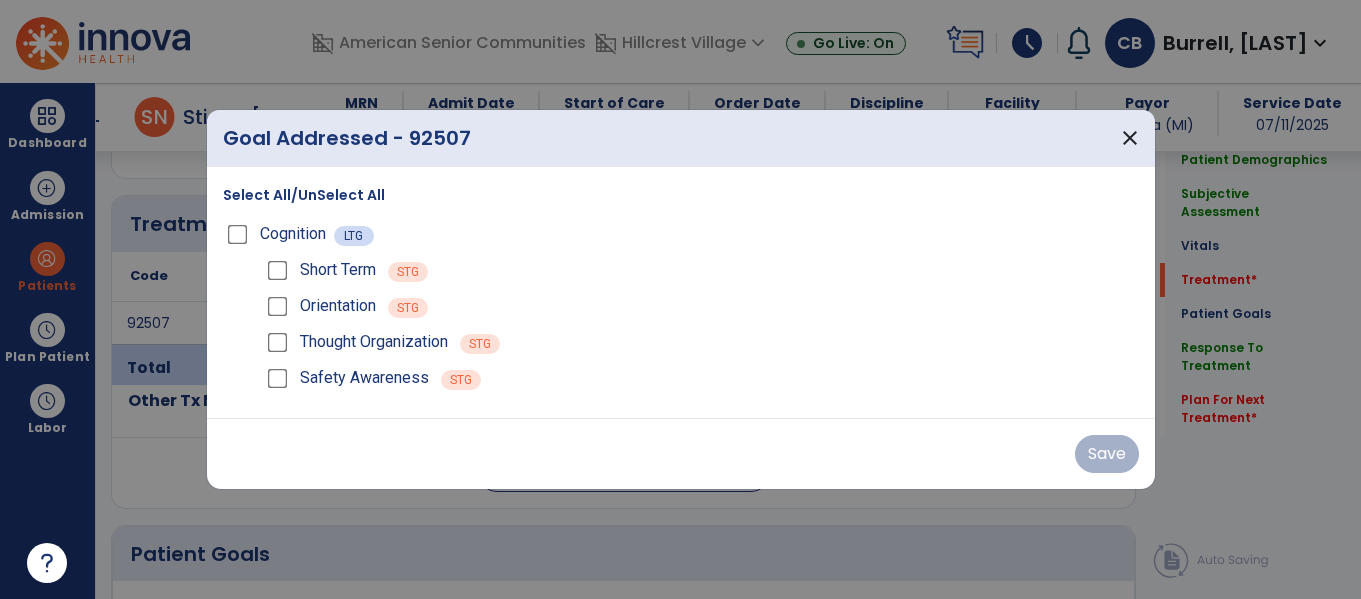scroll, scrollTop: 1089, scrollLeft: 0, axis: vertical 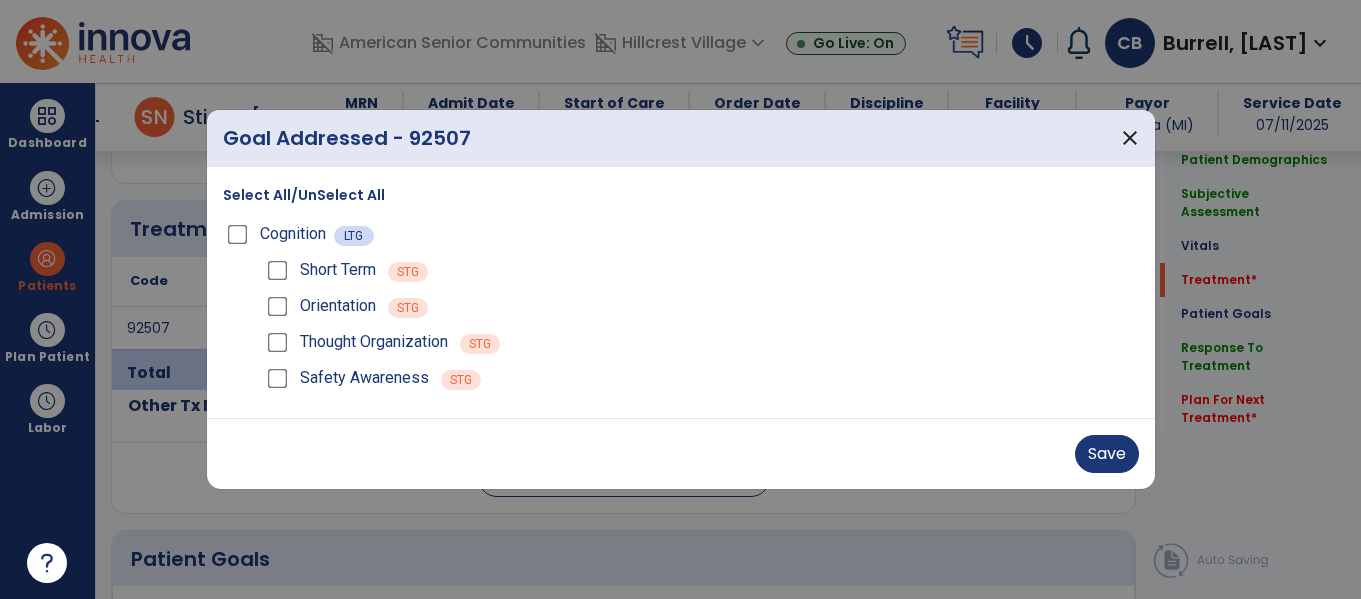 click on "Thought Organization" at bounding box center (355, 342) 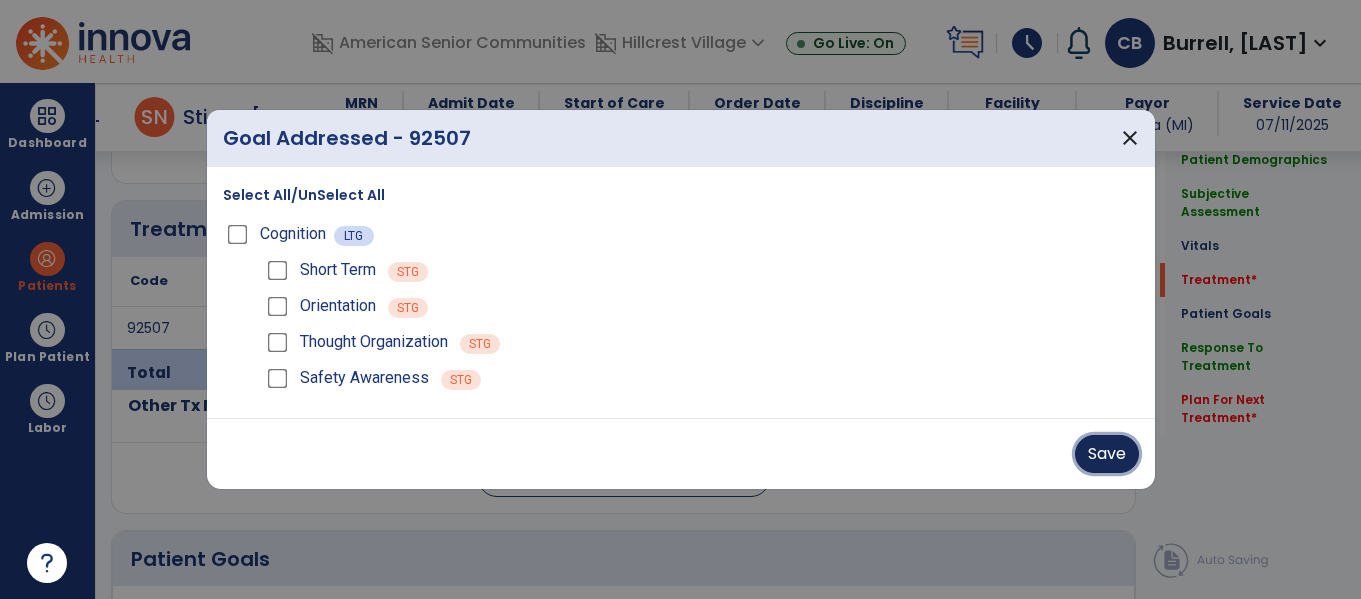 click on "Save" at bounding box center (1107, 454) 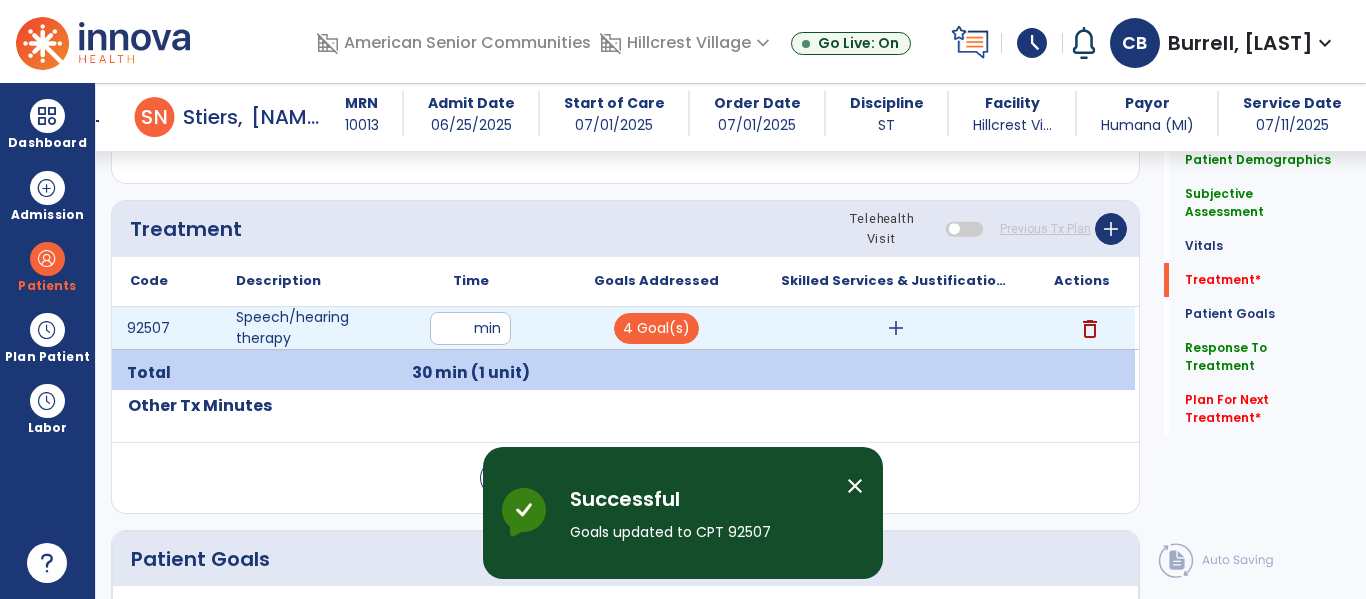 click on "add" at bounding box center (896, 328) 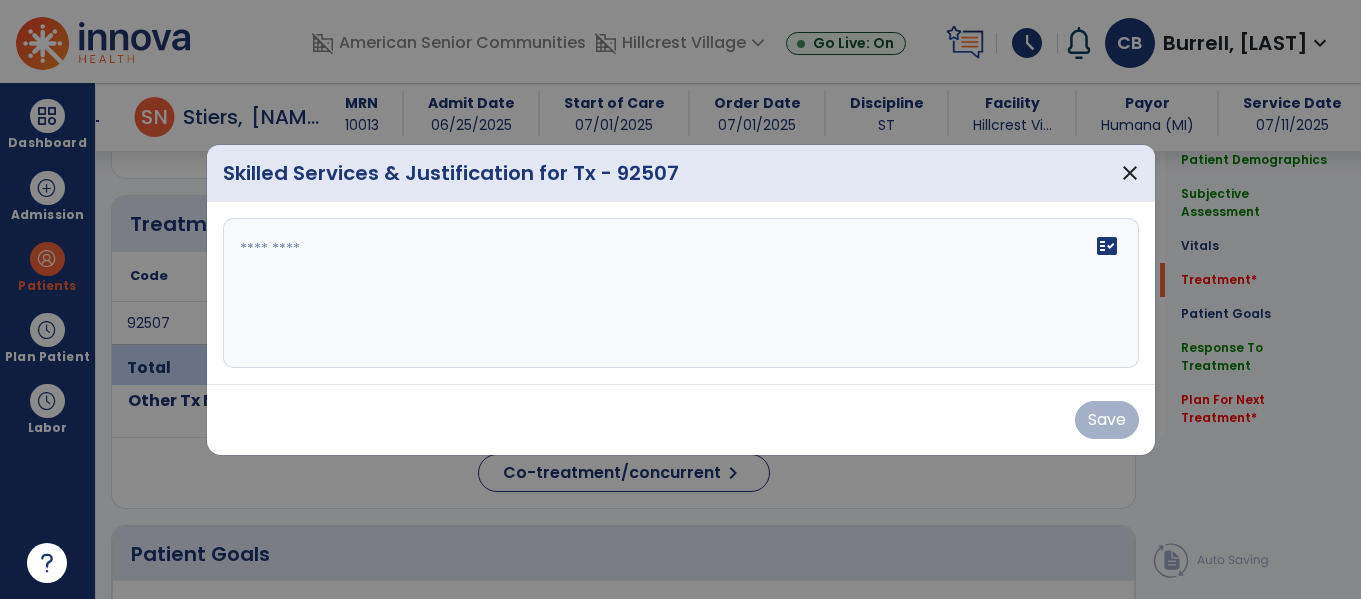 scroll, scrollTop: 1089, scrollLeft: 0, axis: vertical 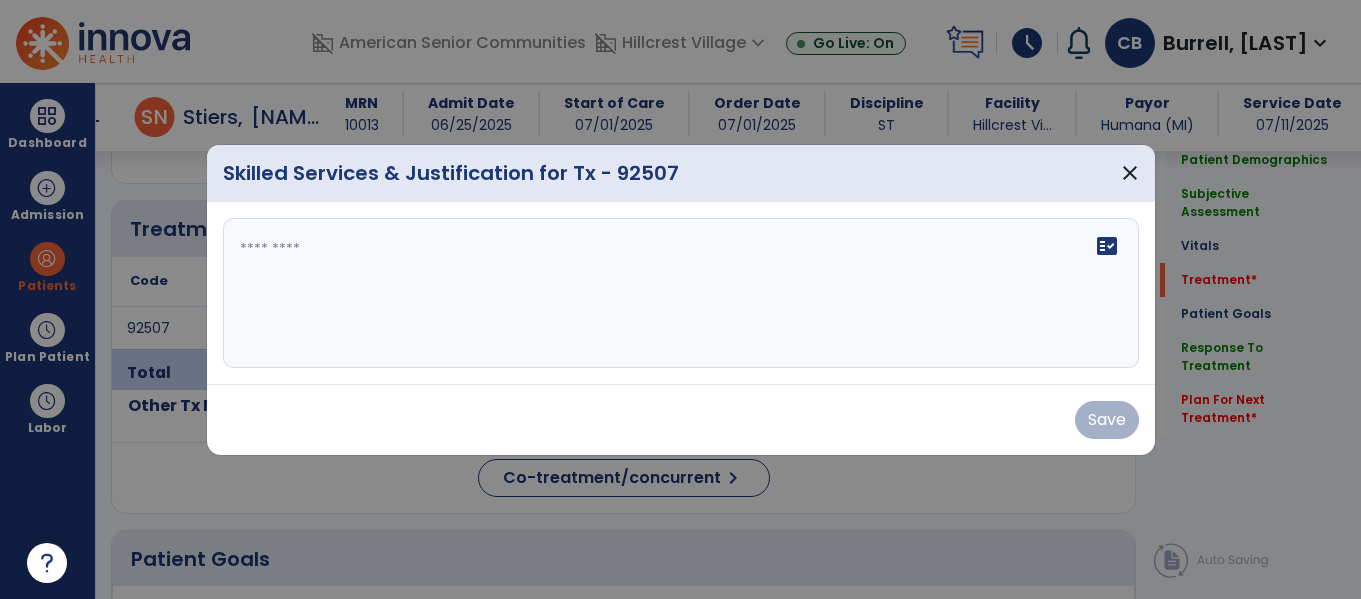 click on "fact_check" at bounding box center [681, 293] 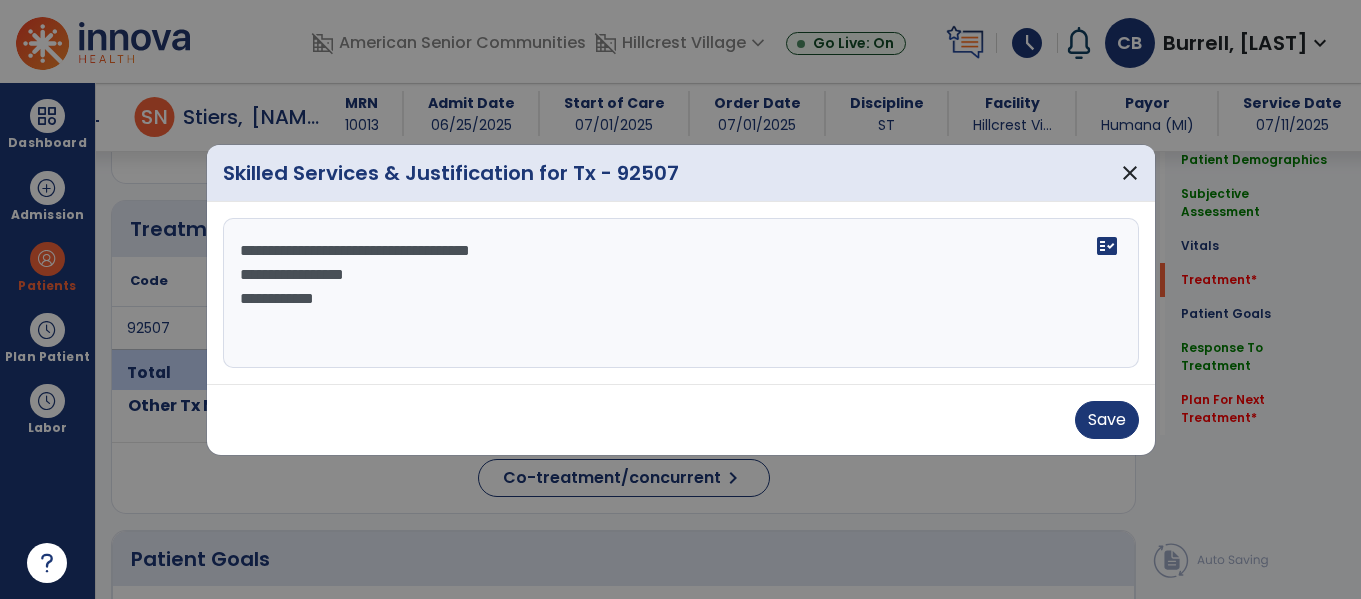 click on "**********" at bounding box center [681, 293] 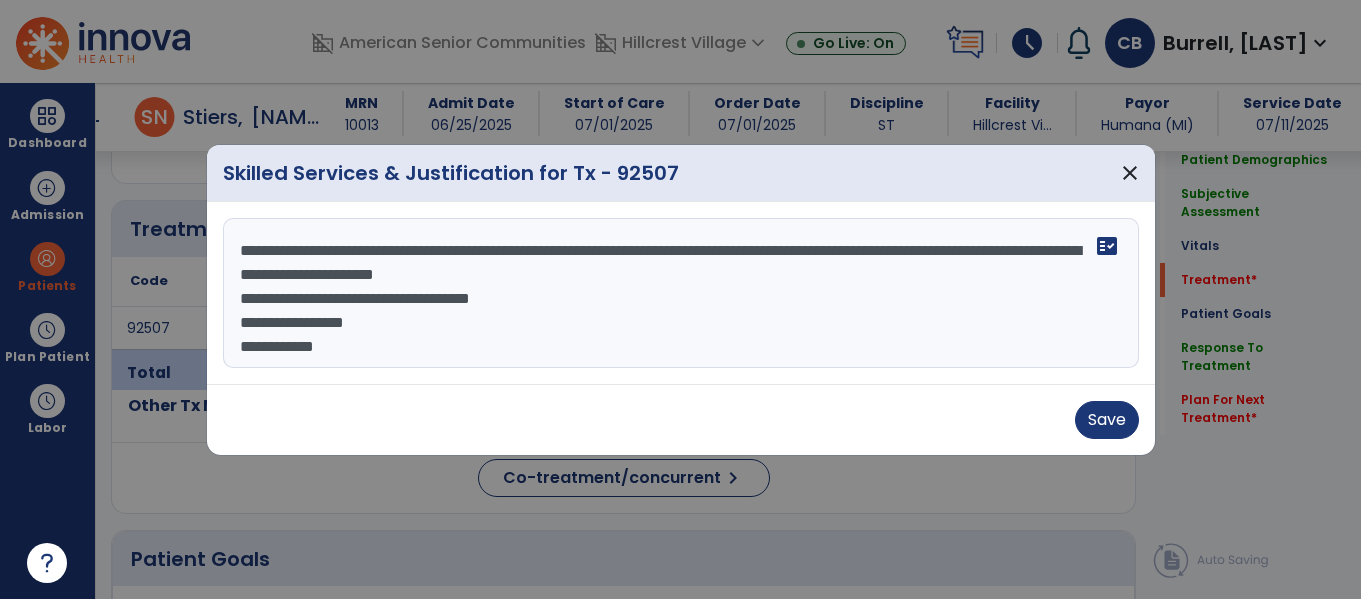 click on "**********" at bounding box center (681, 293) 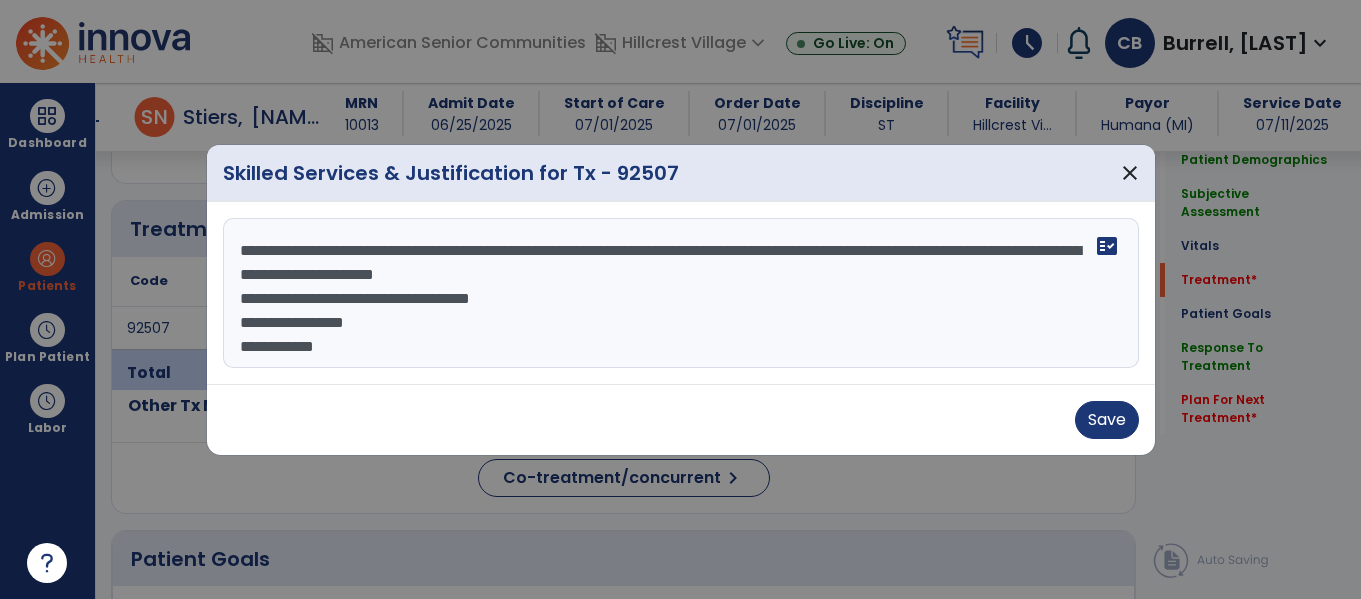 click on "**********" at bounding box center [681, 293] 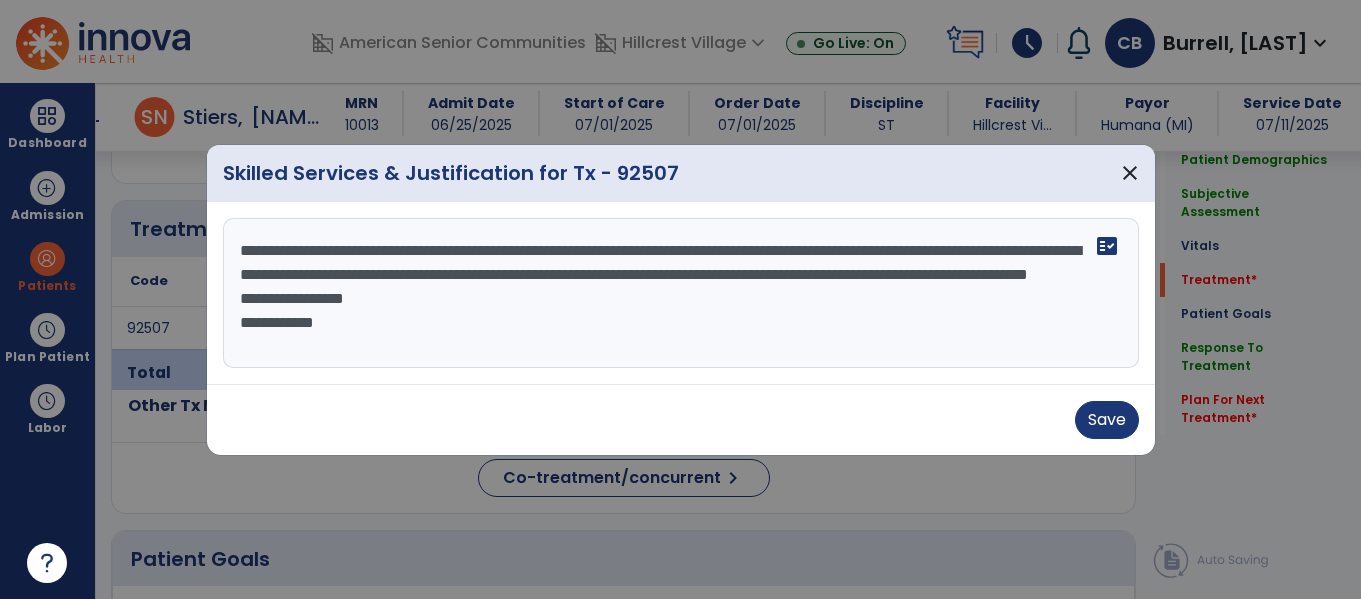 click on "**********" at bounding box center [681, 293] 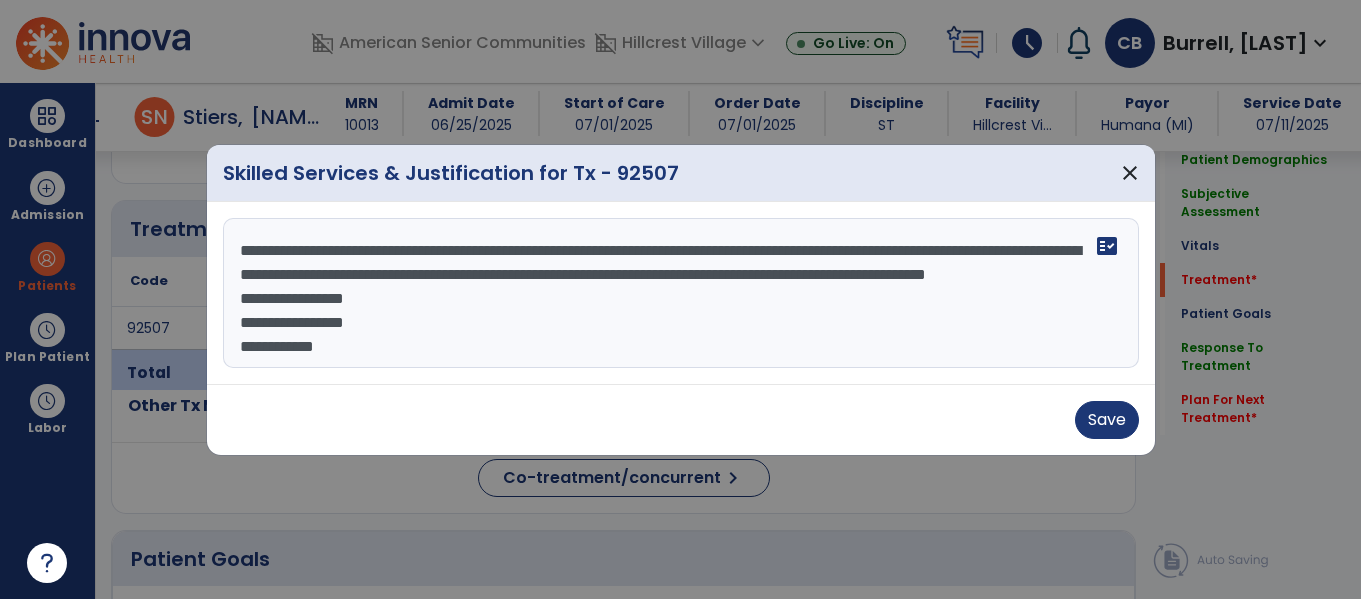 click on "**********" at bounding box center (681, 293) 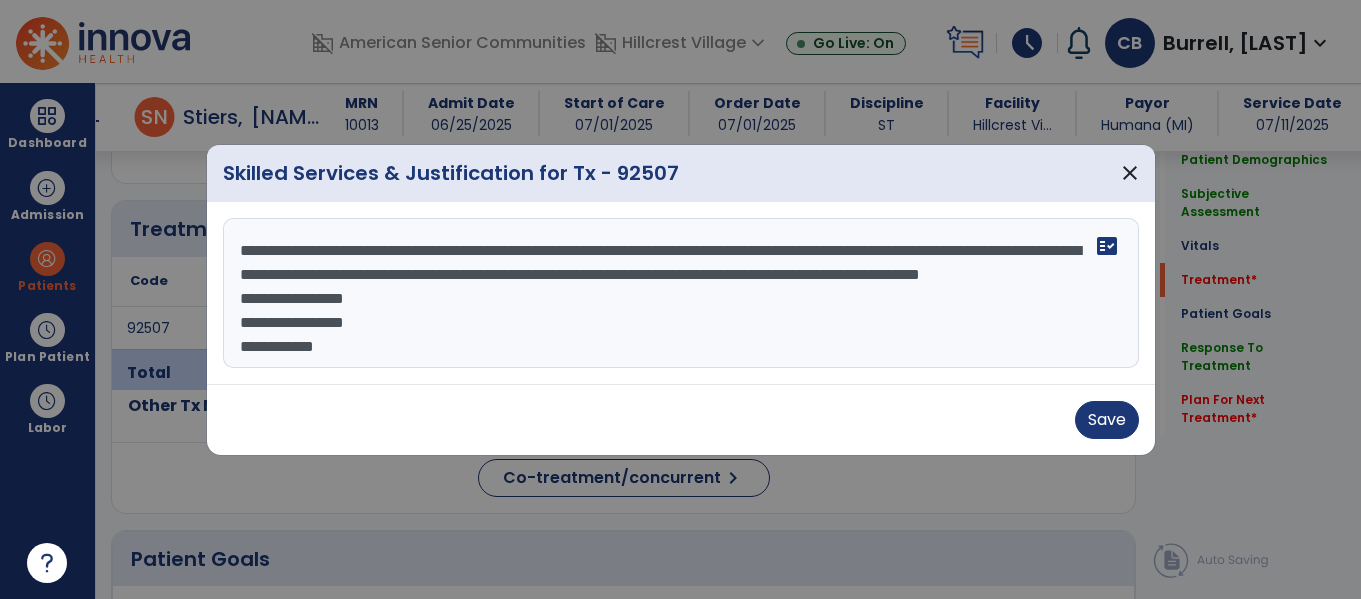 scroll, scrollTop: 15, scrollLeft: 0, axis: vertical 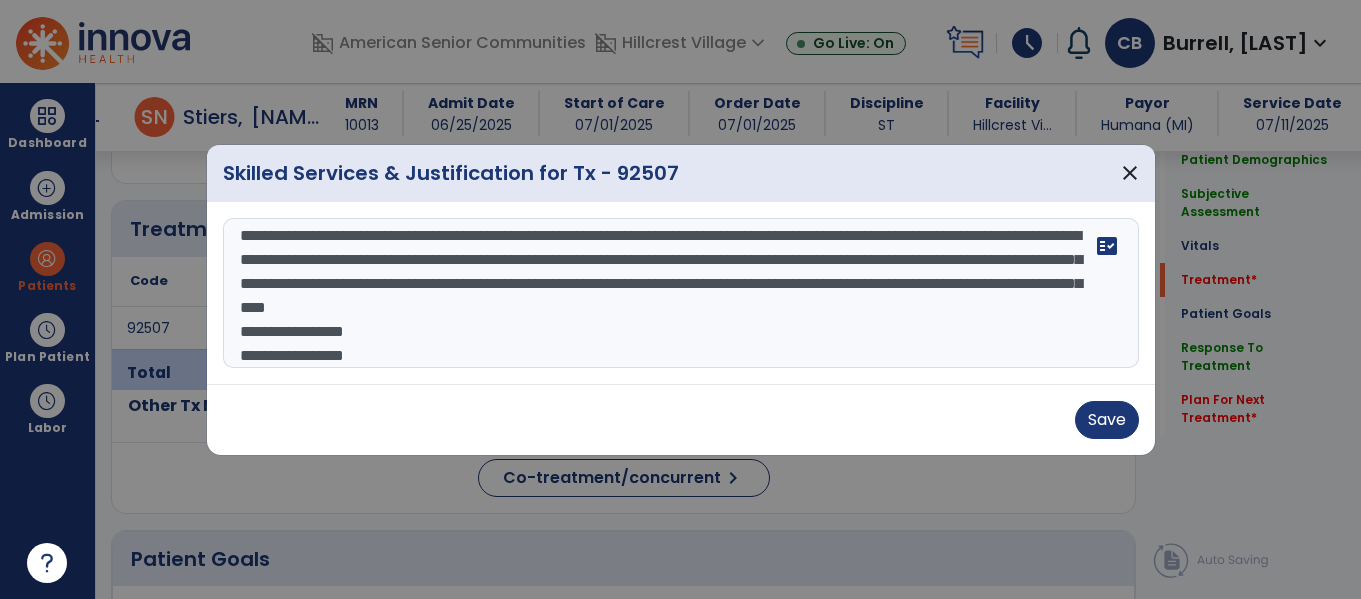 click on "**********" at bounding box center (681, 293) 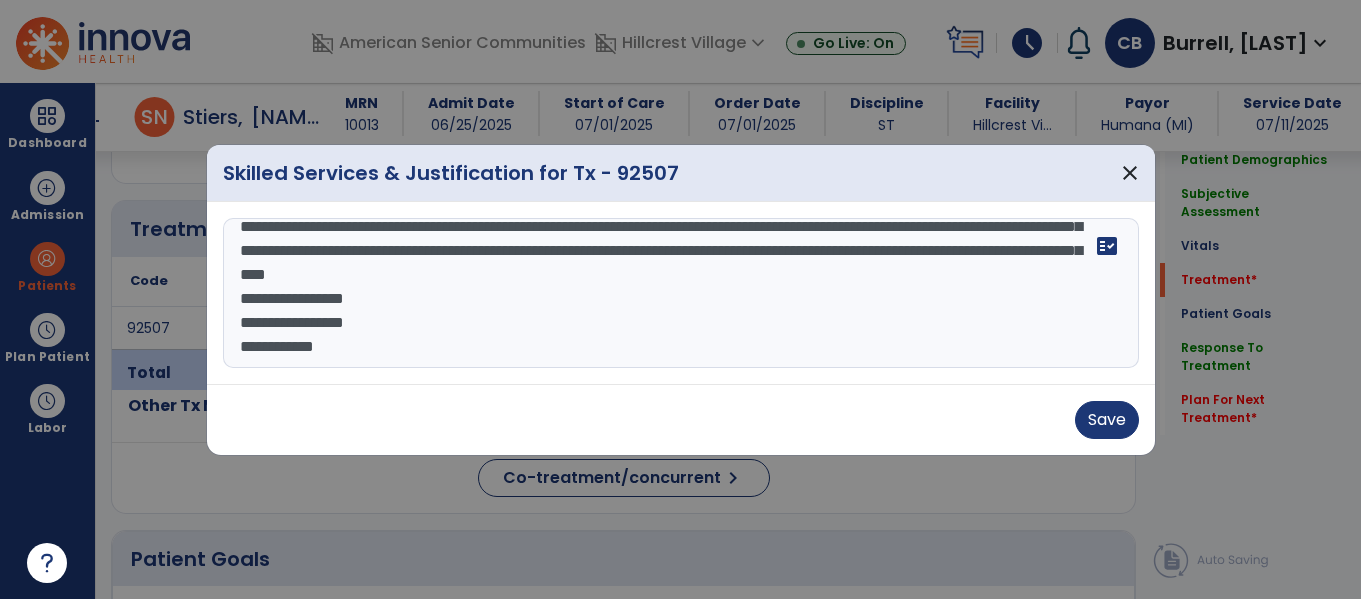 scroll, scrollTop: 72, scrollLeft: 0, axis: vertical 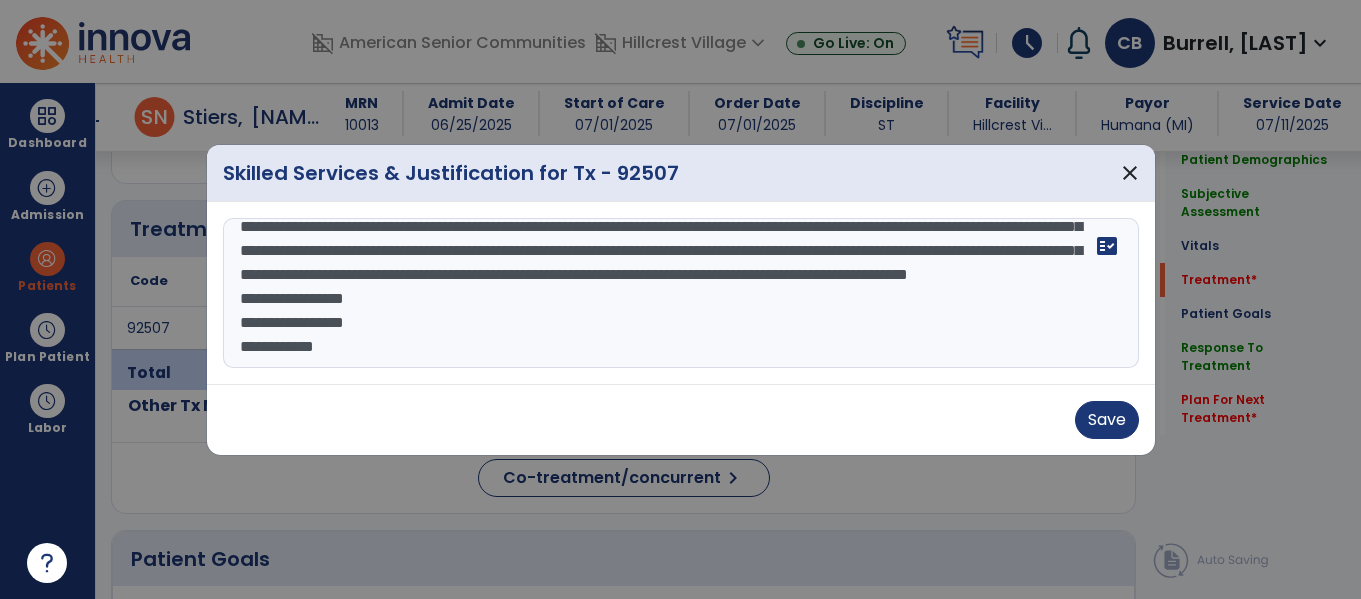 type on "**********" 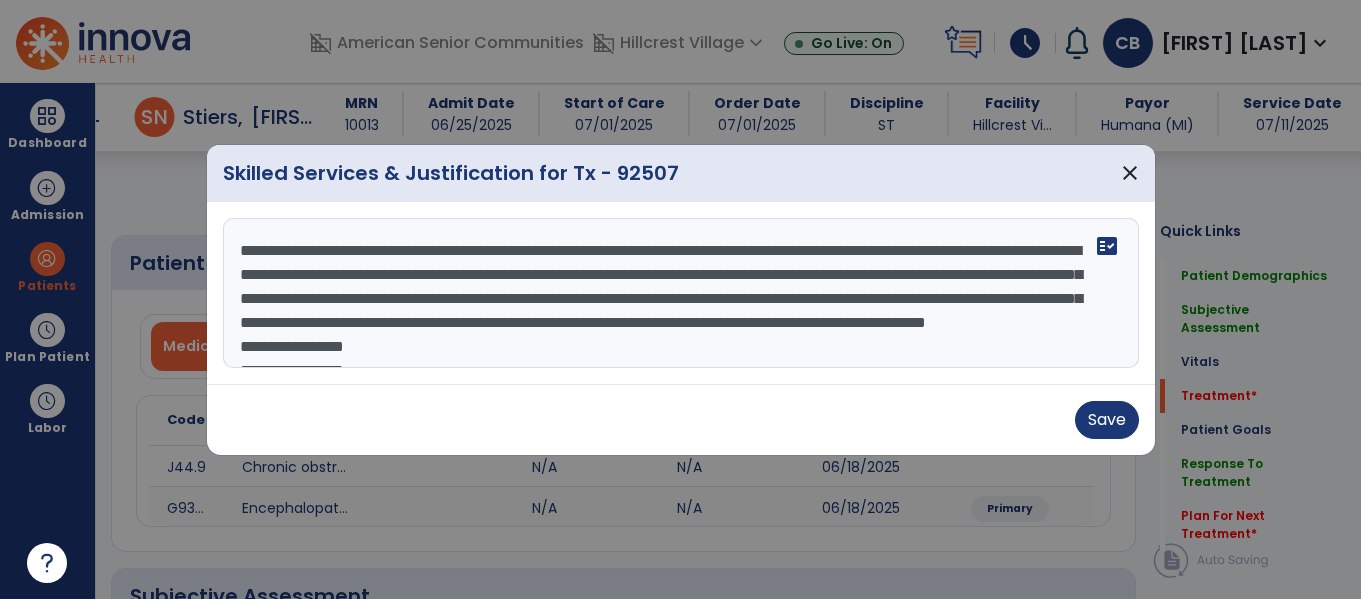 select on "*" 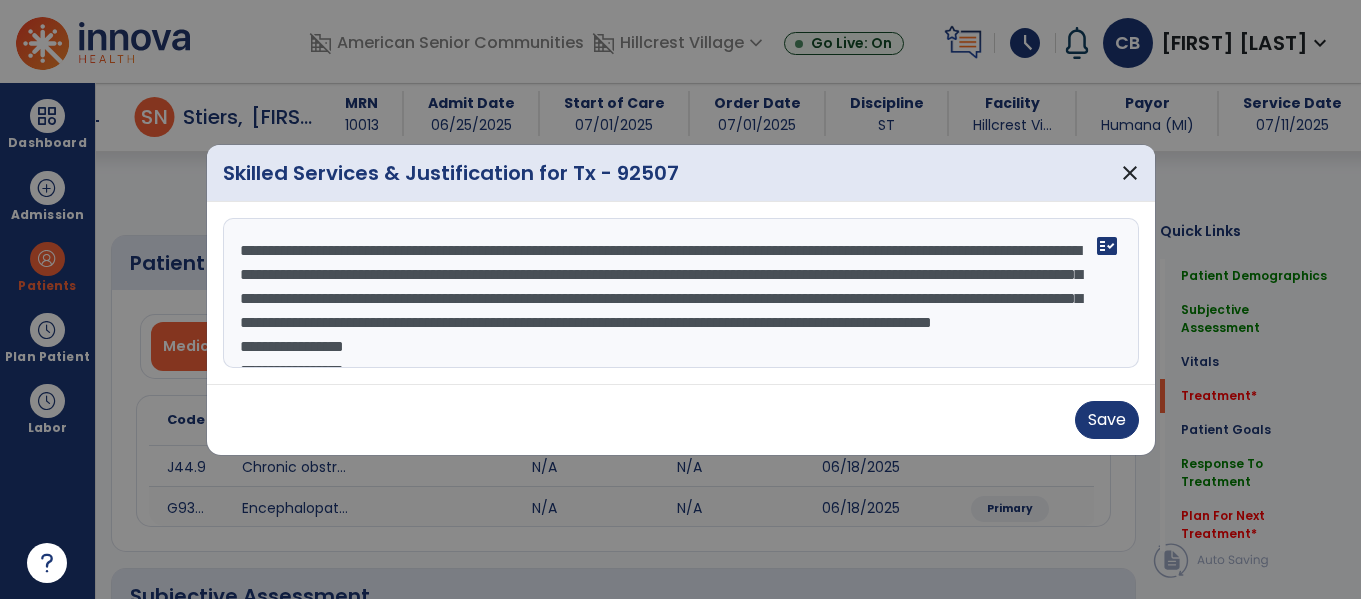 scroll, scrollTop: 0, scrollLeft: 0, axis: both 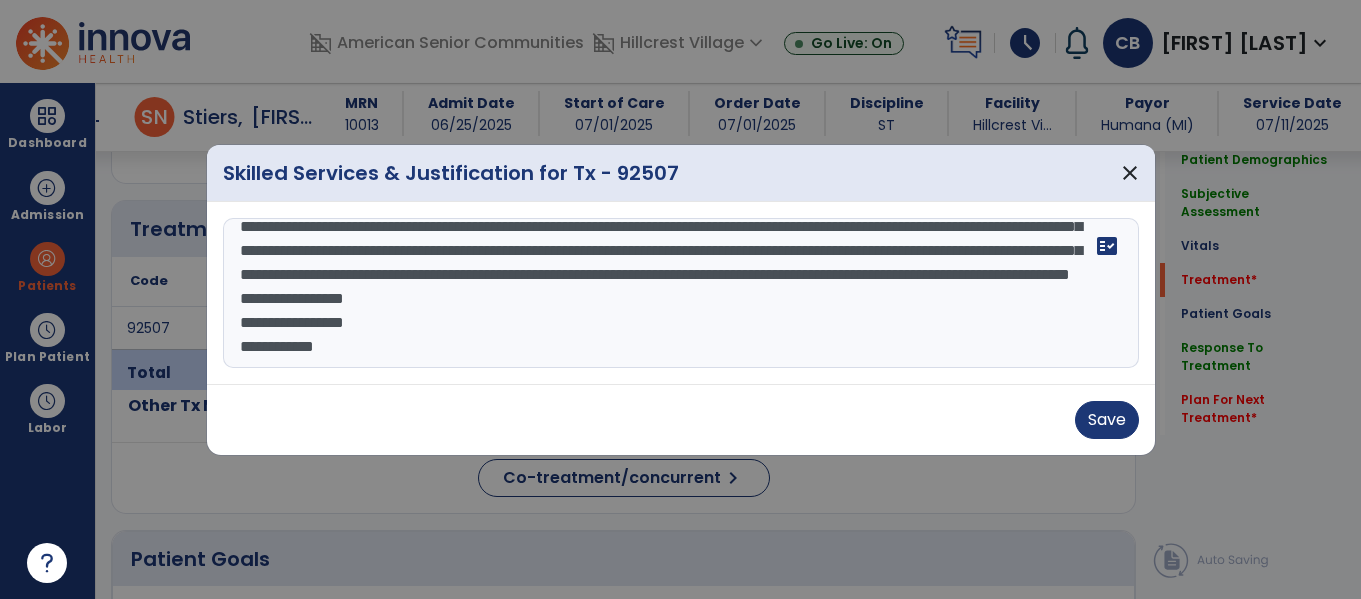 drag, startPoint x: 242, startPoint y: 295, endPoint x: 390, endPoint y: 305, distance: 148.33745 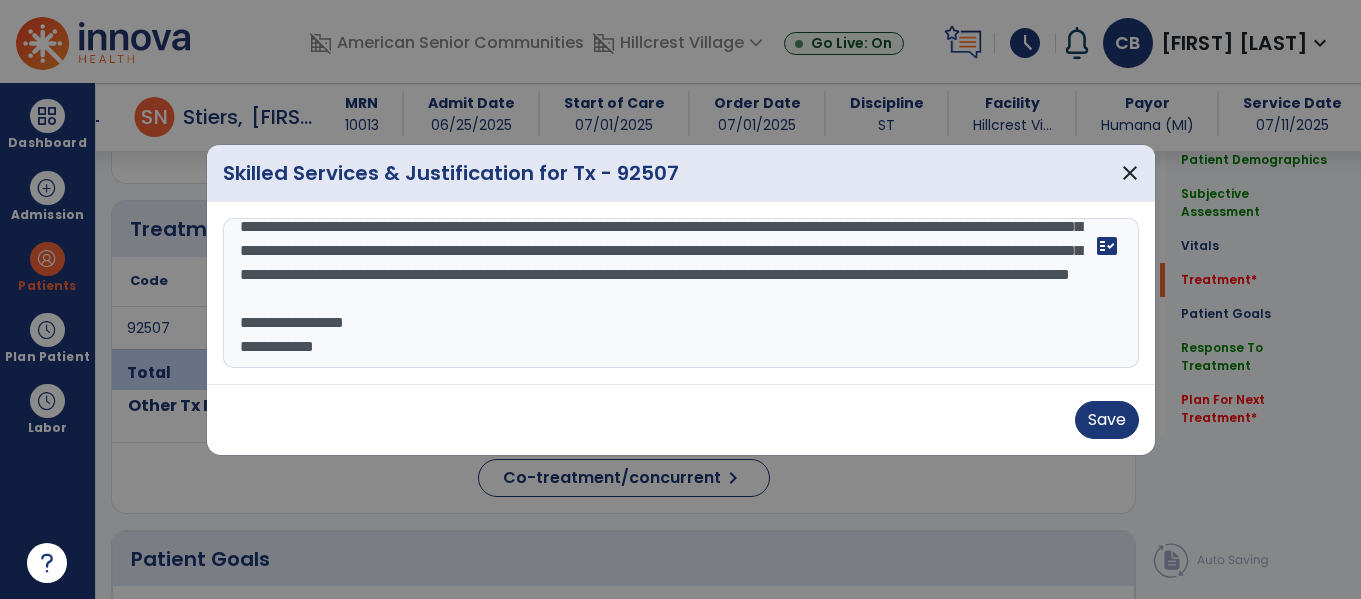 click on "**********" at bounding box center [681, 293] 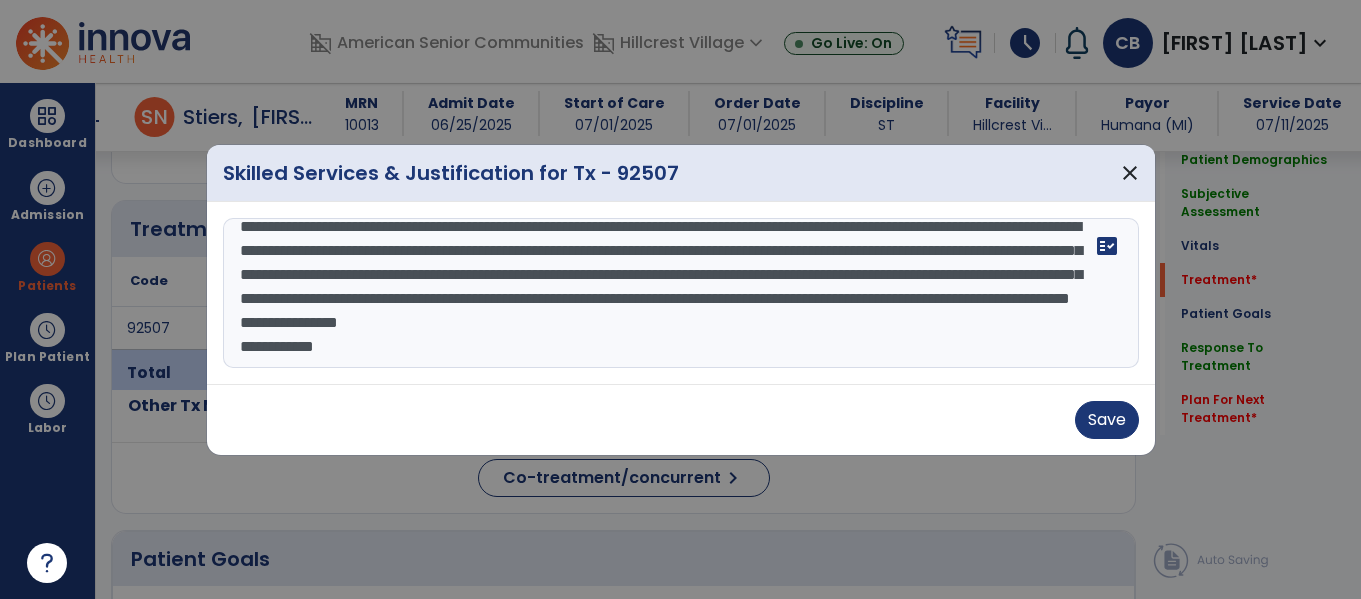 scroll, scrollTop: 72, scrollLeft: 0, axis: vertical 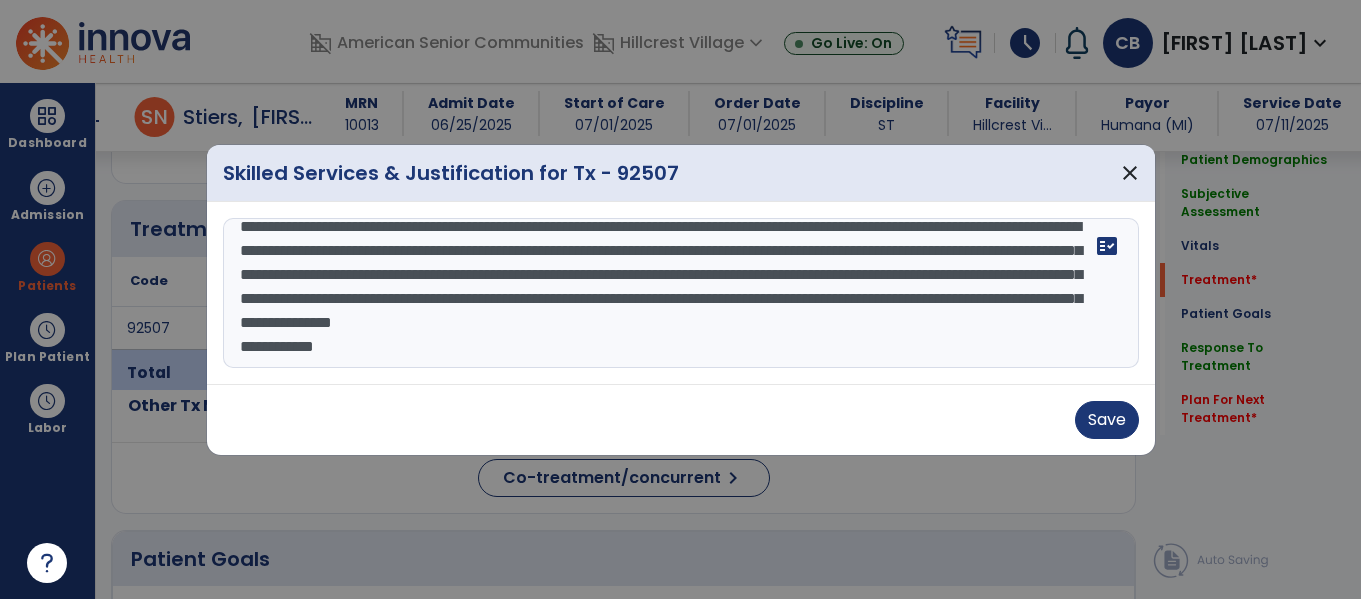 click on "**********" at bounding box center (681, 293) 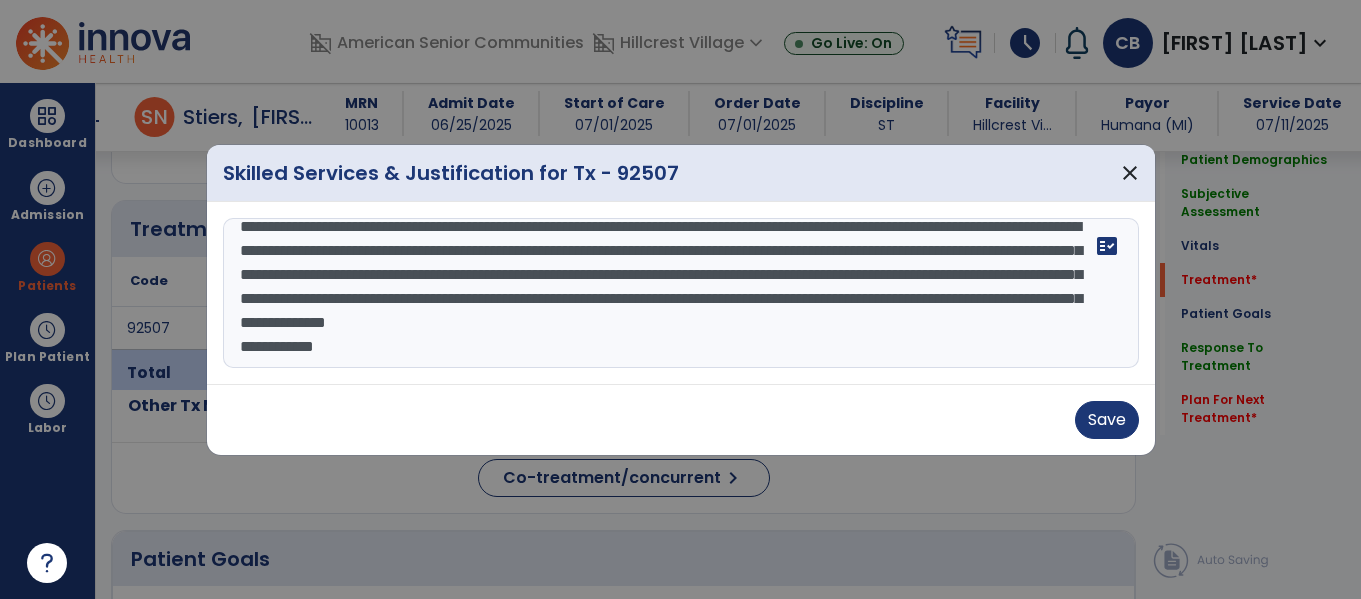 click on "**********" at bounding box center (681, 293) 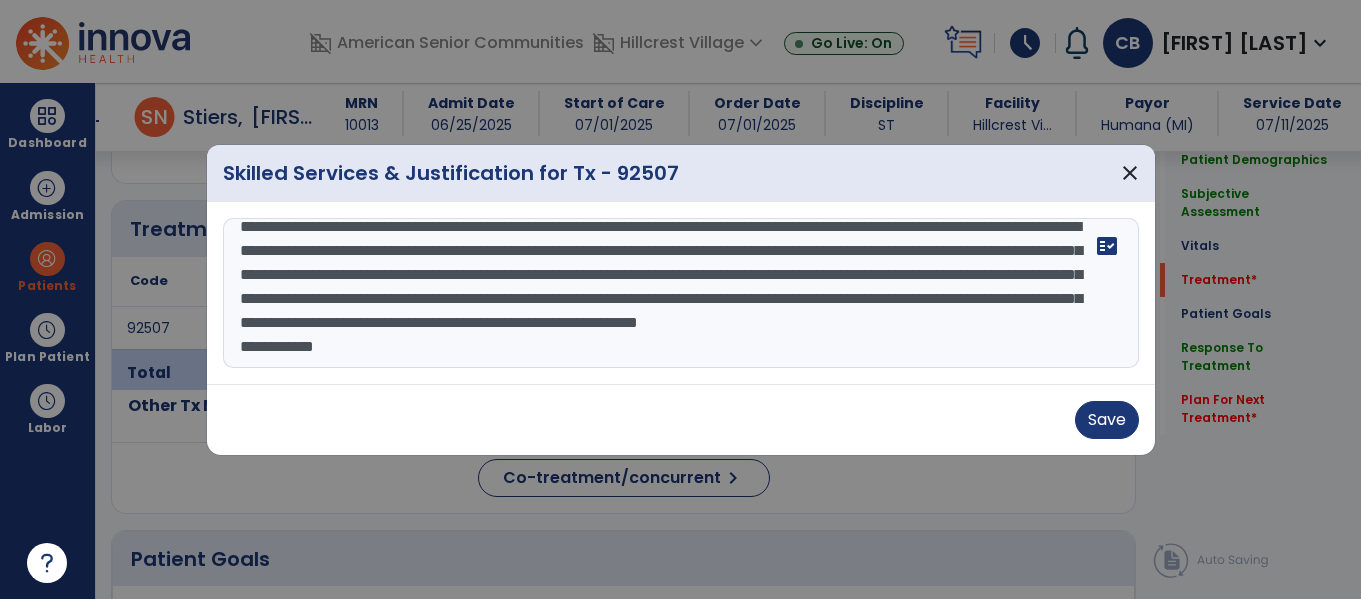 scroll, scrollTop: 72, scrollLeft: 0, axis: vertical 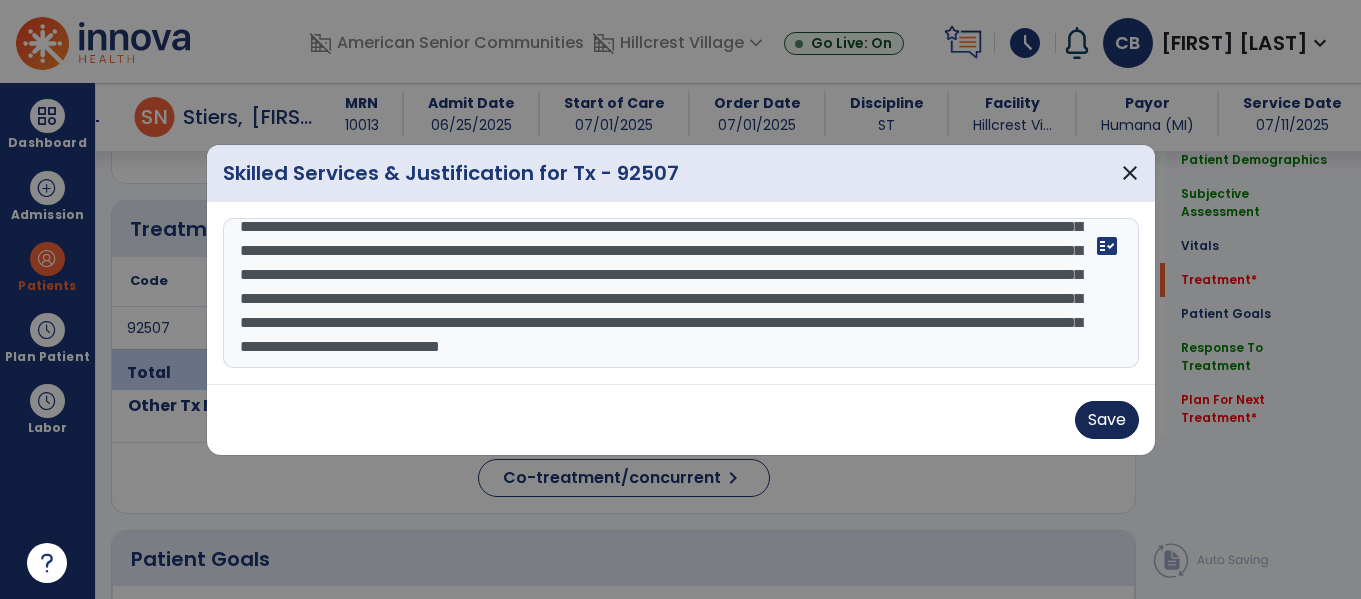 type on "**********" 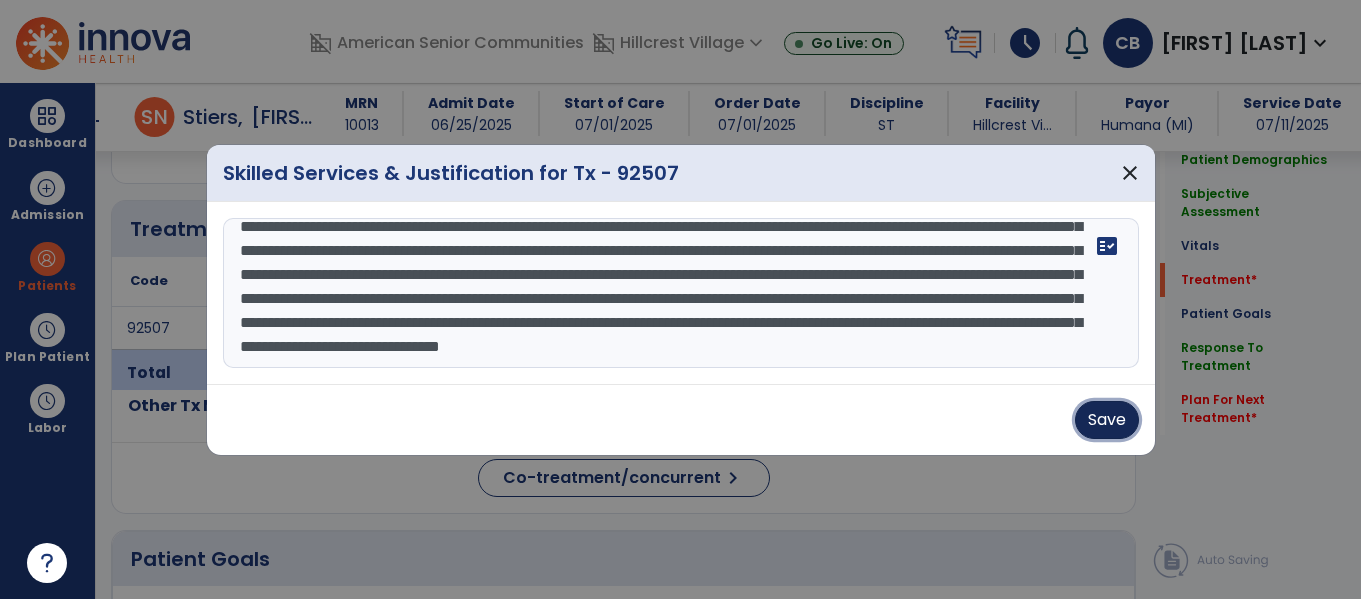 click on "Save" at bounding box center [1107, 420] 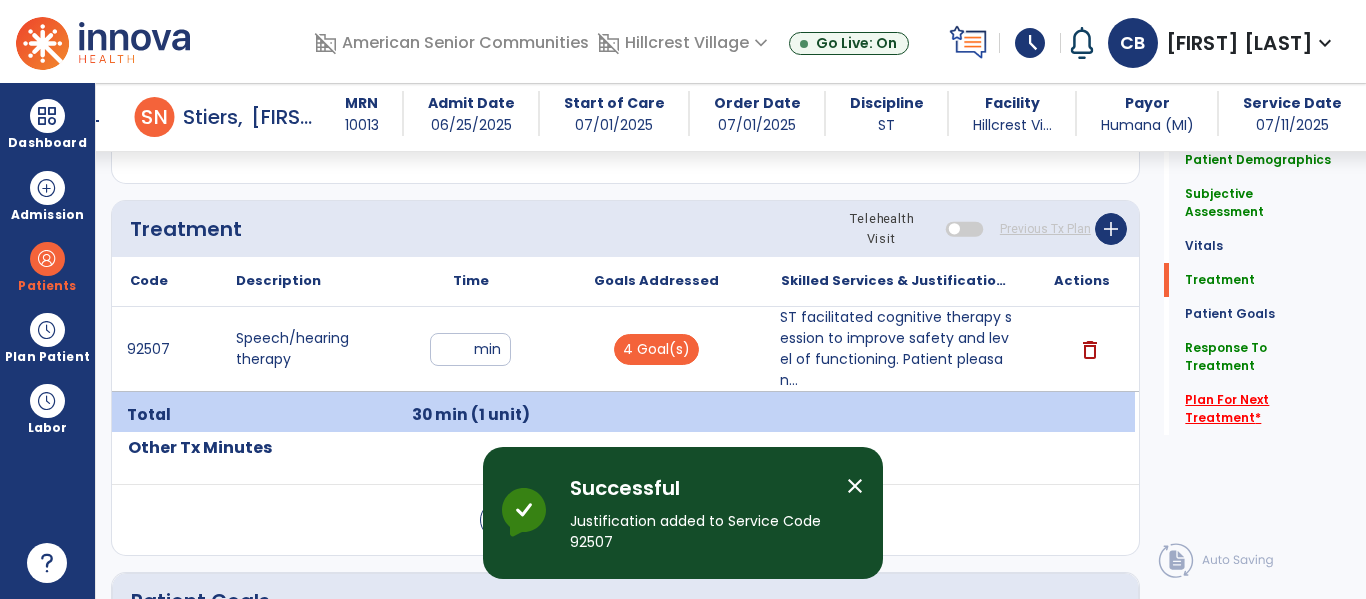 click on "Plan For Next Treatment   *" 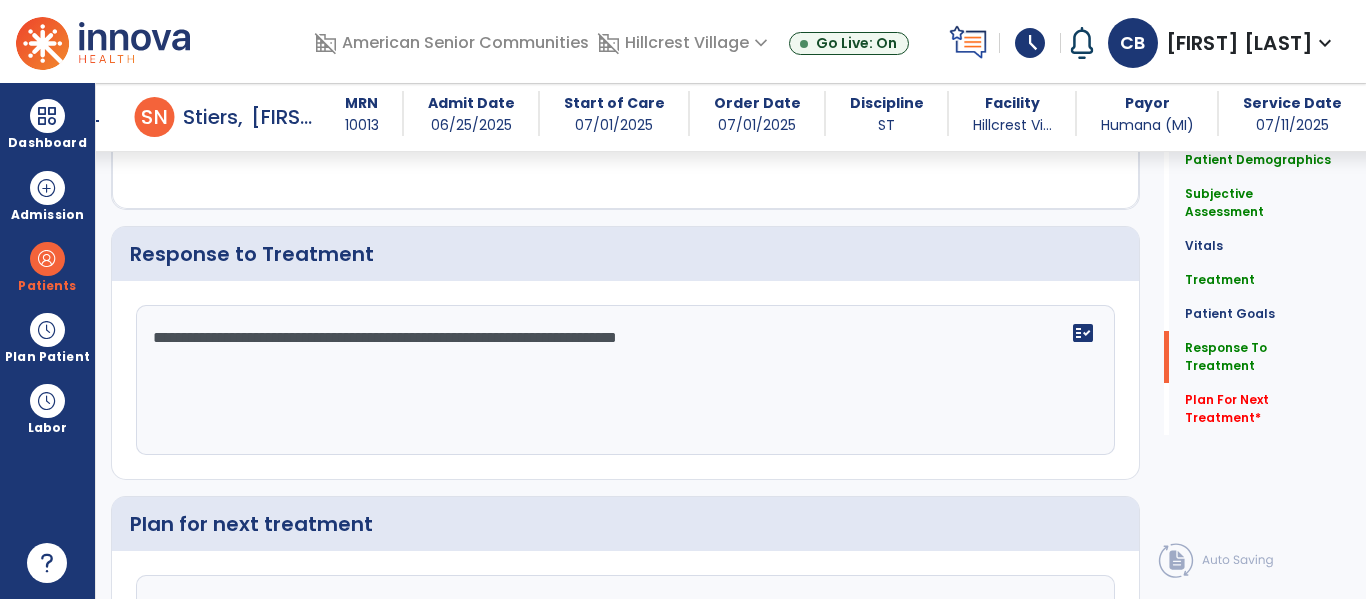 scroll, scrollTop: 2550, scrollLeft: 0, axis: vertical 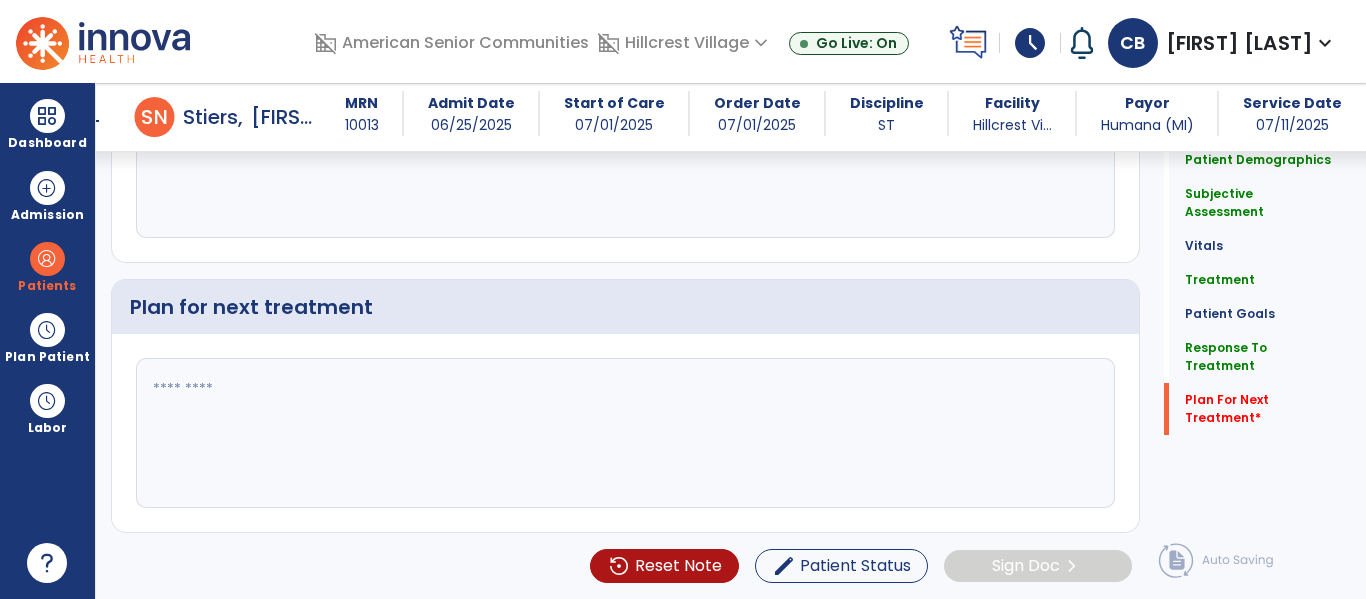 click 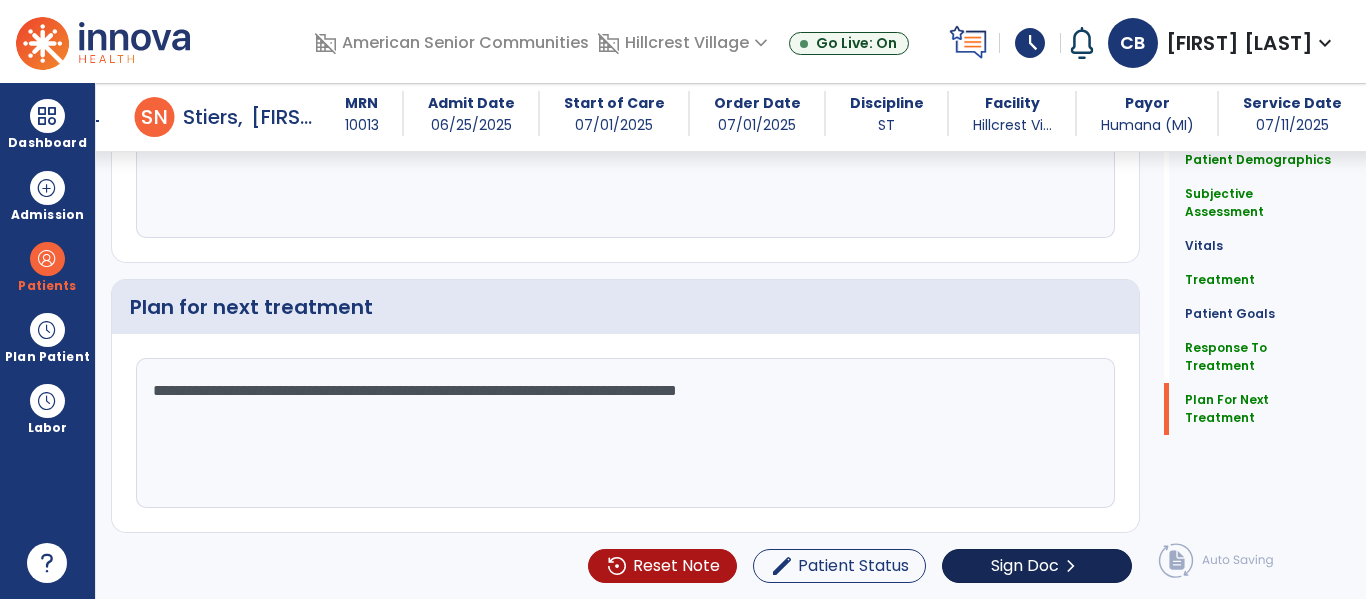 type on "**********" 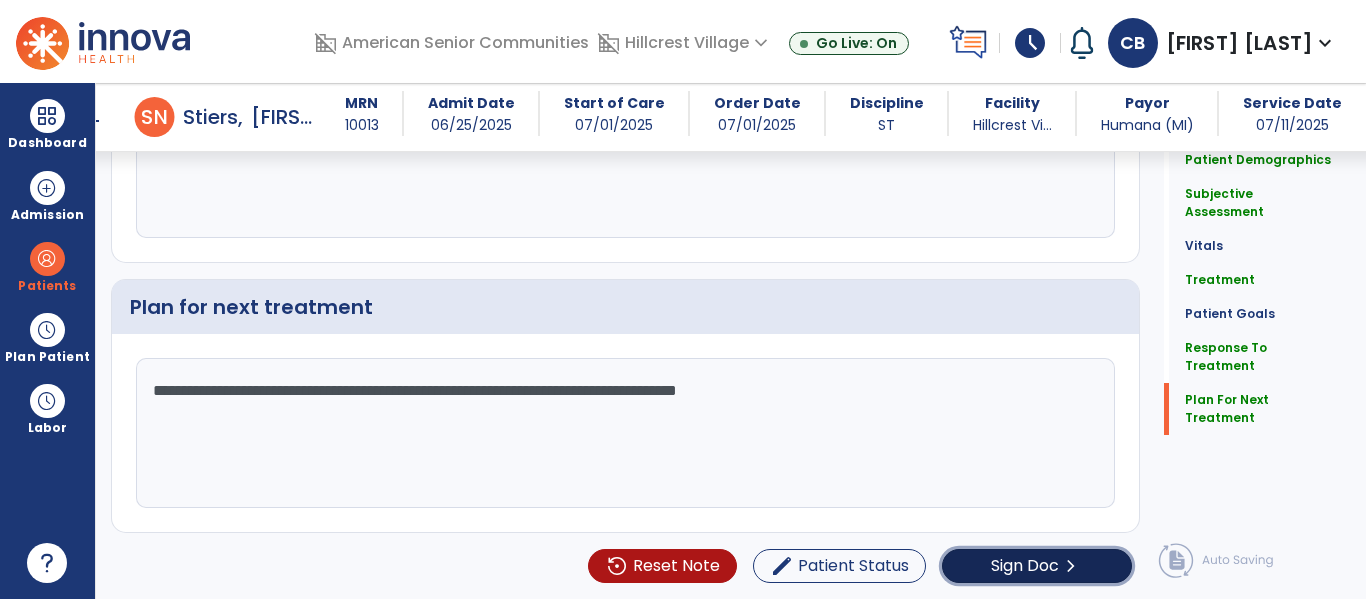 click on "Sign Doc" 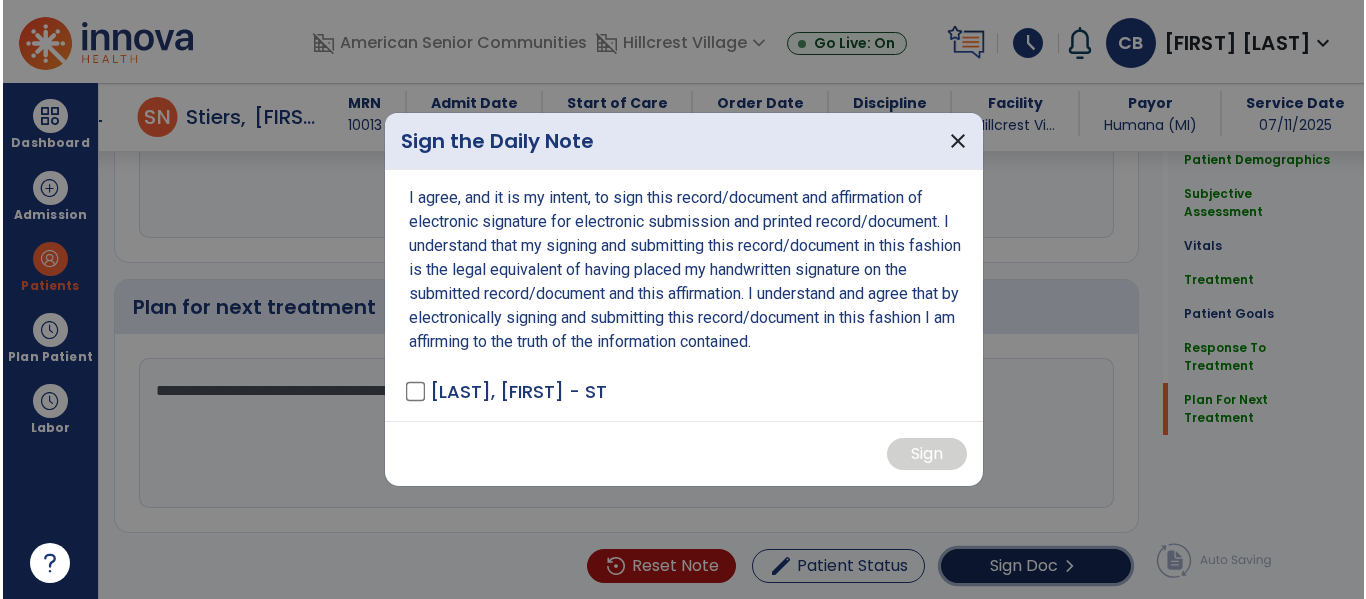 scroll, scrollTop: 2550, scrollLeft: 0, axis: vertical 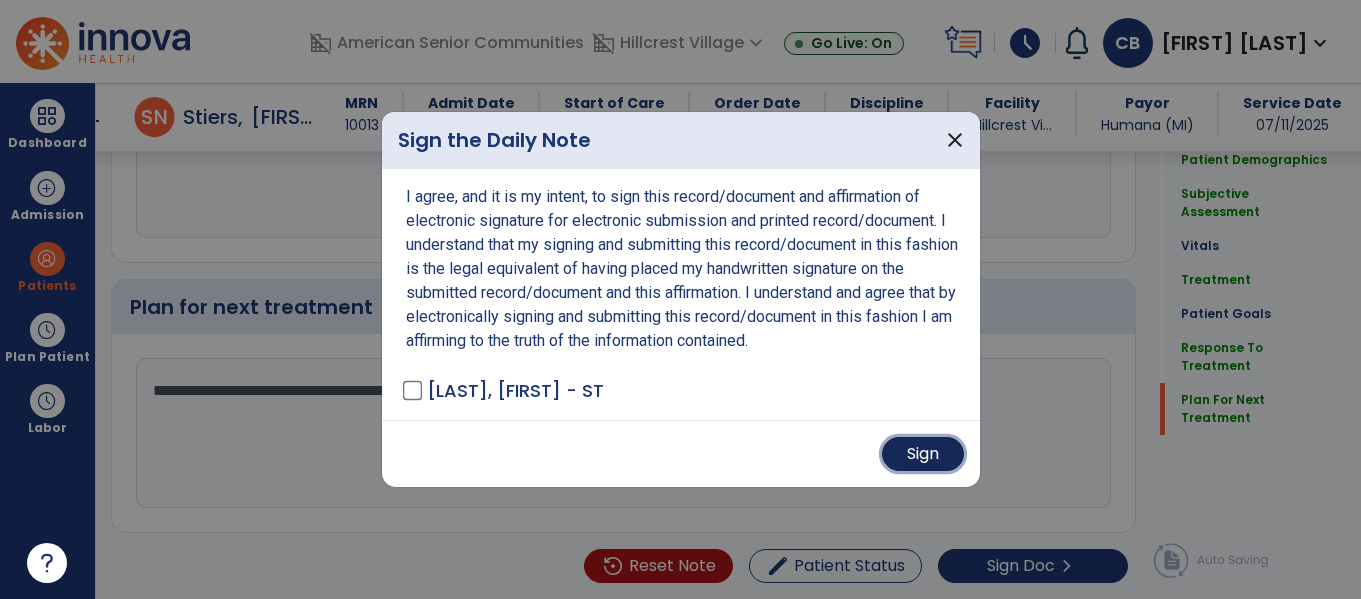 click on "Sign" at bounding box center (923, 454) 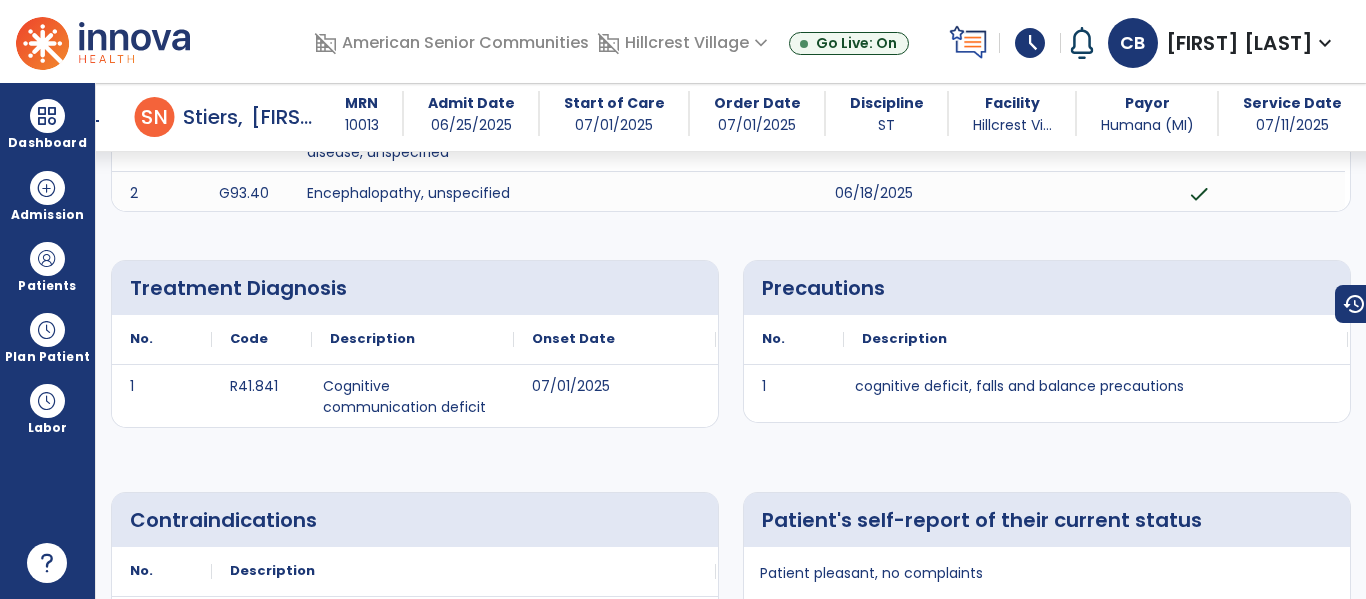 scroll, scrollTop: 0, scrollLeft: 0, axis: both 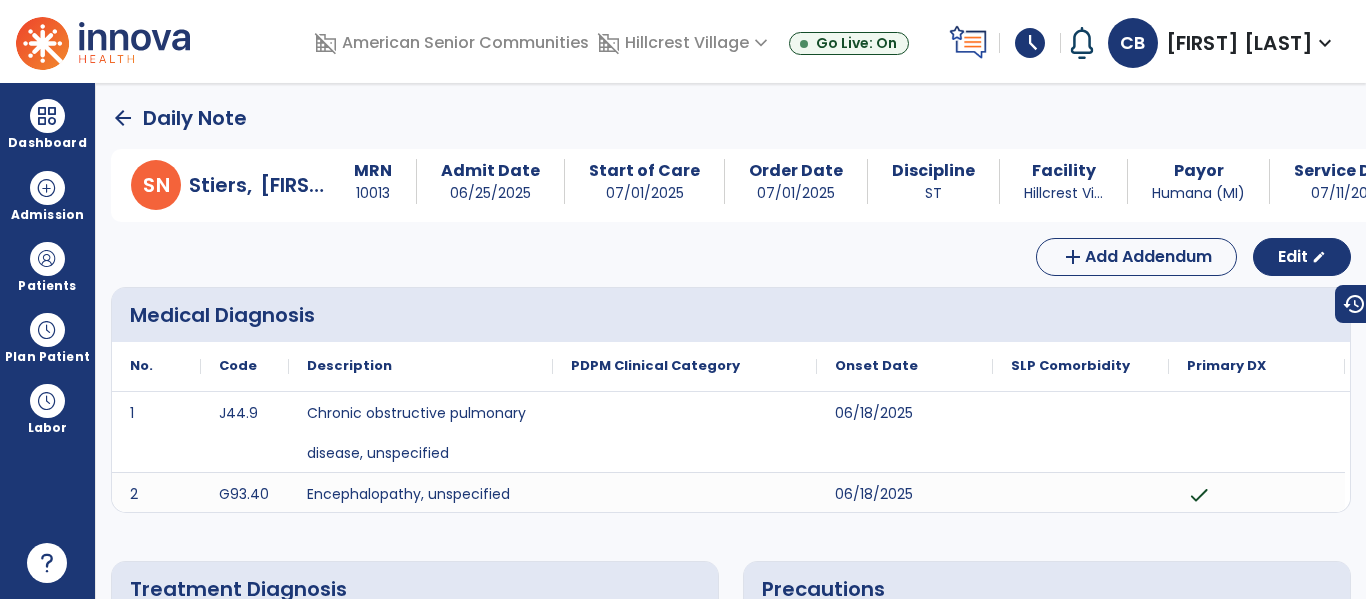 click on "arrow_back" 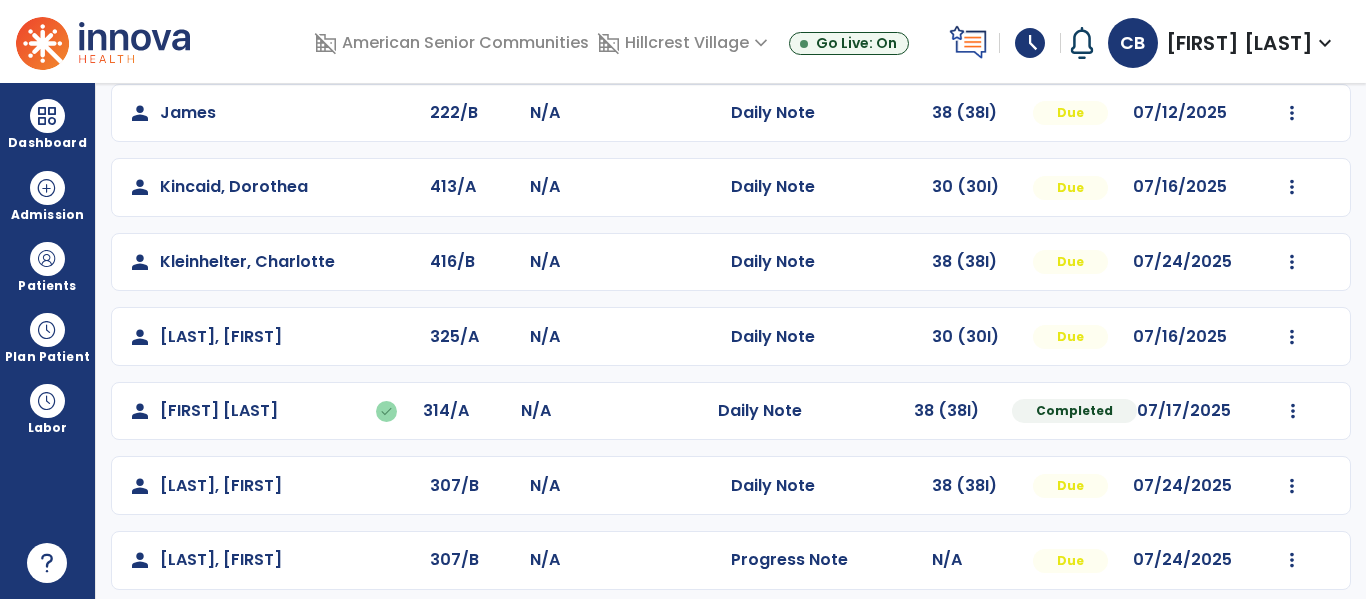 scroll, scrollTop: 544, scrollLeft: 0, axis: vertical 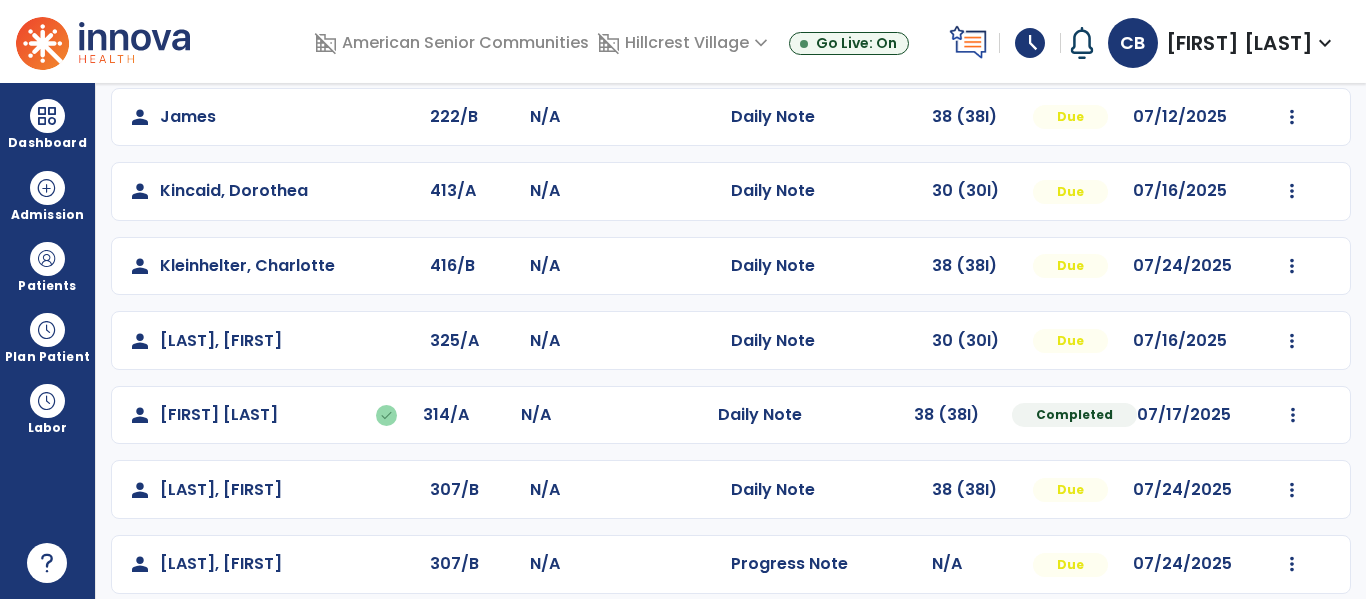 click on "Mark Visit As Complete   Reset Note   Open Document   G + C Mins" 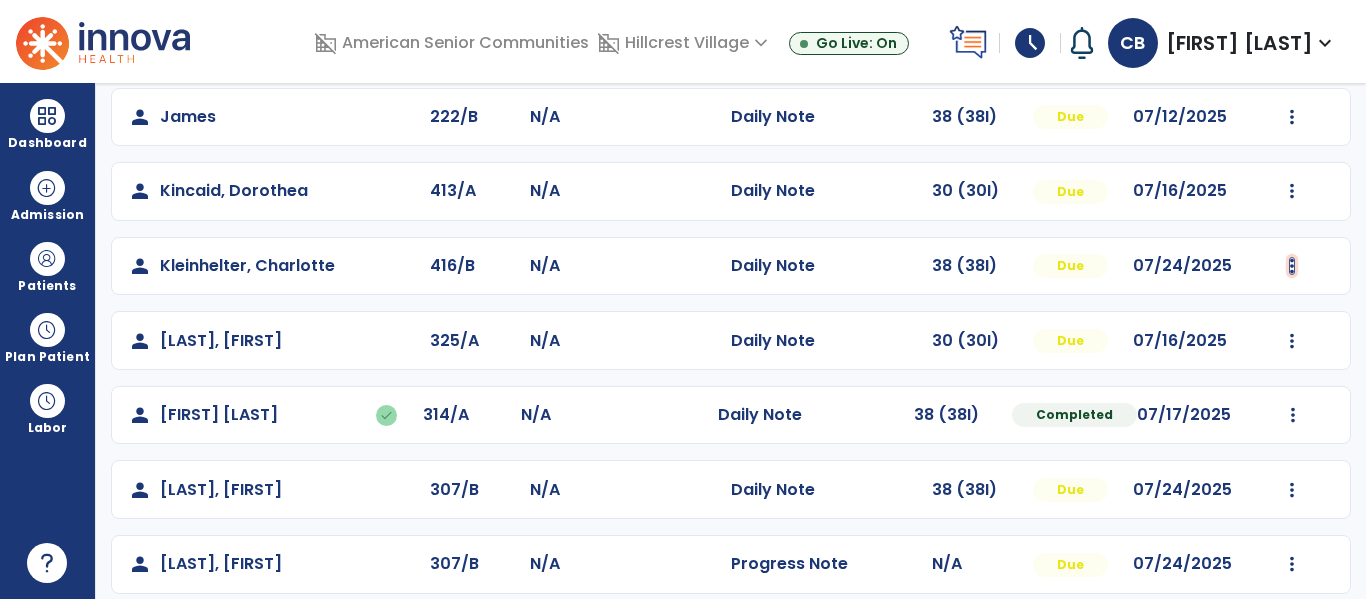 click at bounding box center [1293, -256] 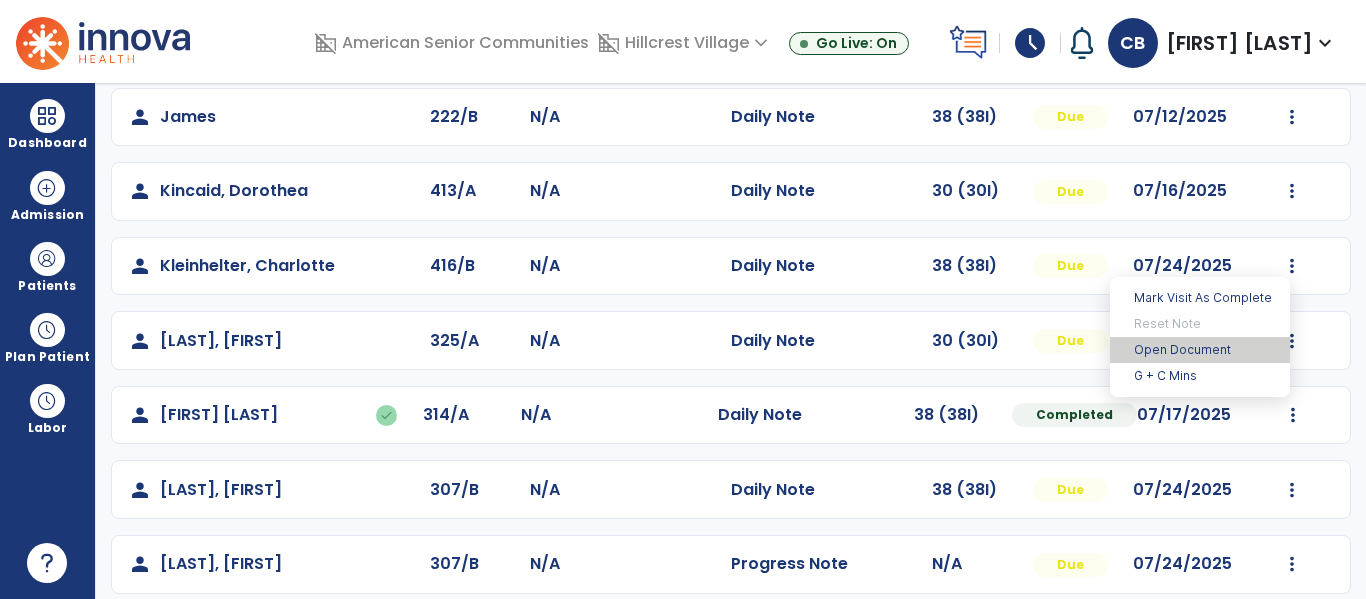 click on "Open Document" at bounding box center [1200, 350] 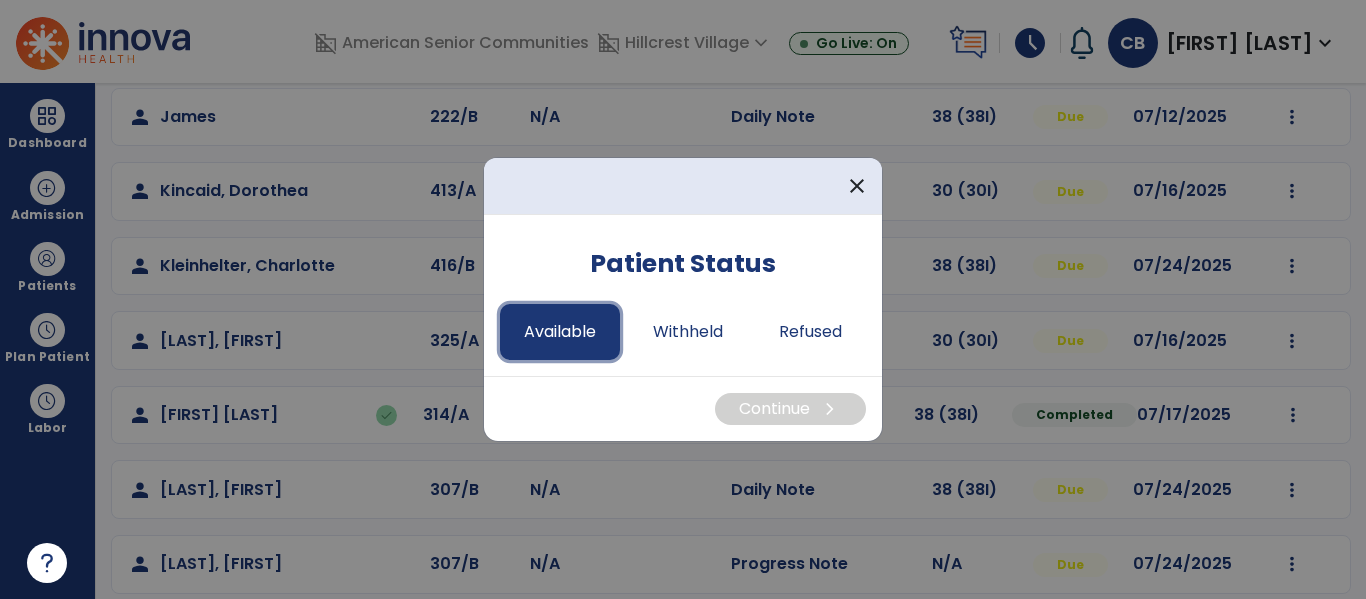 click on "Available" at bounding box center [560, 332] 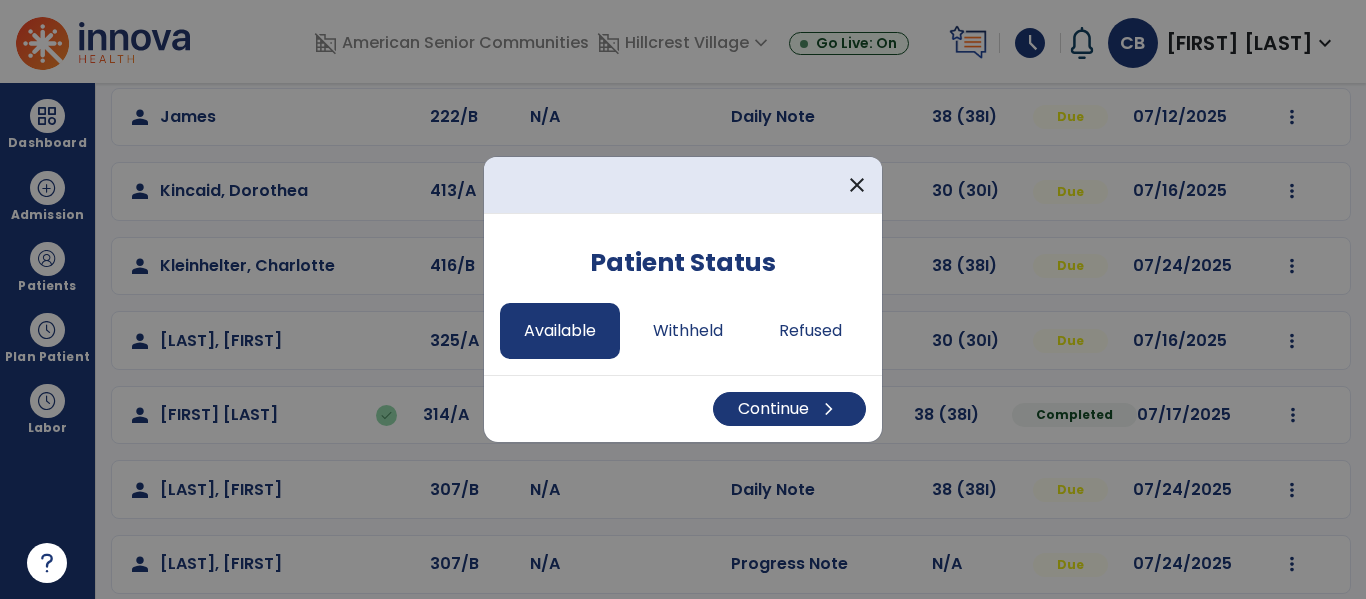 click on "Continue   chevron_right" at bounding box center [683, 408] 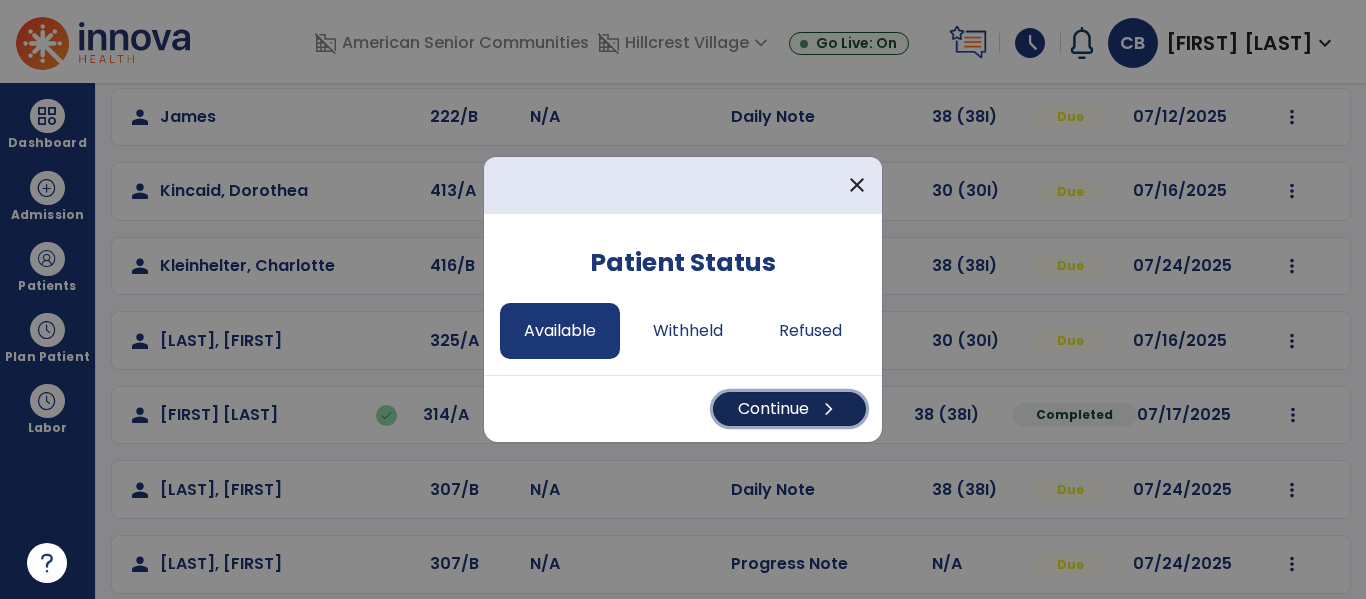 click on "Continue   chevron_right" at bounding box center [789, 409] 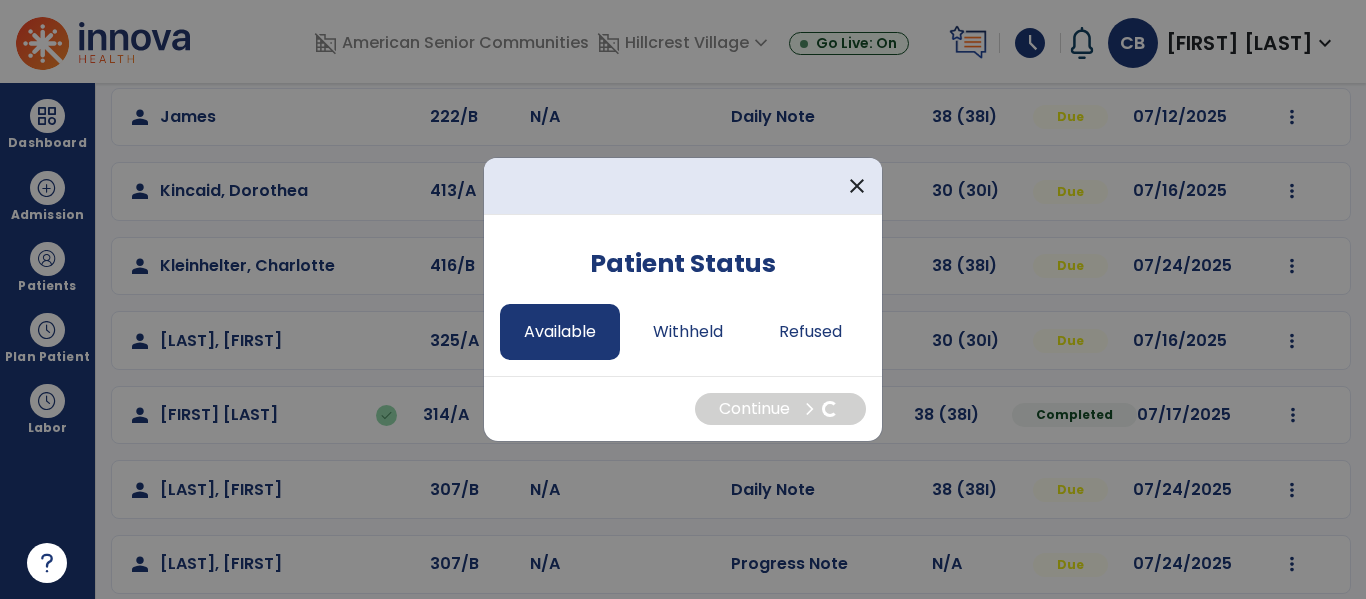 select on "*" 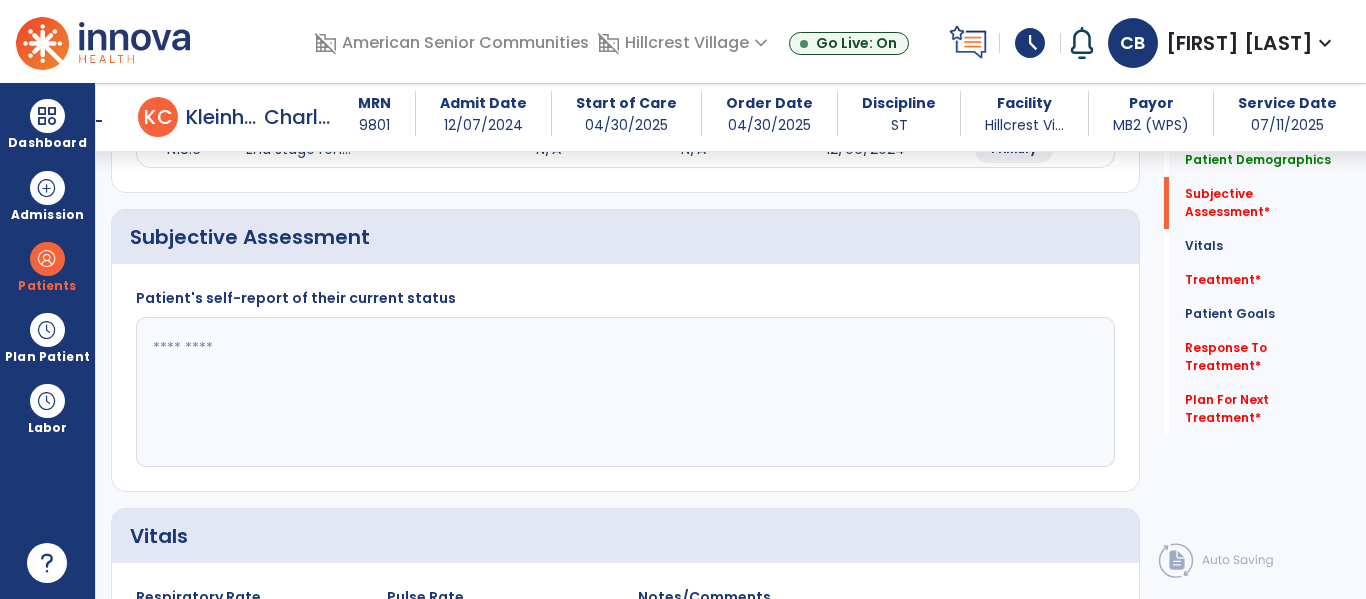 scroll, scrollTop: 396, scrollLeft: 0, axis: vertical 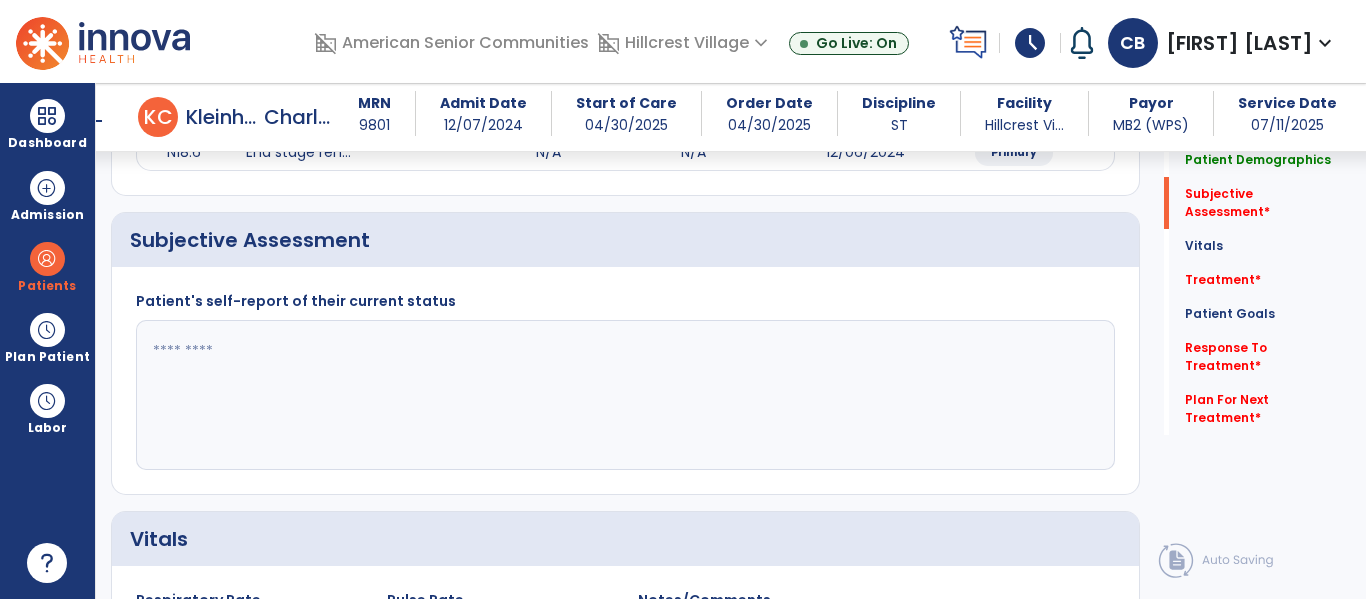 click 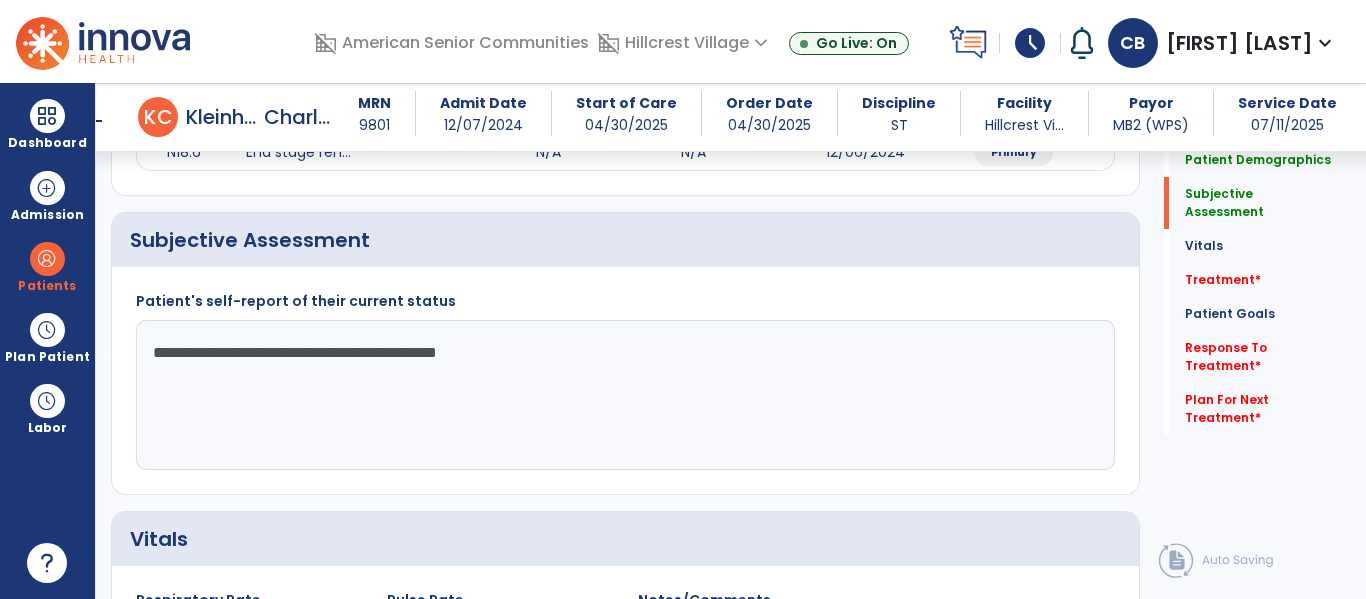 type on "**********" 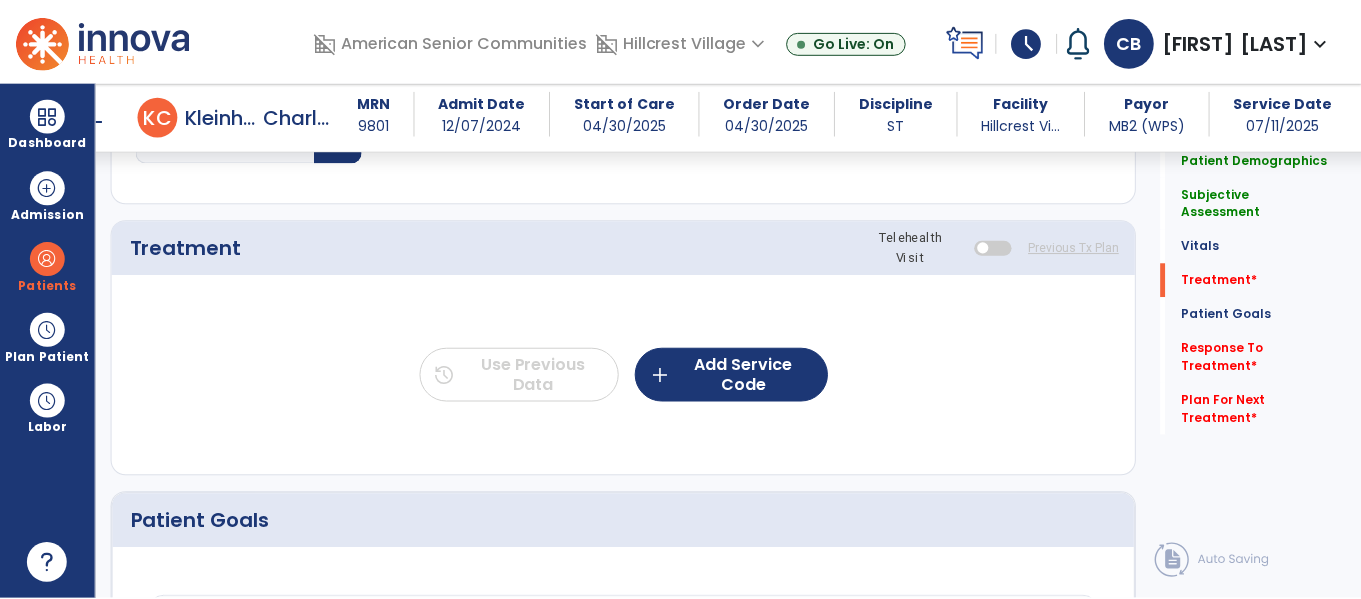 scroll, scrollTop: 1111, scrollLeft: 0, axis: vertical 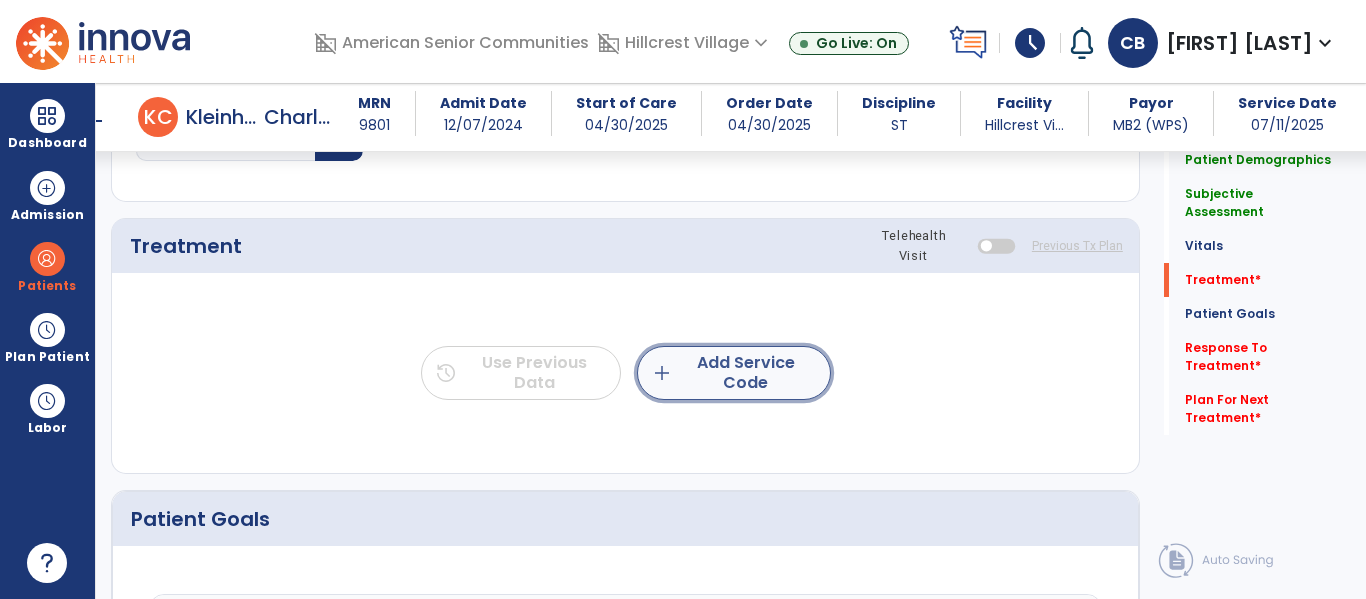 click on "add  Add Service Code" 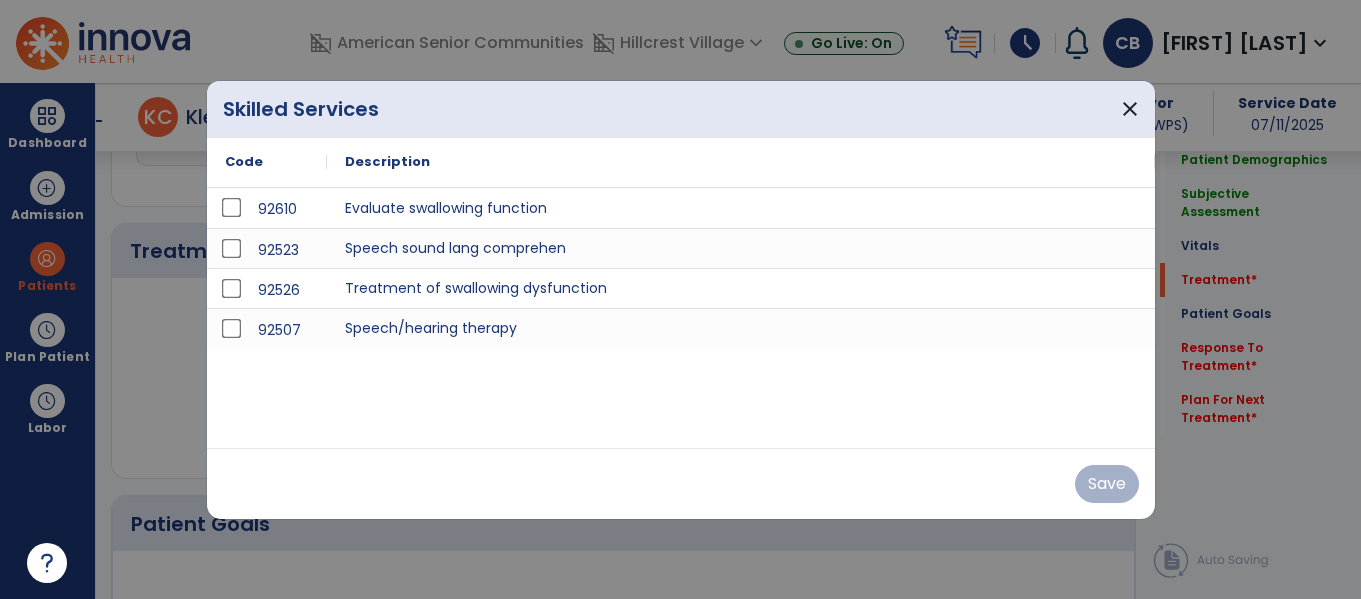 scroll, scrollTop: 1111, scrollLeft: 0, axis: vertical 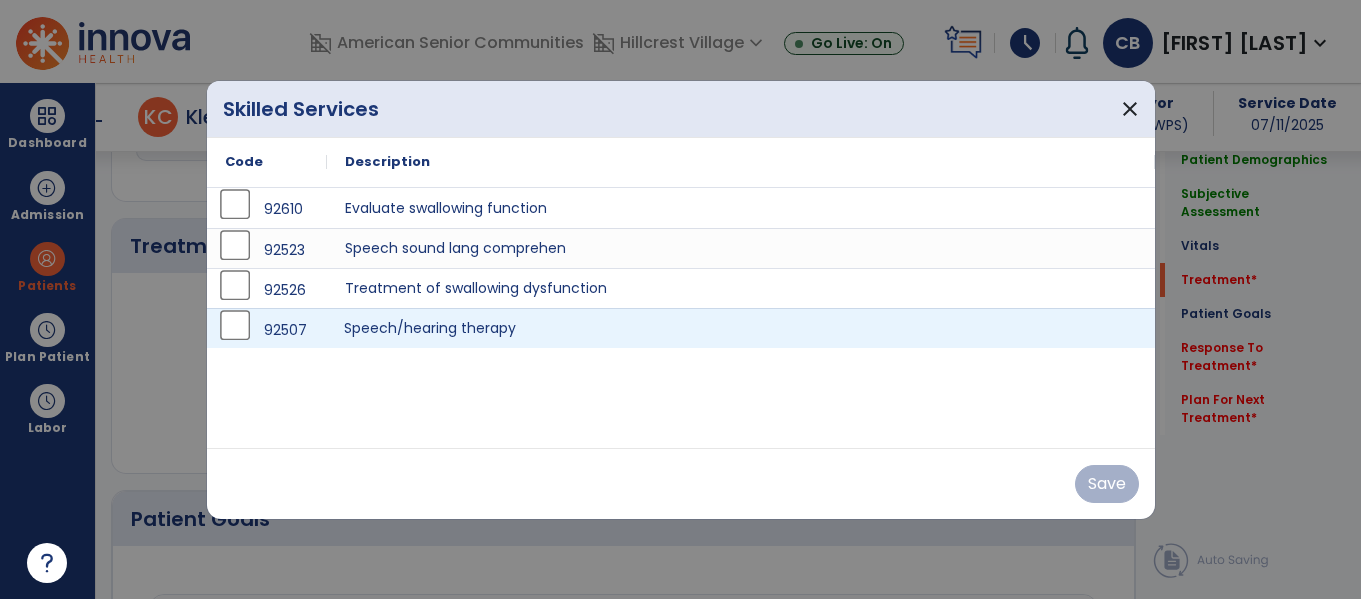 click on "Speech/hearing therapy" at bounding box center [741, 328] 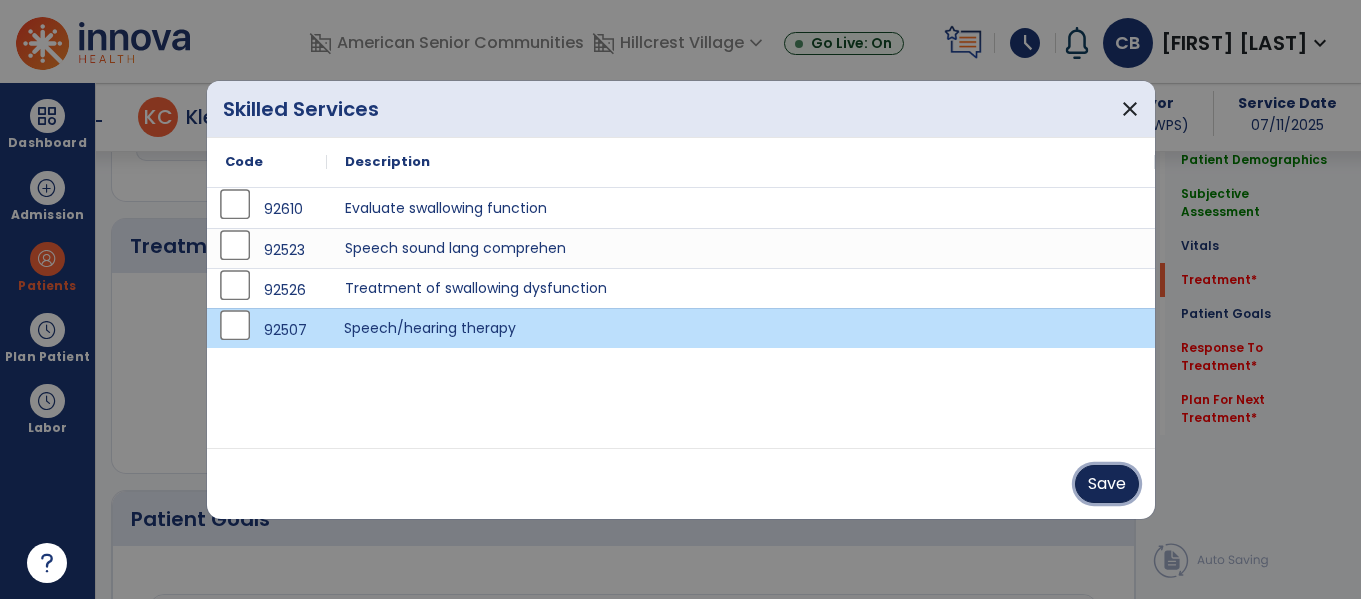 click on "Save" at bounding box center [1107, 484] 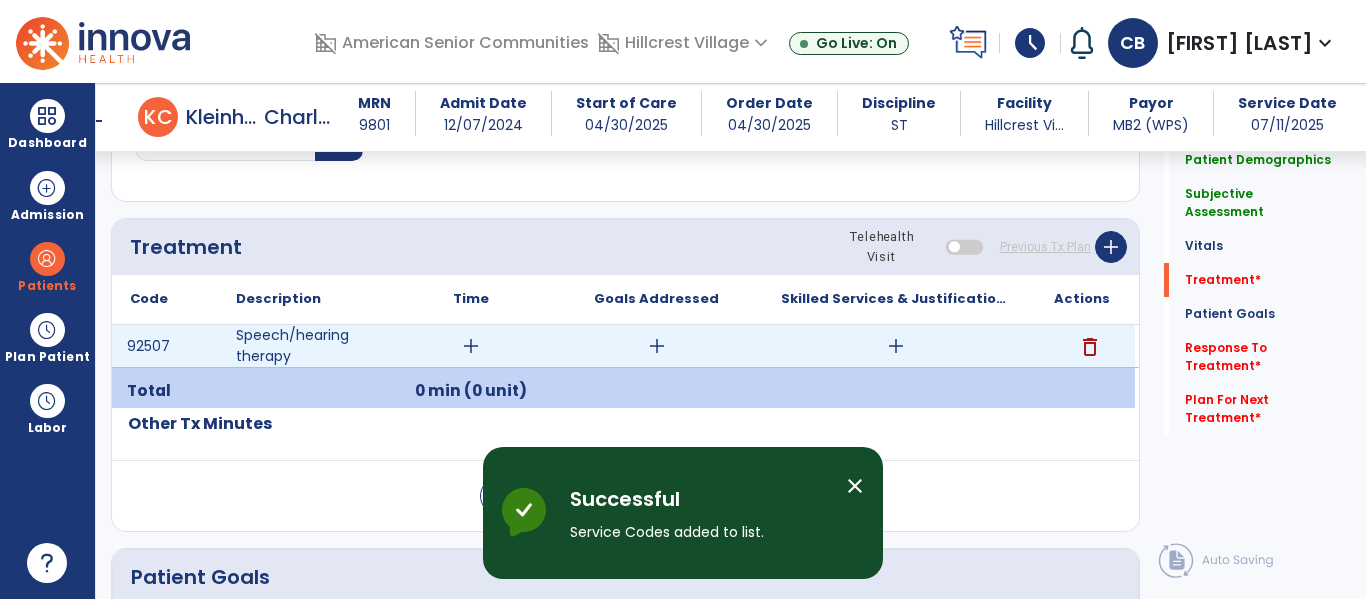 click on "add" at bounding box center [471, 346] 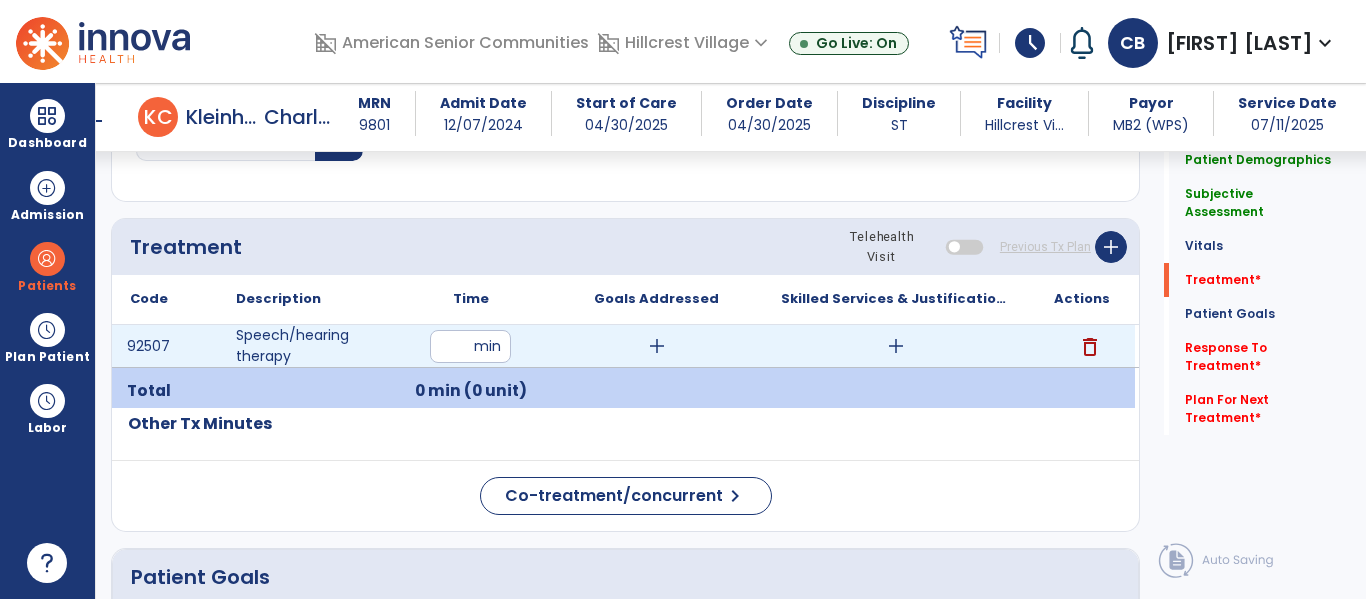 type on "**" 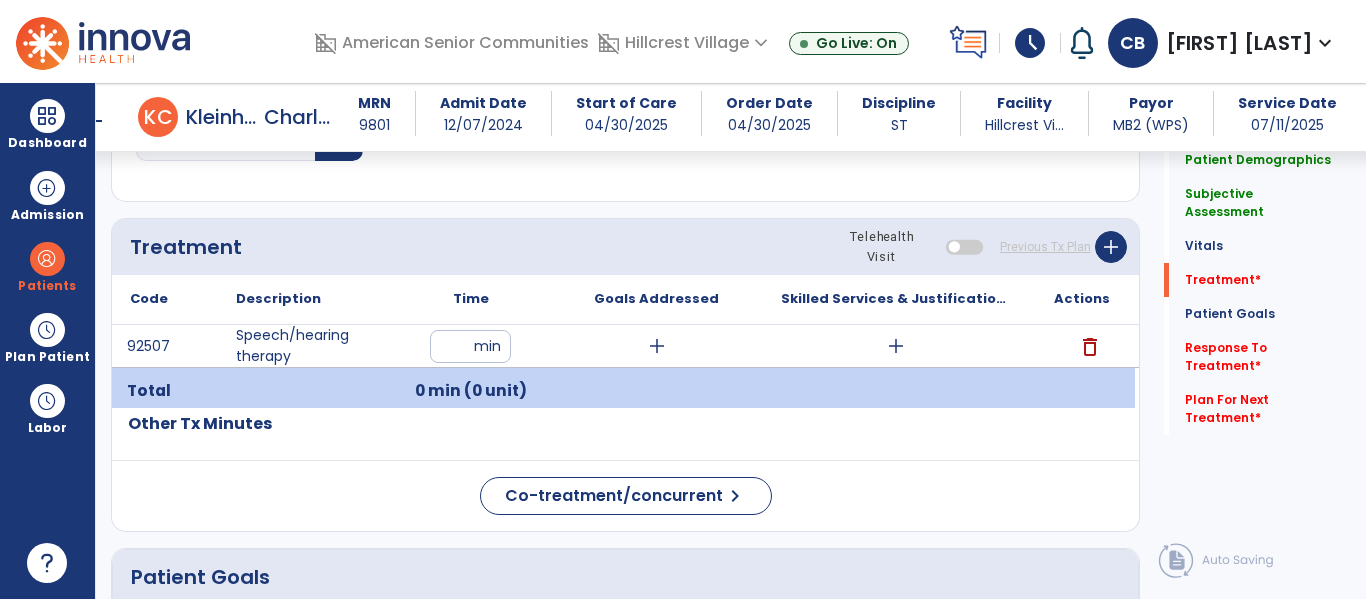 click on "Treatment Telehealth Visit  Previous Tx Plan   add" 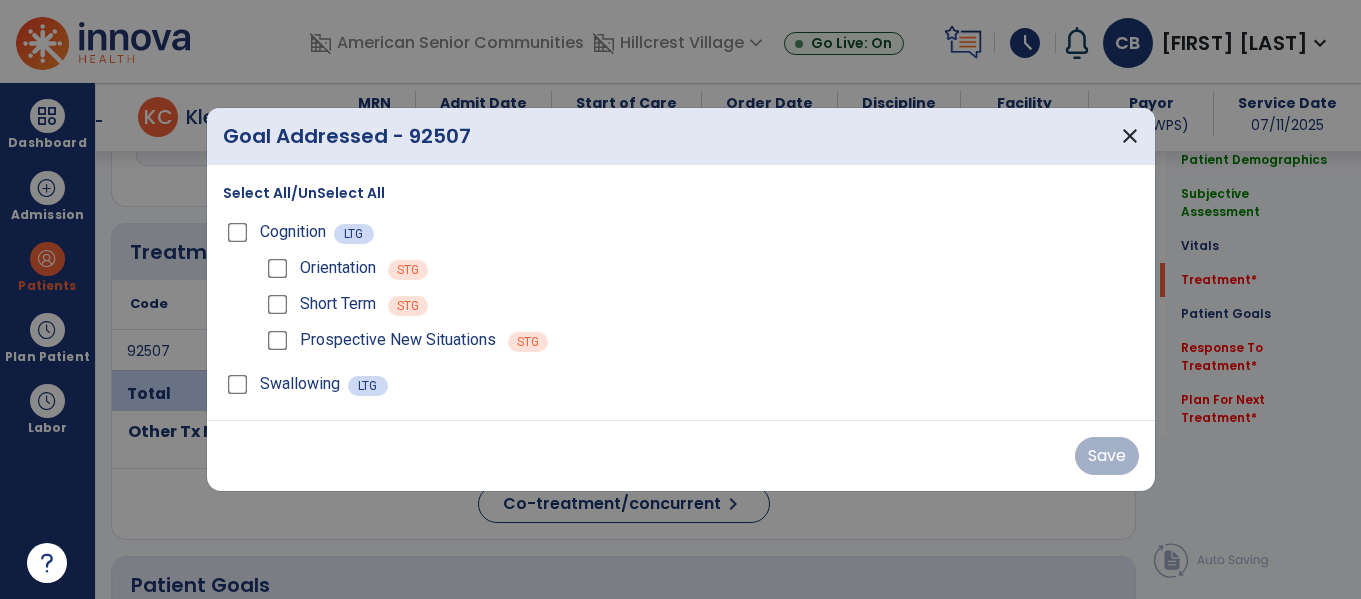 scroll, scrollTop: 1111, scrollLeft: 0, axis: vertical 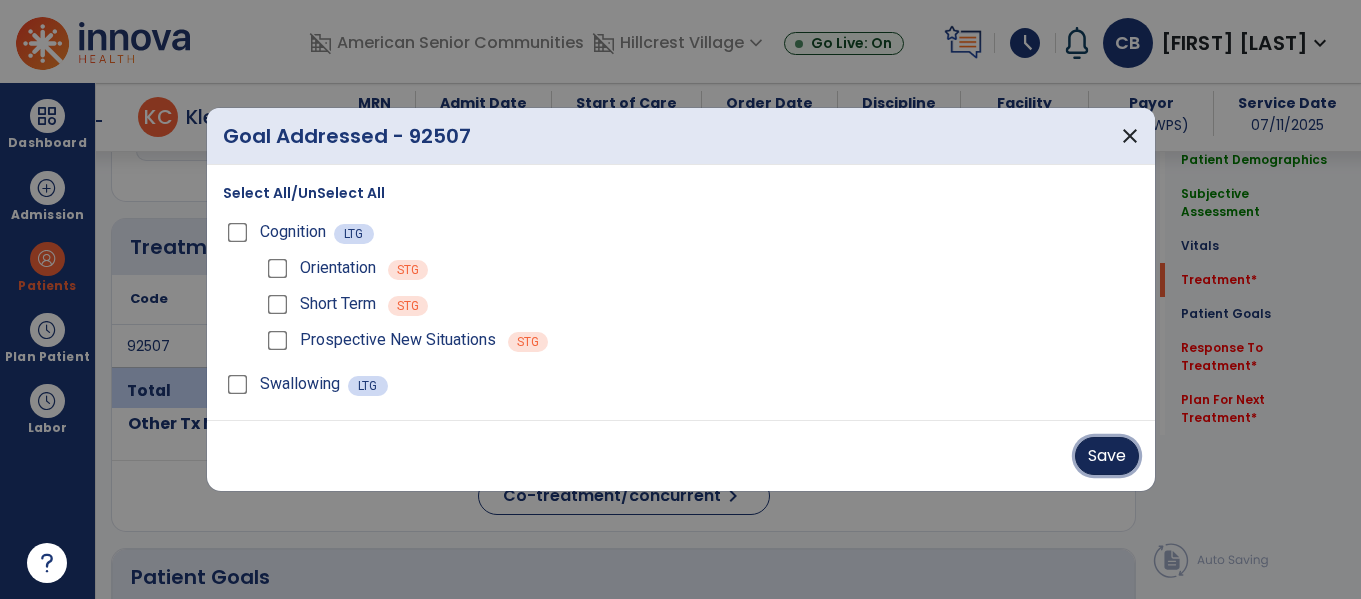 click on "Save" at bounding box center (1107, 456) 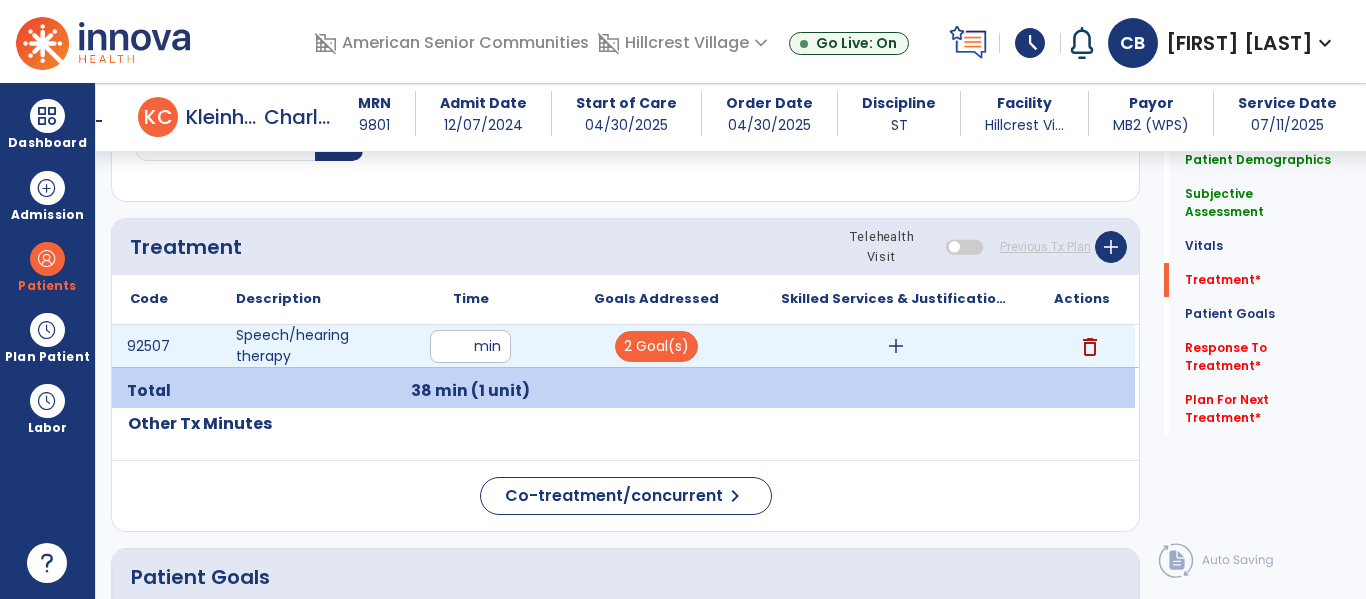 click on "add" at bounding box center (896, 346) 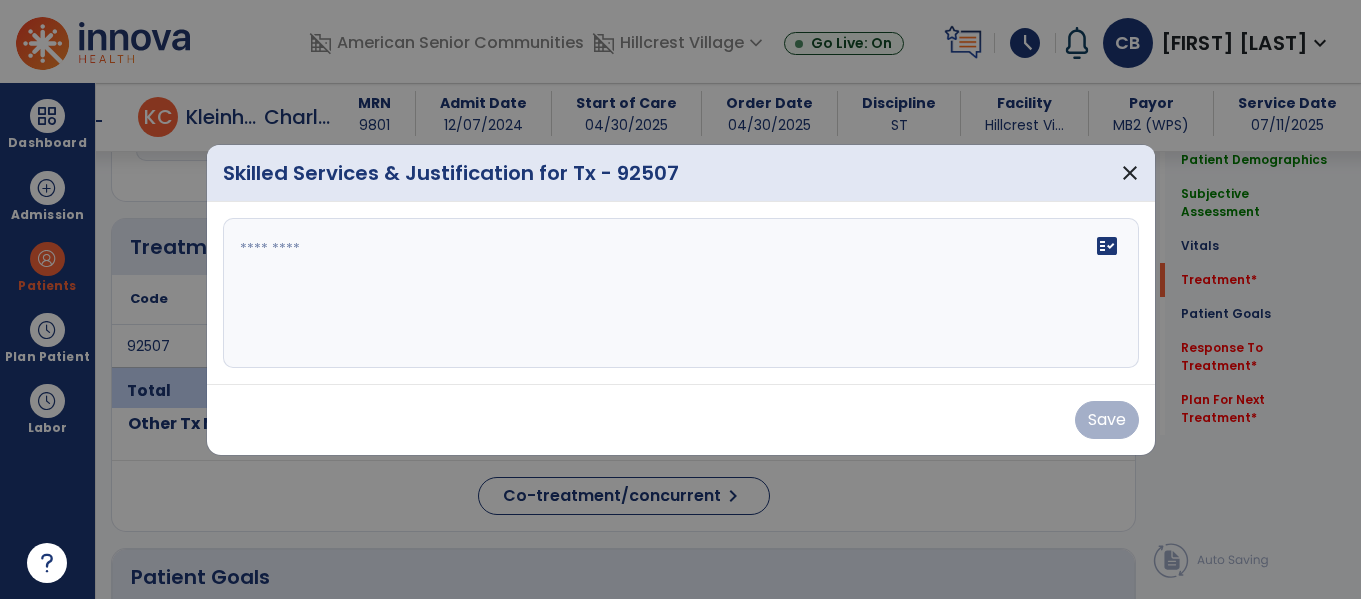 scroll, scrollTop: 1111, scrollLeft: 0, axis: vertical 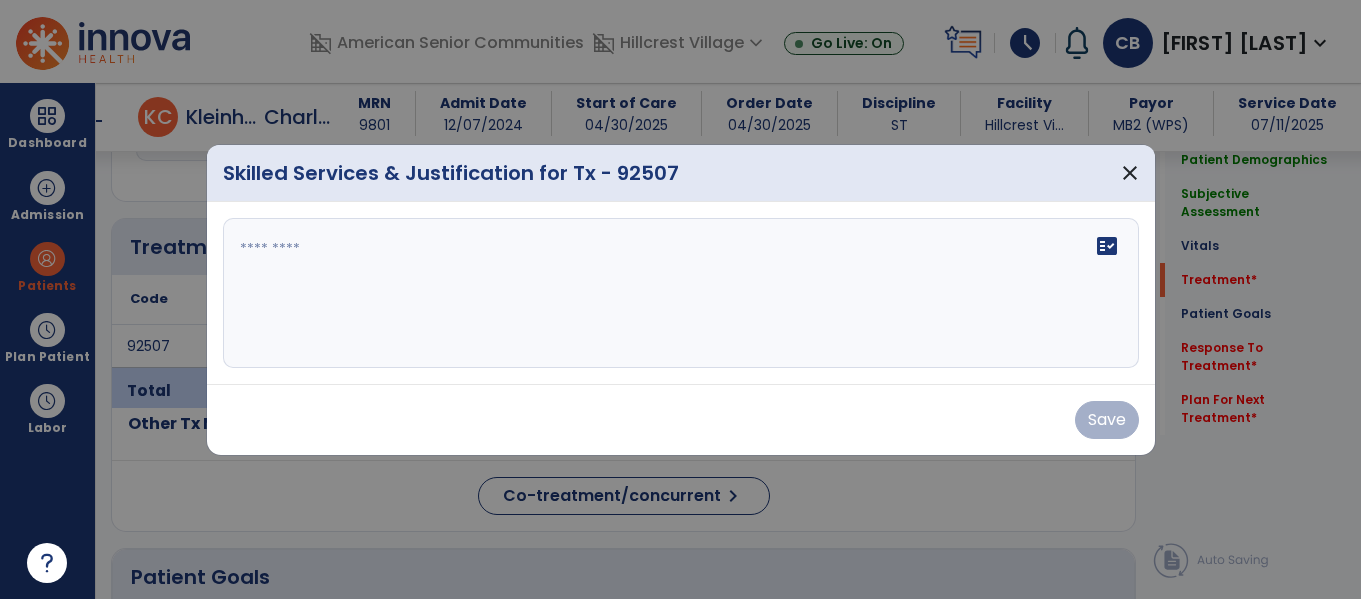 click on "fact_check" at bounding box center [681, 293] 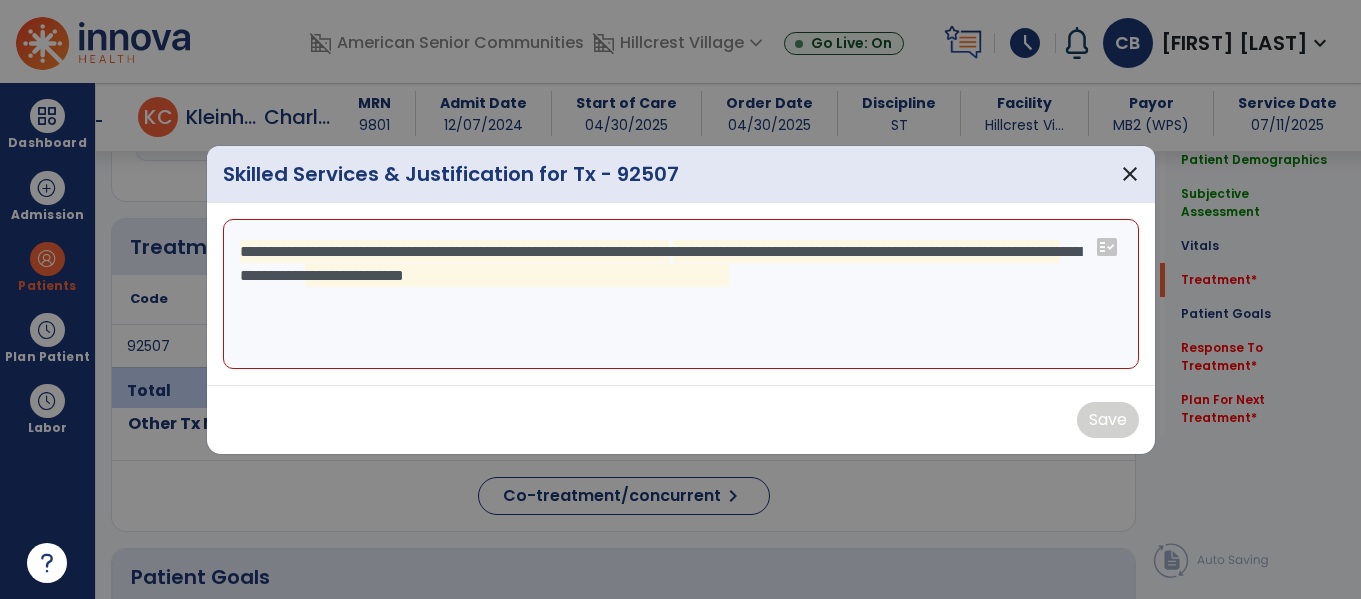 click on "**********" at bounding box center [681, 294] 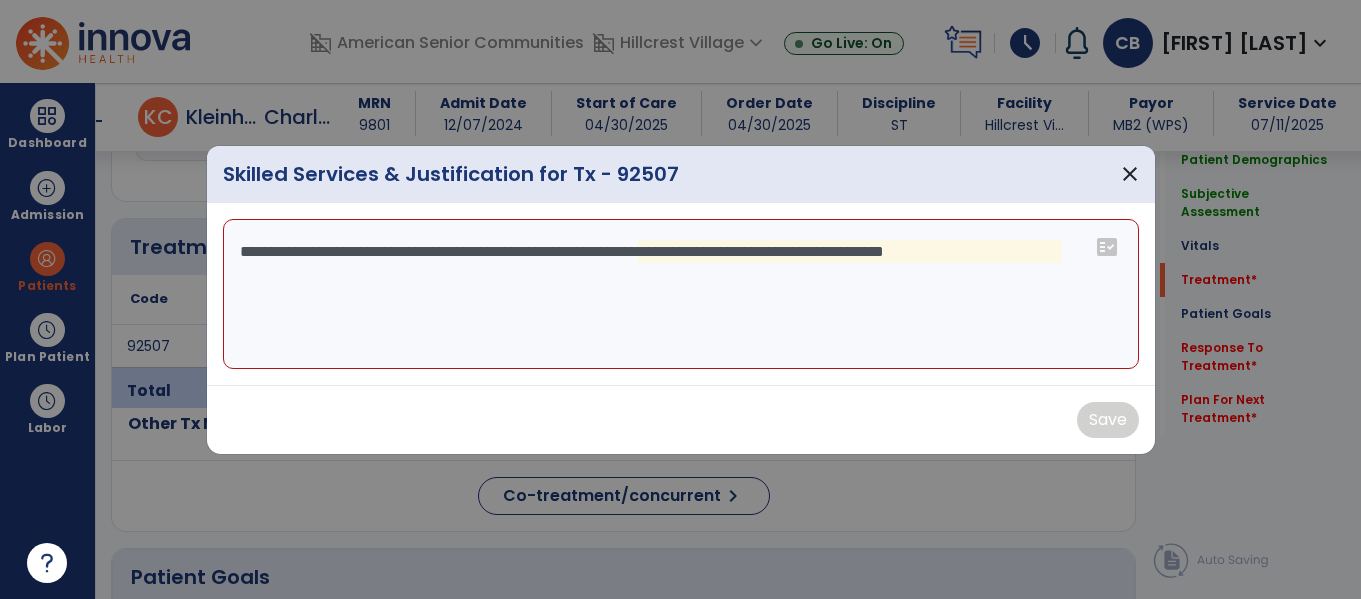 click on "**********" at bounding box center [681, 294] 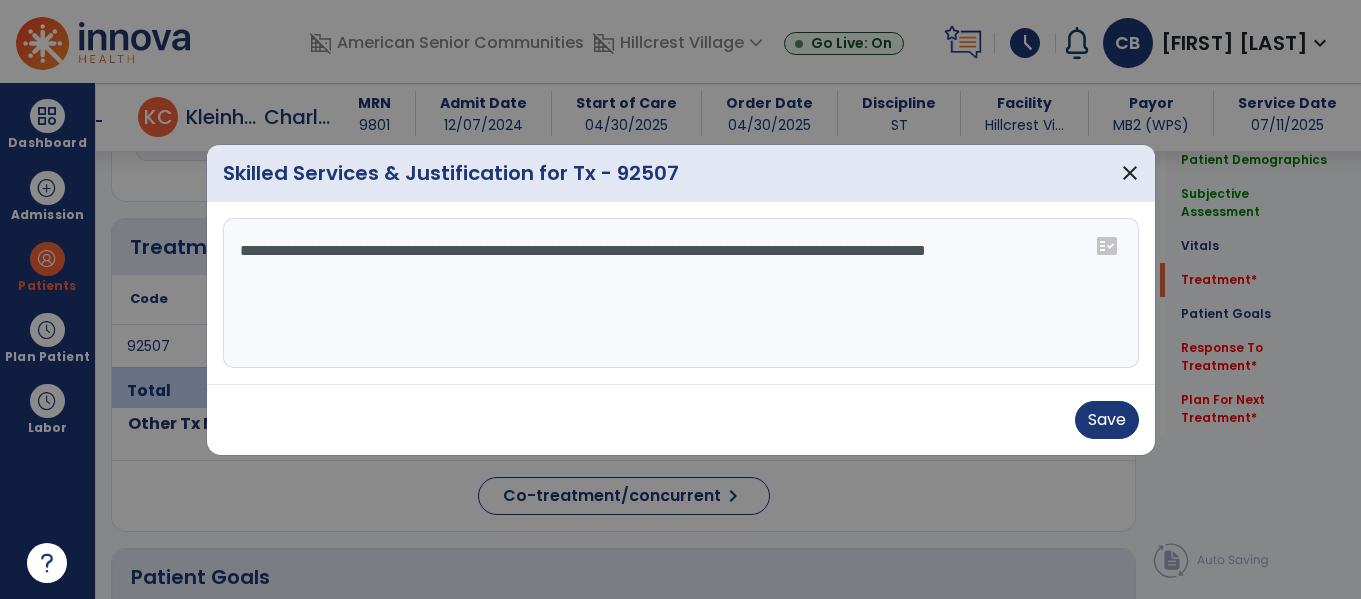 click on "**********" at bounding box center (681, 293) 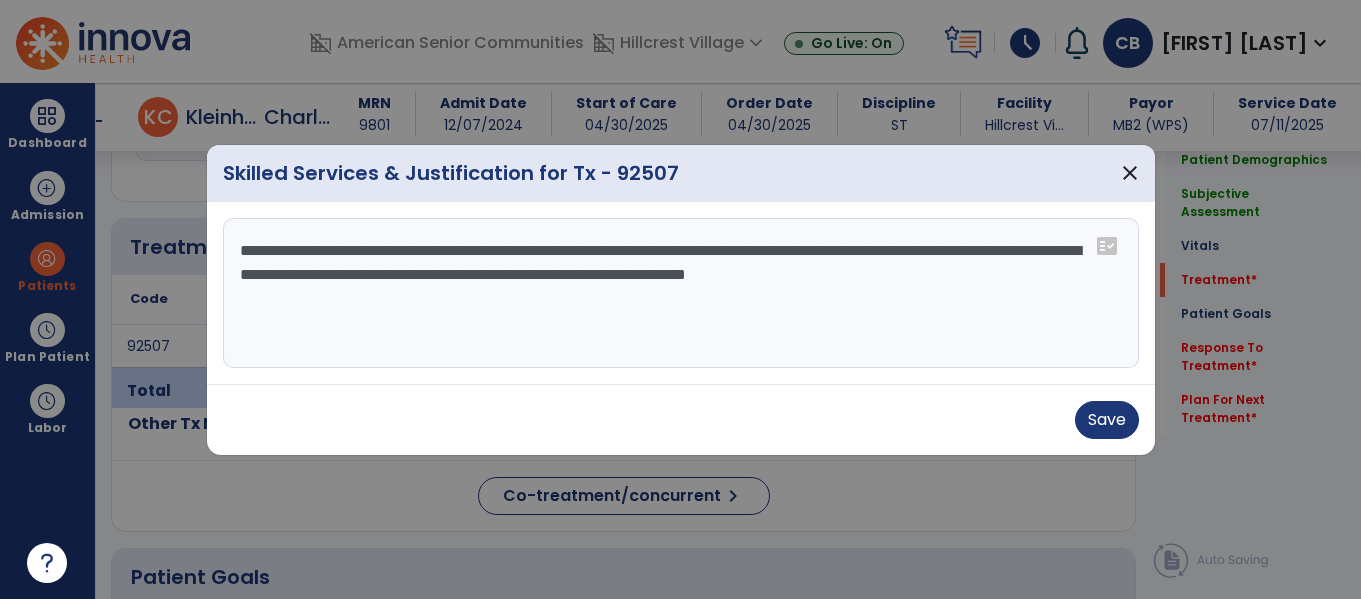 click on "**********" at bounding box center (681, 293) 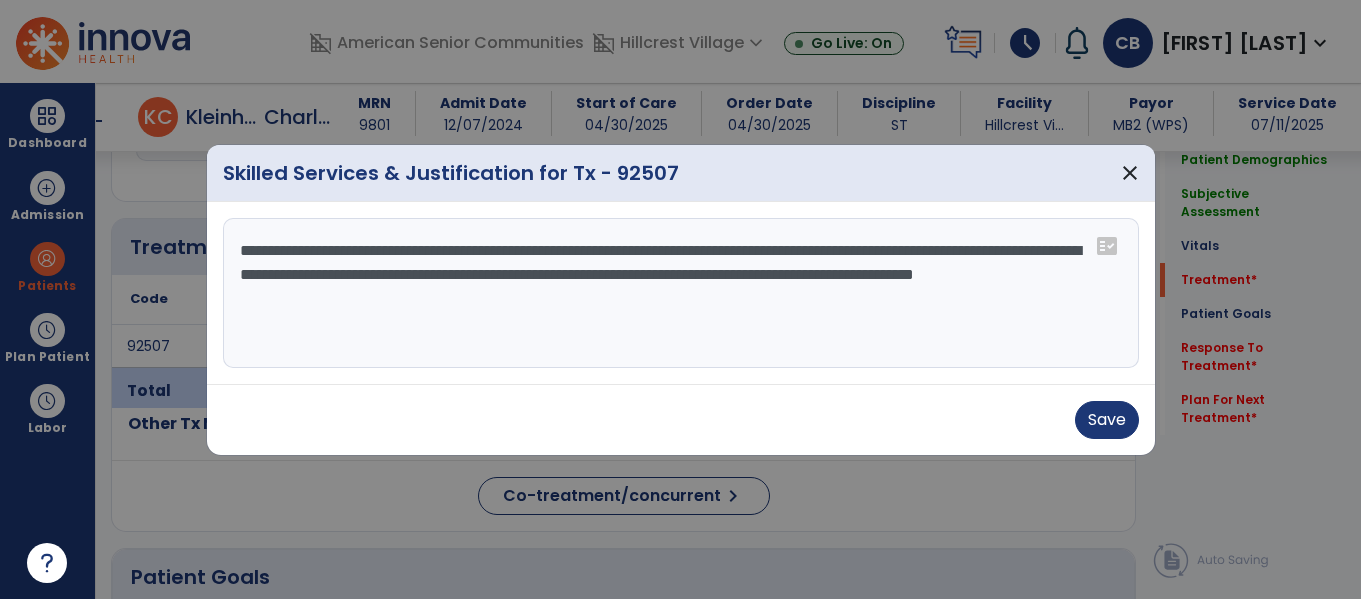 click on "**********" at bounding box center [681, 293] 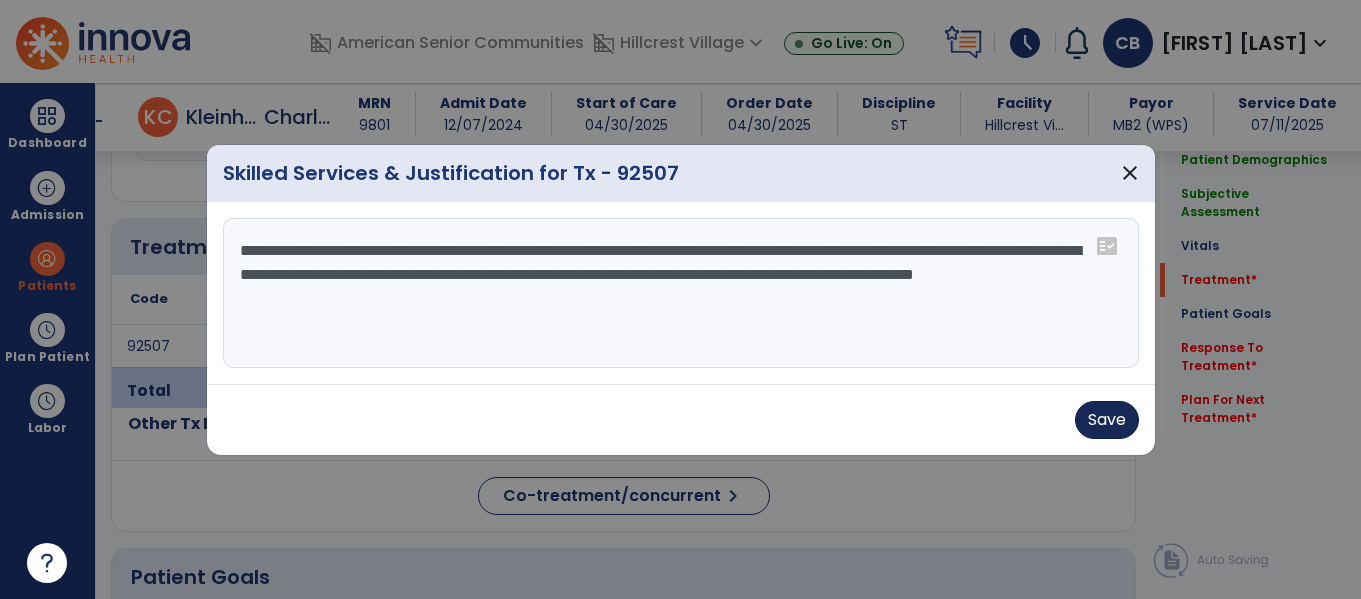 type on "**********" 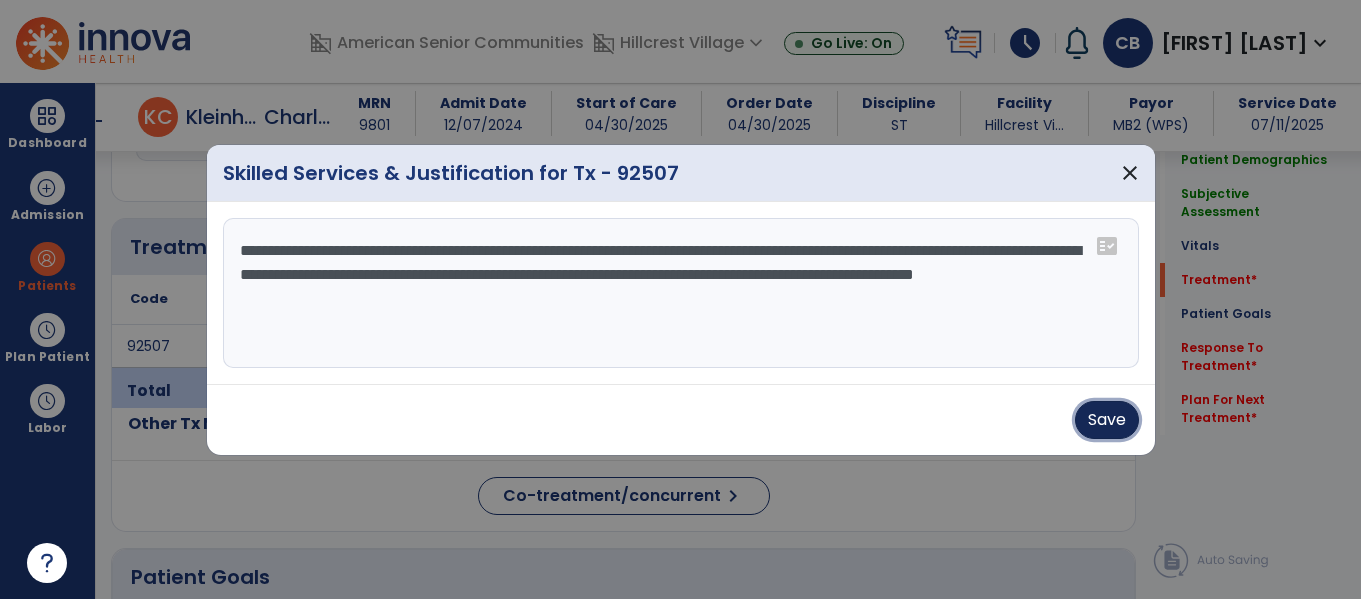 click on "Save" at bounding box center [1107, 420] 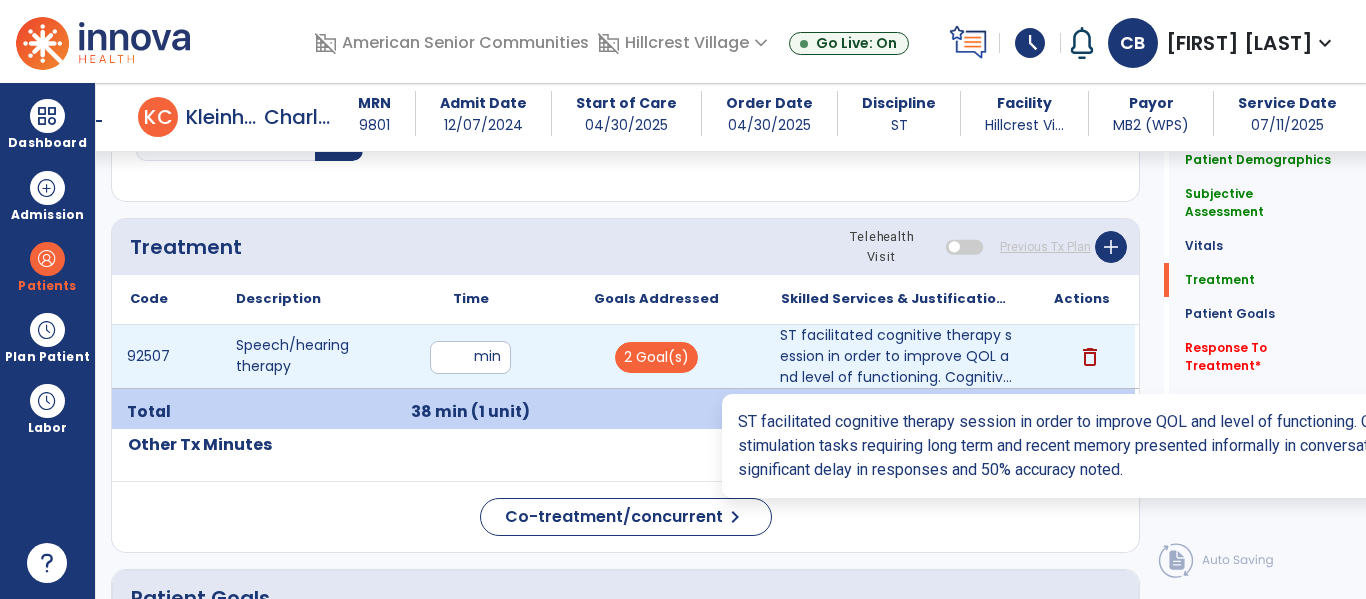 click on "ST facilitated  cognitive therapy session in order to improve QOL and level of functioning. Cognitiv..." at bounding box center [896, 356] 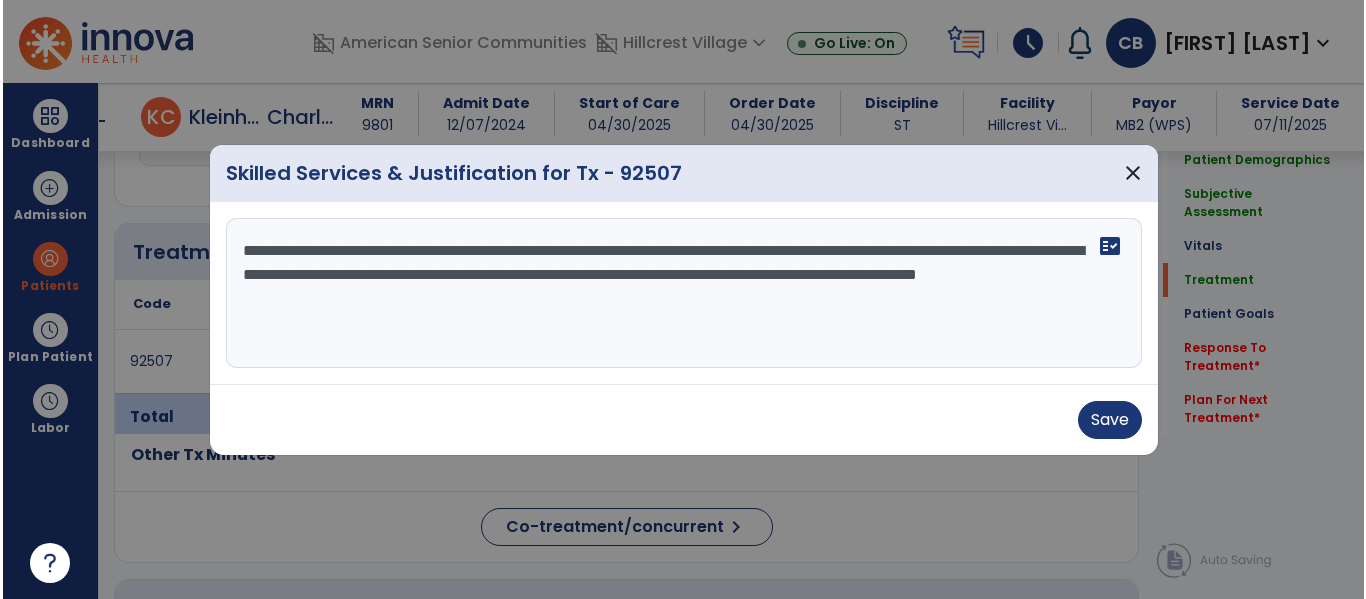 scroll, scrollTop: 1111, scrollLeft: 0, axis: vertical 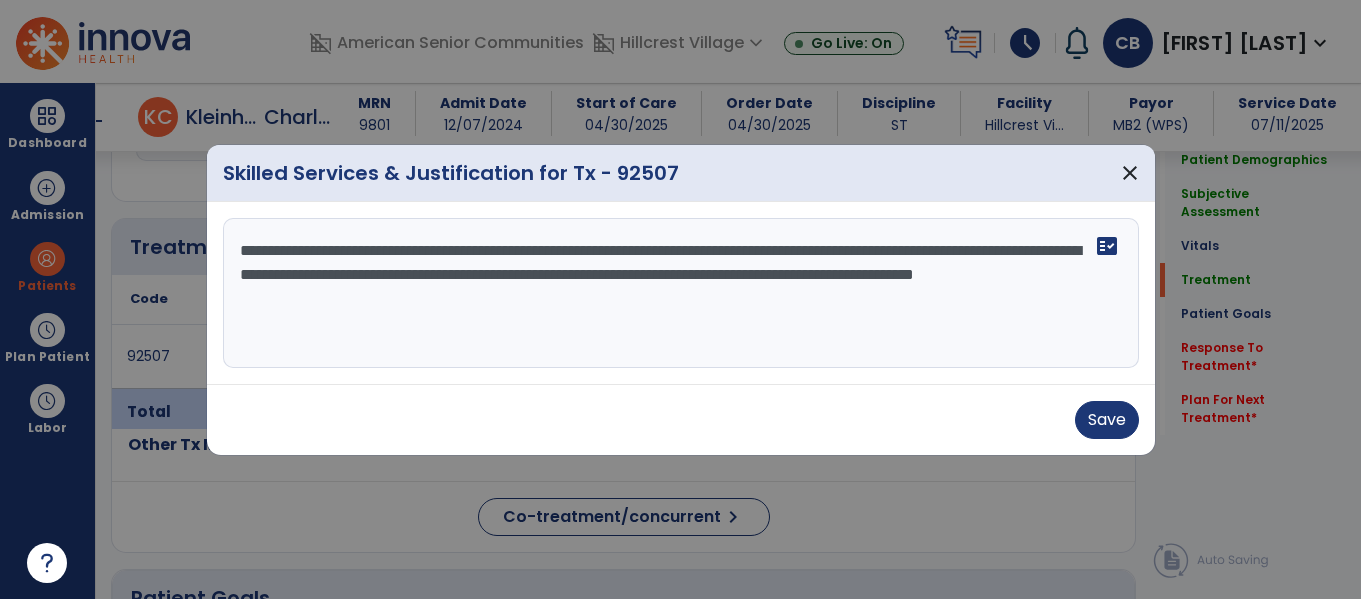 click on "**********" at bounding box center (681, 293) 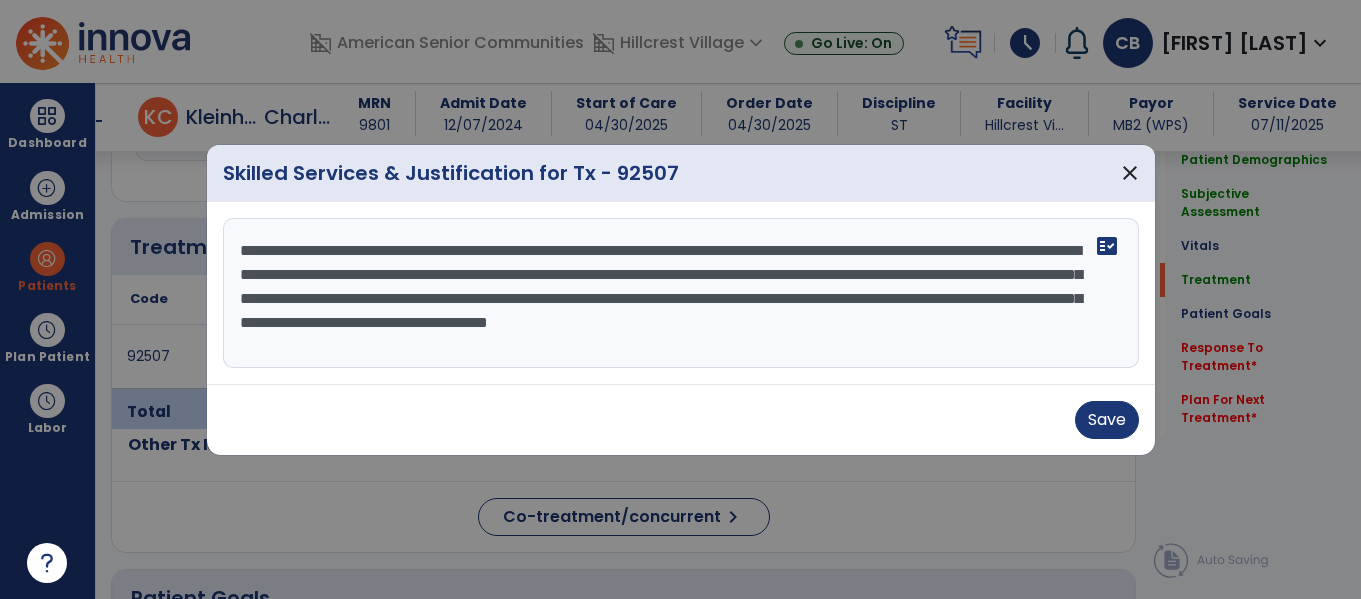 click on "**********" at bounding box center [681, 293] 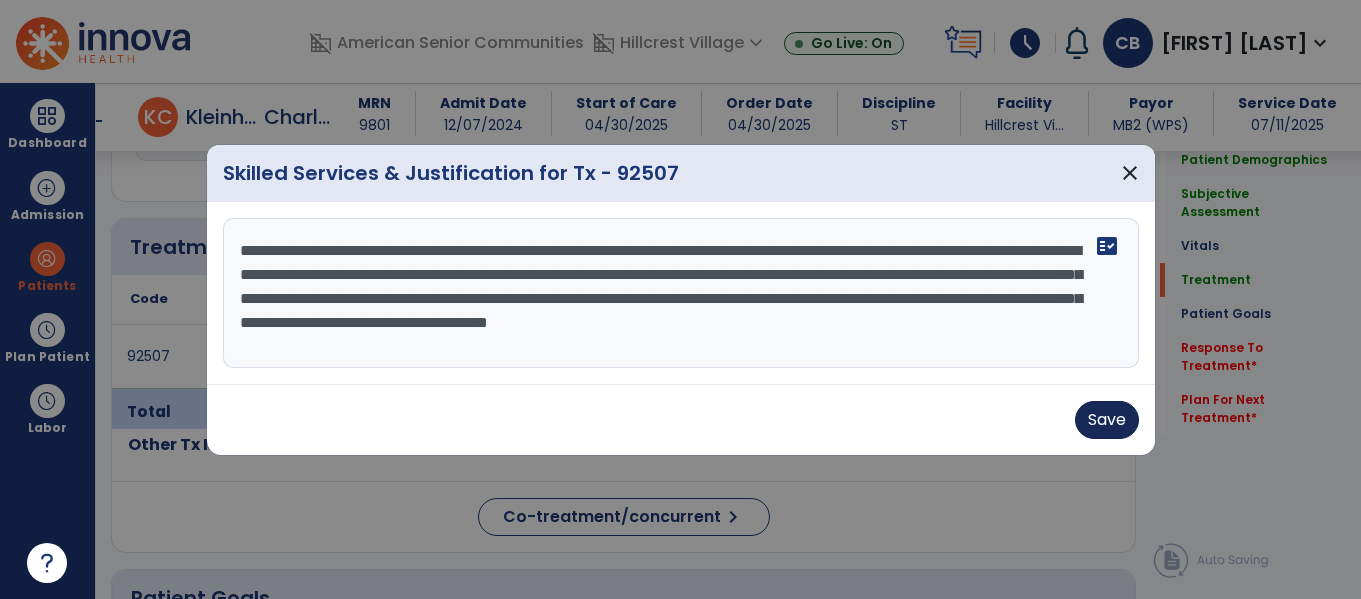 type on "**********" 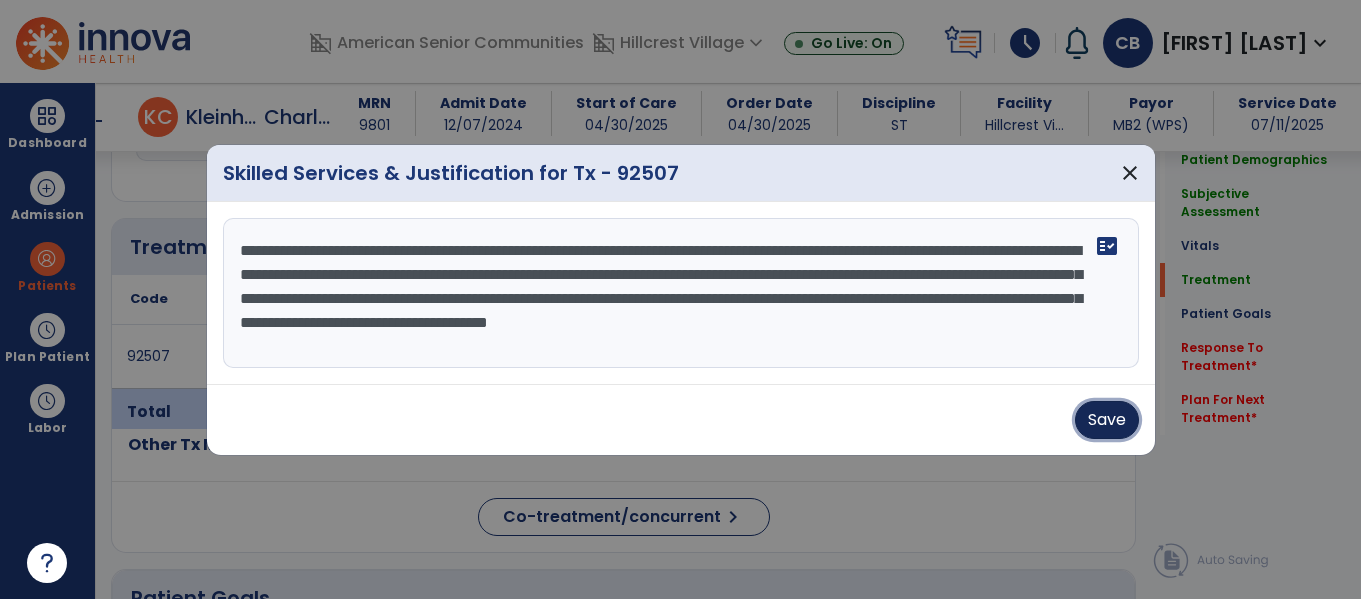 click on "Save" at bounding box center [1107, 420] 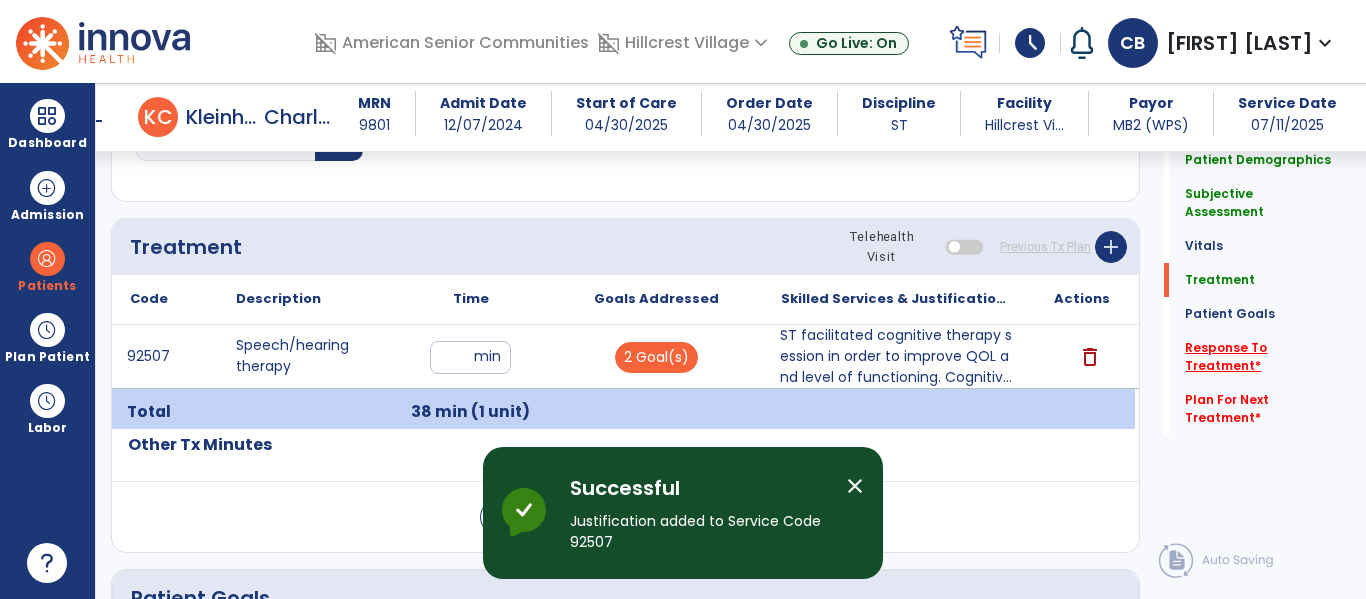 click on "Response To Treatment   *" 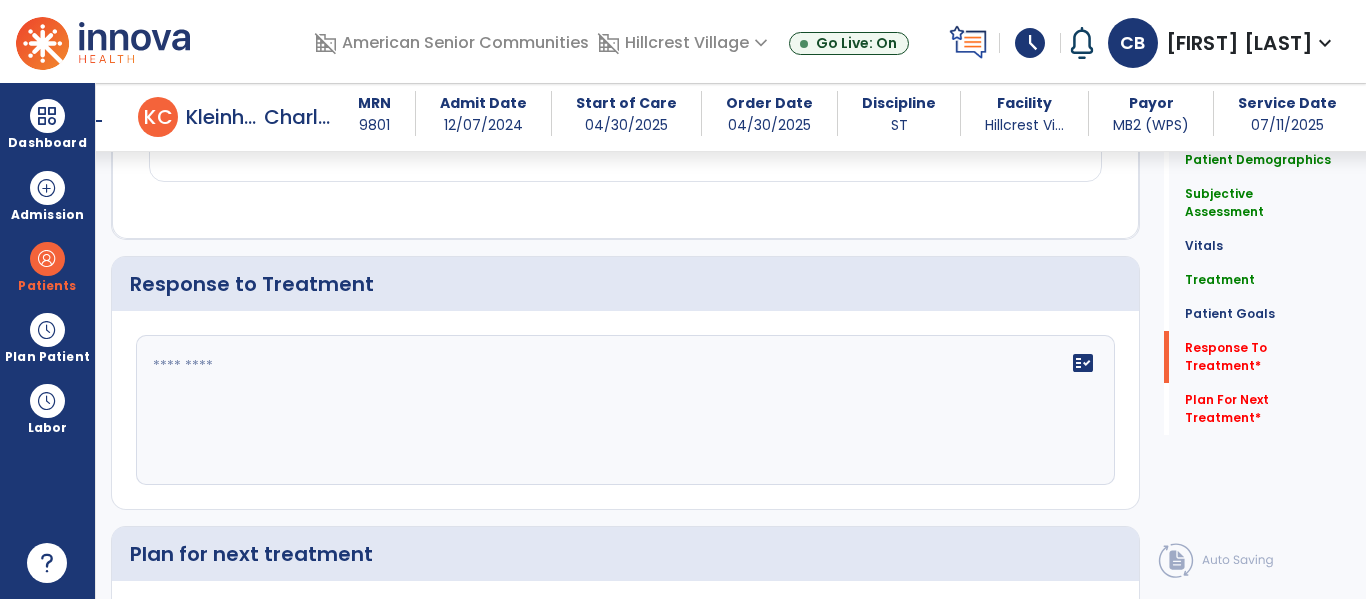 scroll, scrollTop: 2762, scrollLeft: 0, axis: vertical 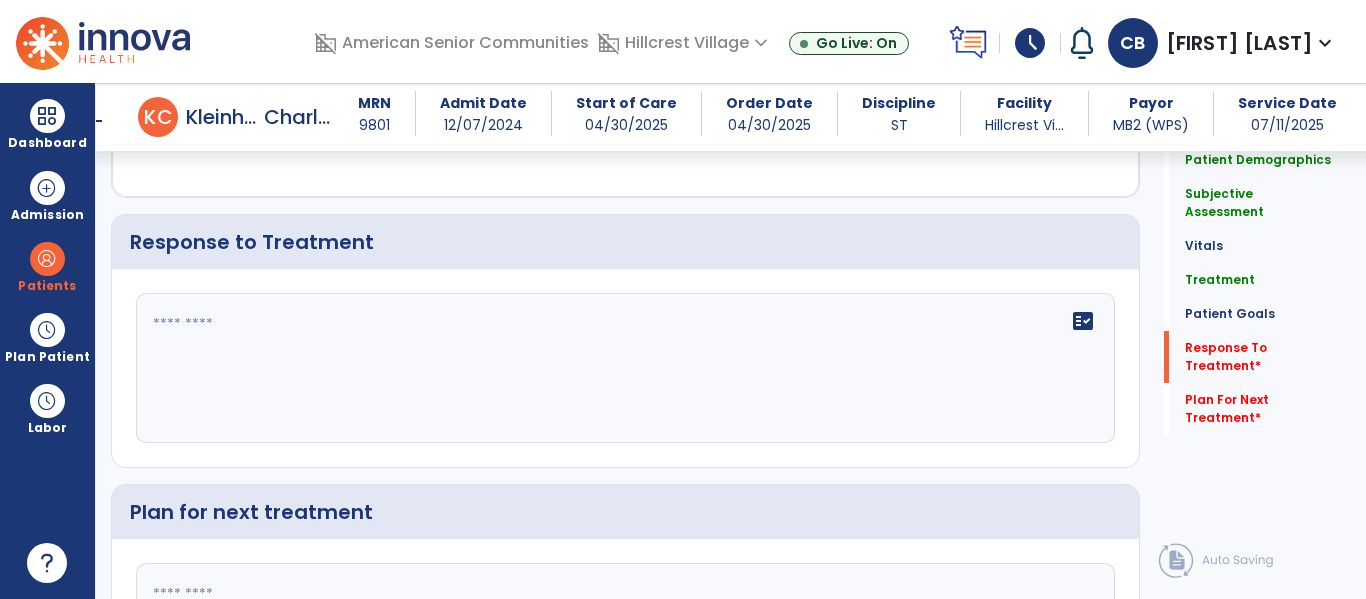 click on "fact_check" 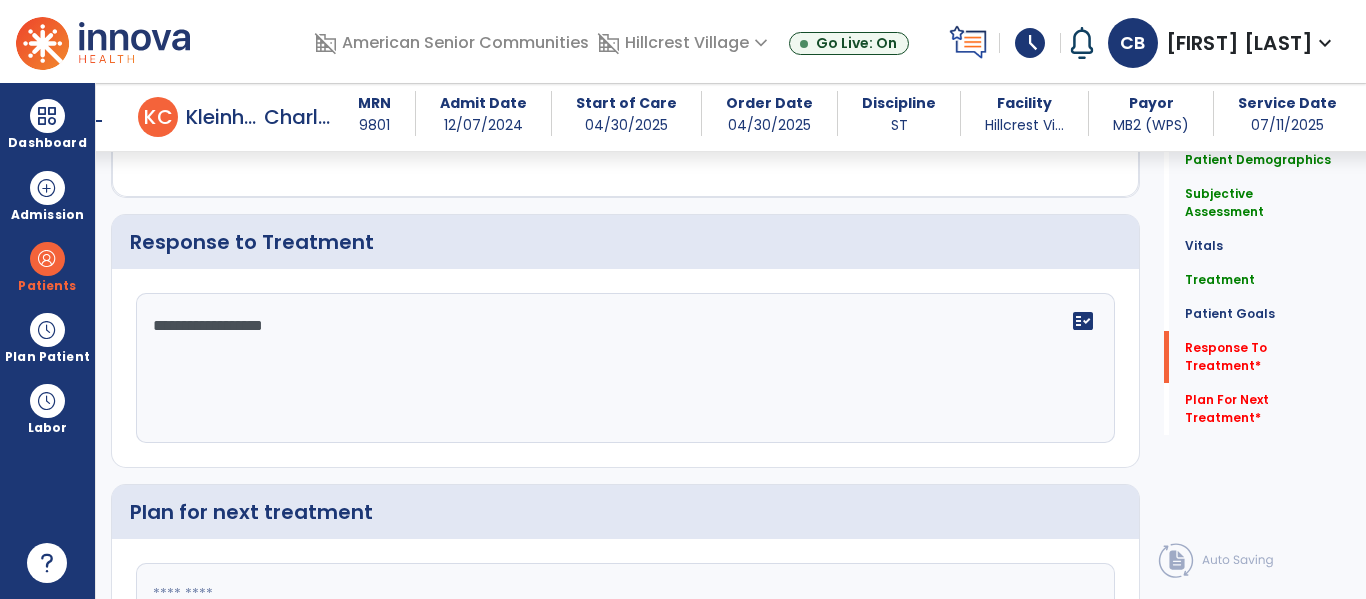 type on "**********" 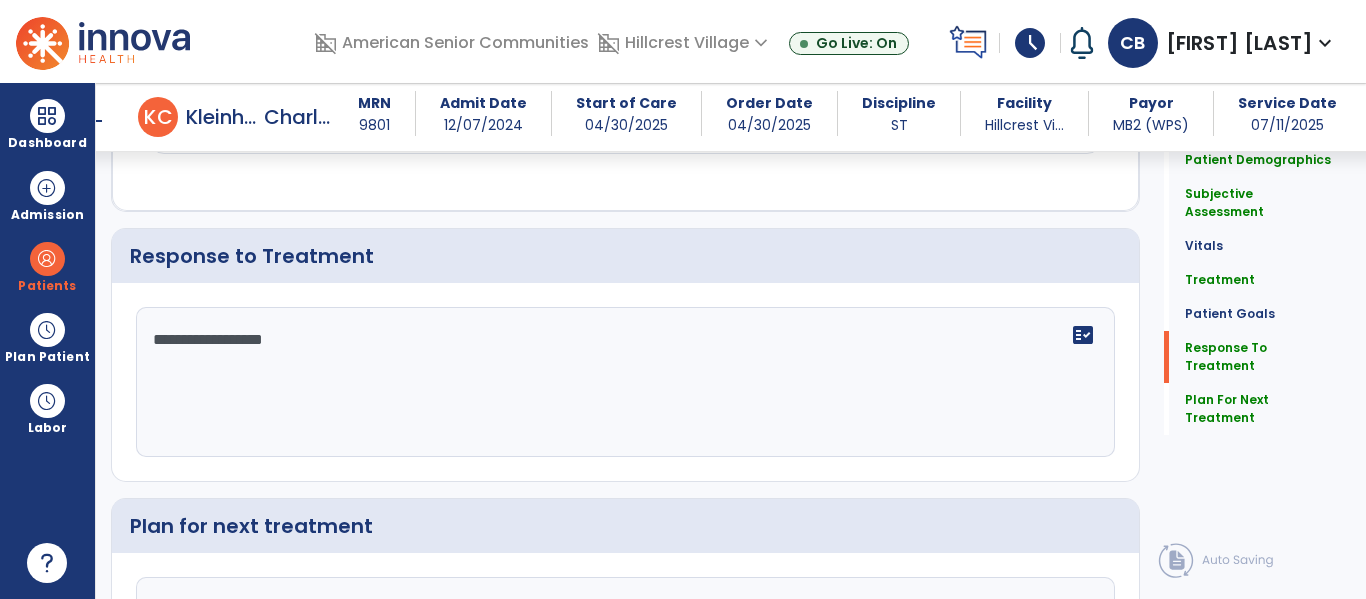 scroll, scrollTop: 2771, scrollLeft: 0, axis: vertical 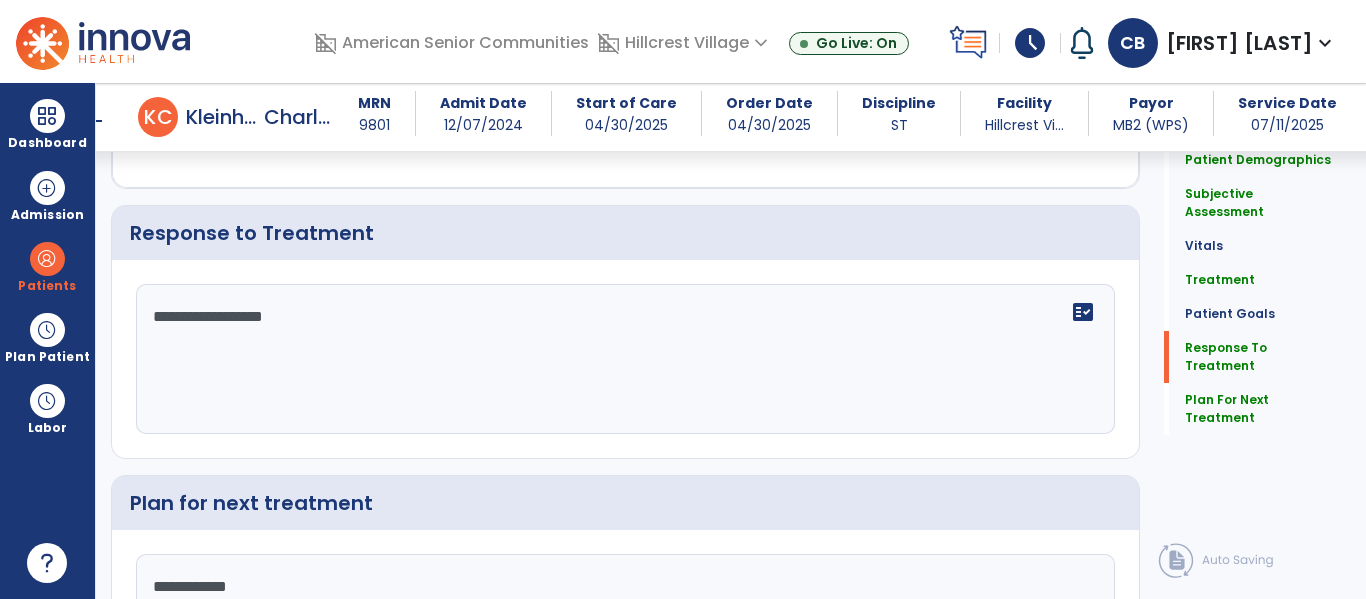 type on "**********" 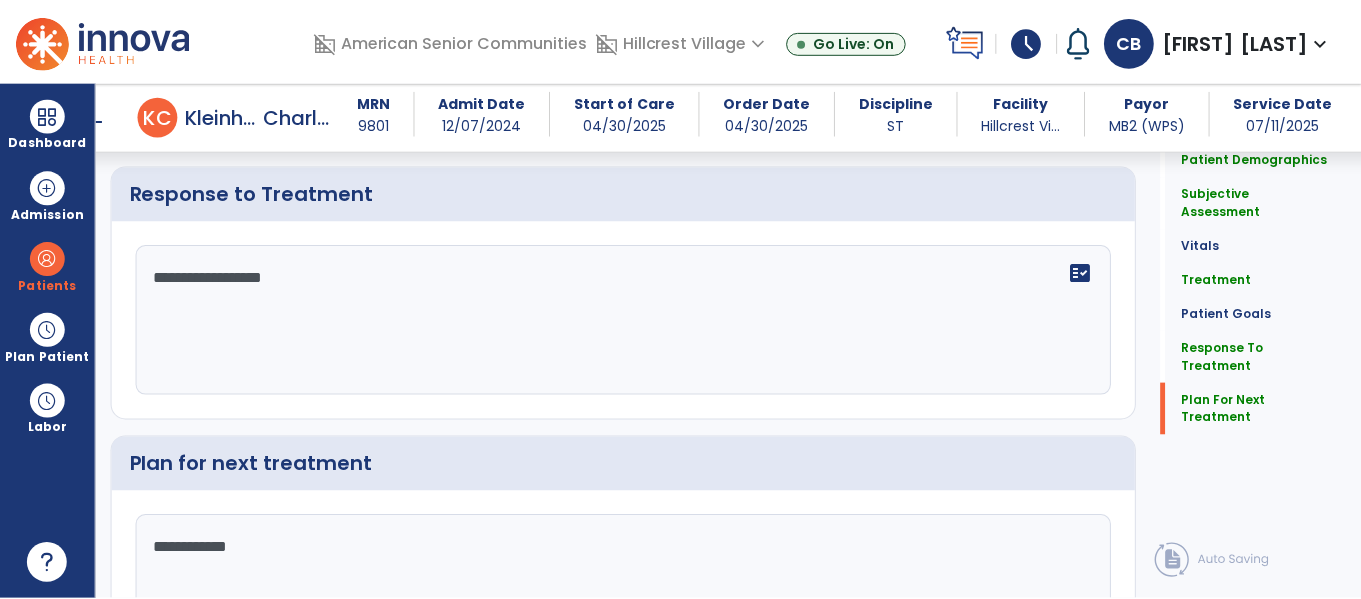 scroll, scrollTop: 2967, scrollLeft: 0, axis: vertical 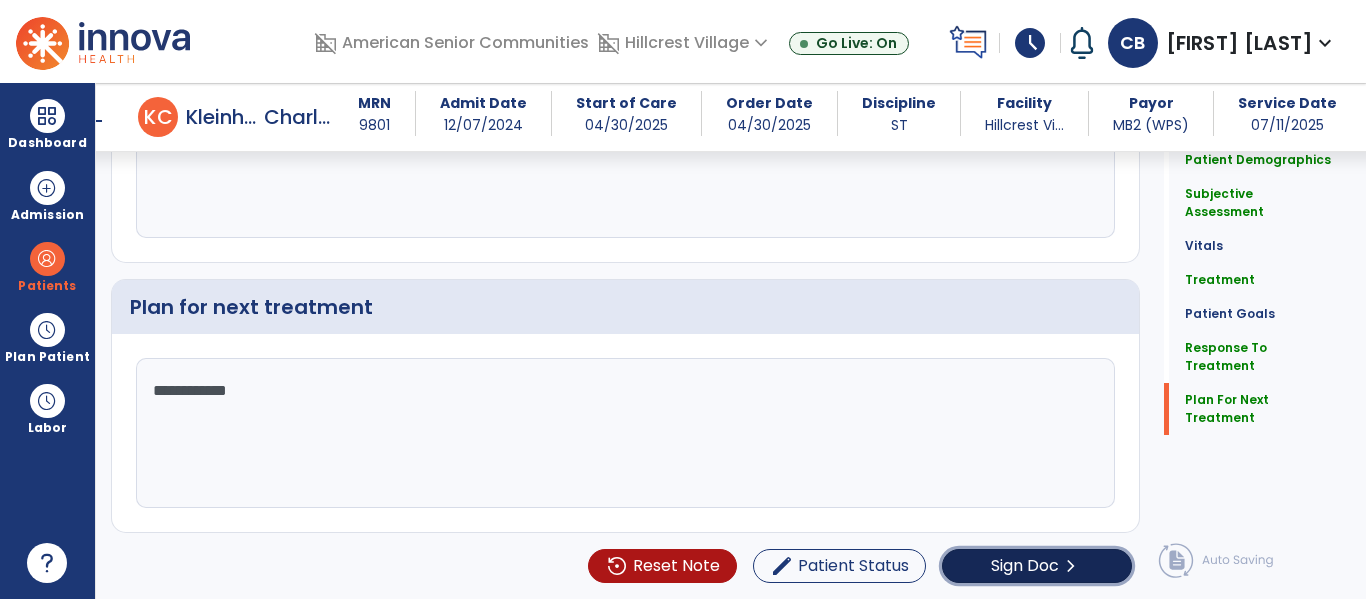 click on "Sign Doc  chevron_right" 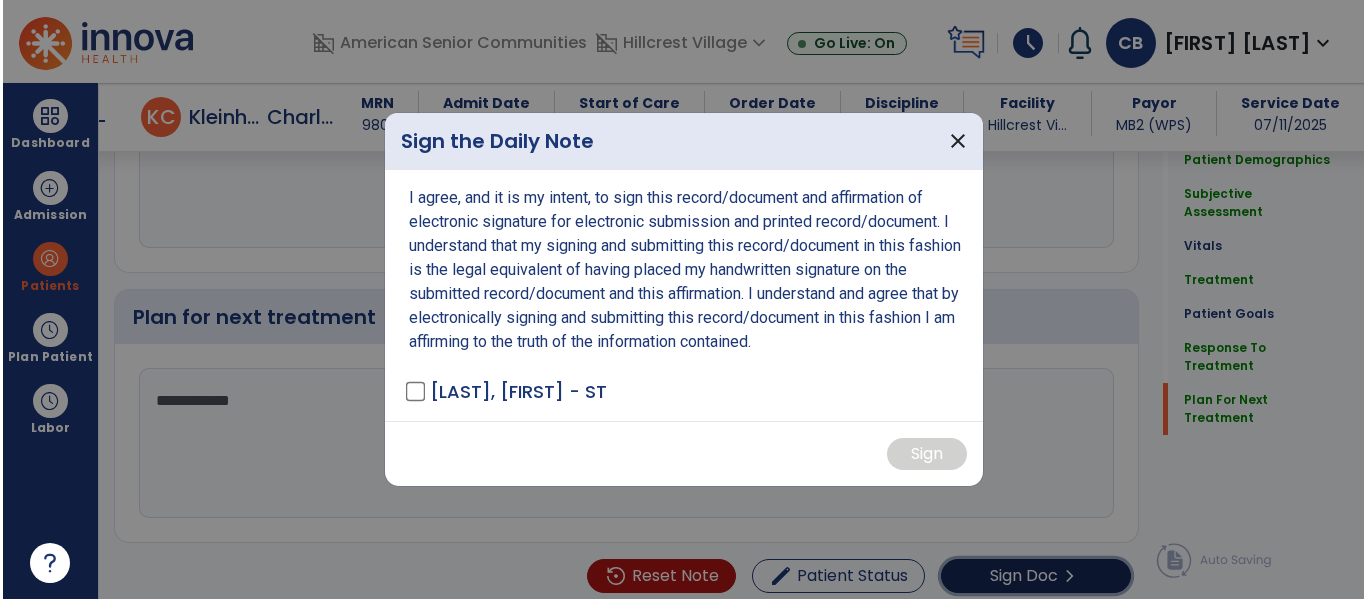 scroll, scrollTop: 2967, scrollLeft: 0, axis: vertical 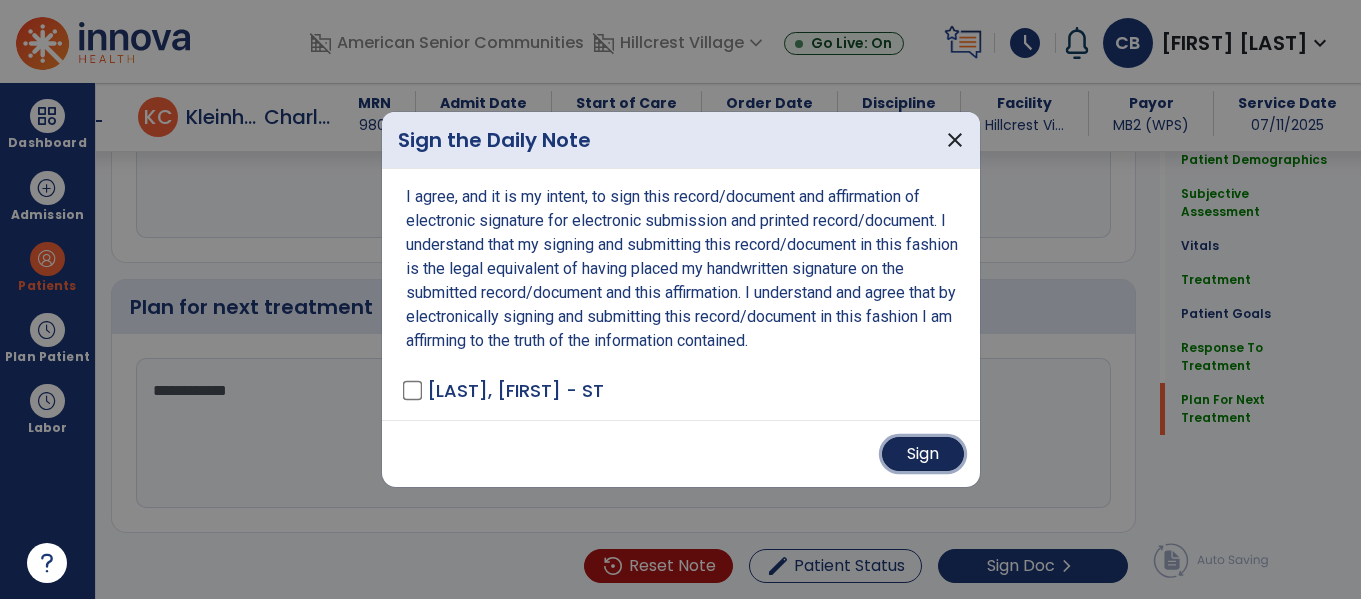 click on "Sign" at bounding box center (923, 454) 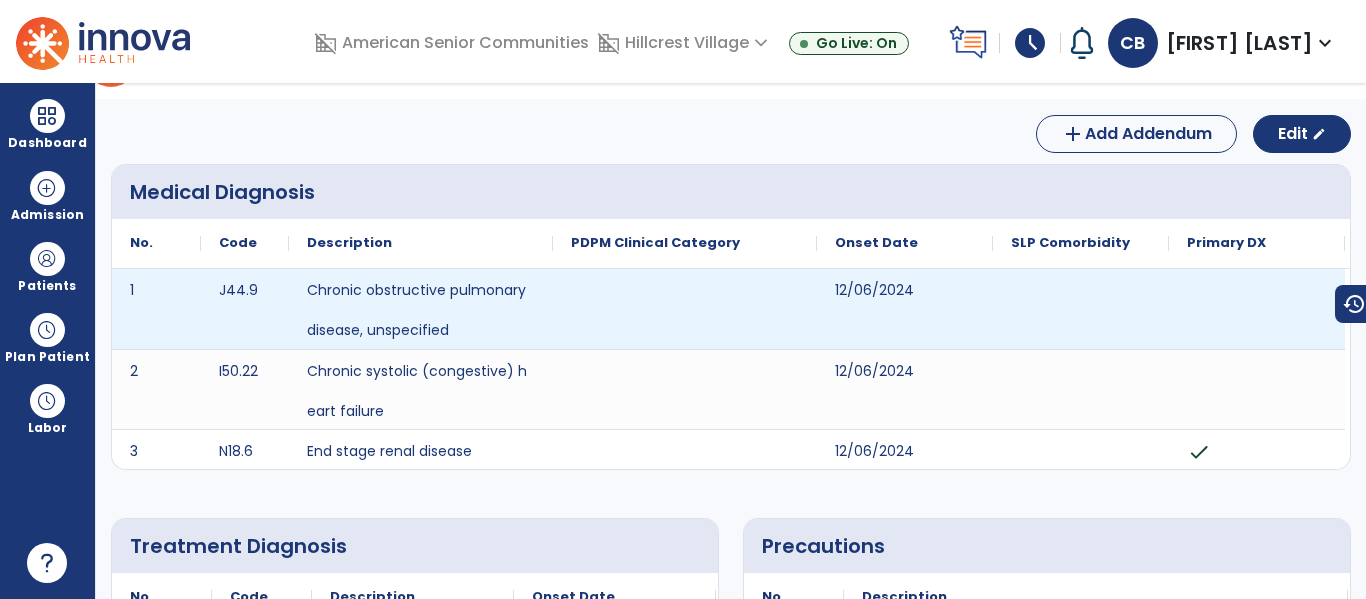 scroll, scrollTop: 0, scrollLeft: 0, axis: both 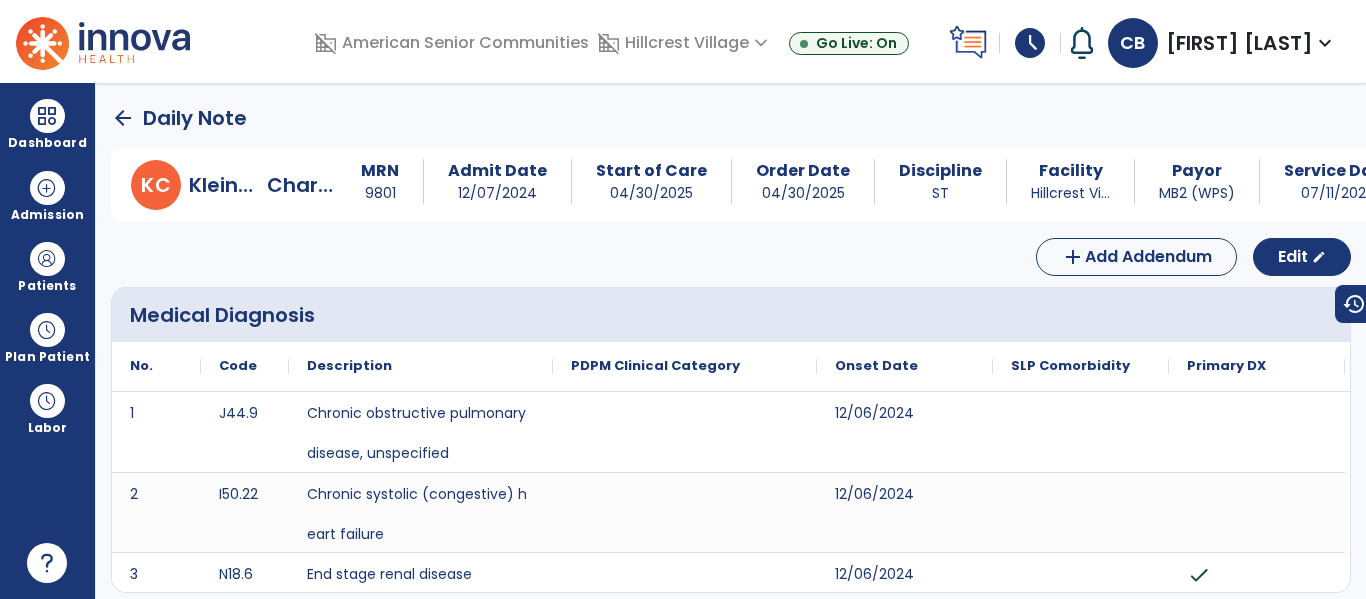 click on "arrow_back" 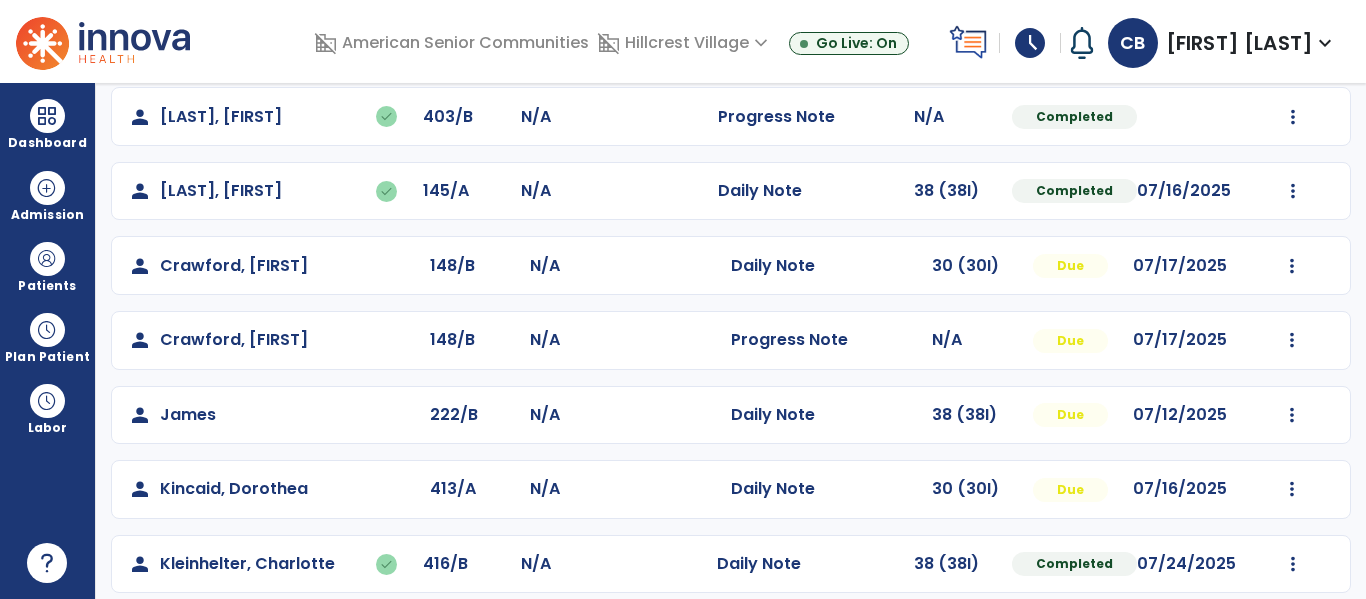 scroll, scrollTop: 241, scrollLeft: 0, axis: vertical 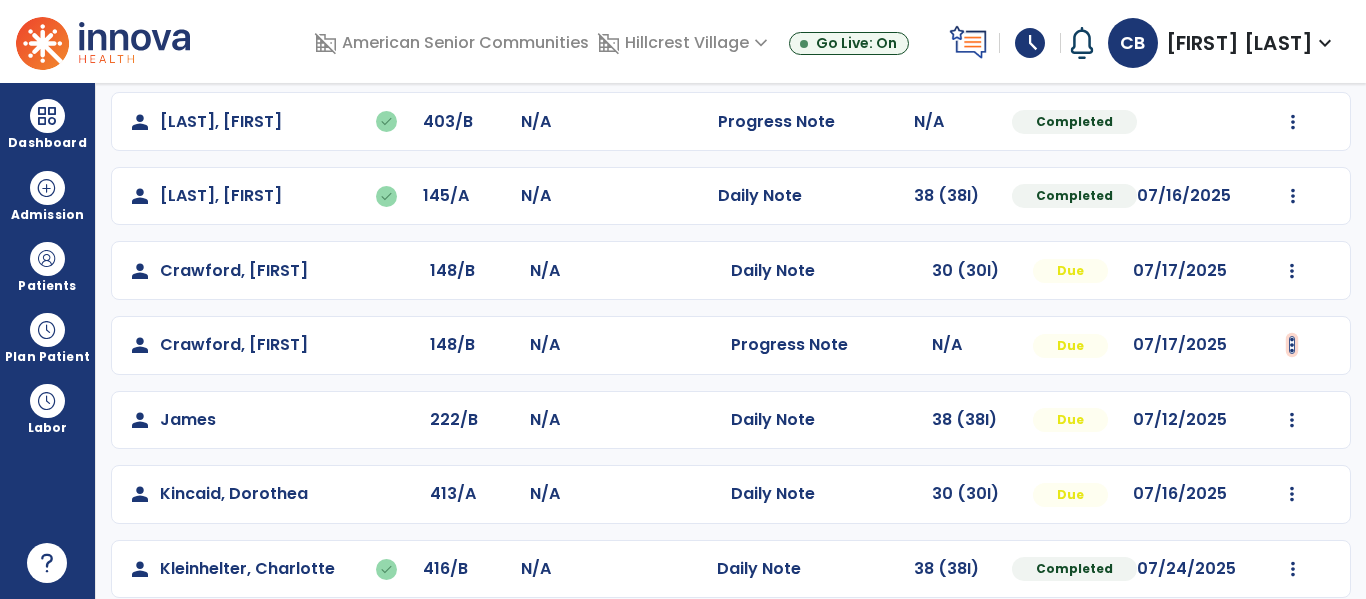 click at bounding box center (1293, 47) 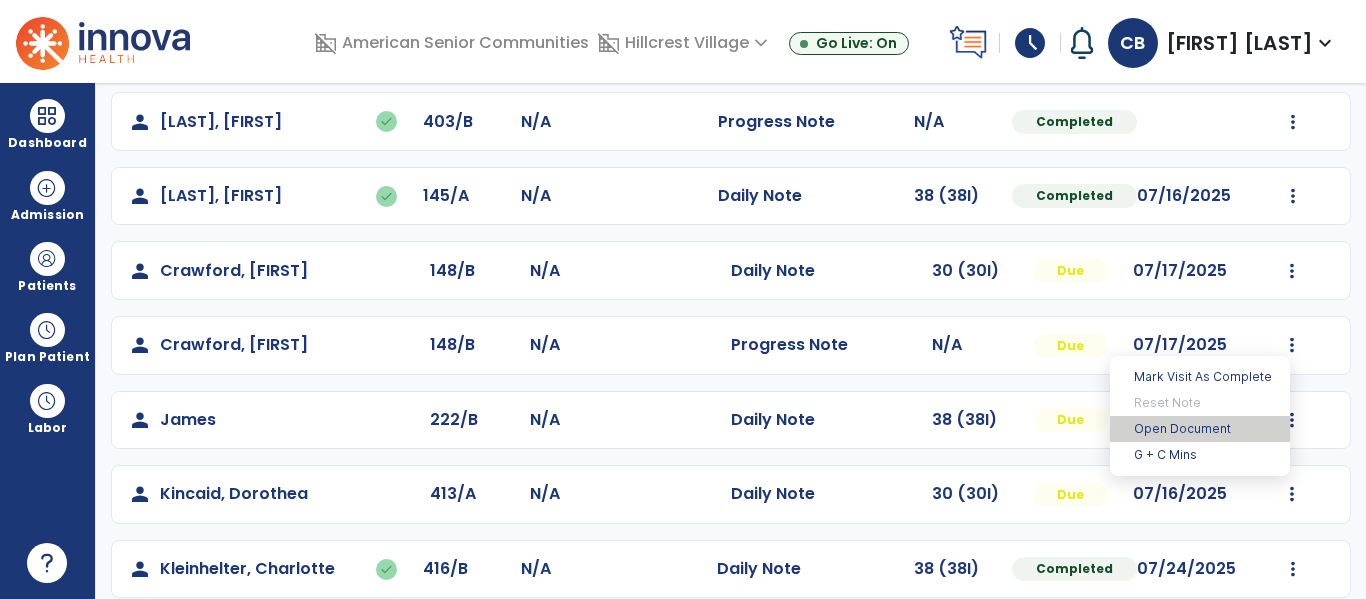 click on "Open Document" at bounding box center (1200, 429) 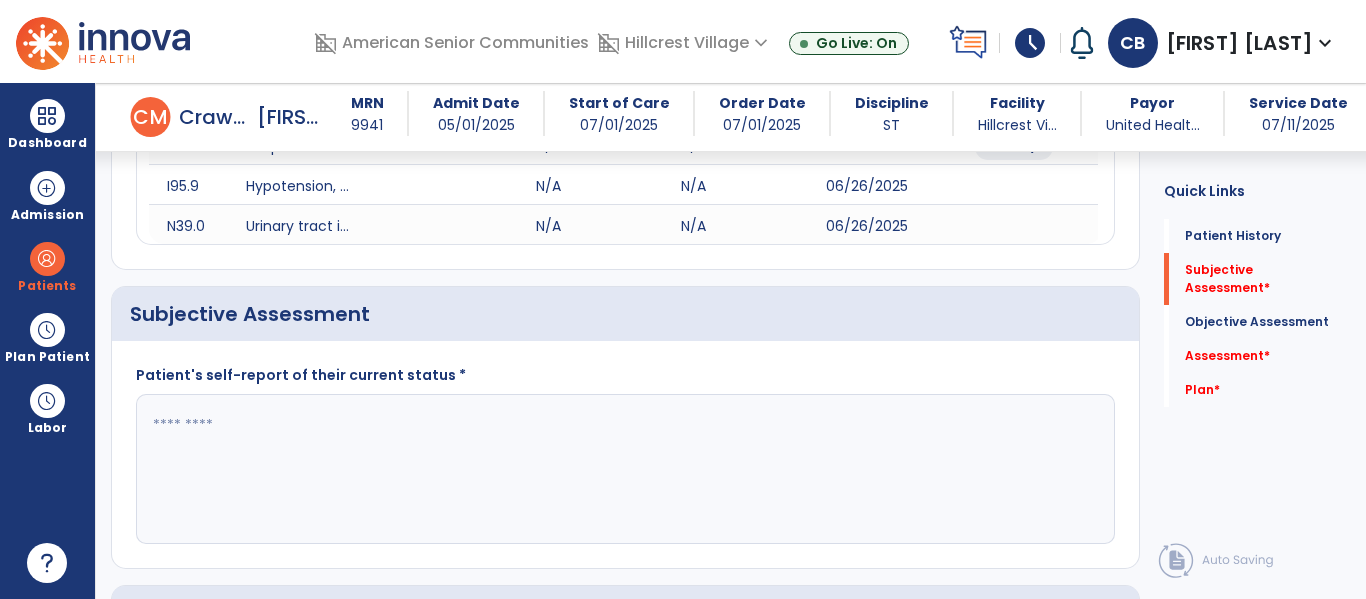 scroll, scrollTop: 368, scrollLeft: 0, axis: vertical 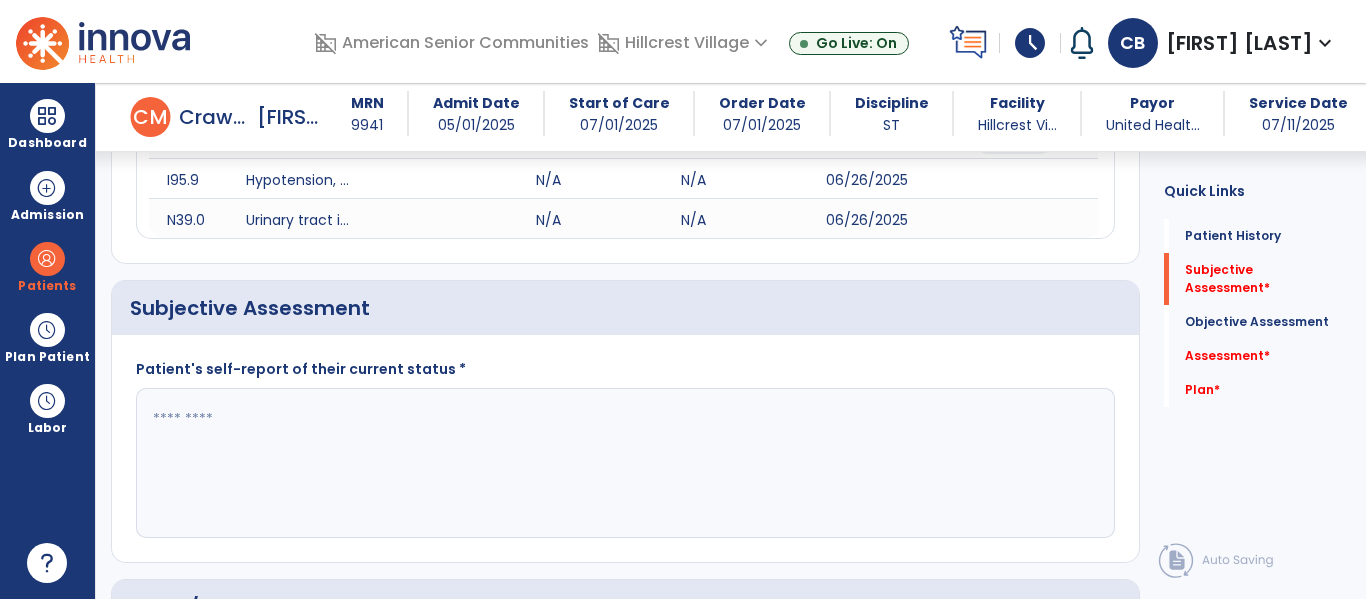click 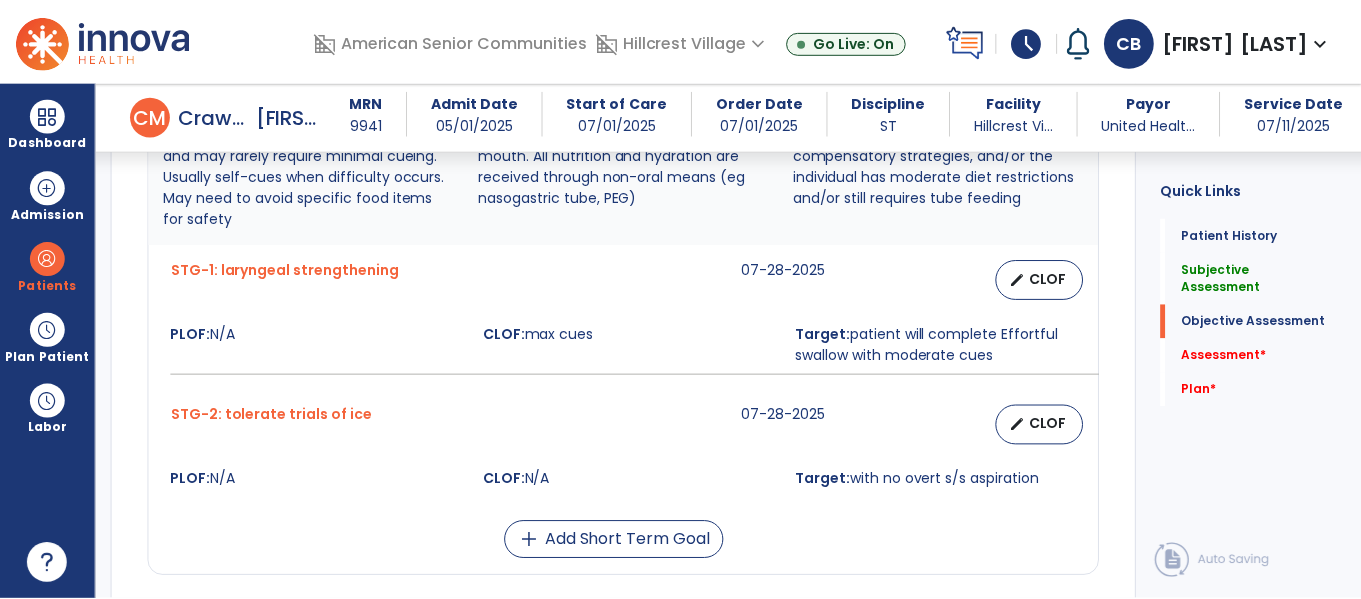 scroll, scrollTop: 1028, scrollLeft: 0, axis: vertical 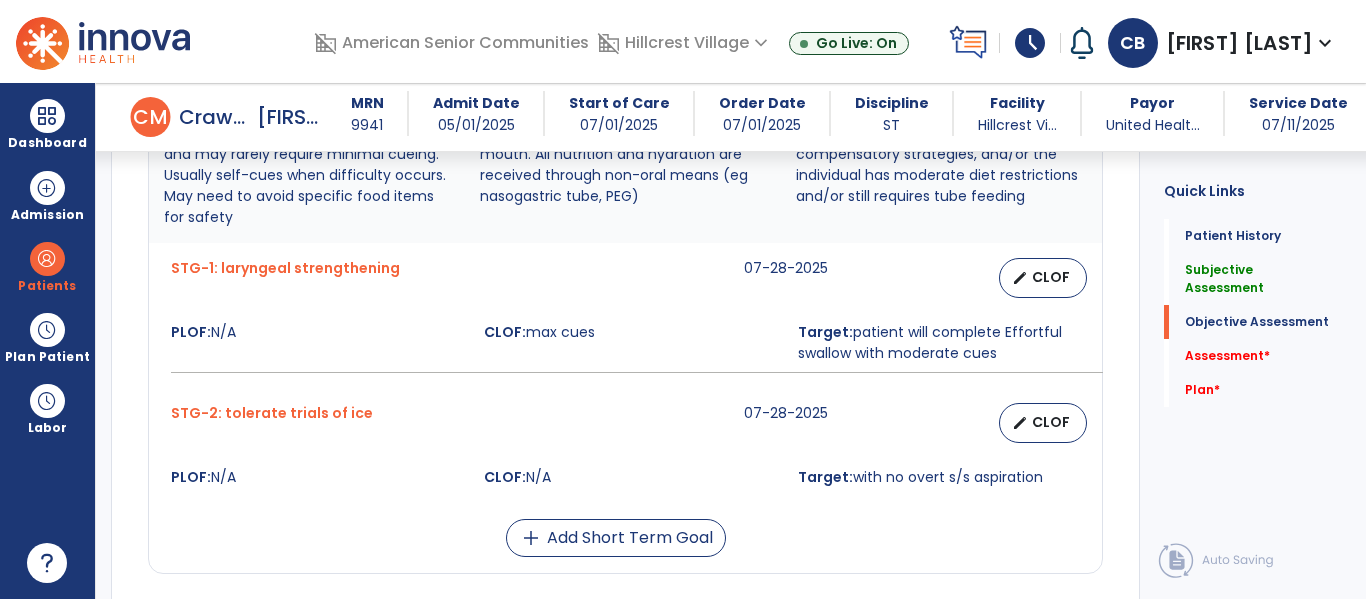 type on "**********" 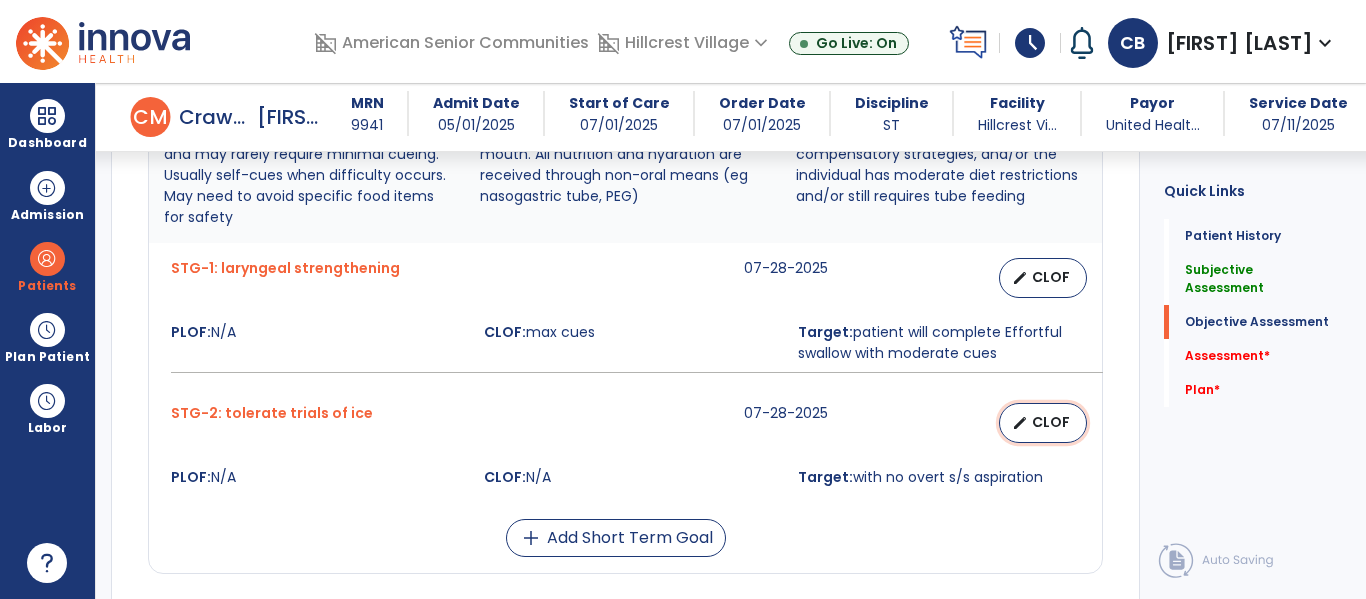 click on "edit   CLOF" at bounding box center (1043, 423) 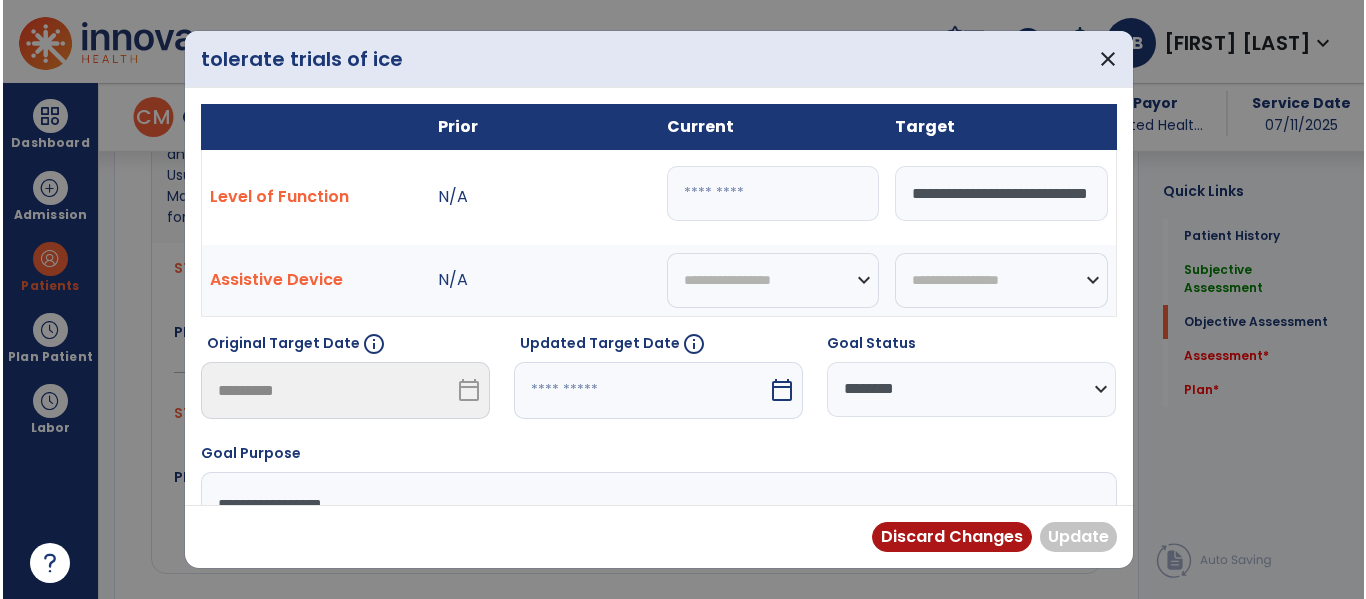 scroll, scrollTop: 1028, scrollLeft: 0, axis: vertical 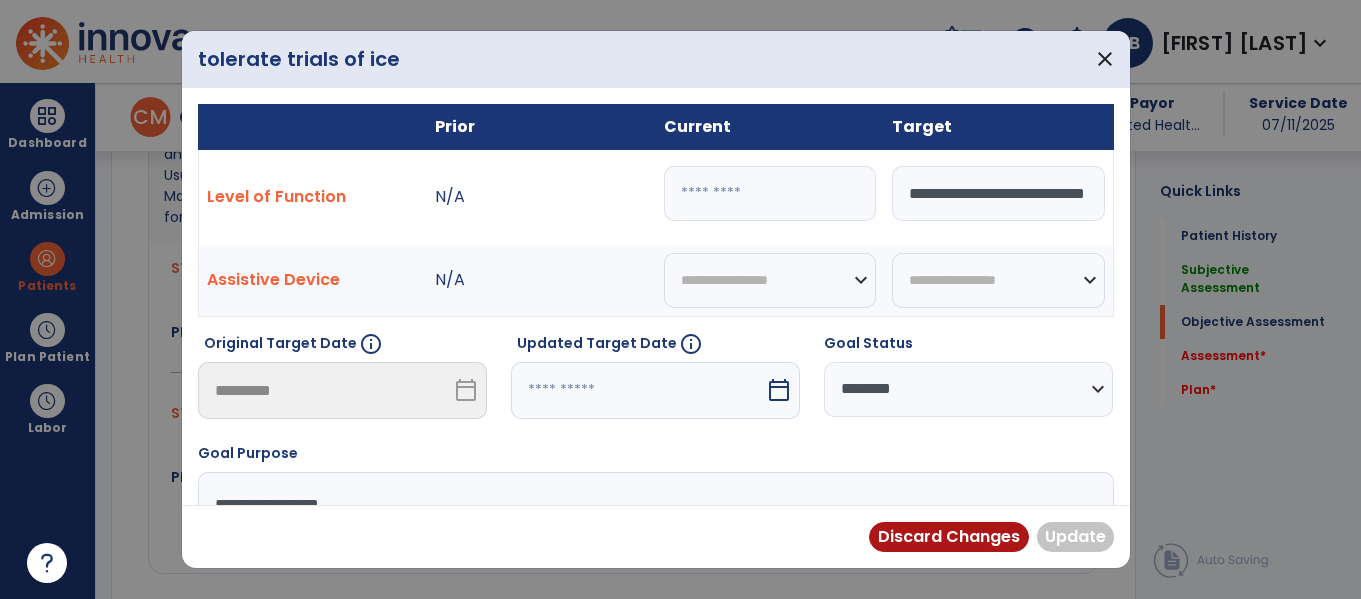 click on "**********" at bounding box center [968, 389] 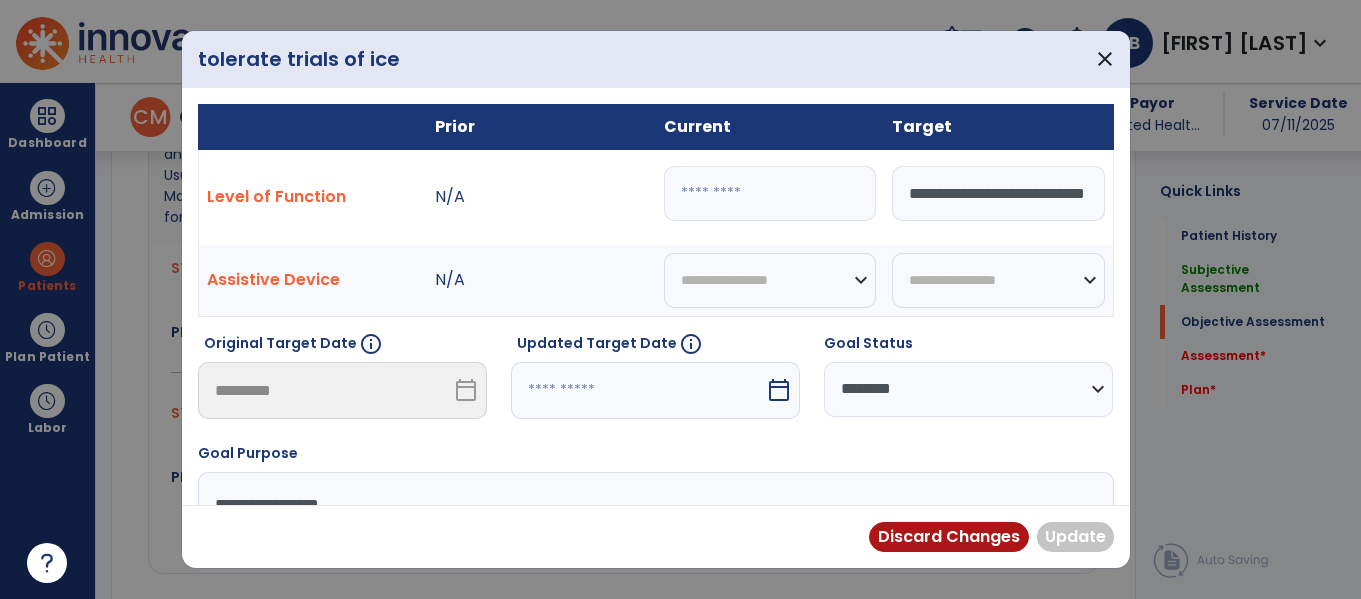 select on "********" 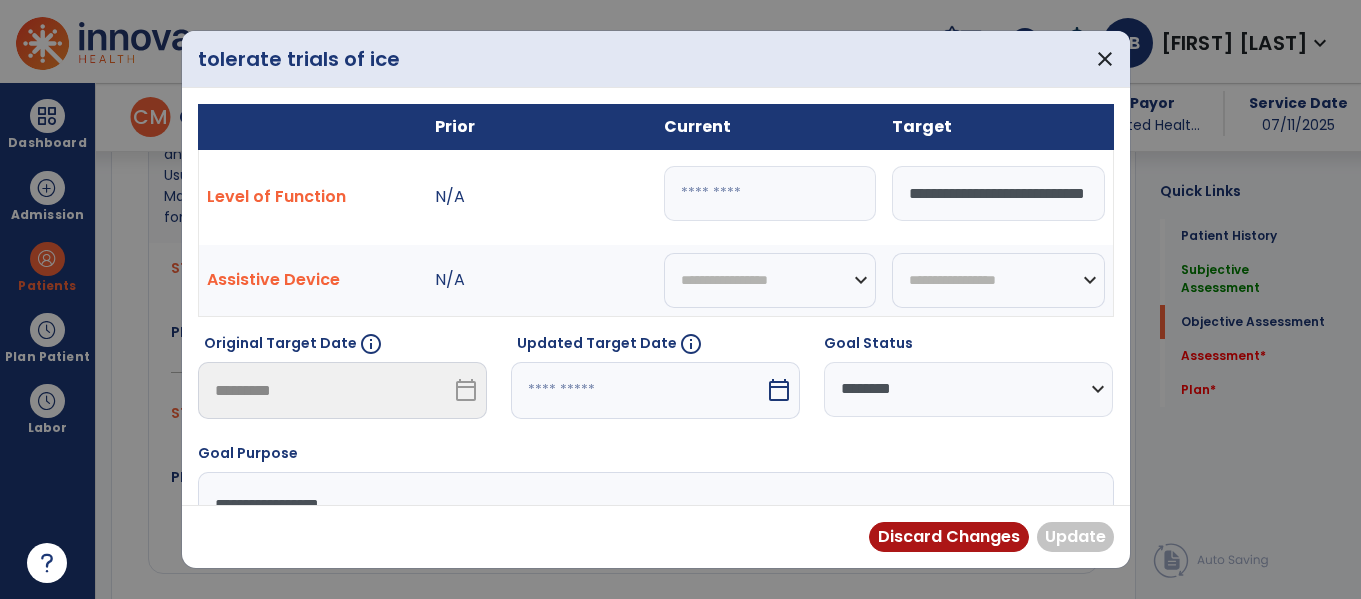 click on "**********" at bounding box center (968, 389) 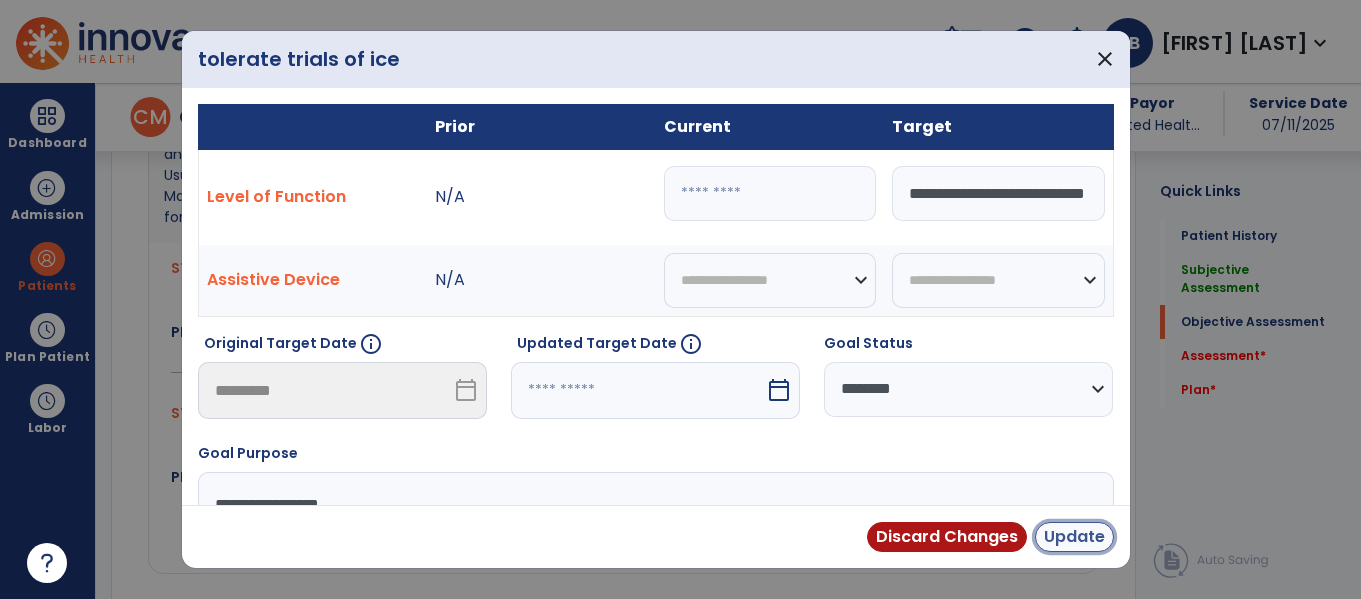 click on "Update" at bounding box center [1074, 537] 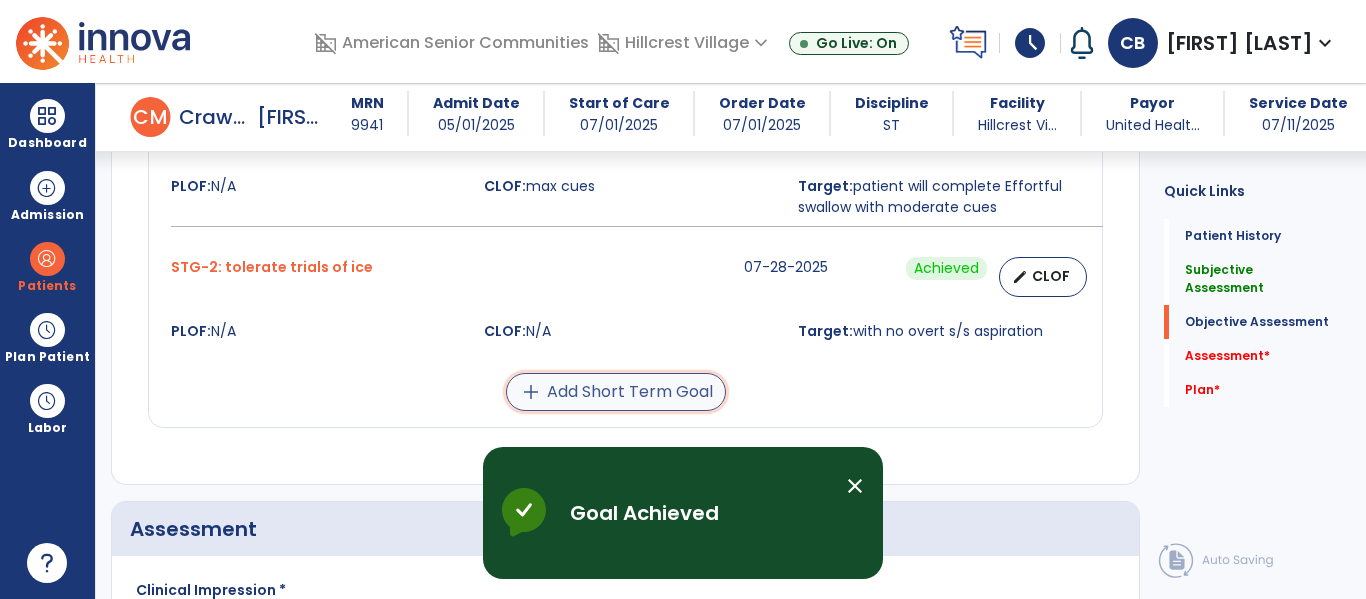 click on "add  Add Short Term Goal" at bounding box center [616, 392] 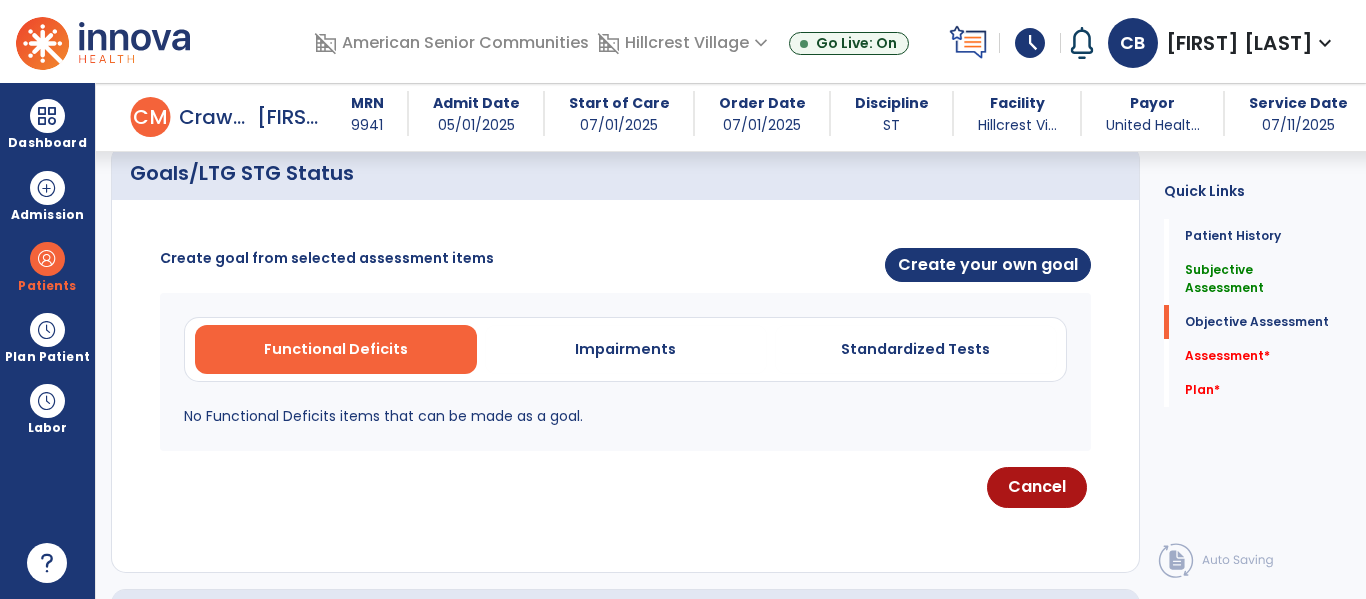 scroll, scrollTop: 799, scrollLeft: 0, axis: vertical 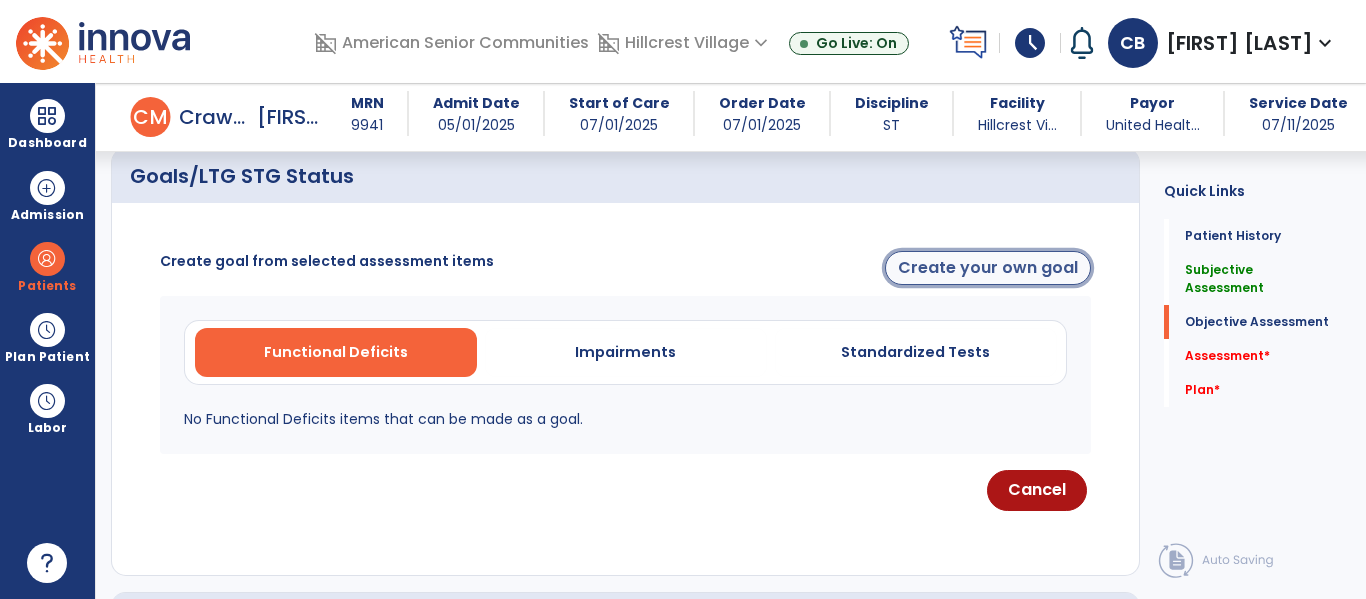 click on "Create your own goal" 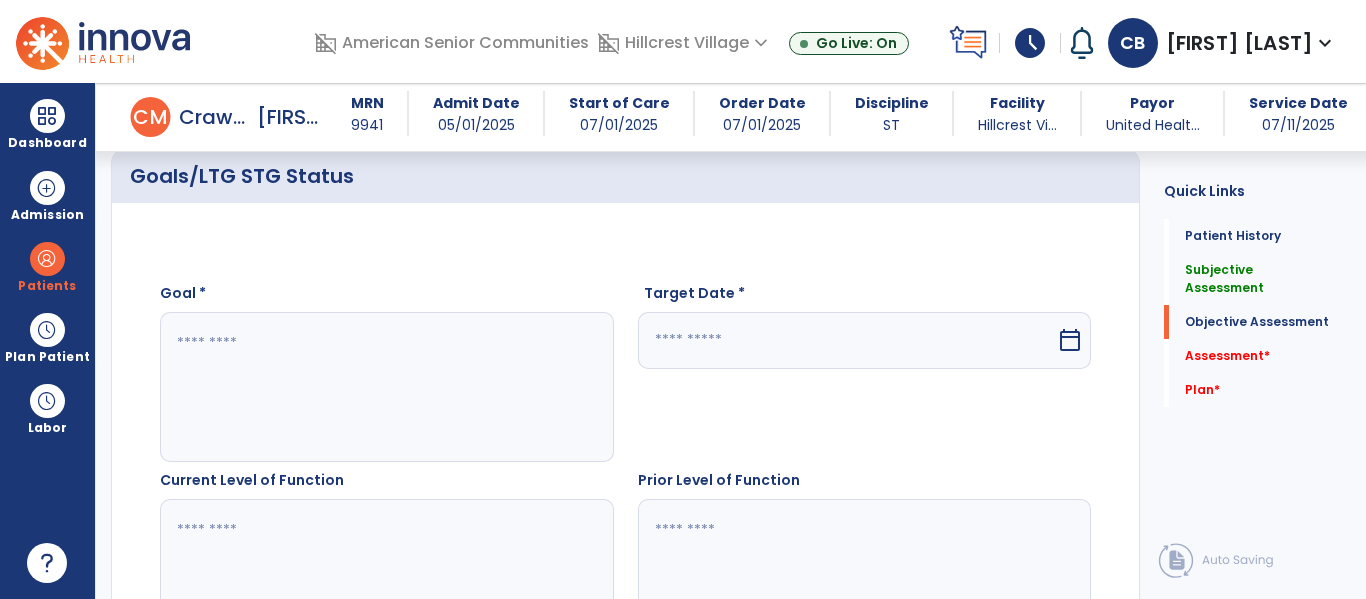 click 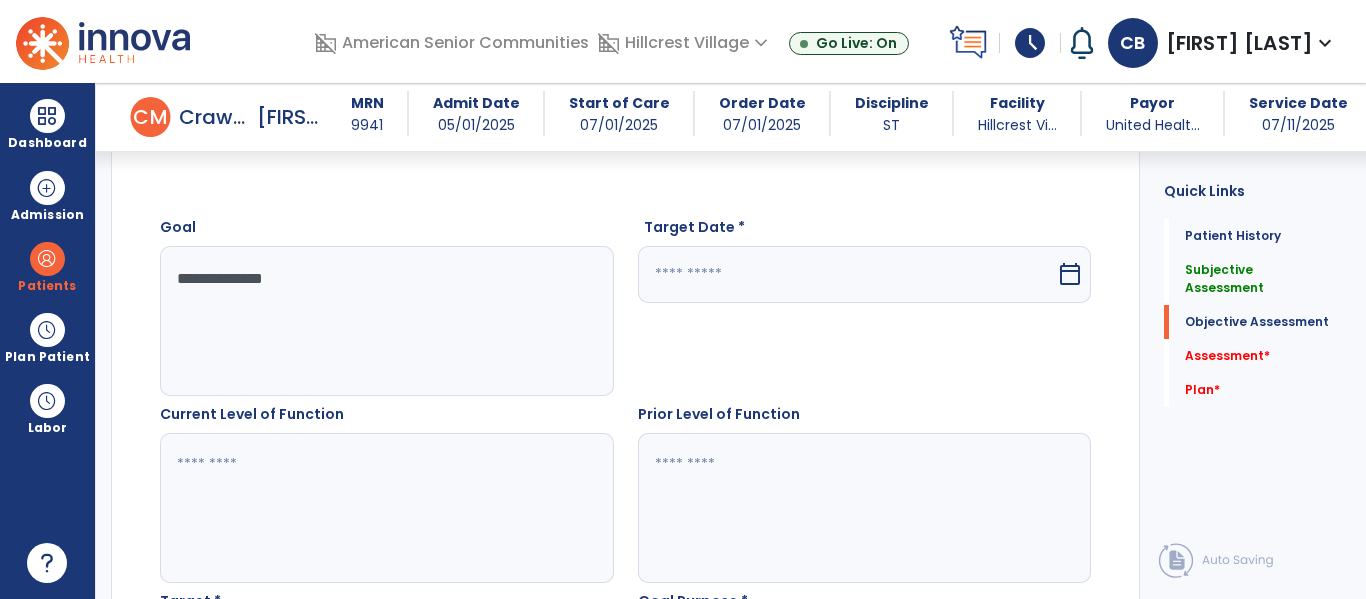 scroll, scrollTop: 873, scrollLeft: 0, axis: vertical 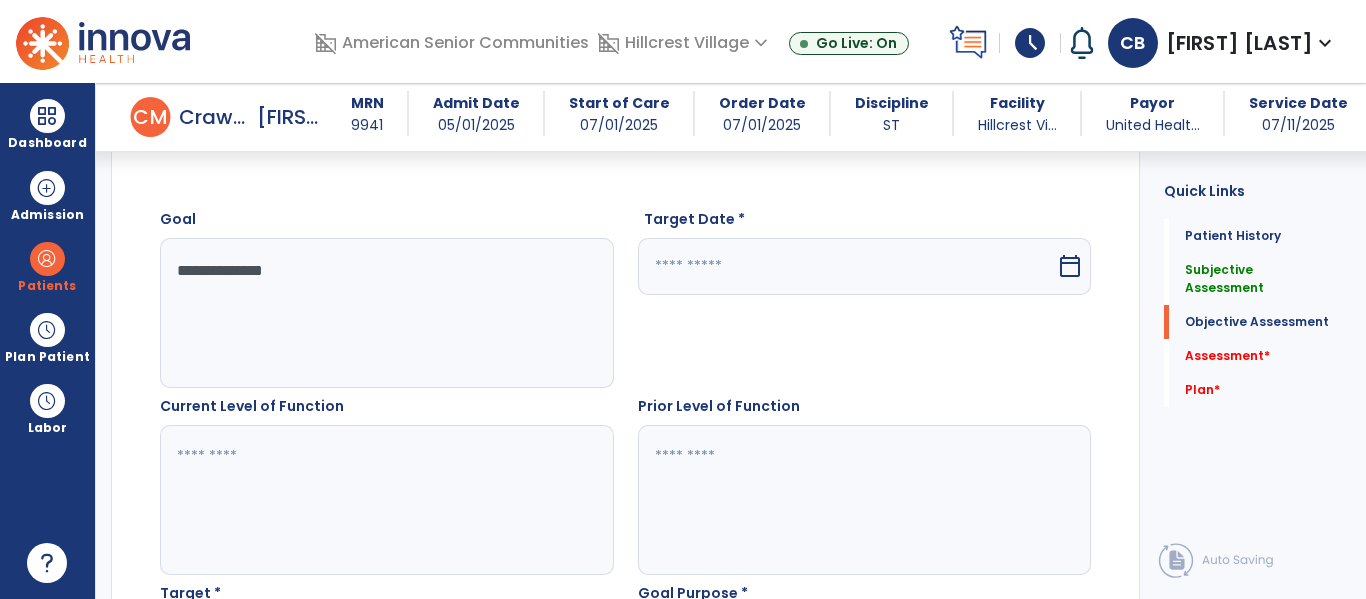 type on "**********" 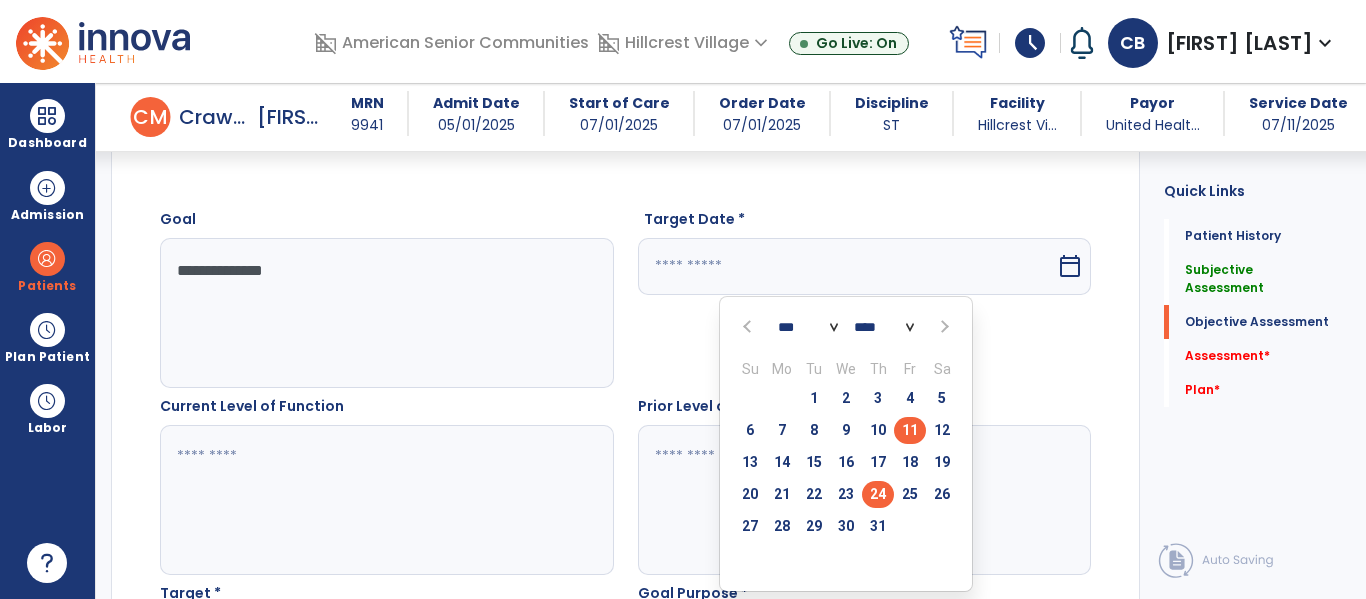 click on "24" at bounding box center [878, 497] 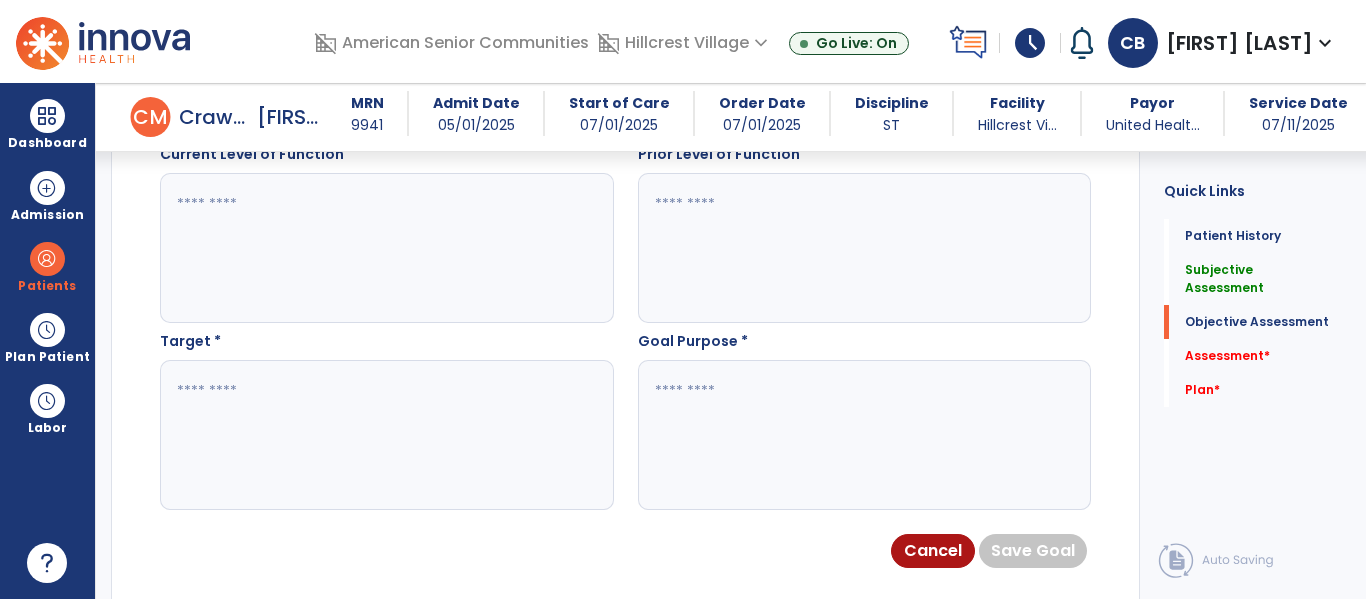 scroll, scrollTop: 1128, scrollLeft: 0, axis: vertical 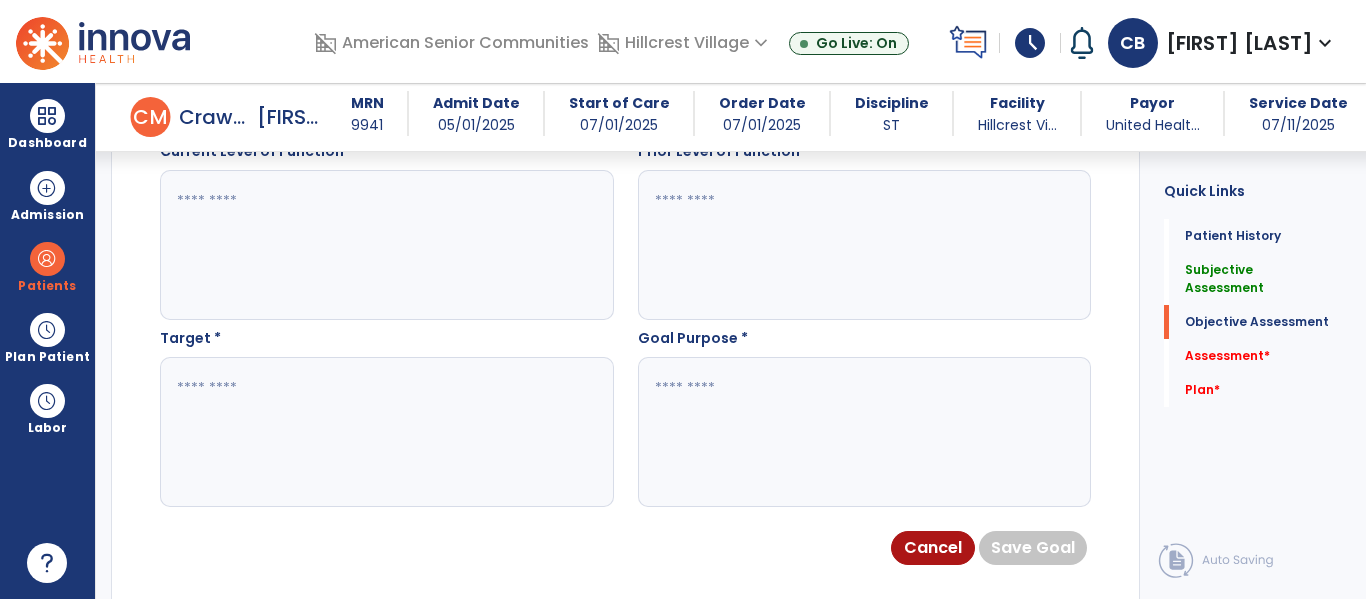 click 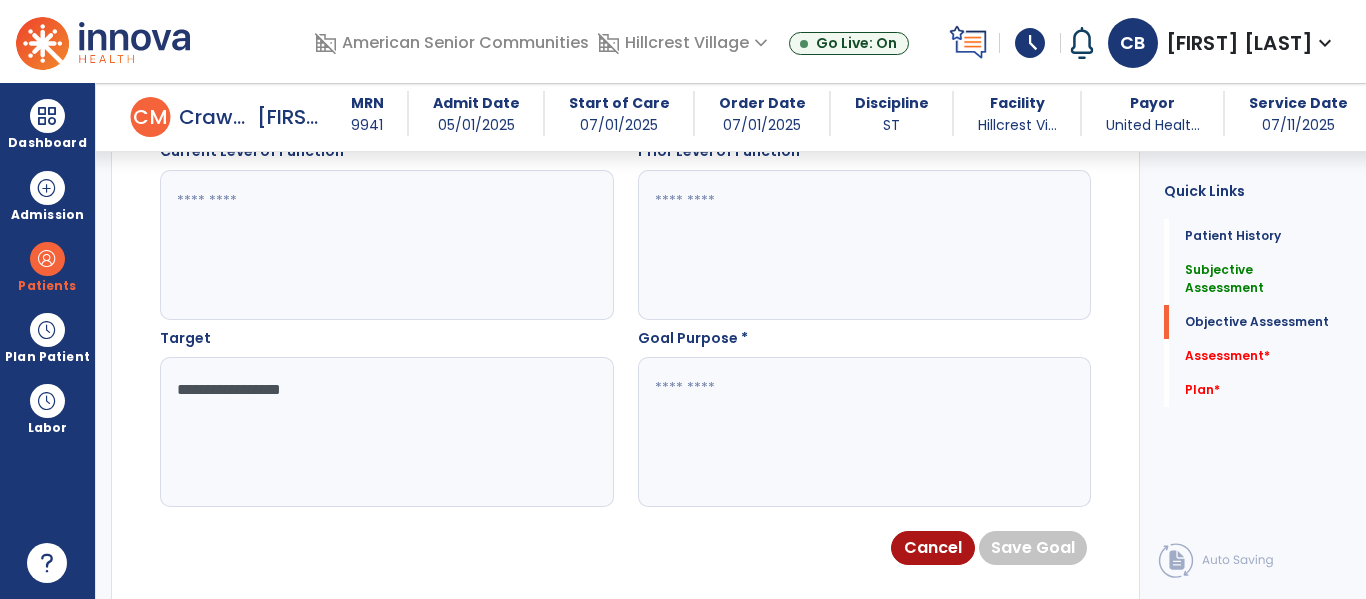 type on "**********" 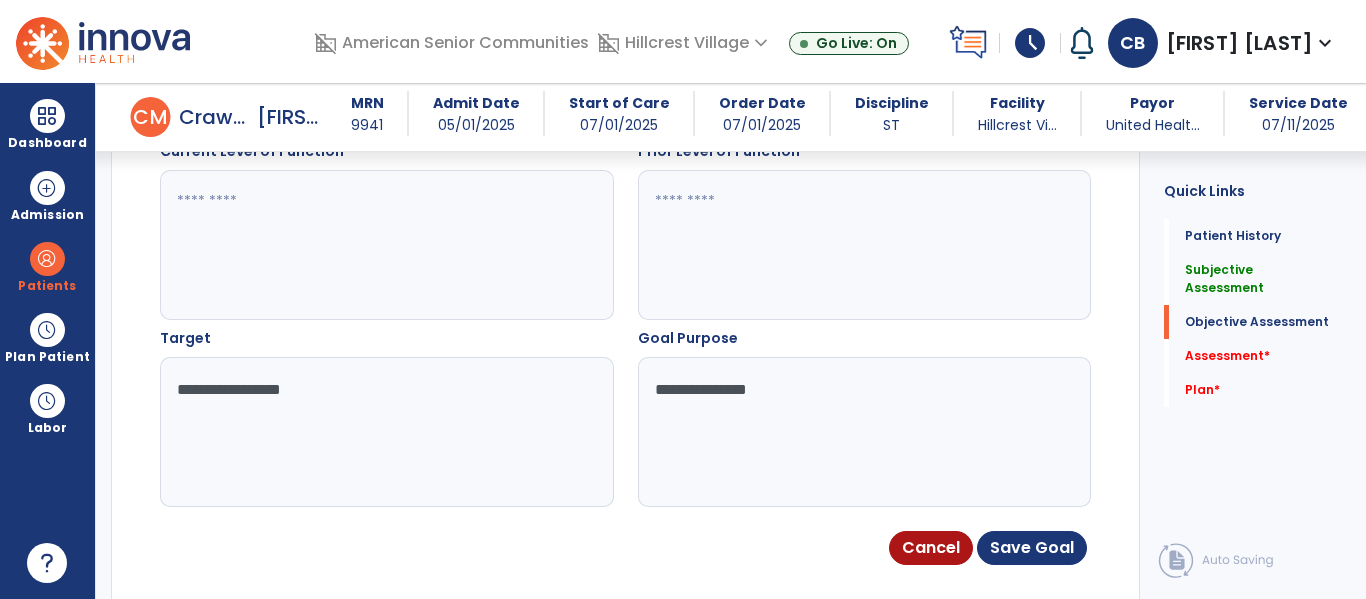 type on "**********" 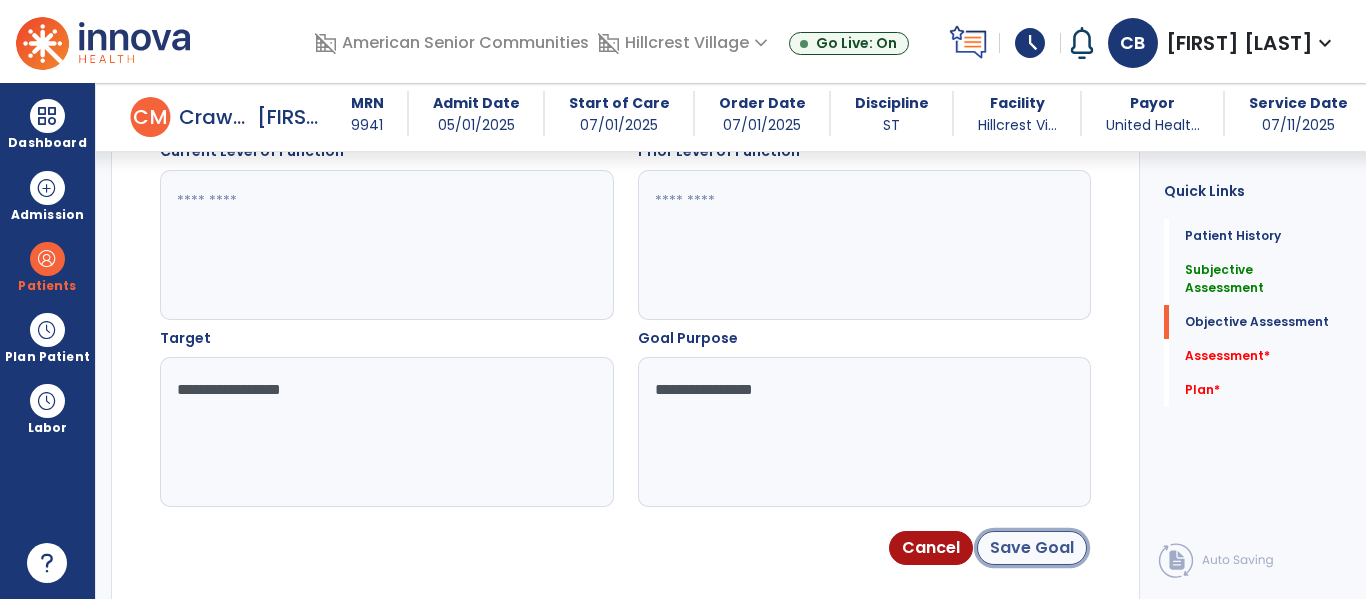 click on "Save Goal" 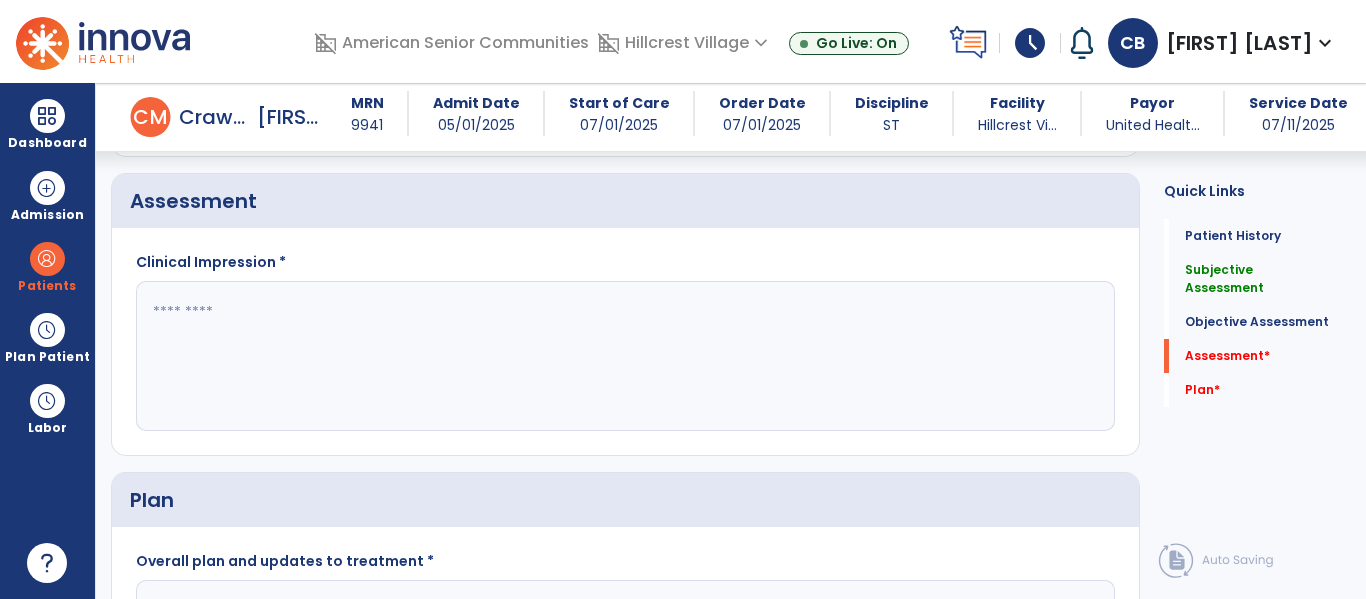 scroll, scrollTop: 1854, scrollLeft: 0, axis: vertical 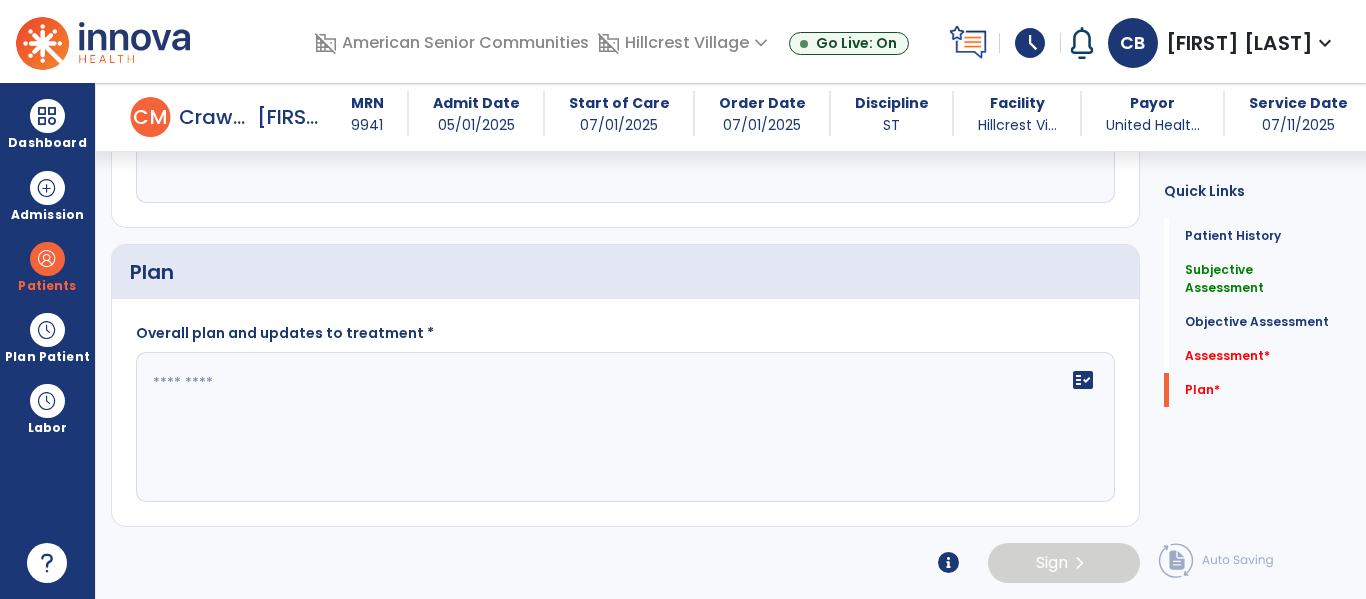 click on "fact_check" 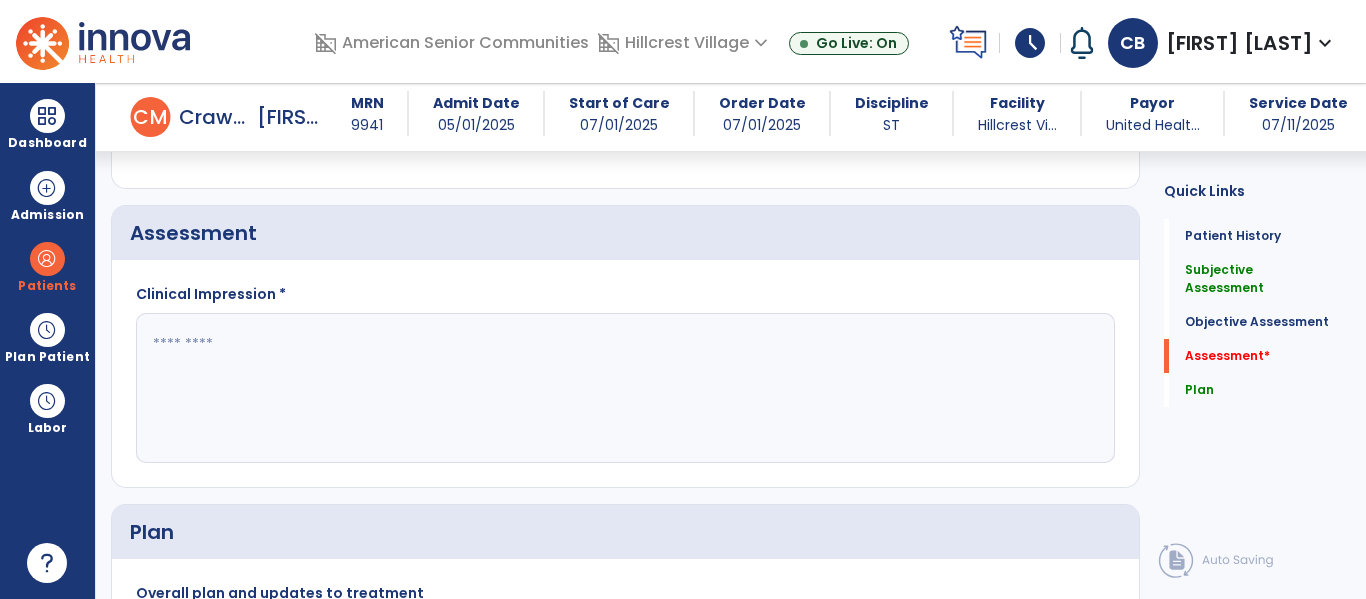 scroll, scrollTop: 1596, scrollLeft: 0, axis: vertical 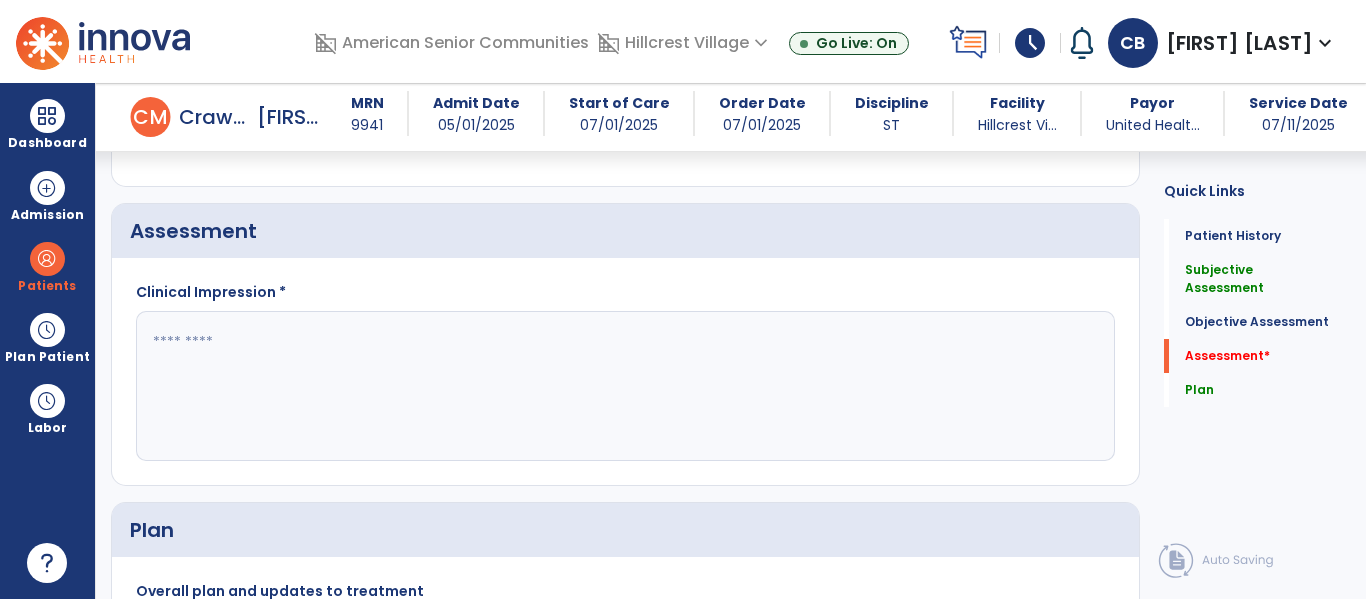 type on "**********" 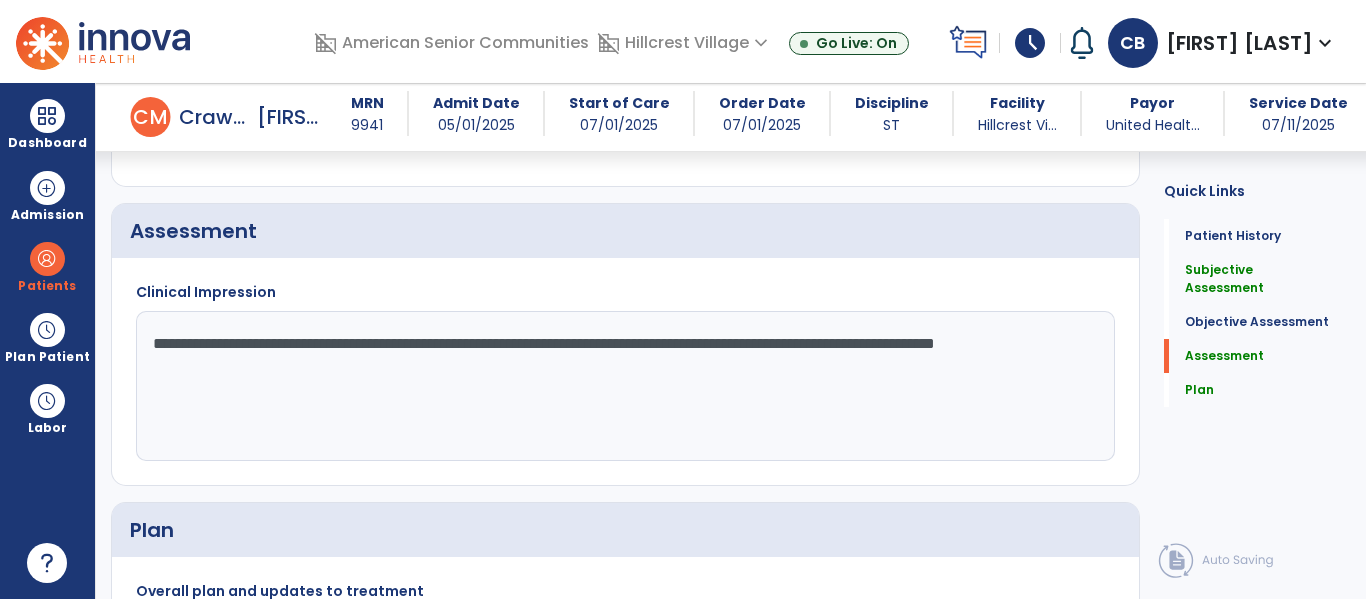 click on "**********" 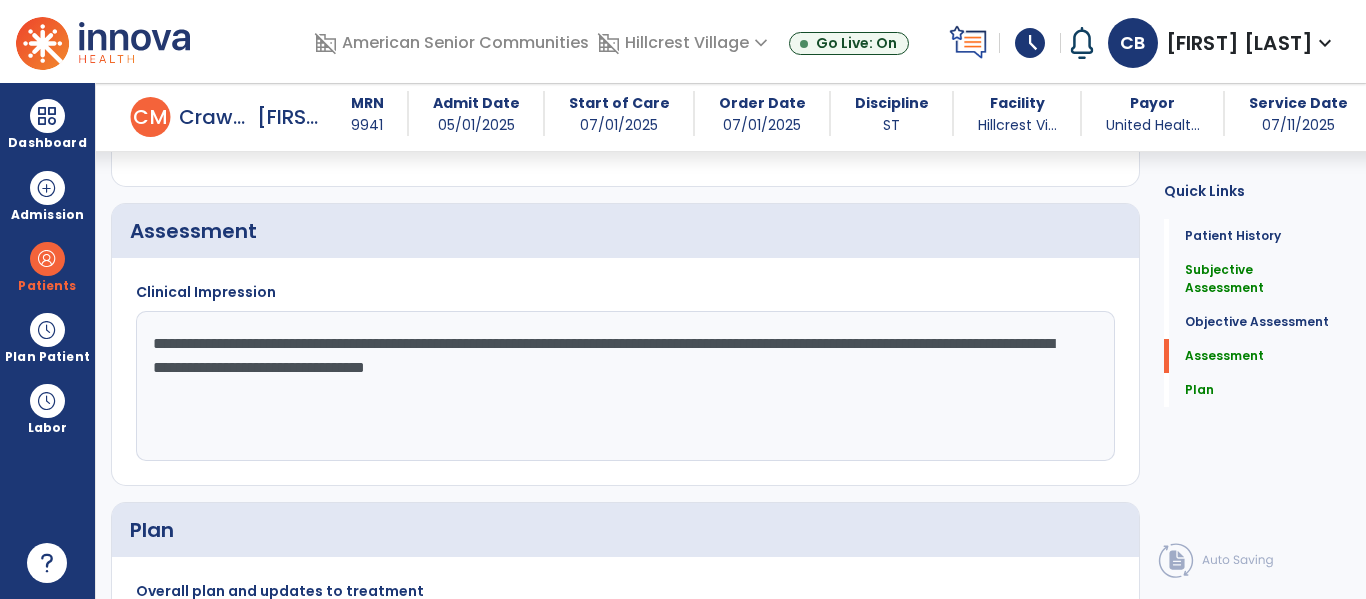 click on "**********" 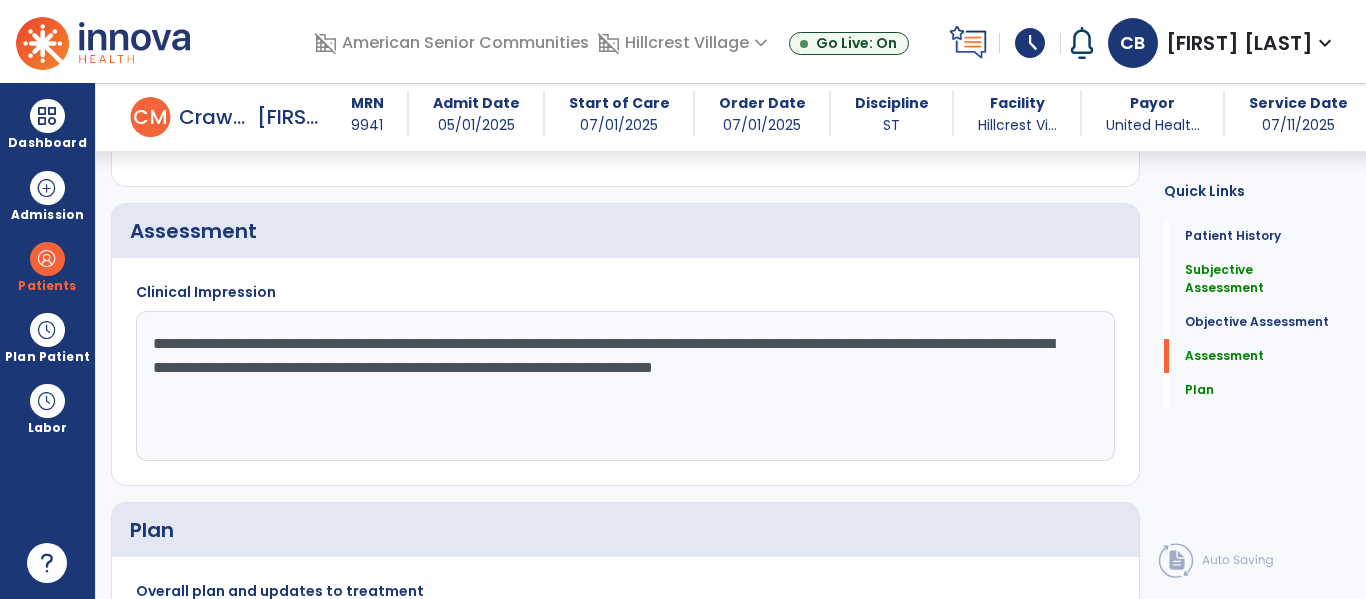 click on "**********" 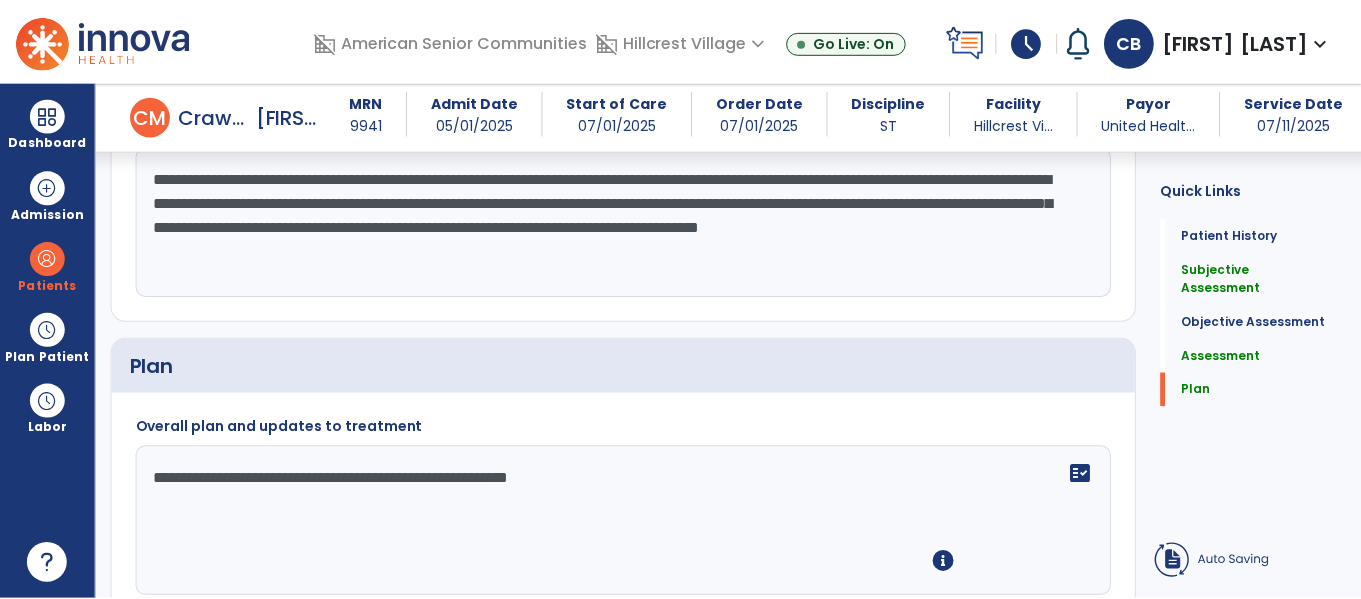 scroll, scrollTop: 1856, scrollLeft: 0, axis: vertical 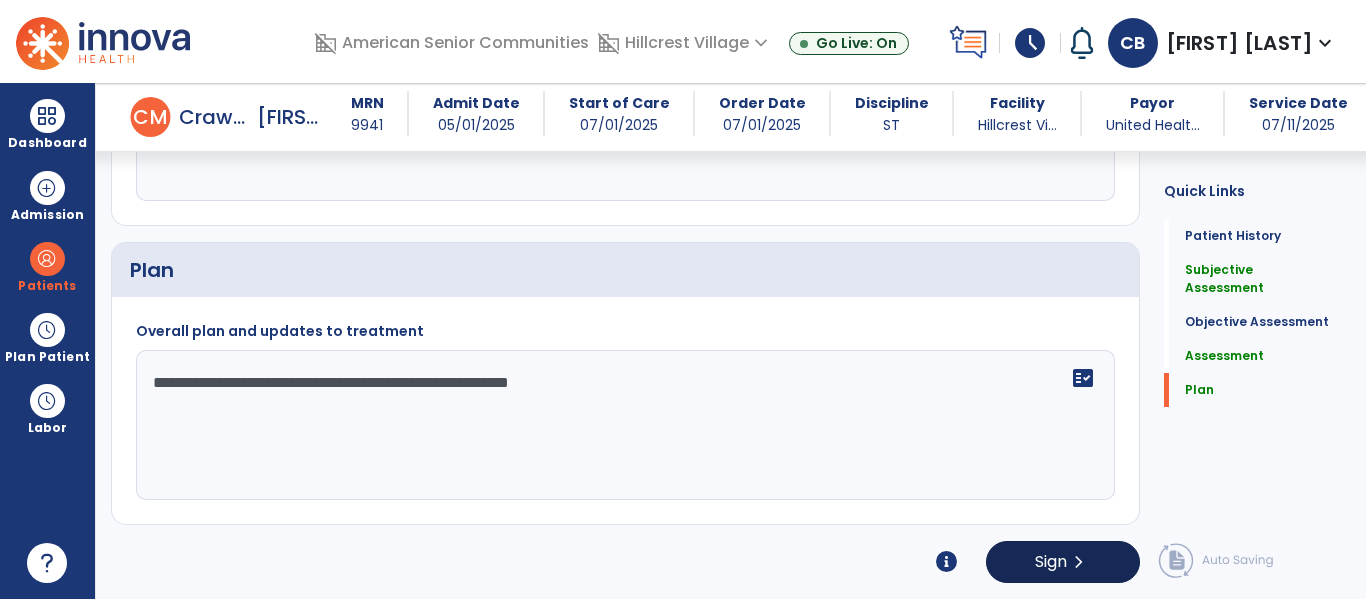 type on "**********" 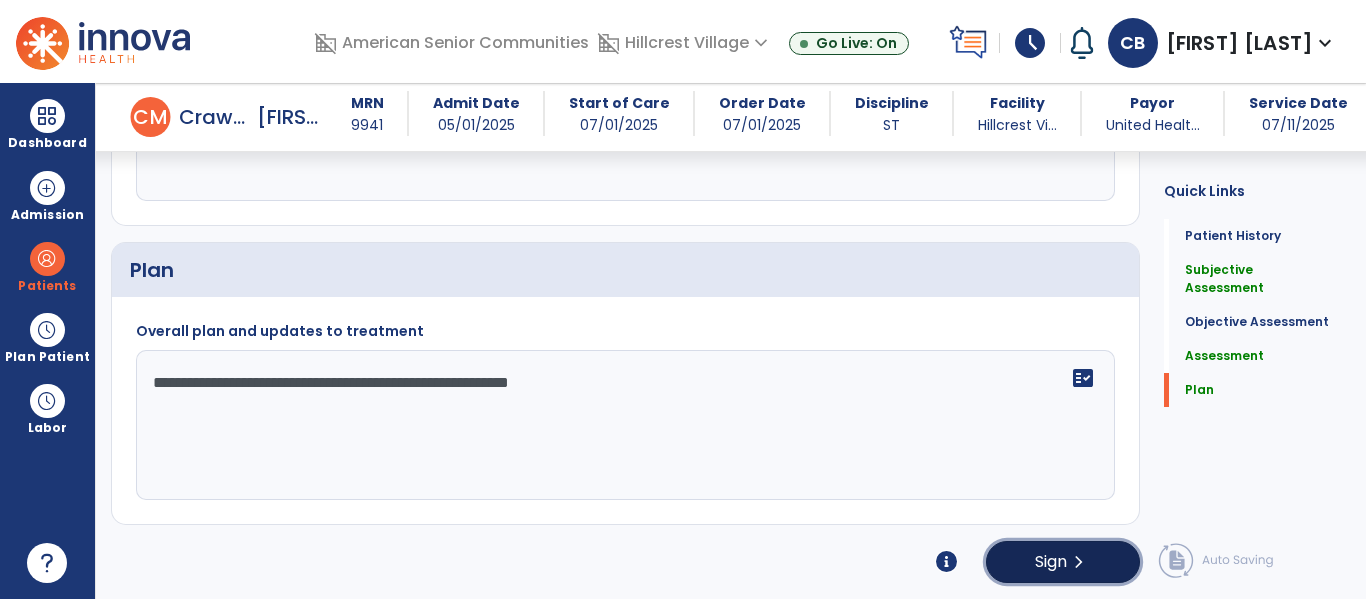 click on "Sign" 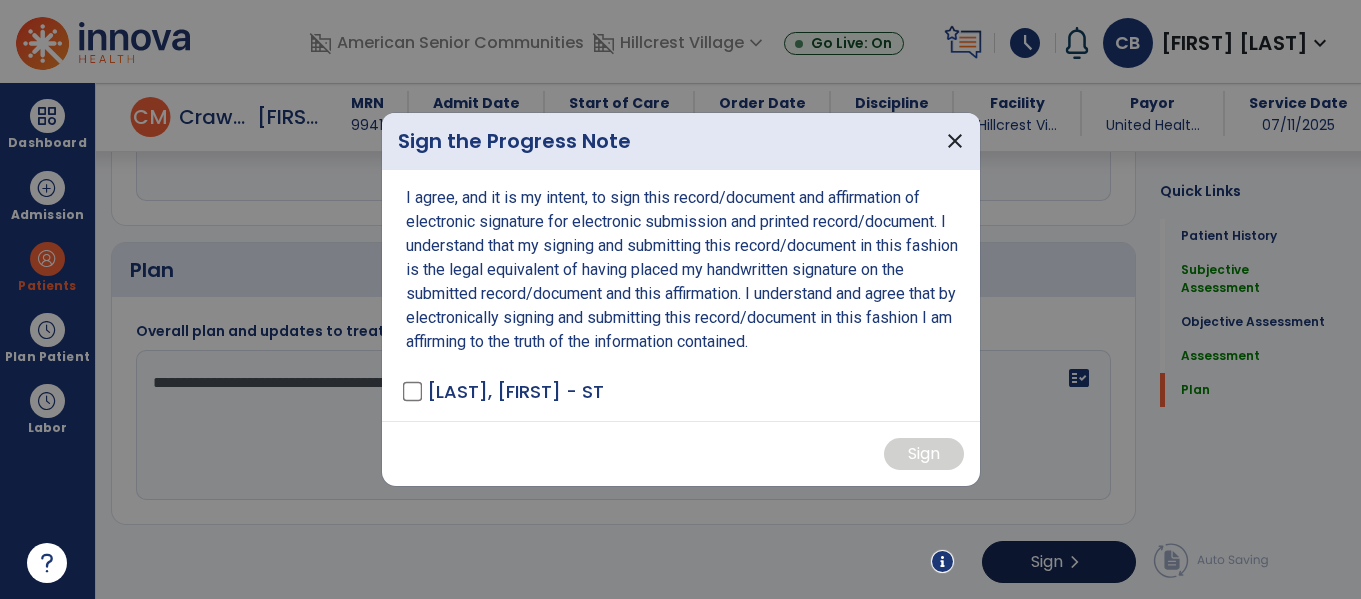 click at bounding box center [680, 299] 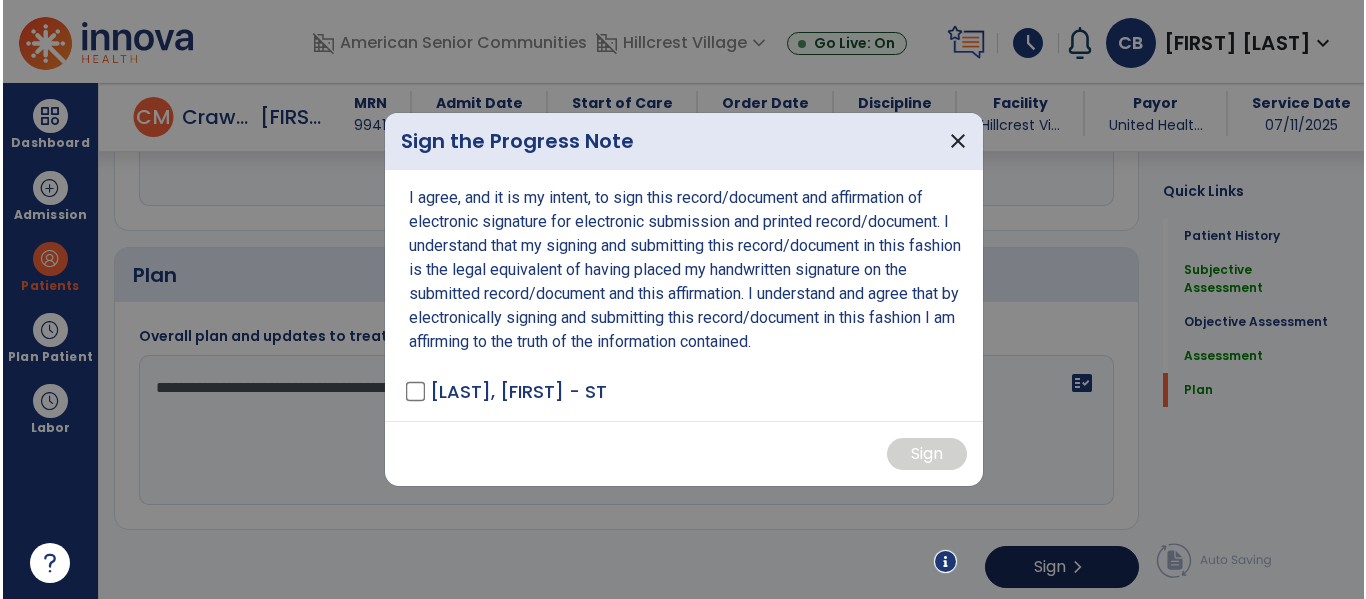 scroll, scrollTop: 1856, scrollLeft: 0, axis: vertical 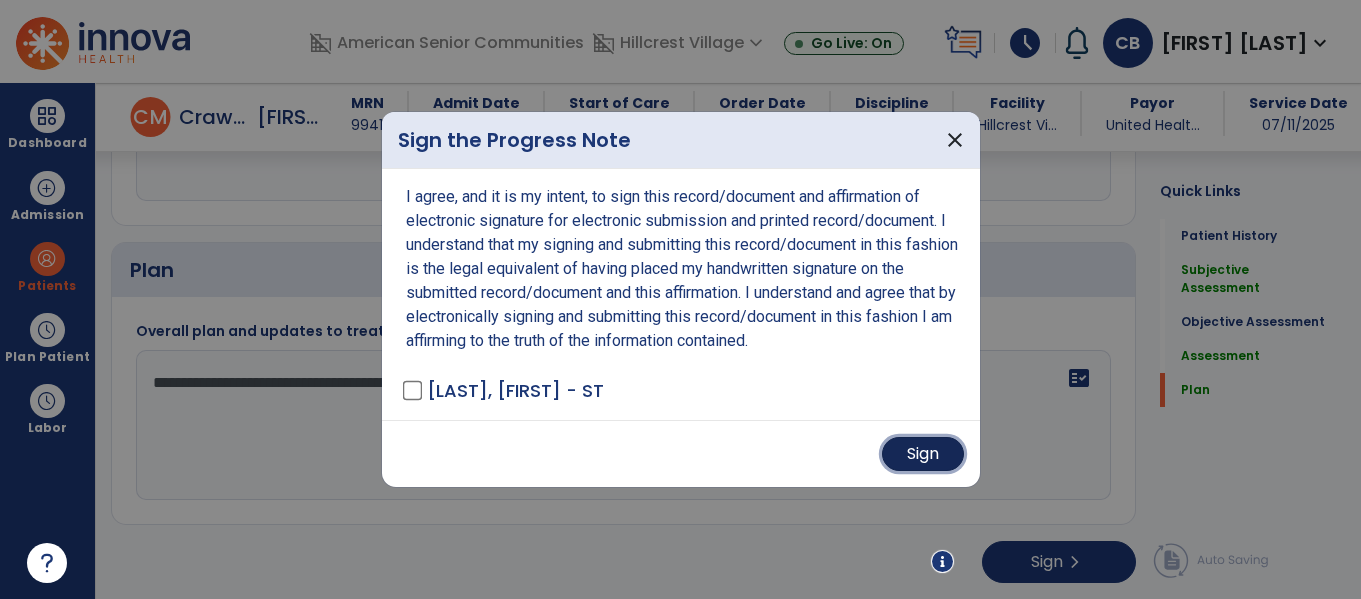 click on "Sign" at bounding box center (923, 454) 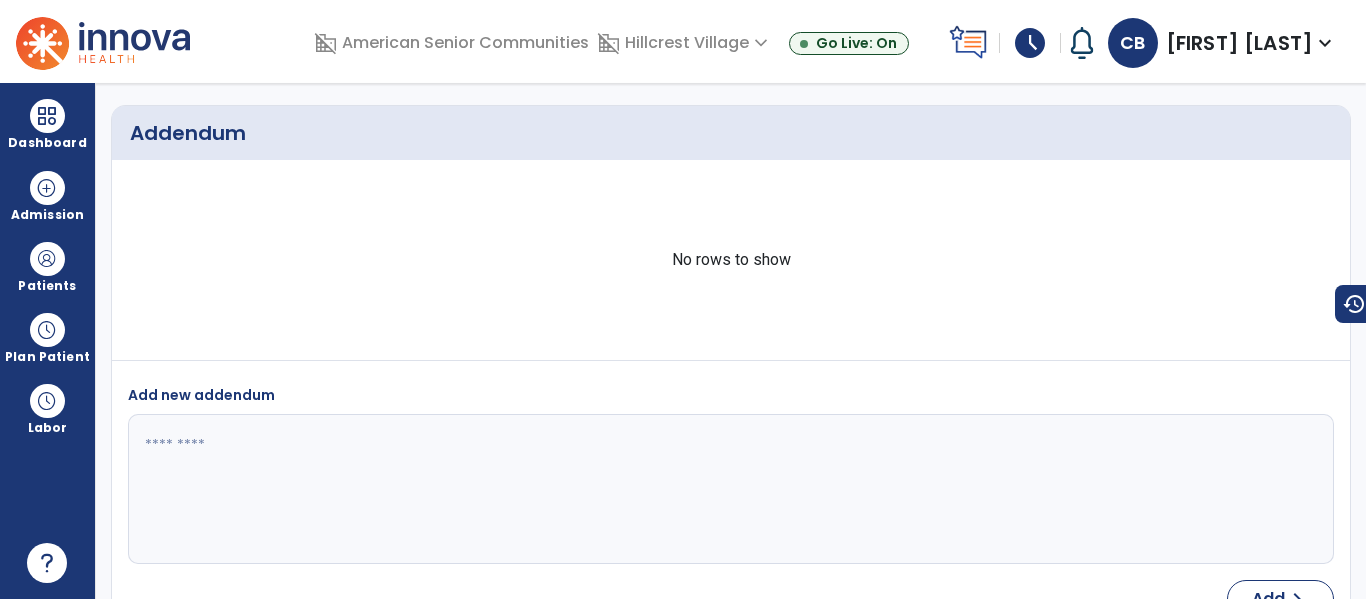 scroll, scrollTop: 0, scrollLeft: 0, axis: both 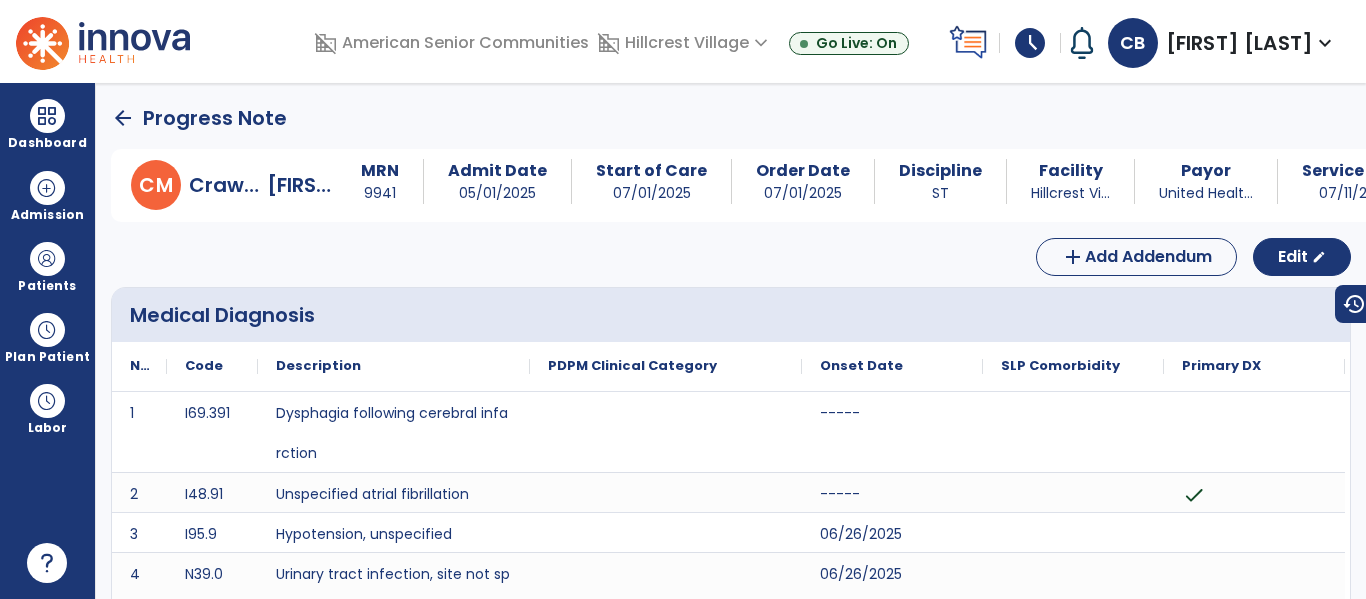 click on "arrow_back" 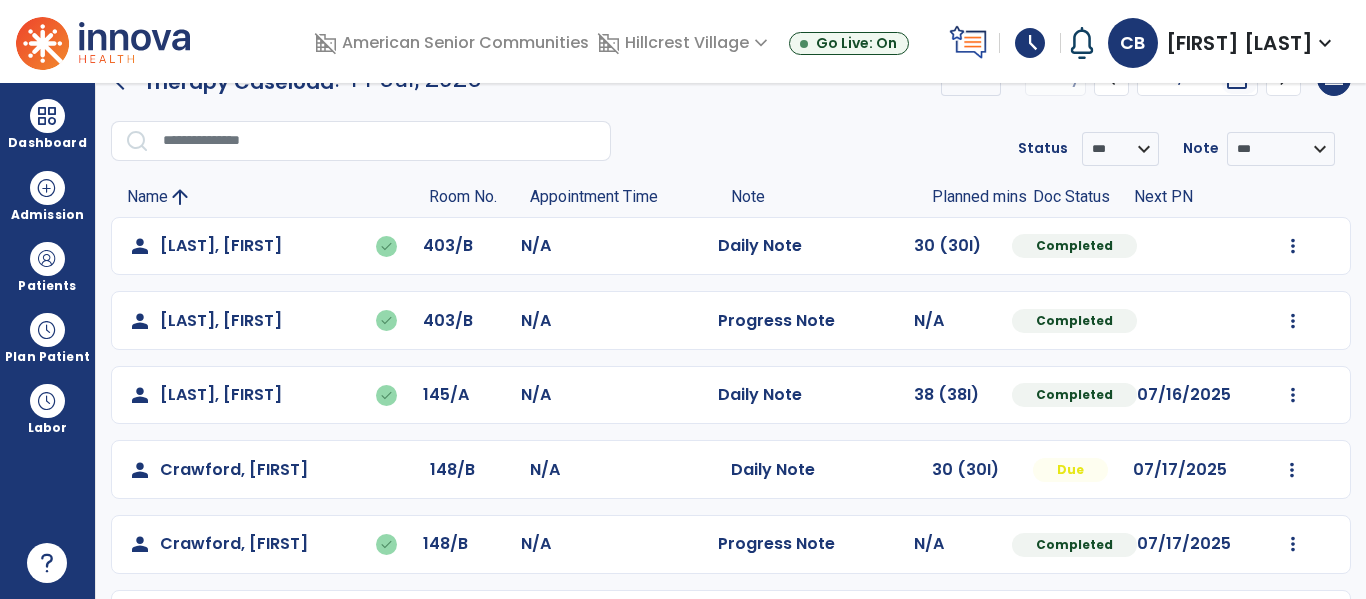 scroll, scrollTop: 52, scrollLeft: 0, axis: vertical 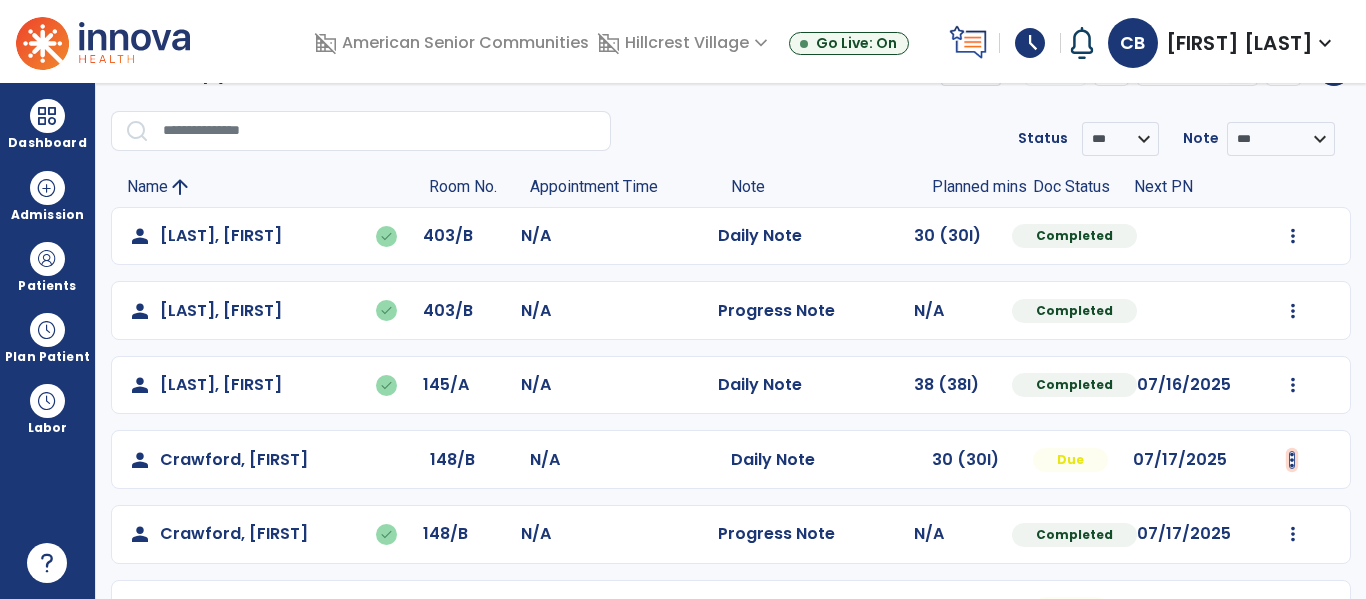 click at bounding box center [1293, 236] 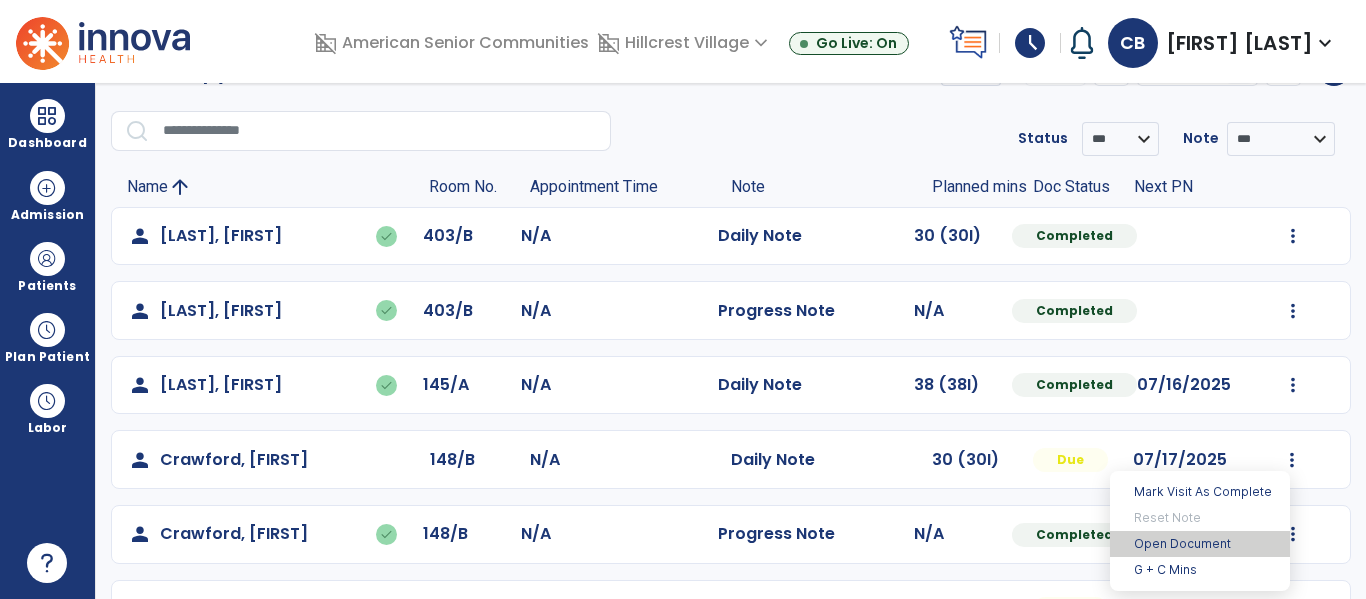click on "Open Document" at bounding box center [1200, 544] 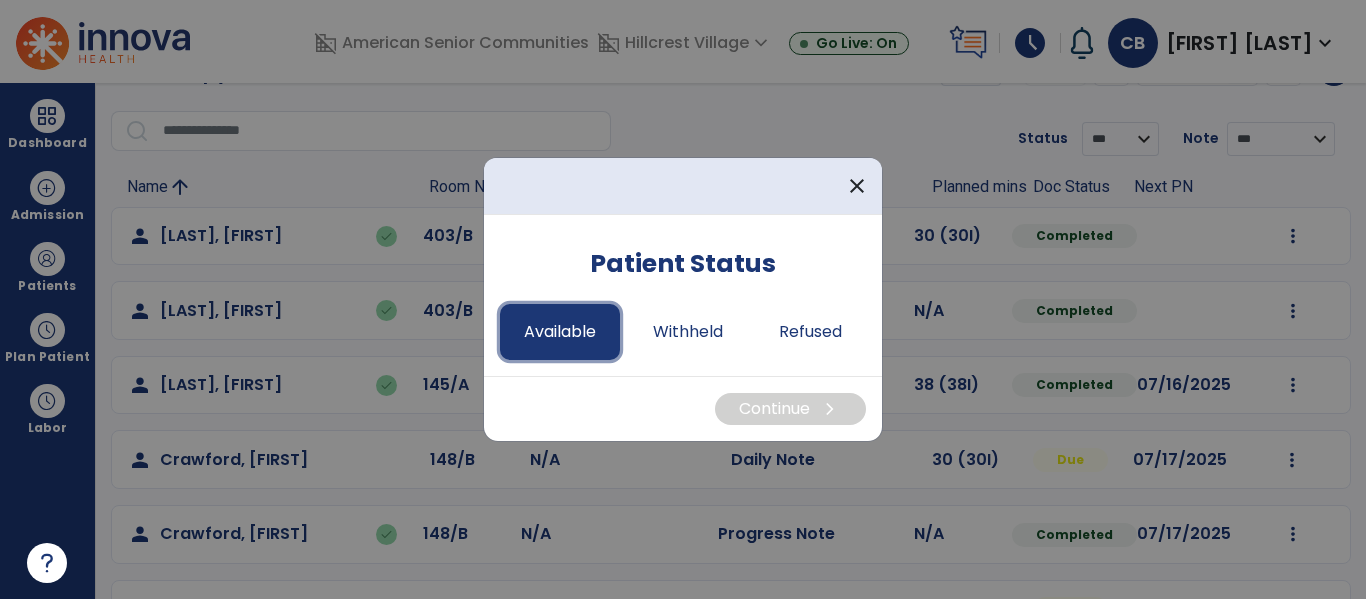 click on "Available" at bounding box center (560, 332) 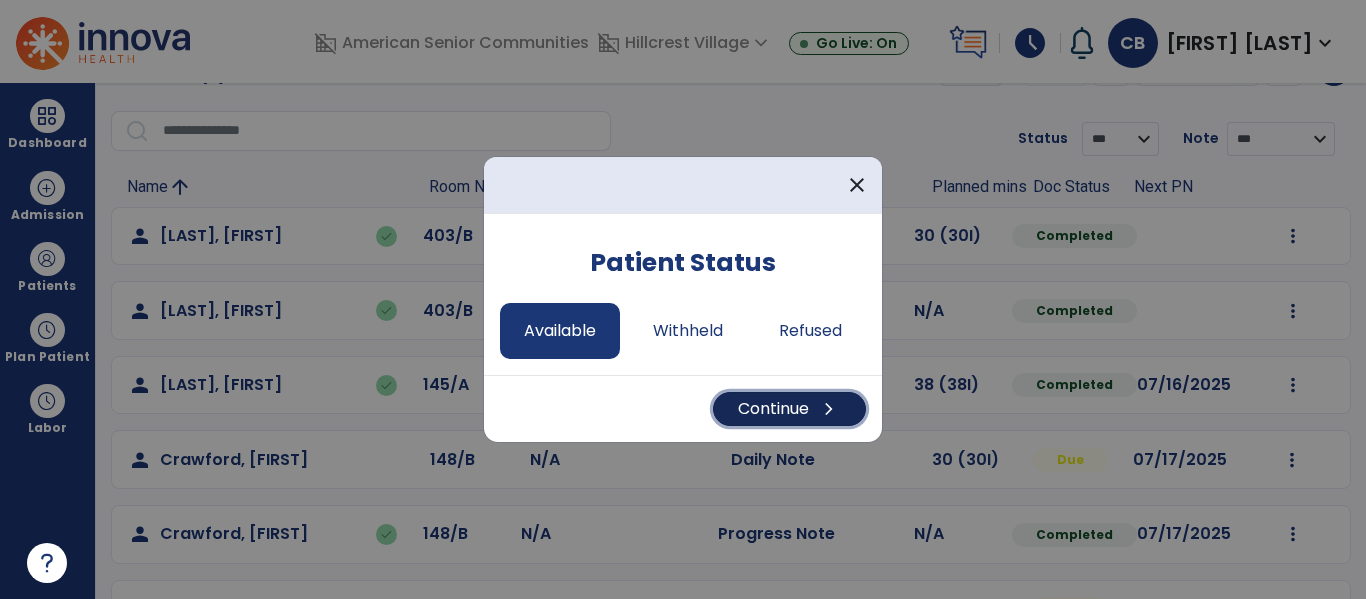 click on "Continue   chevron_right" at bounding box center (789, 409) 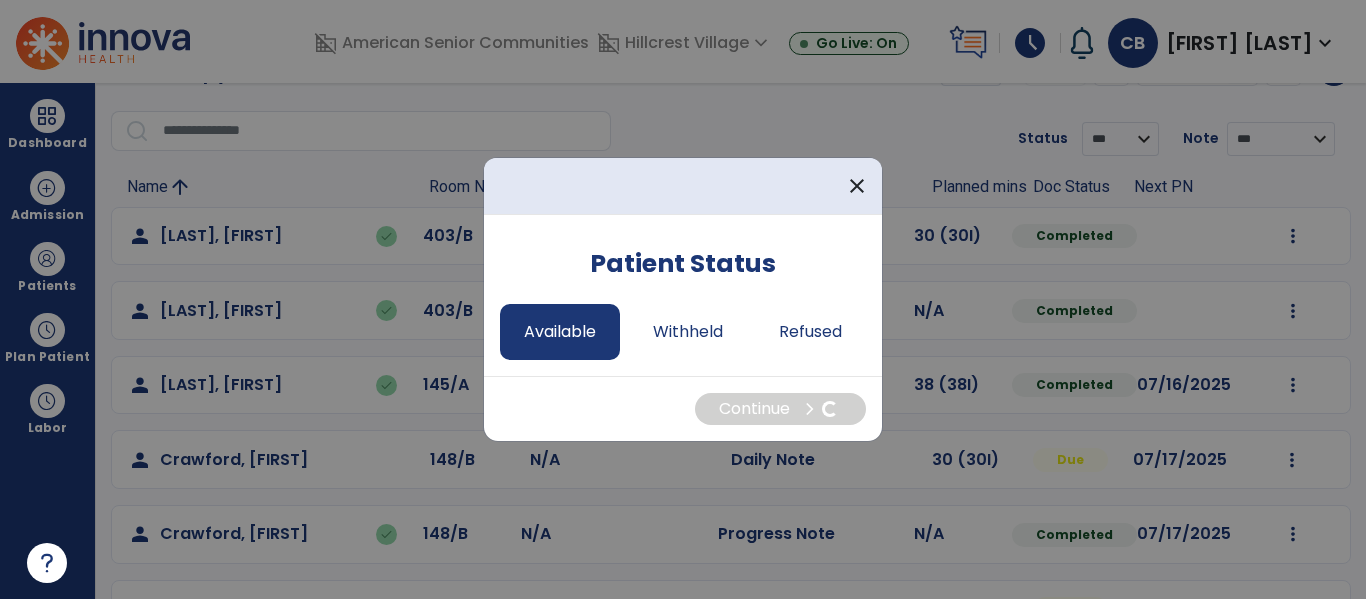 select on "*" 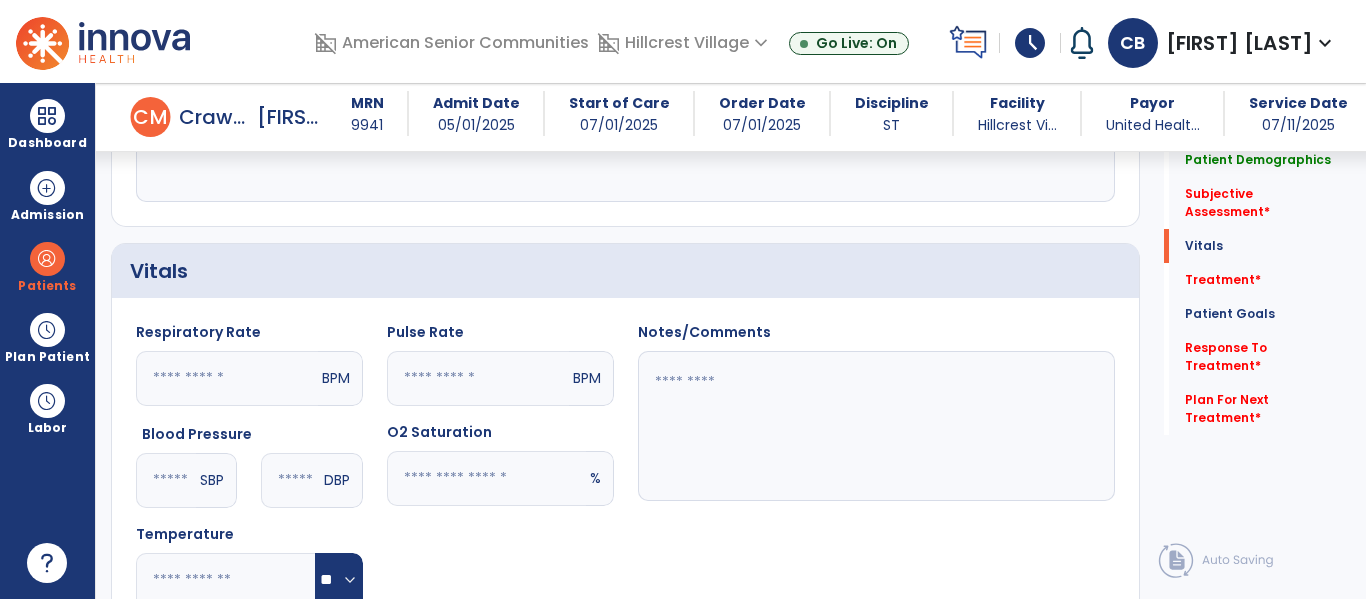 scroll, scrollTop: 609, scrollLeft: 0, axis: vertical 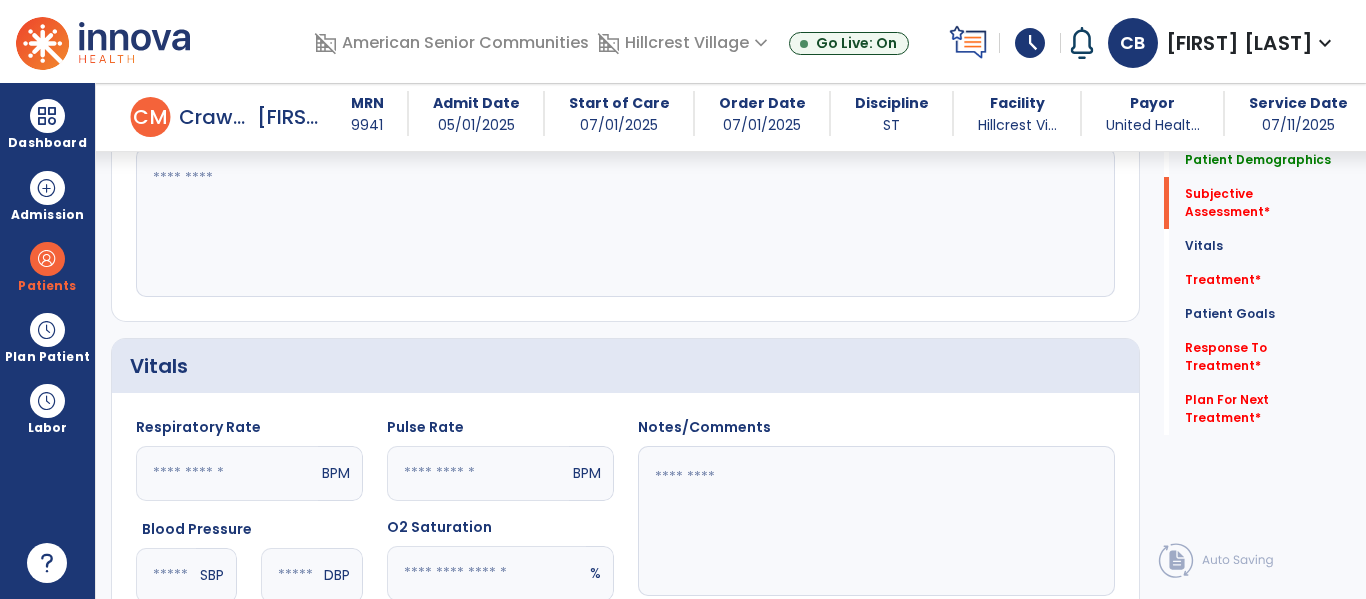 click 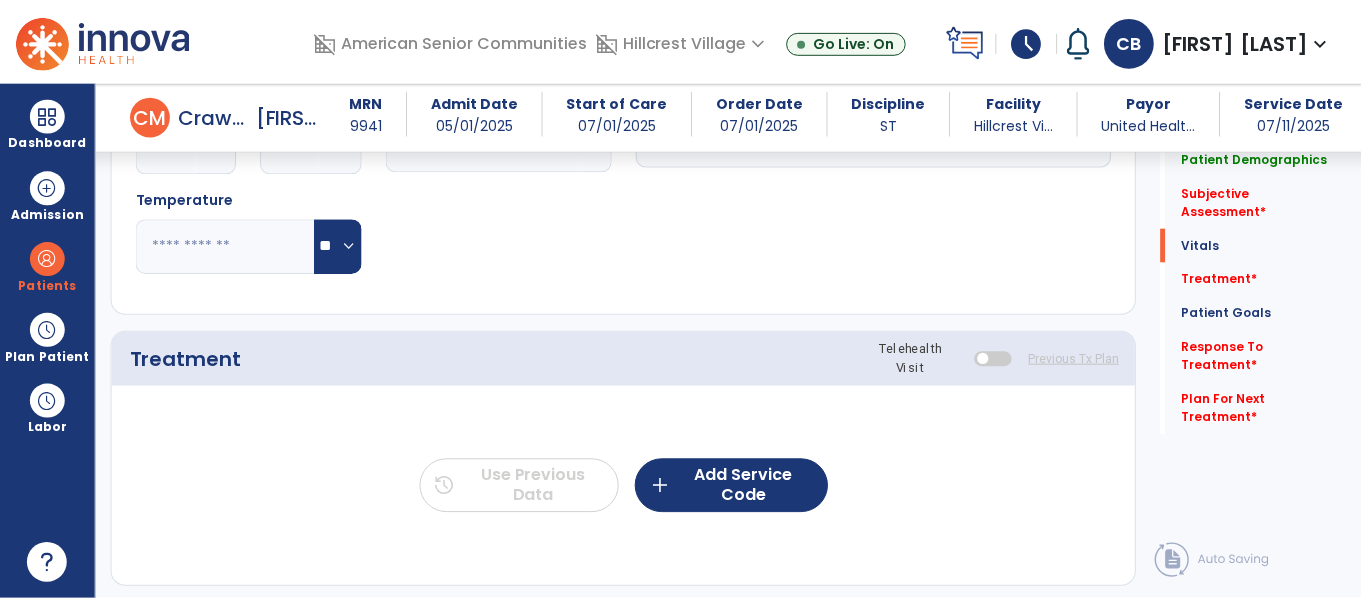 scroll, scrollTop: 1040, scrollLeft: 0, axis: vertical 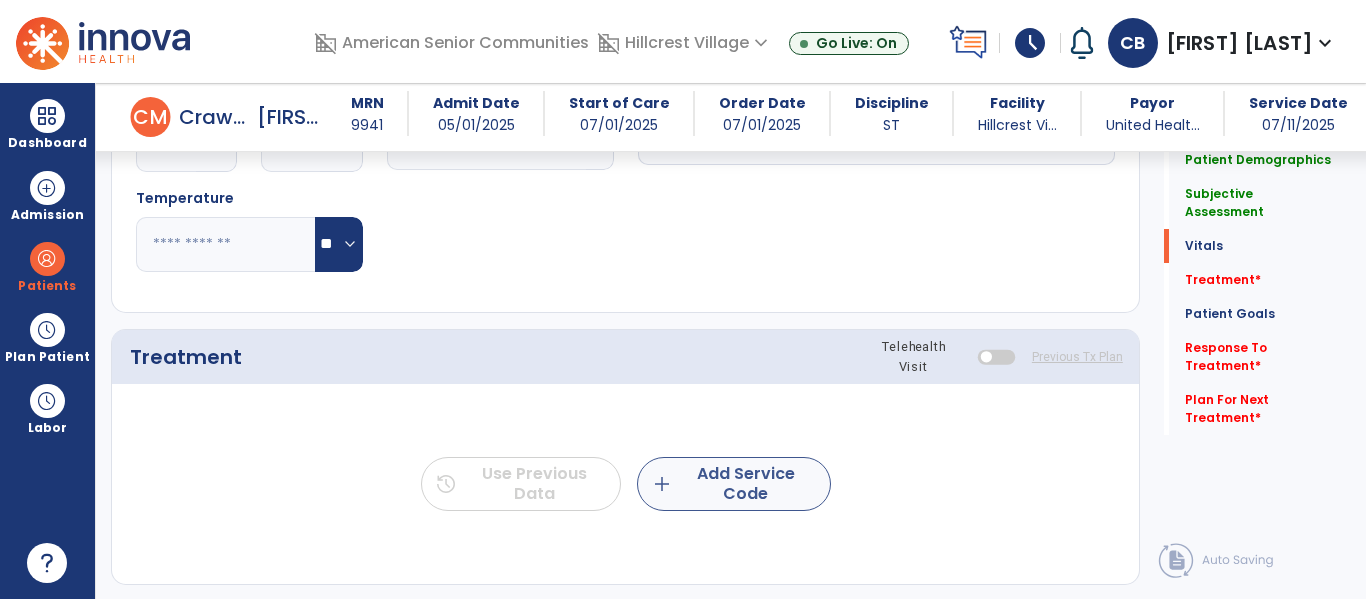 type on "**********" 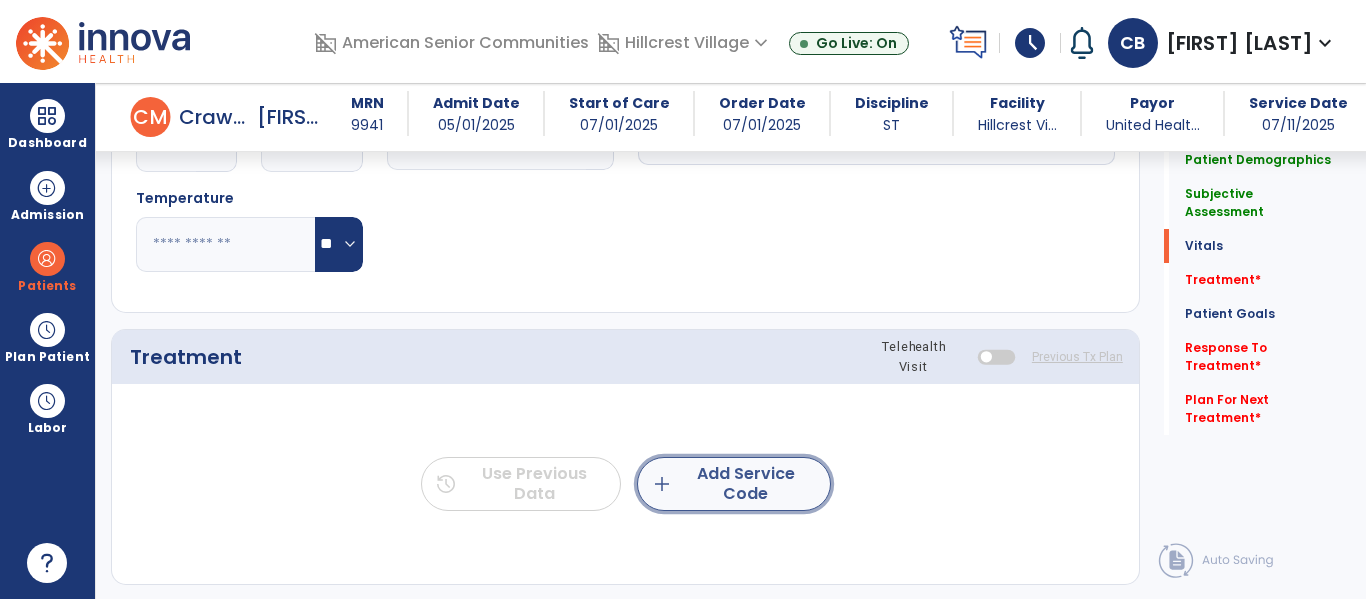 click on "add  Add Service Code" 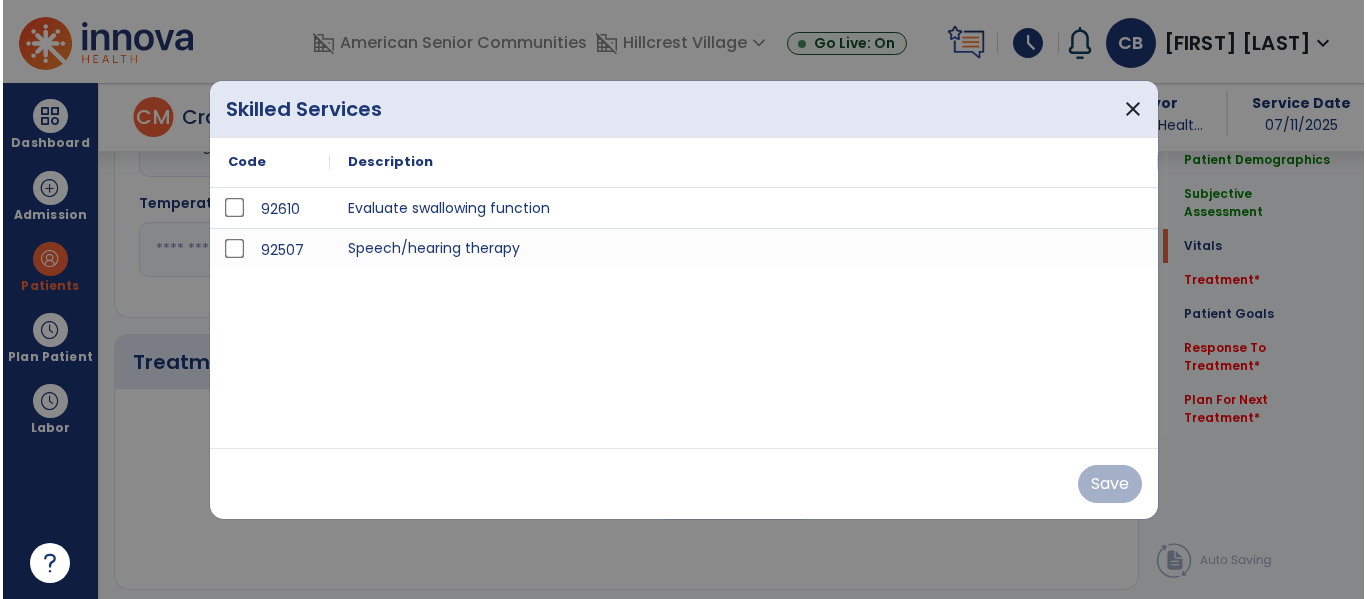 scroll, scrollTop: 1040, scrollLeft: 0, axis: vertical 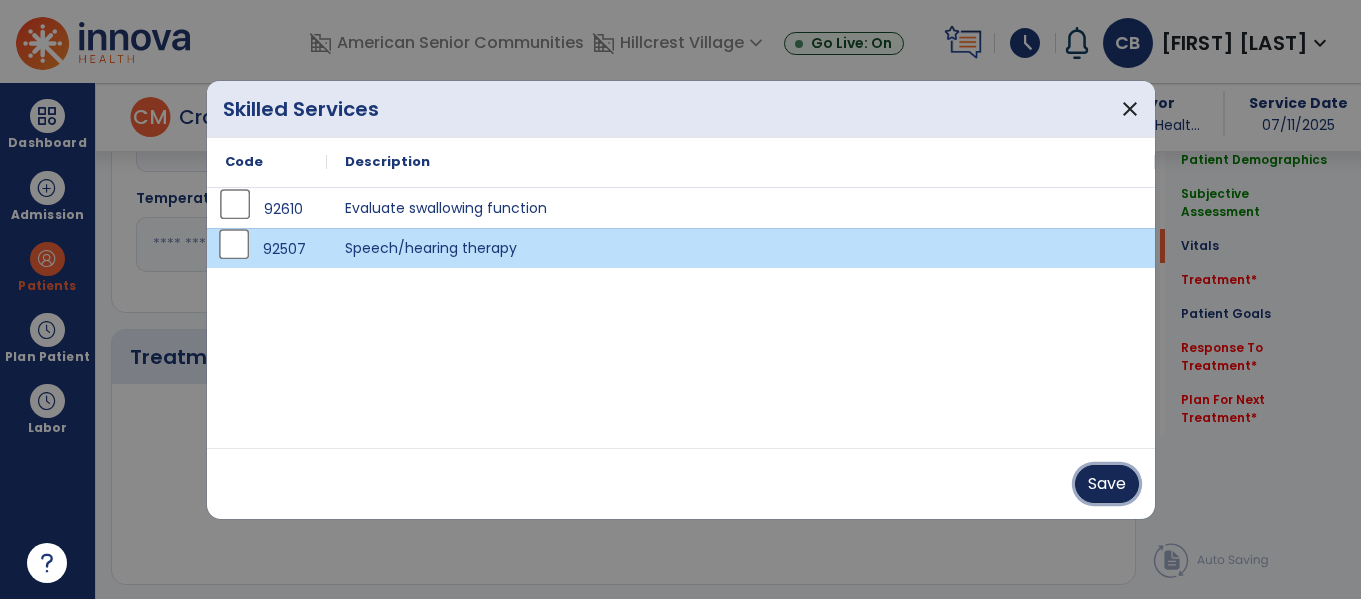 click on "Save" at bounding box center (1107, 484) 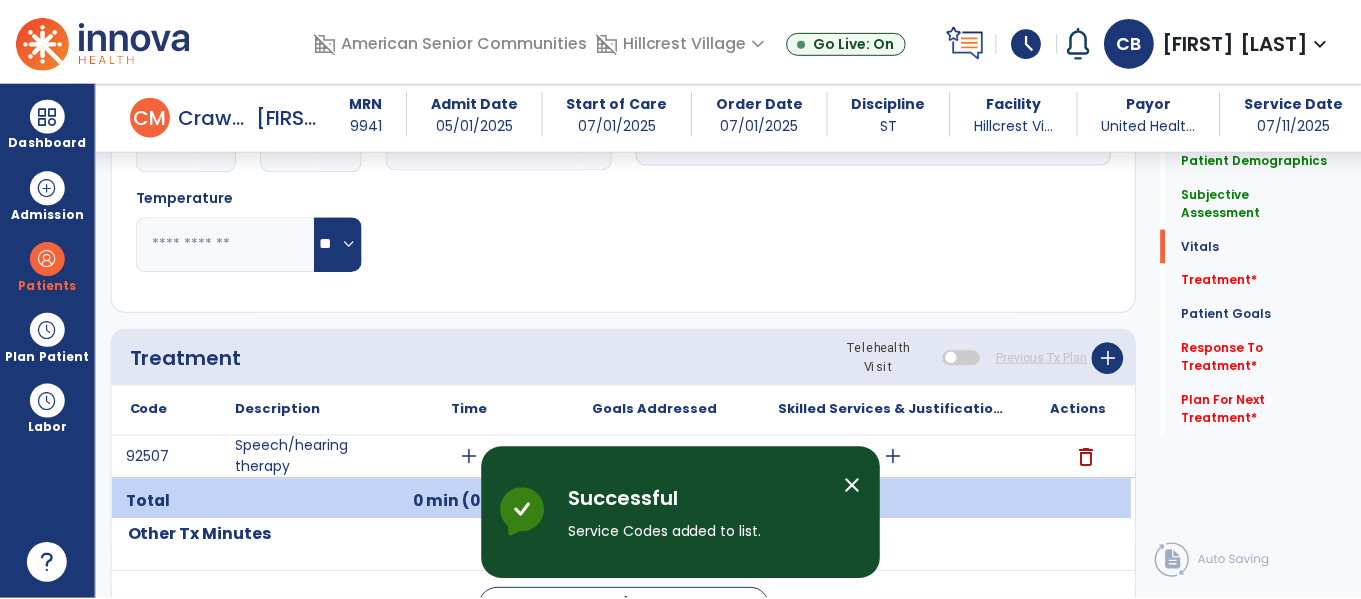 scroll, scrollTop: 1141, scrollLeft: 0, axis: vertical 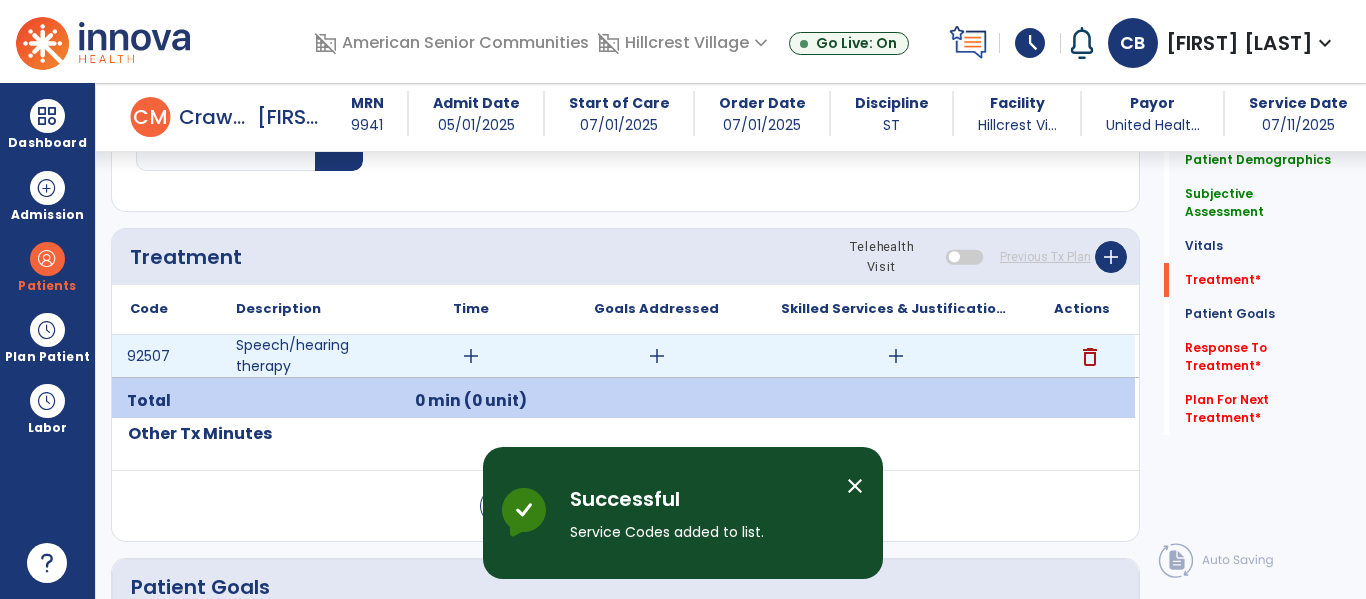 click on "add" at bounding box center (471, 356) 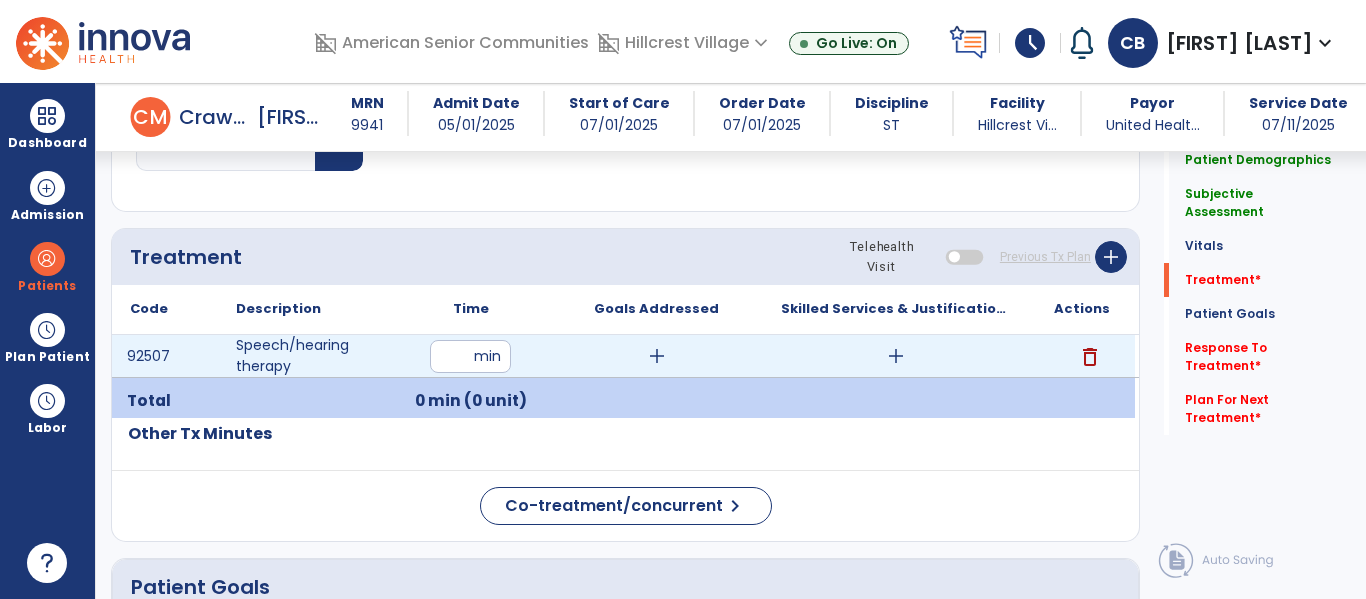 type on "**" 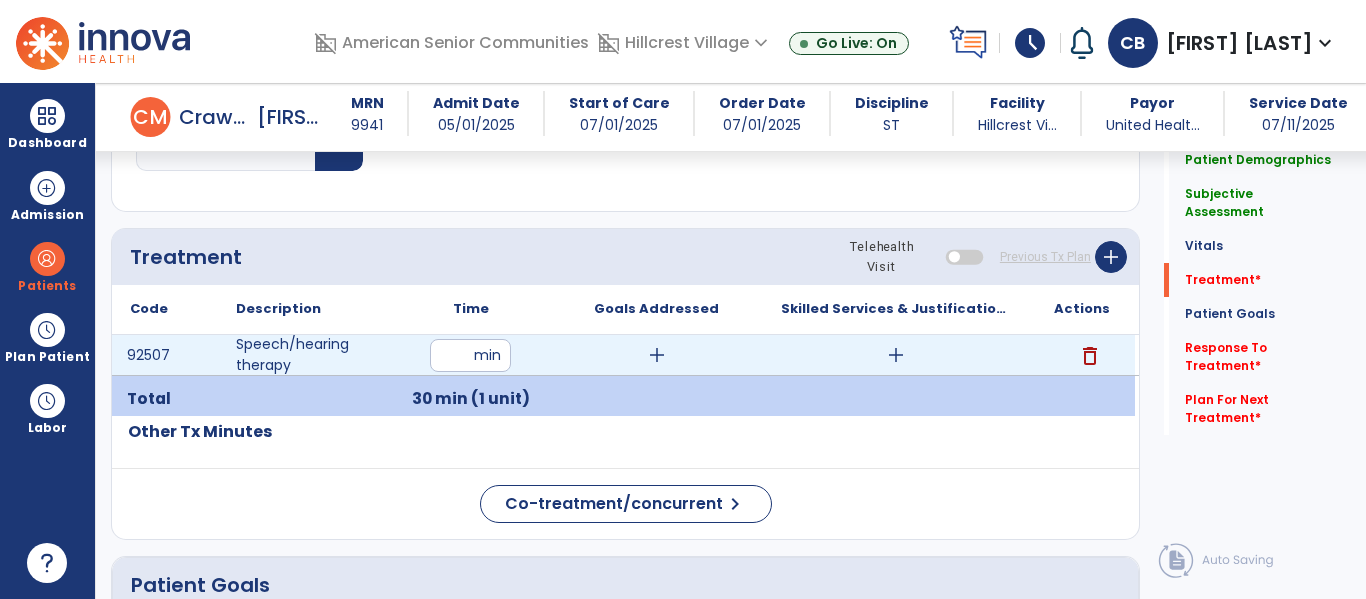 click on "add" at bounding box center [657, 355] 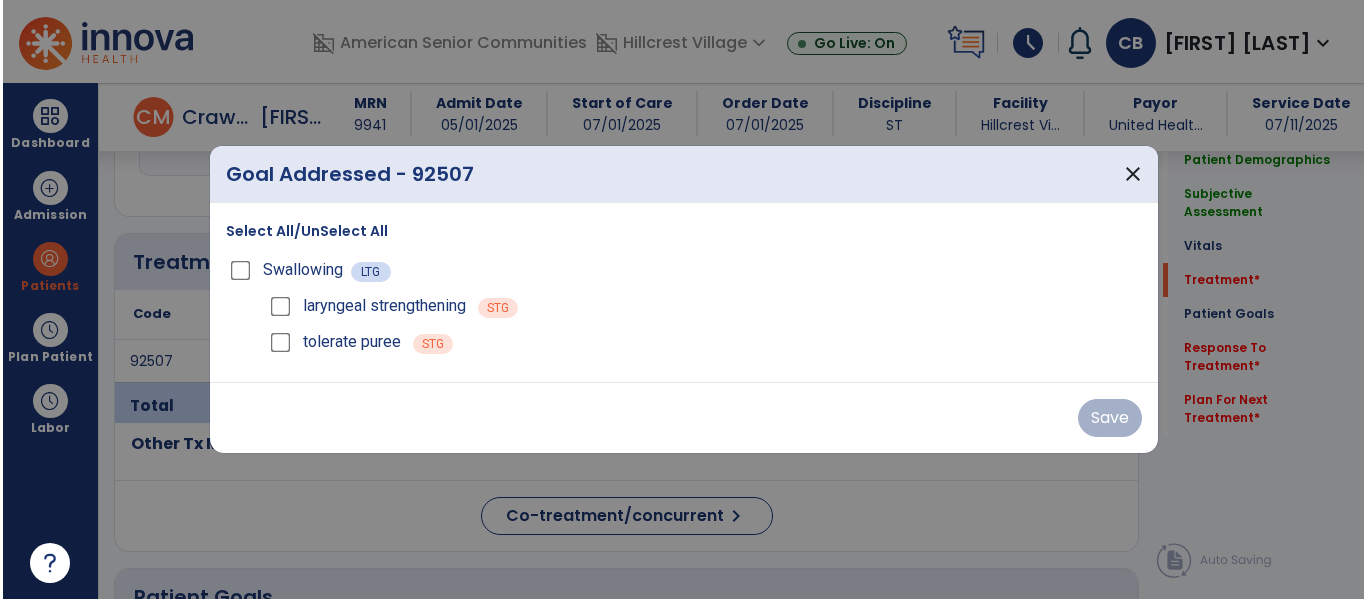 scroll, scrollTop: 1141, scrollLeft: 0, axis: vertical 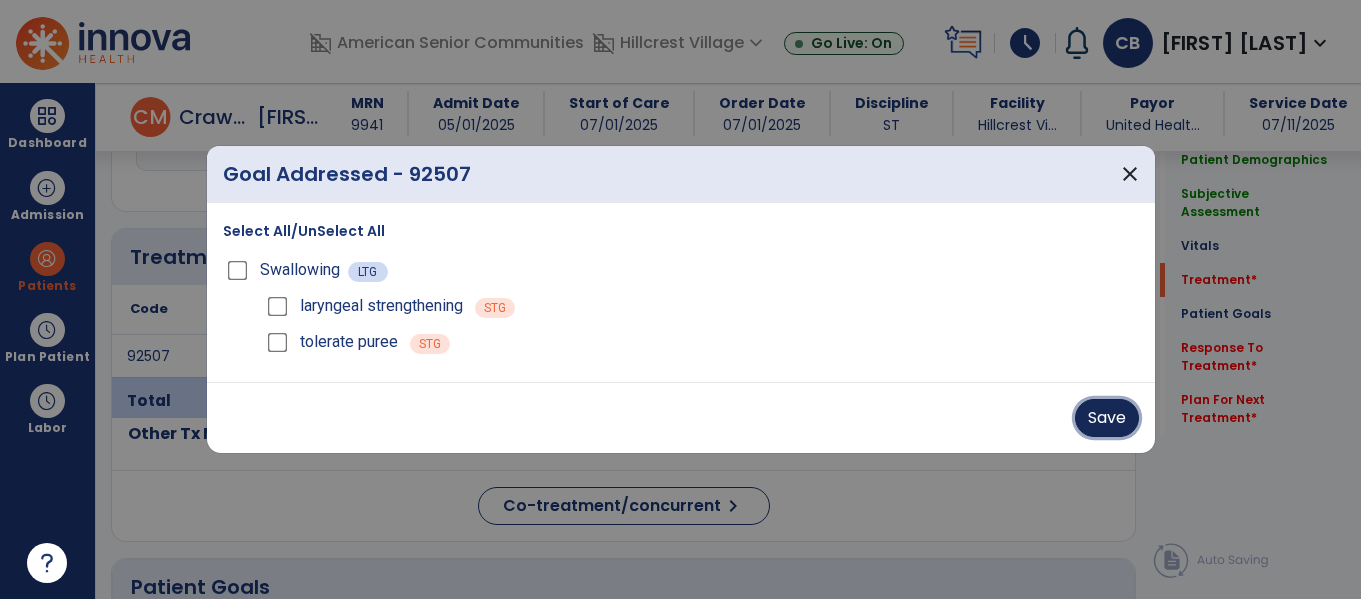 click on "Save" at bounding box center (1107, 418) 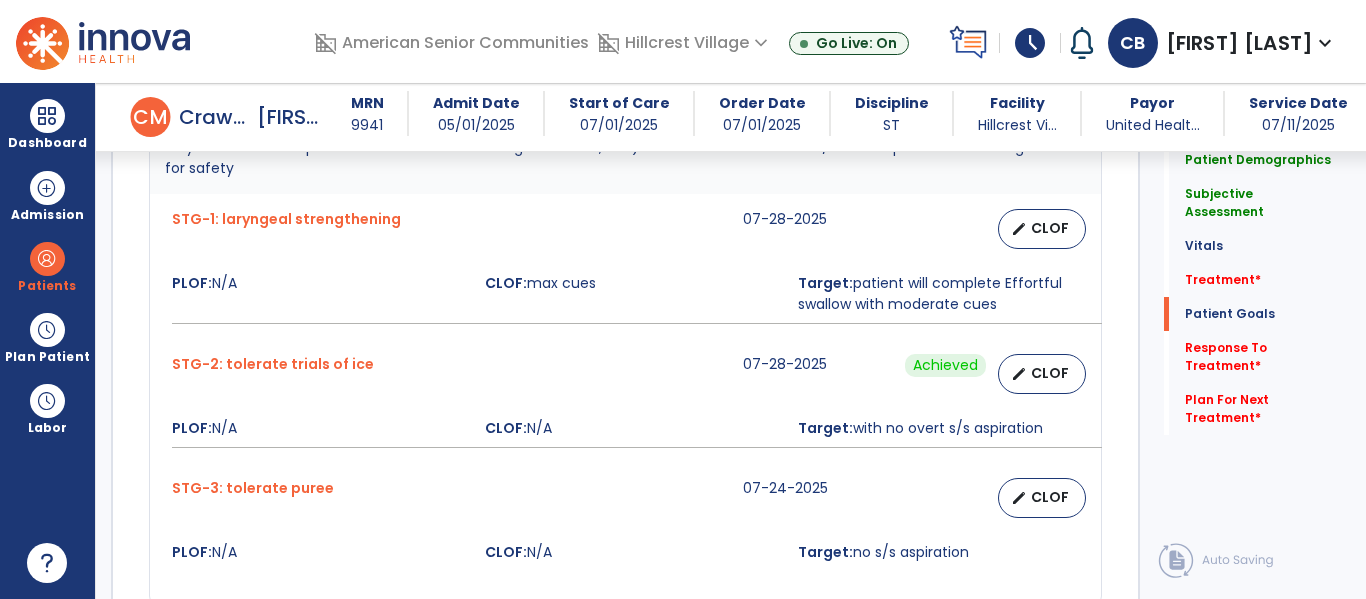 scroll, scrollTop: 2339, scrollLeft: 0, axis: vertical 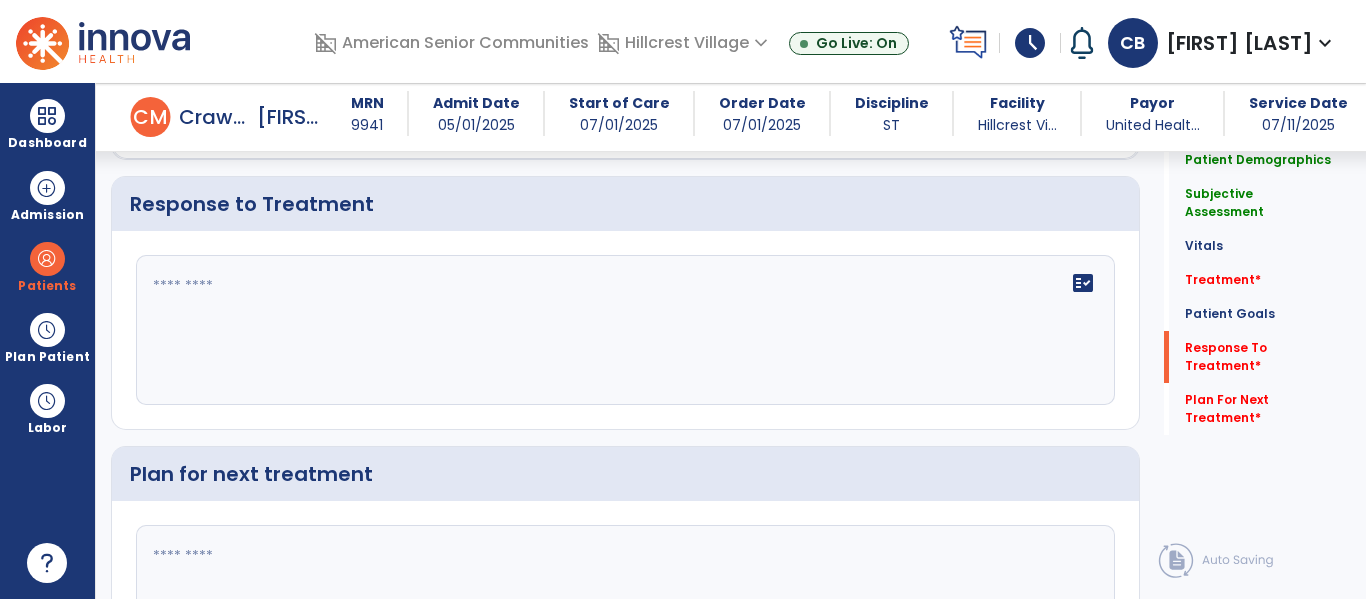 click on "fact_check" 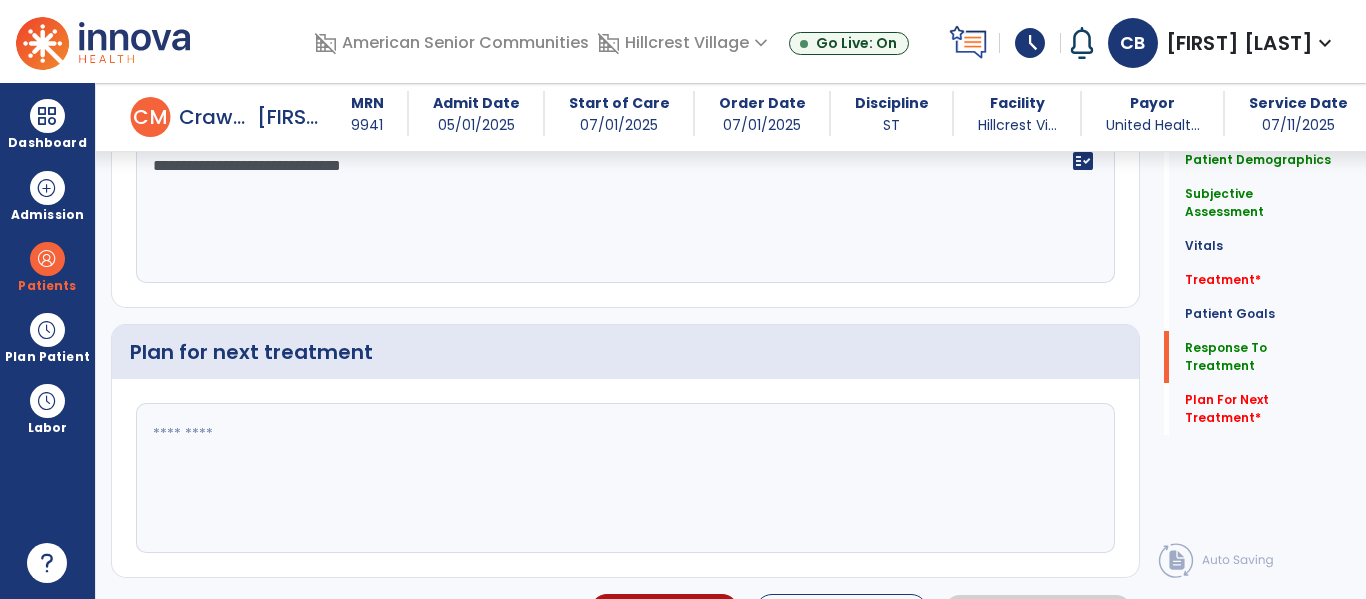 scroll, scrollTop: 2478, scrollLeft: 0, axis: vertical 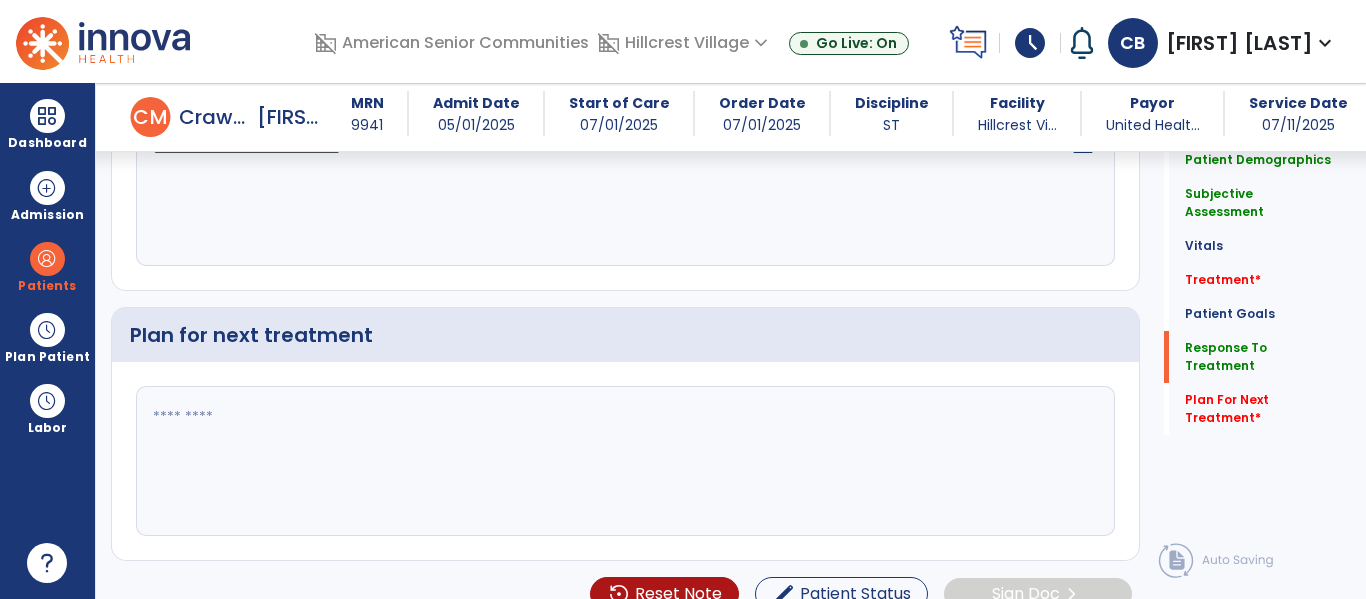 type on "**********" 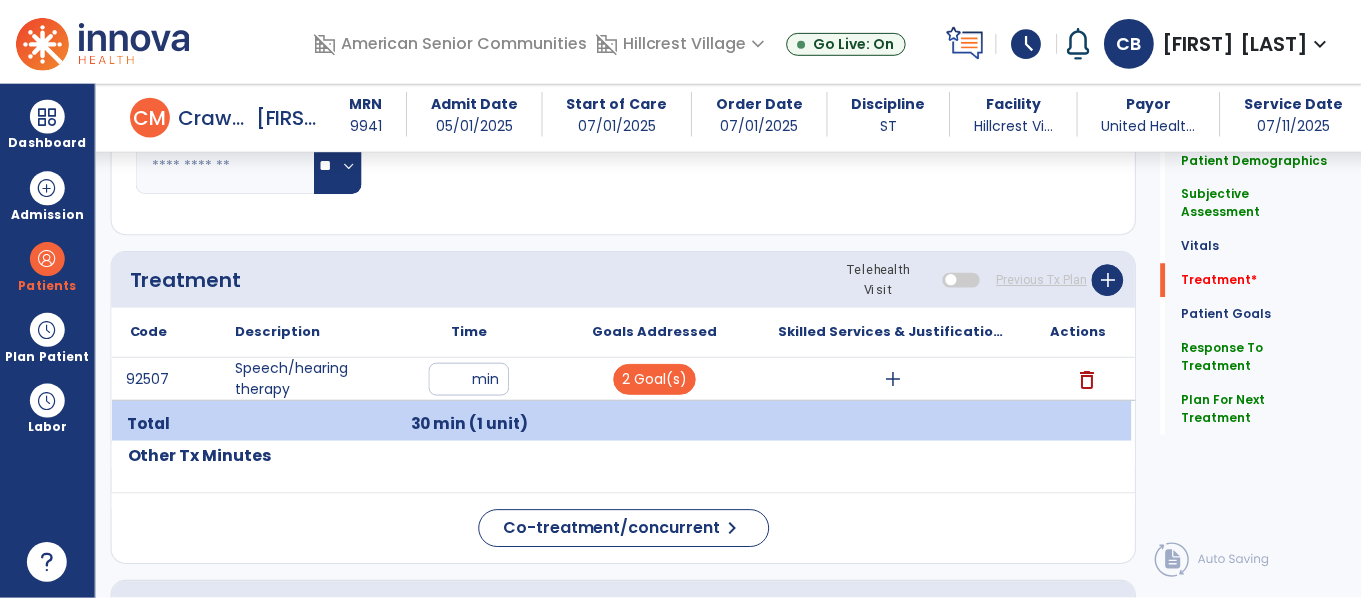 scroll, scrollTop: 1101, scrollLeft: 0, axis: vertical 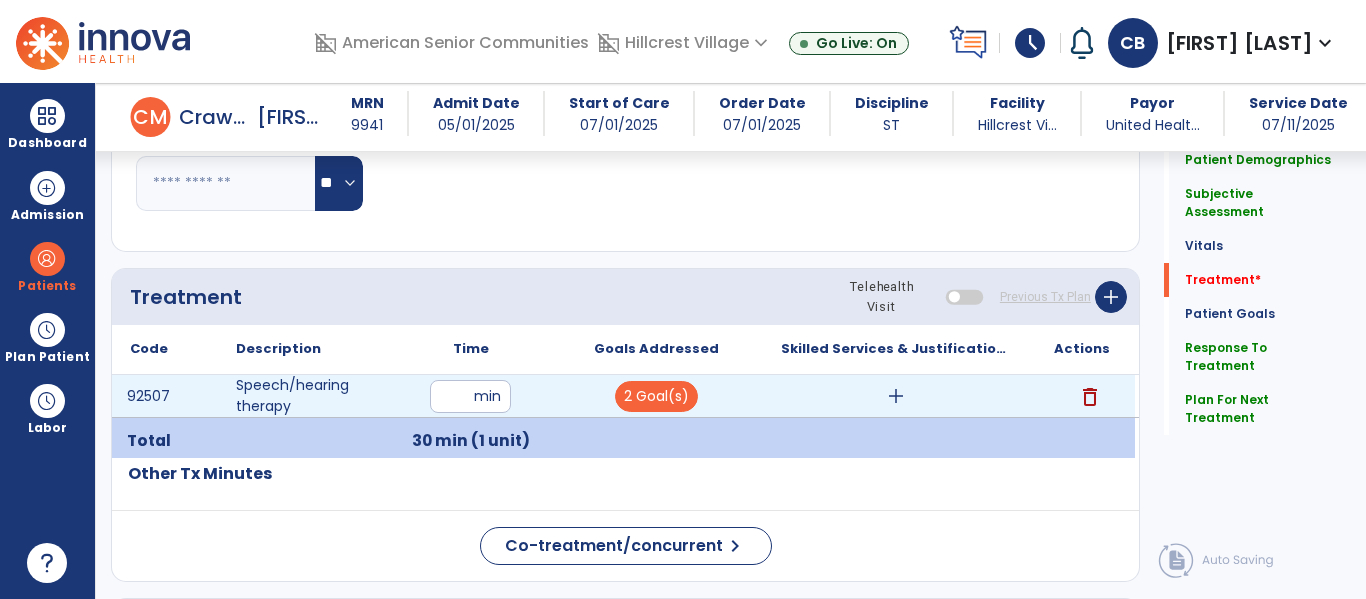 type on "**********" 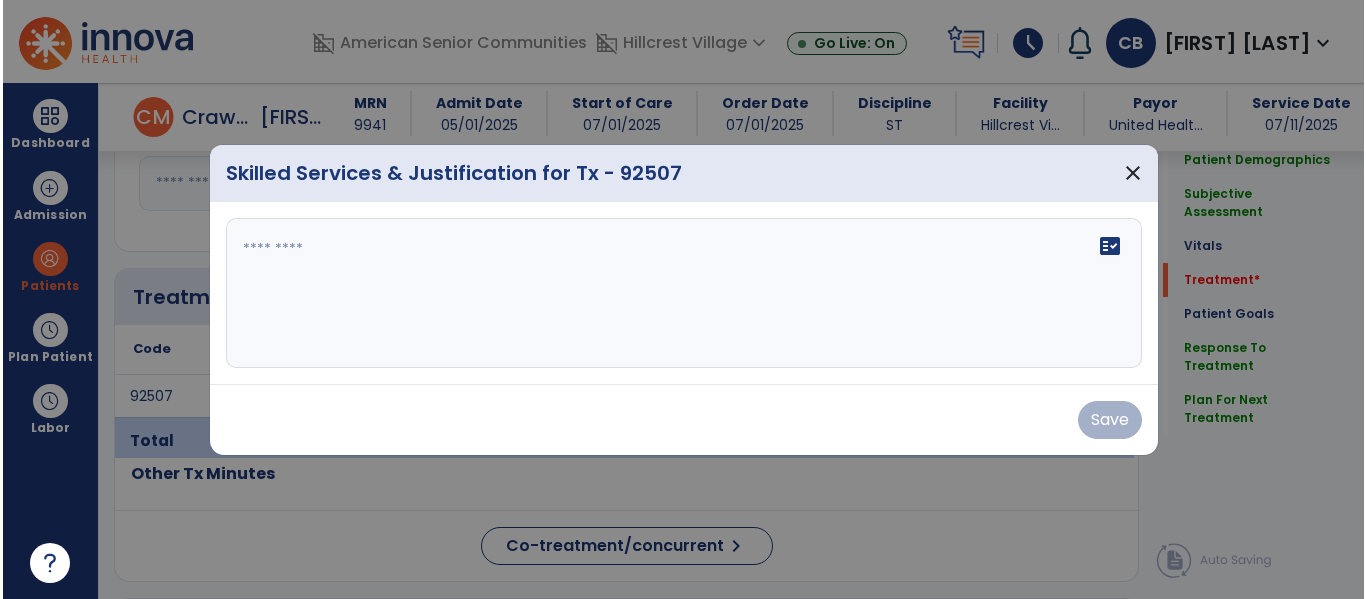 scroll, scrollTop: 1101, scrollLeft: 0, axis: vertical 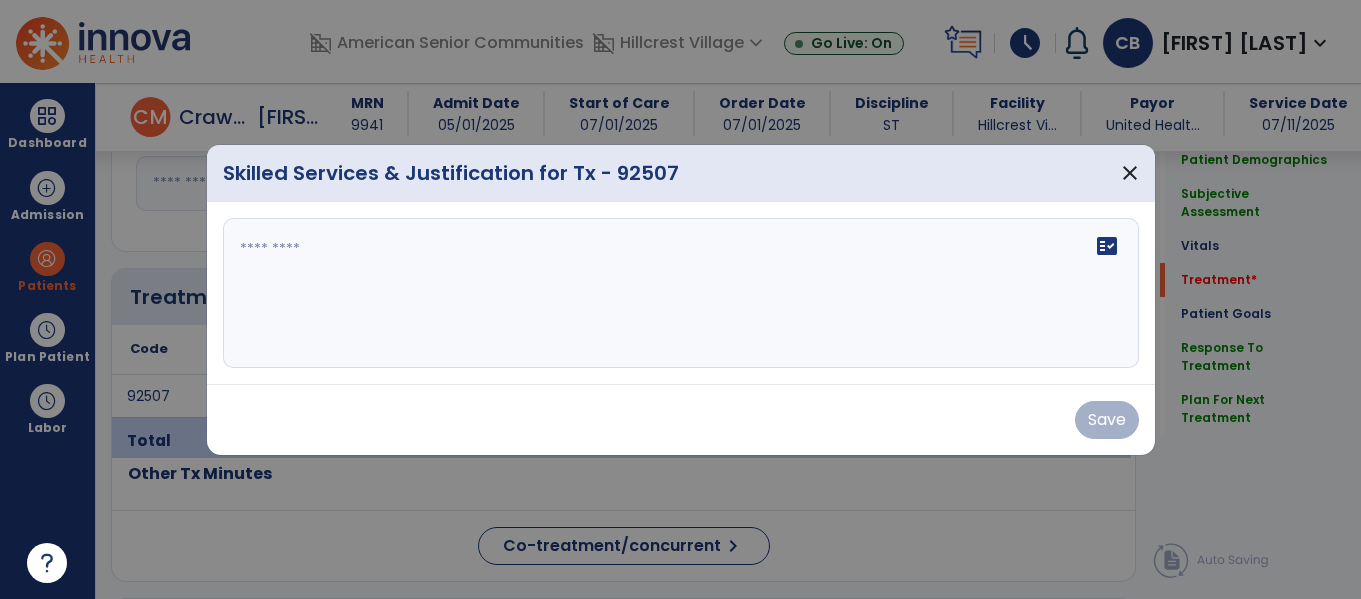 click on "fact_check" at bounding box center (681, 293) 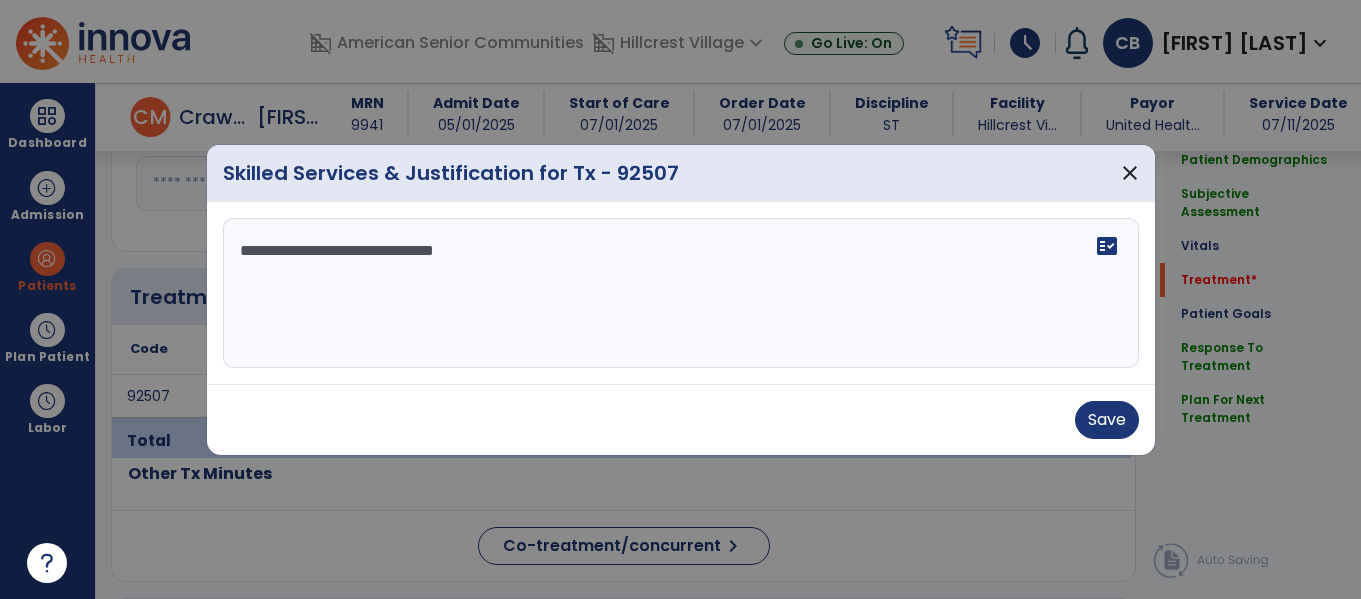 click on "**********" at bounding box center [681, 293] 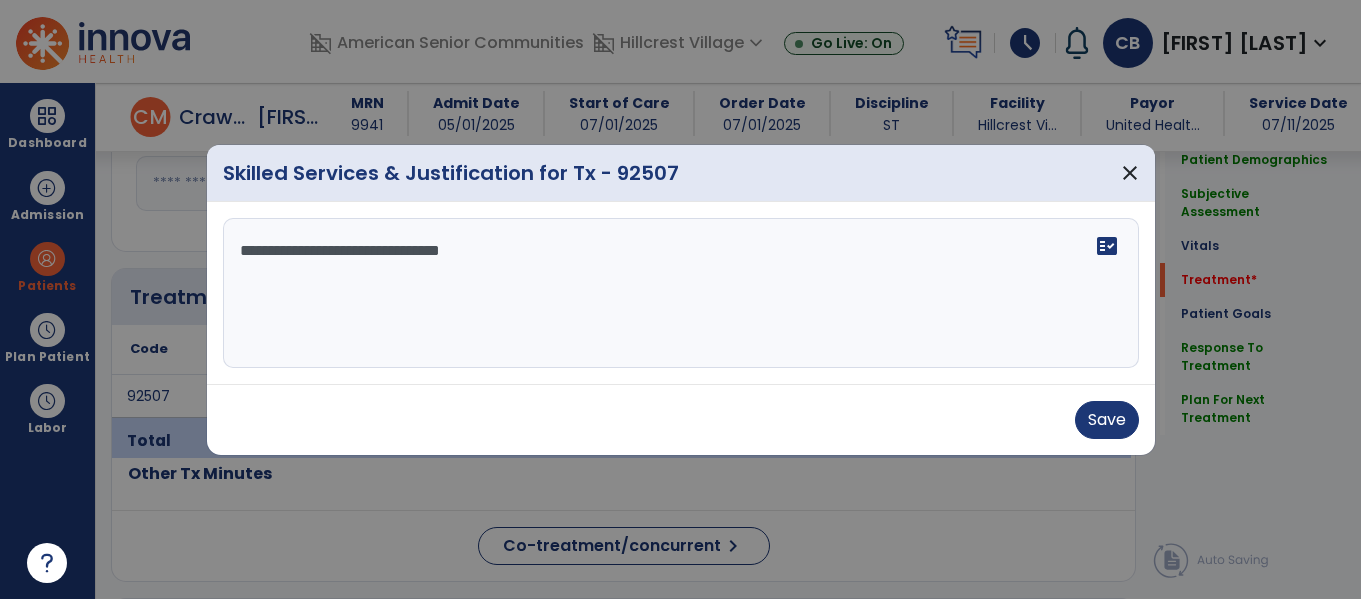 click on "**********" at bounding box center (681, 293) 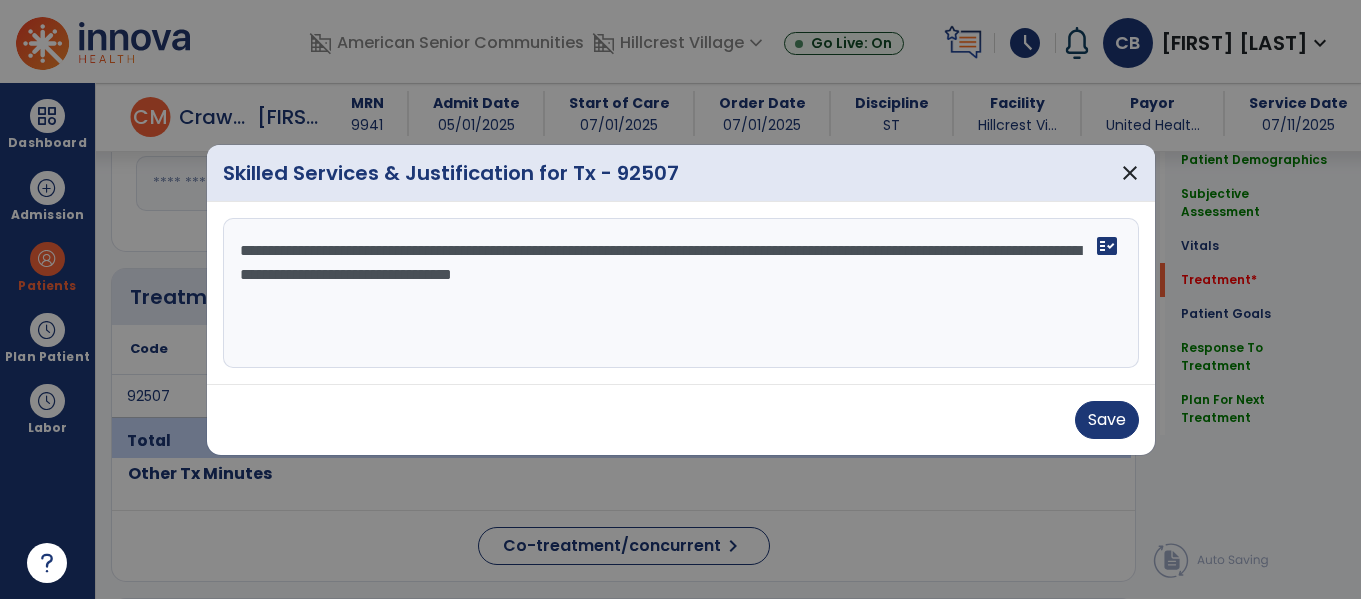 click on "**********" at bounding box center (681, 293) 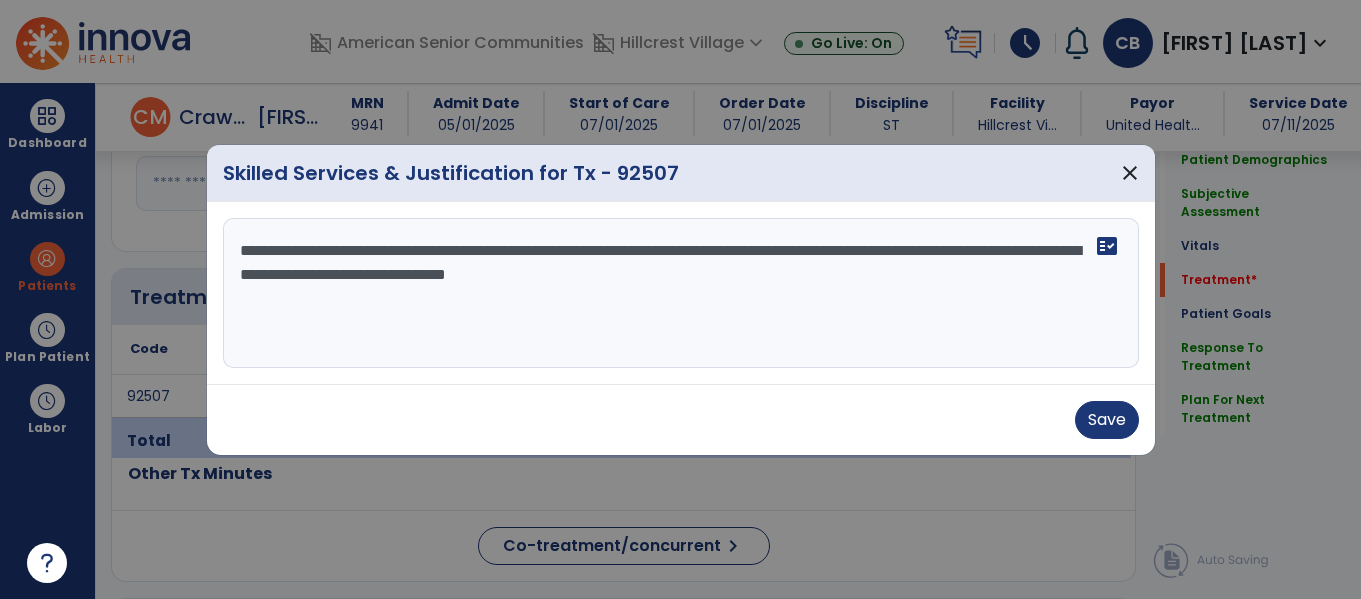 click on "**********" at bounding box center (681, 293) 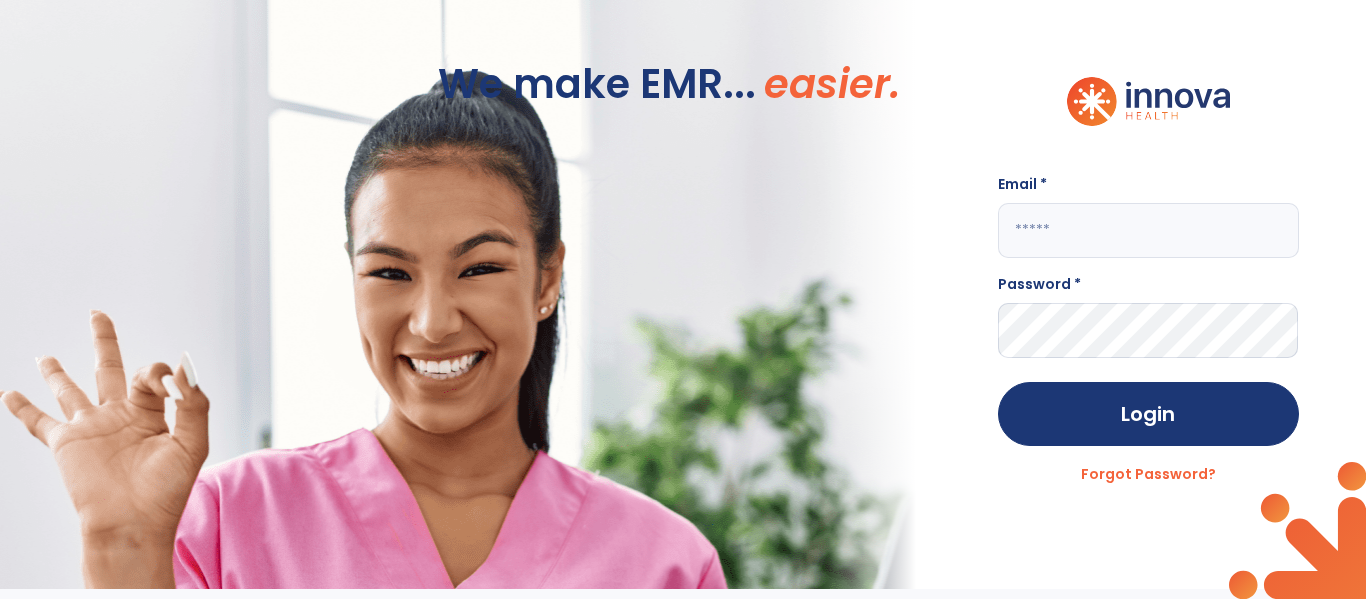 scroll, scrollTop: 0, scrollLeft: 0, axis: both 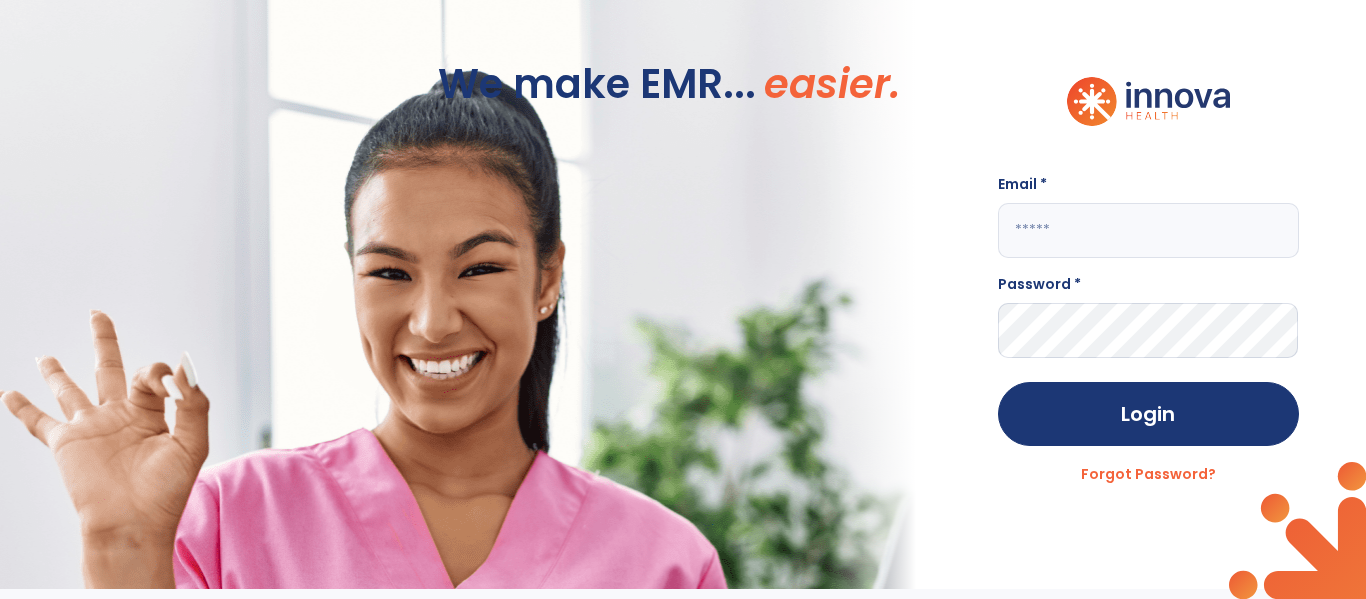 click 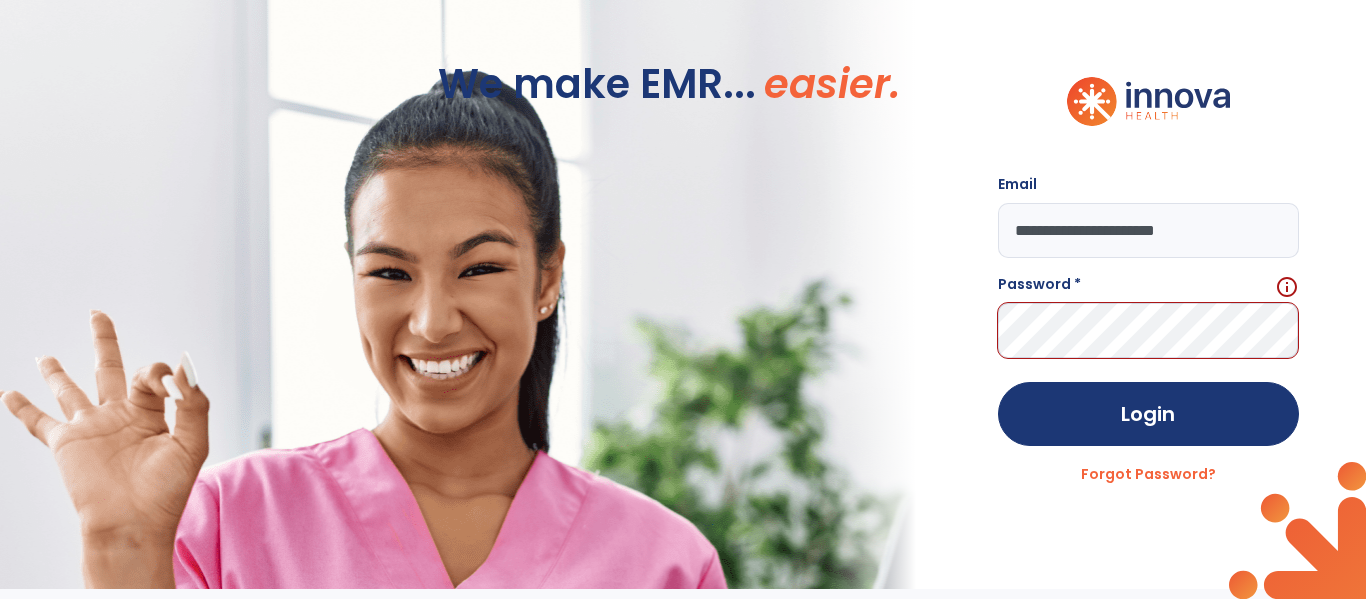 click on "**********" 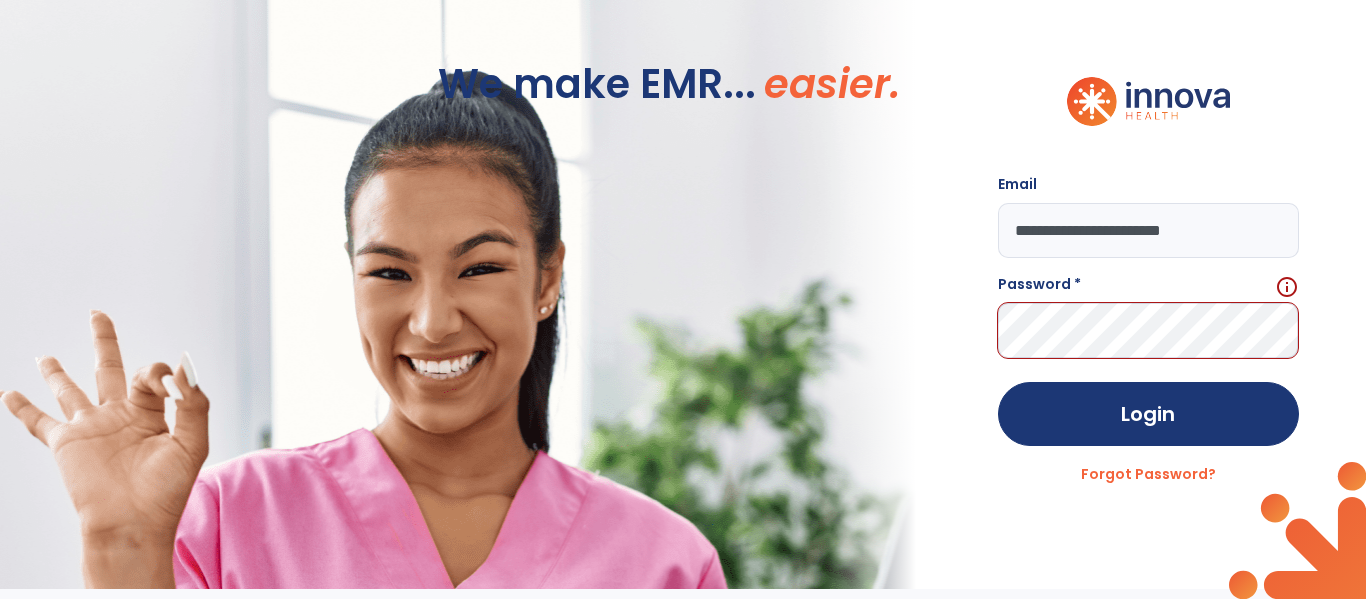 type on "**********" 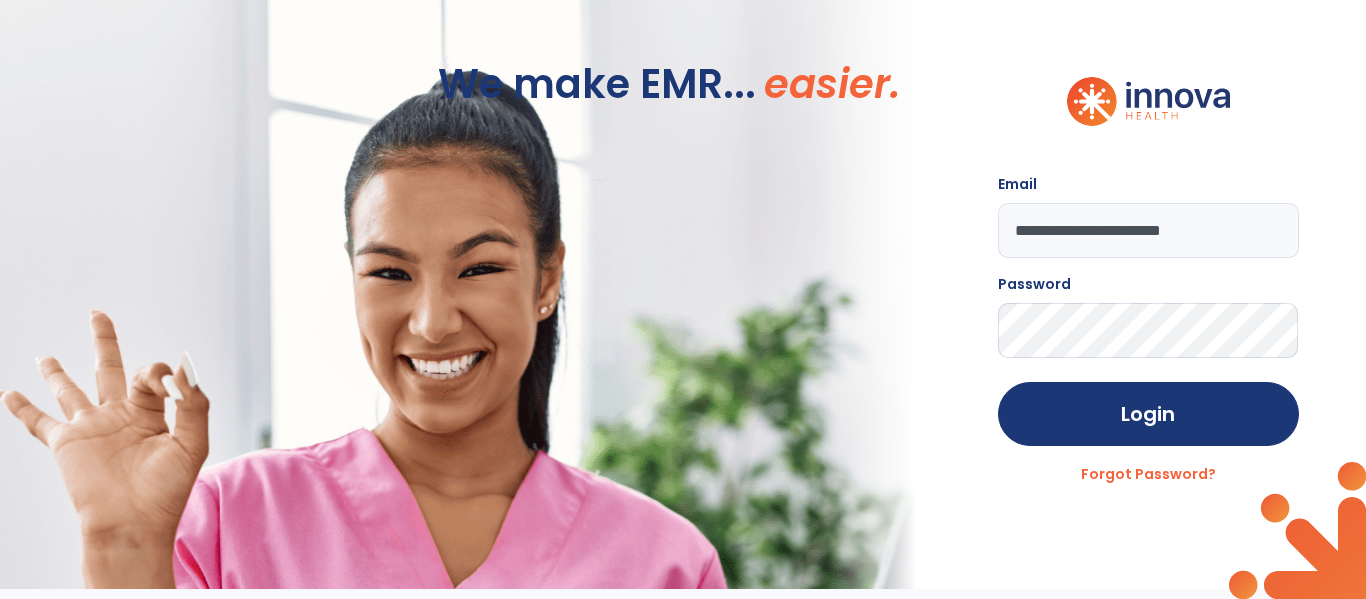 click on "Login" 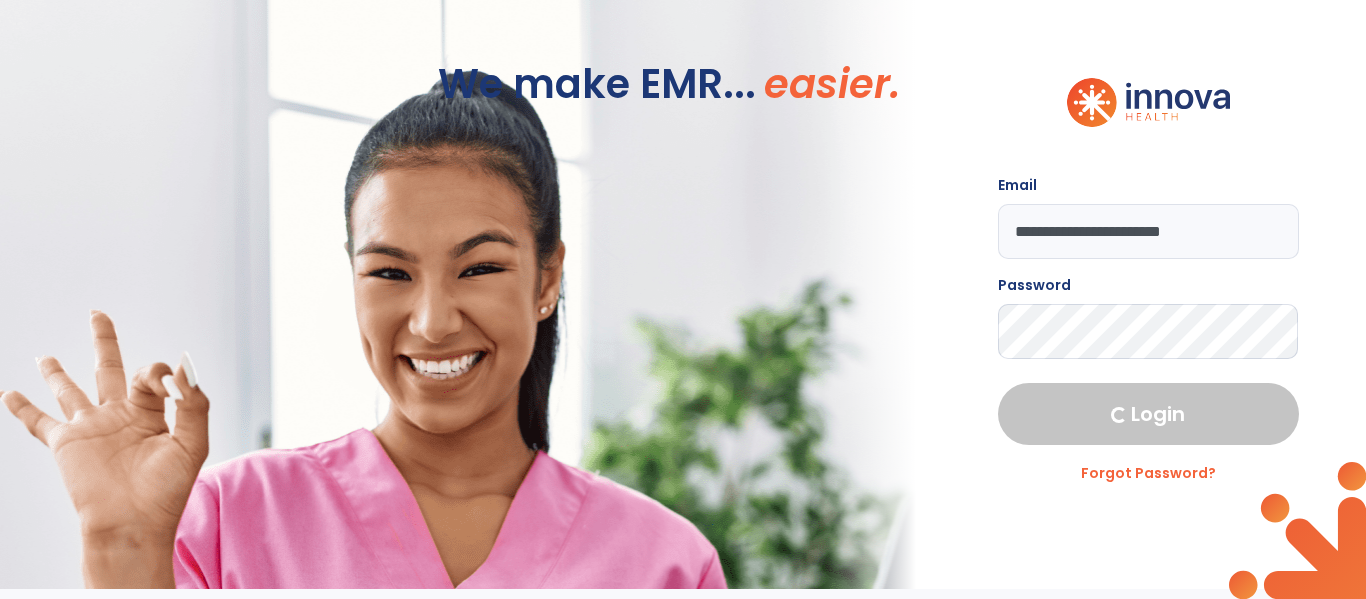 select on "****" 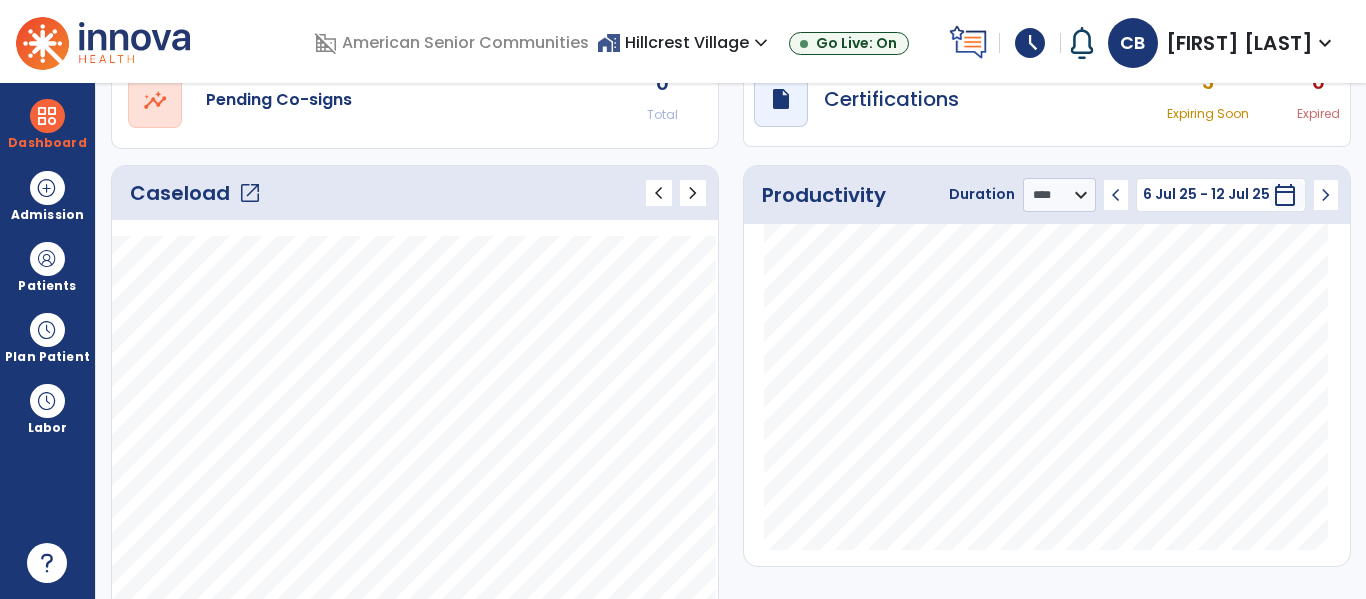 scroll, scrollTop: 197, scrollLeft: 0, axis: vertical 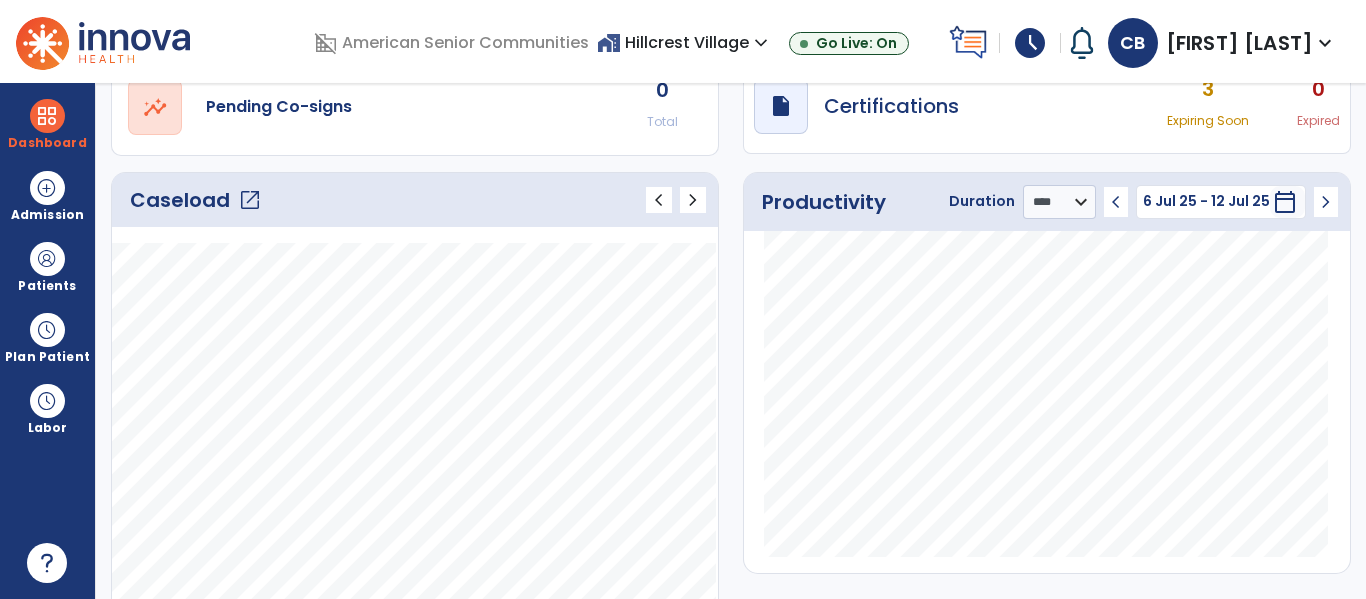 click on "open_in_new" 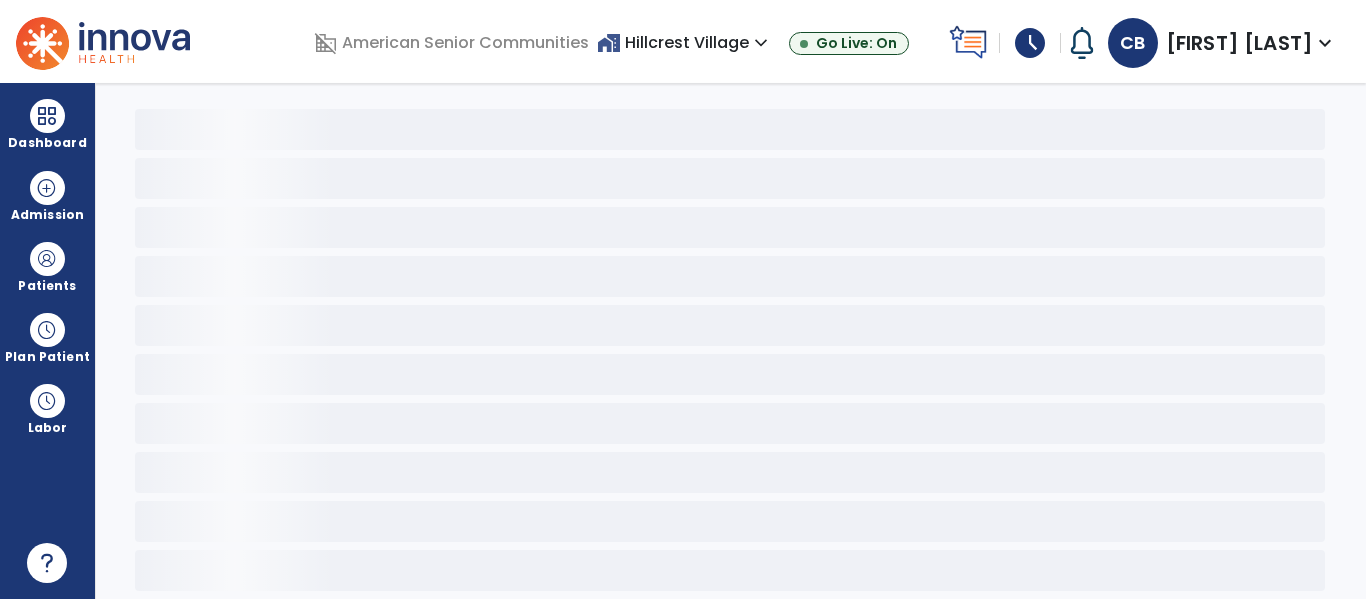 scroll, scrollTop: 78, scrollLeft: 0, axis: vertical 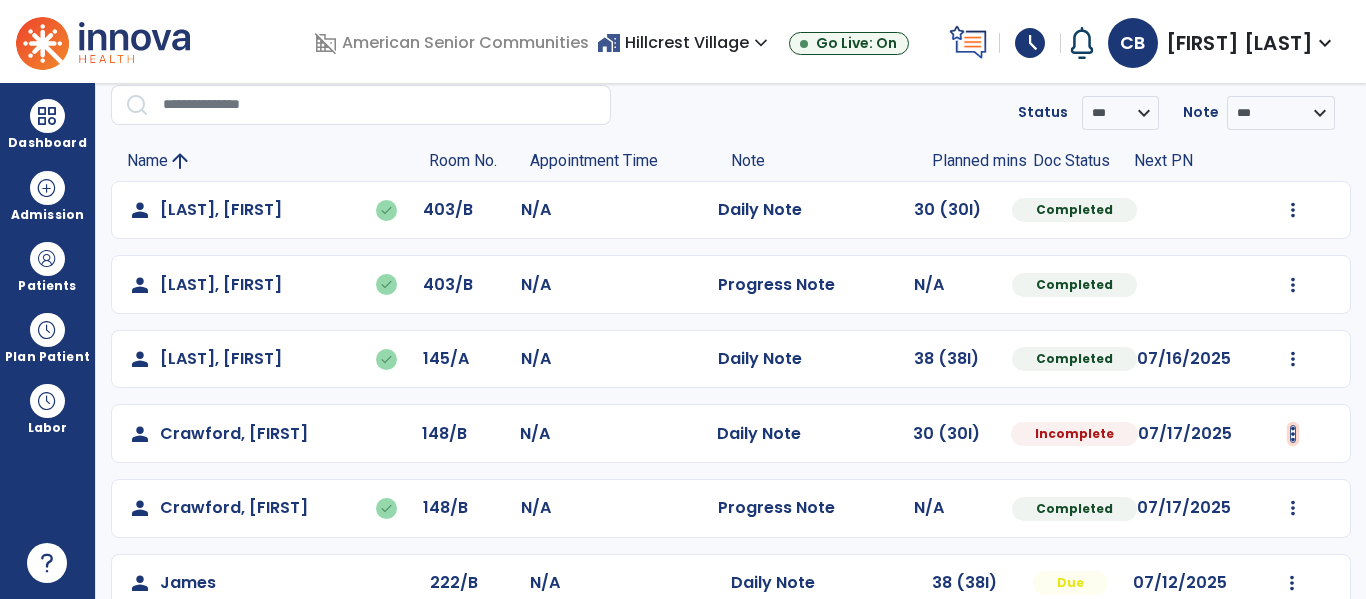 click at bounding box center (1293, 210) 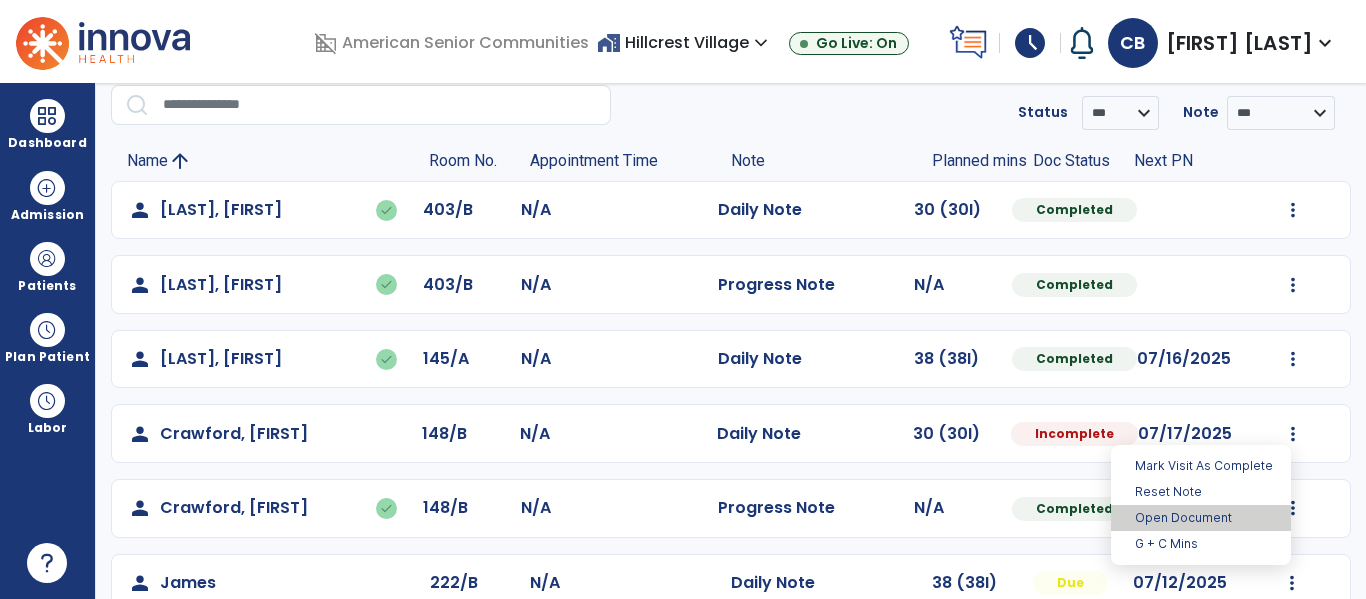 click on "Open Document" at bounding box center [1201, 518] 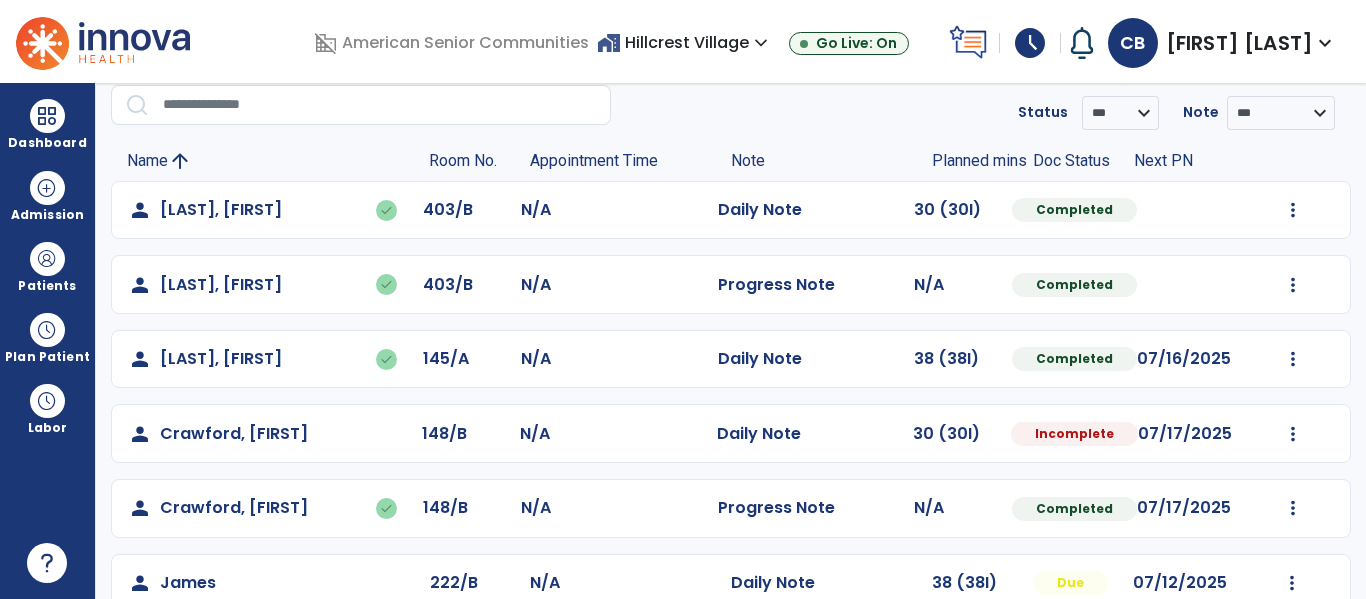 select on "*" 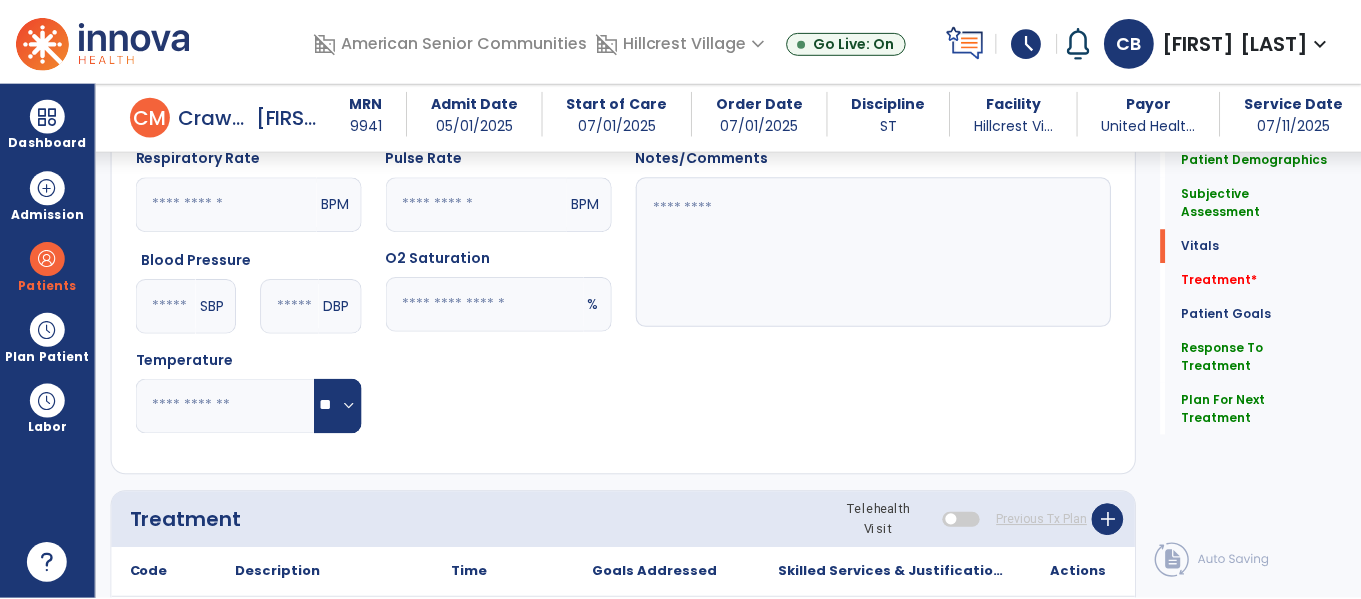 scroll, scrollTop: 1039, scrollLeft: 0, axis: vertical 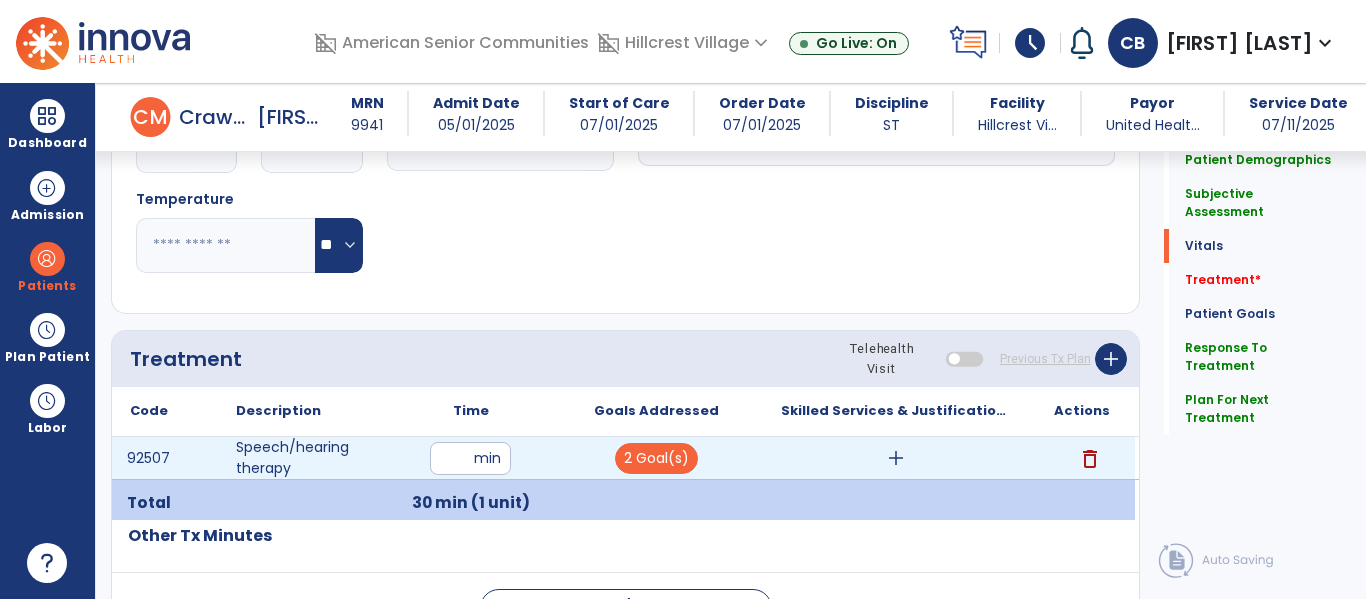 click on "add" at bounding box center (896, 458) 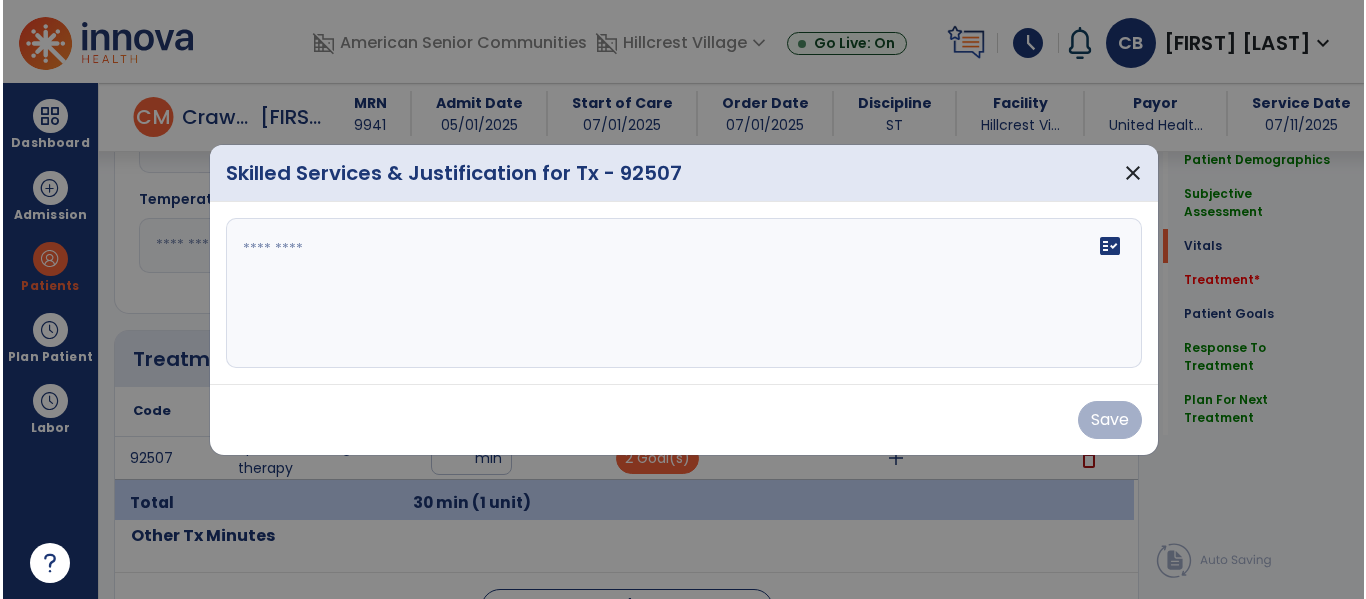 scroll, scrollTop: 1039, scrollLeft: 0, axis: vertical 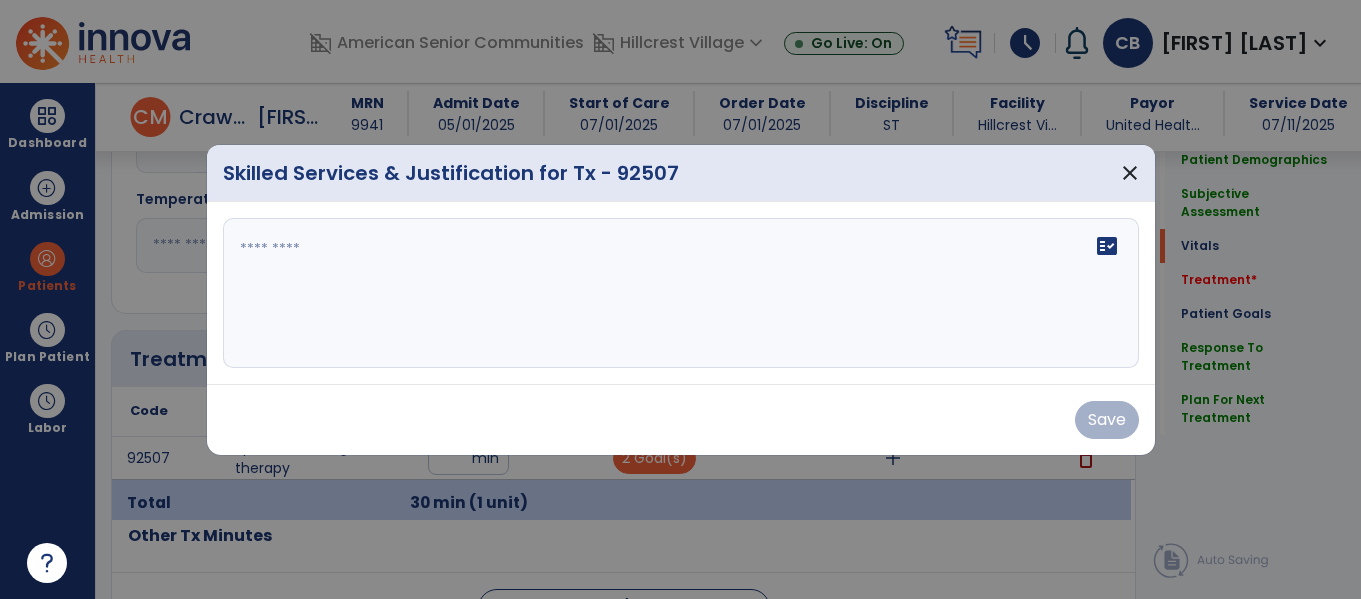 click on "fact_check" at bounding box center [681, 293] 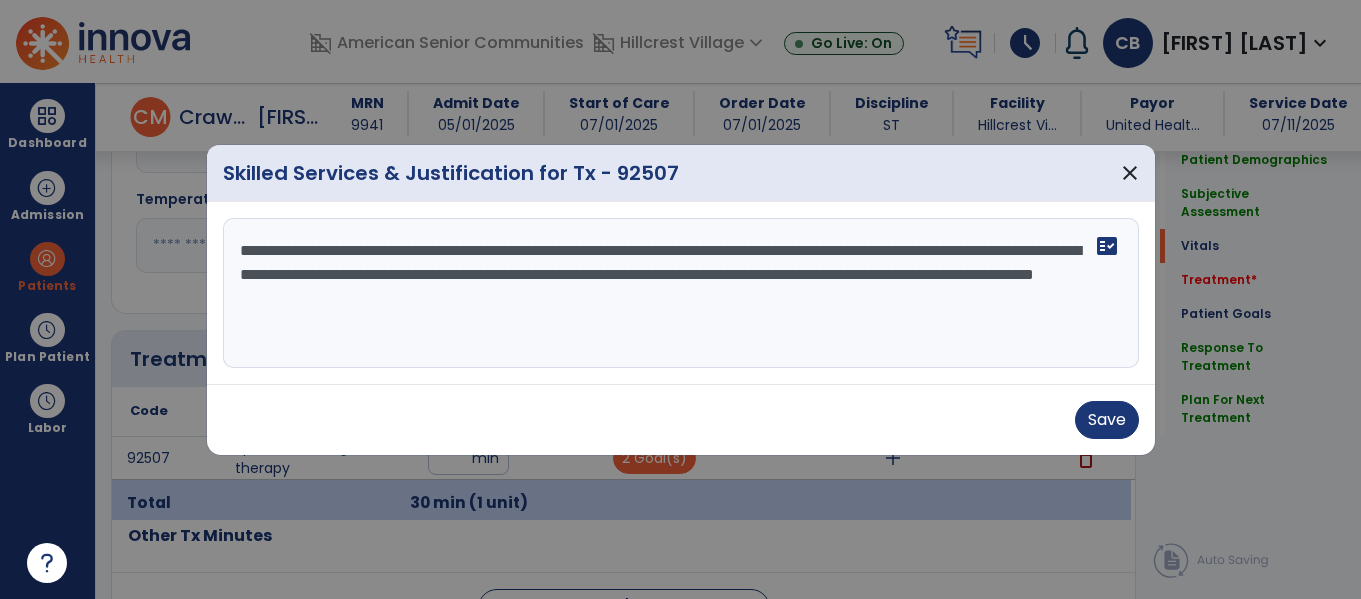 click on "**********" at bounding box center [681, 293] 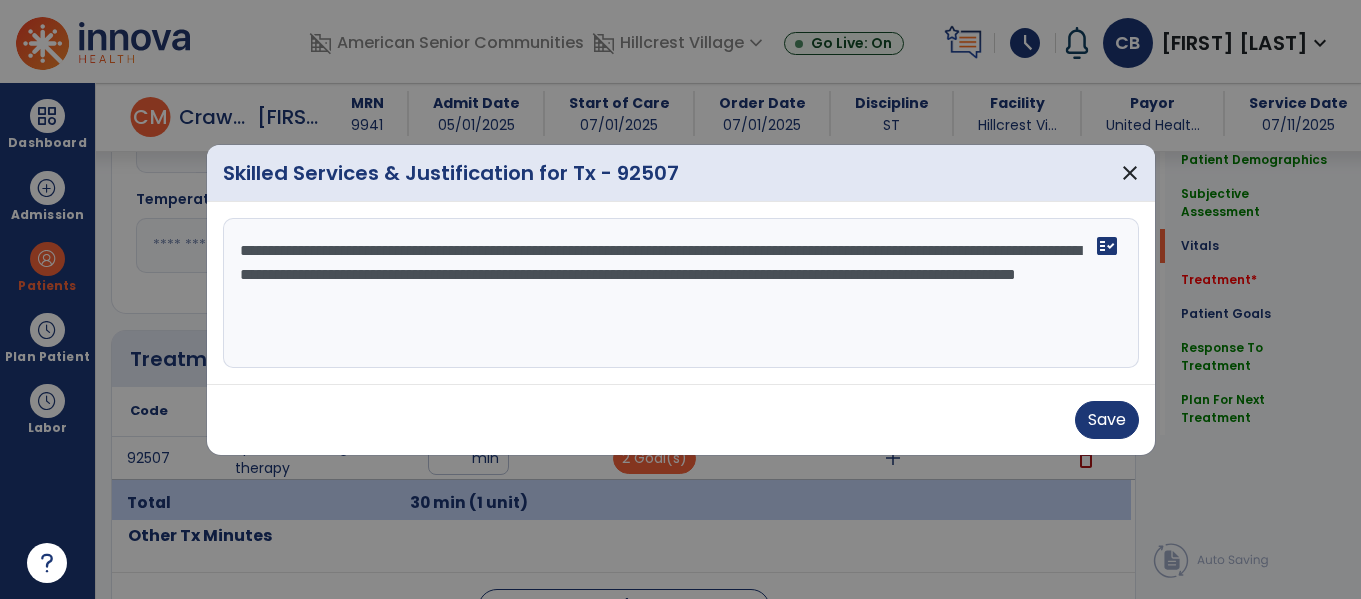 click on "**********" at bounding box center [681, 293] 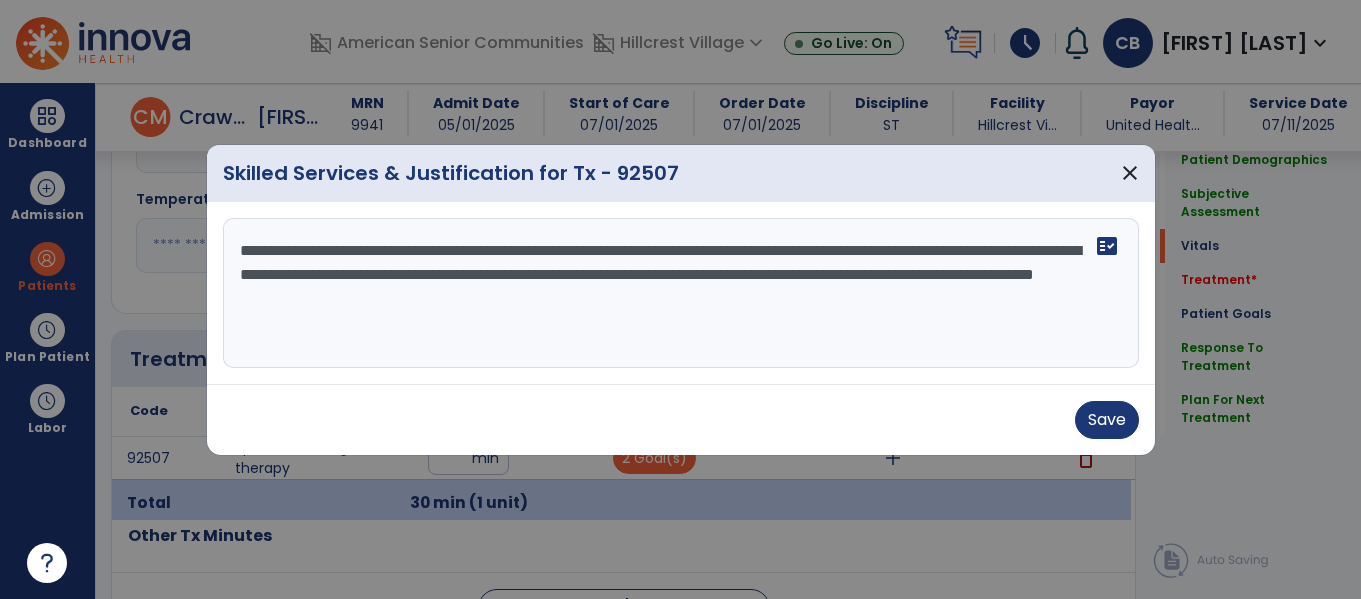 click on "**********" at bounding box center (681, 293) 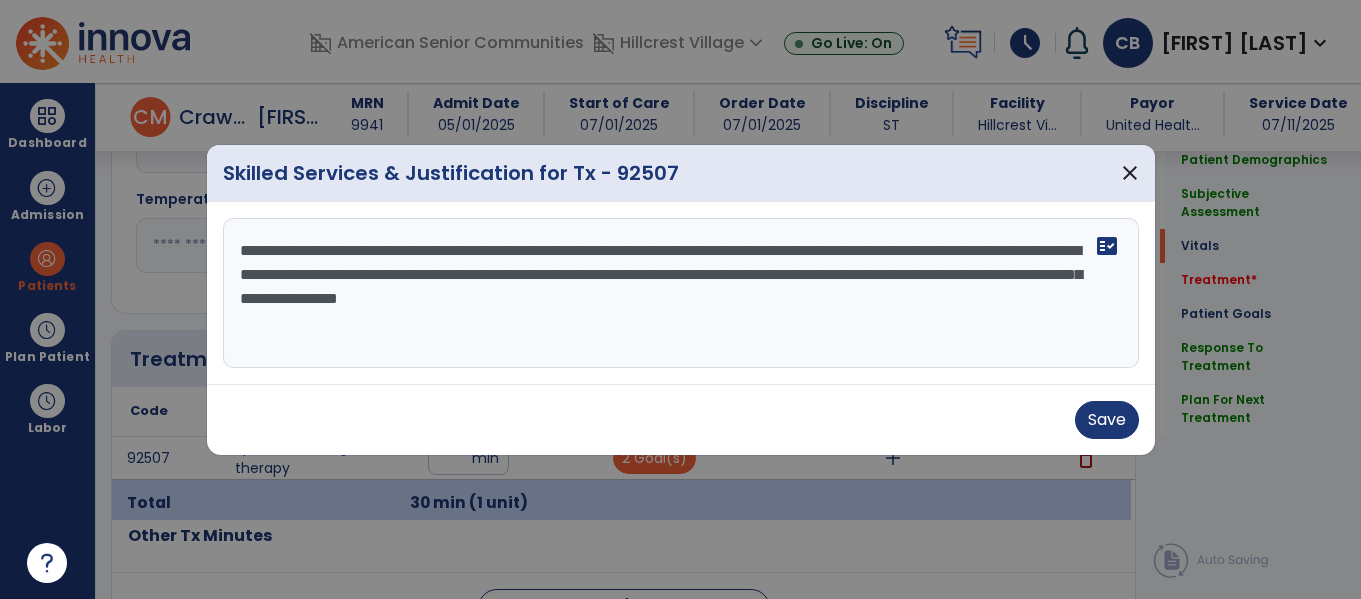 click on "**********" at bounding box center [681, 293] 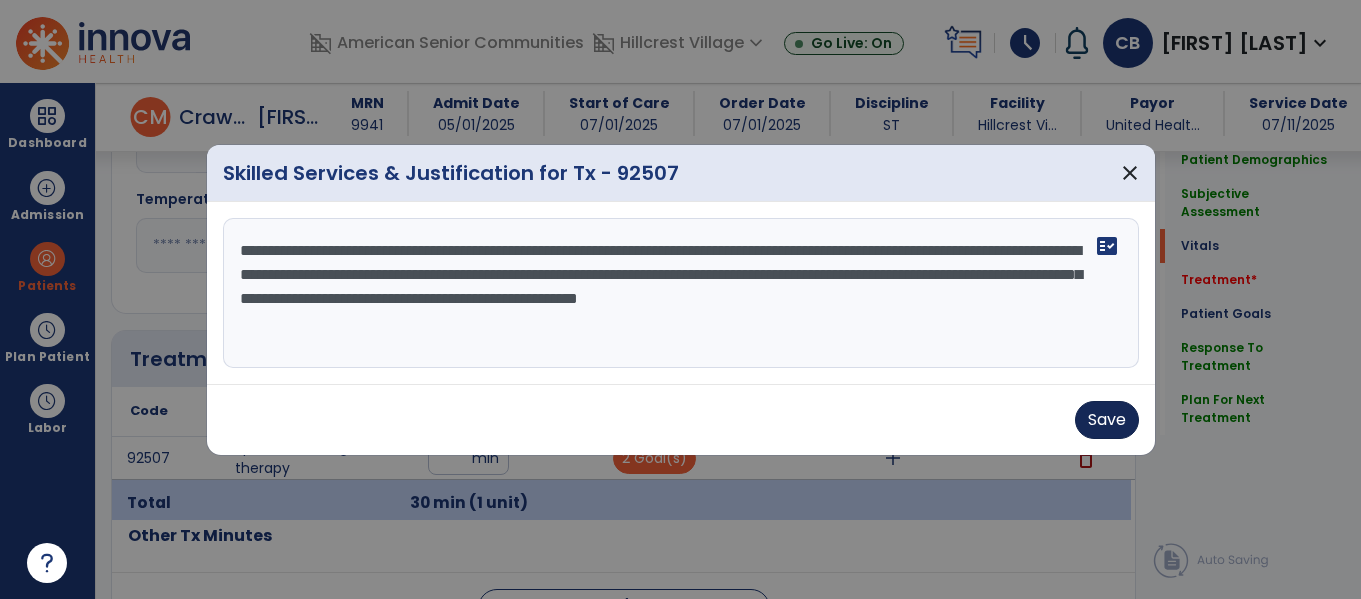 type on "**********" 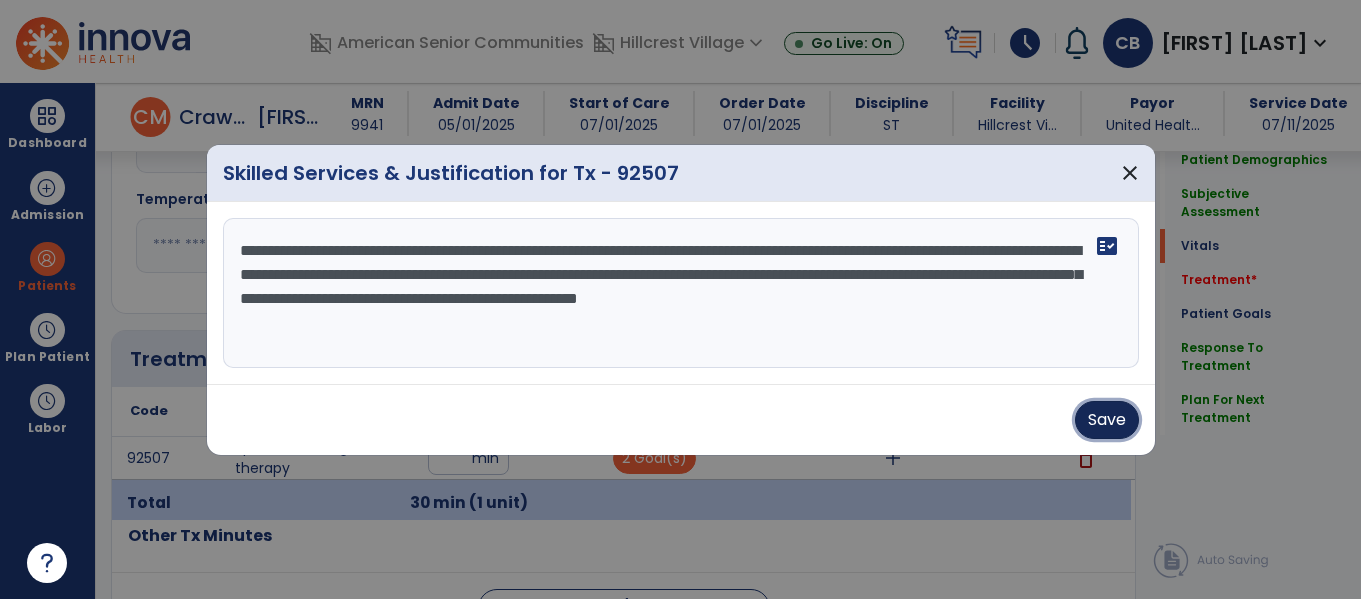 click on "Save" at bounding box center [1107, 420] 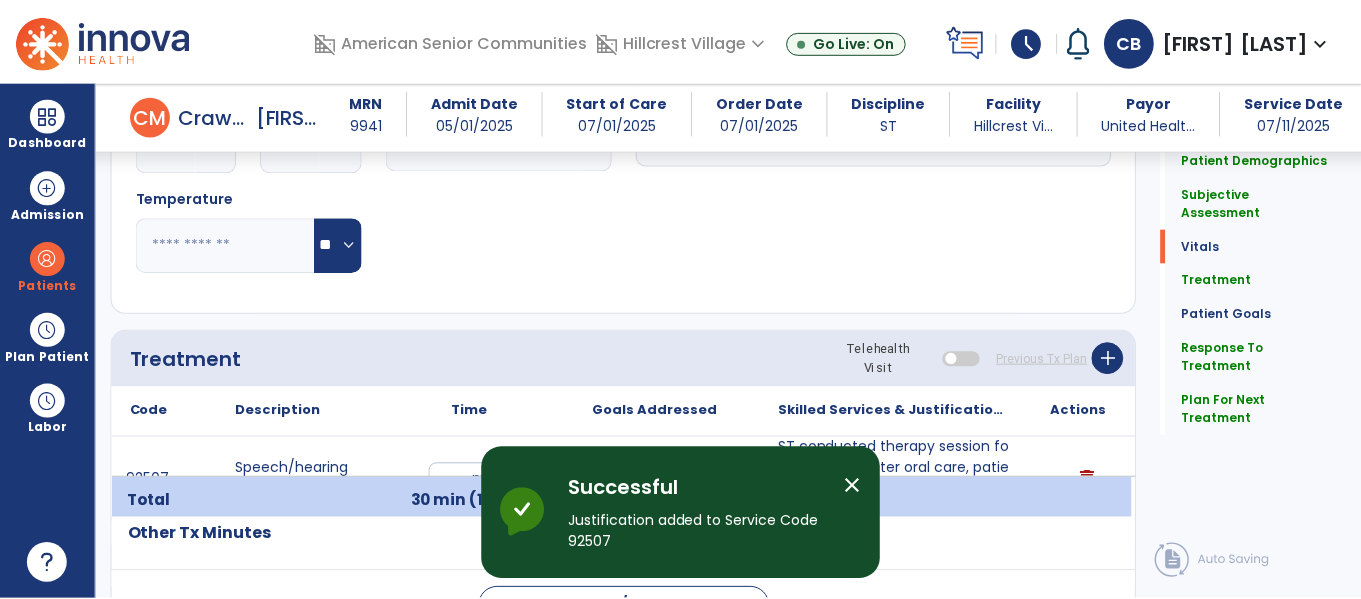 scroll, scrollTop: 2548, scrollLeft: 0, axis: vertical 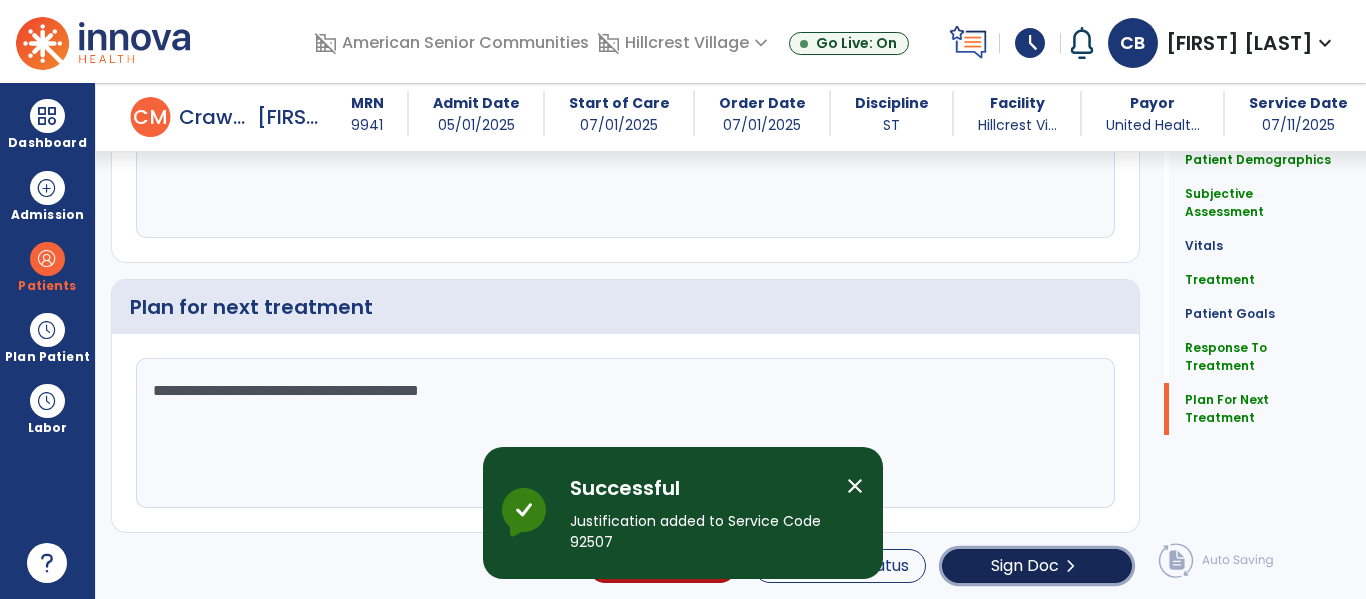 click on "chevron_right" 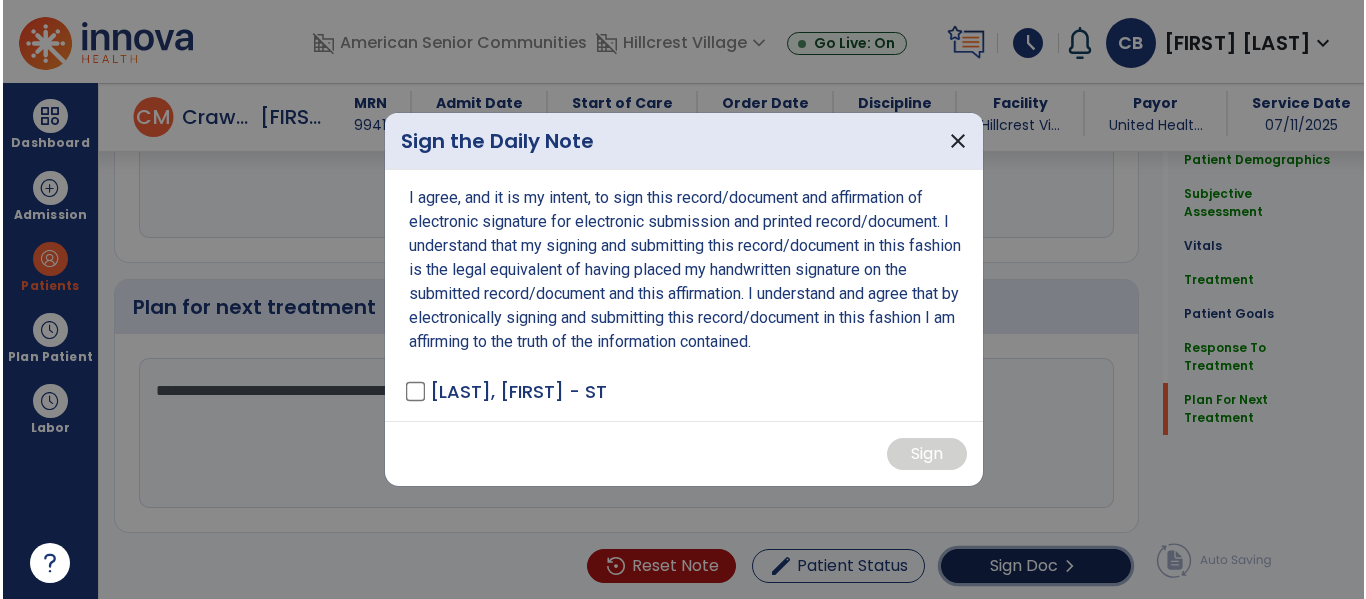 scroll, scrollTop: 2548, scrollLeft: 0, axis: vertical 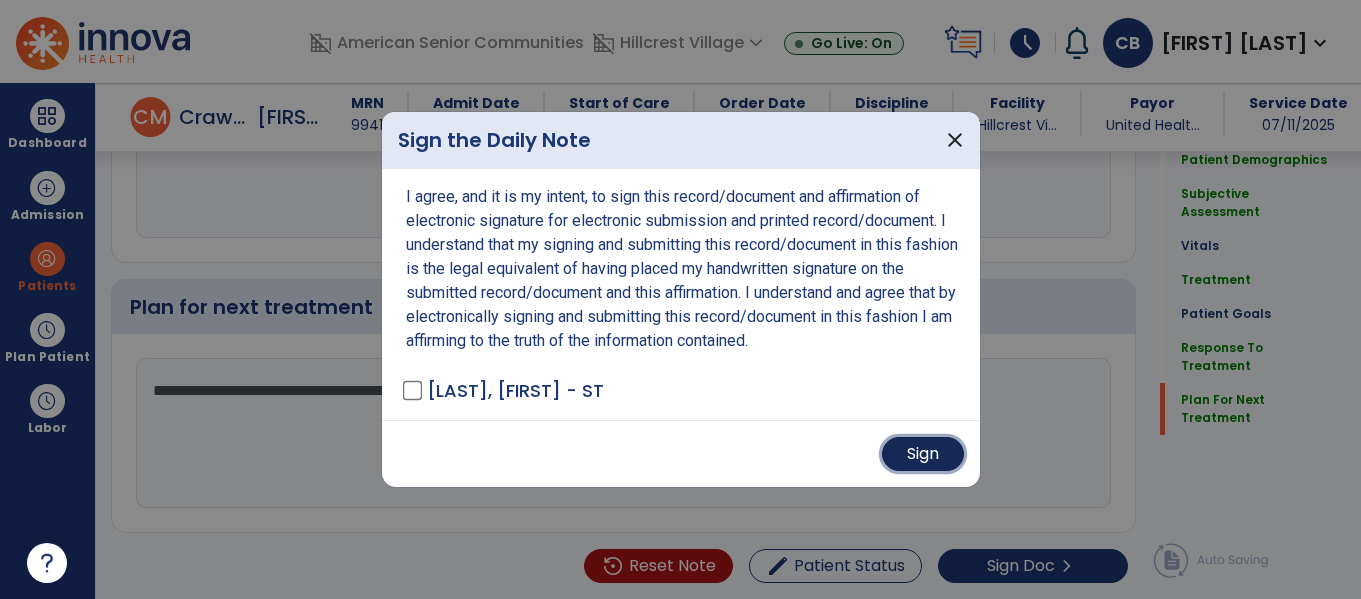 click on "Sign" at bounding box center (923, 454) 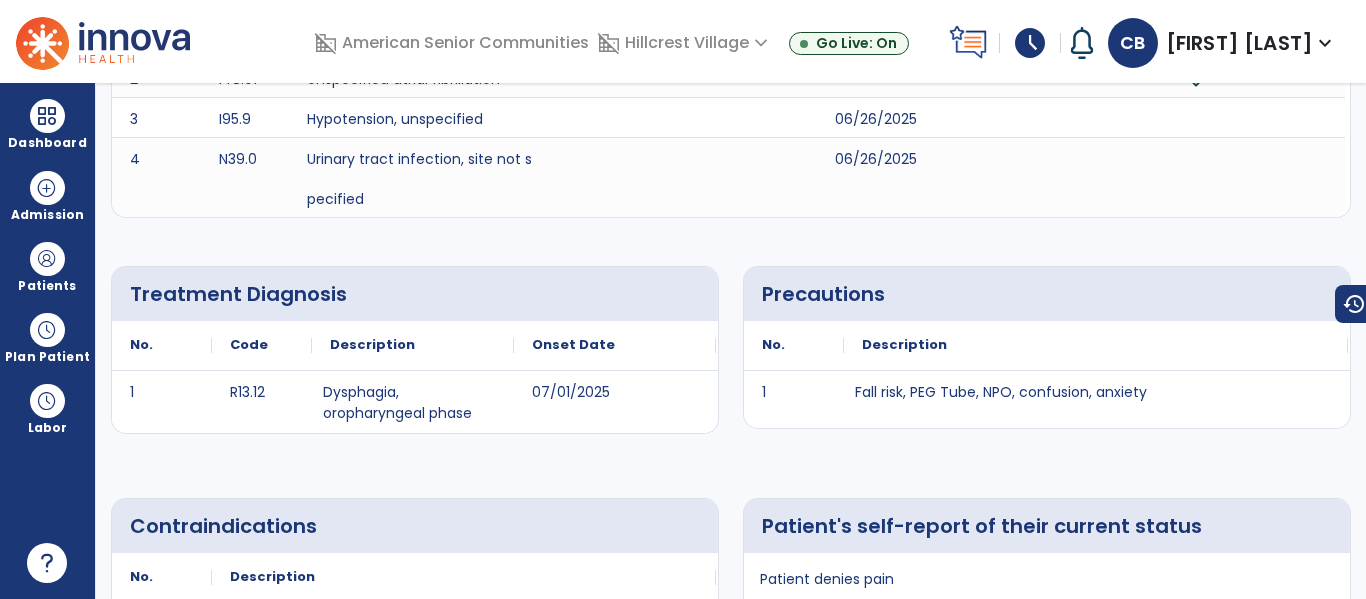 scroll, scrollTop: 0, scrollLeft: 0, axis: both 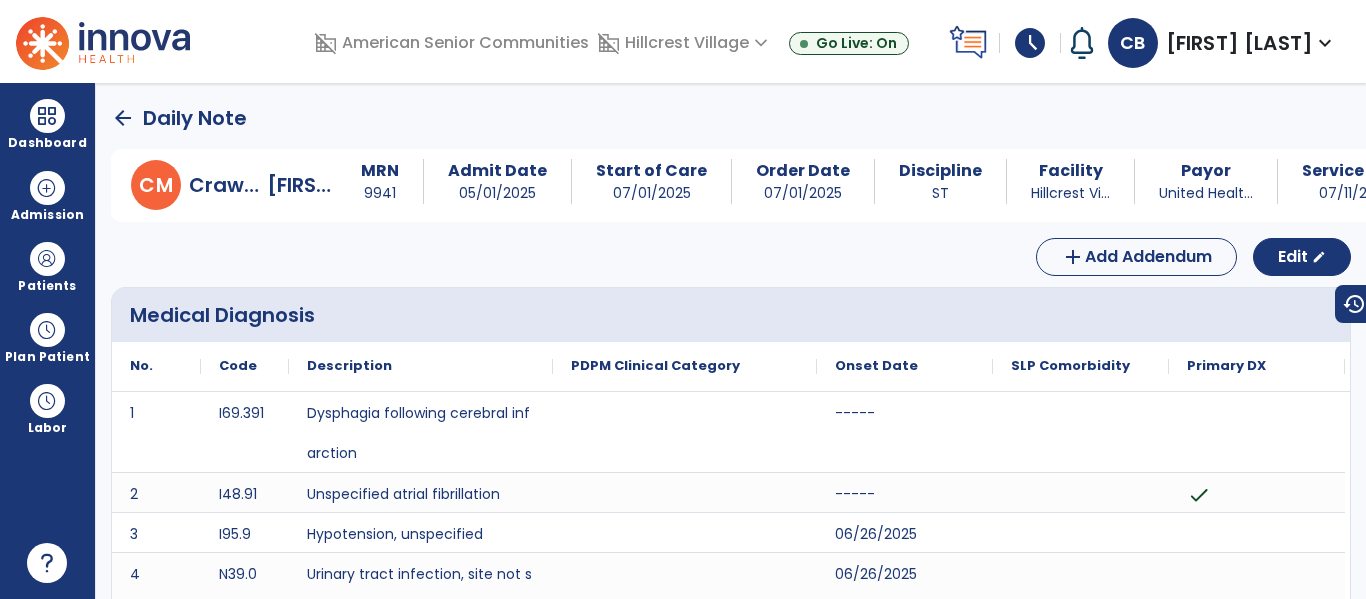 click on "arrow_back" 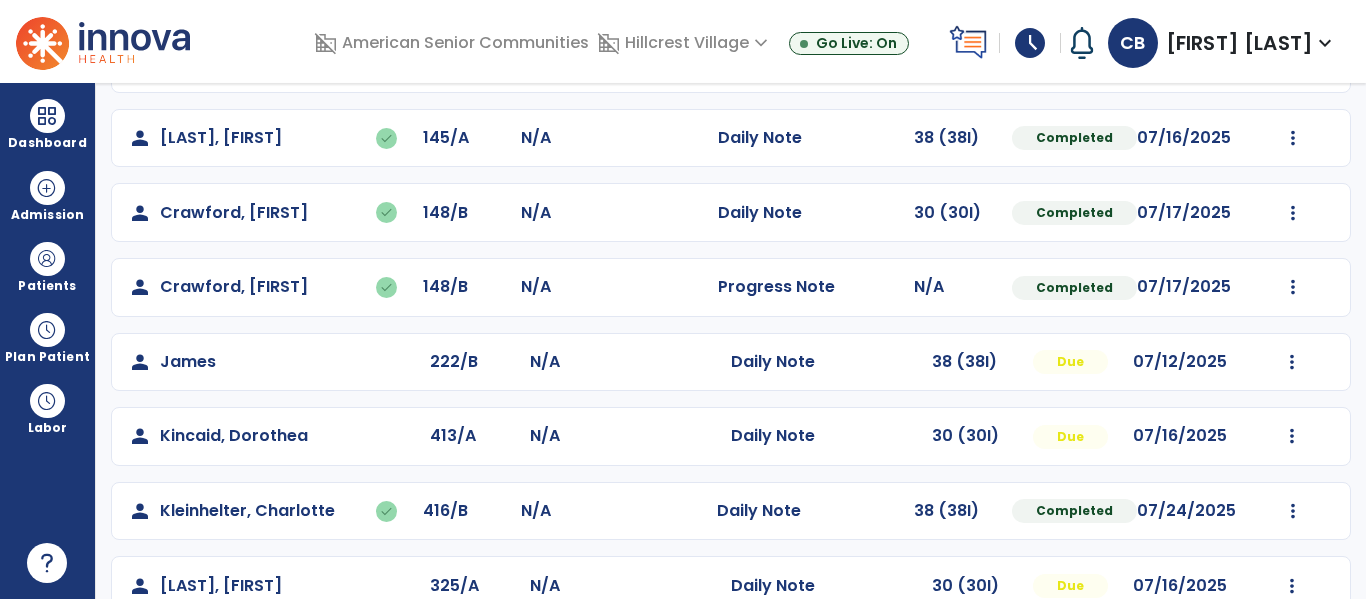scroll, scrollTop: 312, scrollLeft: 0, axis: vertical 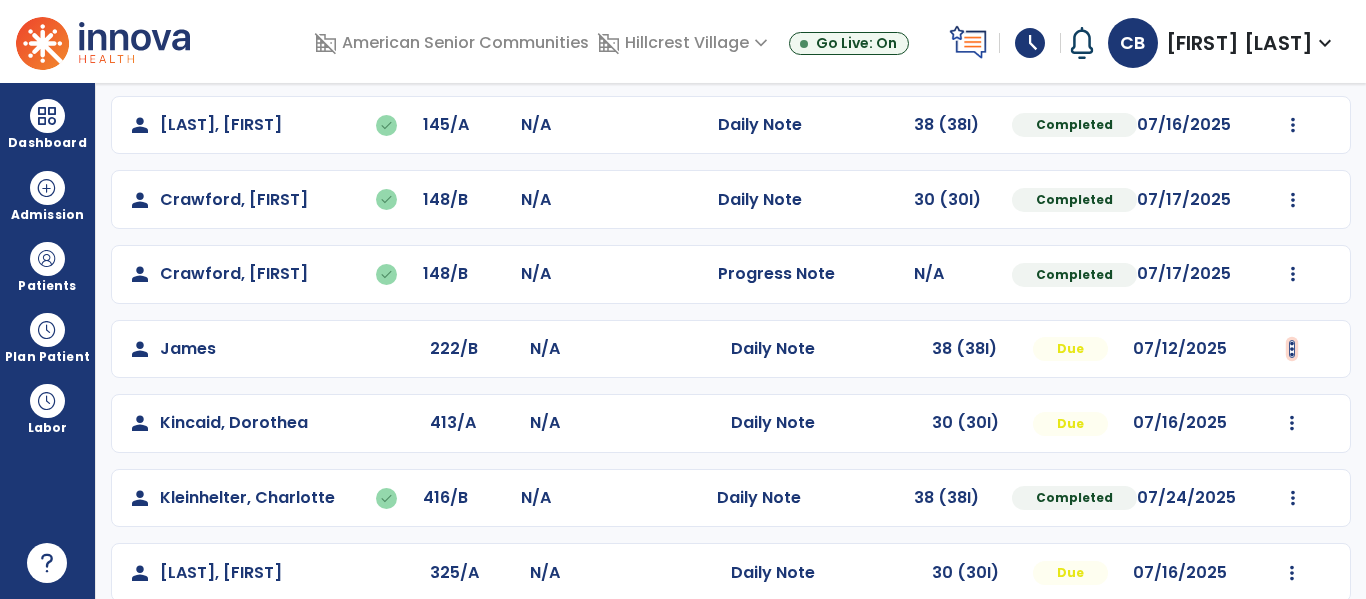 click at bounding box center (1293, -24) 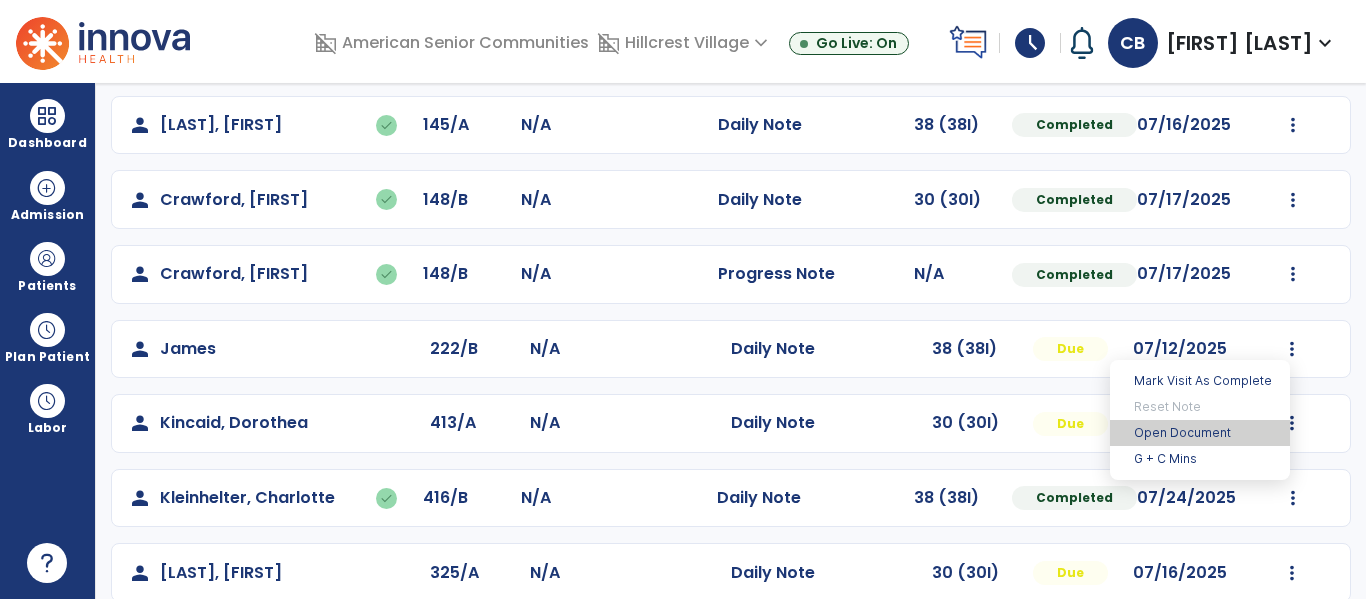 click on "Open Document" at bounding box center [1200, 433] 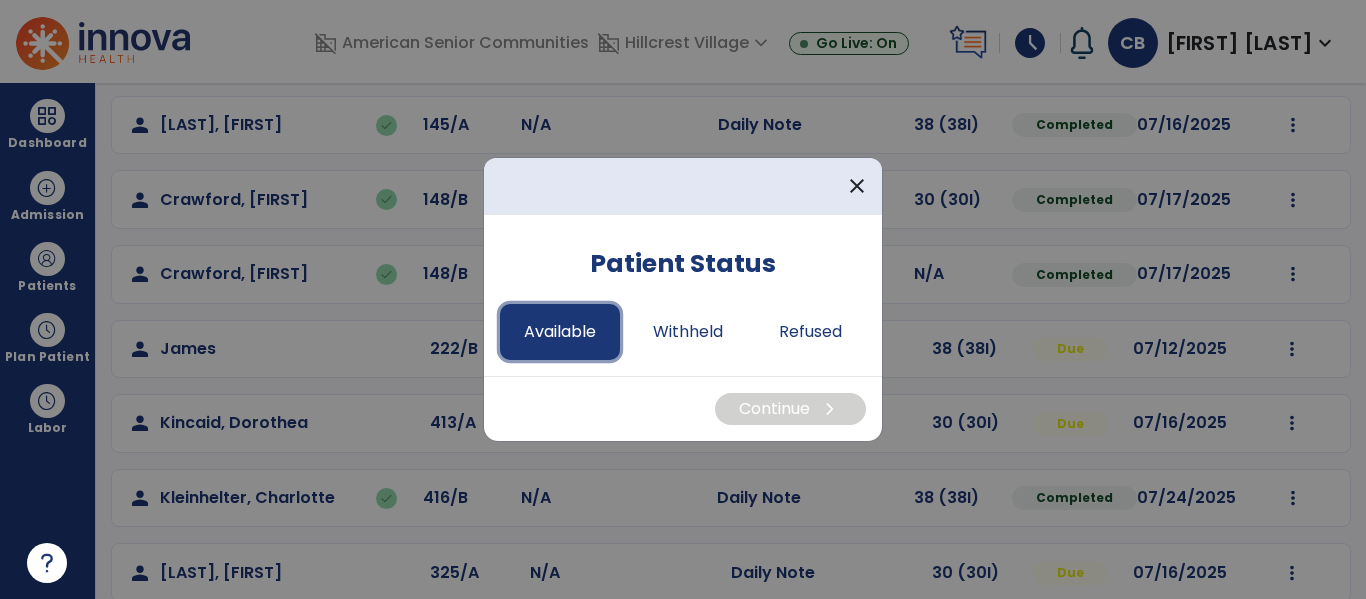 click on "Available" at bounding box center (560, 332) 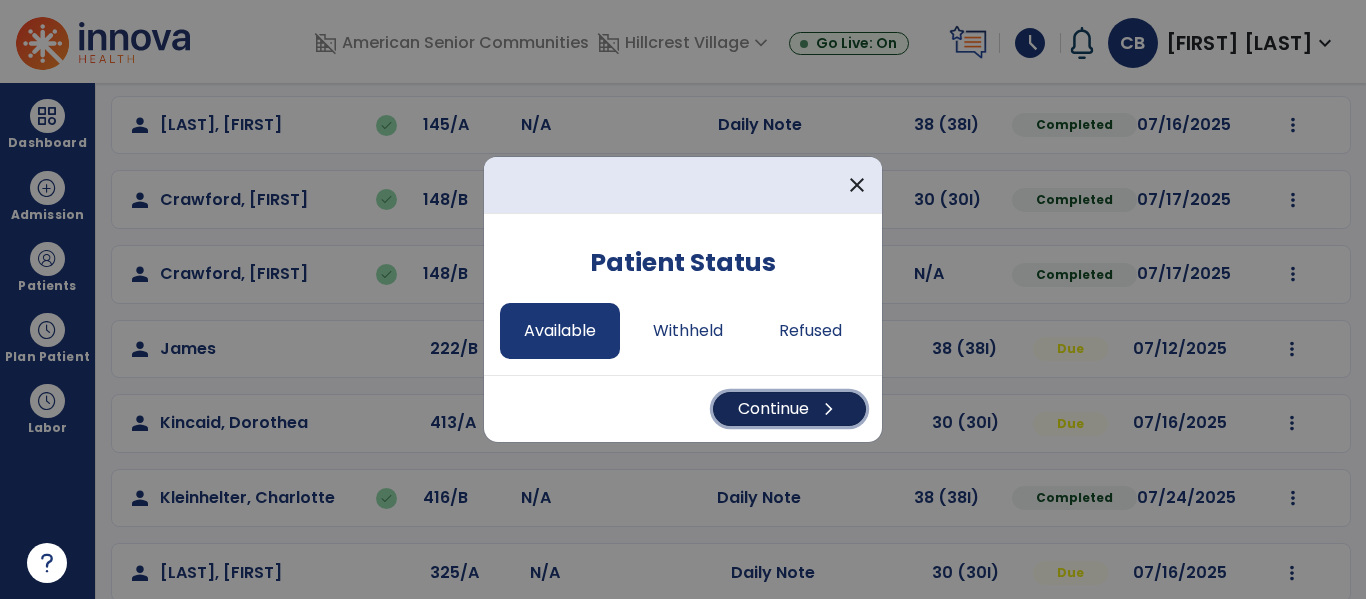 click on "Continue   chevron_right" at bounding box center [789, 409] 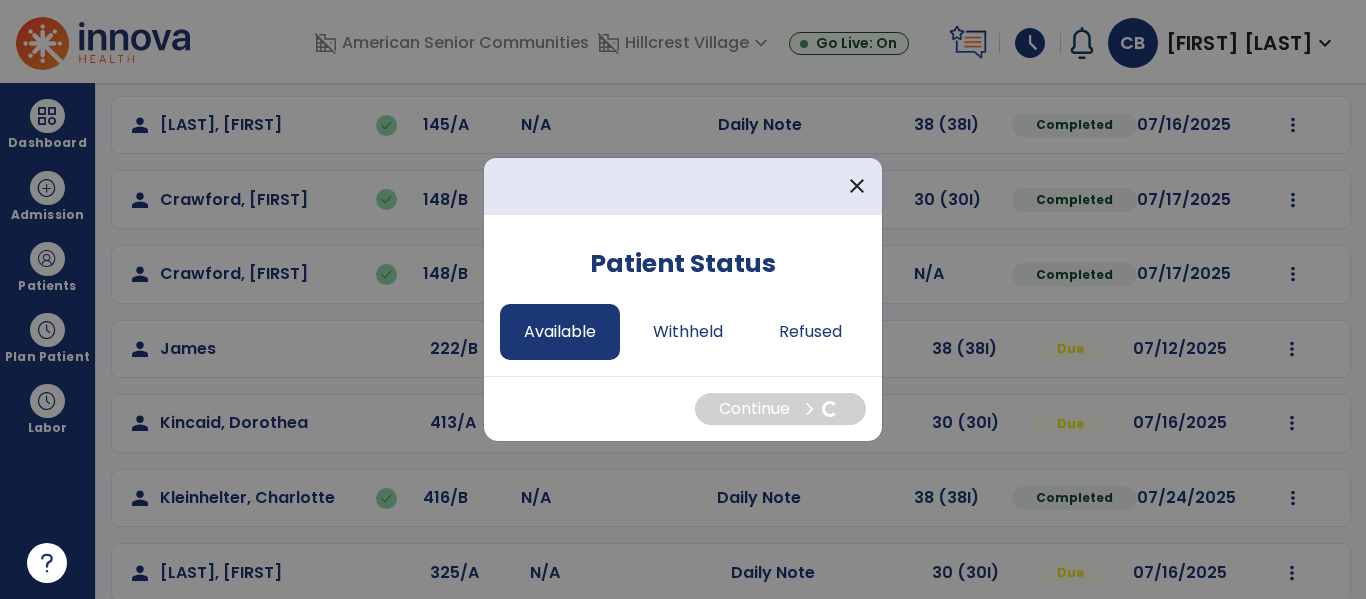 select on "*" 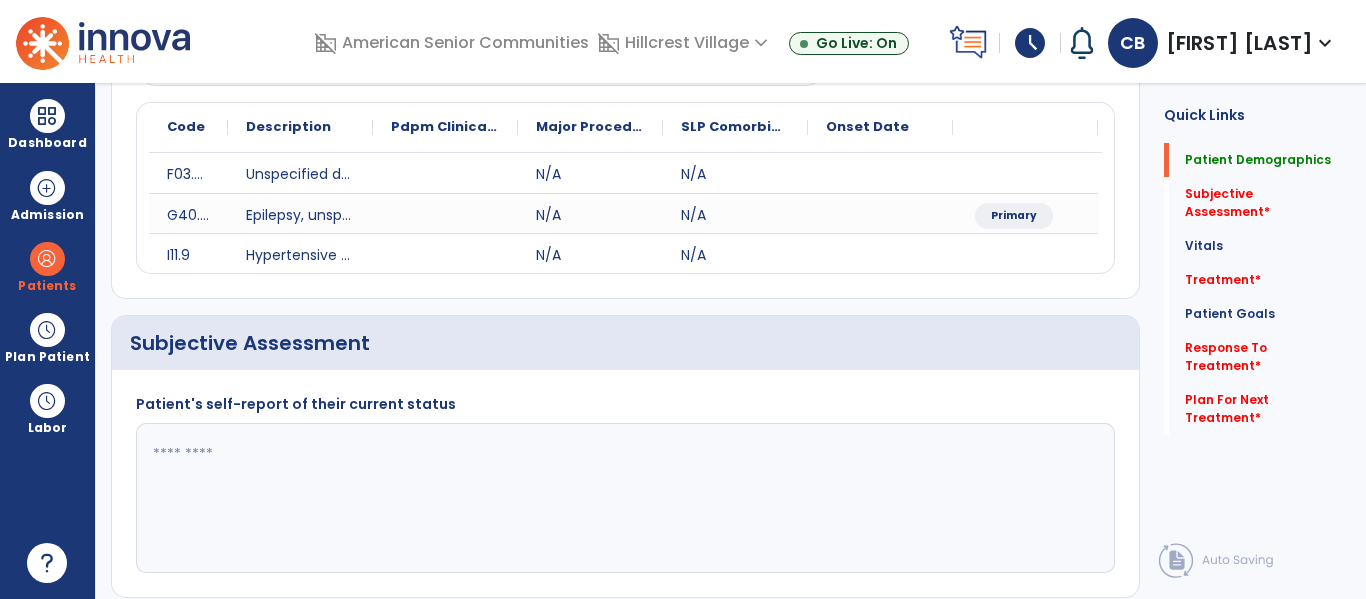 click 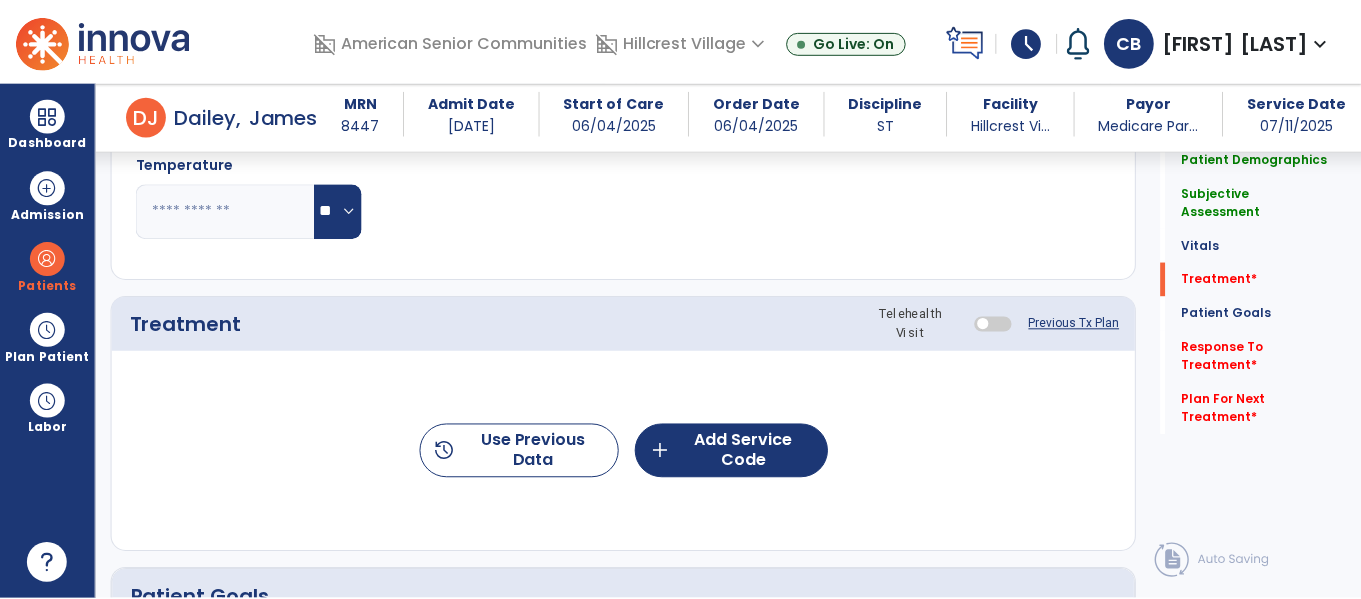 scroll, scrollTop: 1117, scrollLeft: 0, axis: vertical 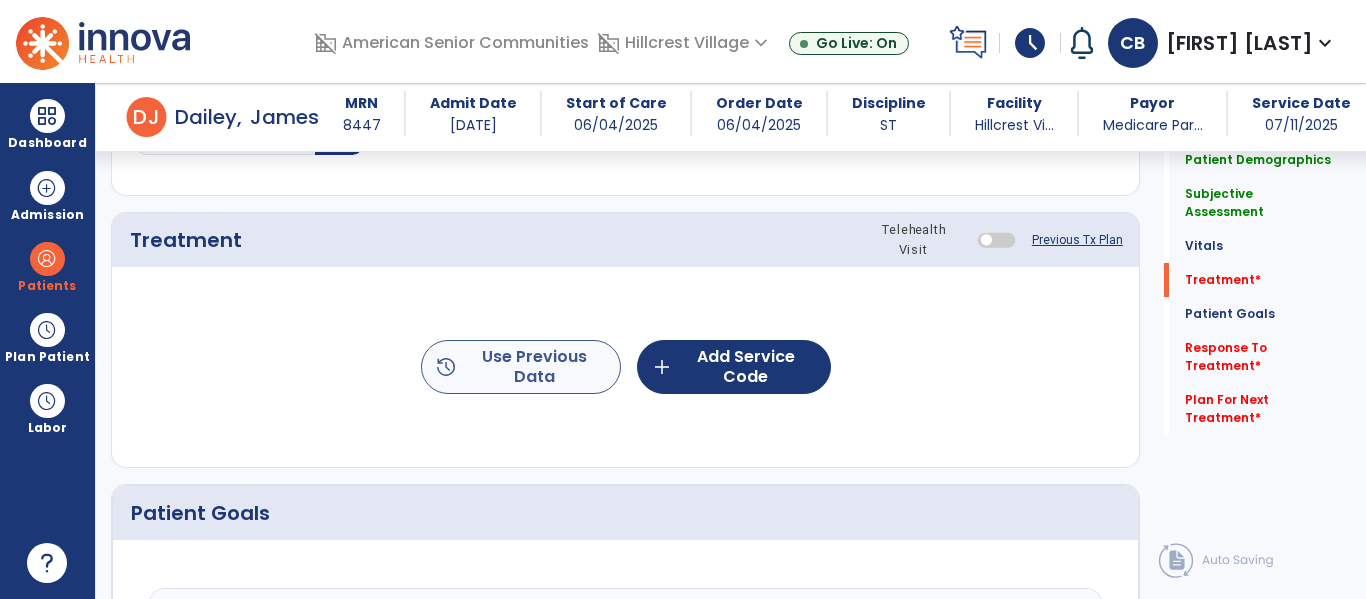 type on "**********" 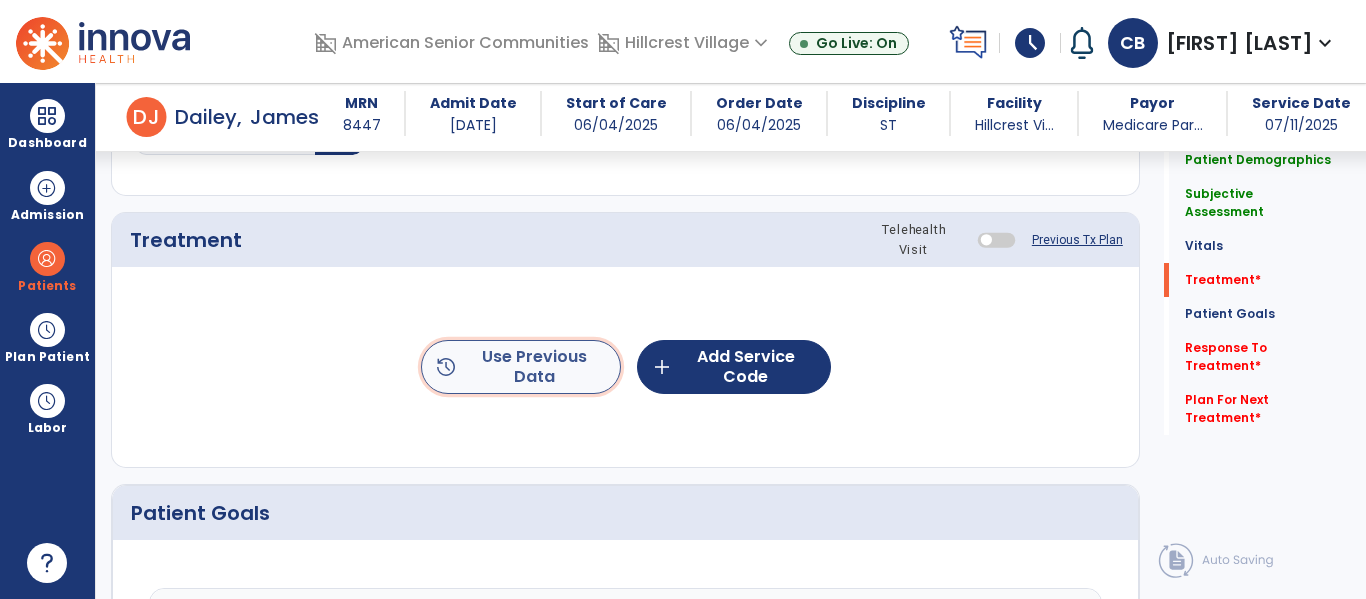 click on "history  Use Previous Data" 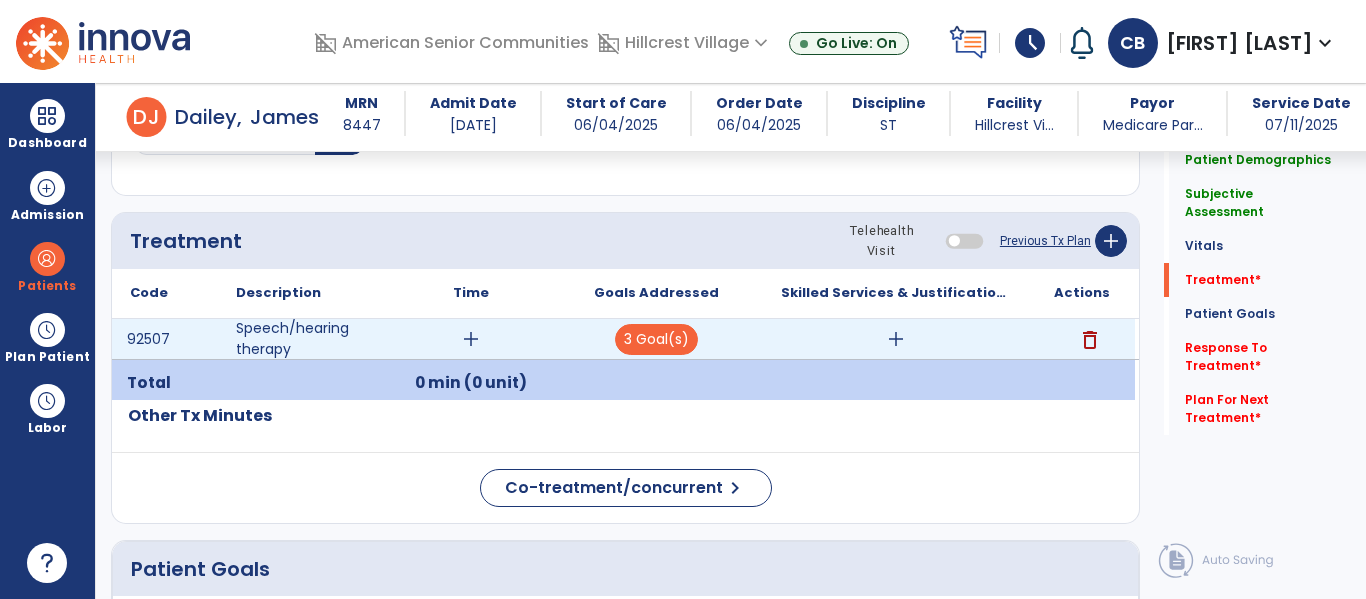 click on "add" at bounding box center (471, 339) 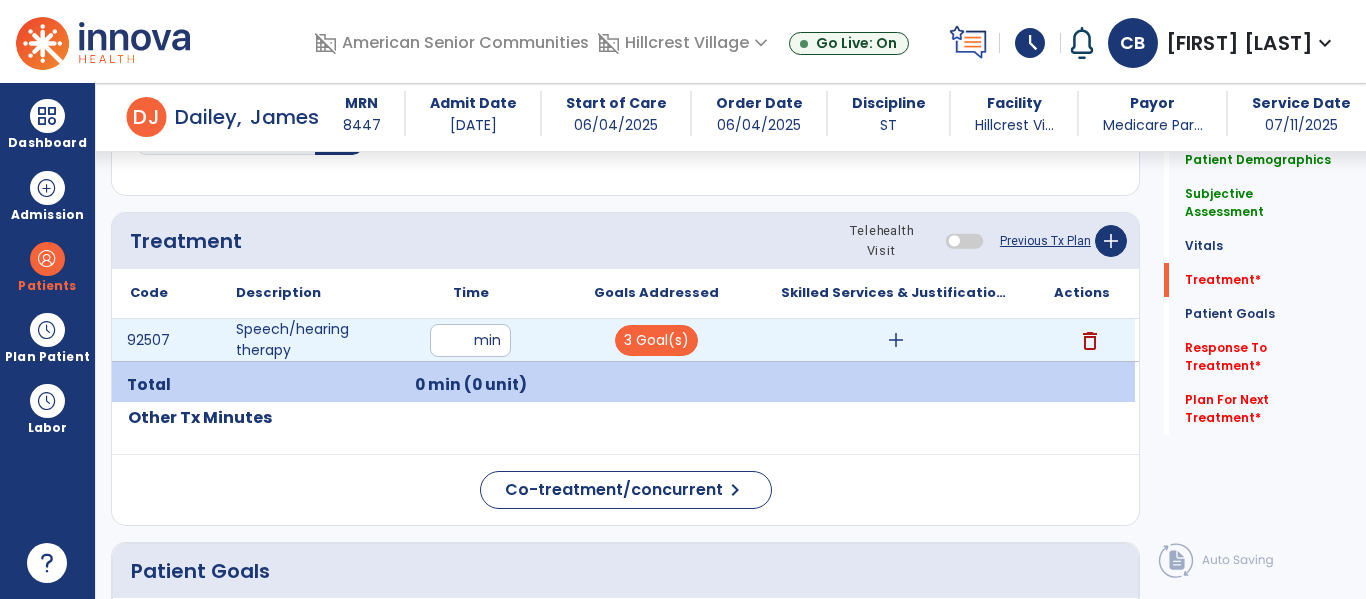 type on "**" 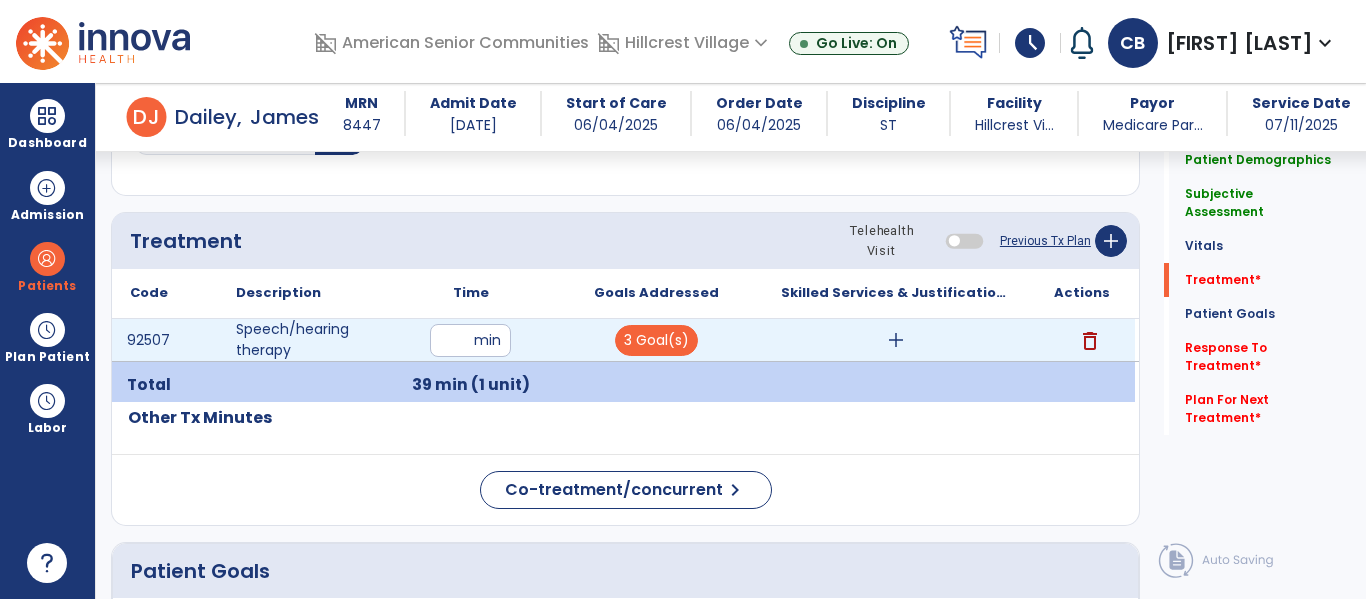 click on "add" at bounding box center (896, 340) 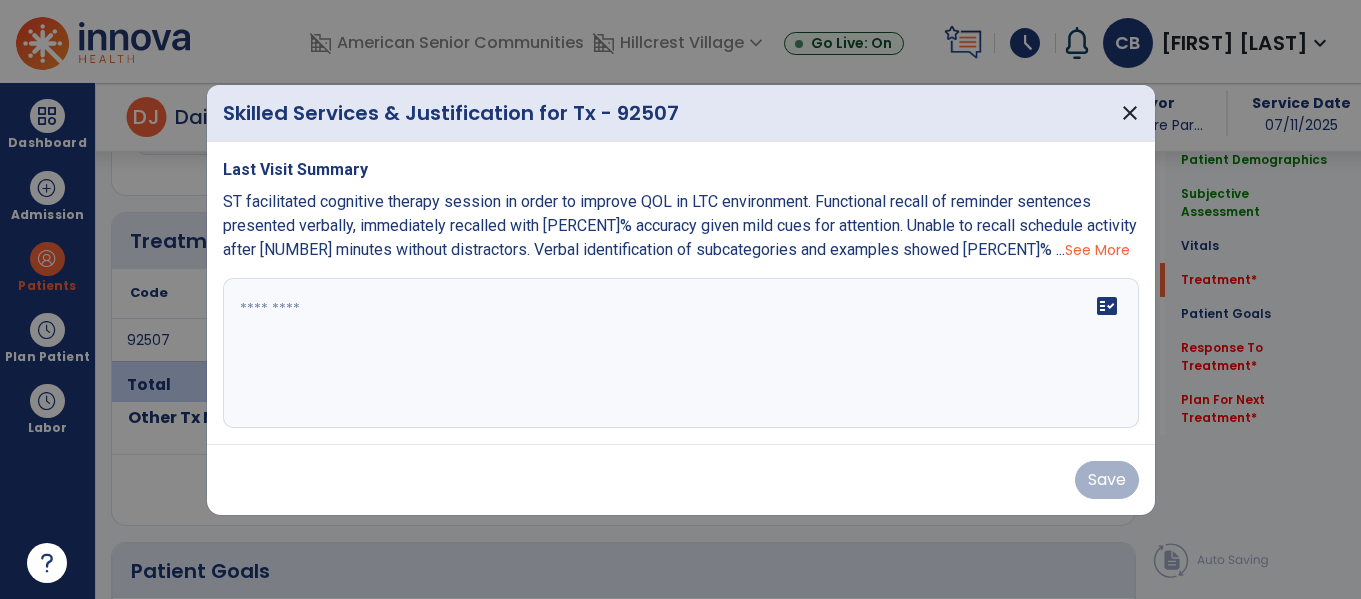scroll, scrollTop: 1117, scrollLeft: 0, axis: vertical 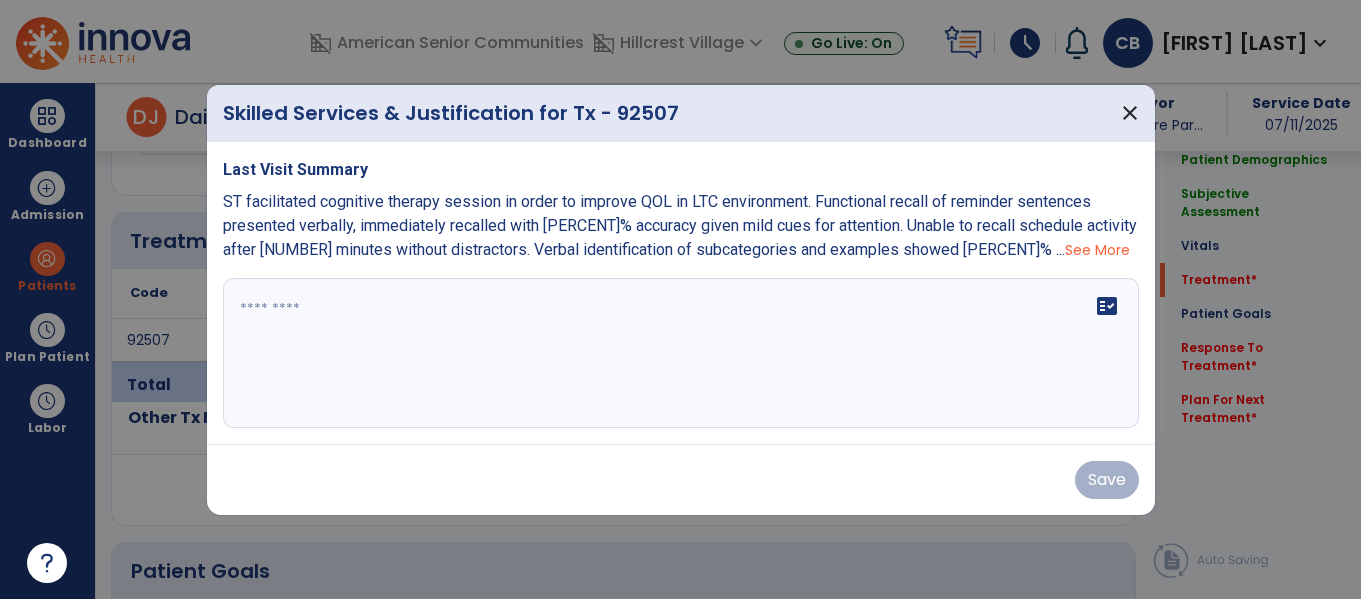 click on "See More" at bounding box center [1097, 250] 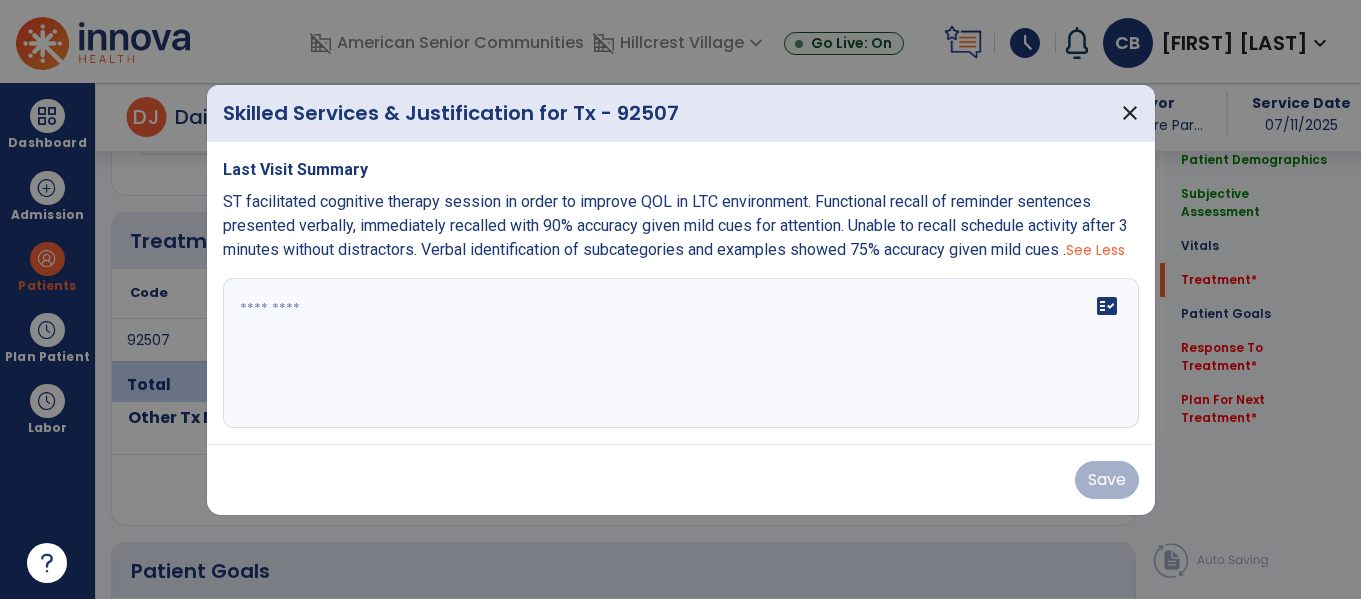 click on "ST facilitated cognitive therapy session in order to improve QOL in LTC environment. Functional recall of reminder sentences presented verbally, immediately recalled  with 90% accuracy given mild cues for attention. Unable to recall schedule activity after 3 minutes without distractors. Verbal identification of subcategories and examples showed 75% accuracy given mild cues ." at bounding box center [675, 225] 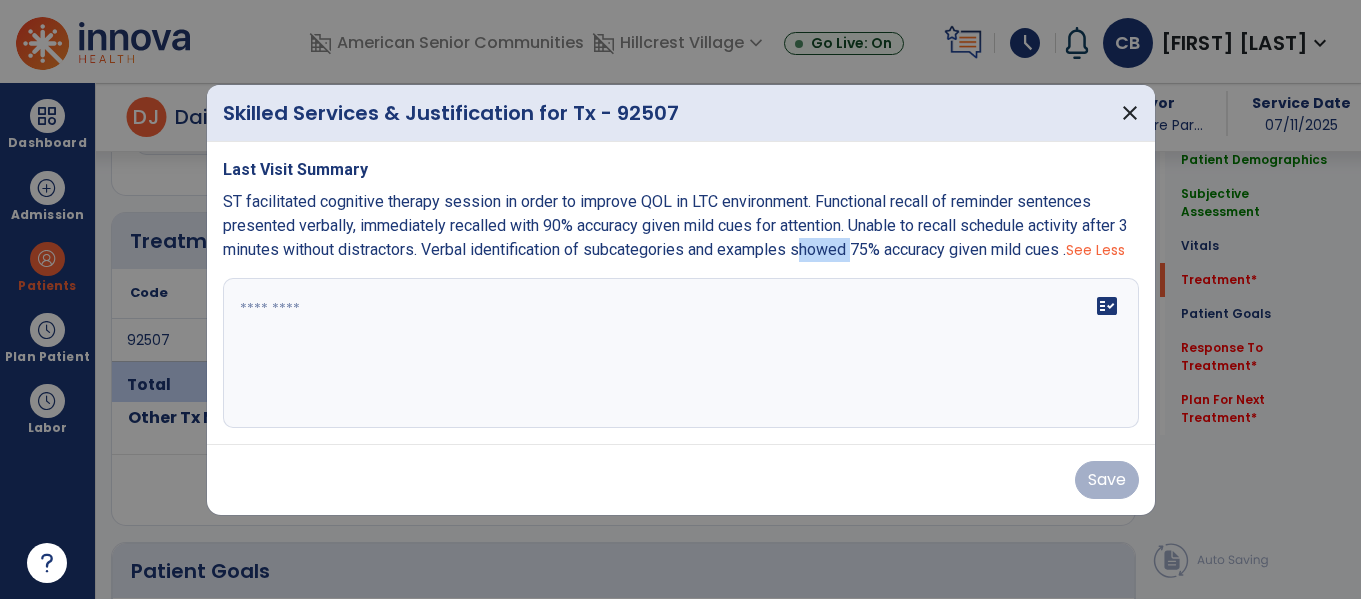click on "ST facilitated cognitive therapy session in order to improve QOL in LTC environment. Functional recall of reminder sentences presented verbally, immediately recalled  with 90% accuracy given mild cues for attention. Unable to recall schedule activity after 3 minutes without distractors. Verbal identification of subcategories and examples showed 75% accuracy given mild cues ." at bounding box center [675, 225] 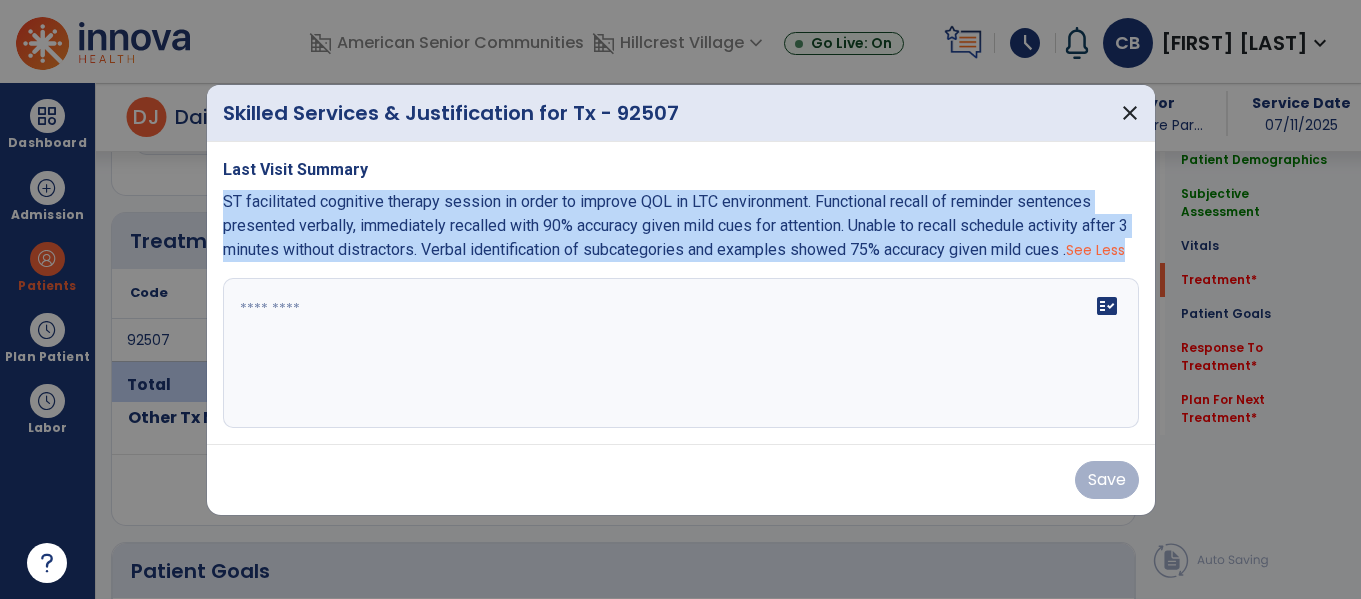 copy on "ST facilitated cognitive therapy session in order to improve QOL in LTC environment. Functional recall of reminder sentences presented verbally, immediately recalled  with 90% accuracy given mild cues for attention. Unable to recall schedule activity after 3 minutes without distractors. Verbal identification of subcategories and examples showed 75% accuracy given mild cues .   See Less" 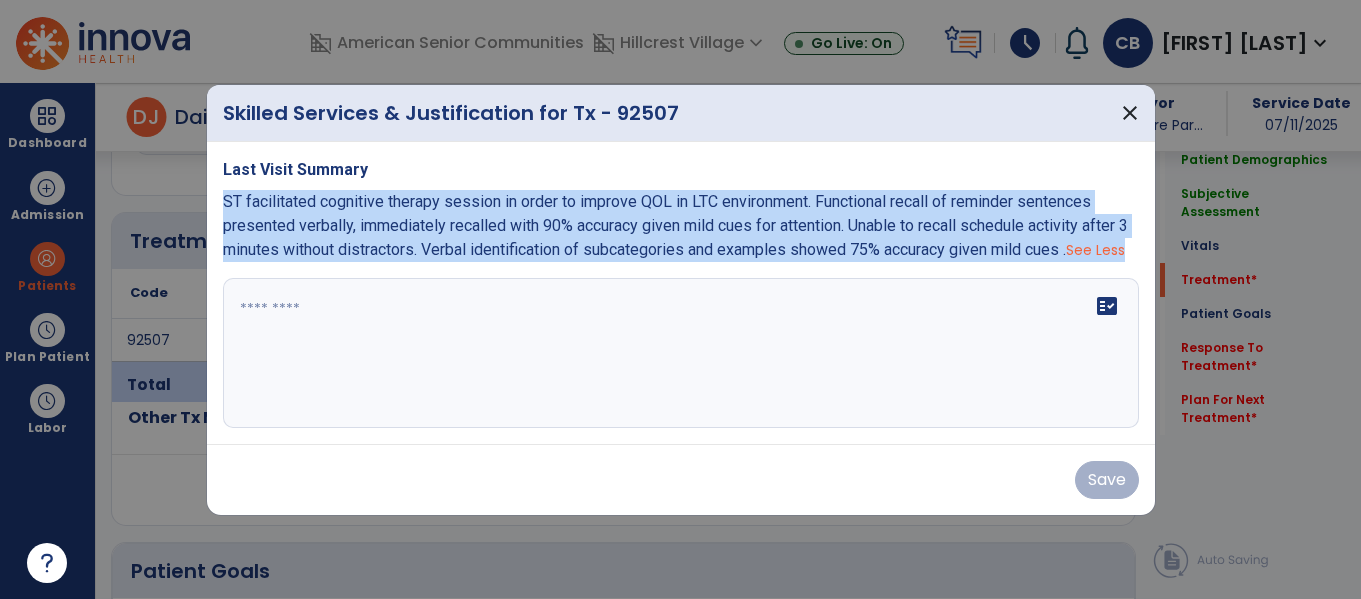 click on "fact_check" at bounding box center [681, 353] 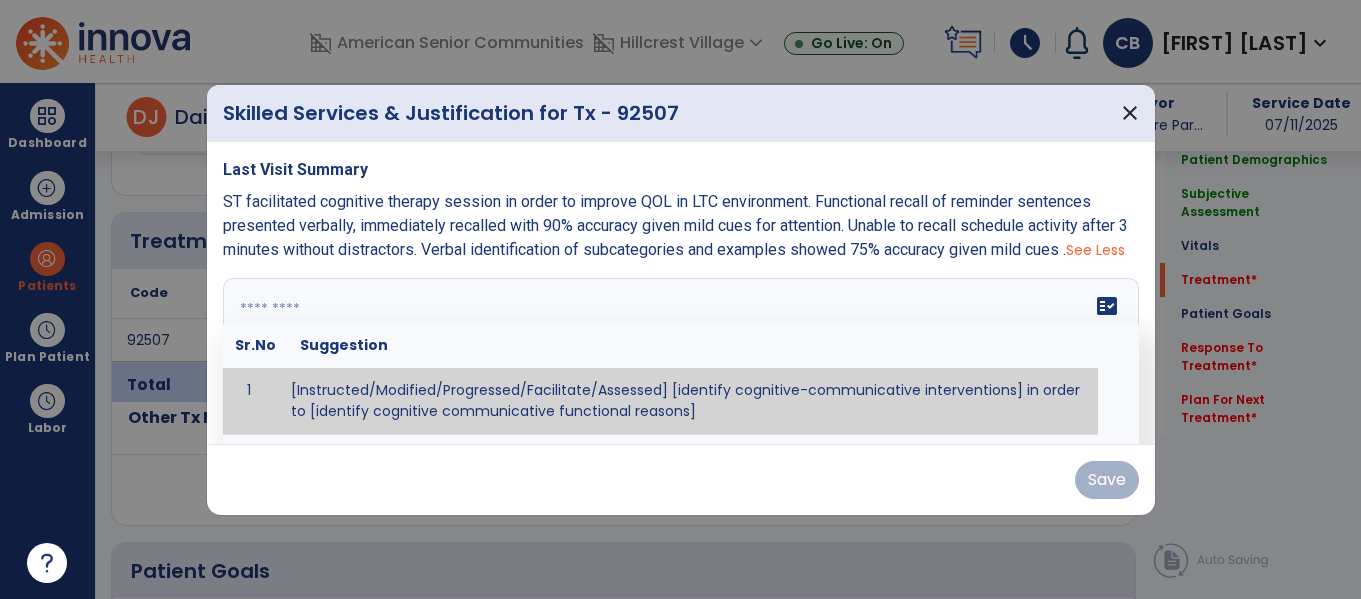 paste on "**********" 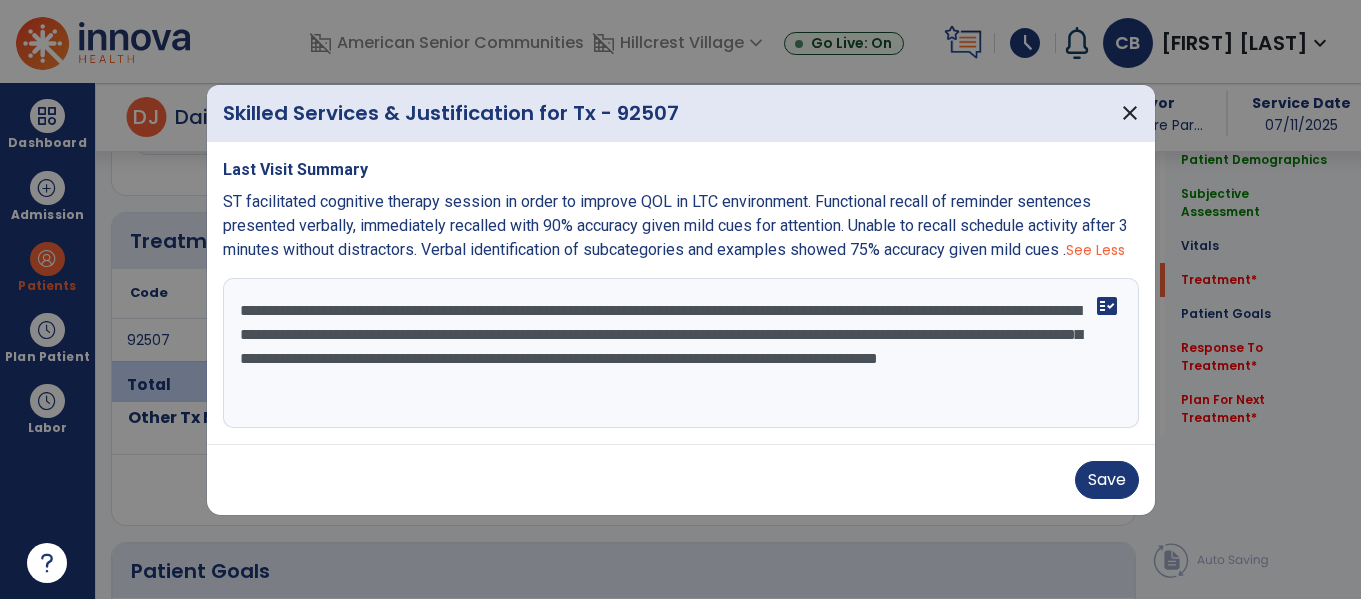 scroll, scrollTop: 0, scrollLeft: 0, axis: both 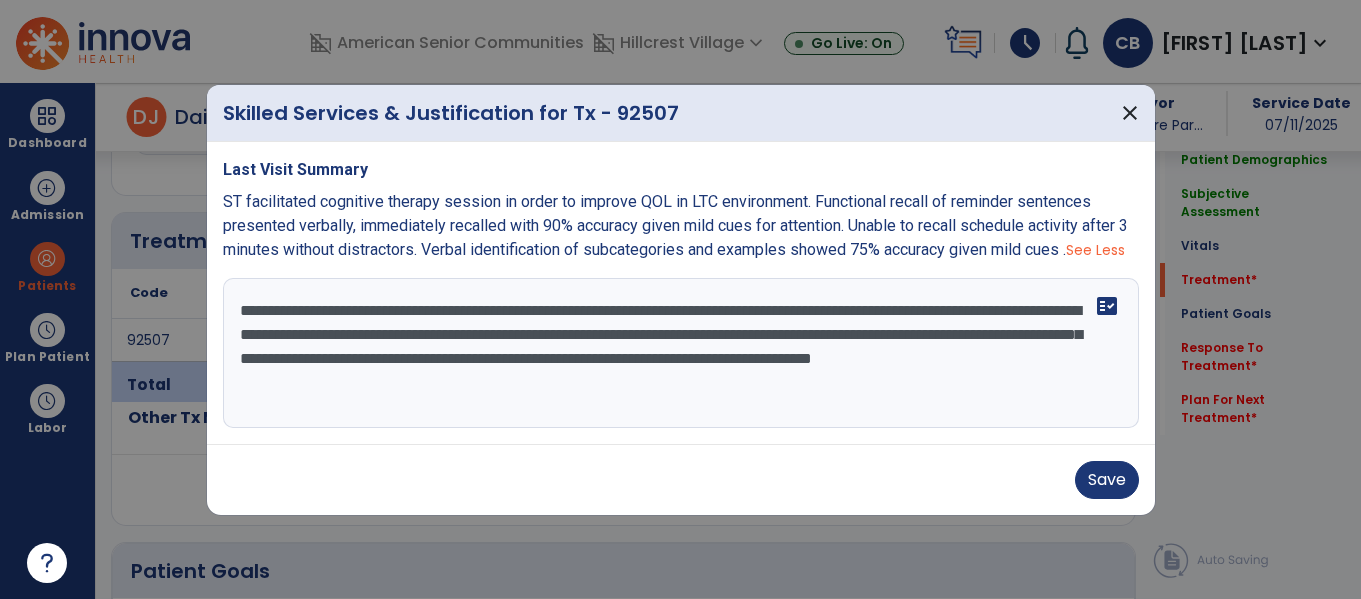 click on "**********" at bounding box center [681, 353] 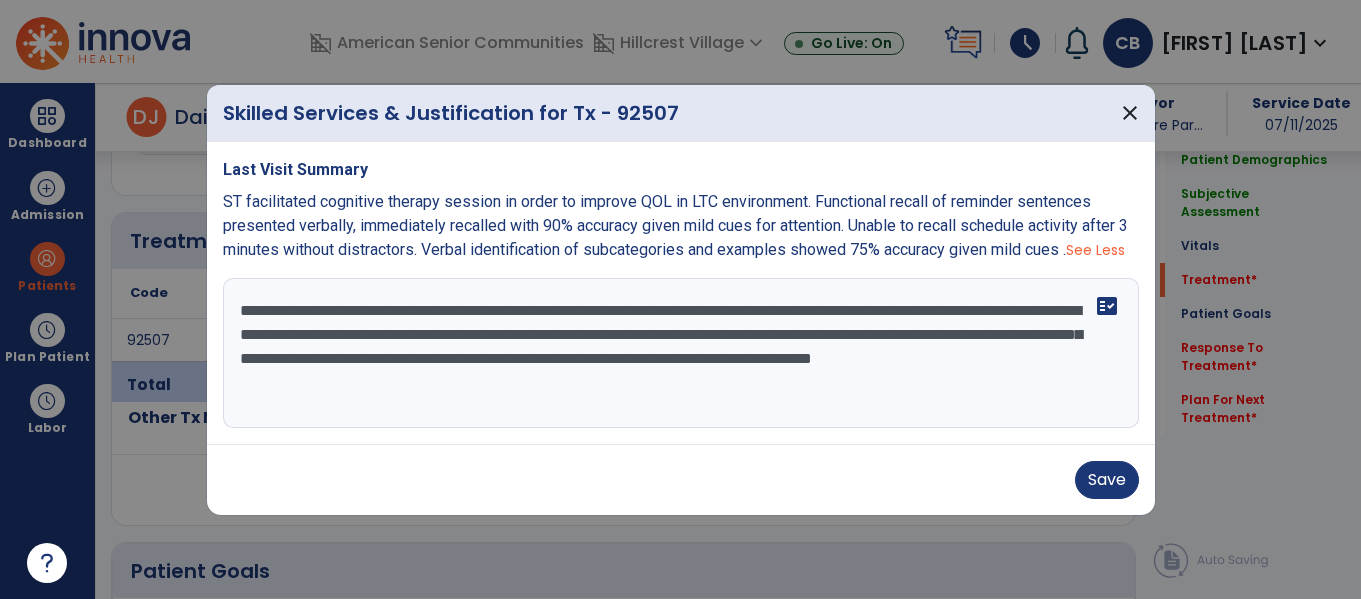 click on "**********" at bounding box center [681, 353] 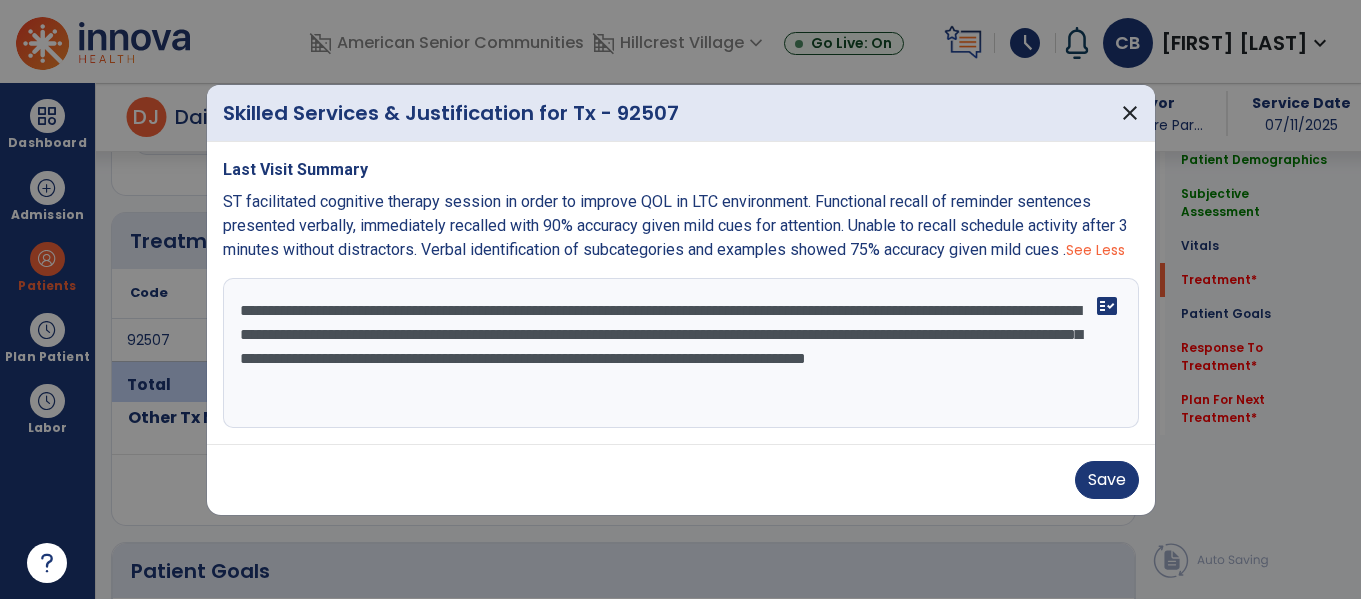 click on "**********" at bounding box center [681, 353] 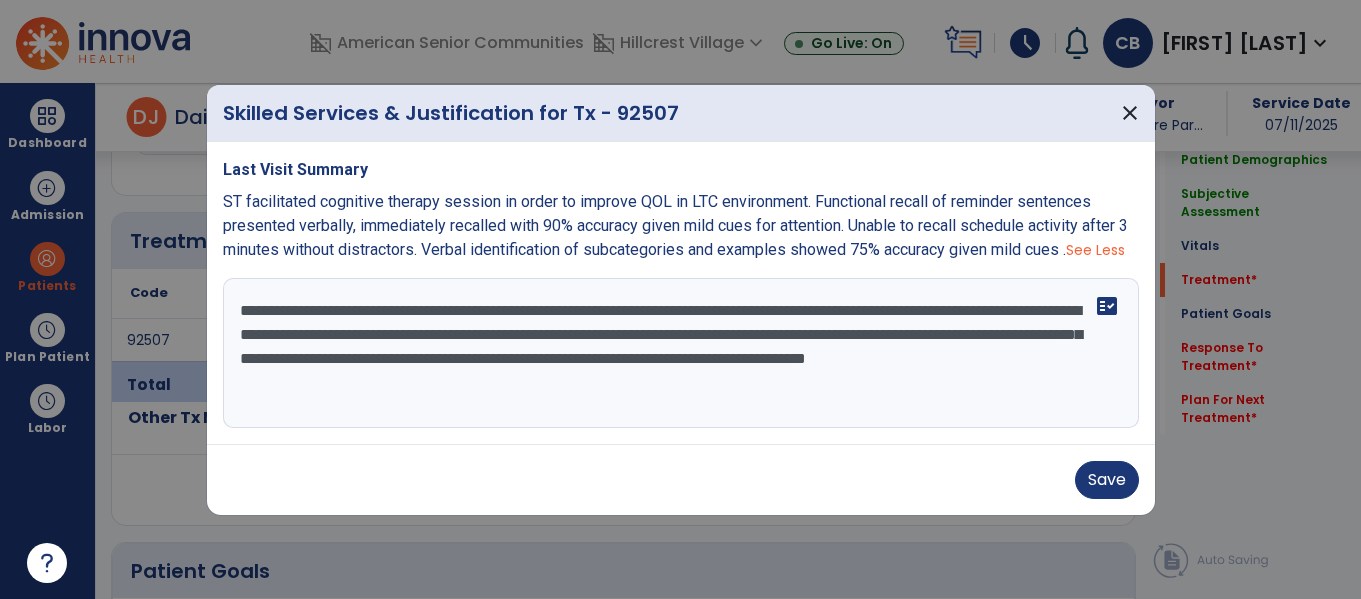 click on "**********" at bounding box center (681, 353) 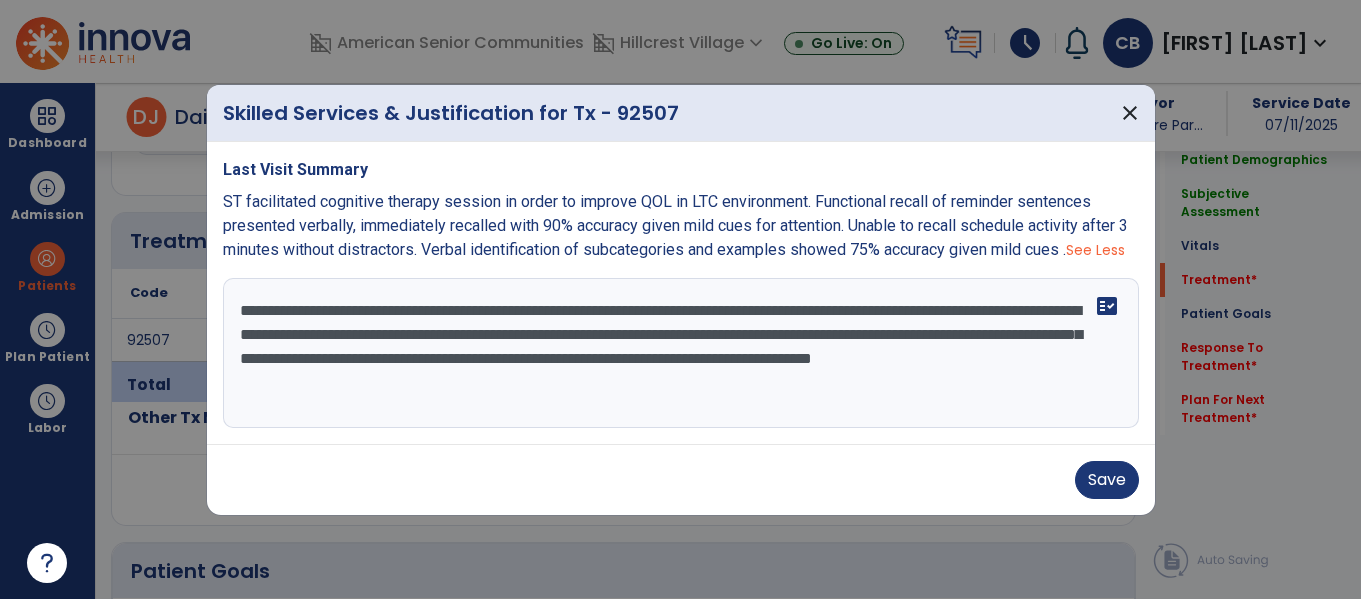 click on "**********" at bounding box center (681, 353) 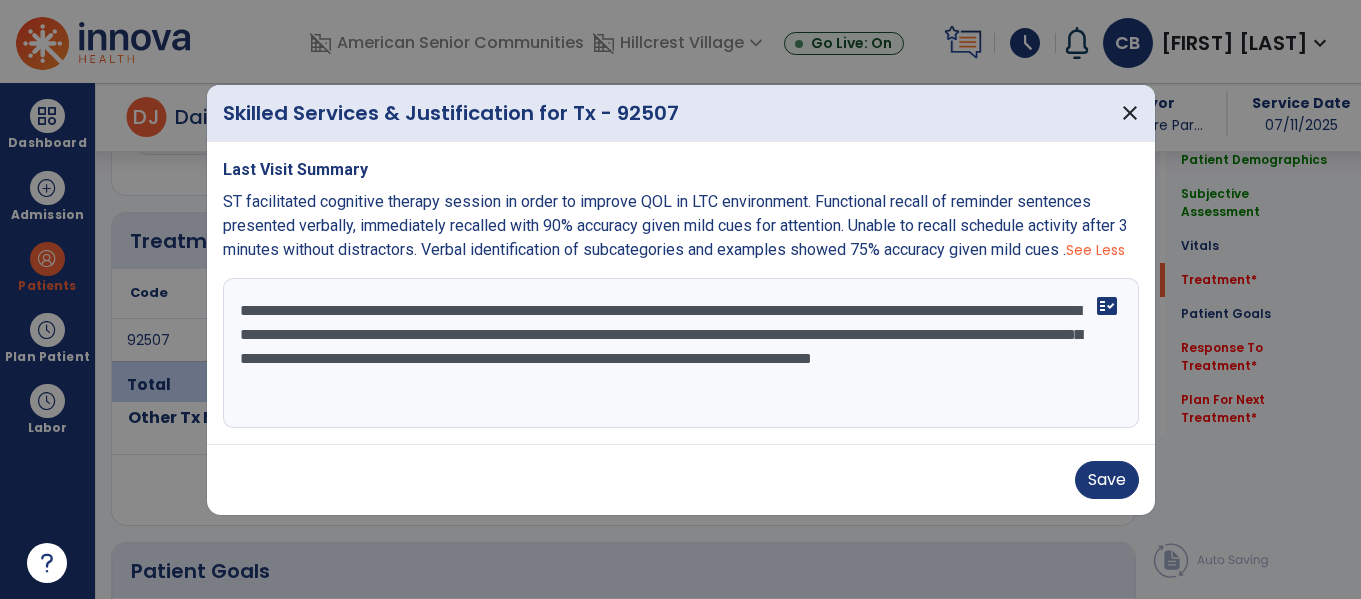 click on "**********" at bounding box center [681, 353] 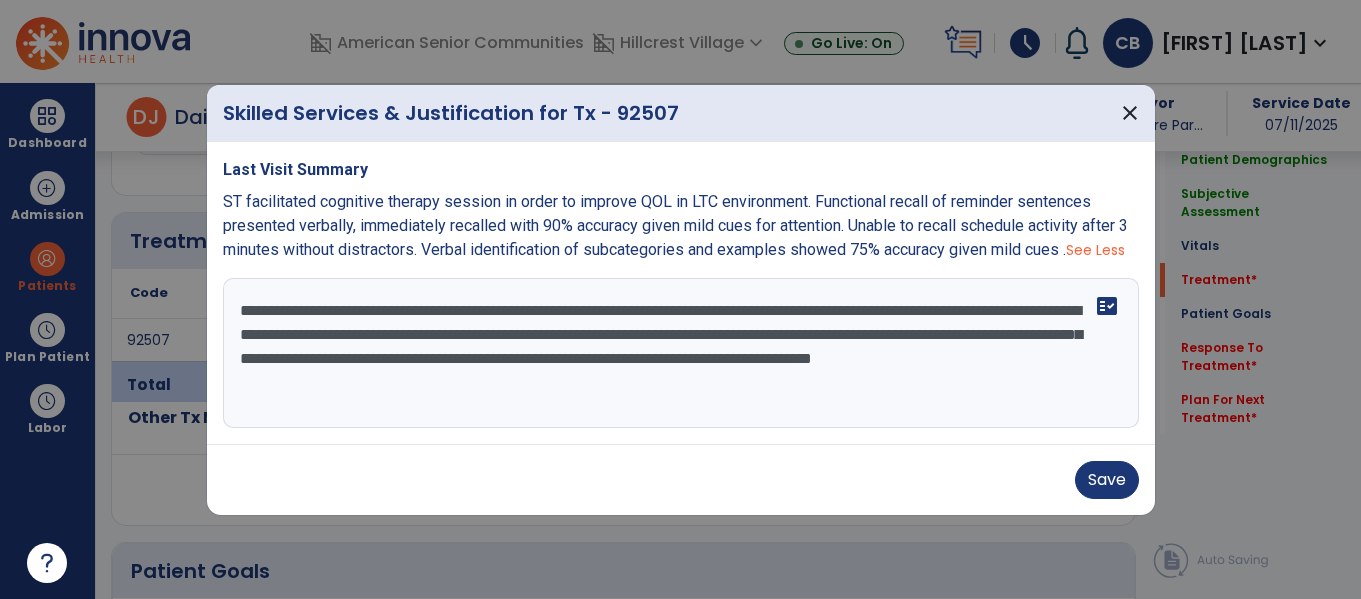 drag, startPoint x: 239, startPoint y: 369, endPoint x: 781, endPoint y: 364, distance: 542.0231 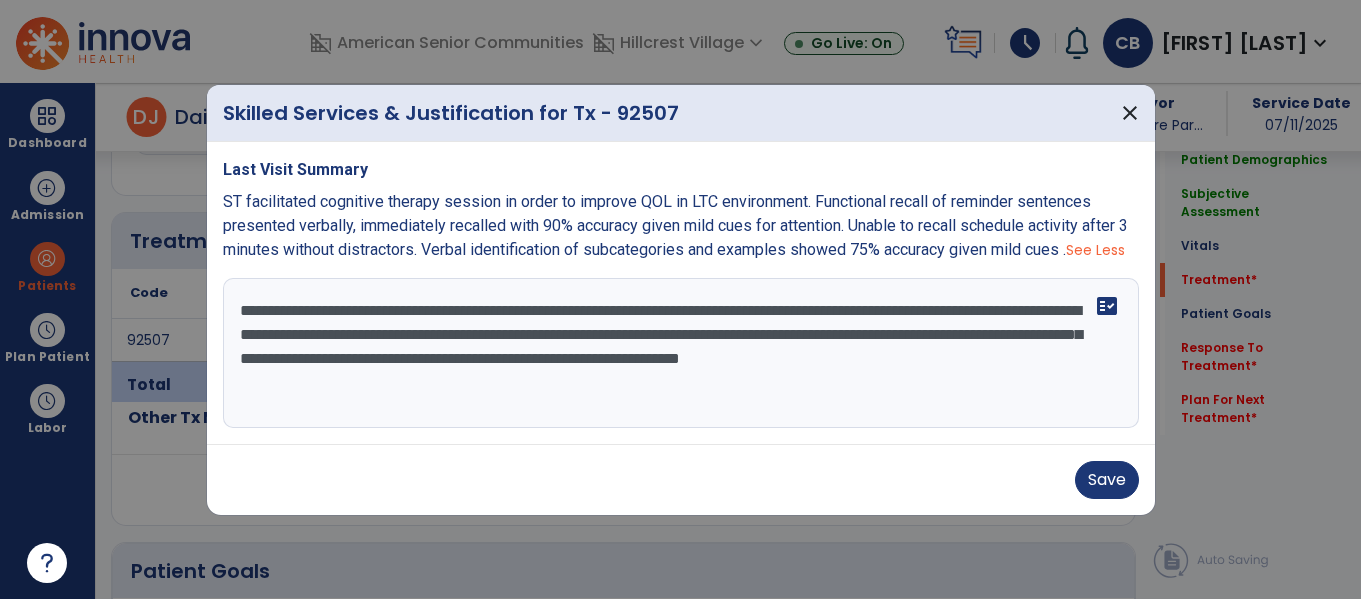 click on "**********" at bounding box center (681, 353) 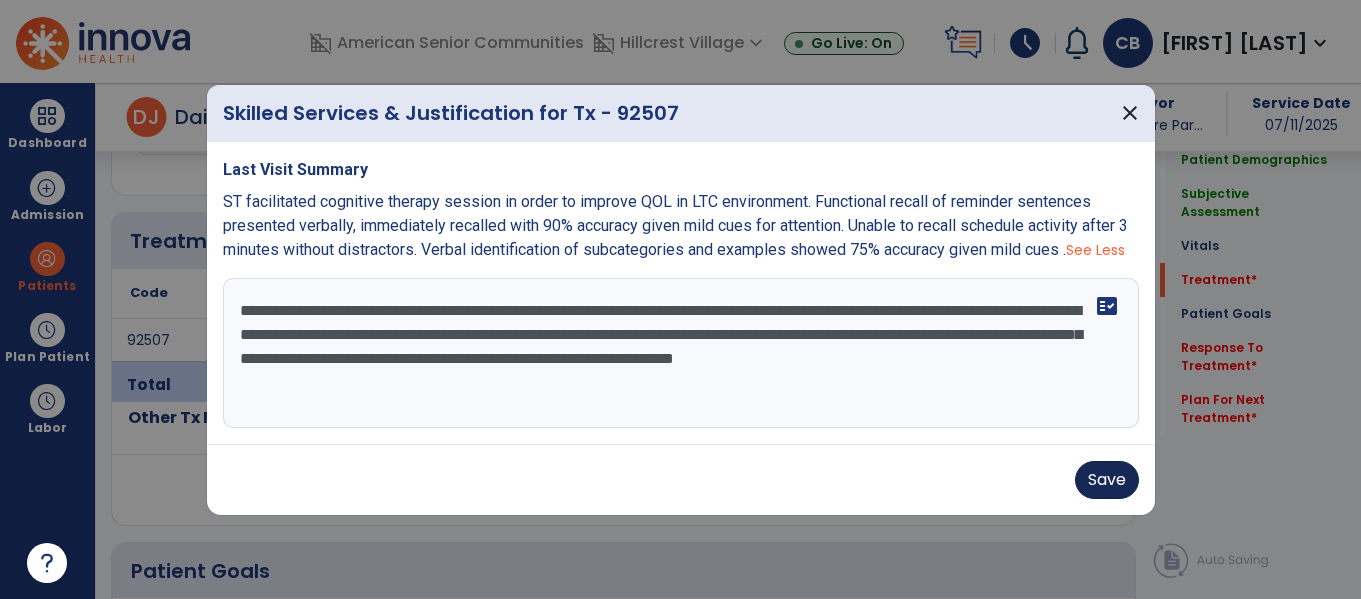 type on "**********" 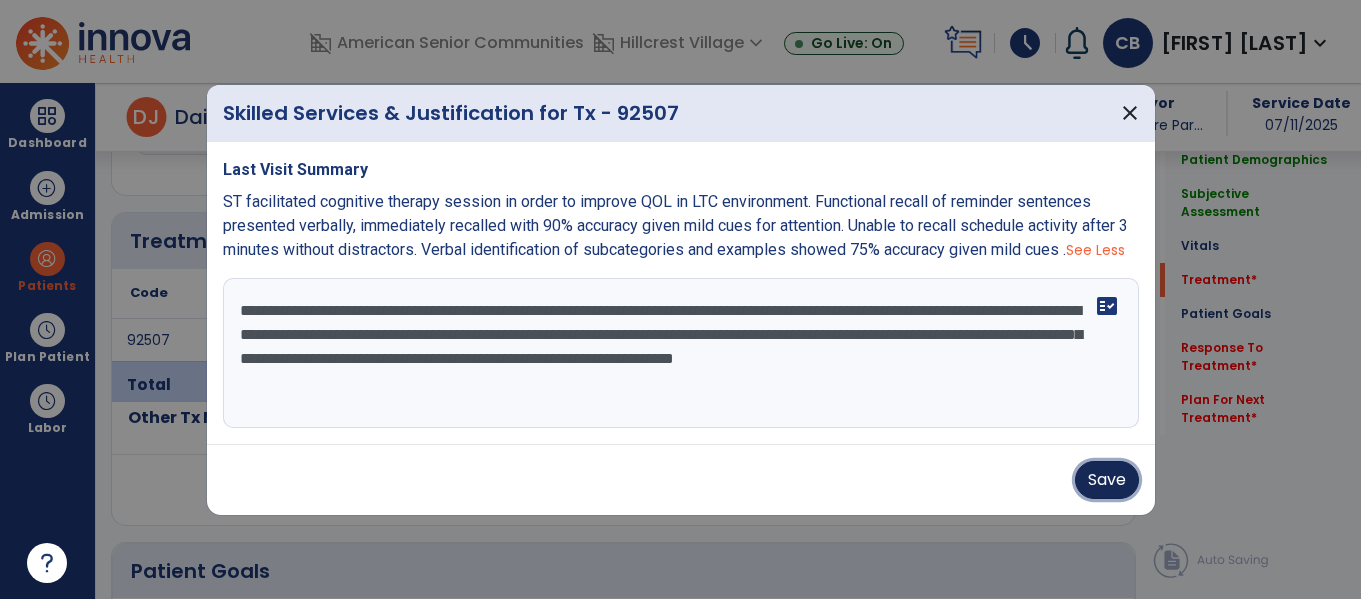 click on "Save" at bounding box center (1107, 480) 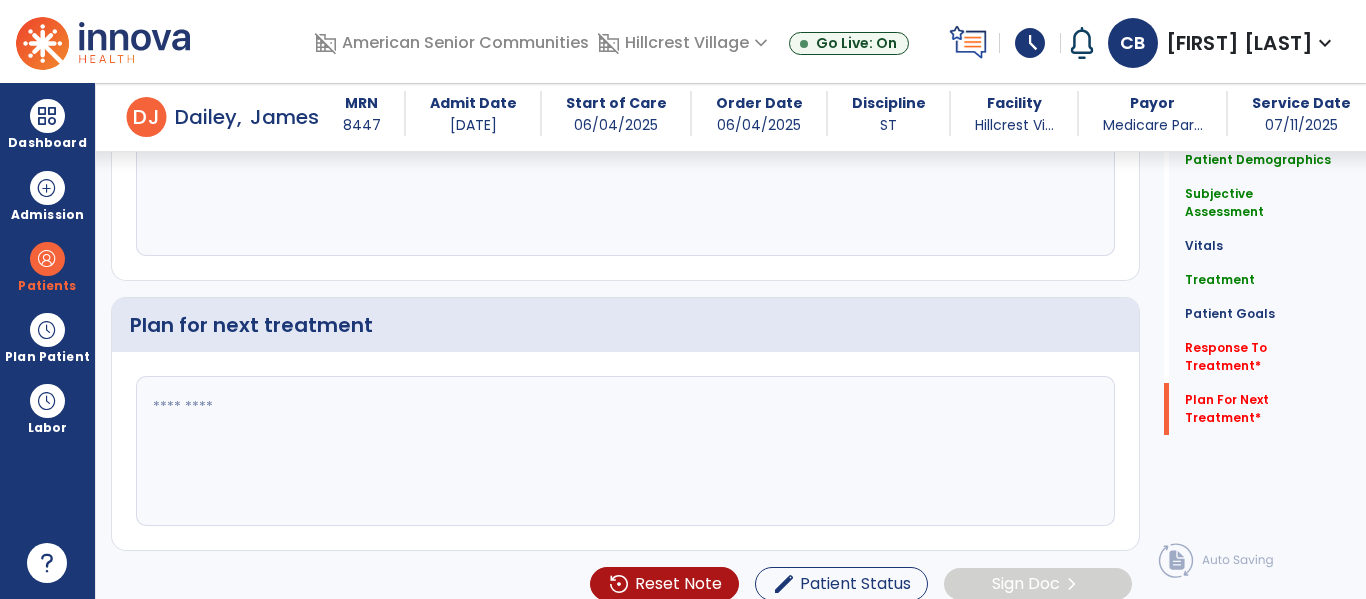 scroll, scrollTop: 2424, scrollLeft: 0, axis: vertical 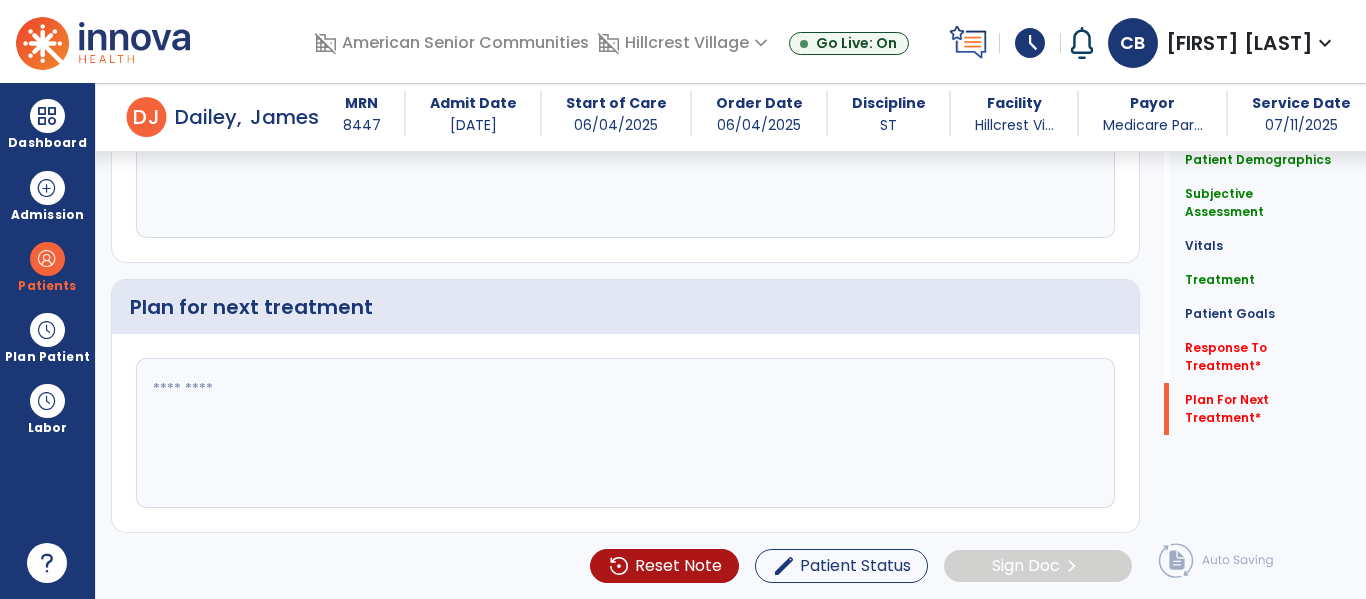 click 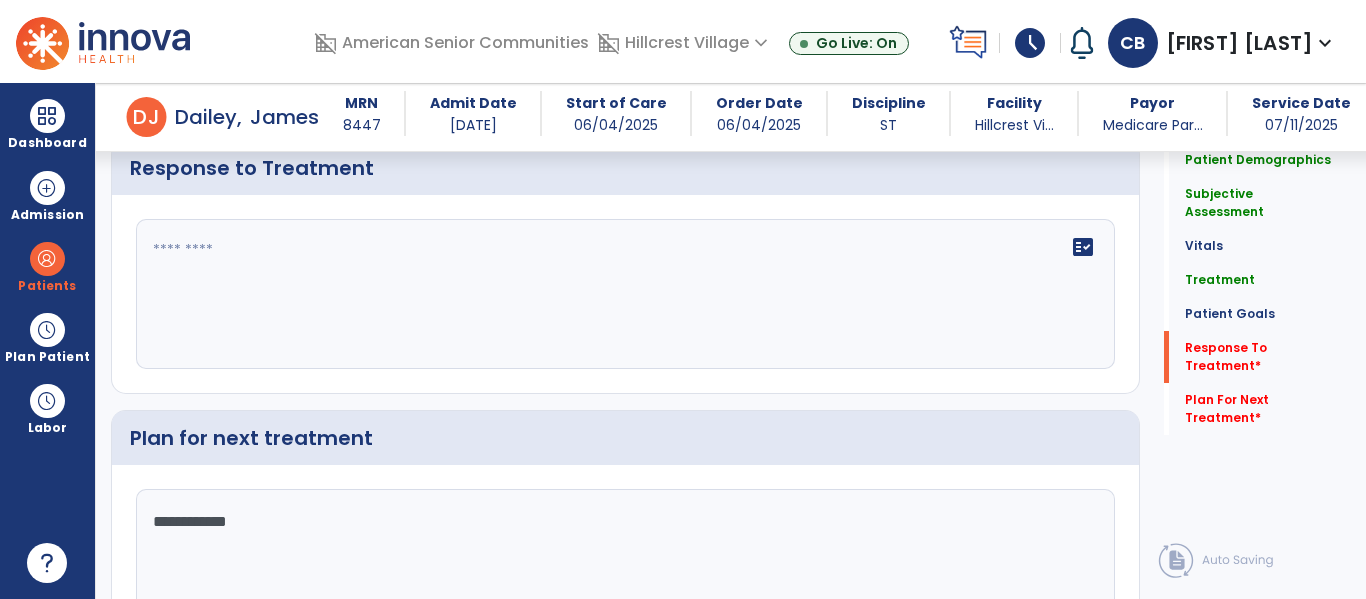 scroll, scrollTop: 2275, scrollLeft: 0, axis: vertical 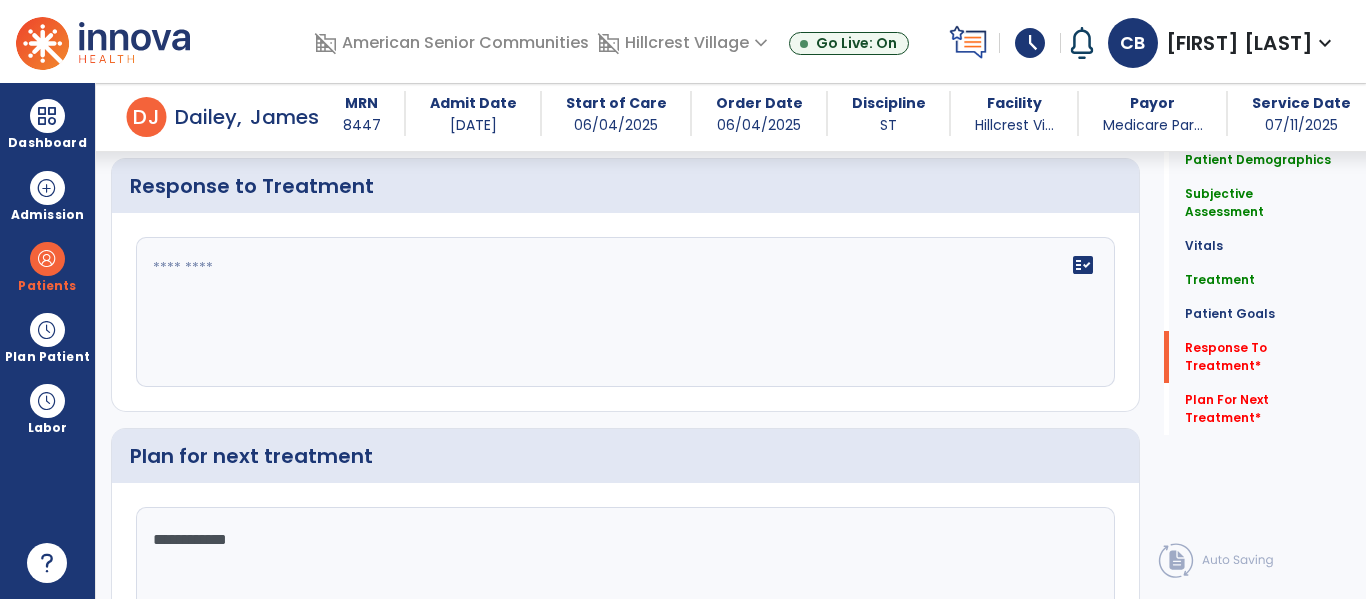 type on "**********" 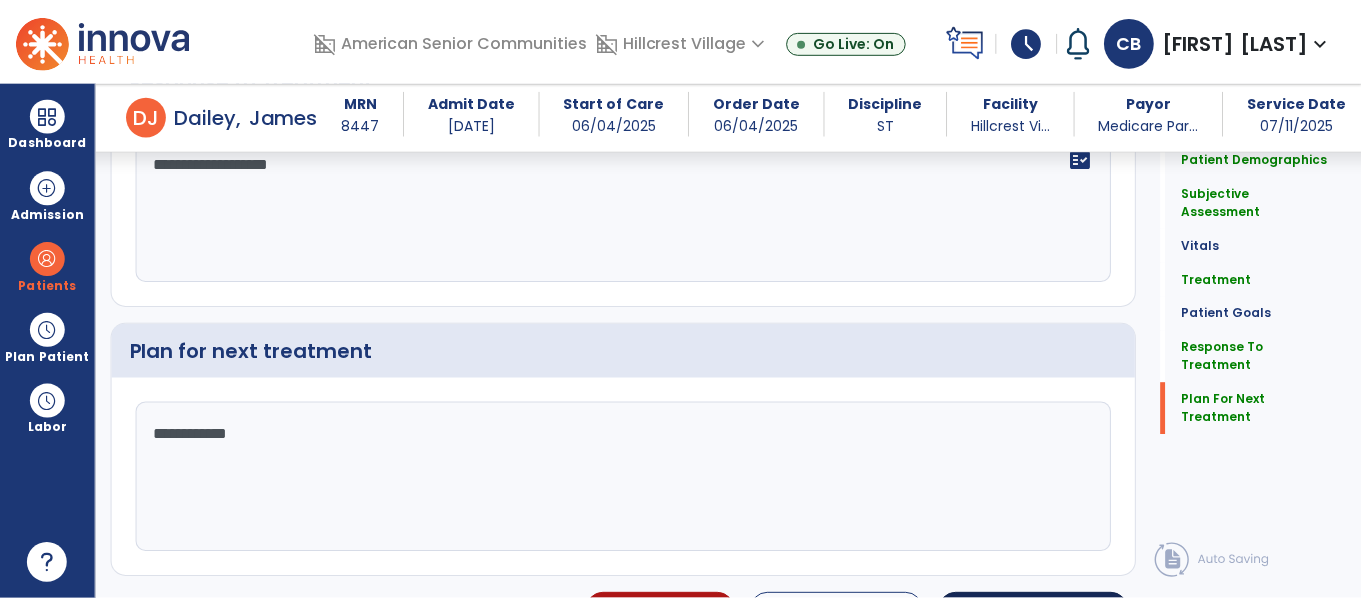 scroll, scrollTop: 2424, scrollLeft: 0, axis: vertical 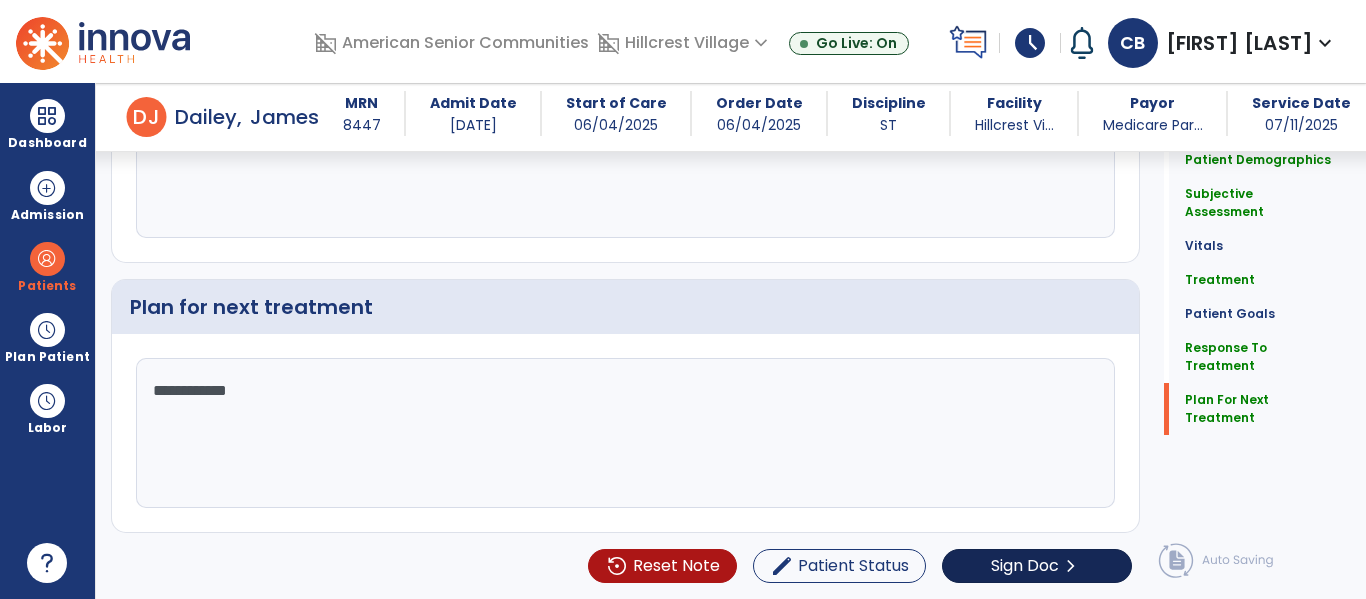 type on "**********" 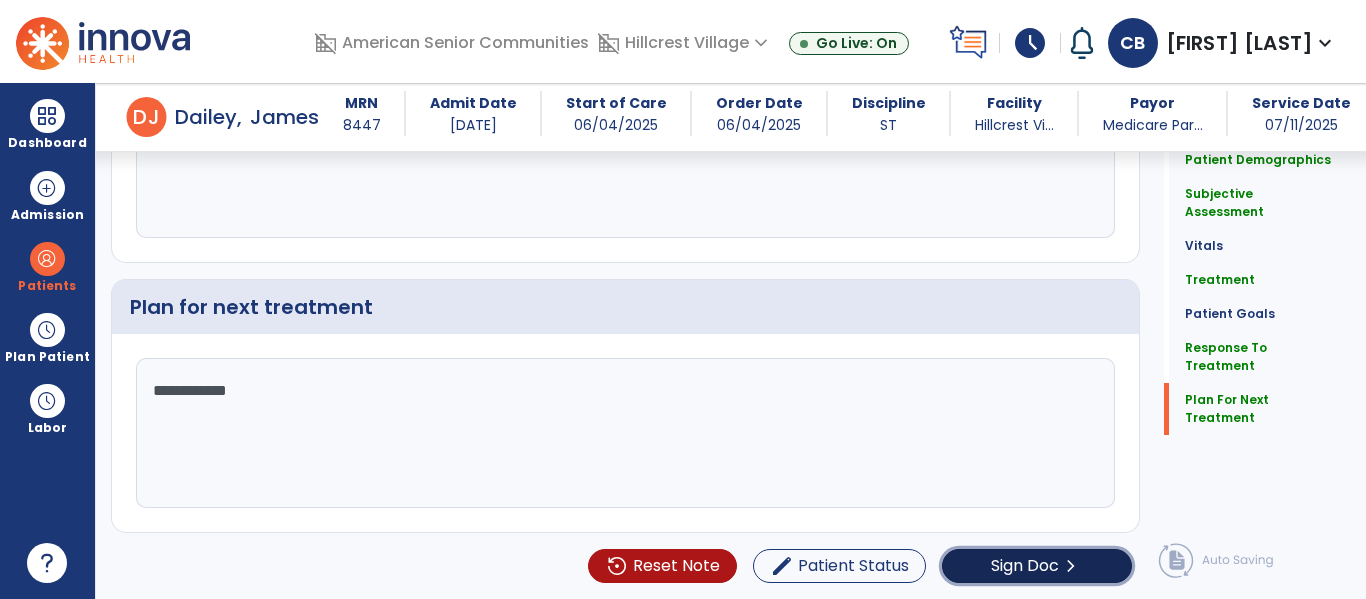 click on "Sign Doc  chevron_right" 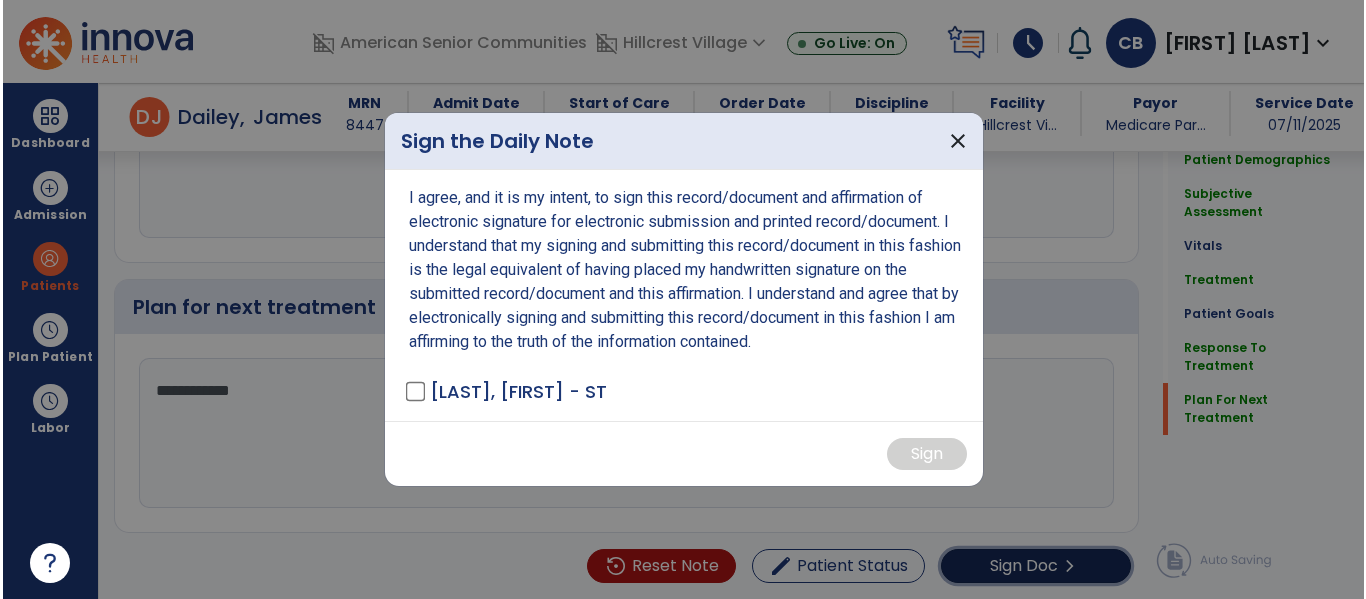 scroll, scrollTop: 2424, scrollLeft: 0, axis: vertical 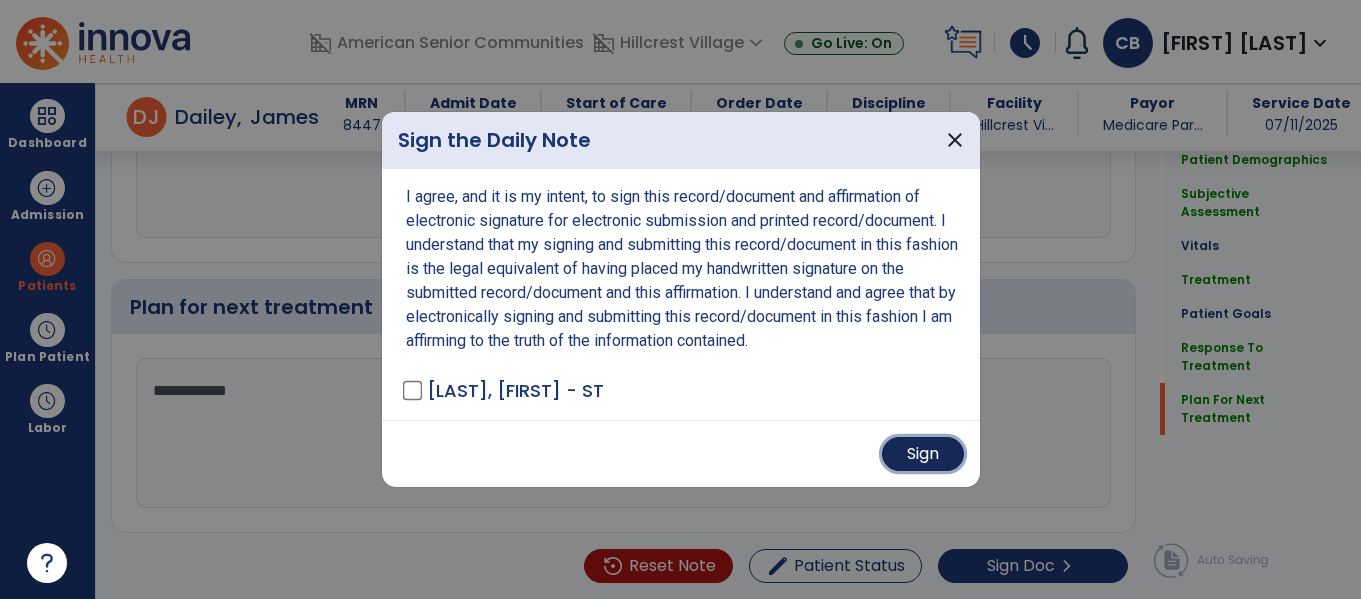 click on "Sign" at bounding box center [923, 454] 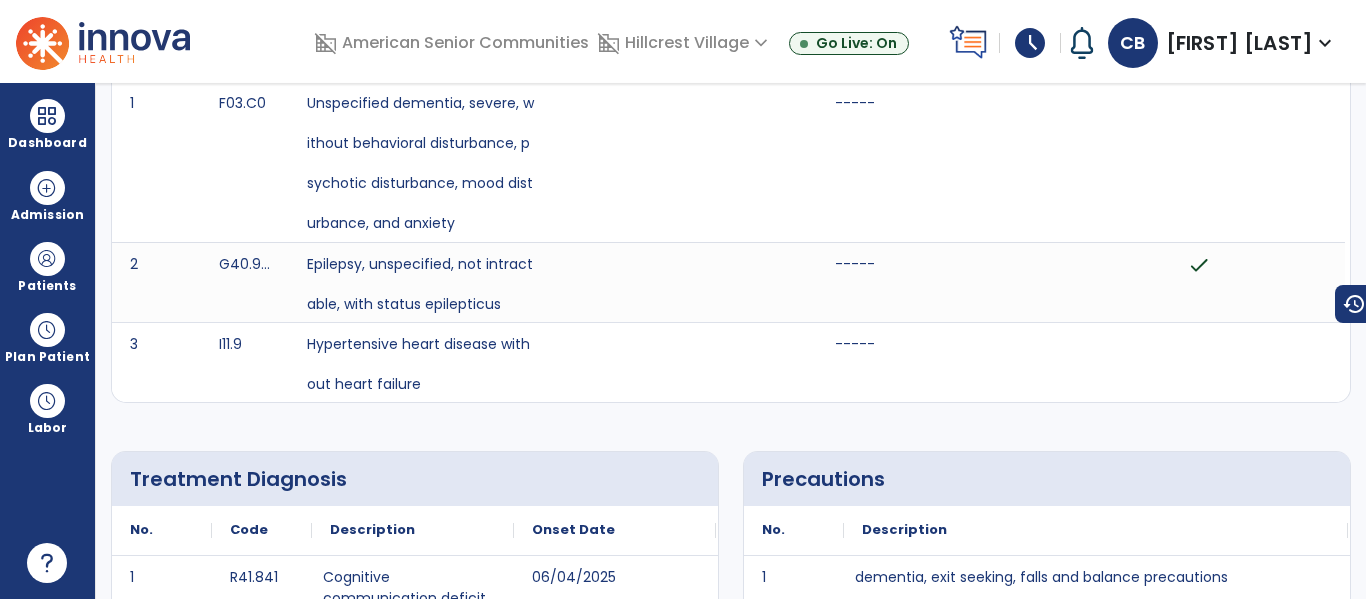 scroll, scrollTop: 0, scrollLeft: 0, axis: both 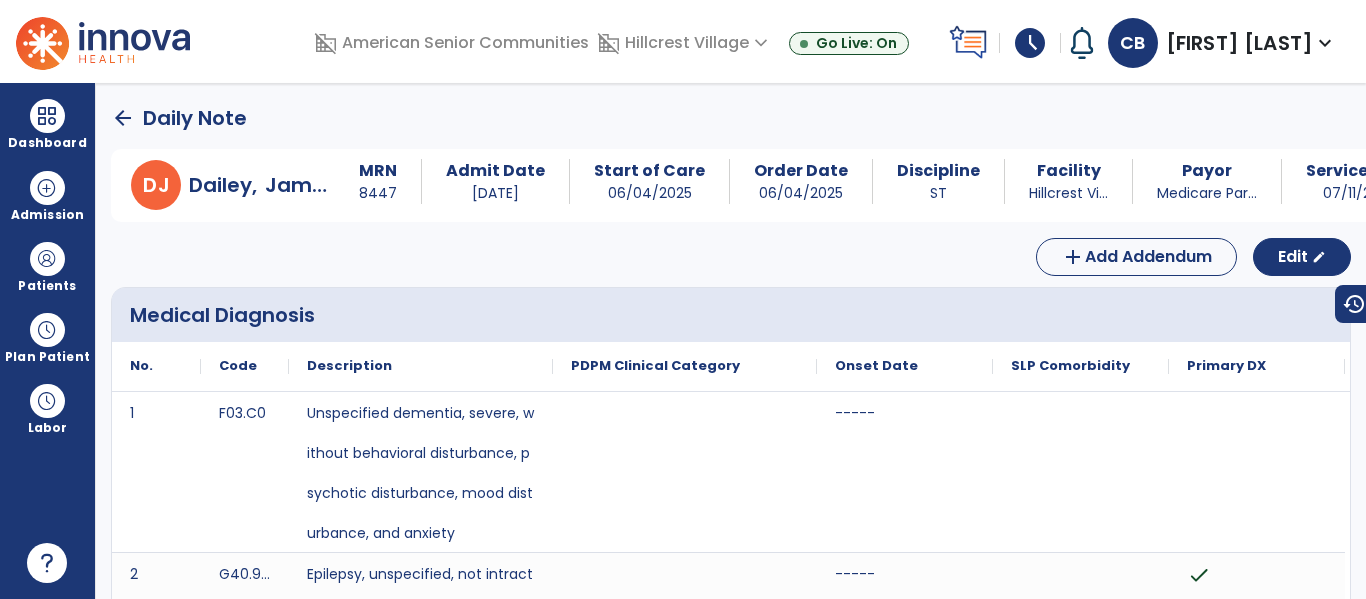 click on "arrow_back" 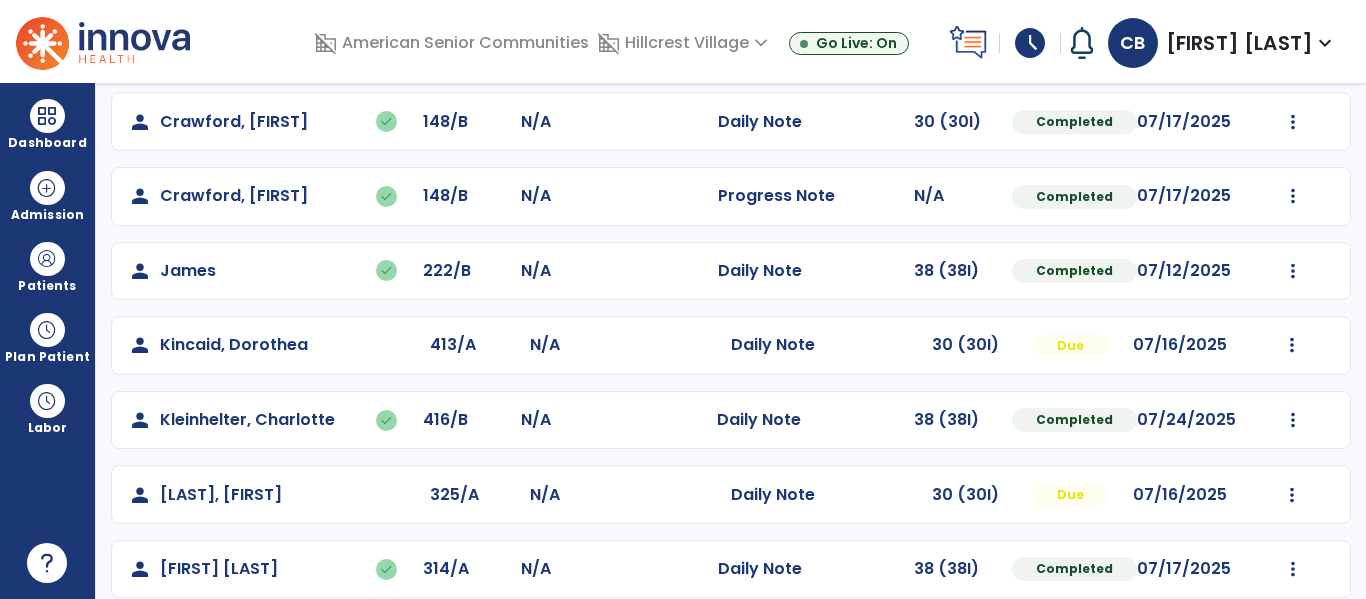 scroll, scrollTop: 395, scrollLeft: 0, axis: vertical 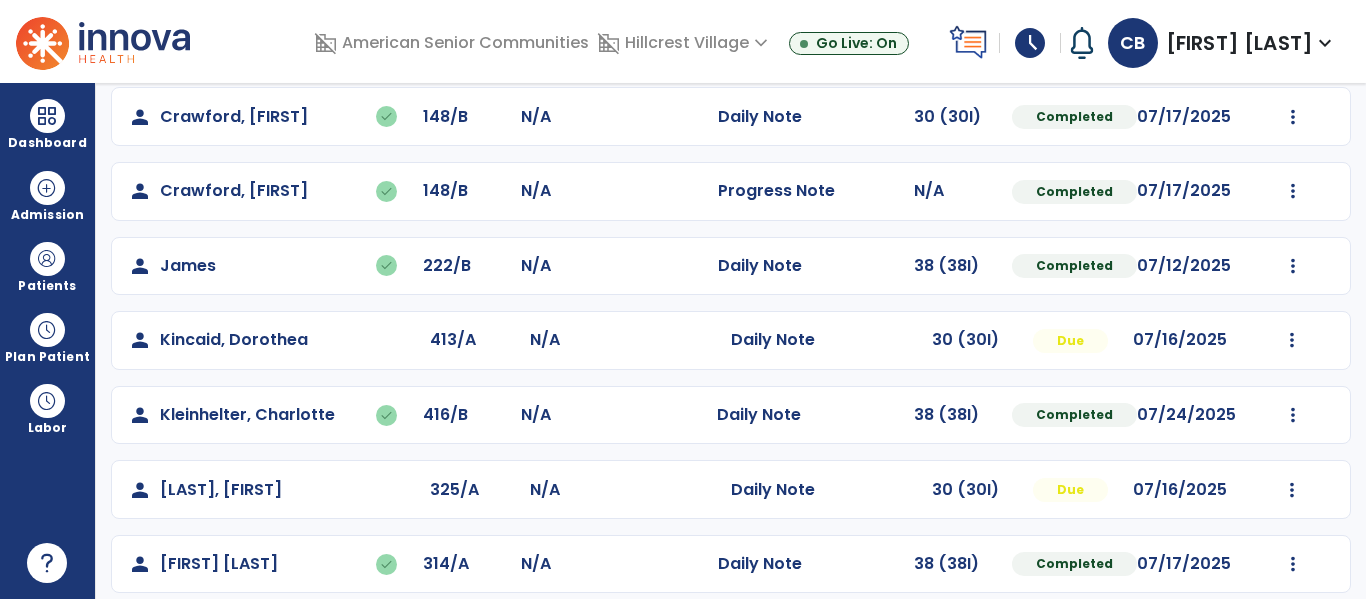 click on "Mark Visit As Complete   Reset Note   Open Document   G + C Mins" 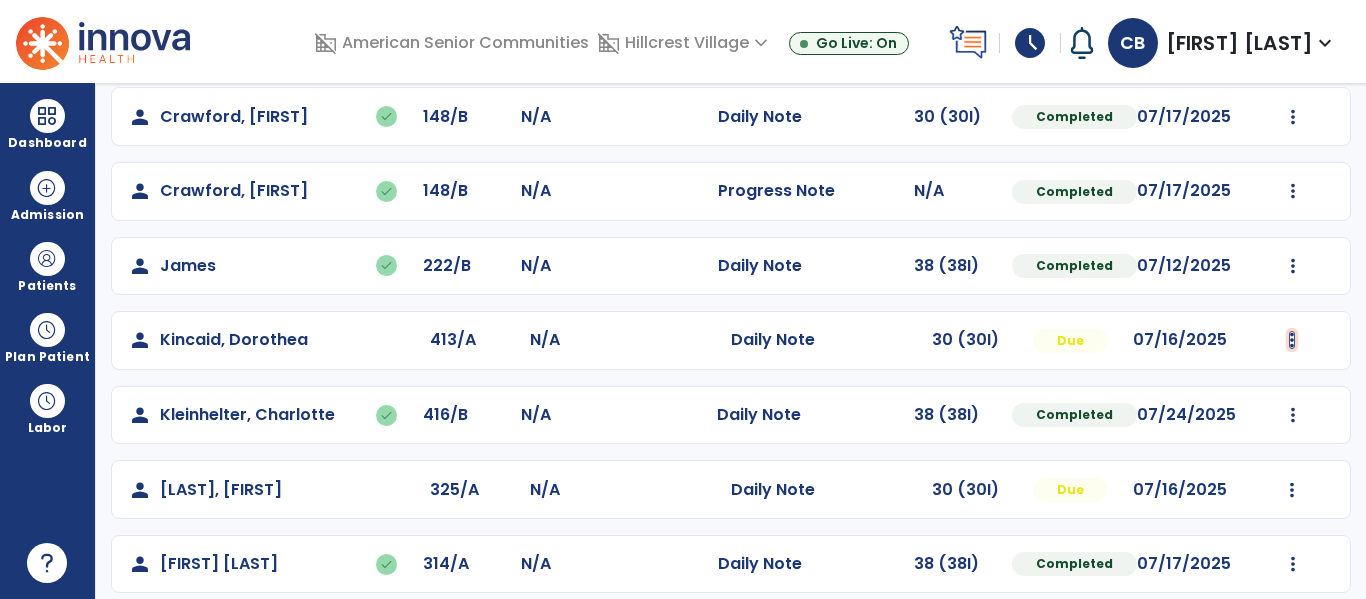 click at bounding box center [1293, -107] 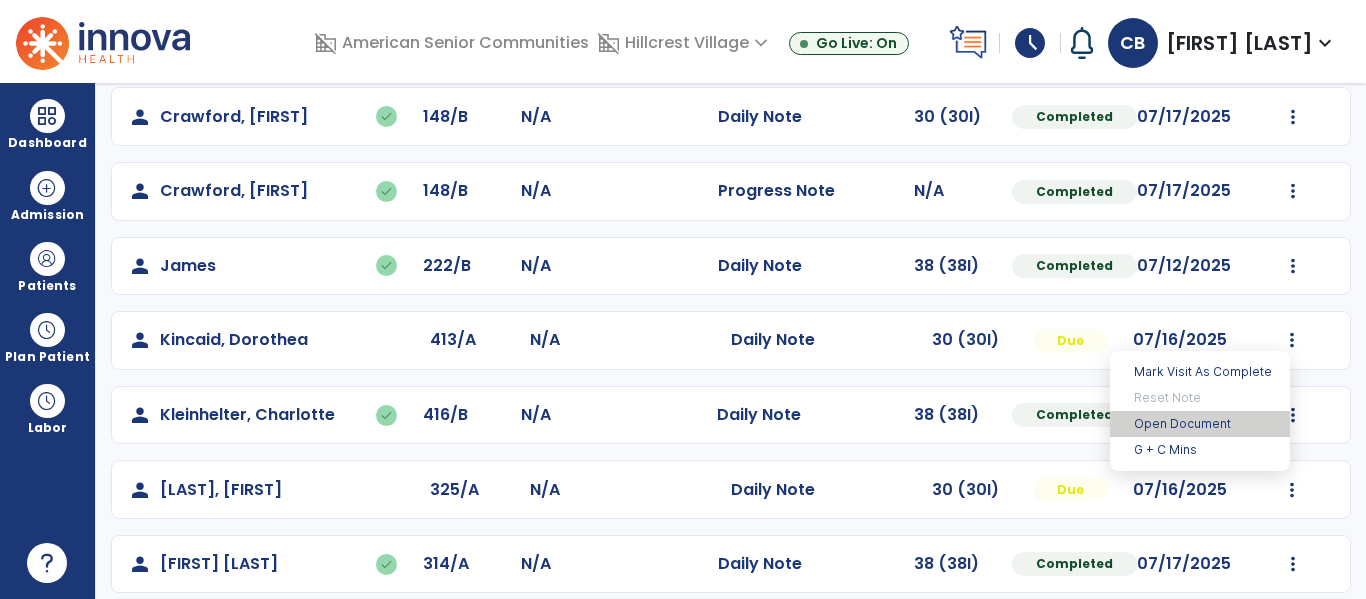 click on "Open Document" at bounding box center (1200, 424) 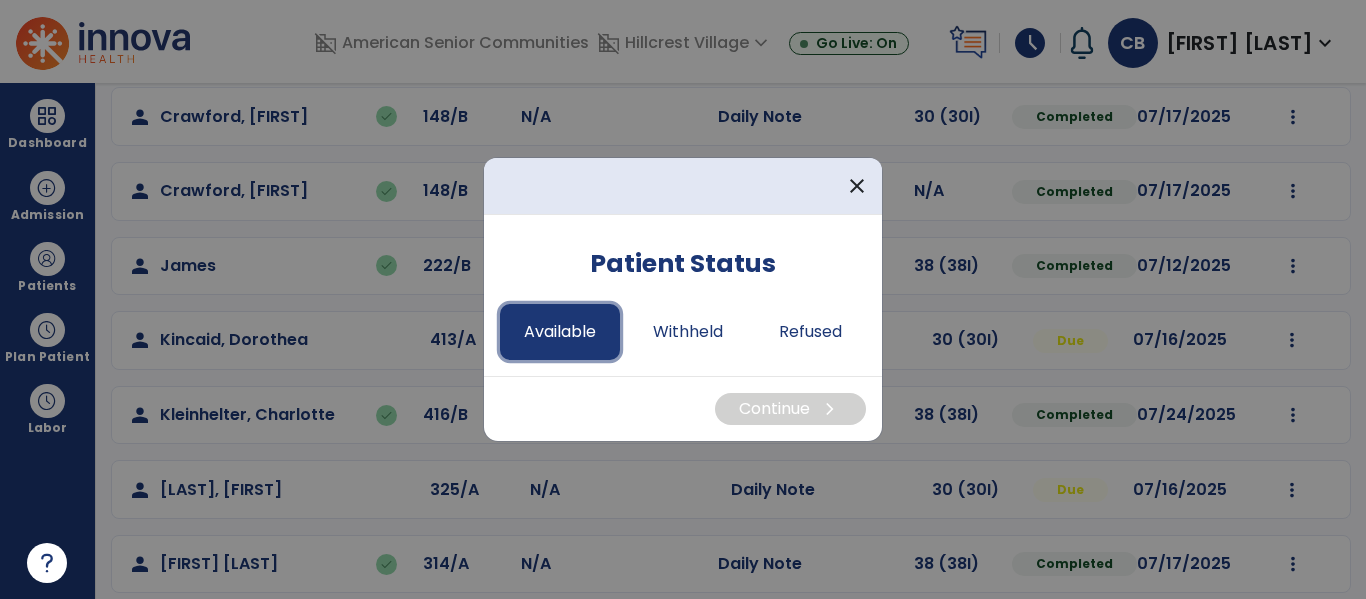 click on "Available" at bounding box center [560, 332] 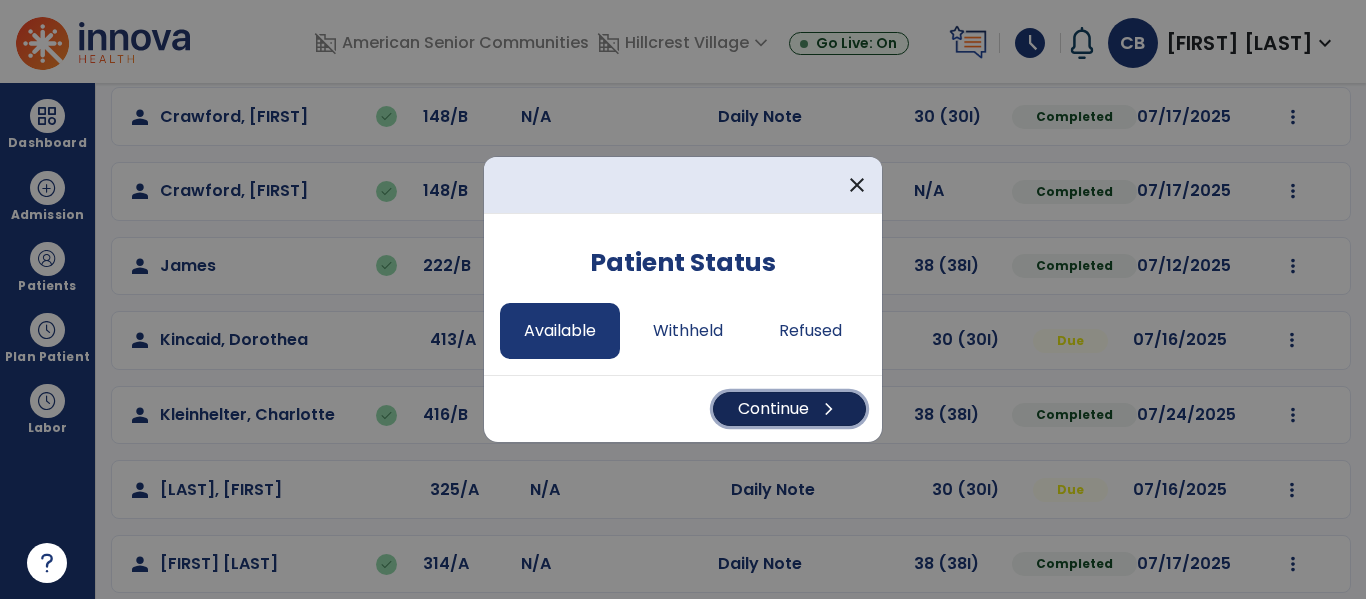 click on "Continue   chevron_right" at bounding box center [789, 409] 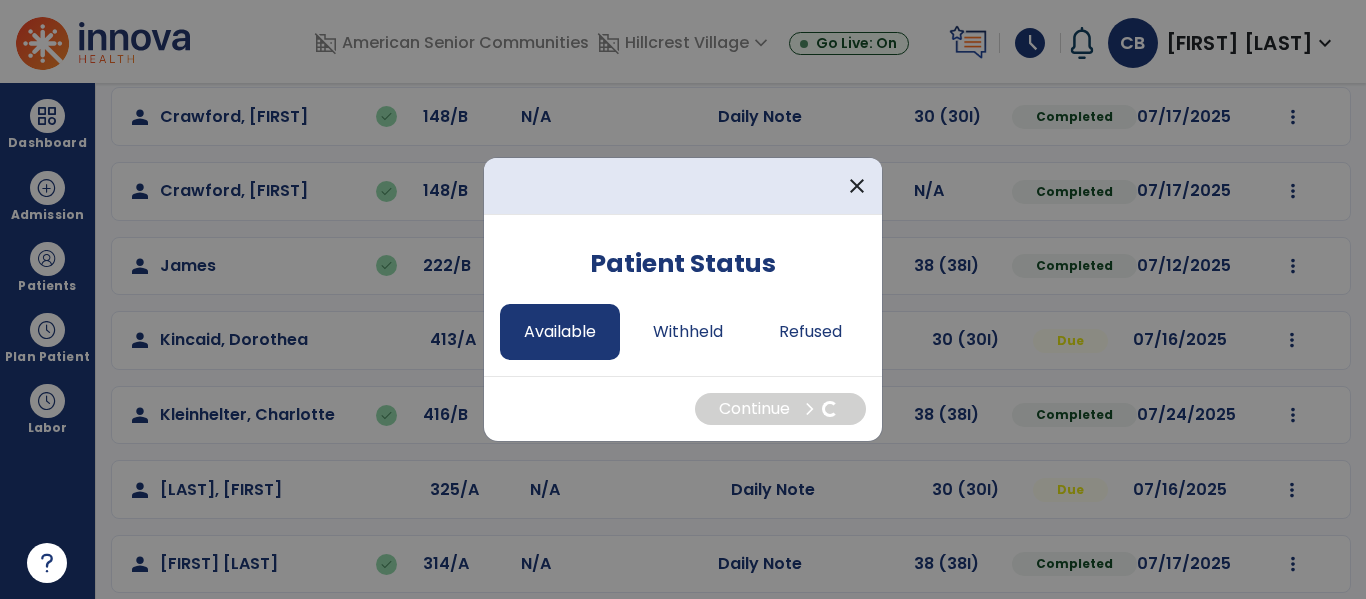 select on "*" 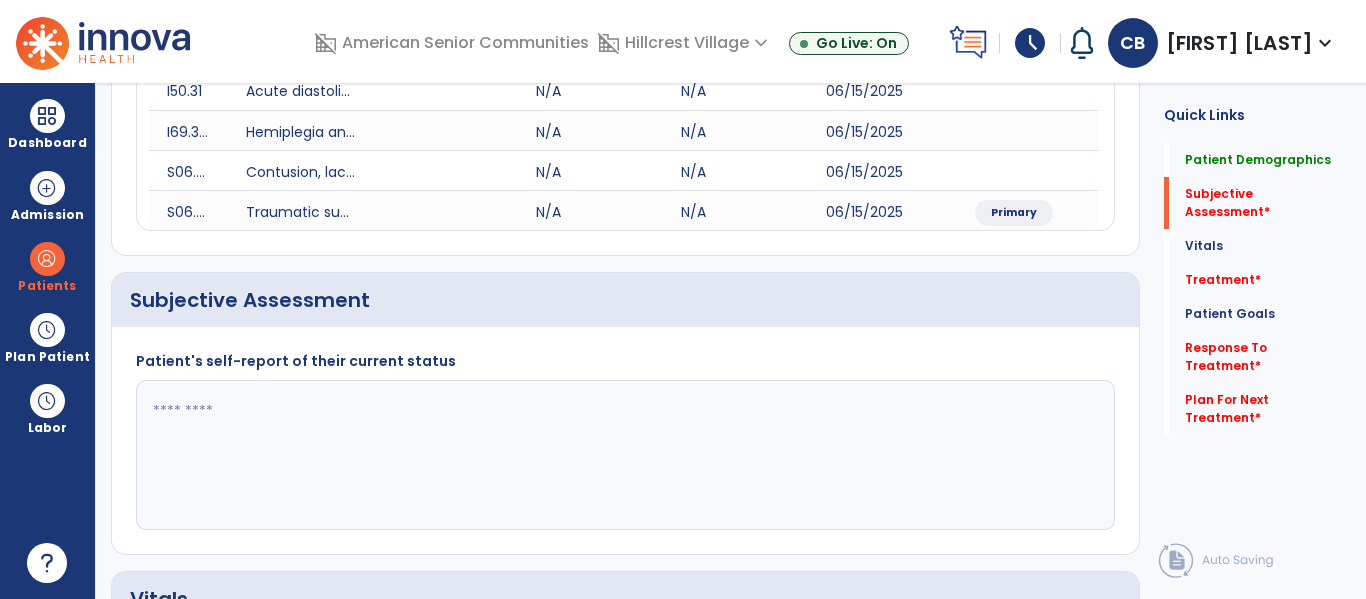 click 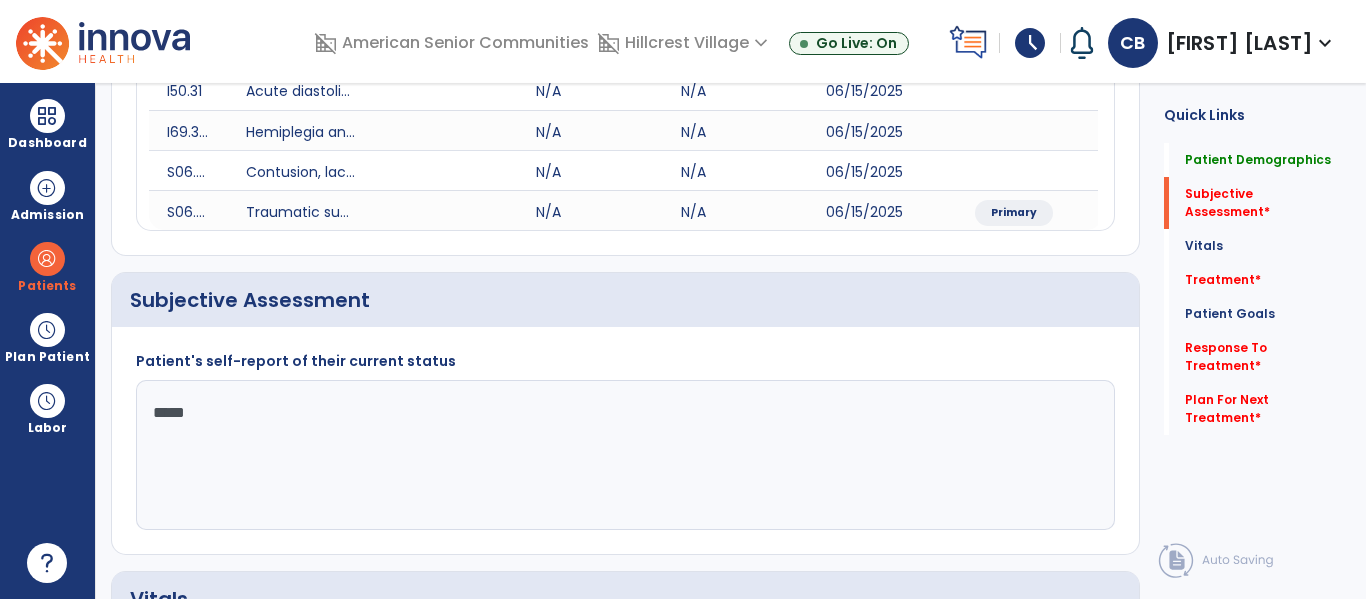 type on "******" 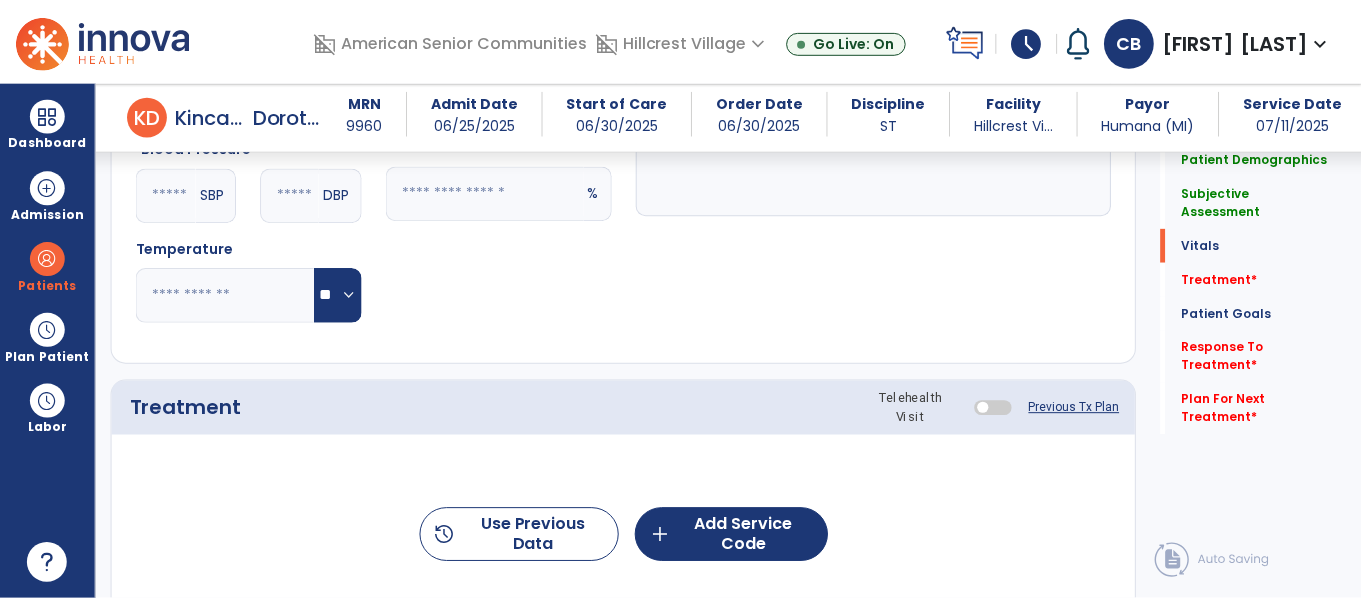 scroll, scrollTop: 987, scrollLeft: 0, axis: vertical 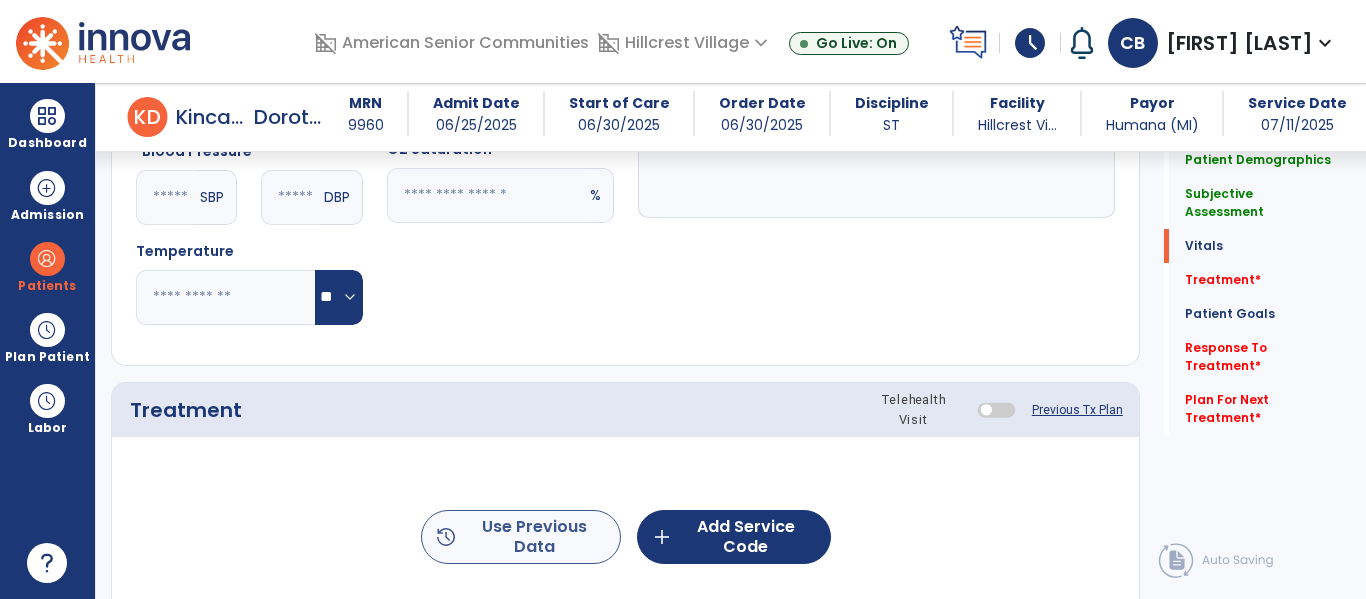 type on "**********" 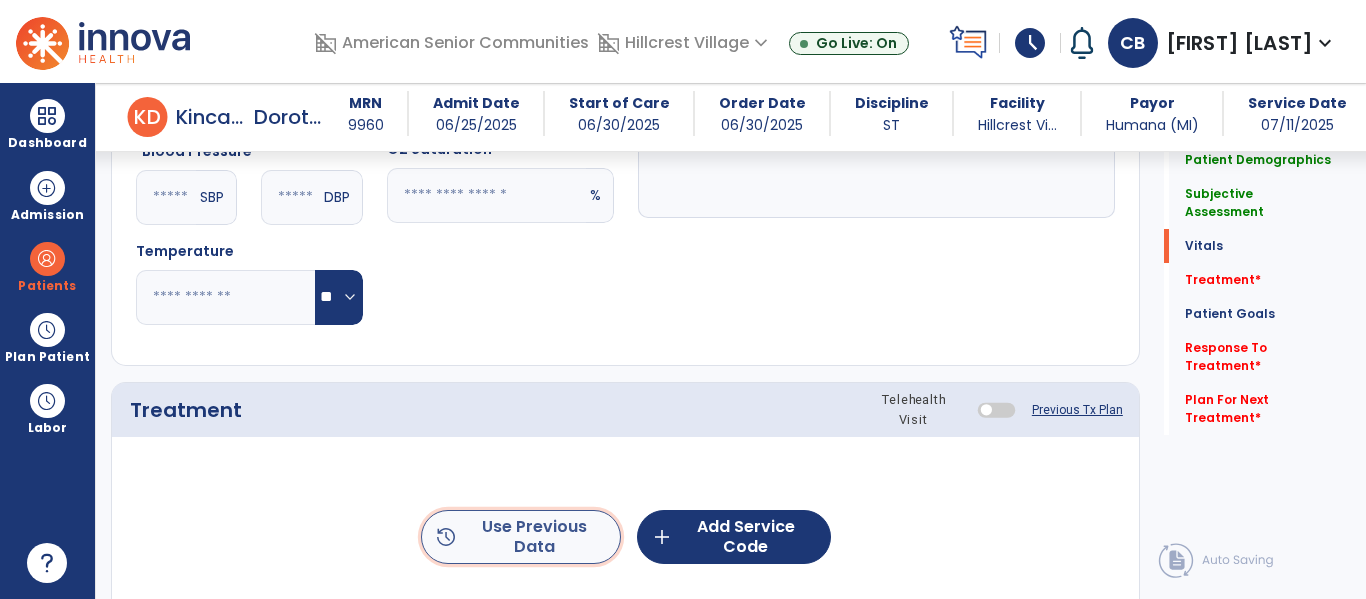 click on "history  Use Previous Data" 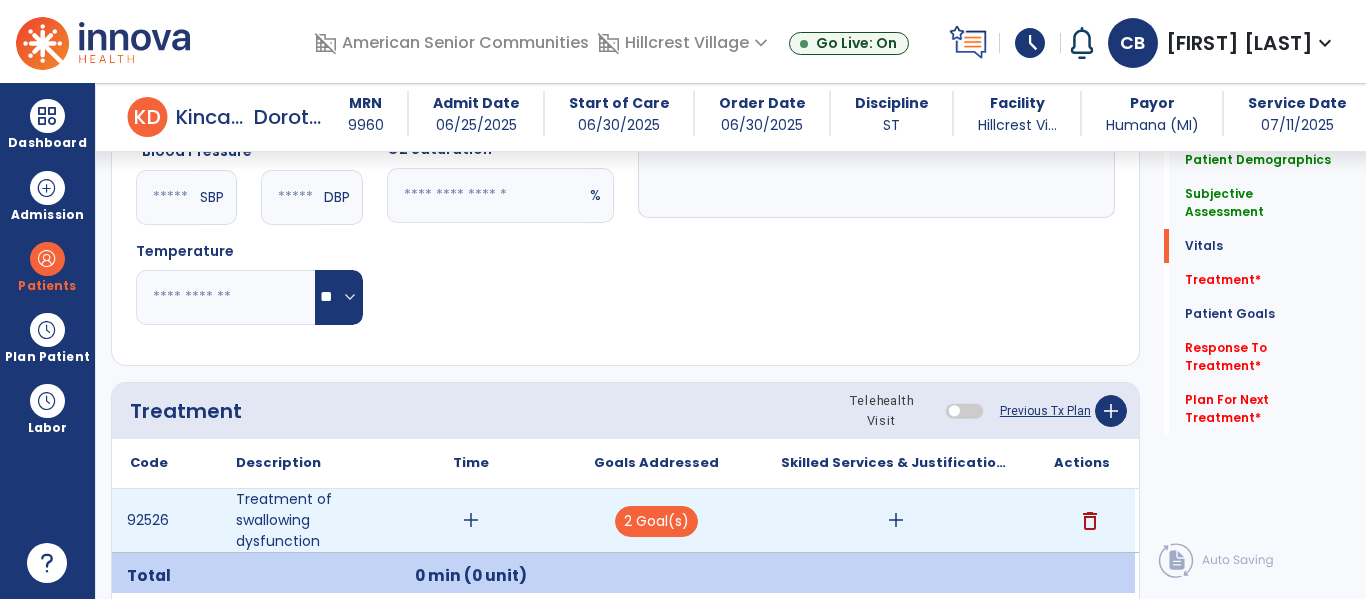 click on "add" at bounding box center [471, 520] 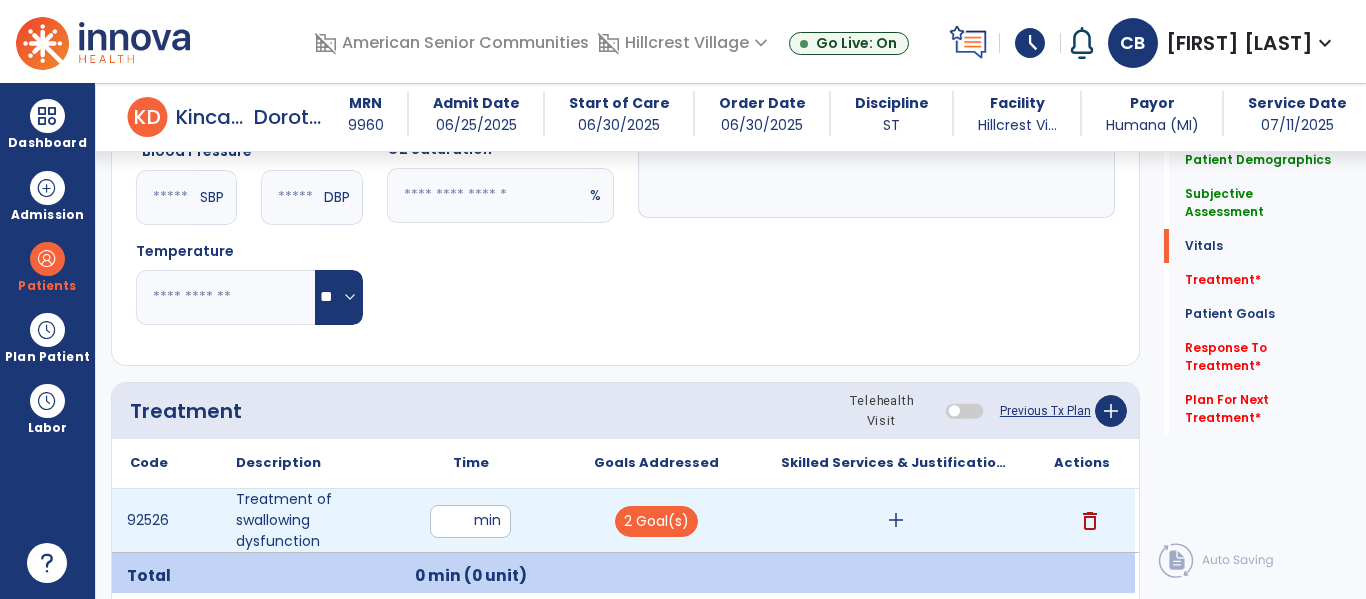type on "**" 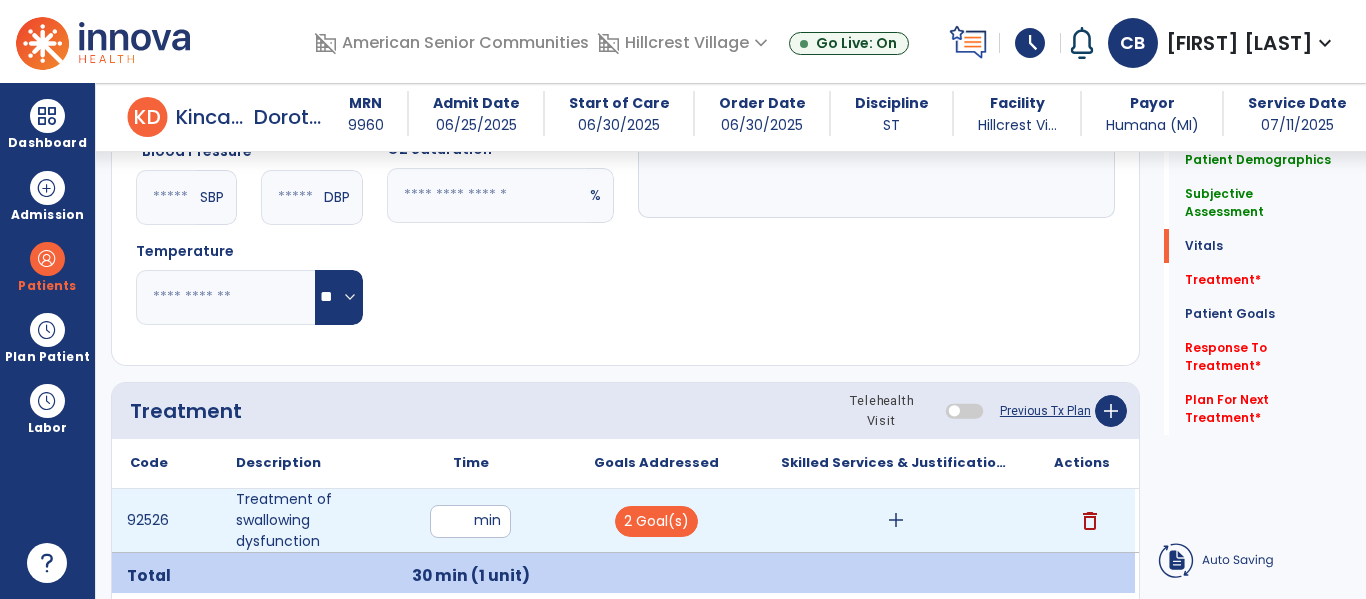 click on "add" at bounding box center (896, 520) 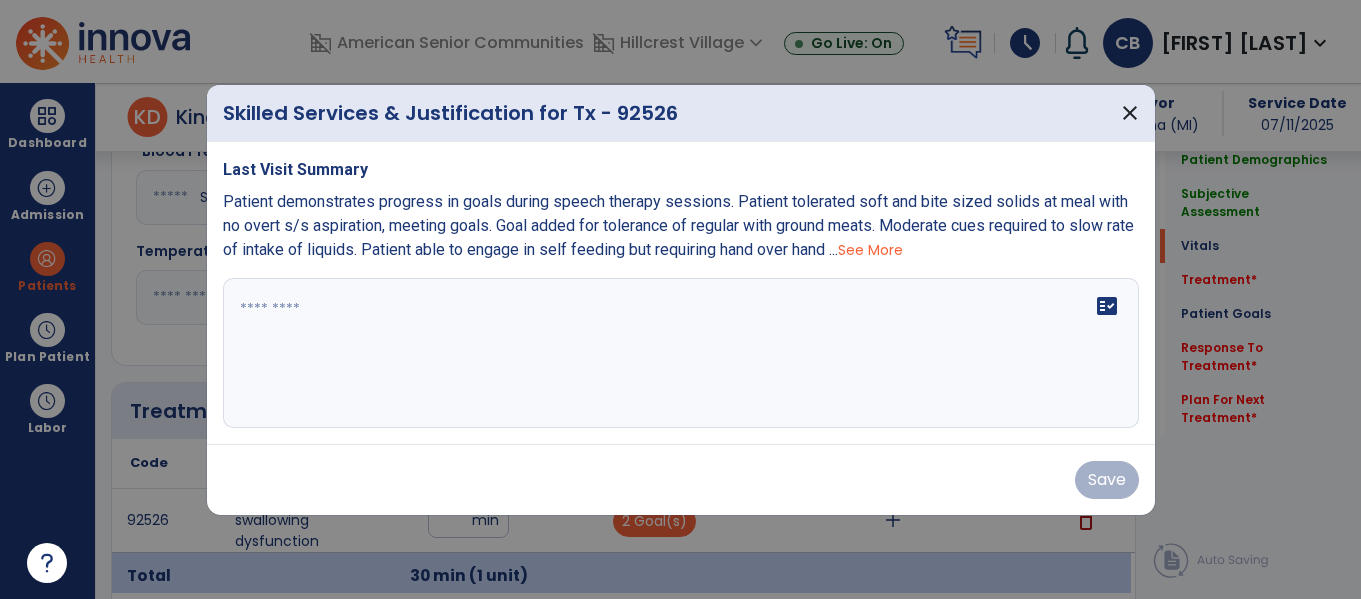 scroll, scrollTop: 987, scrollLeft: 0, axis: vertical 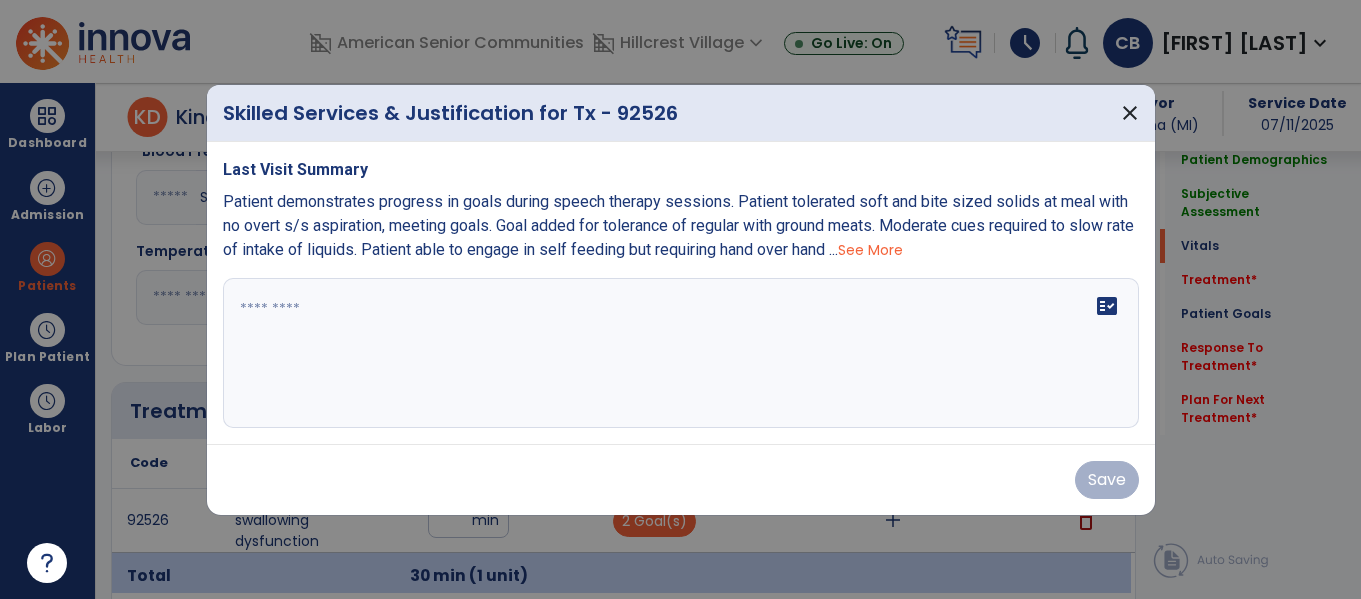 click on "See More" at bounding box center [870, 250] 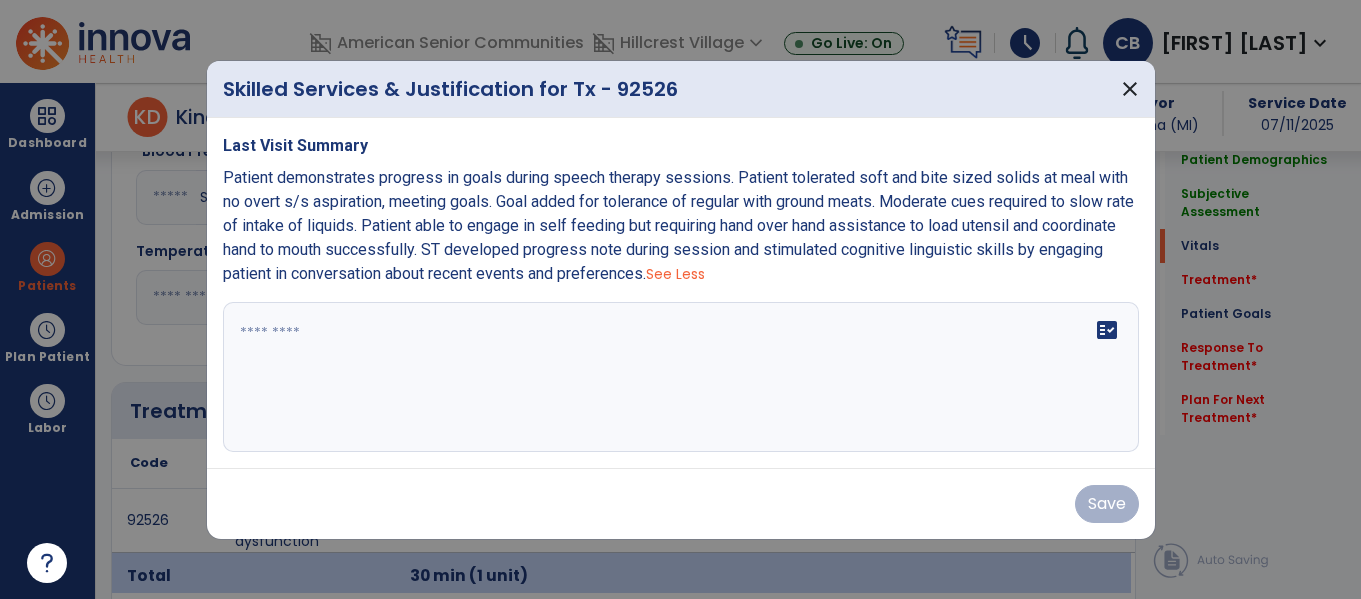 click on "Patient demonstrates progress in goals during speech therapy sessions. Patient tolerated soft and bite sized solids at meal with no overt s/s aspiration, meeting goals. Goal added for tolerance of regular with ground meats. Moderate cues required to slow rate of intake of liquids. Patient able to engage in self feeding but requiring hand over hand assistance to load utensil and coordinate hand to mouth successfully. ST developed progress note during session and stimulated cognitive linguistic skills by engaging patient in conversation about recent events and preferences." at bounding box center (678, 225) 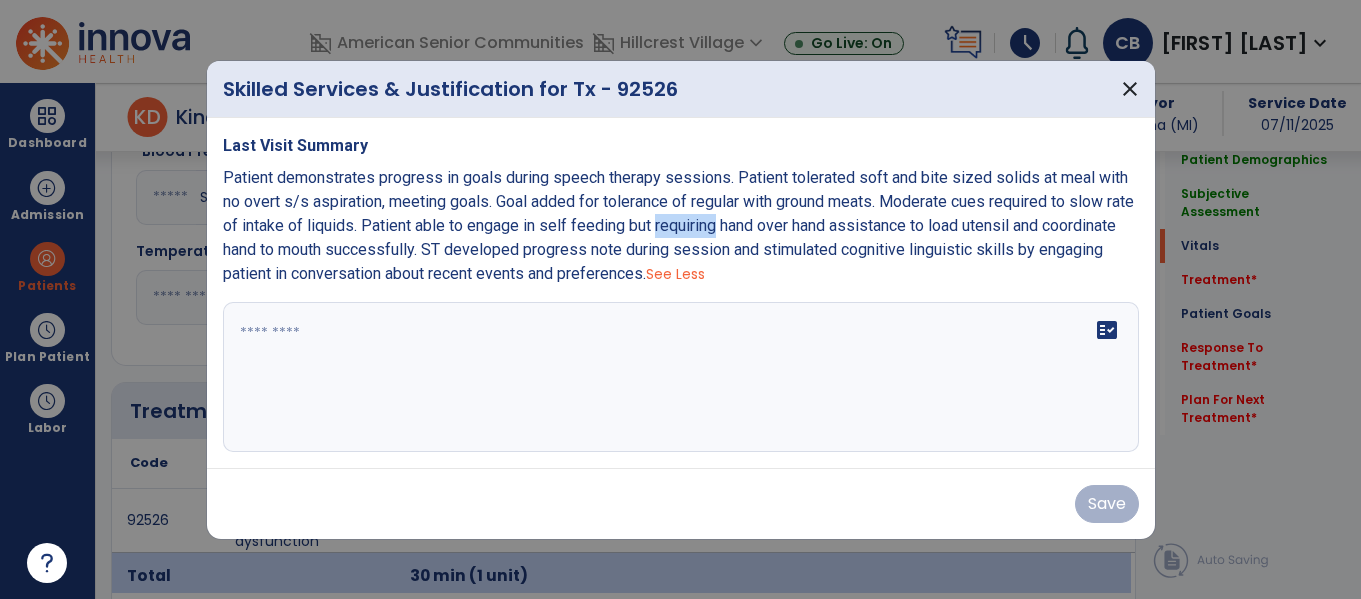 click on "Patient demonstrates progress in goals during speech therapy sessions. Patient tolerated soft and bite sized solids at meal with no overt s/s aspiration, meeting goals. Goal added for tolerance of regular with ground meats. Moderate cues required to slow rate of intake of liquids. Patient able to engage in self feeding but requiring hand over hand assistance to load utensil and coordinate hand to mouth successfully. ST developed progress note during session and stimulated cognitive linguistic skills by engaging patient in conversation about recent events and preferences." at bounding box center (678, 225) 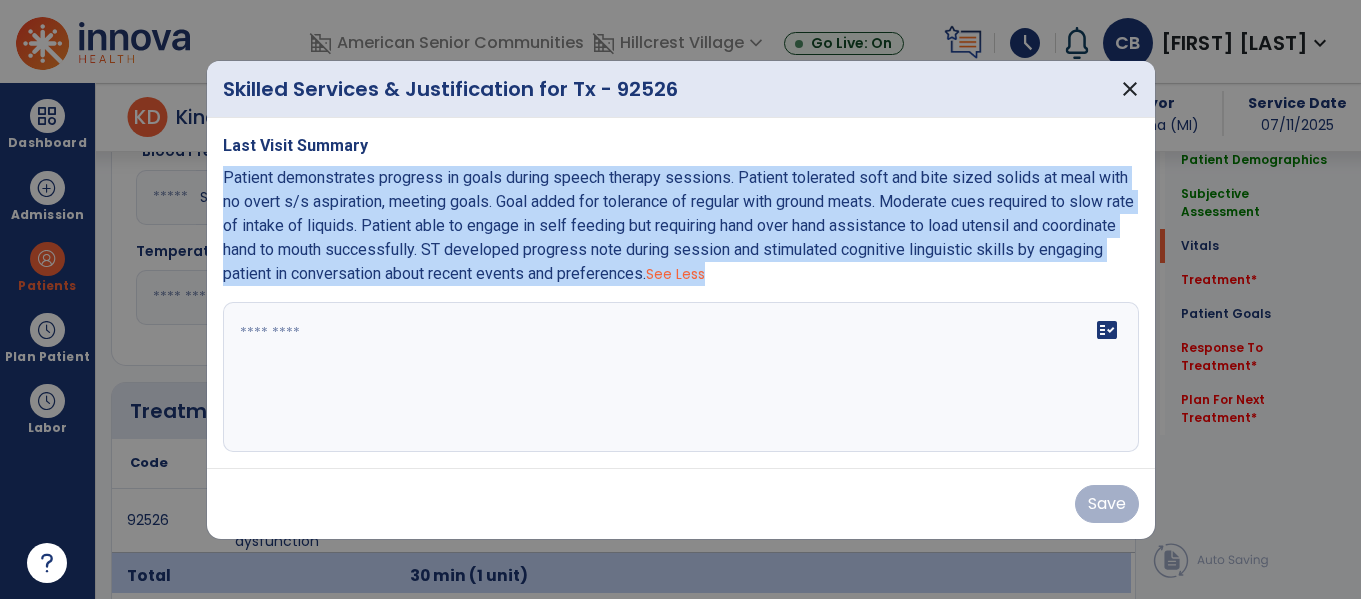 copy on "Patient demonstrates progress in goals during speech therapy sessions. Patient tolerated soft and bite sized solids at meal with no overt s/s aspiration, meeting goals. Goal added for tolerance of regular with ground meats. Moderate cues required to slow rate of intake of liquids. Patient able to engage in self feeding but requiring hand over hand assistance to load utensil and coordinate hand to mouth successfully. ST developed progress note during session and stimulated cognitive linguistic skills by engaging patient in conversation about recent events and preferences.   See Less" 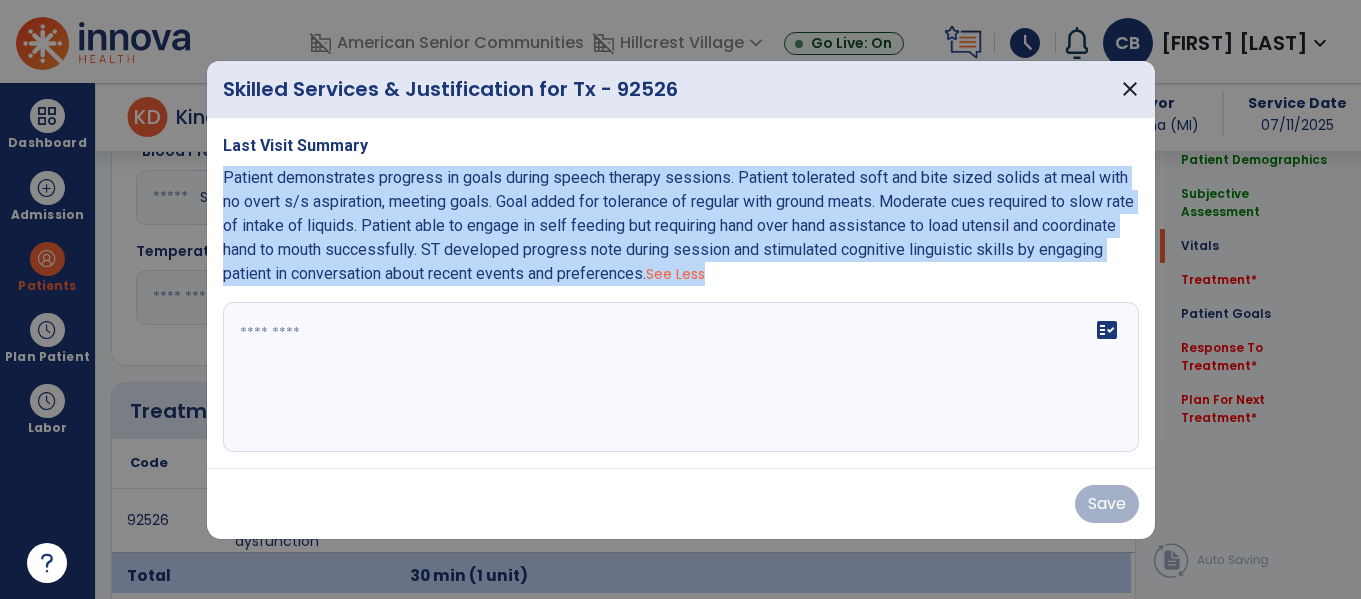 click on "fact_check" at bounding box center [681, 377] 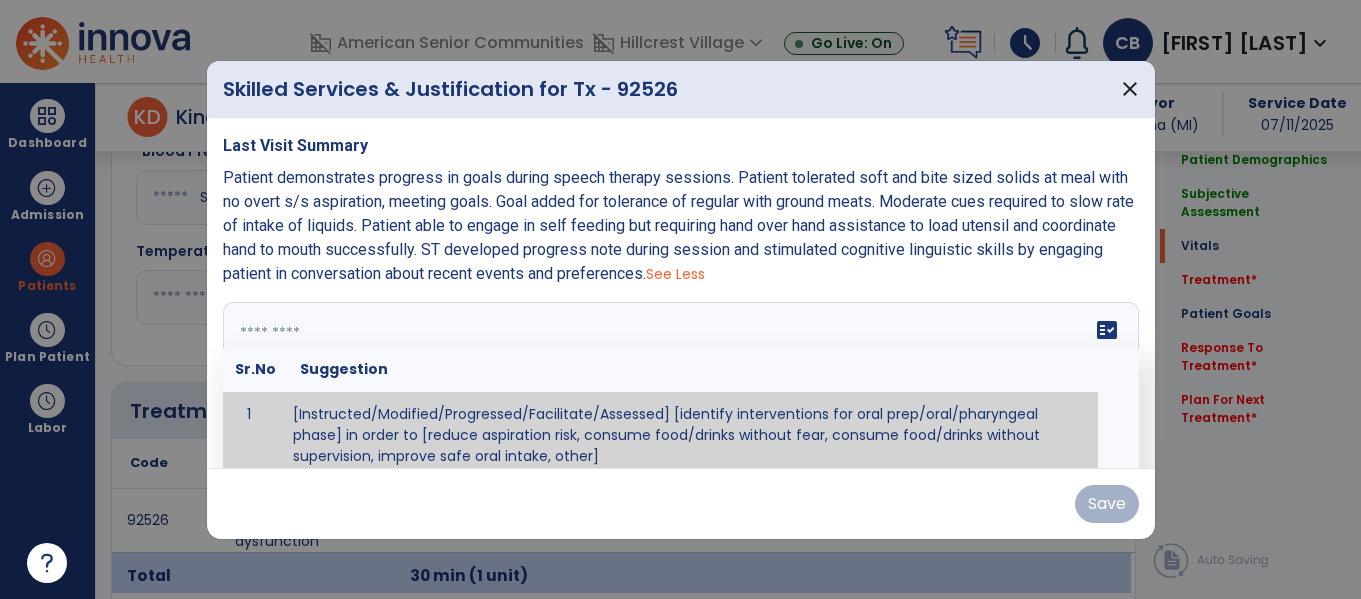 scroll, scrollTop: 12, scrollLeft: 0, axis: vertical 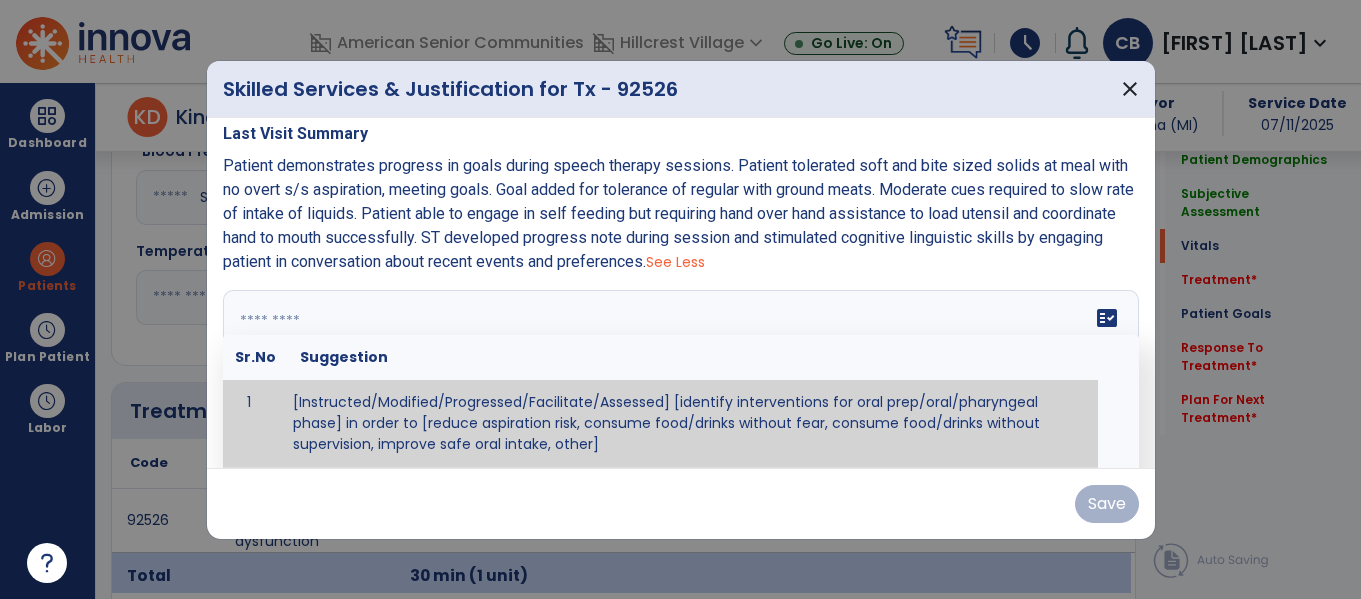 paste on "**********" 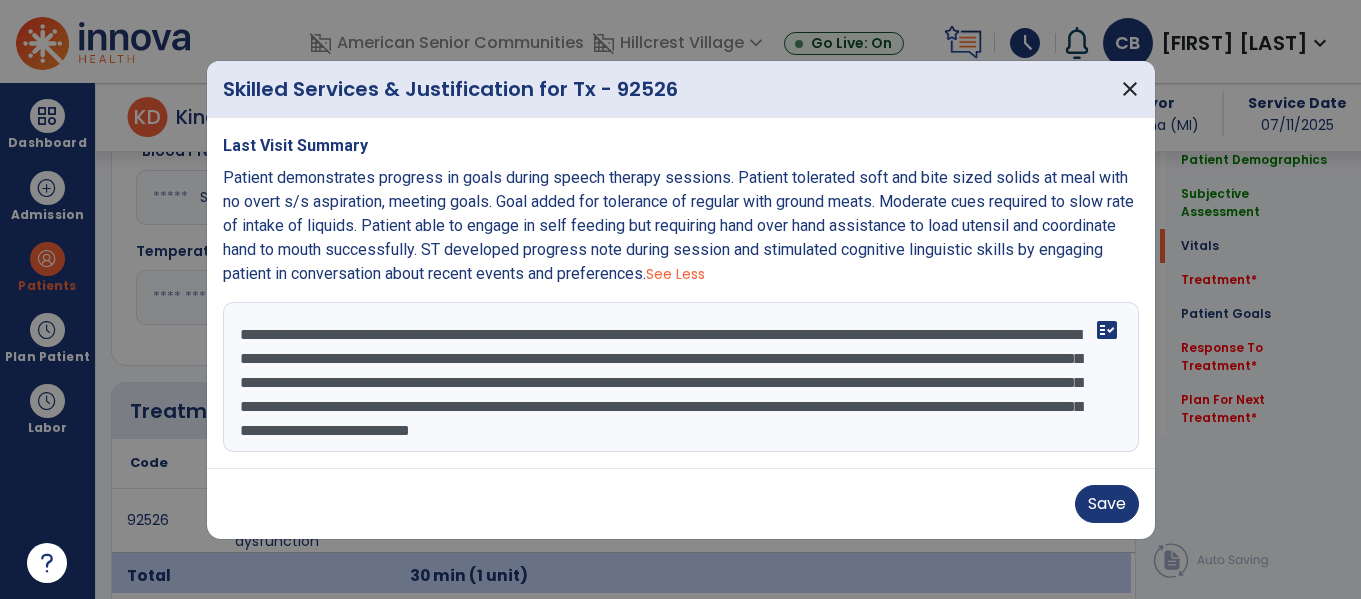 scroll, scrollTop: 64, scrollLeft: 0, axis: vertical 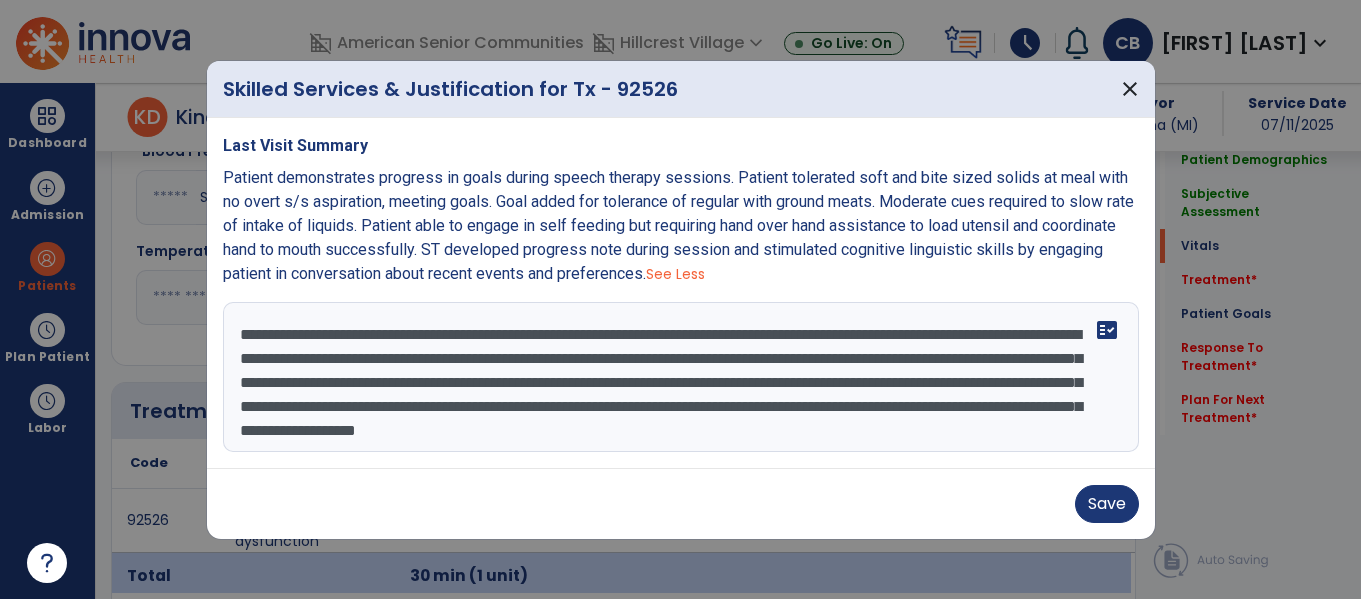 drag, startPoint x: 365, startPoint y: 404, endPoint x: 725, endPoint y: 402, distance: 360.00555 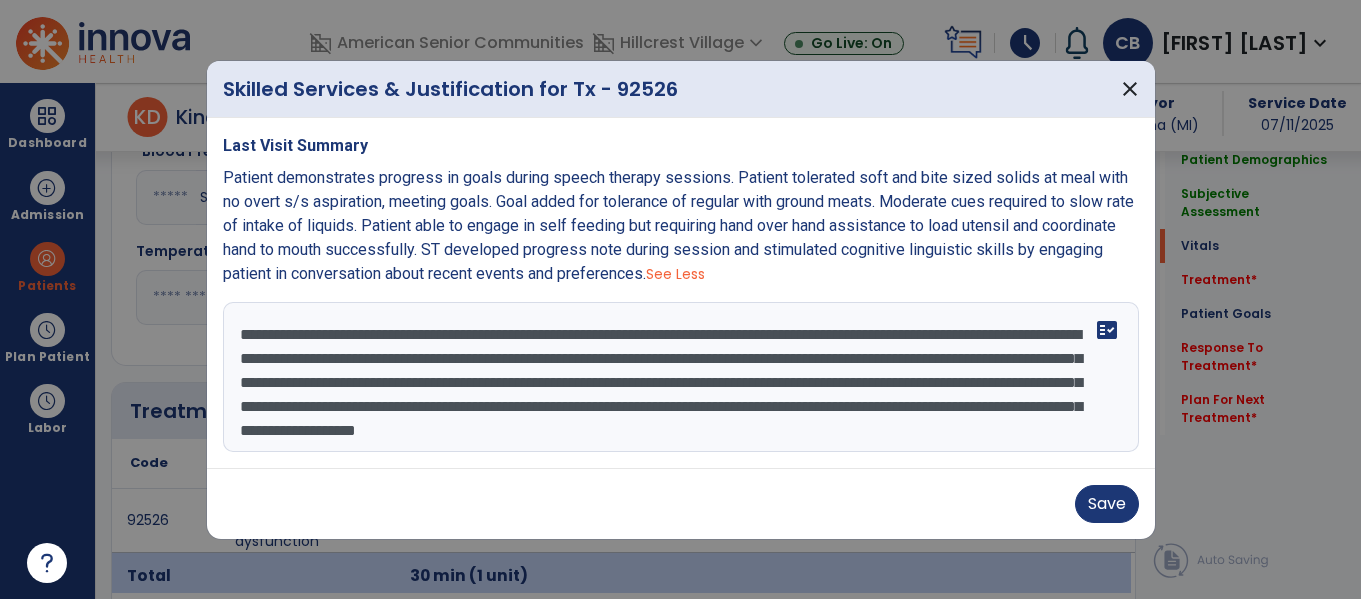 click on "**********" at bounding box center [681, 377] 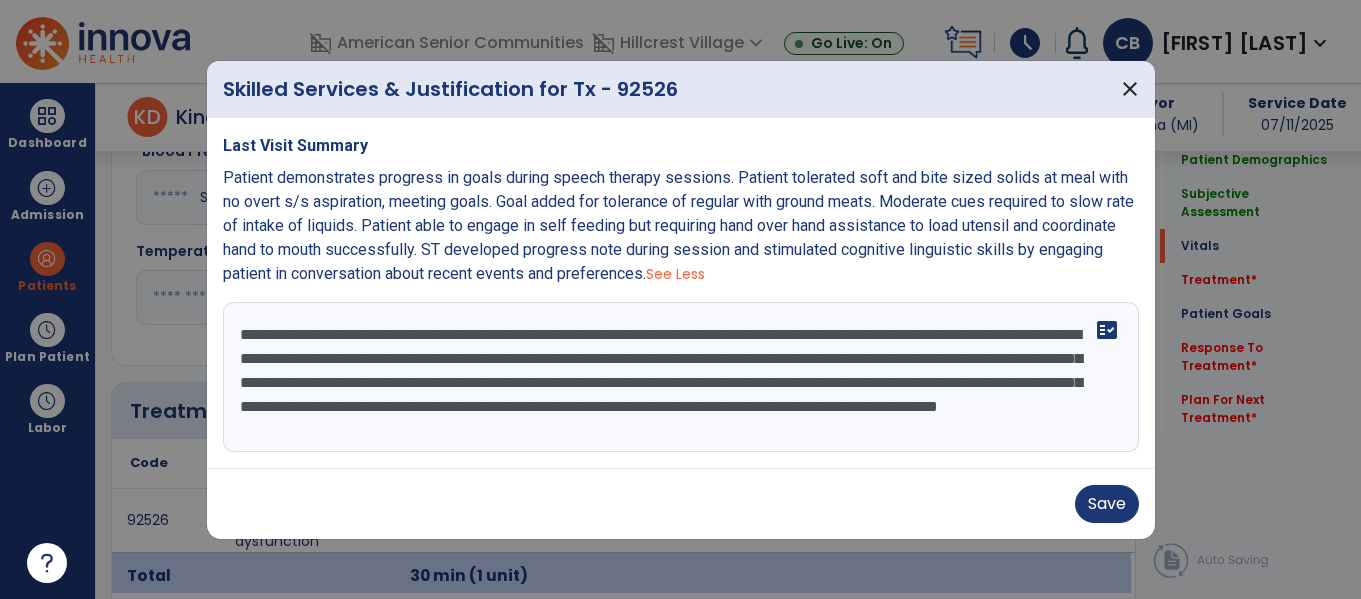 click on "**********" at bounding box center [681, 377] 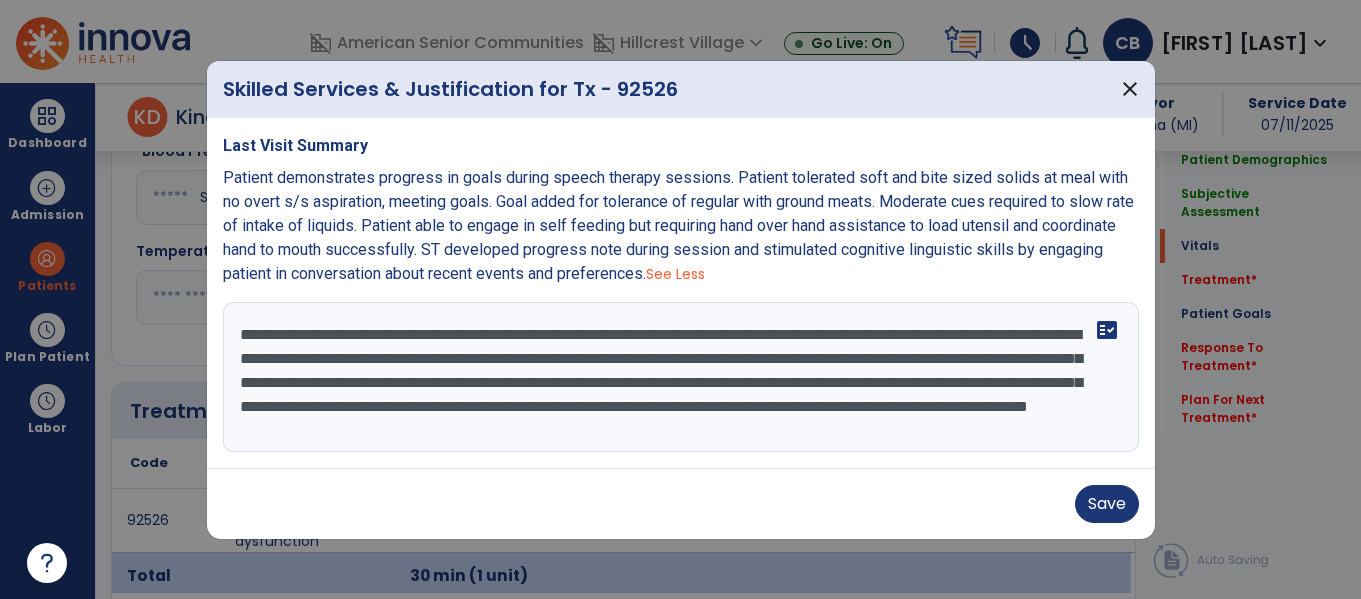 scroll, scrollTop: 0, scrollLeft: 0, axis: both 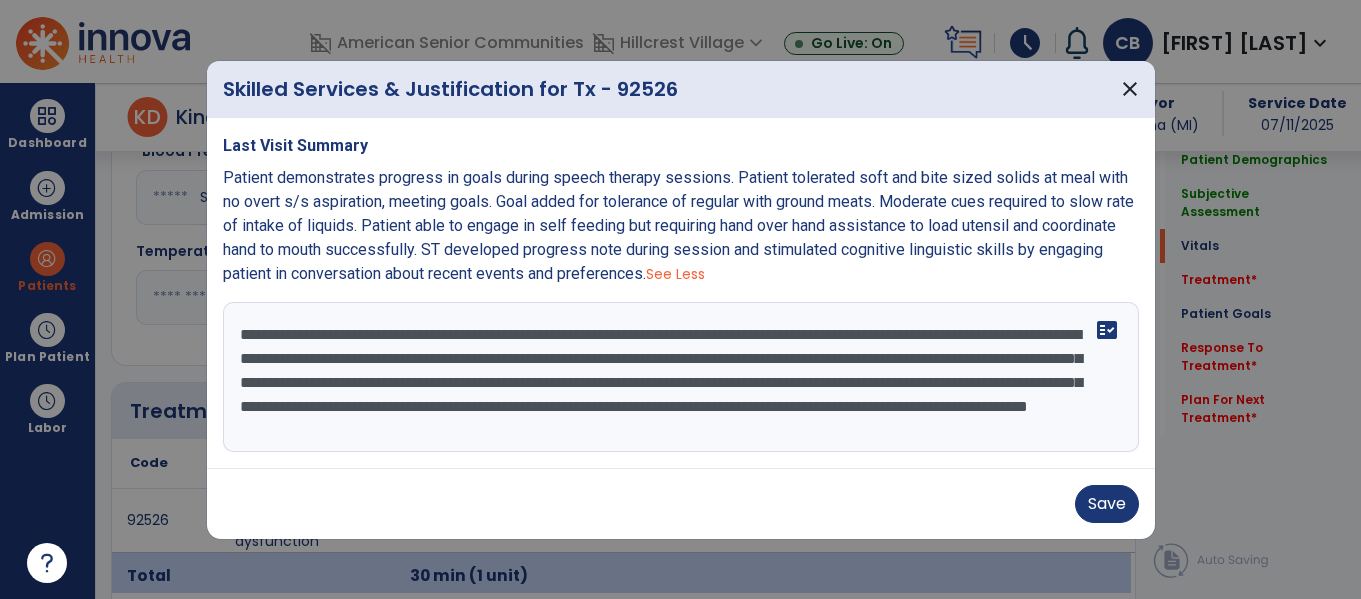 drag, startPoint x: 823, startPoint y: 312, endPoint x: 236, endPoint y: 311, distance: 587.00085 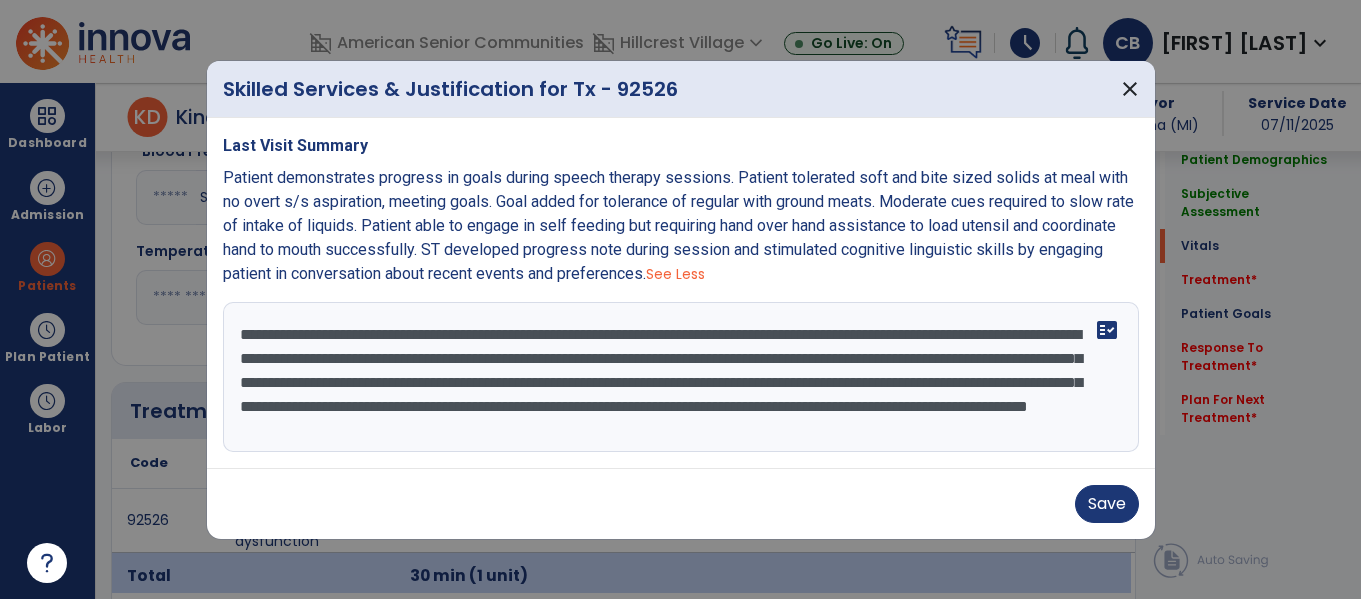 click on "**********" at bounding box center (681, 377) 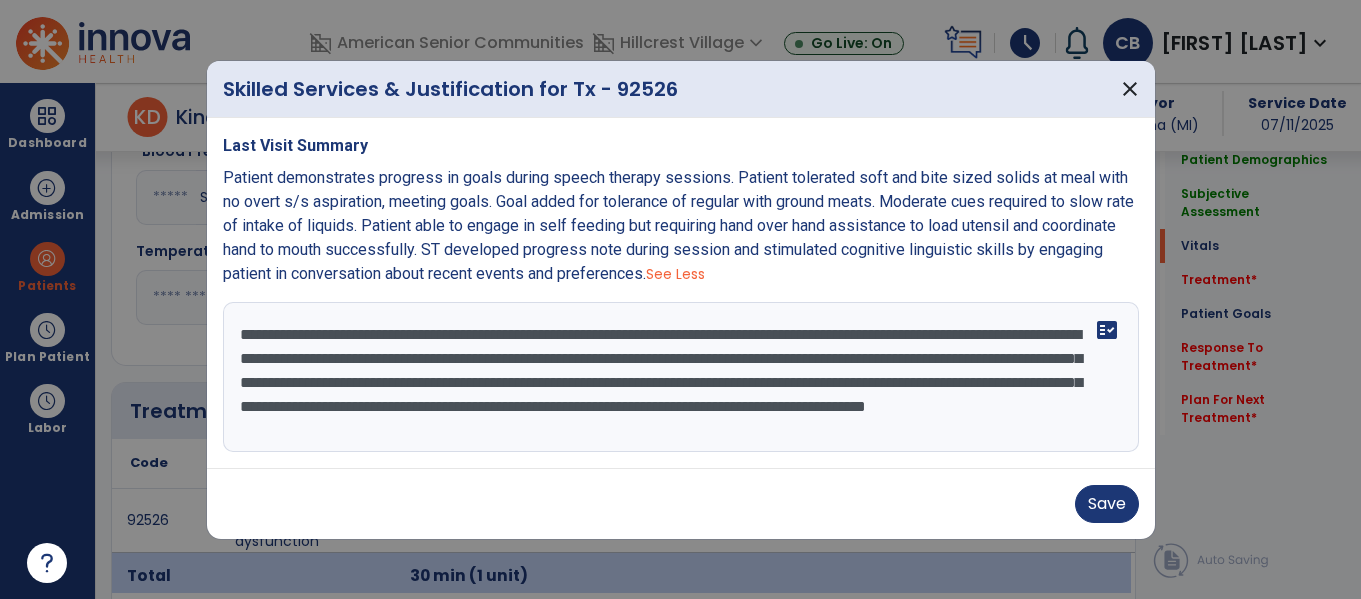 click on "**********" at bounding box center (681, 377) 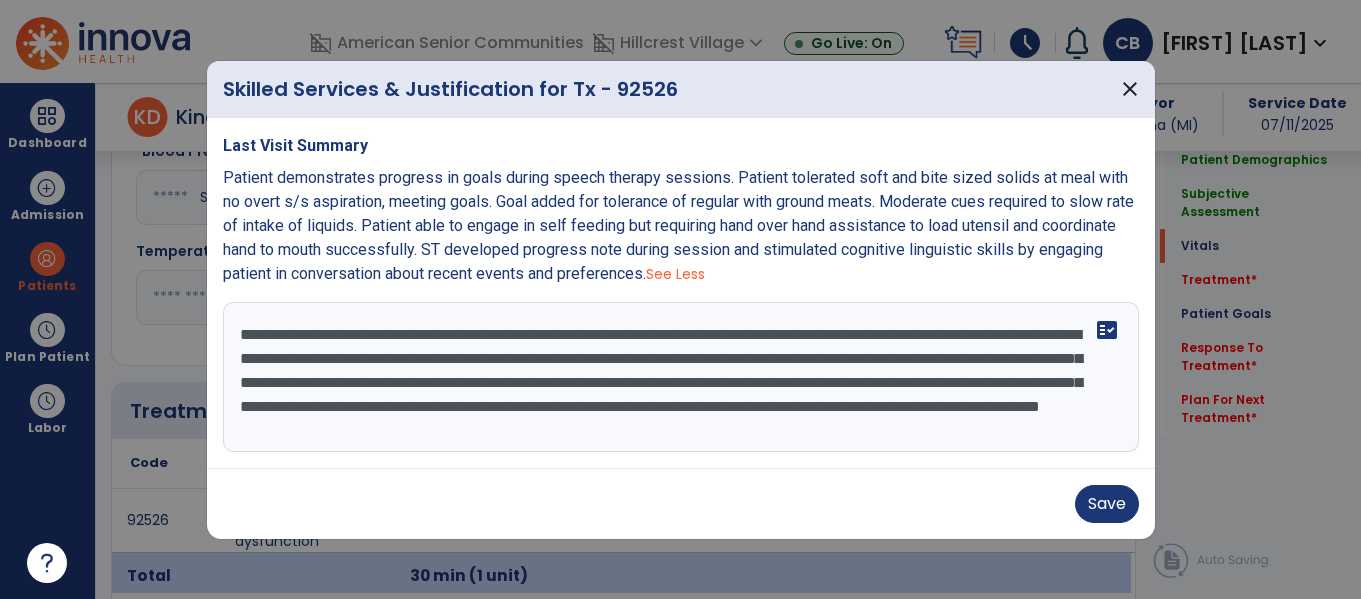 click on "**********" at bounding box center [681, 377] 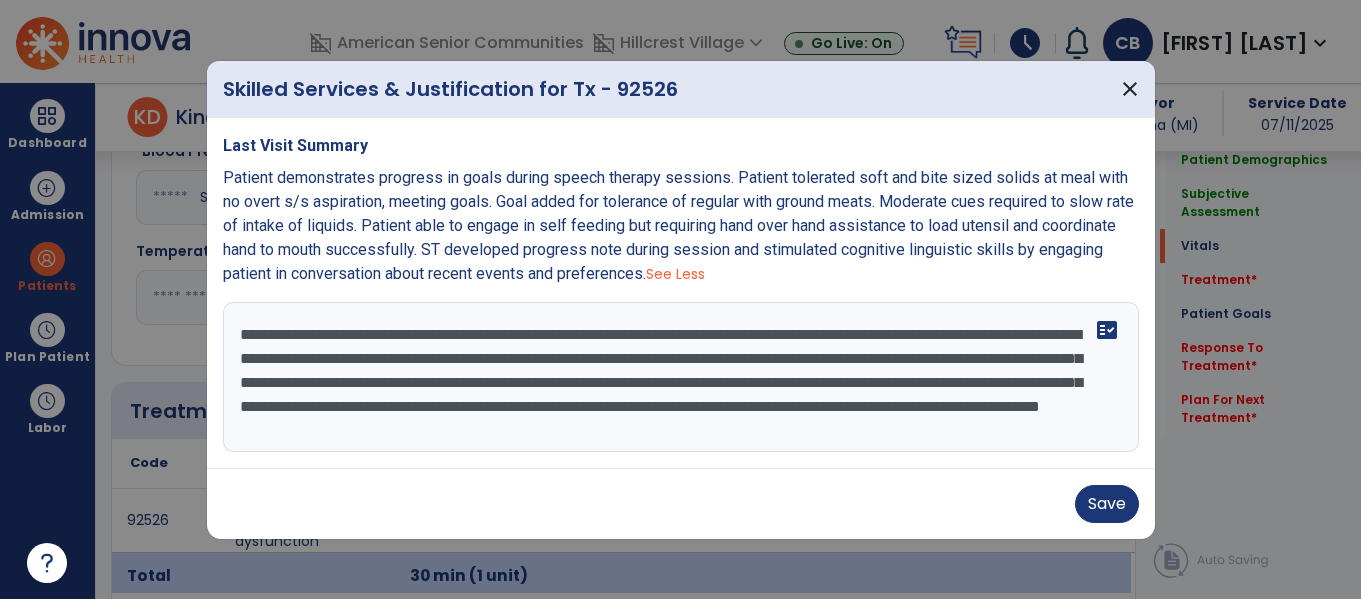 click on "**********" at bounding box center [681, 377] 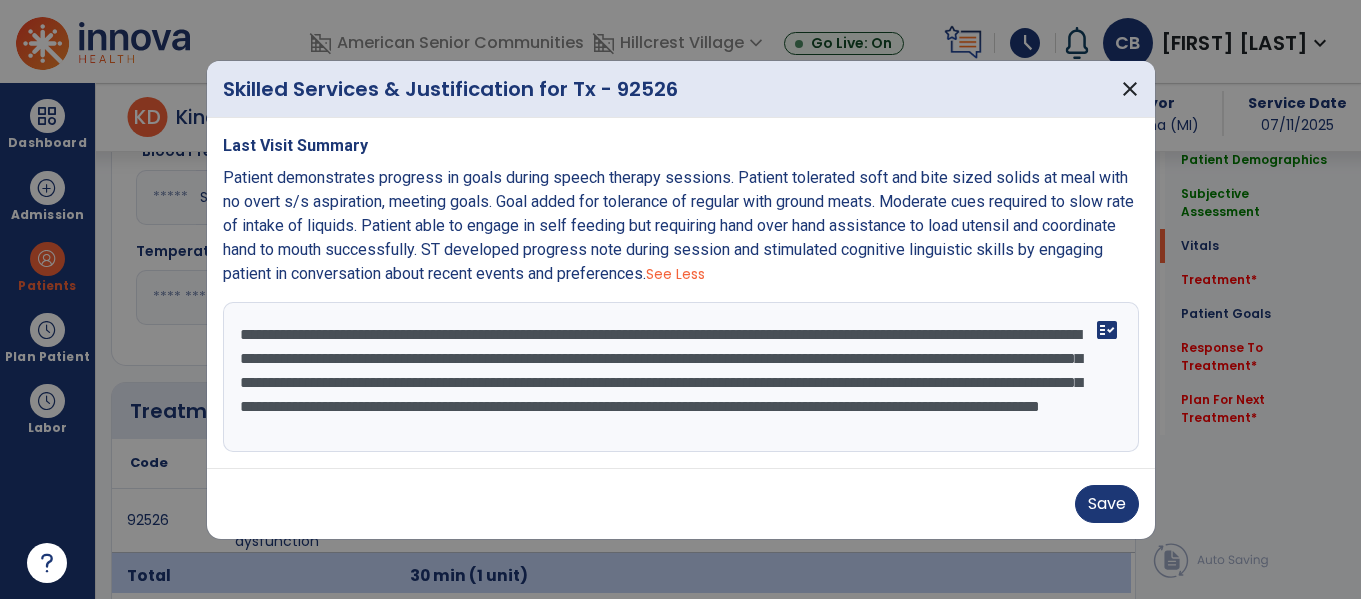 click on "**********" at bounding box center (681, 377) 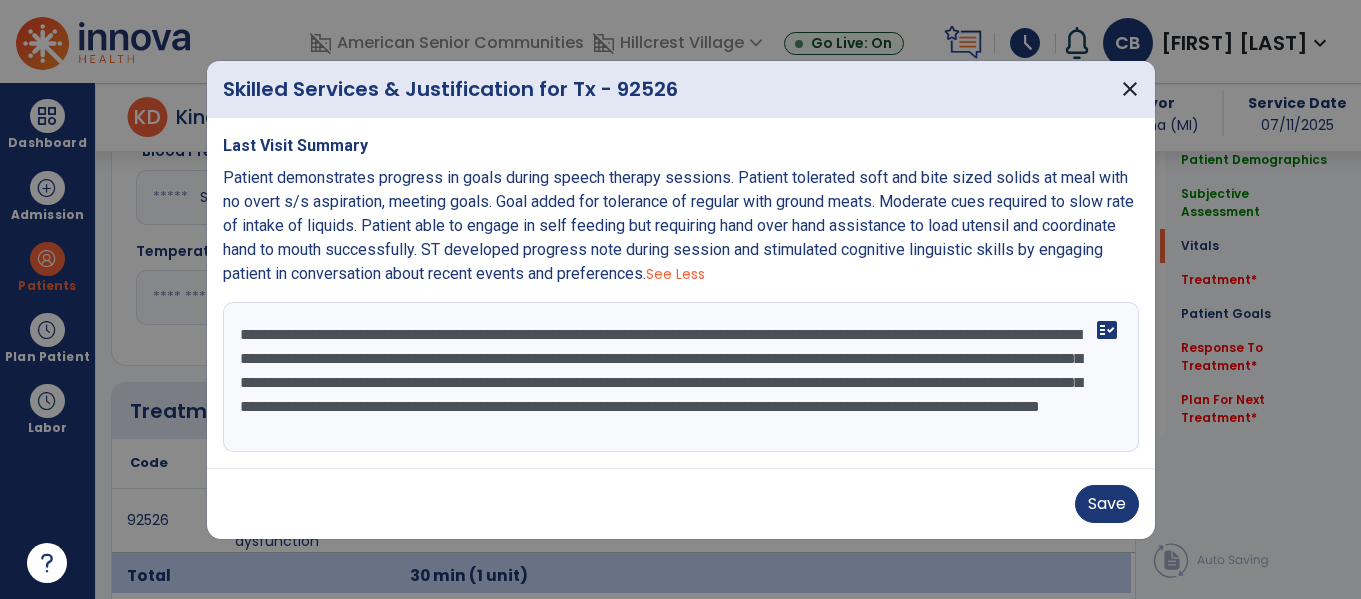 drag, startPoint x: 738, startPoint y: 363, endPoint x: 803, endPoint y: 378, distance: 66.70832 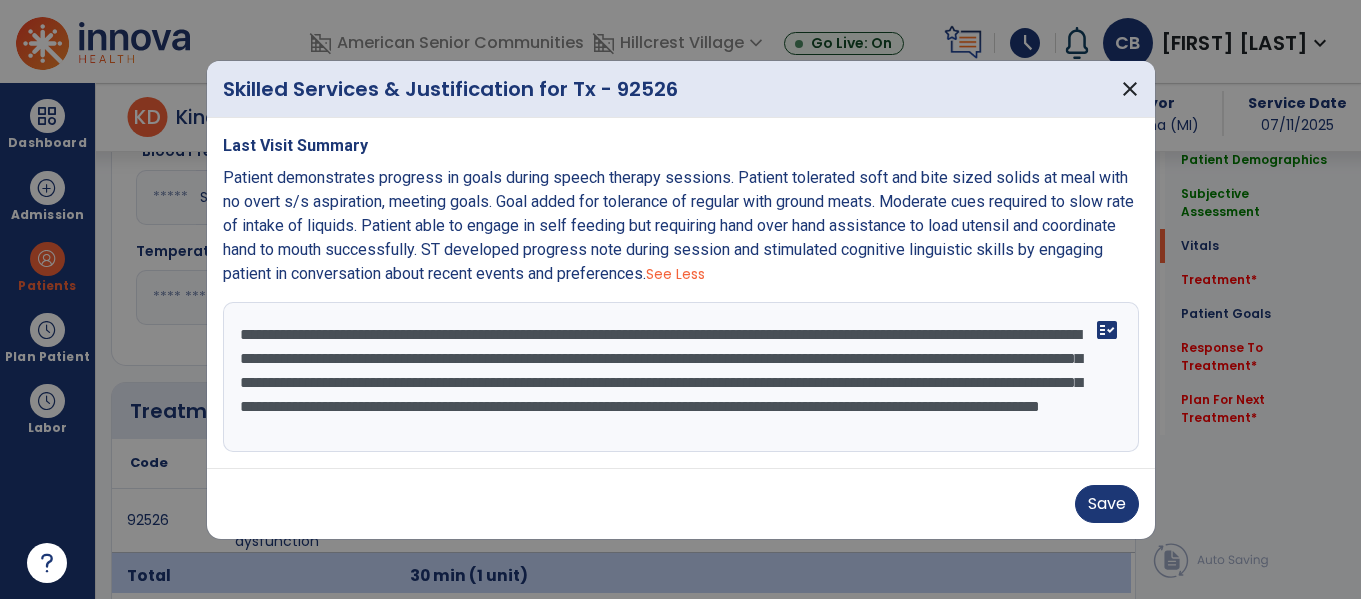 click on "**********" at bounding box center [681, 377] 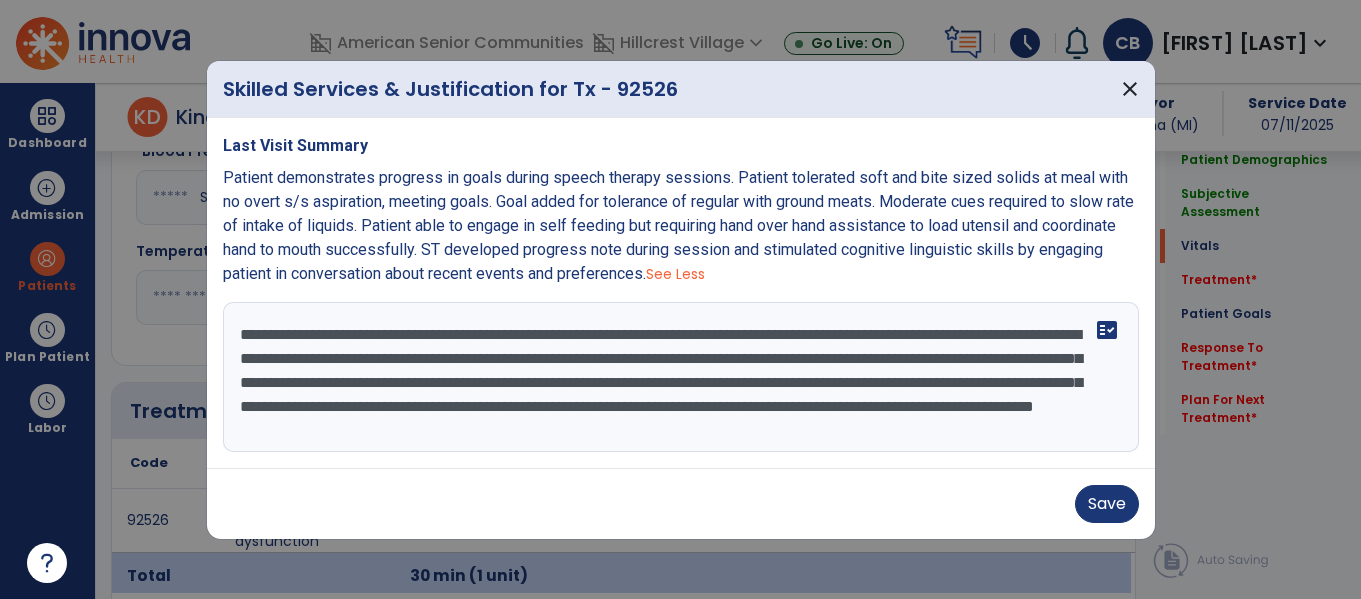 drag, startPoint x: 824, startPoint y: 383, endPoint x: 341, endPoint y: 427, distance: 485 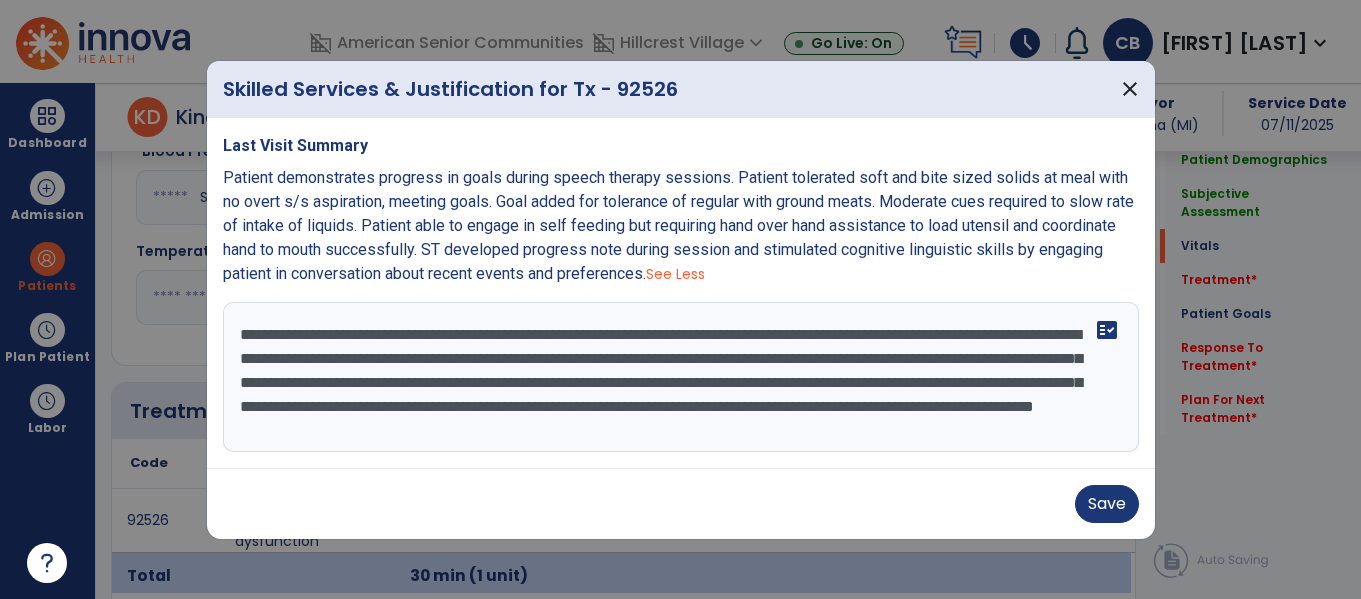 click on "**********" at bounding box center [681, 377] 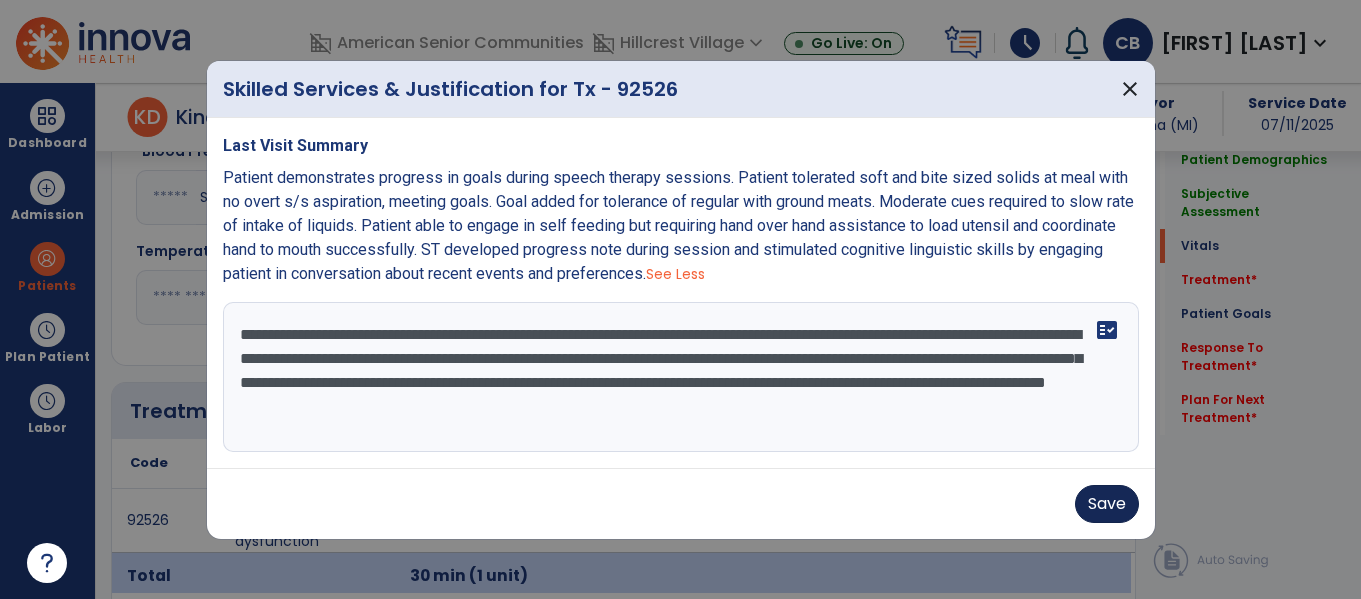 type on "**********" 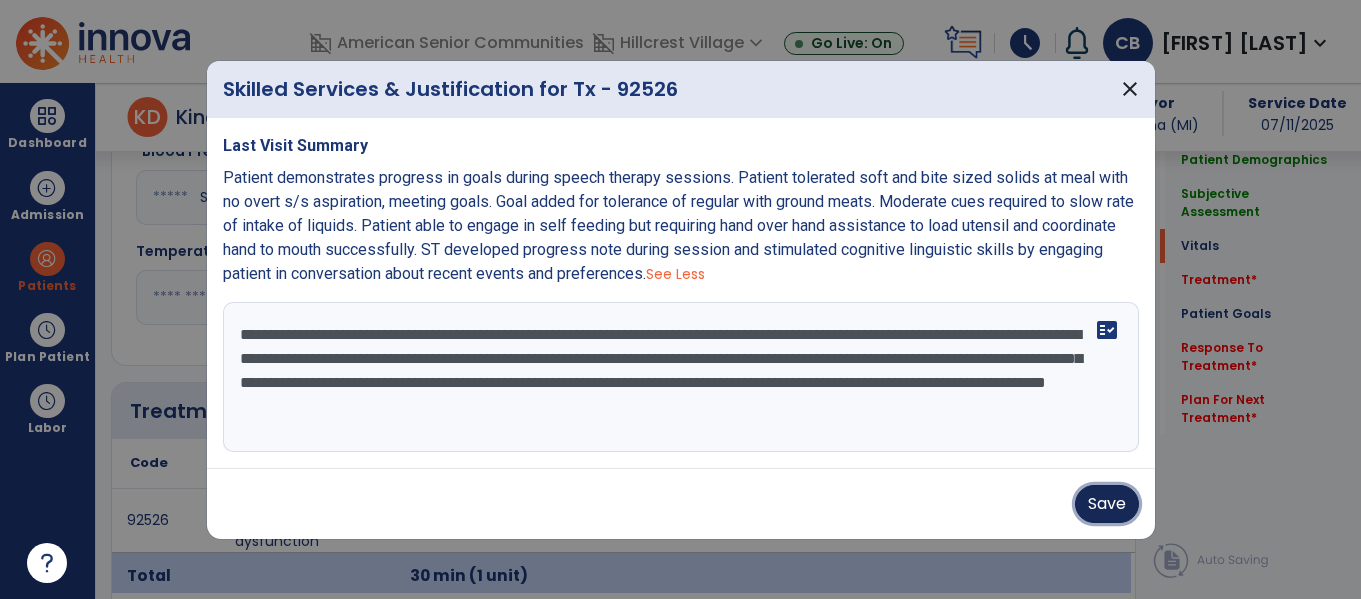 click on "Save" at bounding box center (1107, 504) 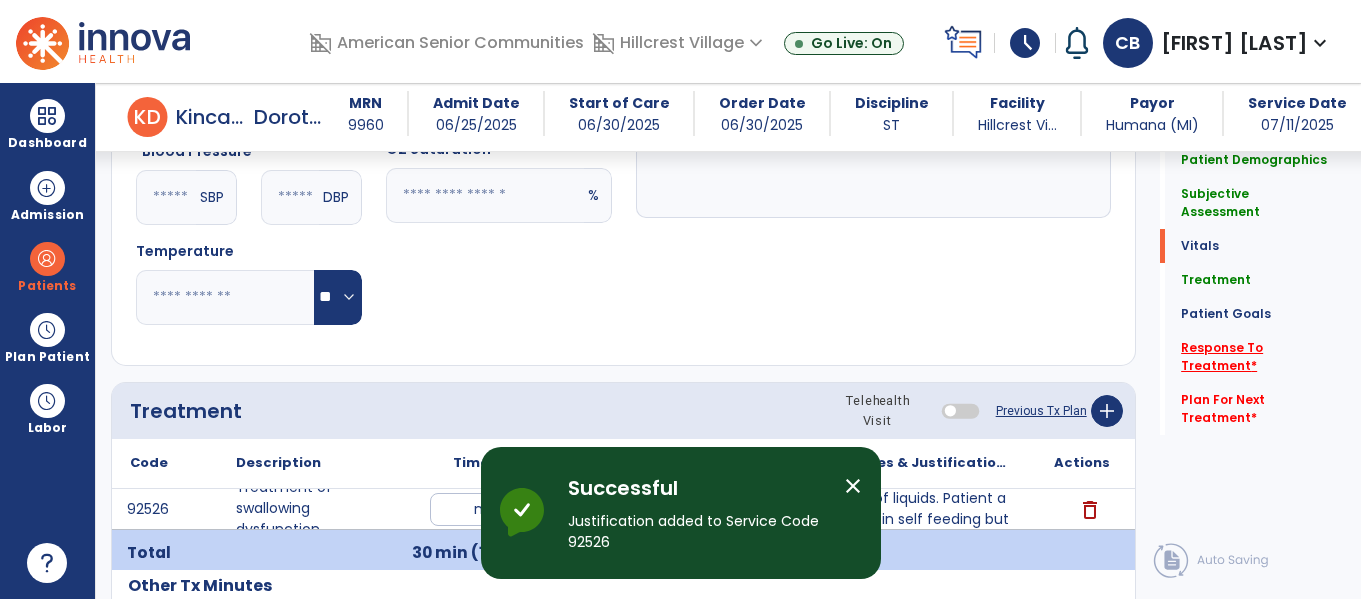 click on "Response To Treatment   *" 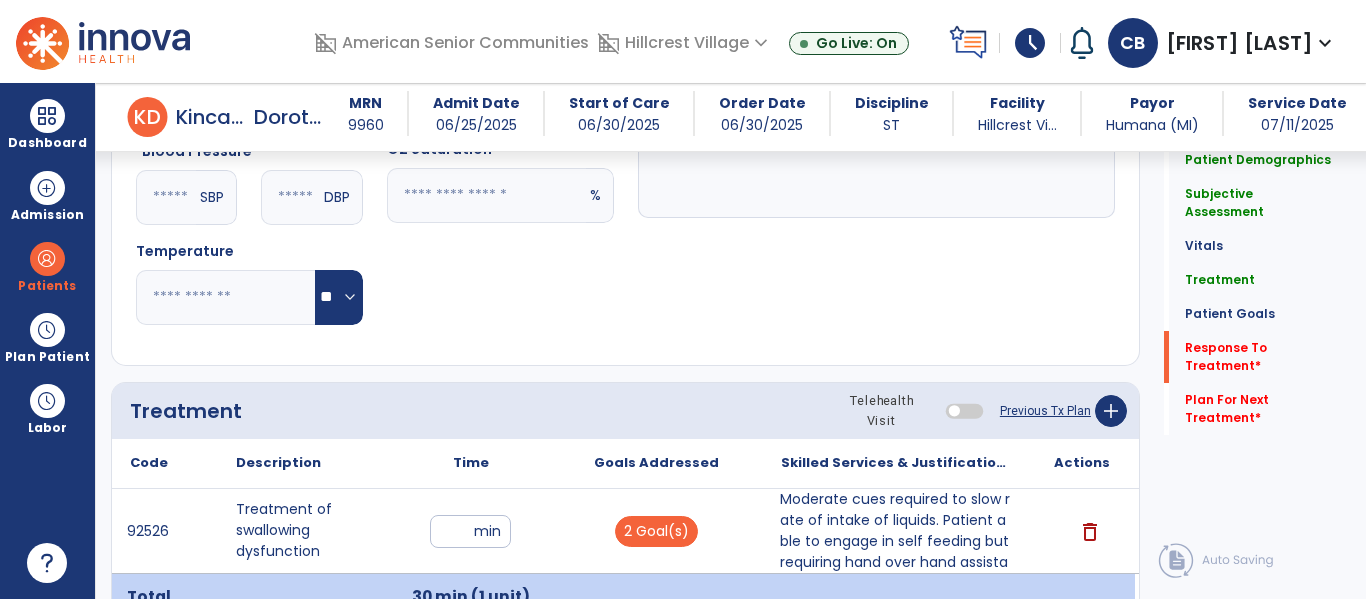 click 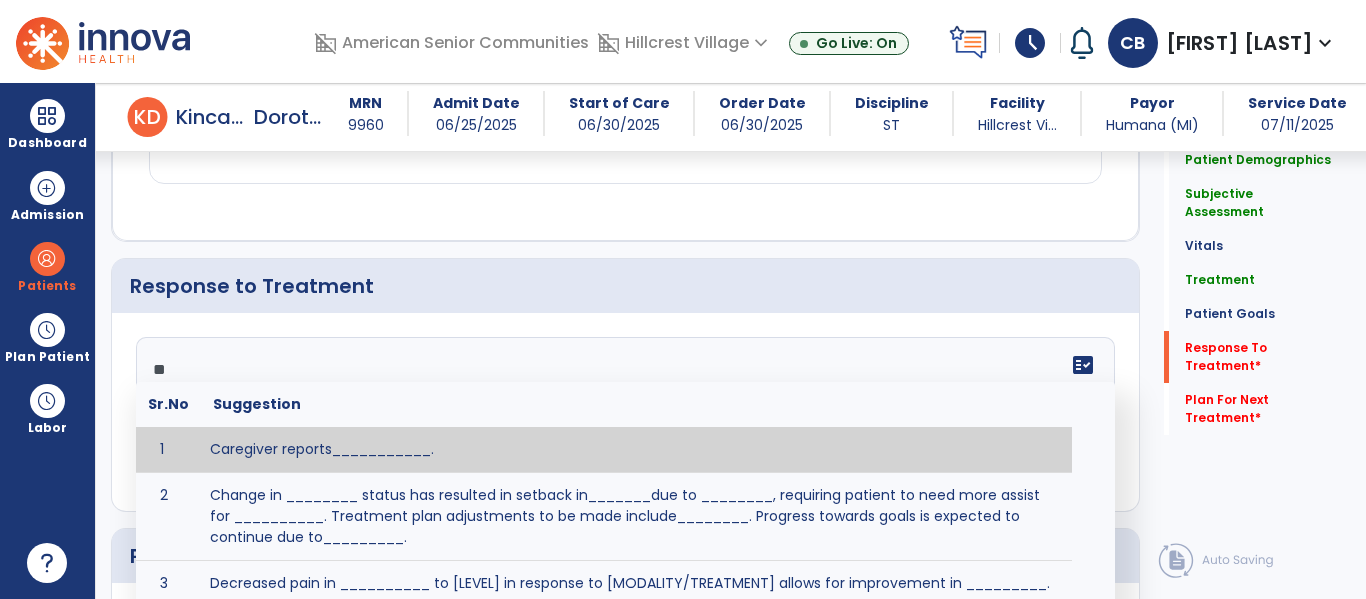 type on "*" 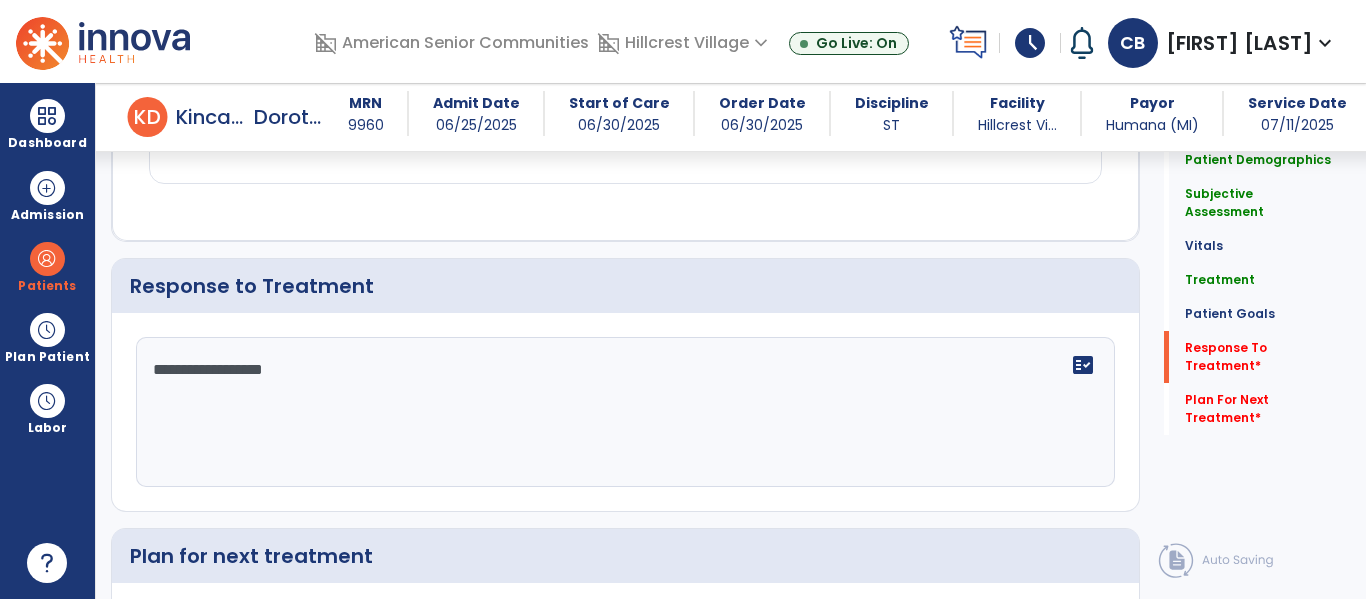 type on "**********" 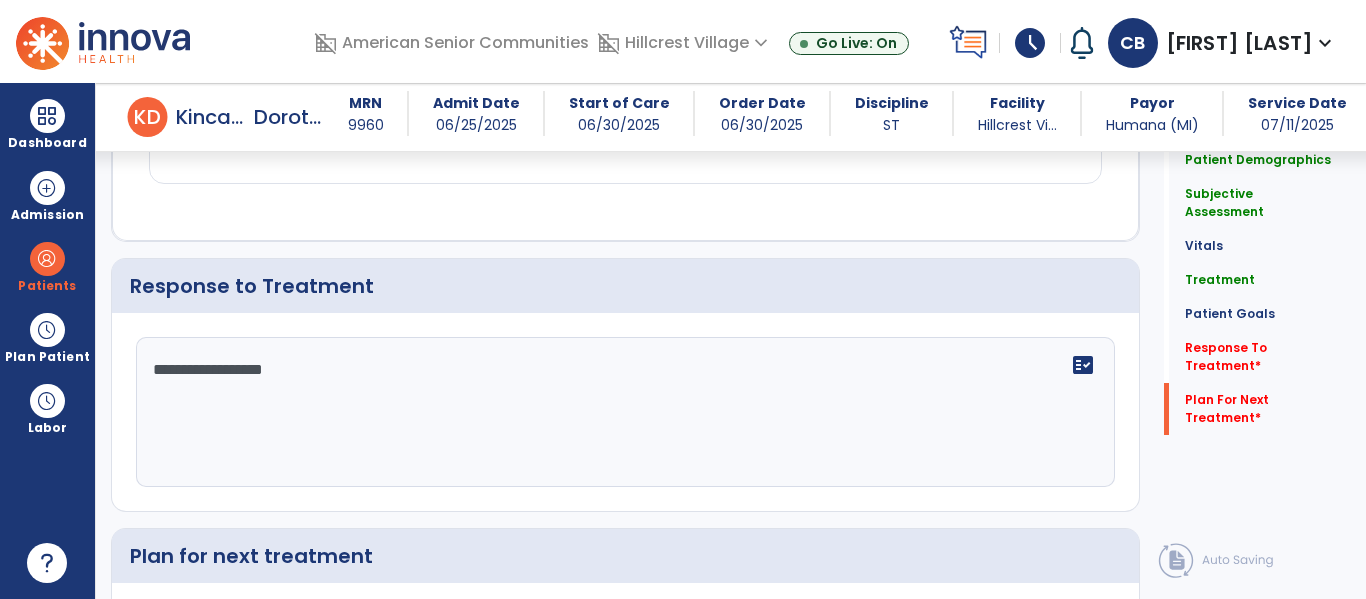scroll, scrollTop: 3112, scrollLeft: 0, axis: vertical 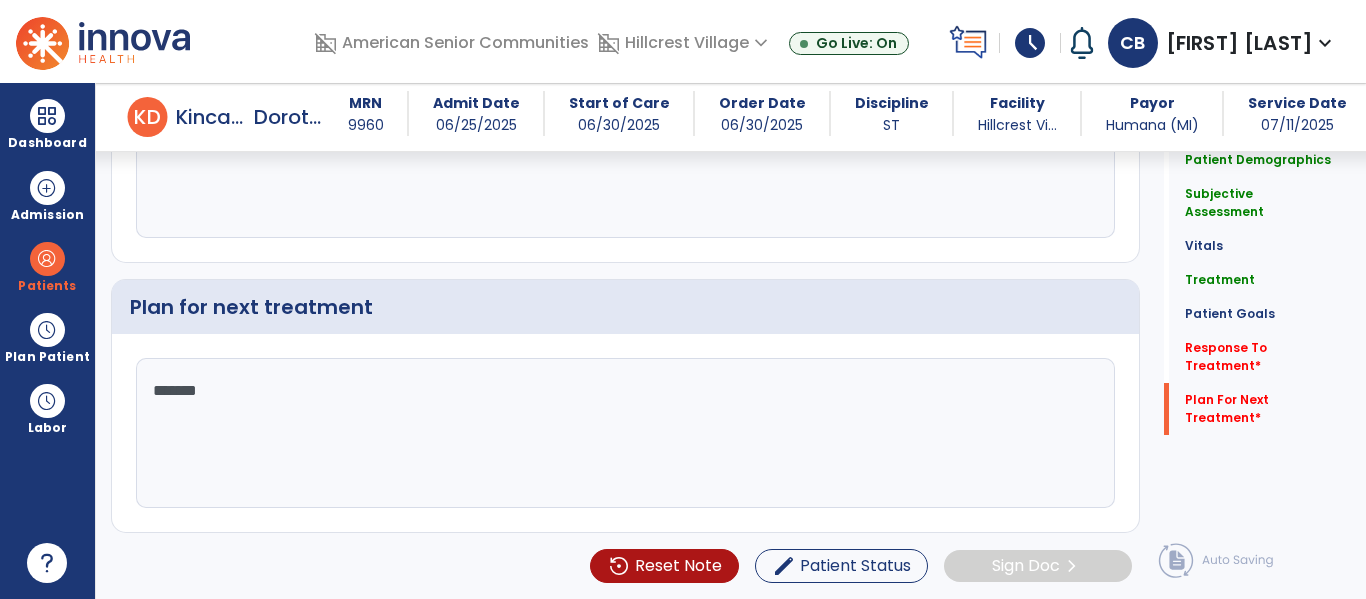 type on "********" 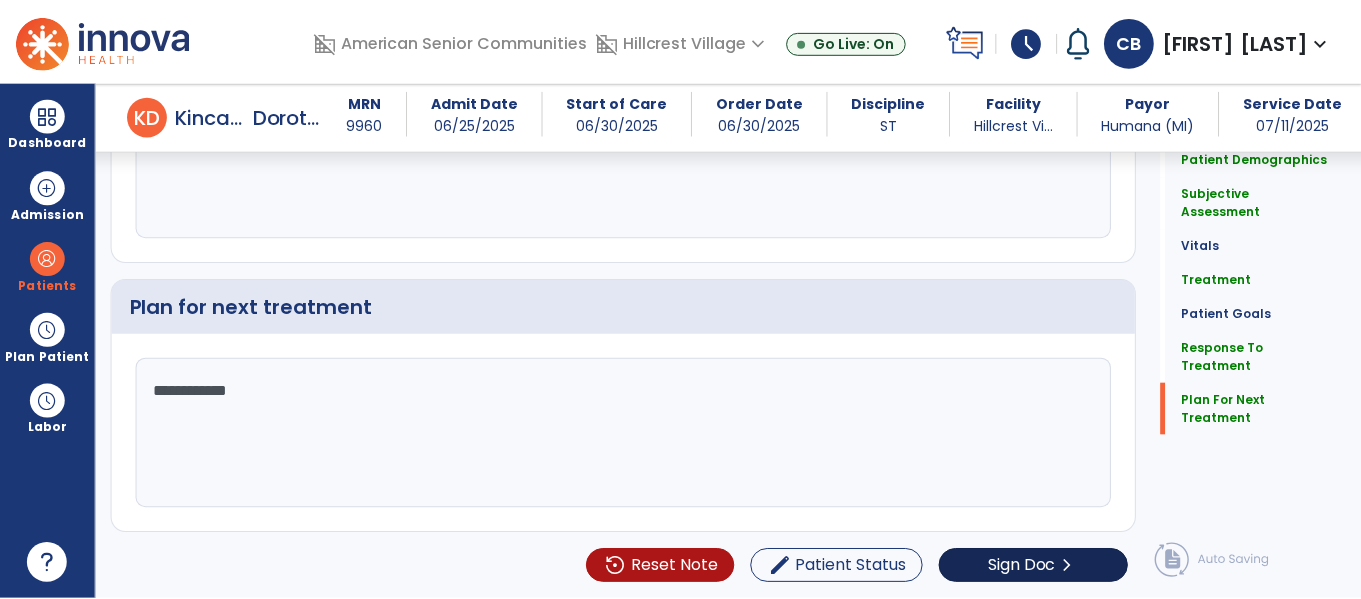 scroll, scrollTop: 3068, scrollLeft: 0, axis: vertical 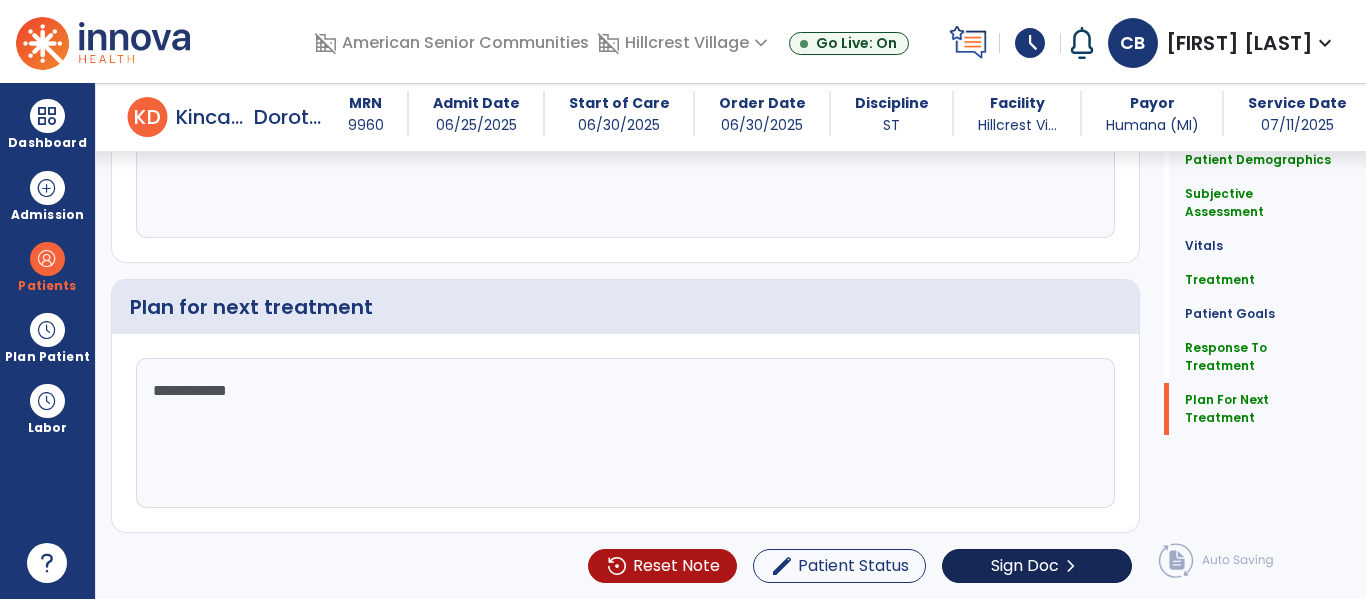 type on "**********" 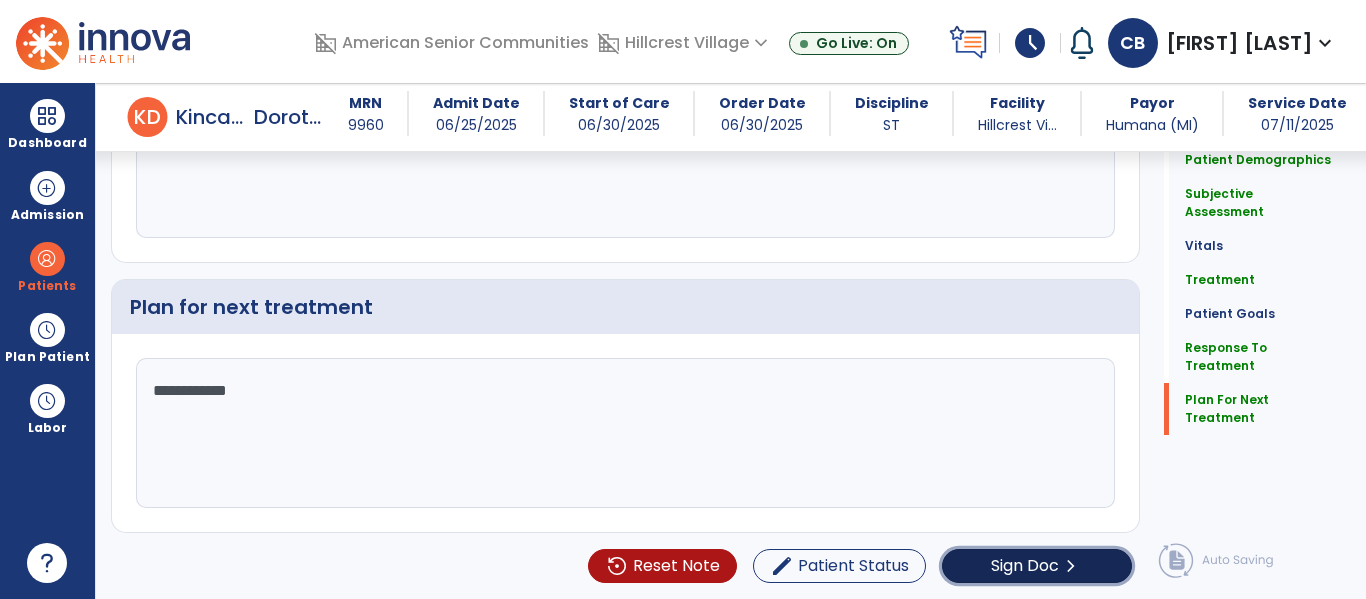 click on "Sign Doc" 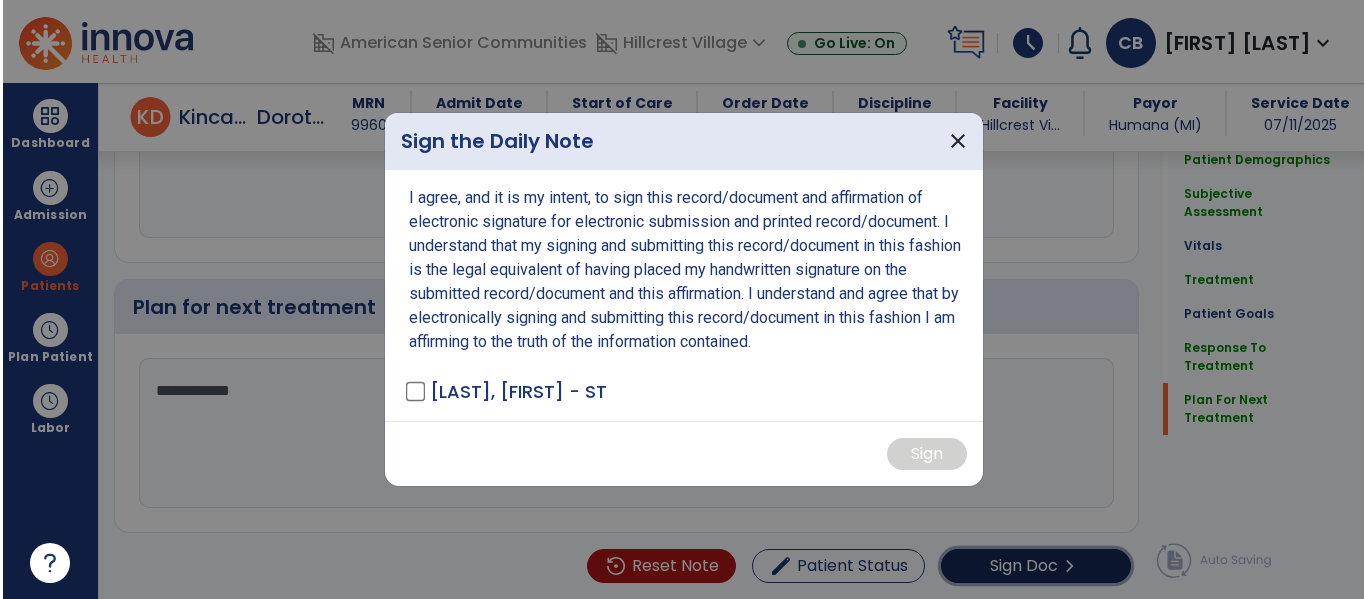 scroll, scrollTop: 3112, scrollLeft: 0, axis: vertical 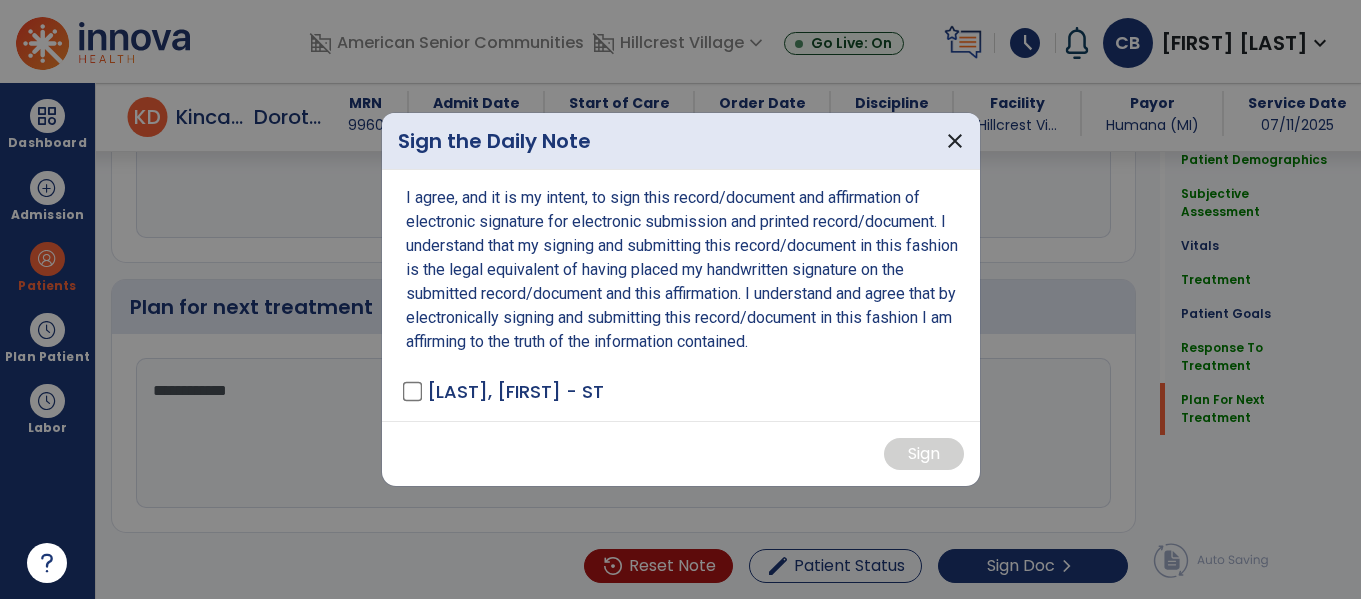 click on "[LAST], [FIRST]  - ST" at bounding box center (505, 391) 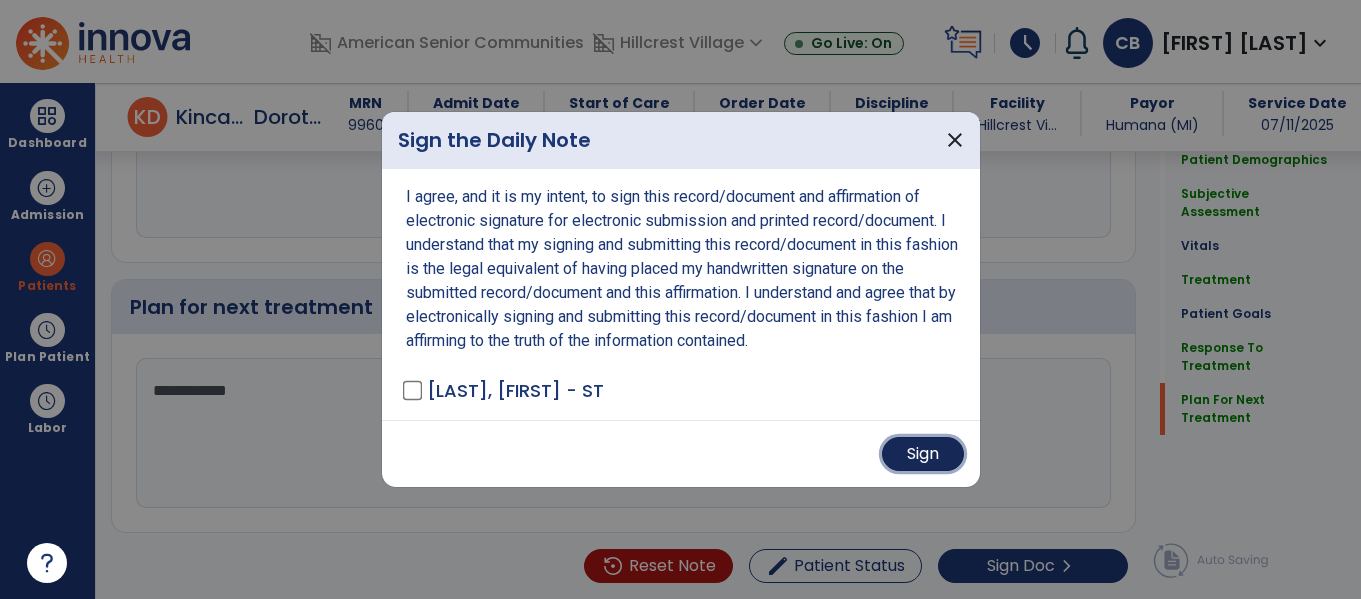 click on "Sign" at bounding box center [923, 454] 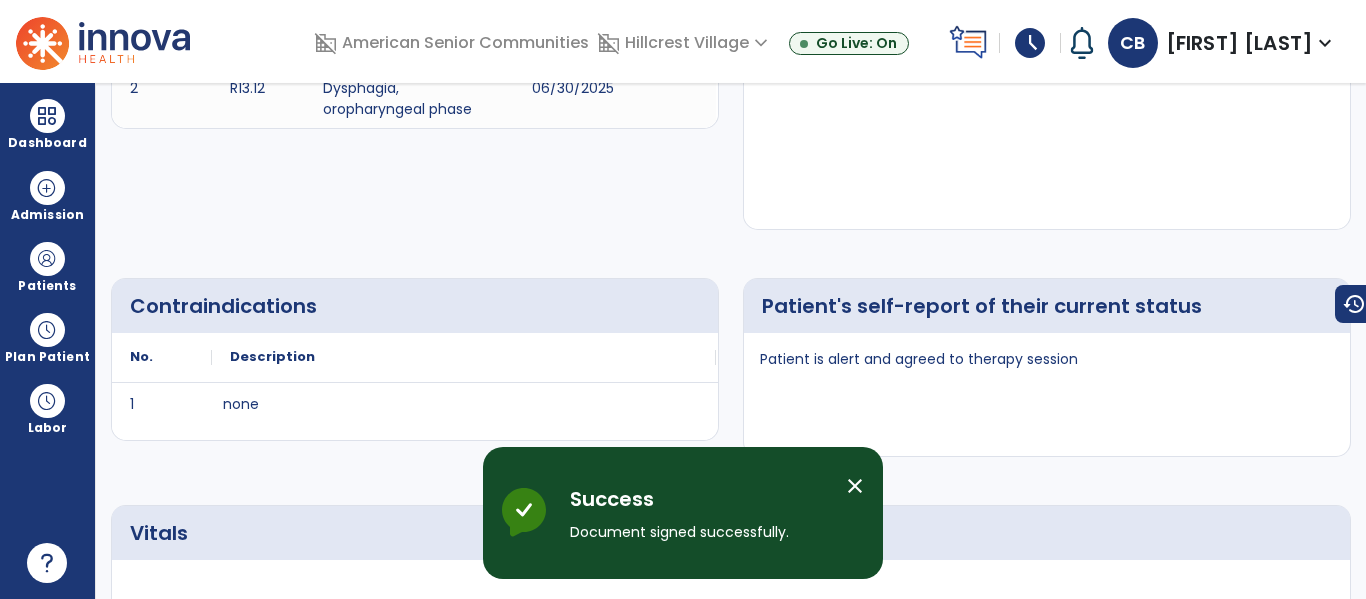 scroll, scrollTop: 0, scrollLeft: 0, axis: both 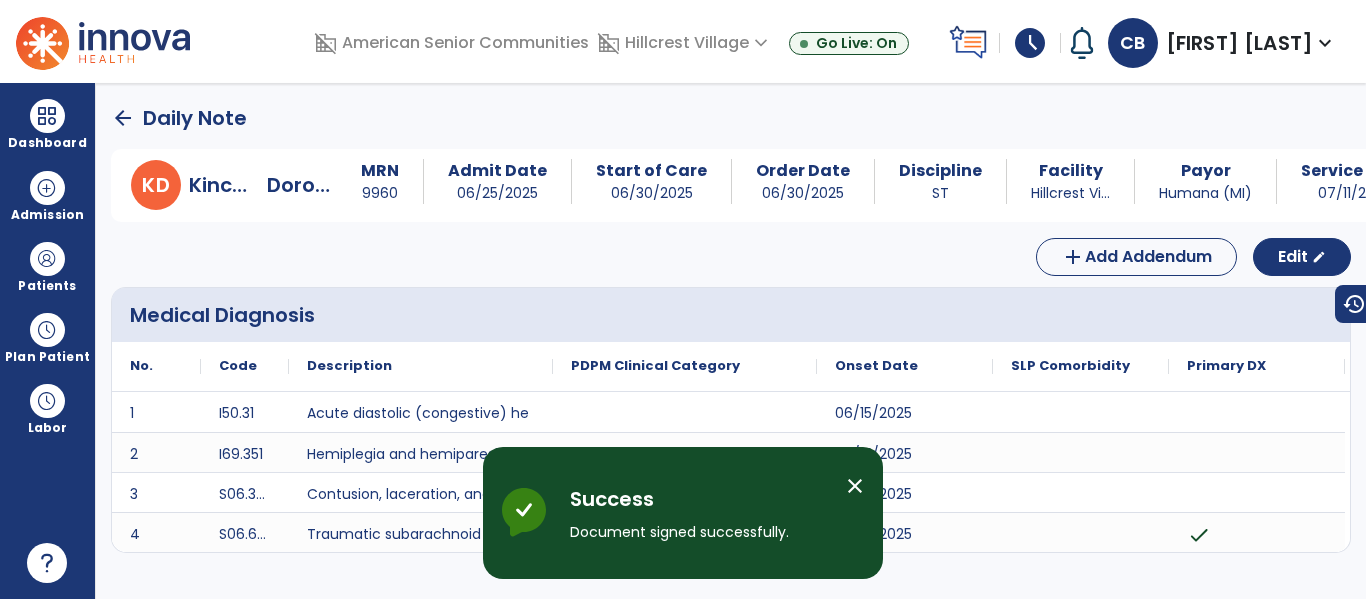 click on "arrow_back" 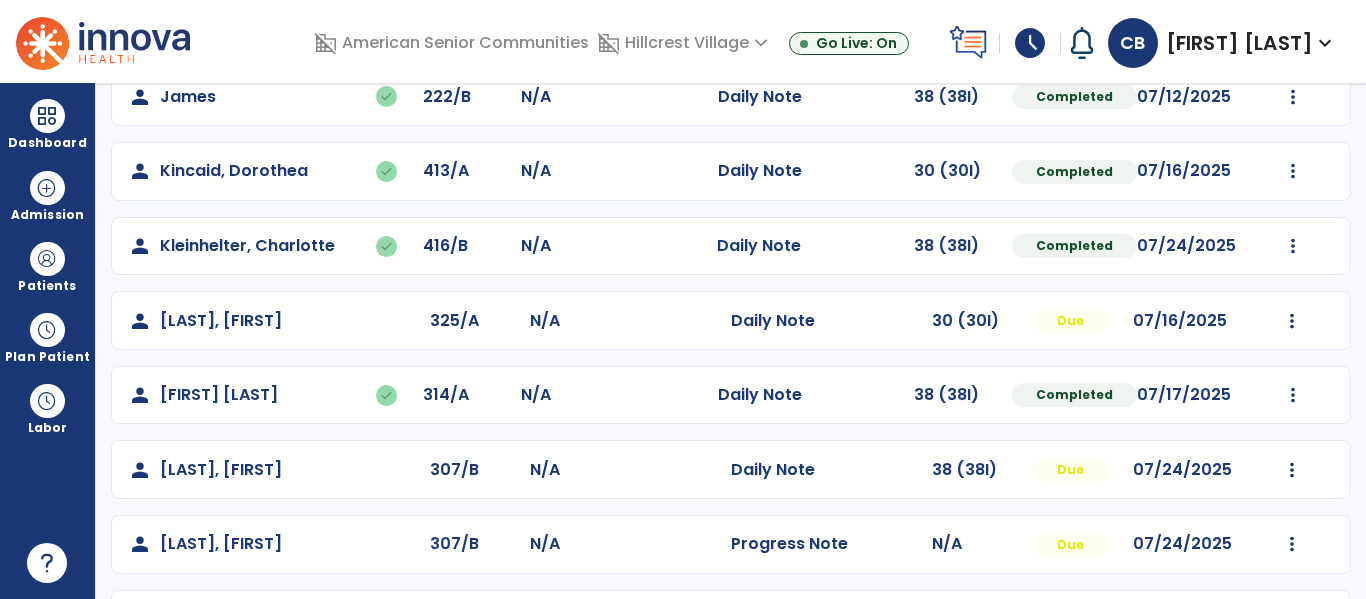scroll, scrollTop: 570, scrollLeft: 0, axis: vertical 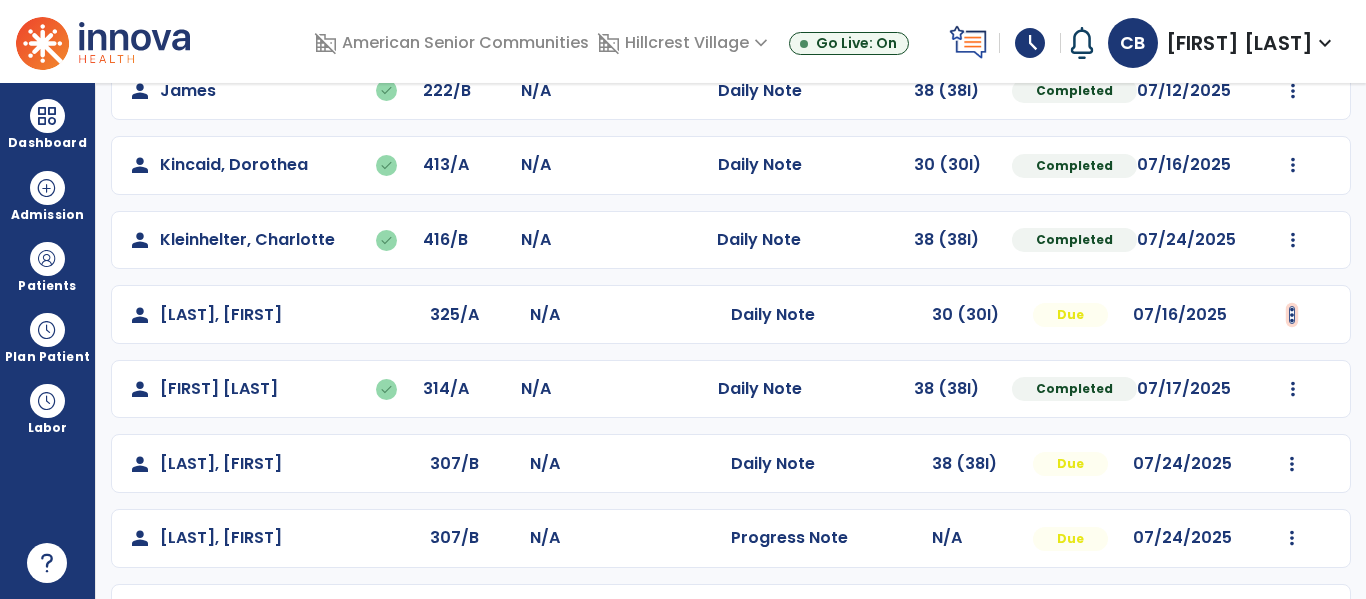 click at bounding box center [1293, -282] 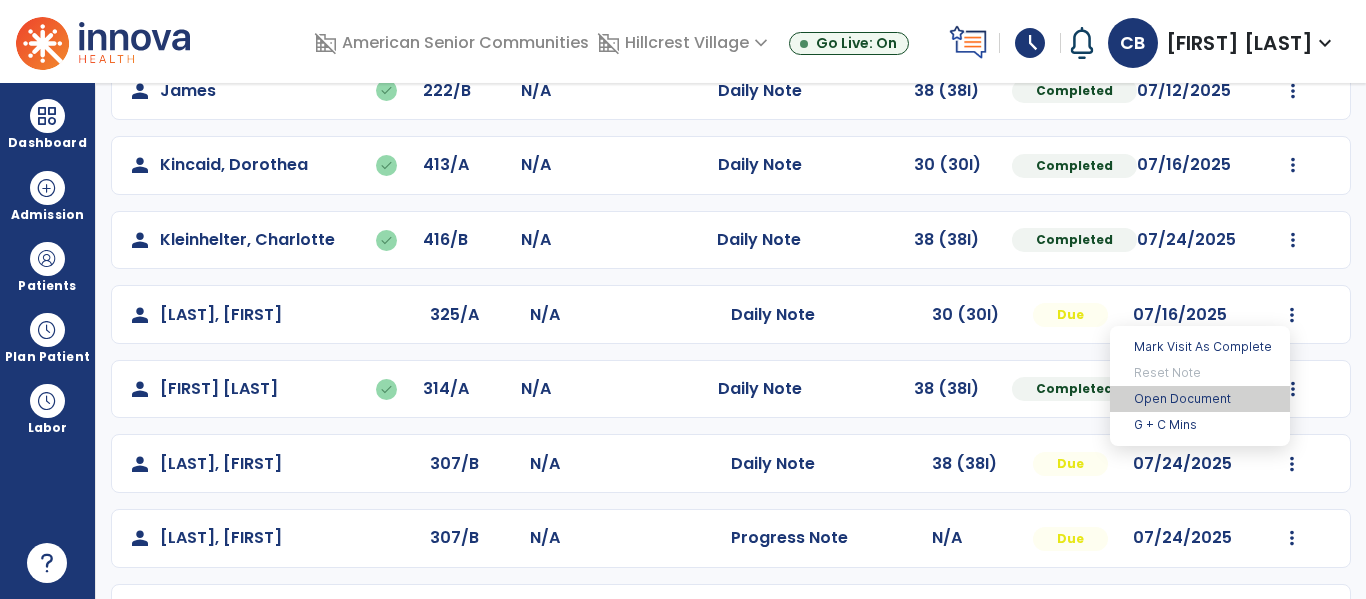 click on "Open Document" at bounding box center [1200, 399] 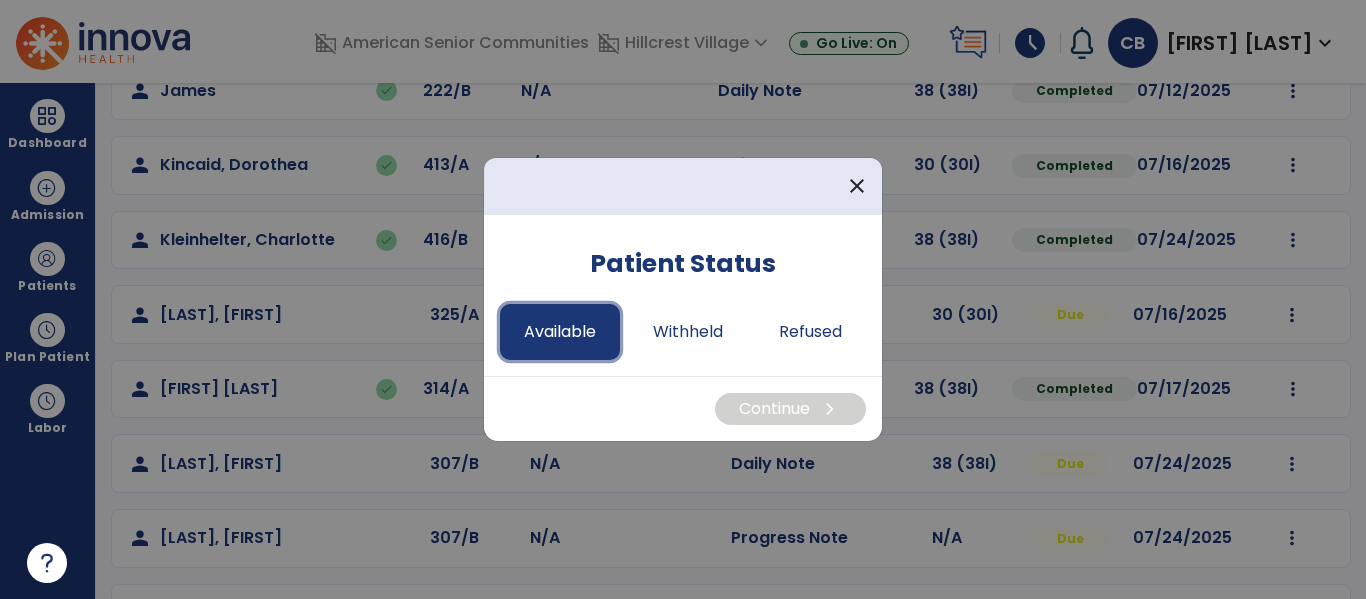 click on "Available" at bounding box center (560, 332) 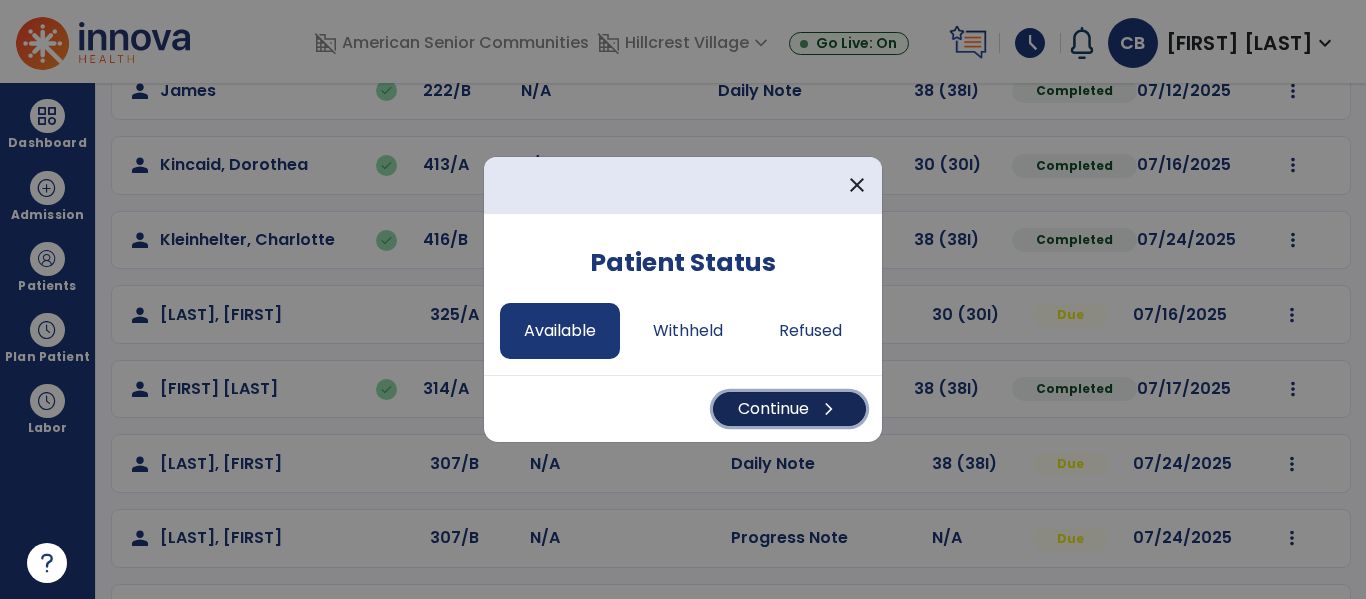 click on "Continue   chevron_right" at bounding box center (789, 409) 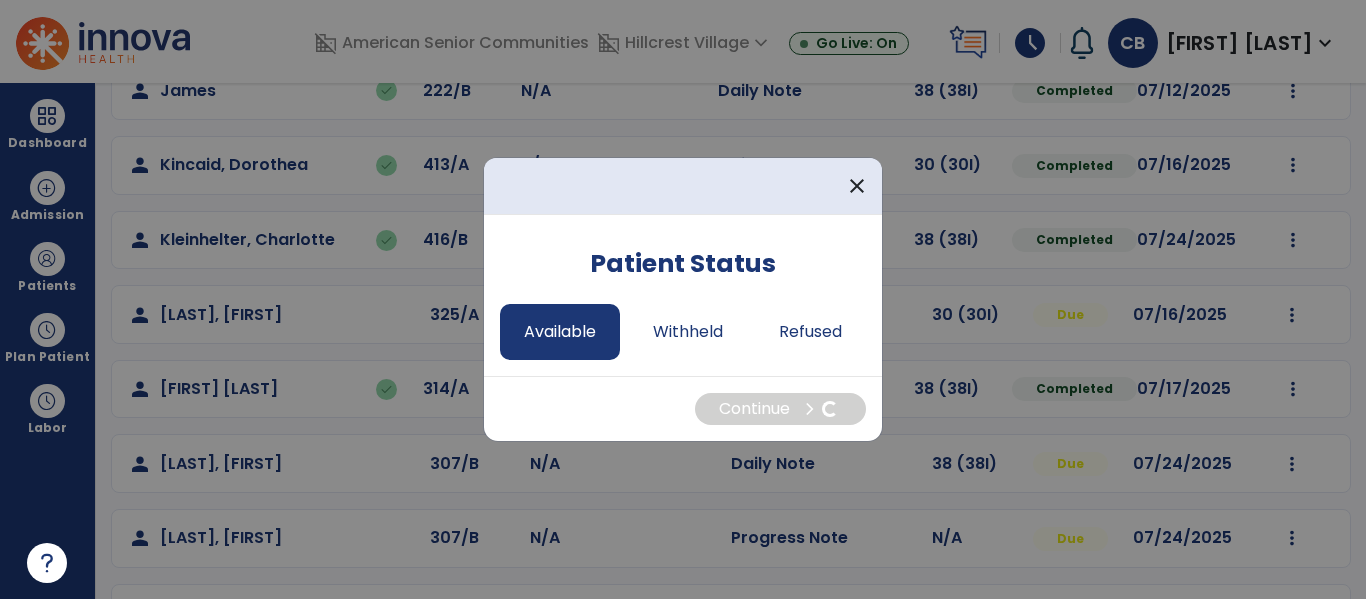 select on "*" 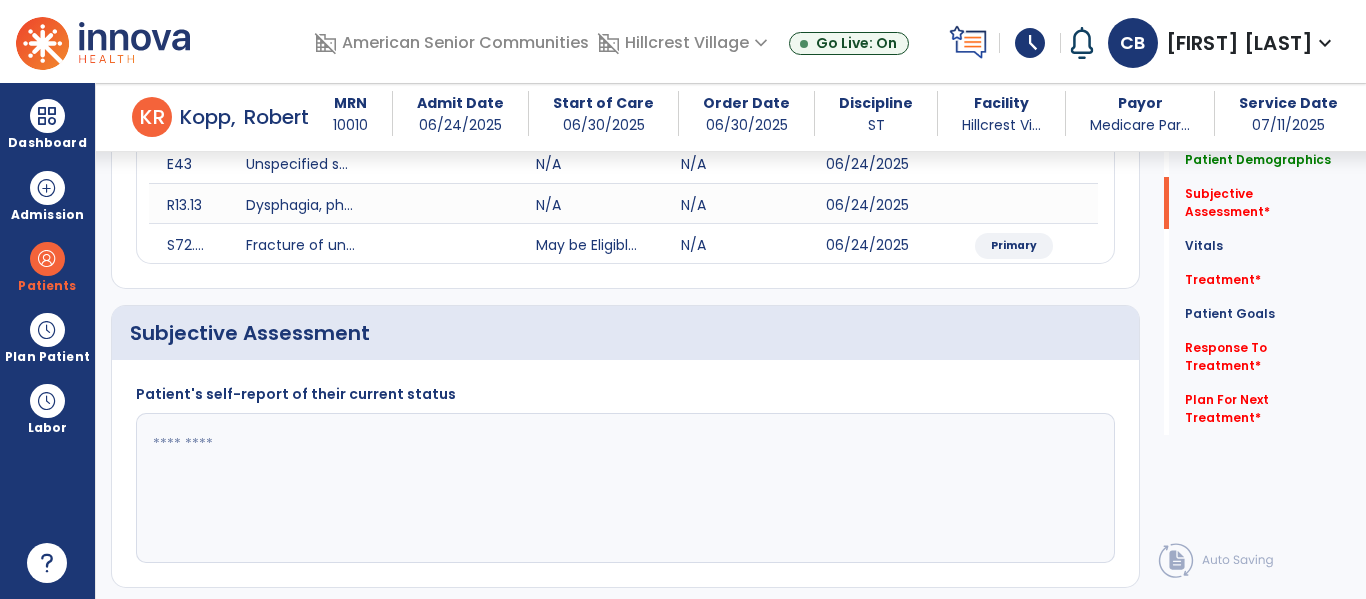 scroll, scrollTop: 280, scrollLeft: 0, axis: vertical 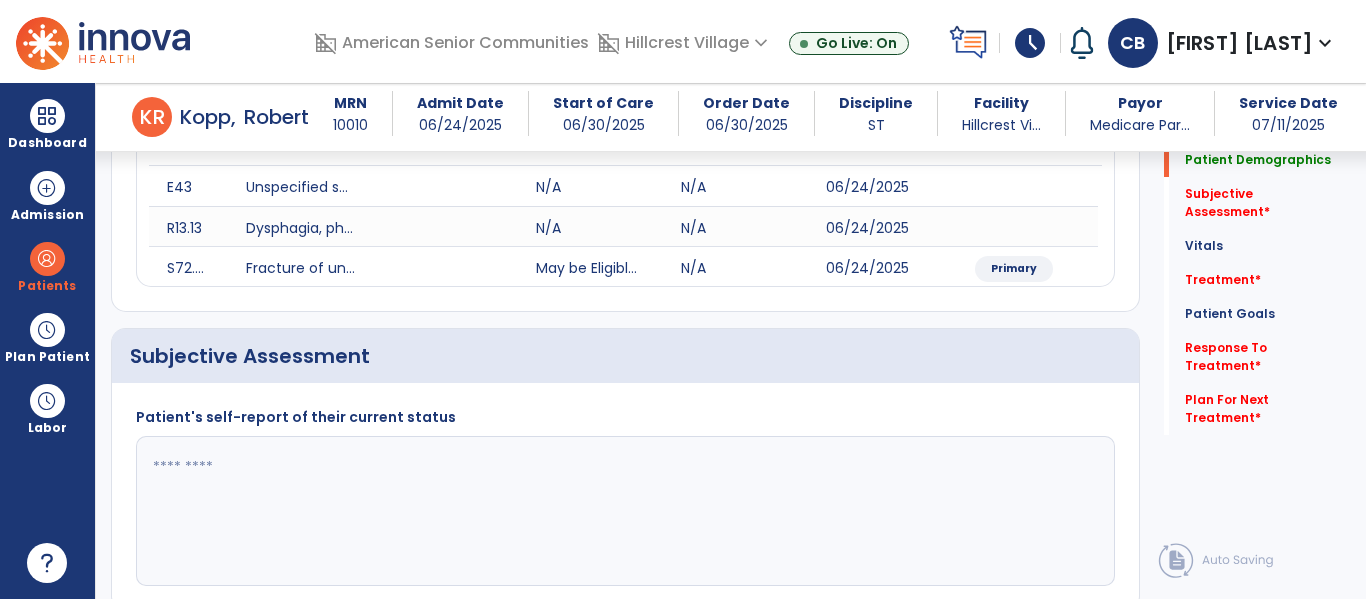 click 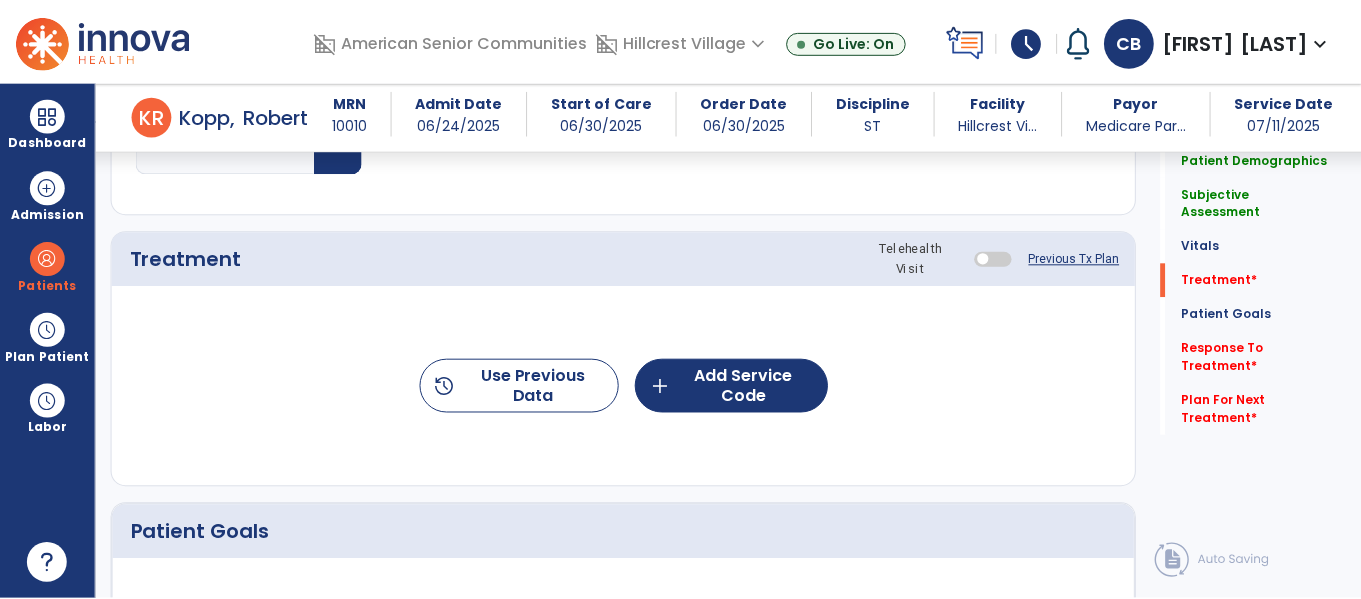 scroll, scrollTop: 1099, scrollLeft: 0, axis: vertical 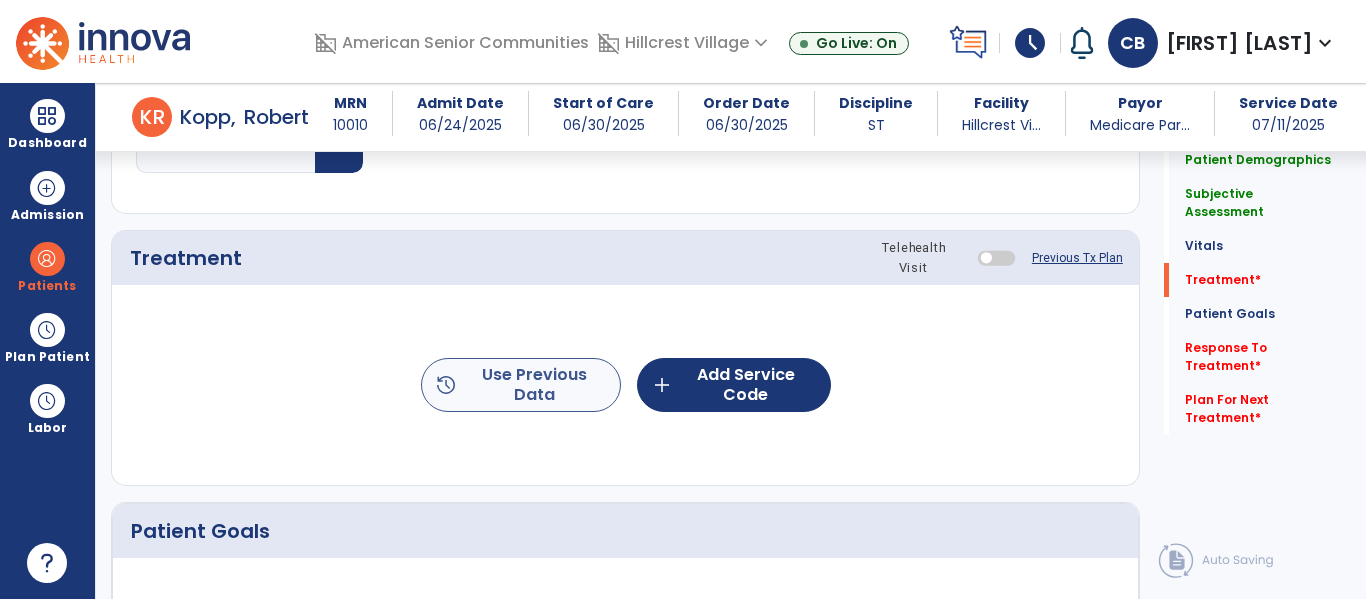 type on "**********" 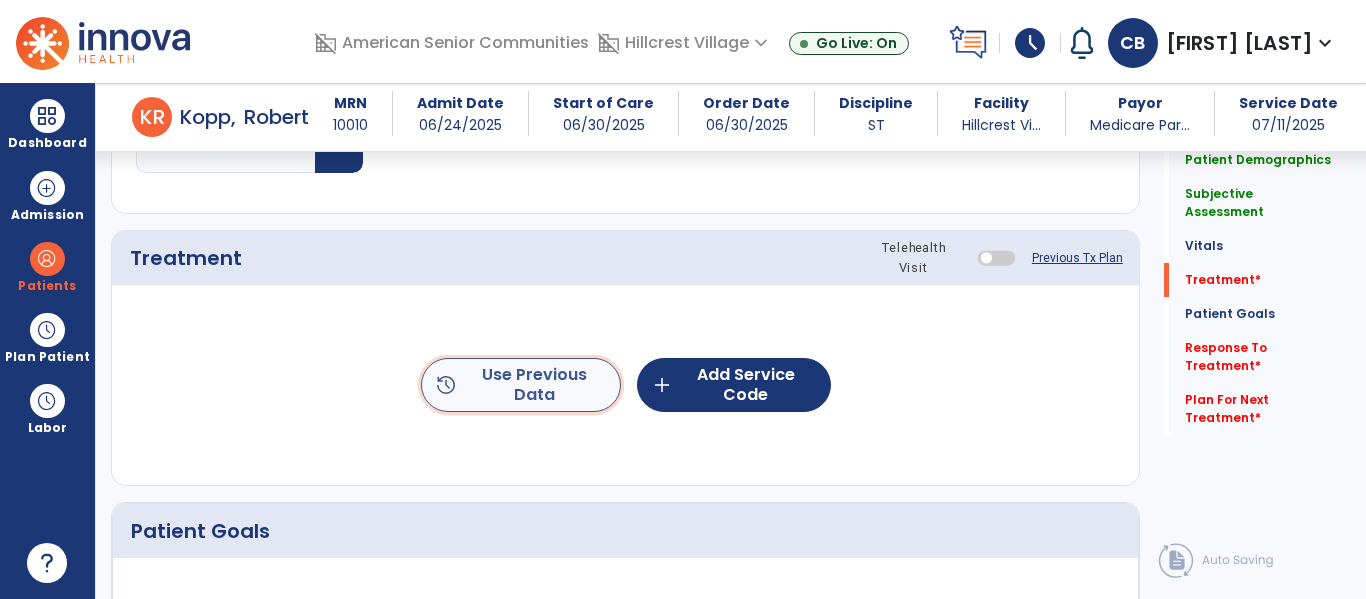click on "history  Use Previous Data" 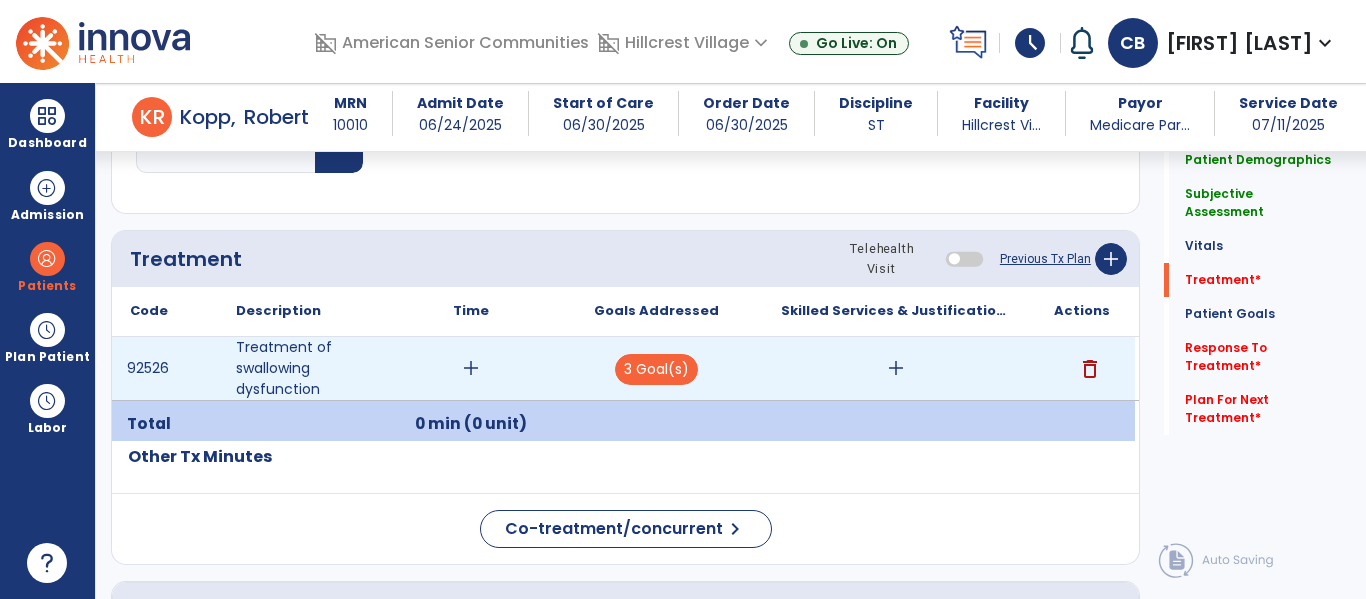 click on "add" at bounding box center [471, 368] 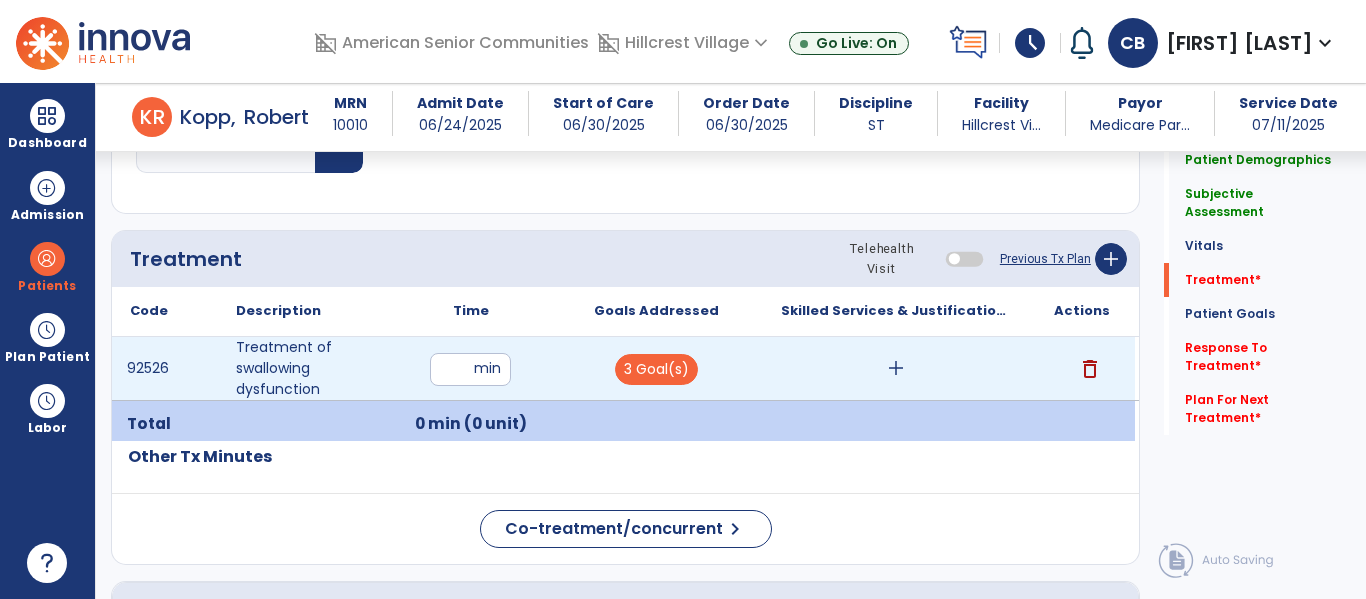 type on "**" 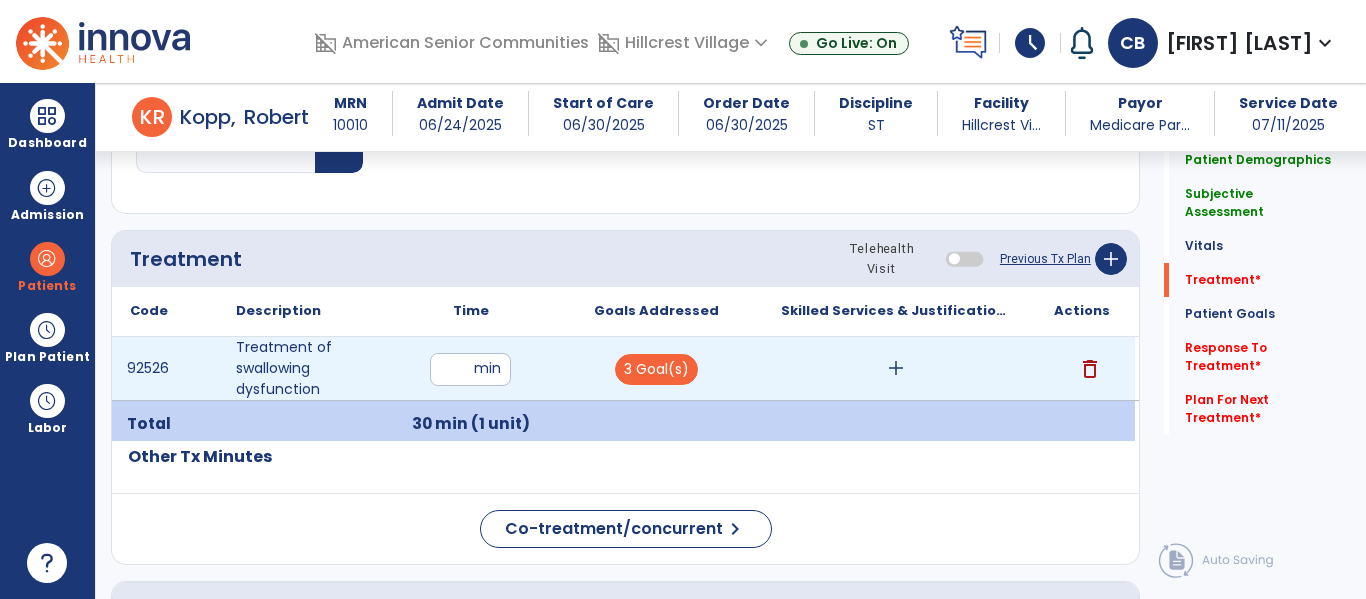 click on "add" at bounding box center (896, 368) 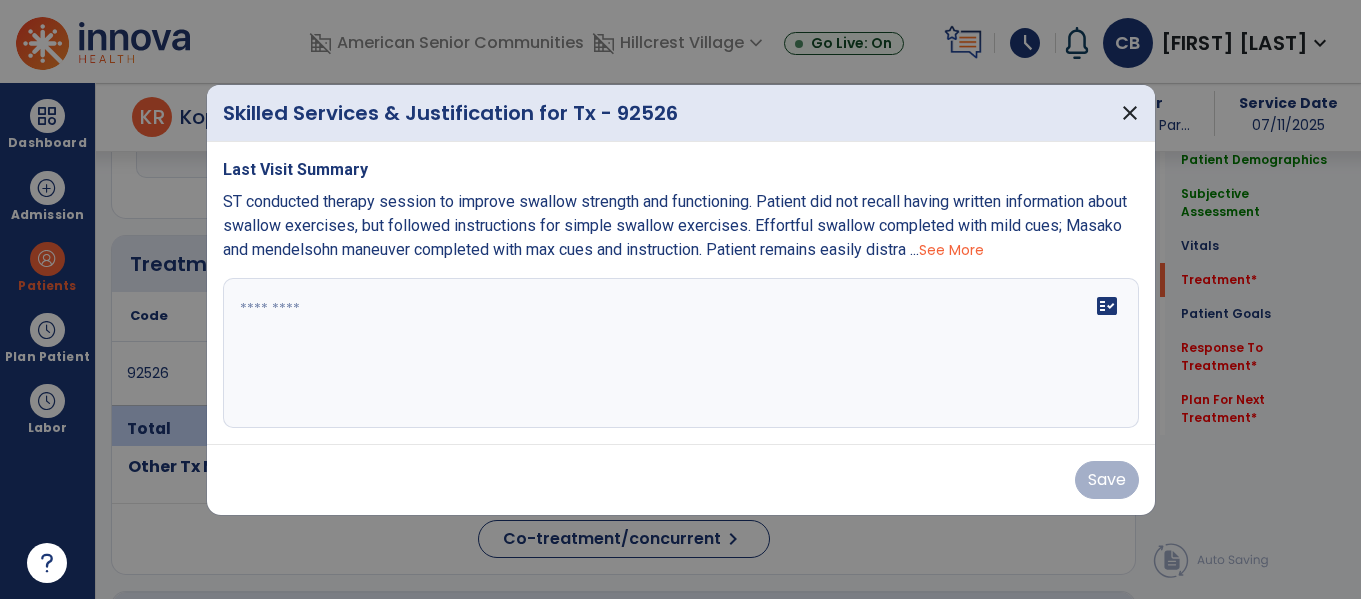 scroll, scrollTop: 1099, scrollLeft: 0, axis: vertical 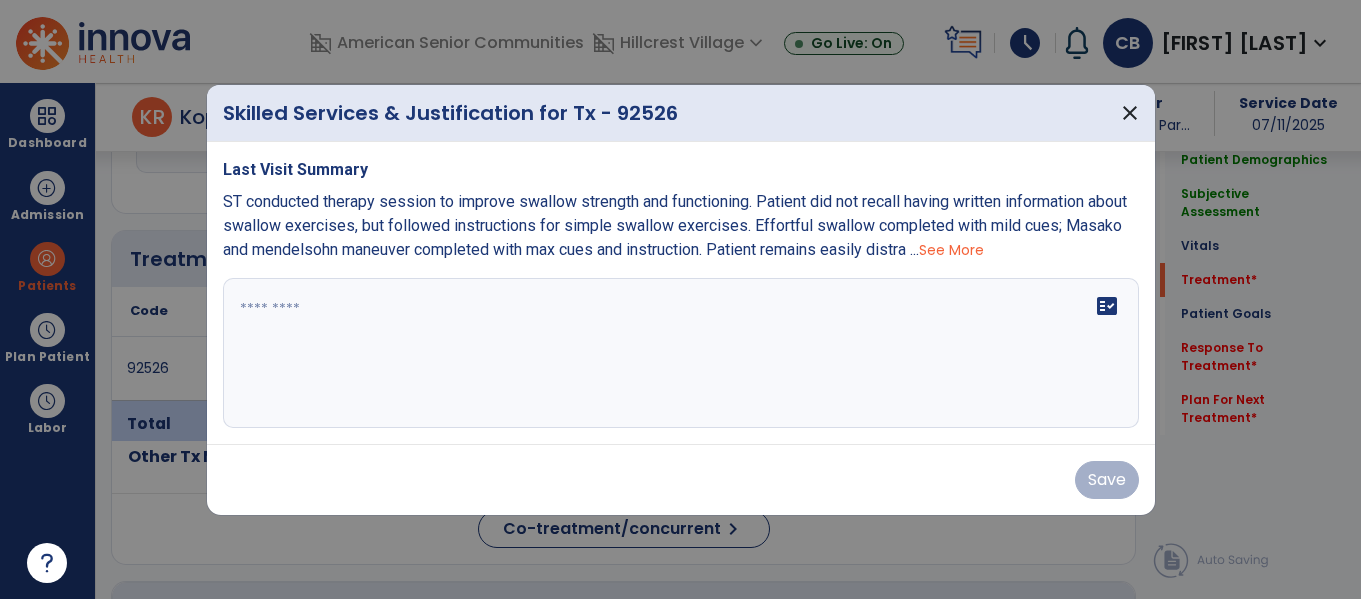 click on "ST conducted therapy session to improve swallow strength and functioning. Patient did not recall having written information about swallow exercises, but followed instructions for simple swallow exercises. Effortful swallow completed with mild cues; Masako and mendelsohn maneuver completed with max cues and instruction. Patient remains easily distra ...  See More" at bounding box center [681, 226] 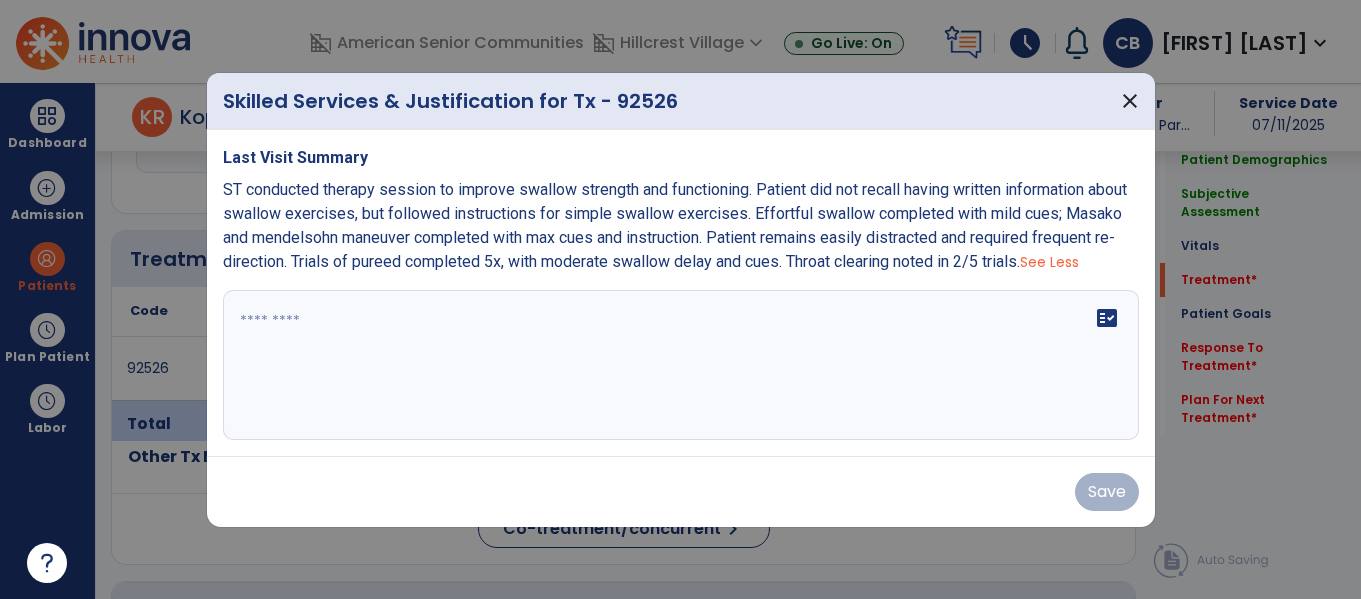 click on "ST conducted therapy session to improve swallow strength and functioning. Patient did not recall having written information about swallow exercises, but followed instructions for simple swallow exercises. Effortful swallow completed with mild cues; Masako and mendelsohn maneuver completed with max cues and instruction. Patient remains easily distracted and required frequent re-direction. Trials of pureed completed 5x, with moderate swallow delay and cues. Throat clearing noted in 2/5 trials.  See Less" at bounding box center (681, 226) 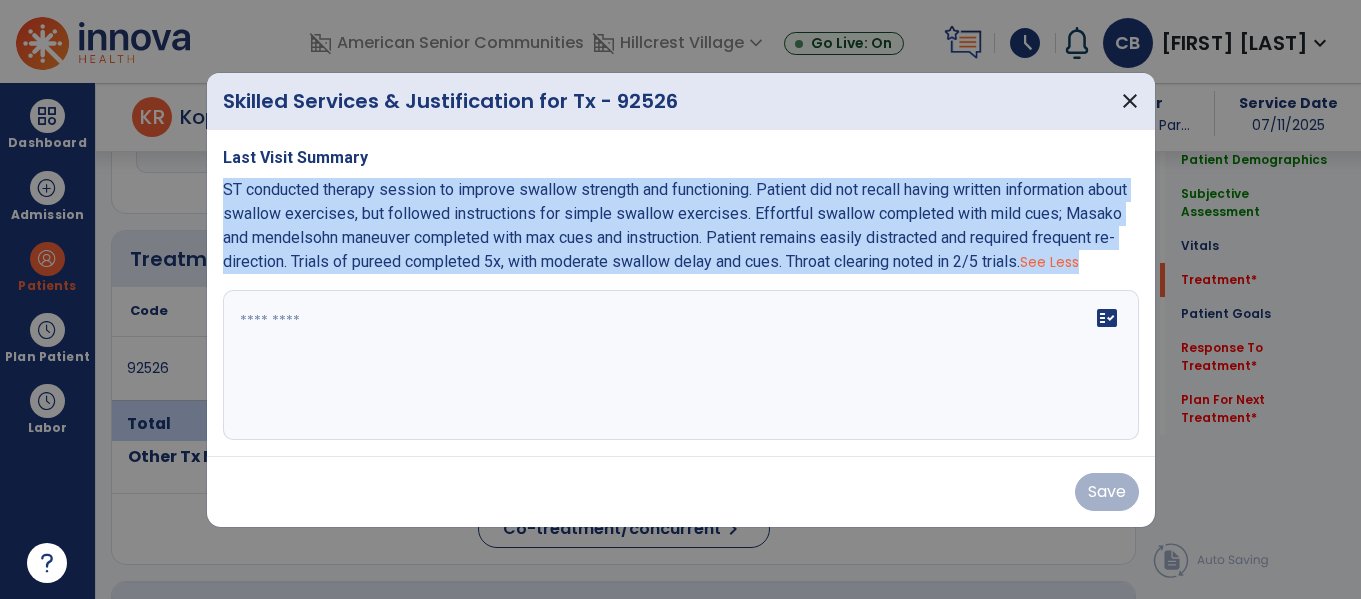 copy on "ST conducted therapy session to improve swallow strength and functioning. Patient did not recall having written information about swallow exercises, but followed instructions for simple swallow exercises. Effortful swallow completed with mild cues; Masako and mendelsohn maneuver completed with max cues and instruction. Patient remains easily distracted and required frequent re-direction. Trials of pureed completed 5x, with moderate swallow delay and cues. Throat clearing noted in 2/5 trials.  See Less" 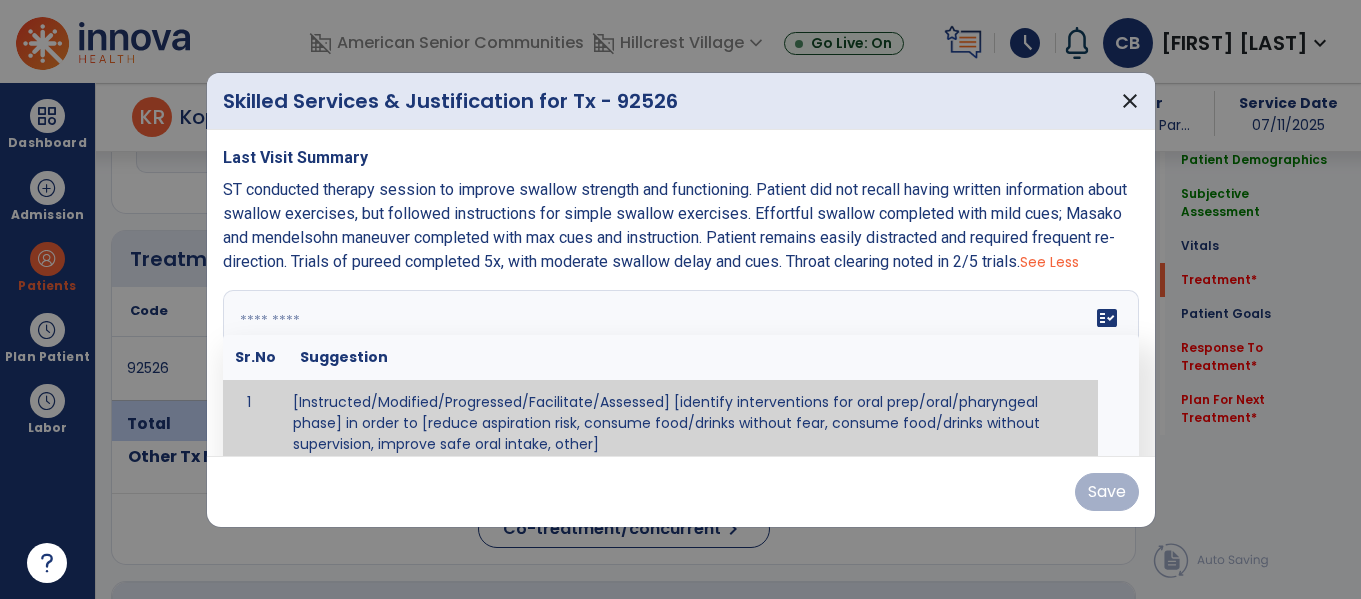 paste on "**********" 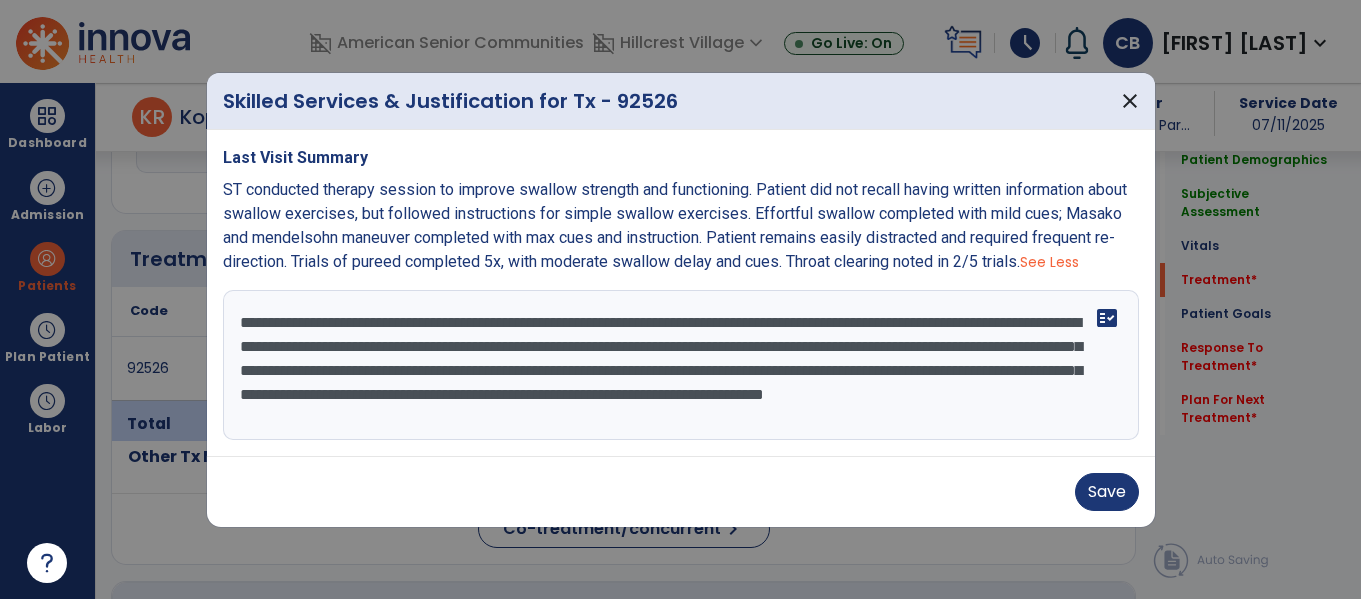 scroll, scrollTop: 48, scrollLeft: 0, axis: vertical 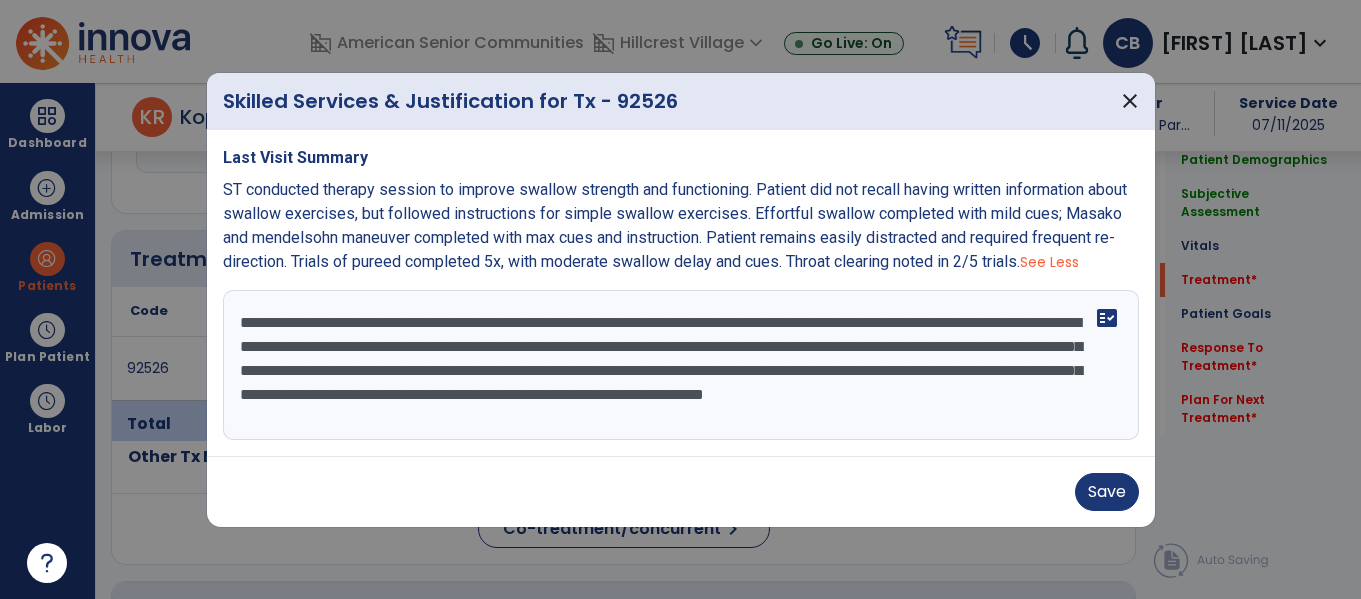 click on "**********" at bounding box center (681, 365) 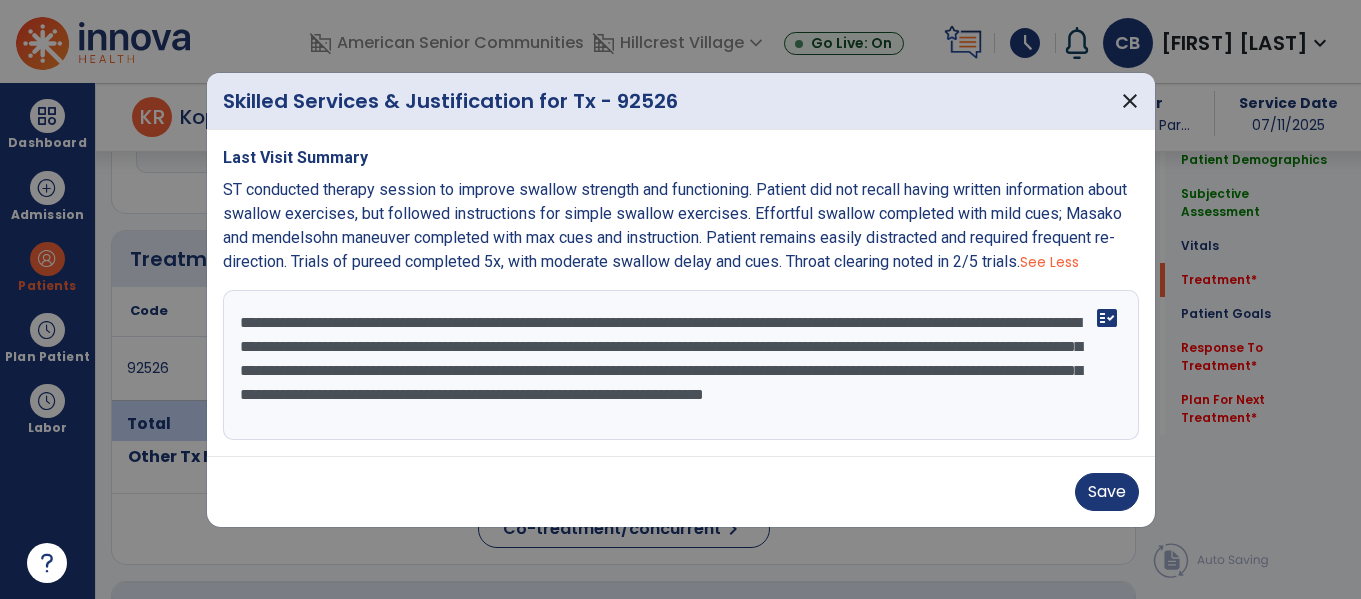 click on "**********" at bounding box center [681, 365] 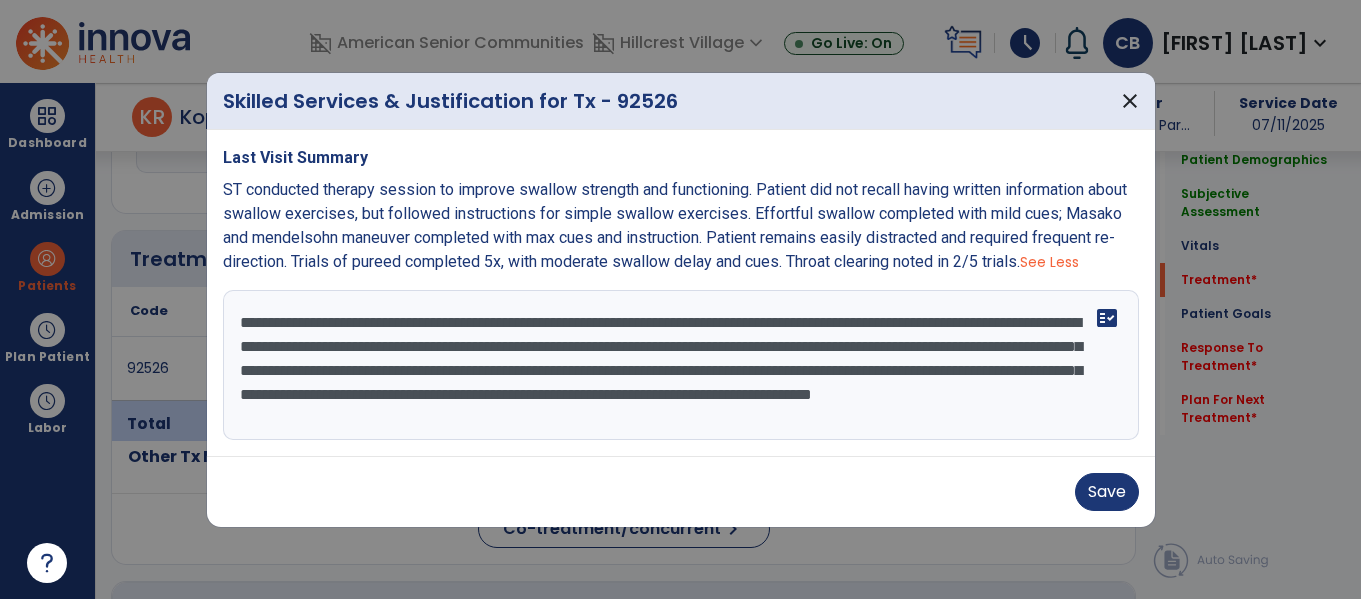 scroll, scrollTop: 11, scrollLeft: 0, axis: vertical 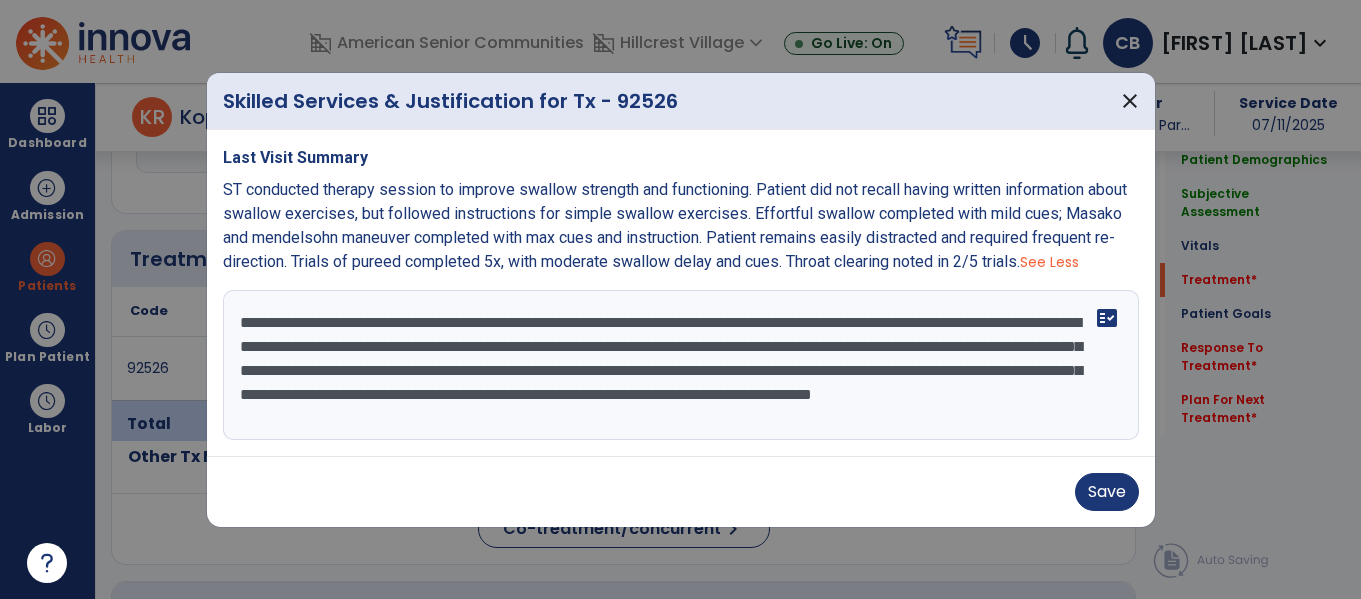 drag, startPoint x: 850, startPoint y: 328, endPoint x: 713, endPoint y: 358, distance: 140.24622 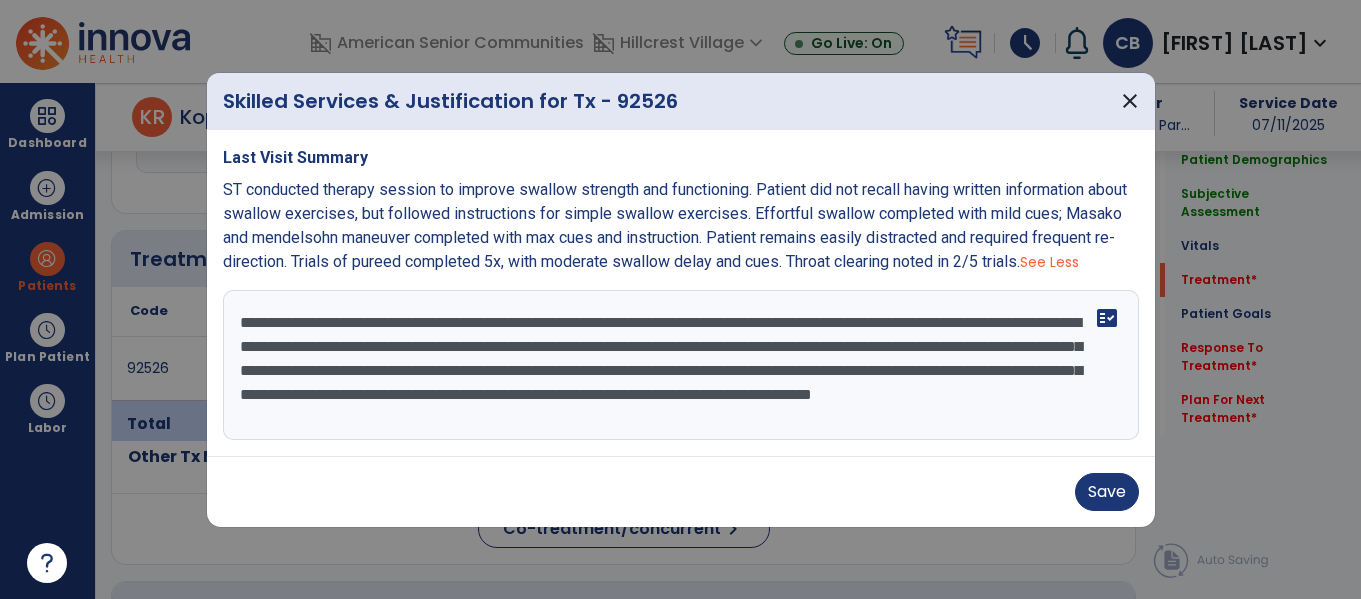 drag, startPoint x: 908, startPoint y: 329, endPoint x: 695, endPoint y: 354, distance: 214.46211 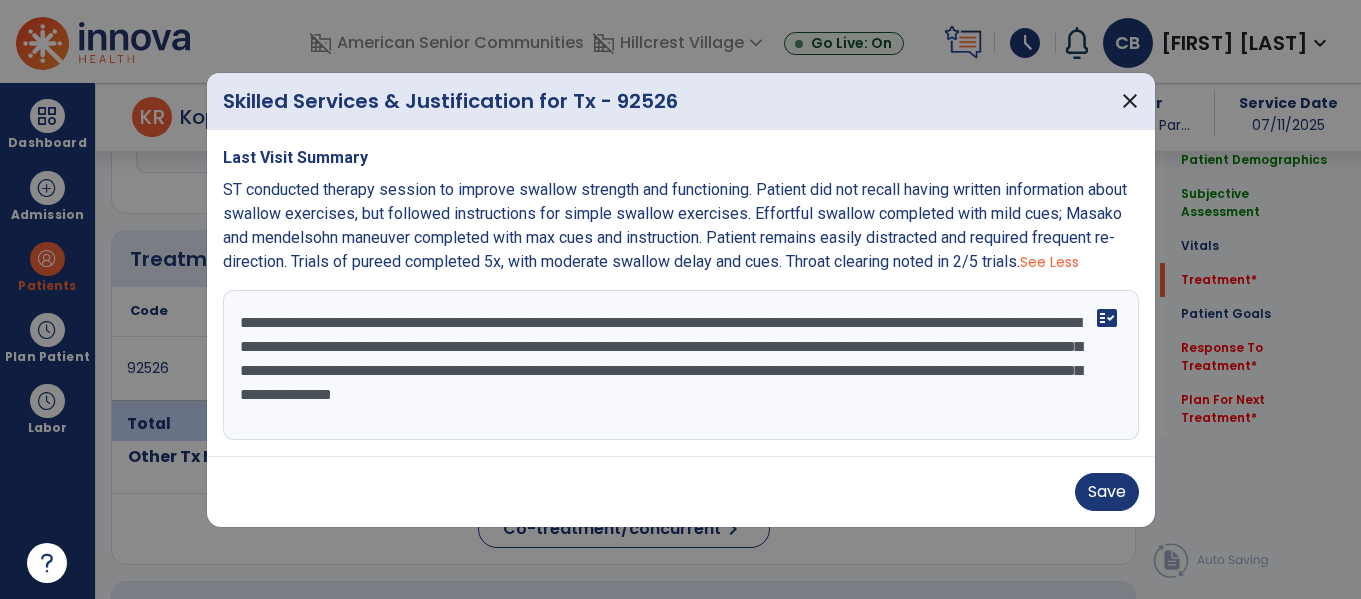 click on "**********" at bounding box center (681, 365) 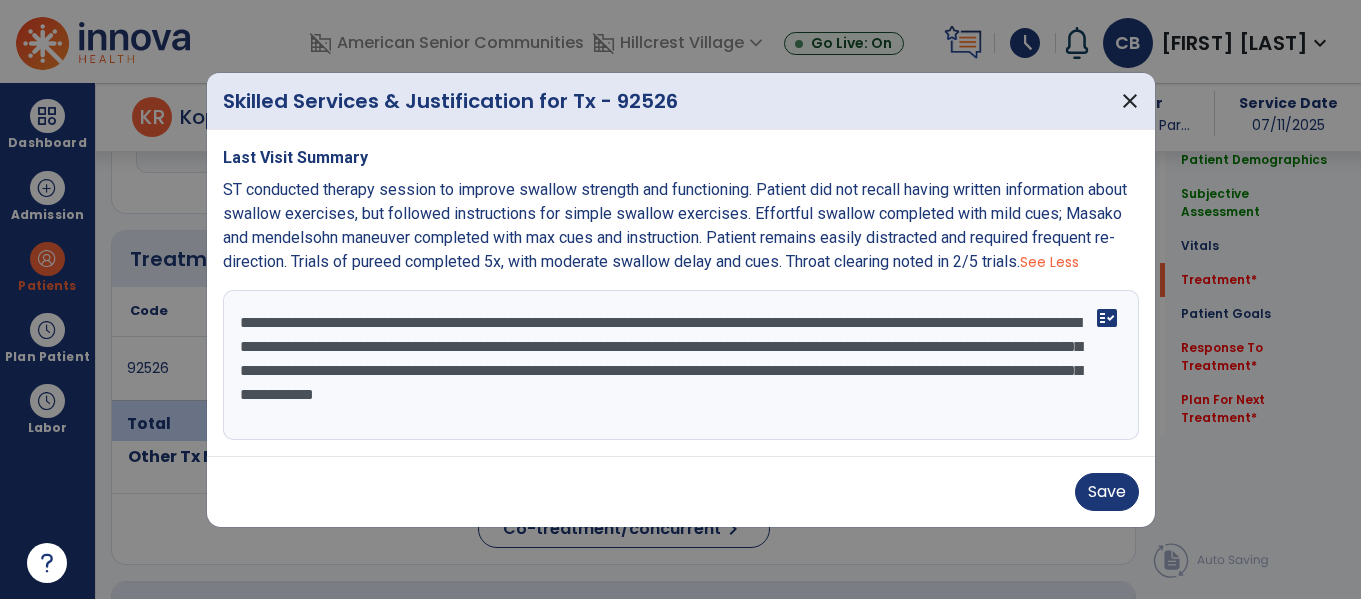 click on "**********" at bounding box center [681, 365] 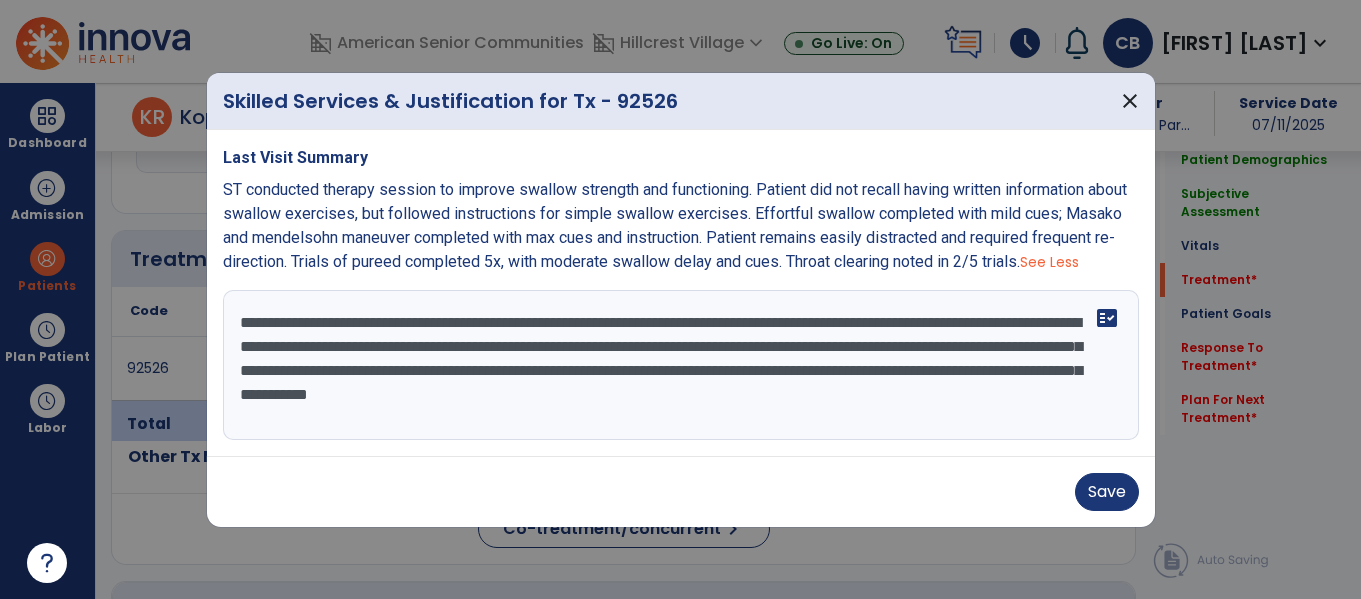 click on "**********" at bounding box center [681, 365] 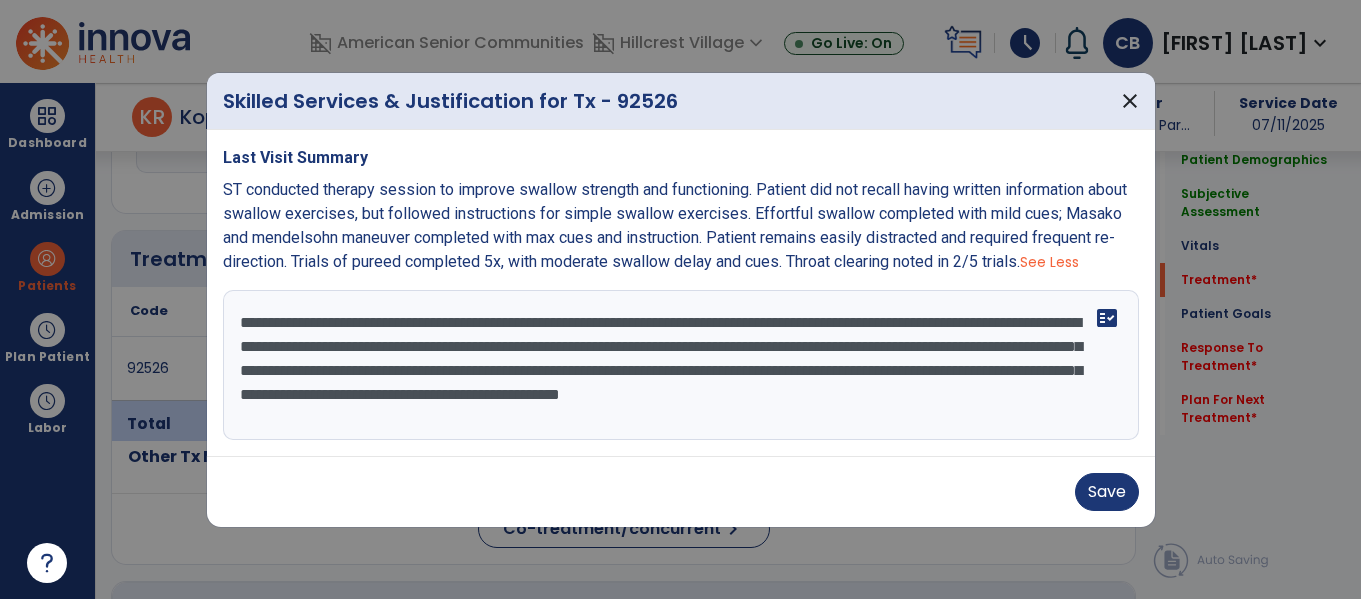 drag, startPoint x: 887, startPoint y: 383, endPoint x: 605, endPoint y: 402, distance: 282.63934 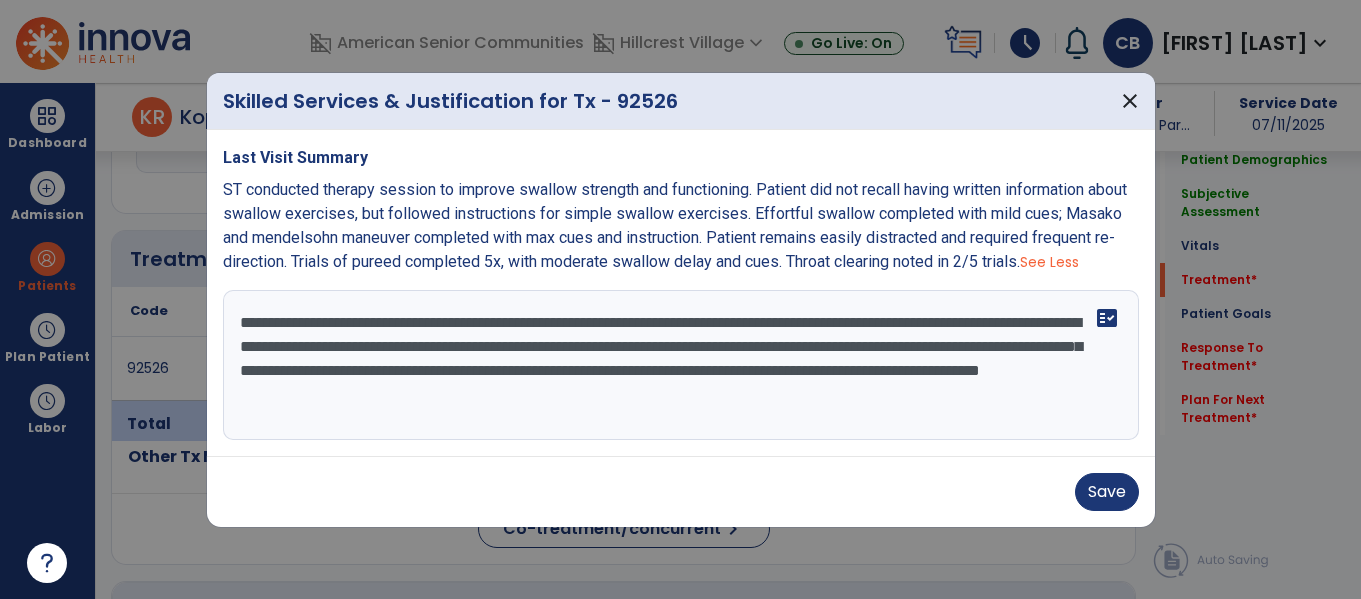 click on "**********" at bounding box center [681, 365] 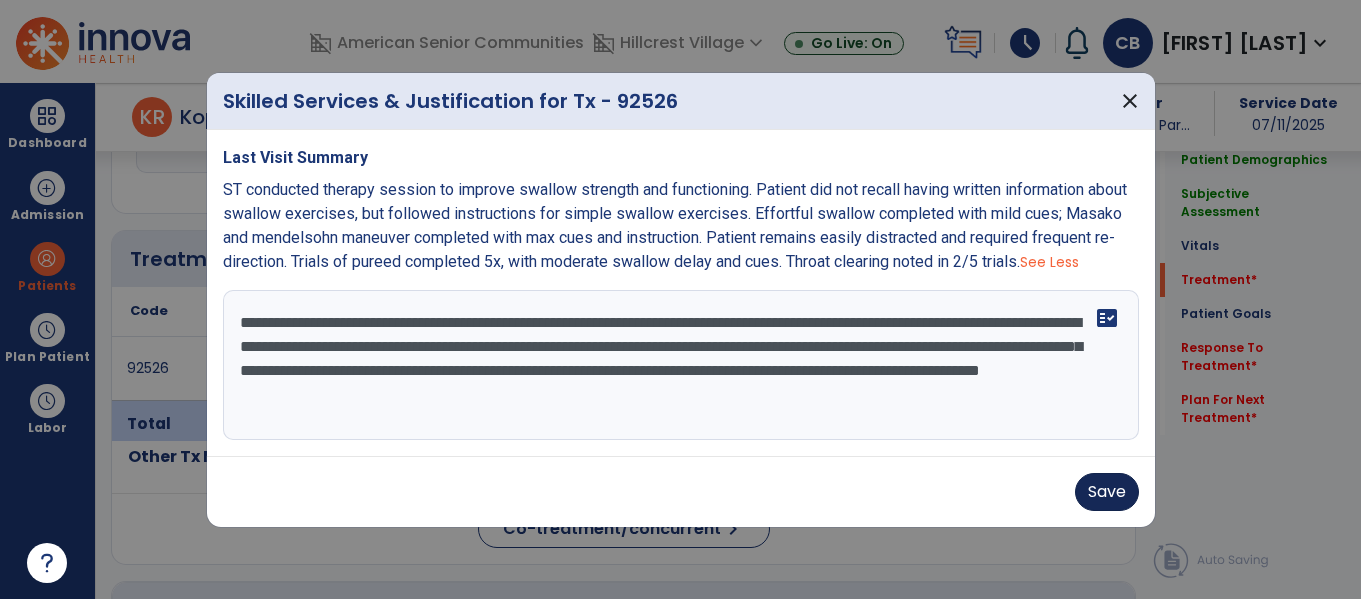 type on "**********" 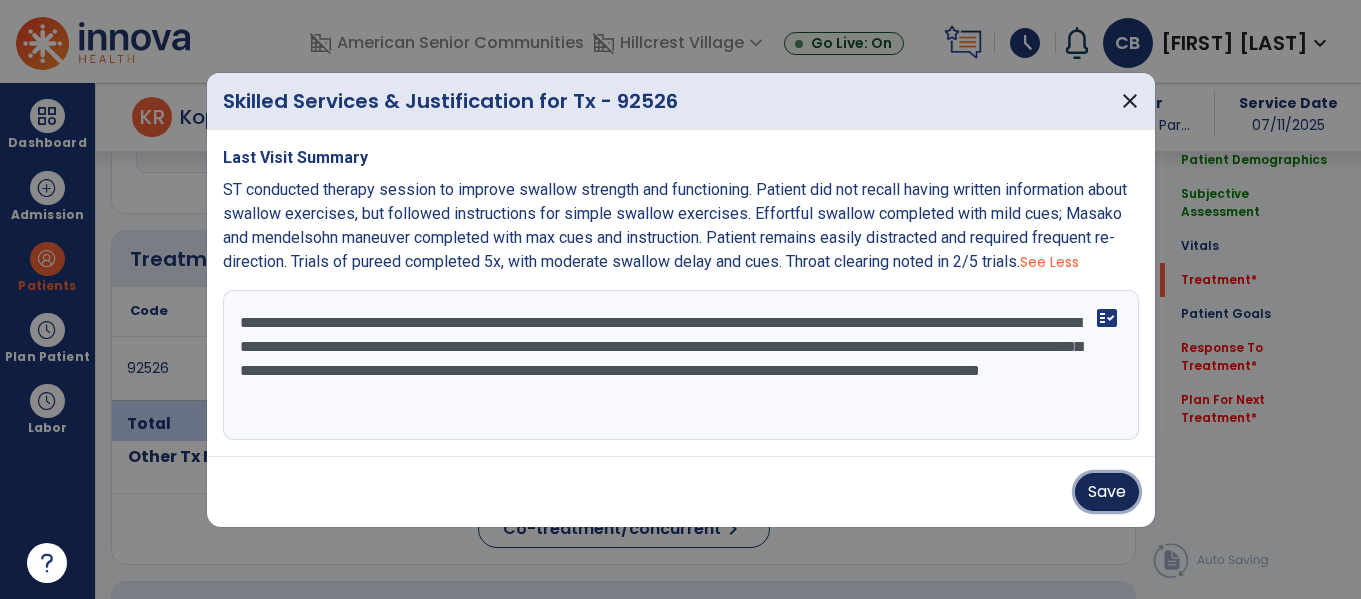 click on "Save" at bounding box center [1107, 492] 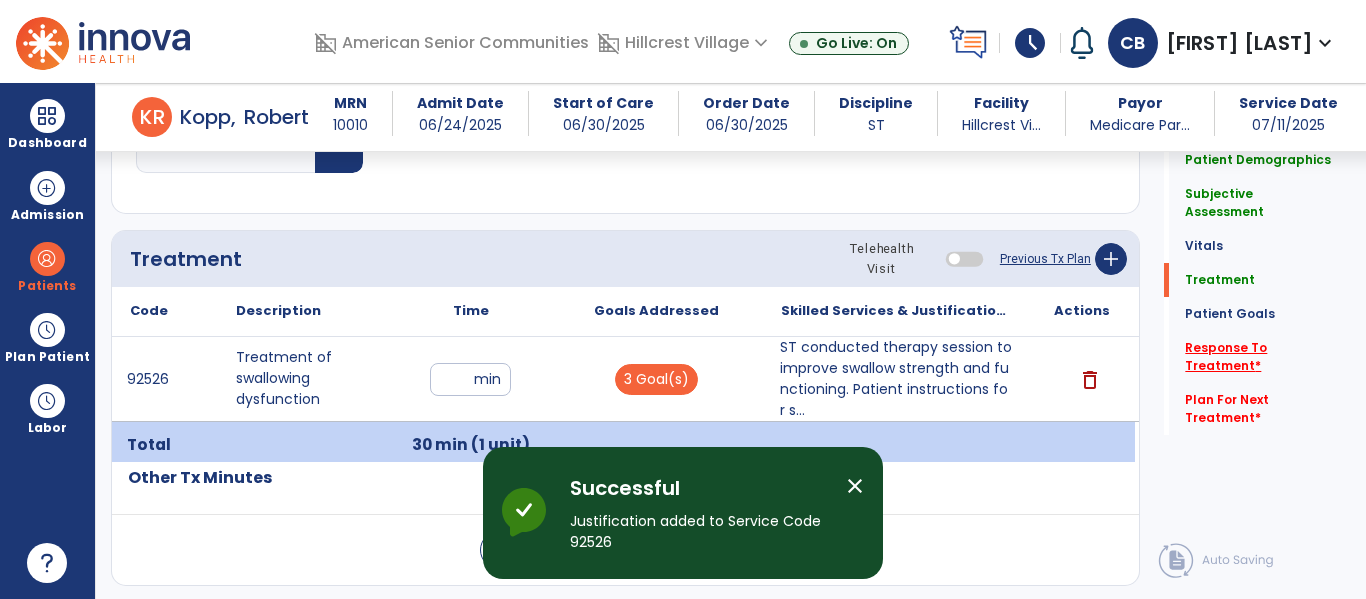 click on "Response To Treatment   *" 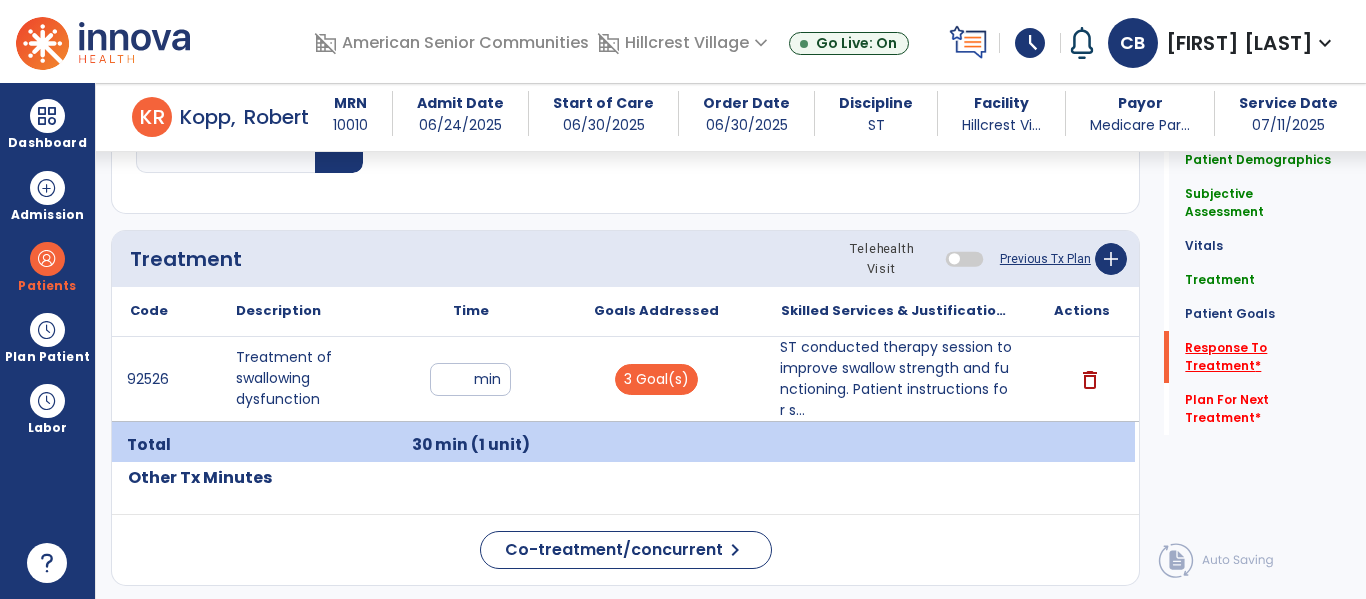 scroll, scrollTop: 1199, scrollLeft: 0, axis: vertical 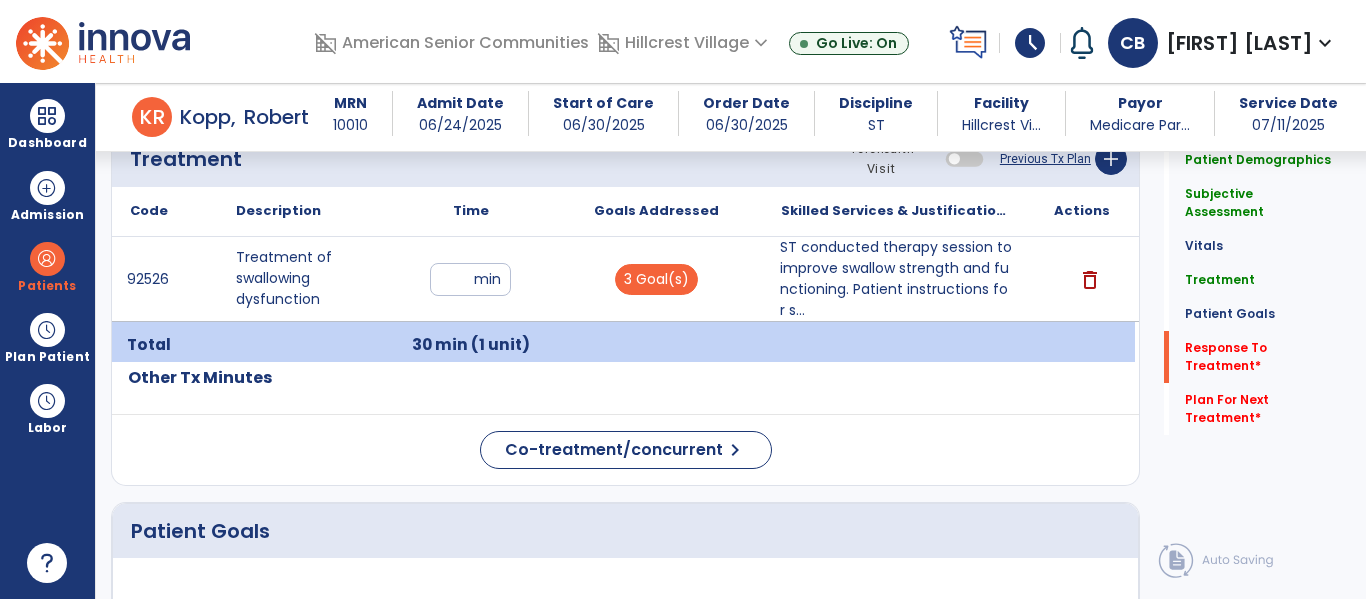 click on "fact_check" 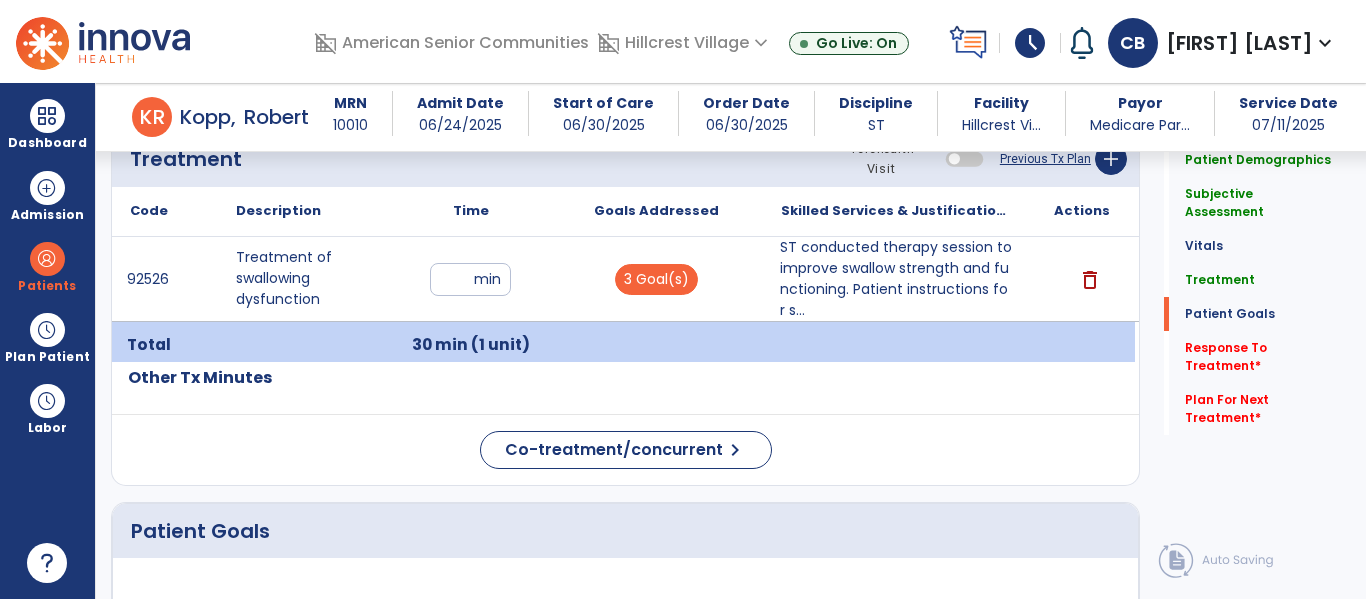 scroll, scrollTop: 2242, scrollLeft: 0, axis: vertical 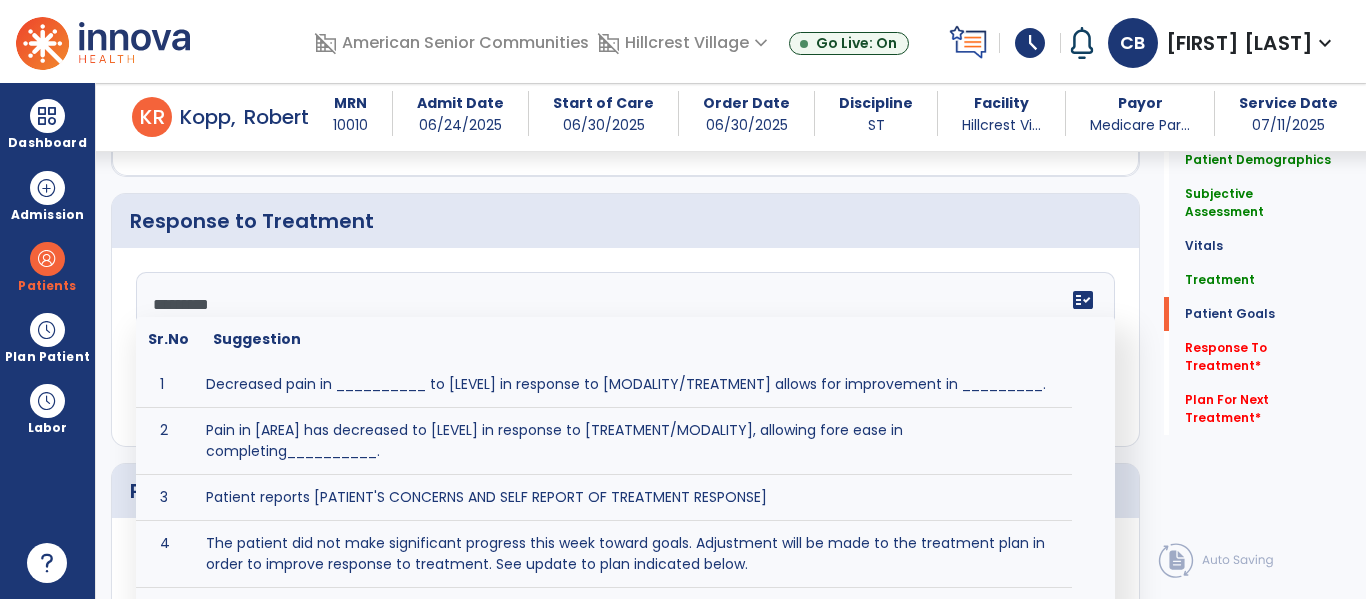 type on "**********" 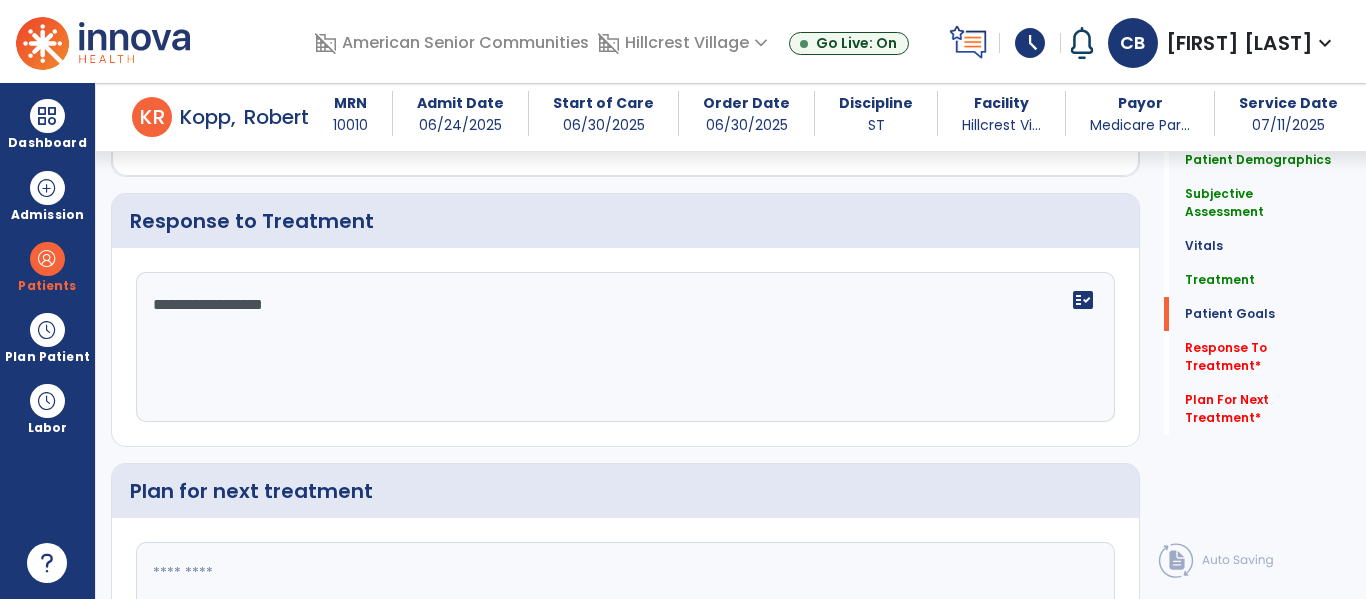 type on "**********" 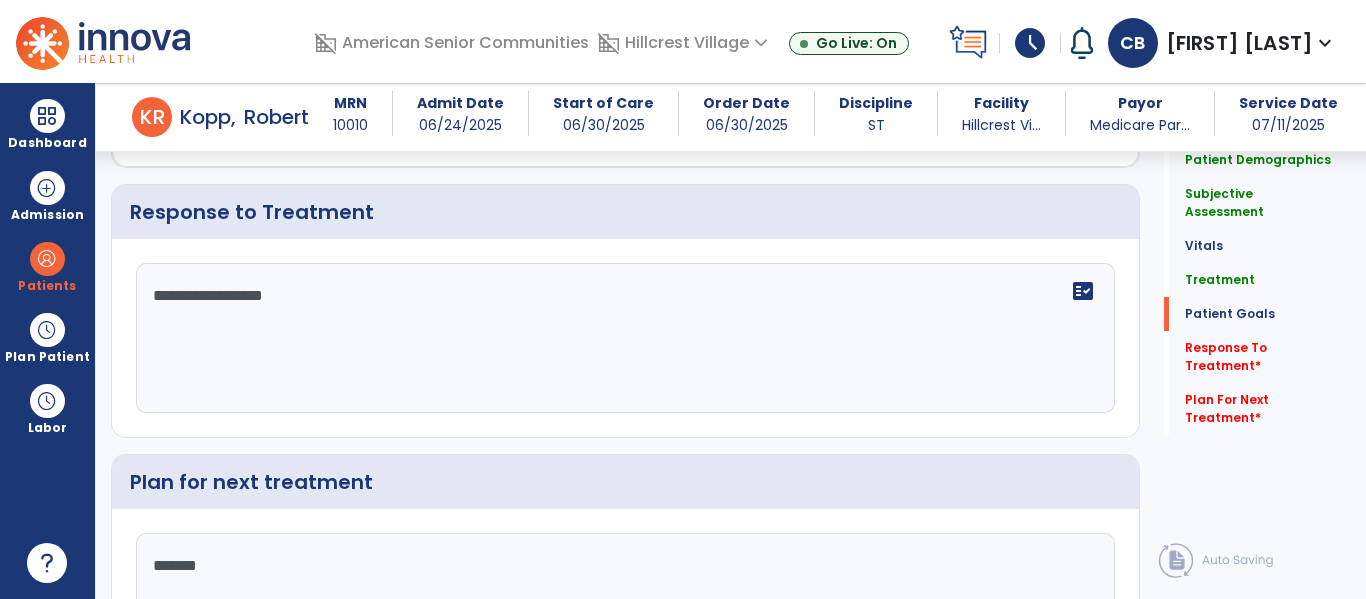type on "********" 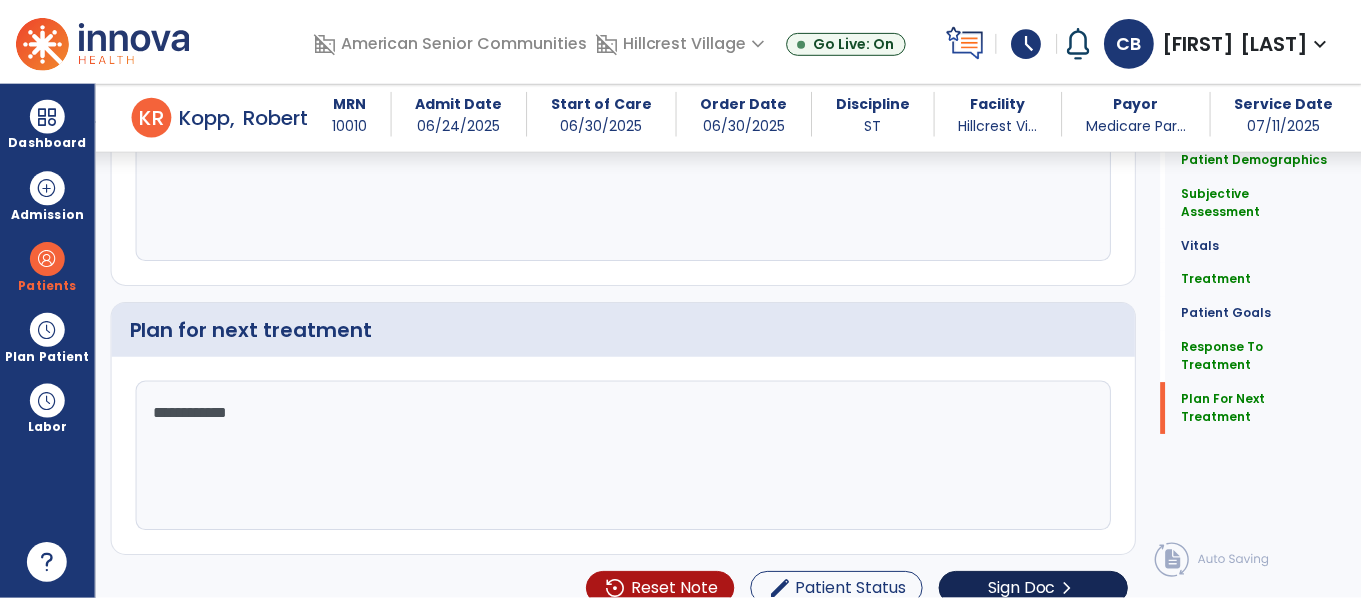 scroll, scrollTop: 2447, scrollLeft: 0, axis: vertical 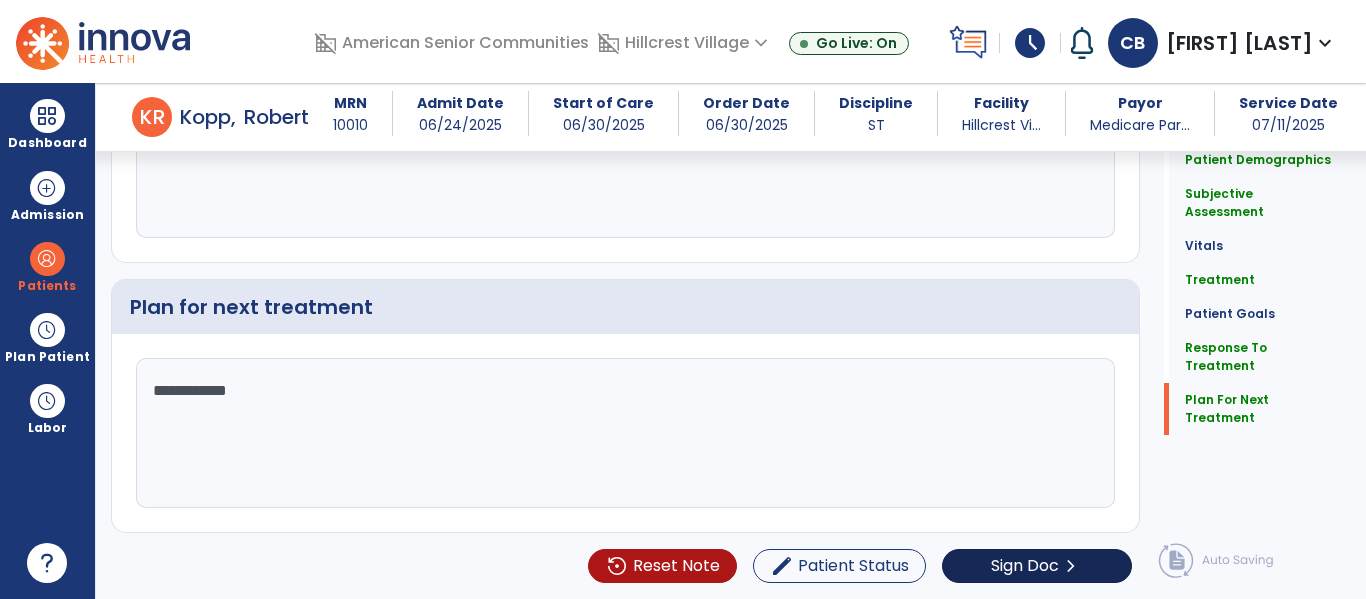 type on "**********" 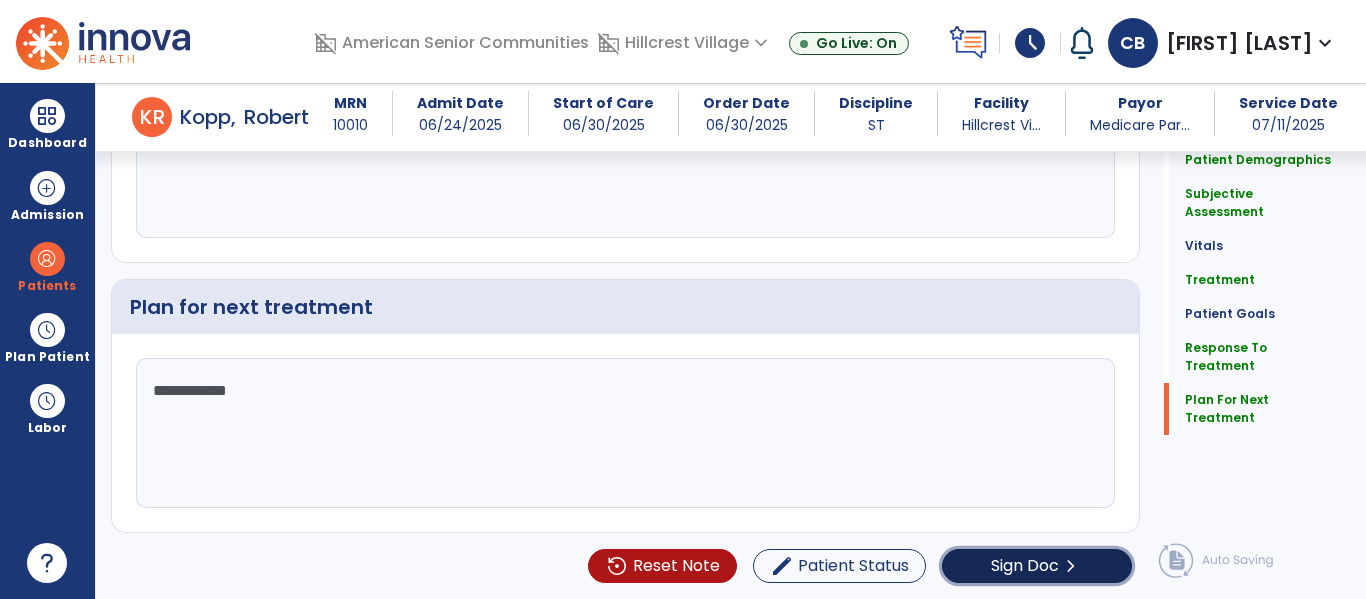 click on "Sign Doc" 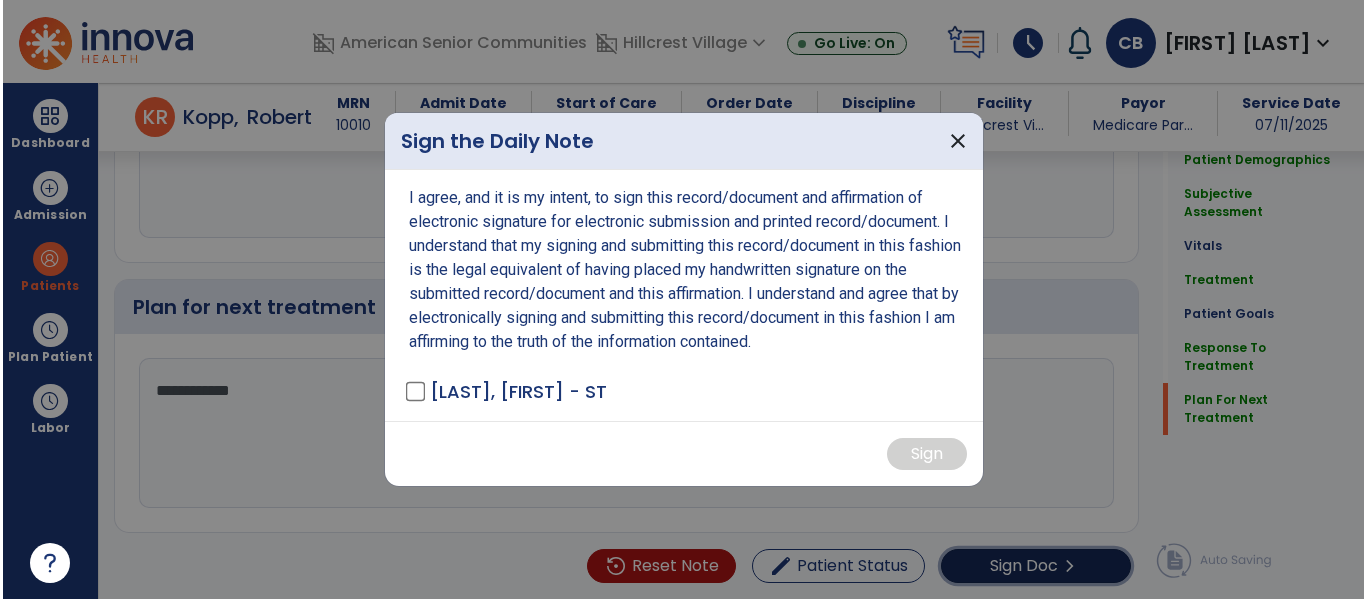 scroll, scrollTop: 2447, scrollLeft: 0, axis: vertical 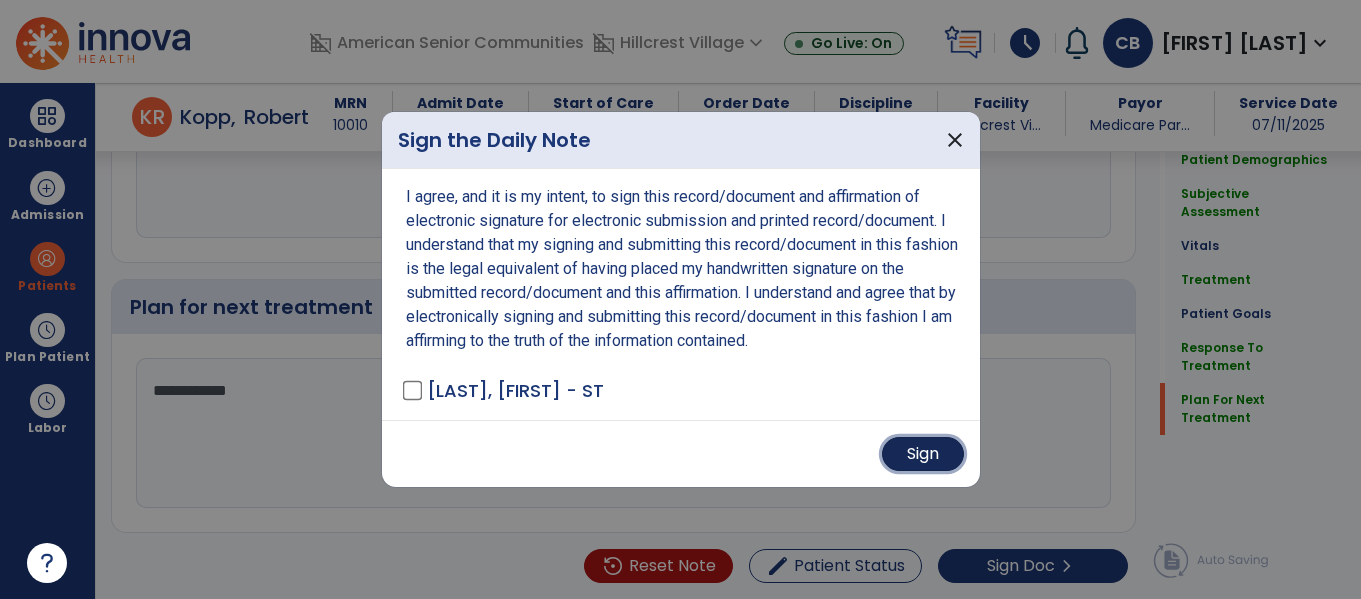 click on "Sign" at bounding box center [923, 454] 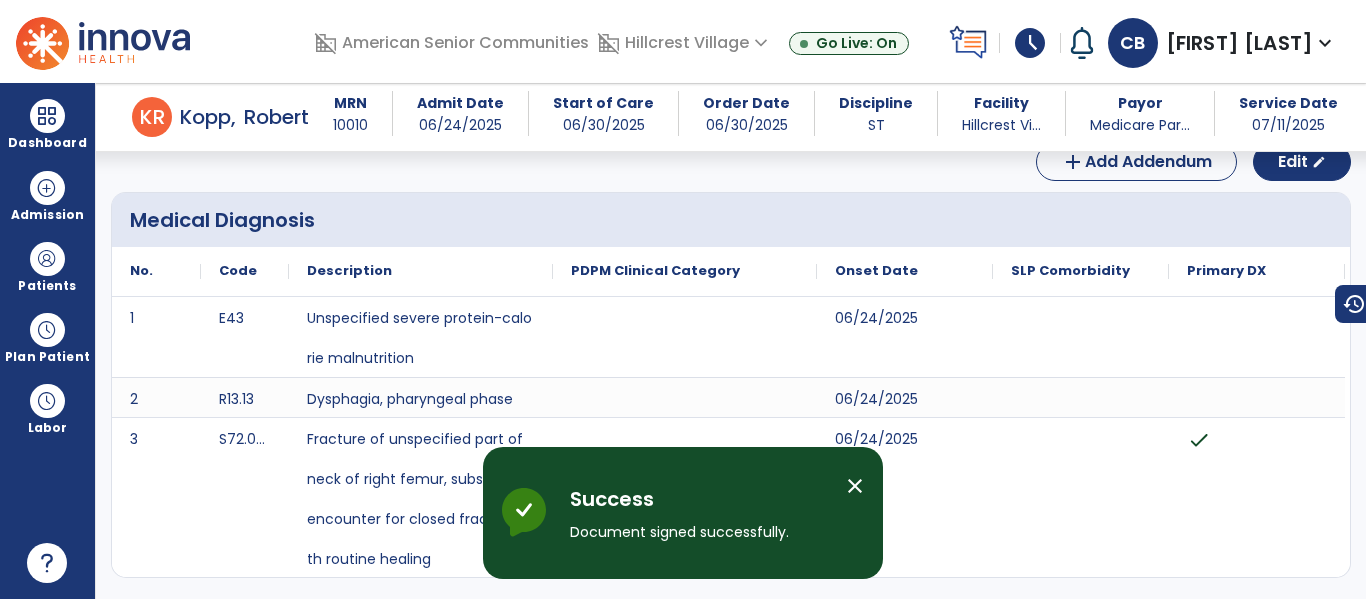 scroll, scrollTop: 0, scrollLeft: 0, axis: both 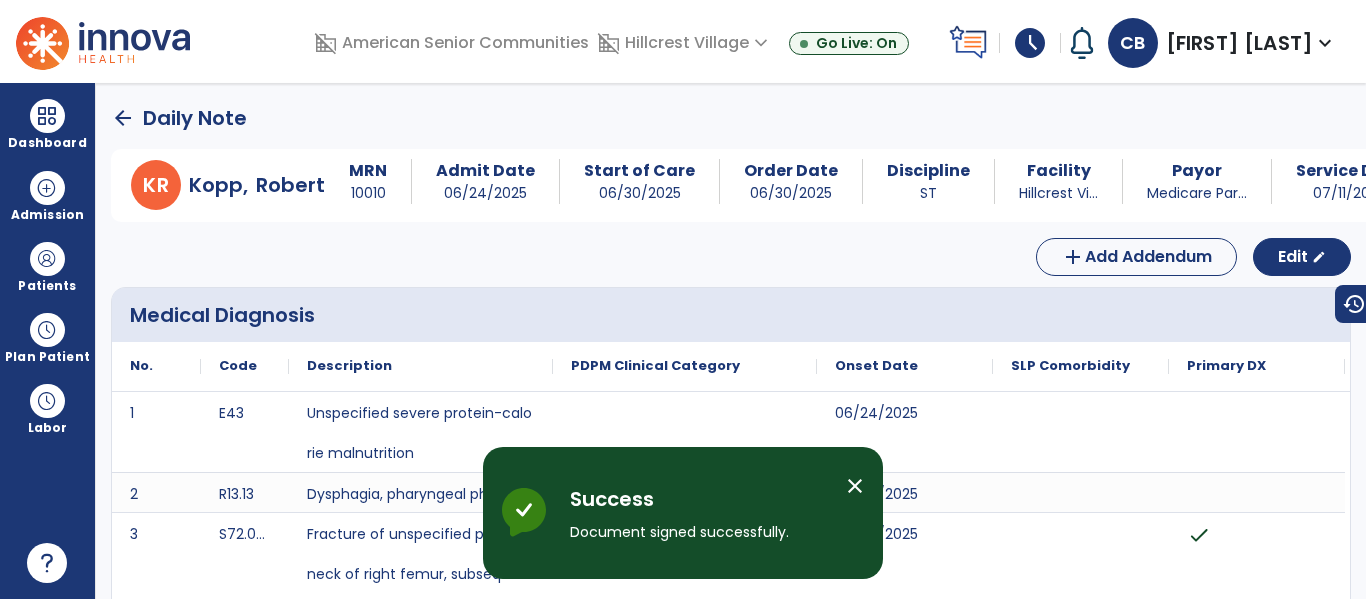 click on "arrow_back" 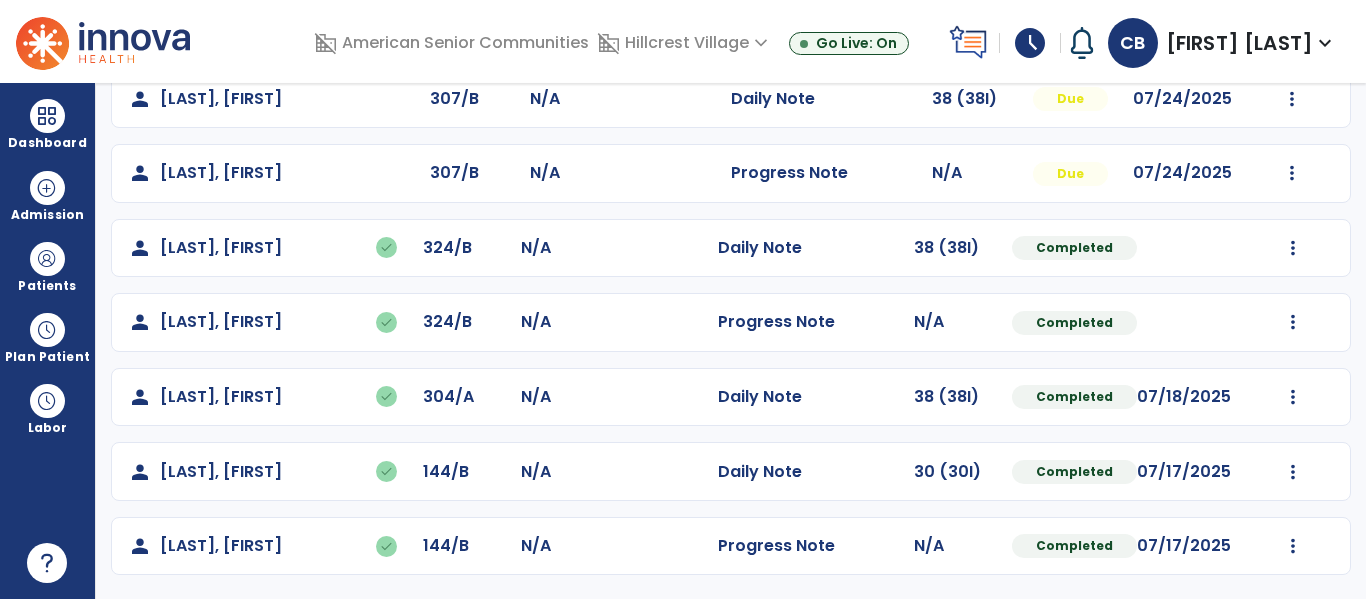 scroll, scrollTop: 921, scrollLeft: 0, axis: vertical 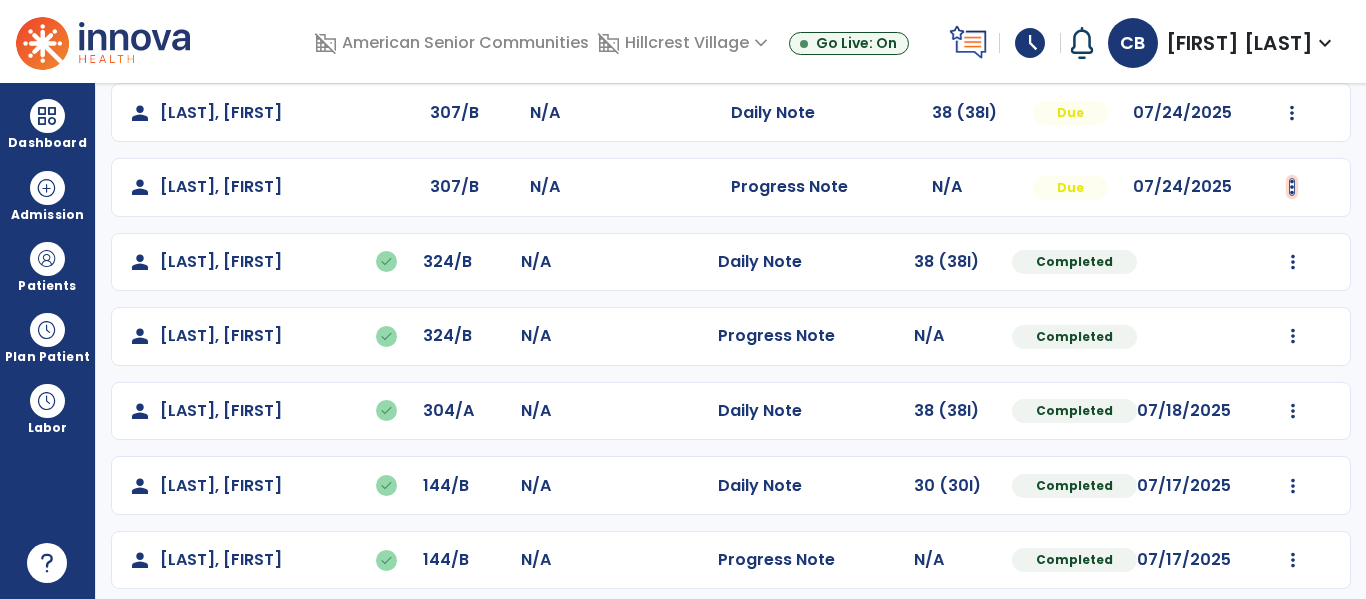 click at bounding box center [1293, -633] 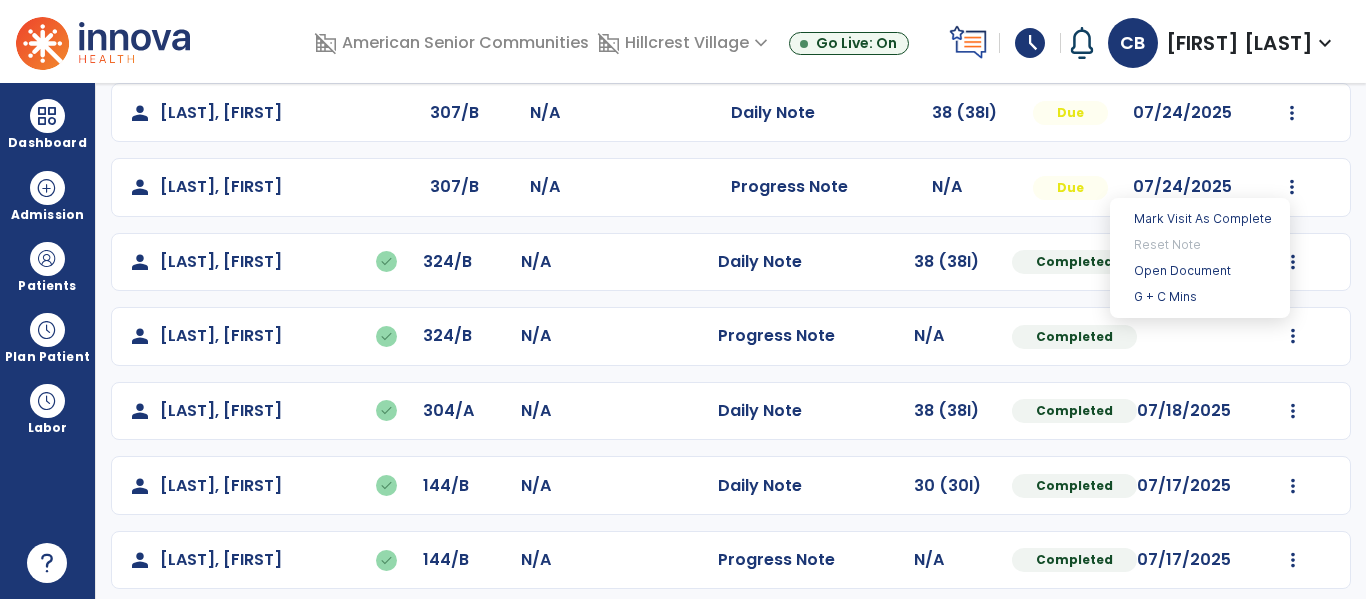 click on "person   Monroe, Gwendolyn  307/B N/A  Progress Note   N/A  Due 07/24/2025" 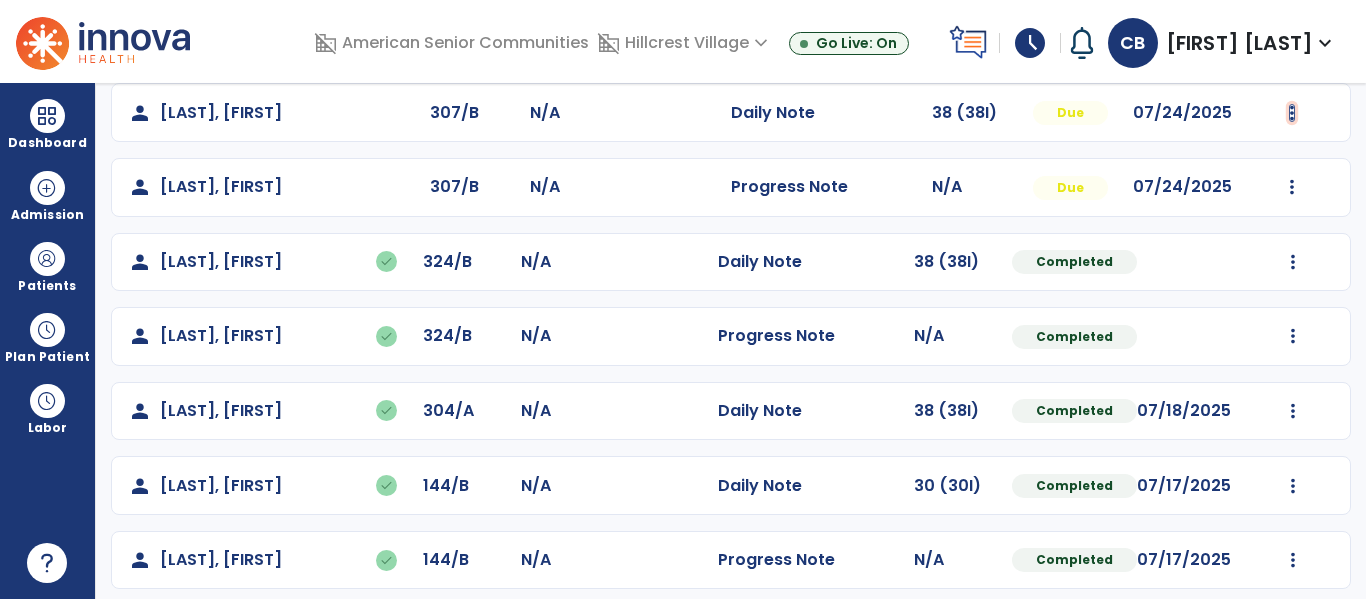 click at bounding box center [1293, -633] 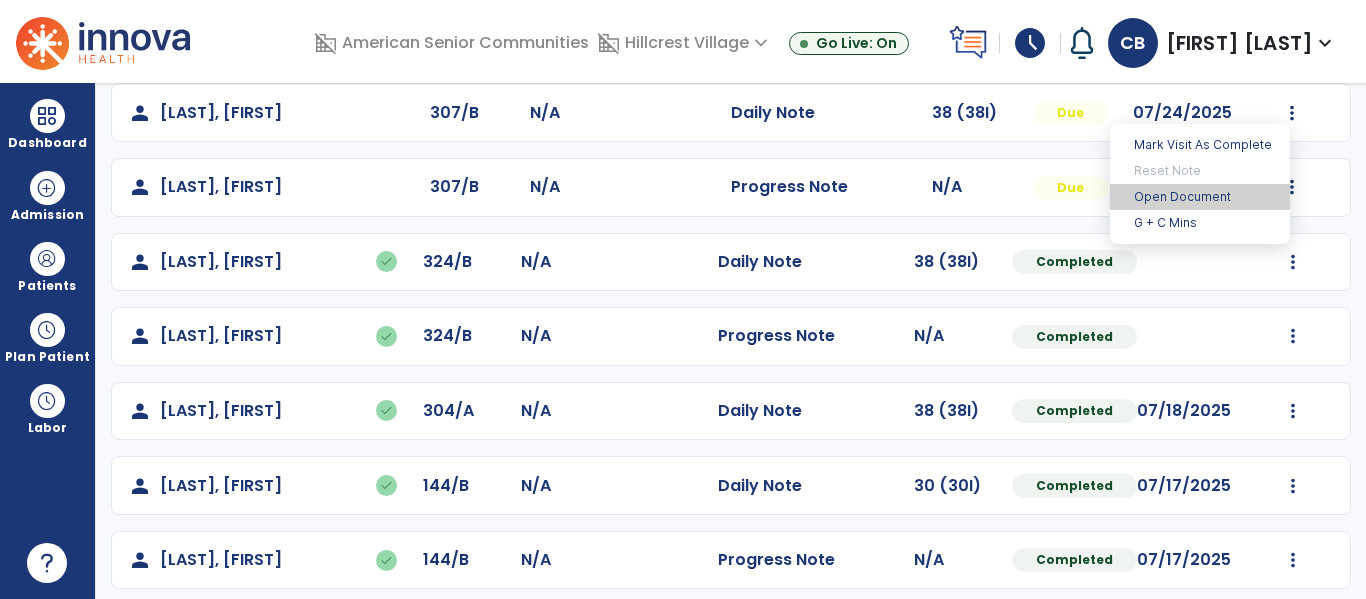 click on "Open Document" at bounding box center [1200, 197] 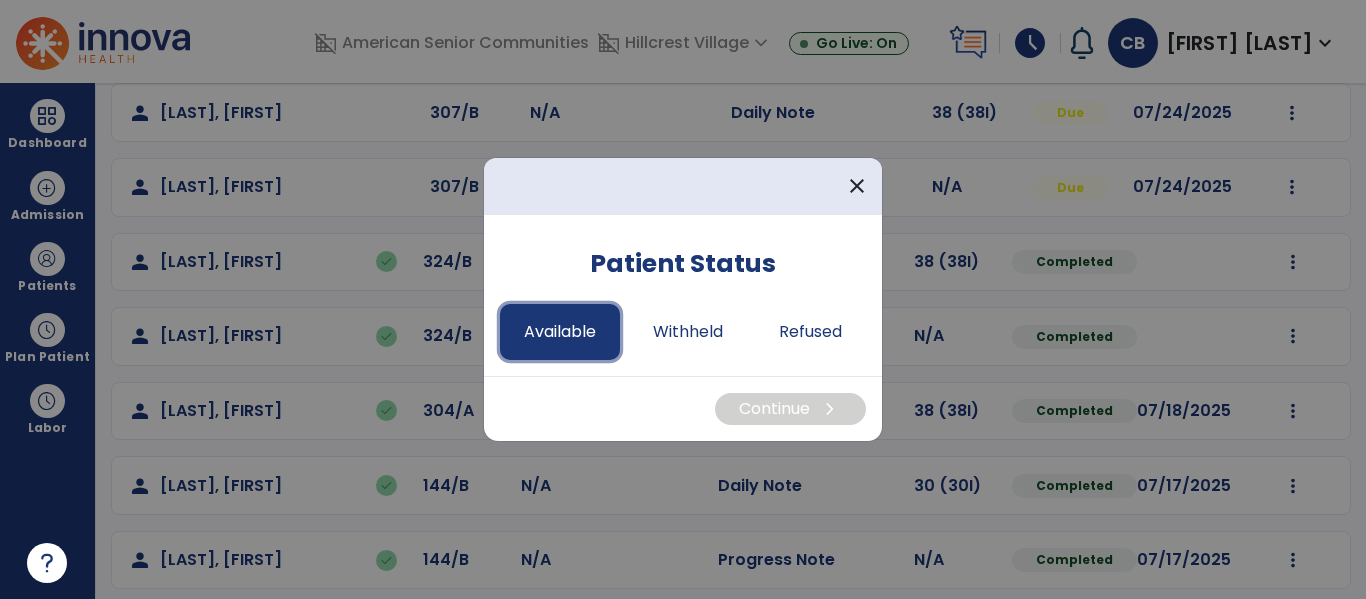 click on "Available" at bounding box center (560, 332) 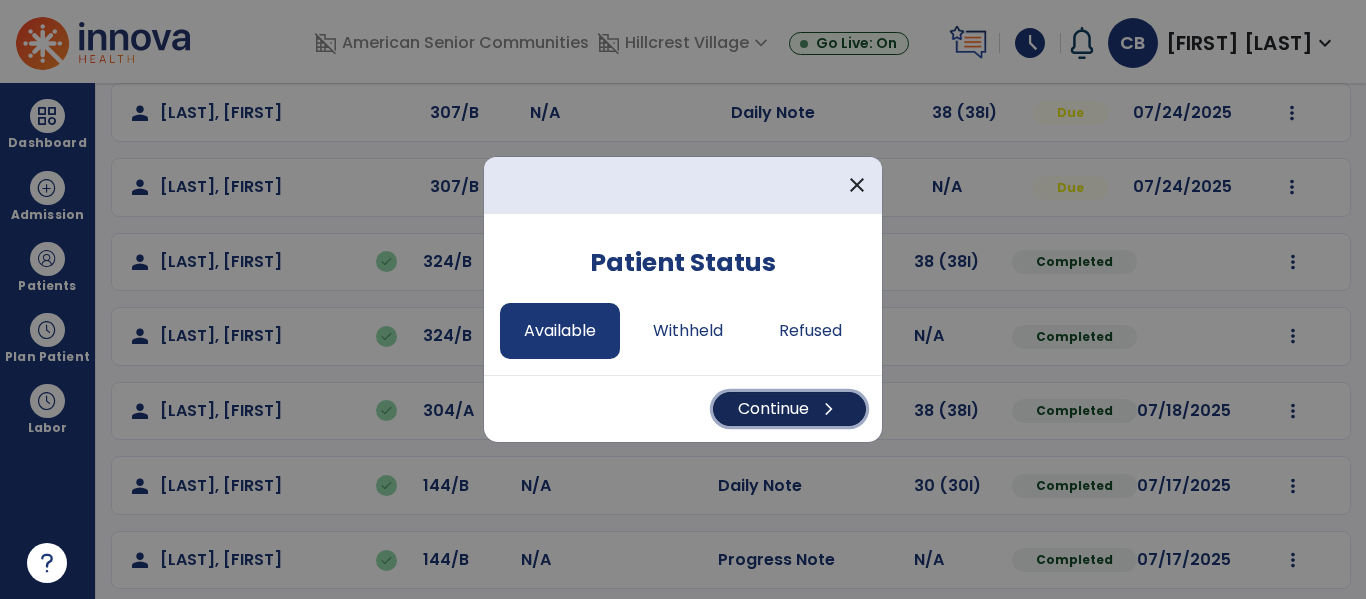 click on "Continue   chevron_right" at bounding box center [789, 409] 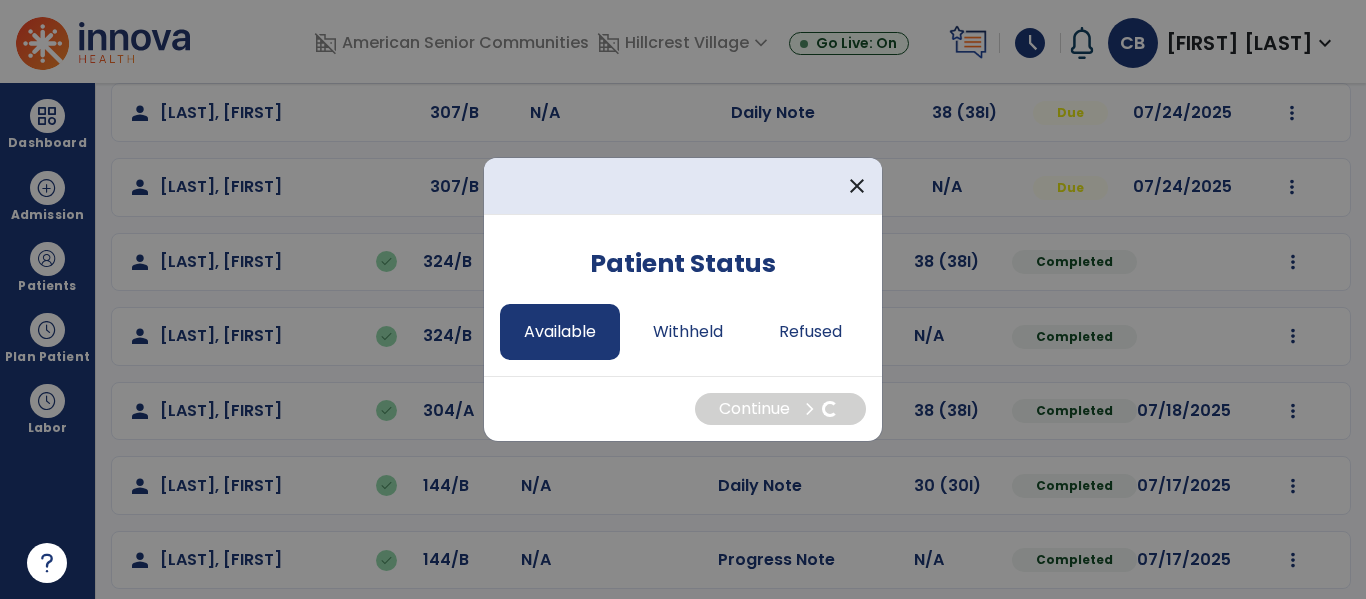select on "*" 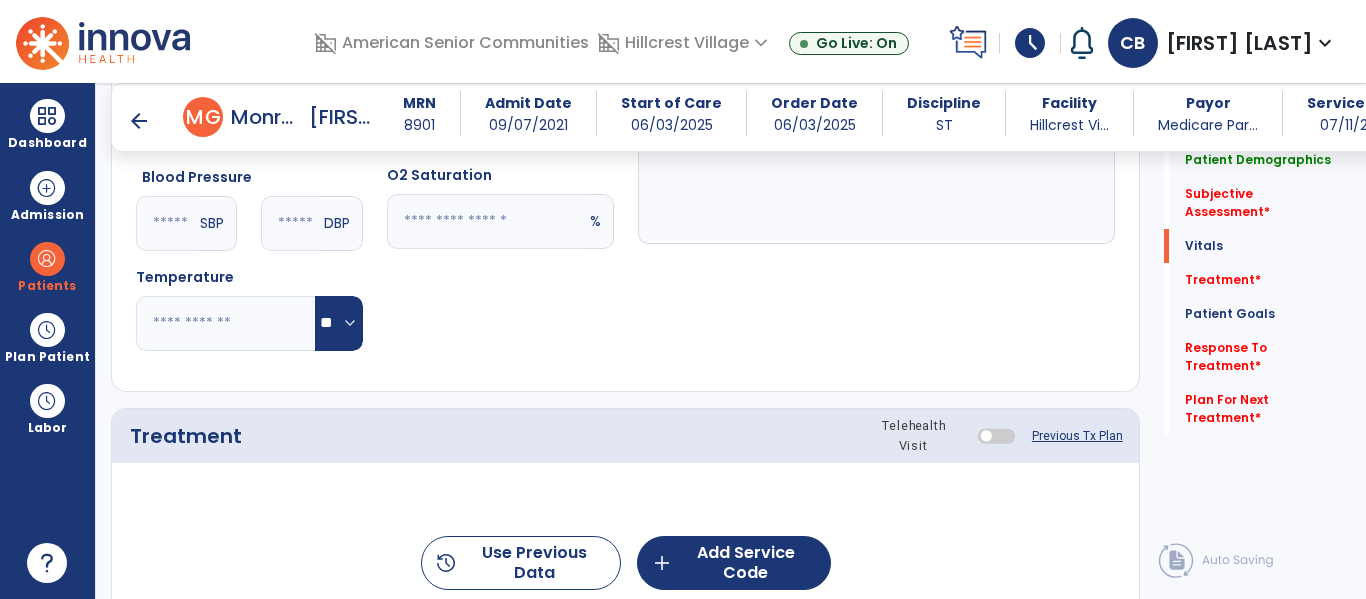 scroll, scrollTop: 916, scrollLeft: 0, axis: vertical 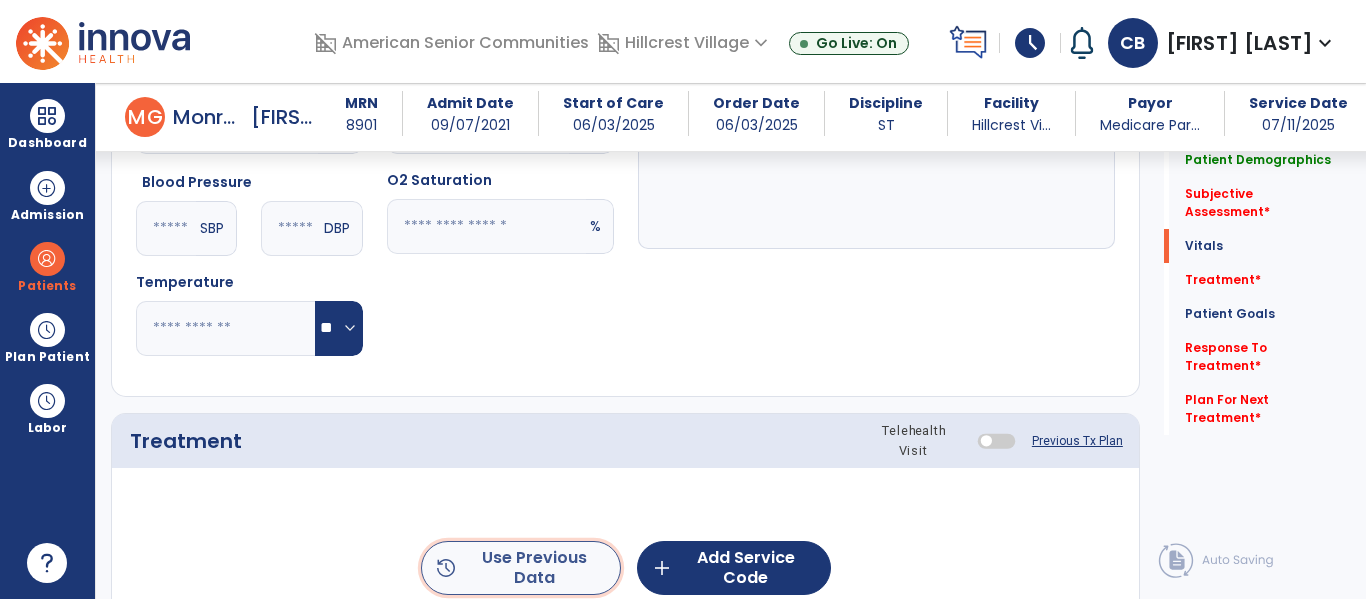 click on "history  Use Previous Data" 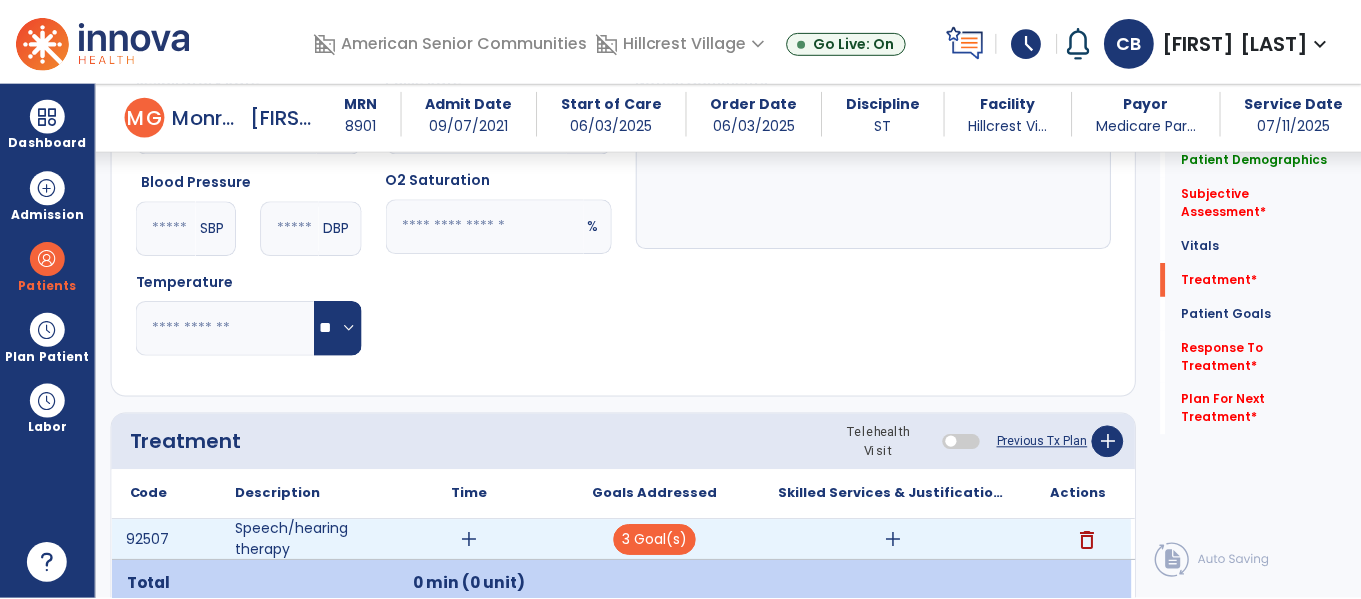scroll, scrollTop: 1095, scrollLeft: 0, axis: vertical 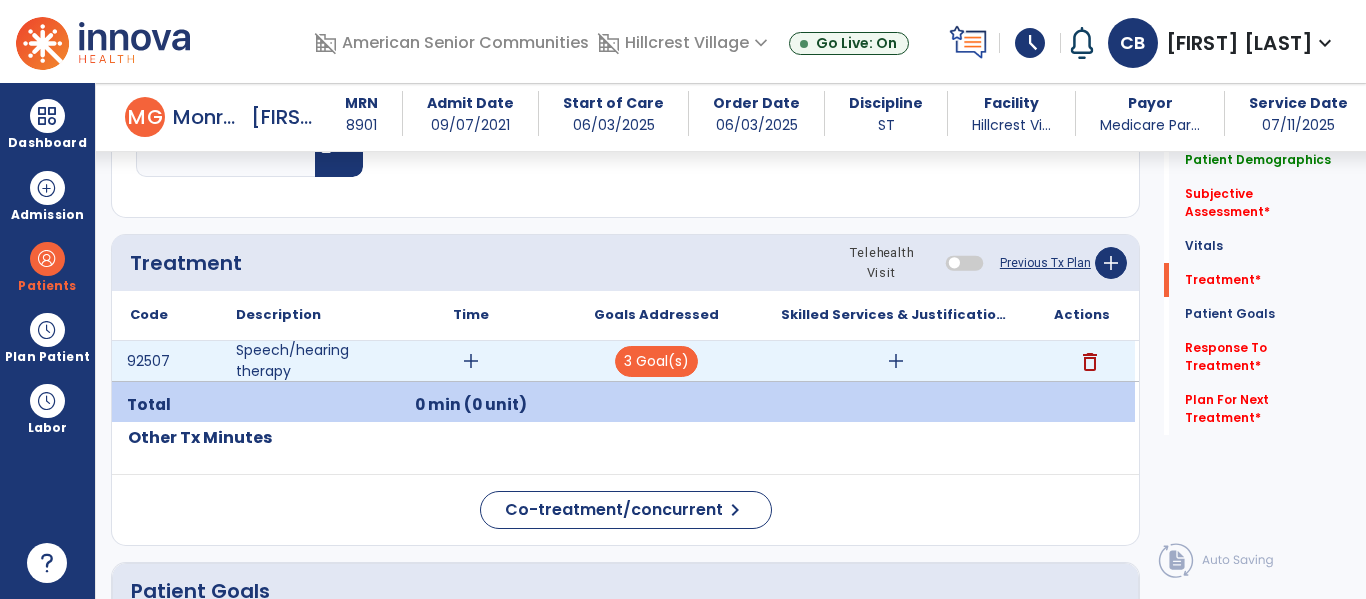 click on "add" at bounding box center (896, 361) 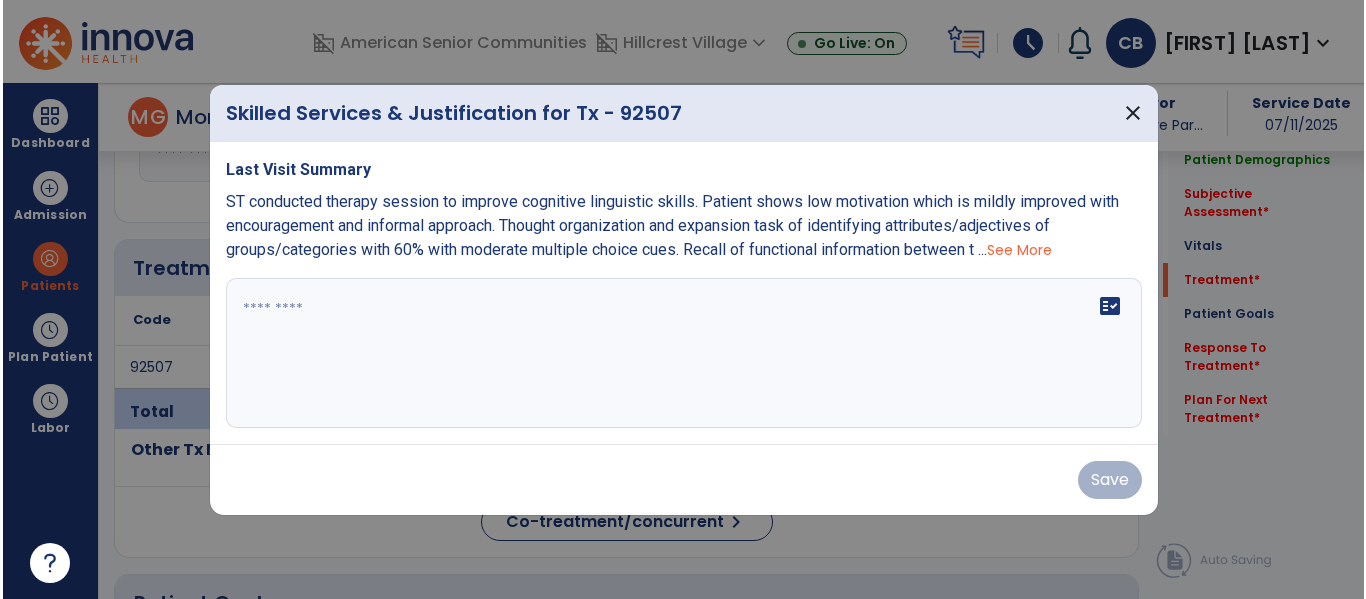 scroll, scrollTop: 1095, scrollLeft: 0, axis: vertical 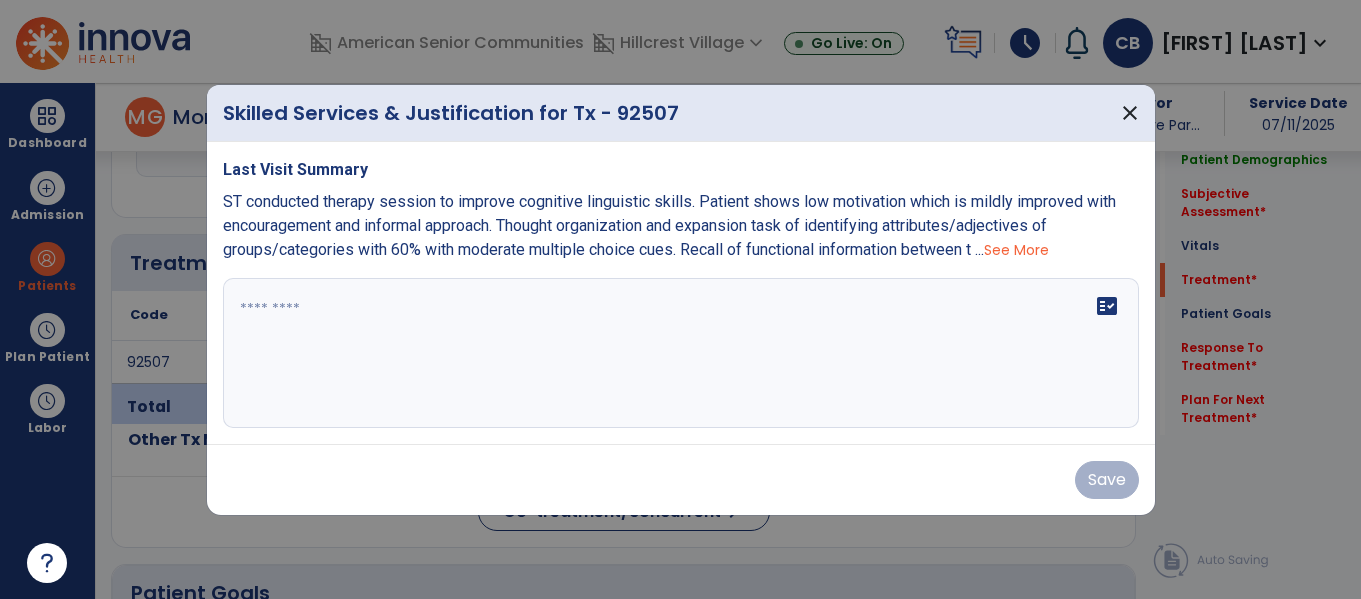 click on "See More" at bounding box center [1016, 250] 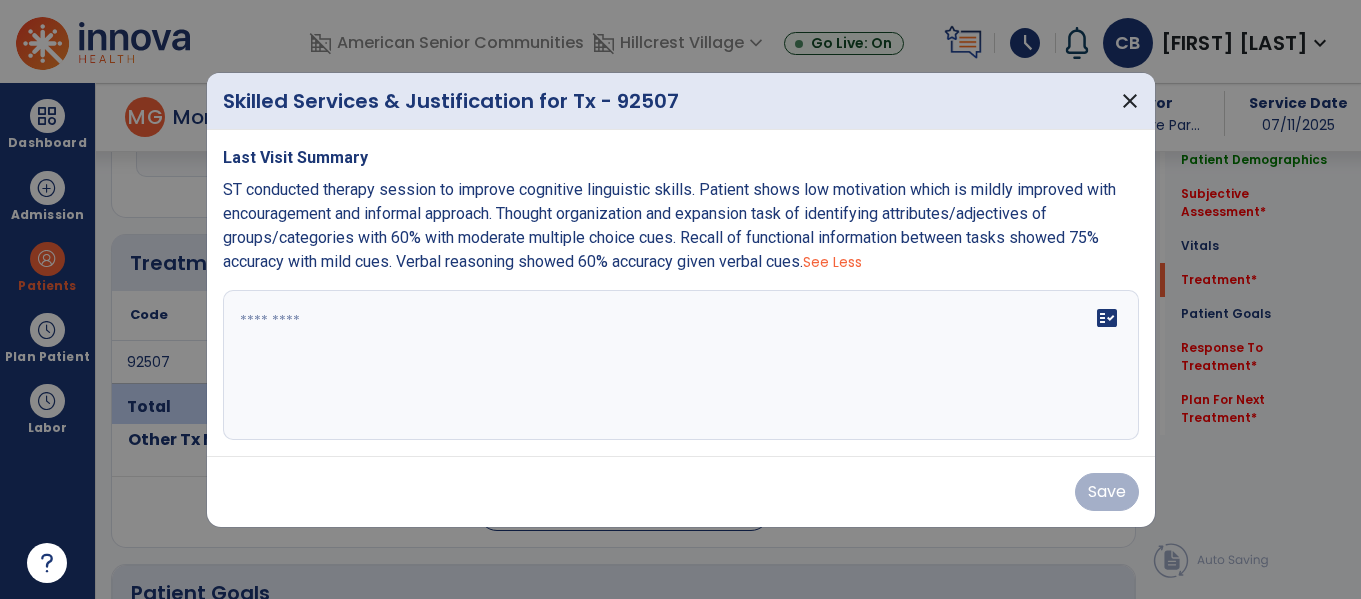 click on "ST conducted therapy session to improve cognitive linguistic skills. Patient shows low motivation which is mildly improved with encouragement and informal approach. Thought organization and expansion task of identifying attributes/adjectives of groups/categories with 60% with moderate multiple choice cues. Recall of functional information between tasks showed 75% accuracy with mild cues. Verbal reasoning showed 60% accuracy given verbal cues." at bounding box center (669, 225) 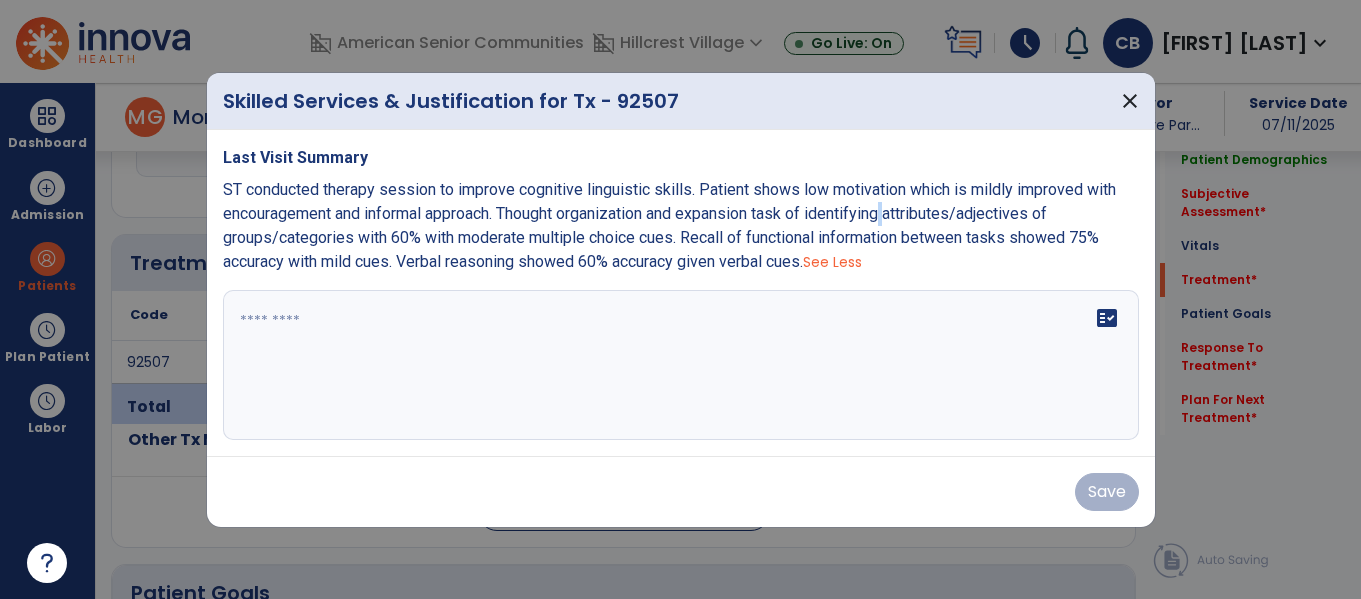 click on "ST conducted therapy session to improve cognitive linguistic skills. Patient shows low motivation which is mildly improved with encouragement and informal approach. Thought organization and expansion task of identifying attributes/adjectives of groups/categories with 60% with moderate multiple choice cues. Recall of functional information between tasks showed 75% accuracy with mild cues. Verbal reasoning showed 60% accuracy given verbal cues." at bounding box center [669, 225] 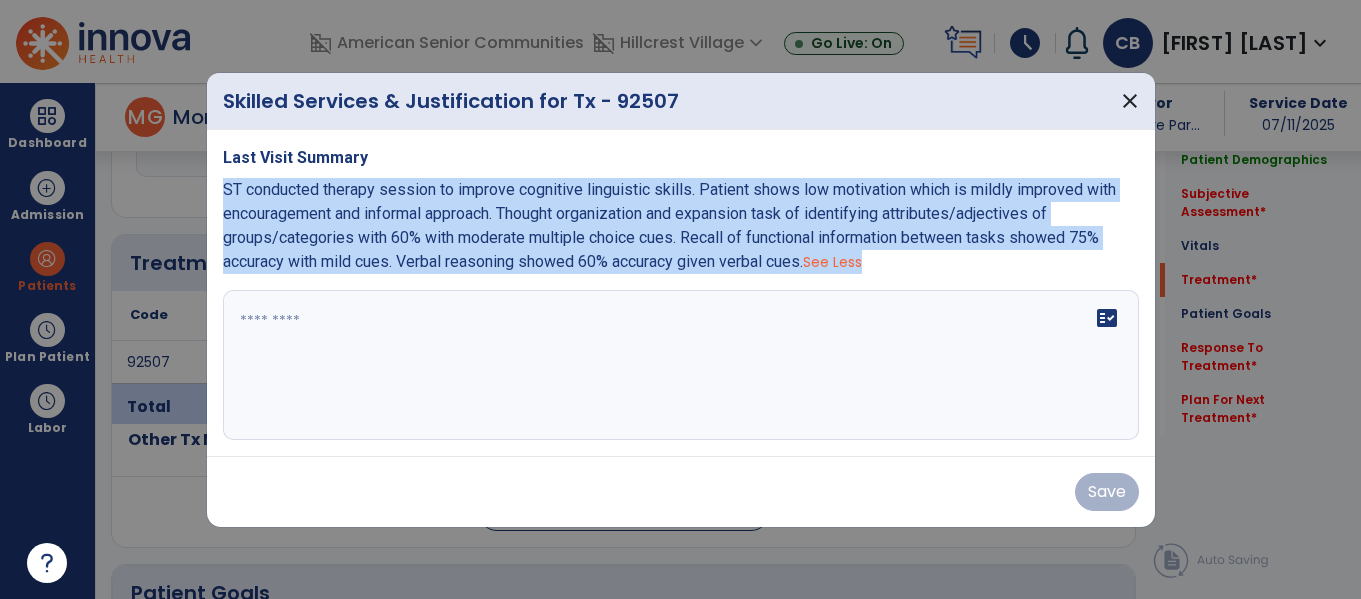 copy on "ST conducted therapy session to improve cognitive linguistic skills. Patient shows low motivation which is mildly improved with encouragement and informal approach. Thought organization and expansion task of identifying attributes/adjectives of groups/categories with 60% with moderate multiple choice cues. Recall of functional information between tasks showed 75% accuracy with mild cues. Verbal reasoning showed 60% accuracy given verbal cues.   See Less" 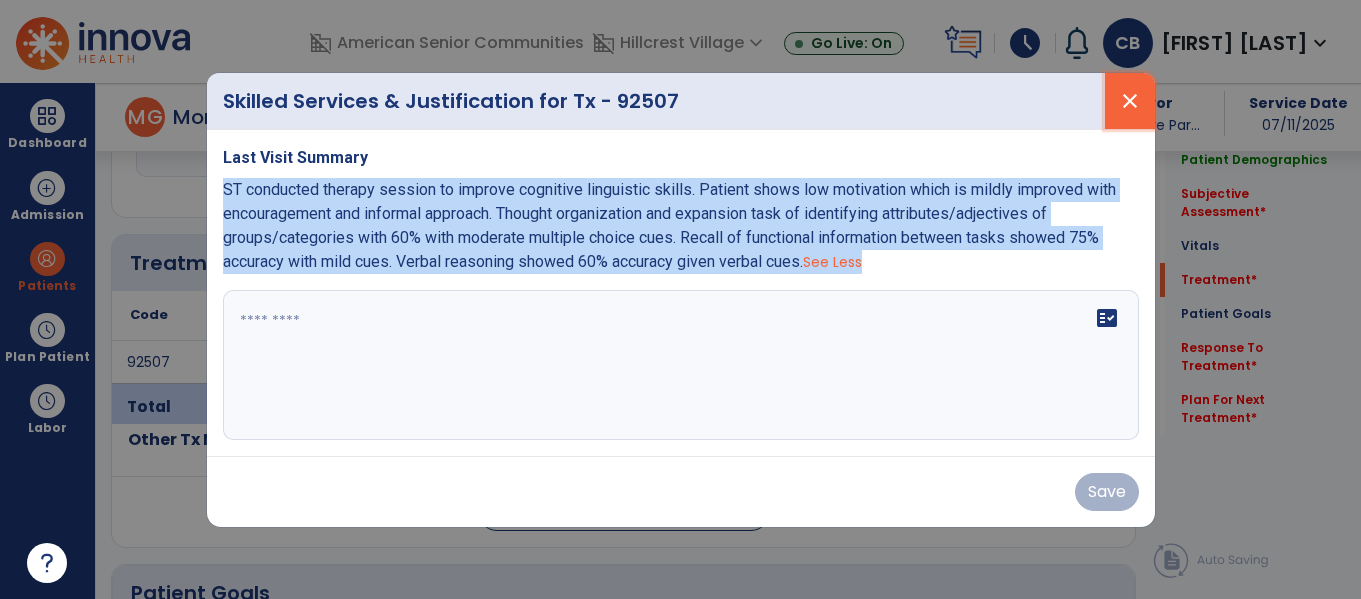 click on "close" at bounding box center [1130, 101] 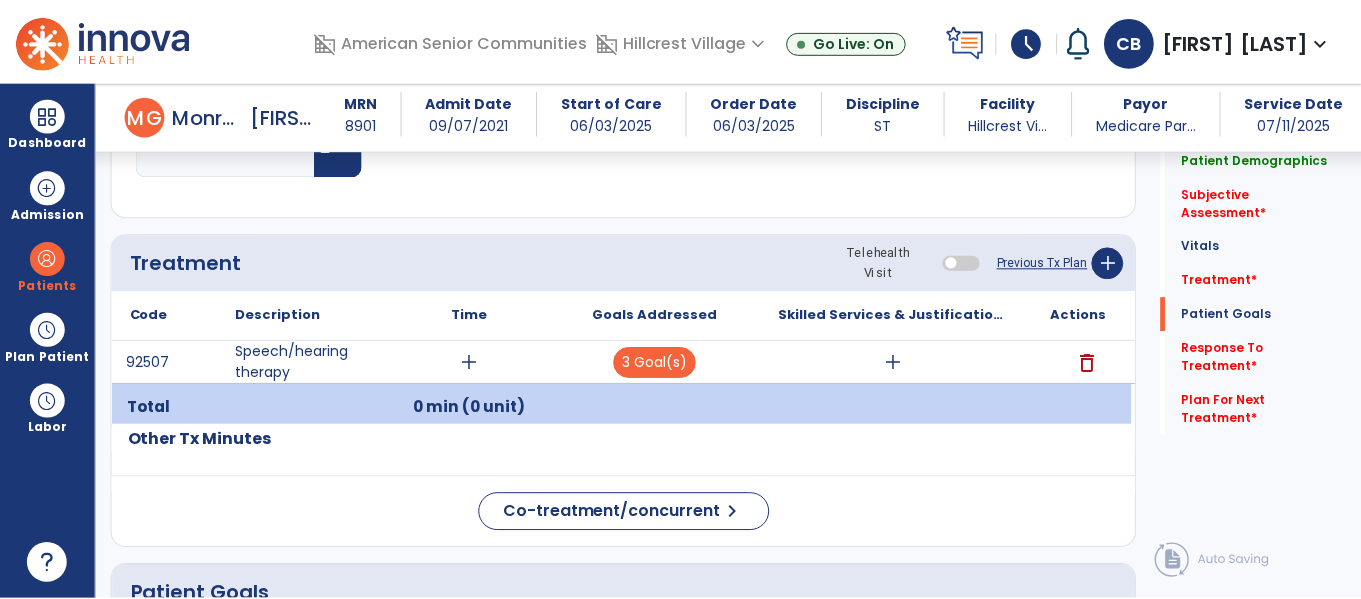 scroll, scrollTop: 2548, scrollLeft: 0, axis: vertical 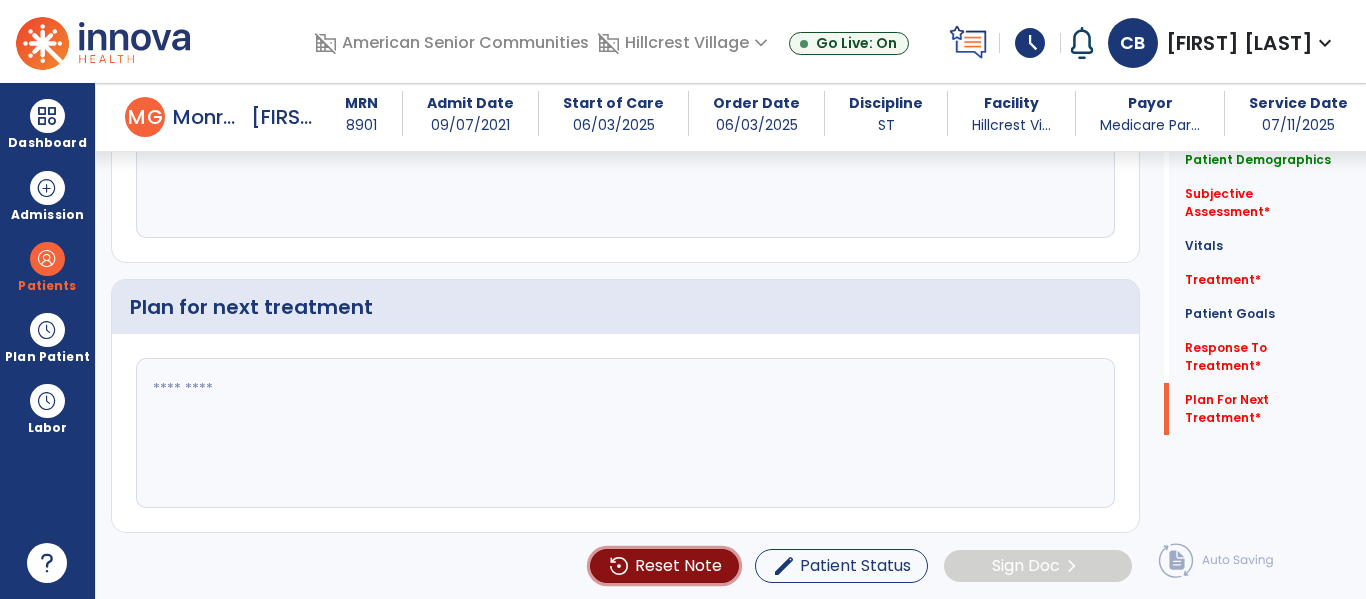 click on "Reset Note" 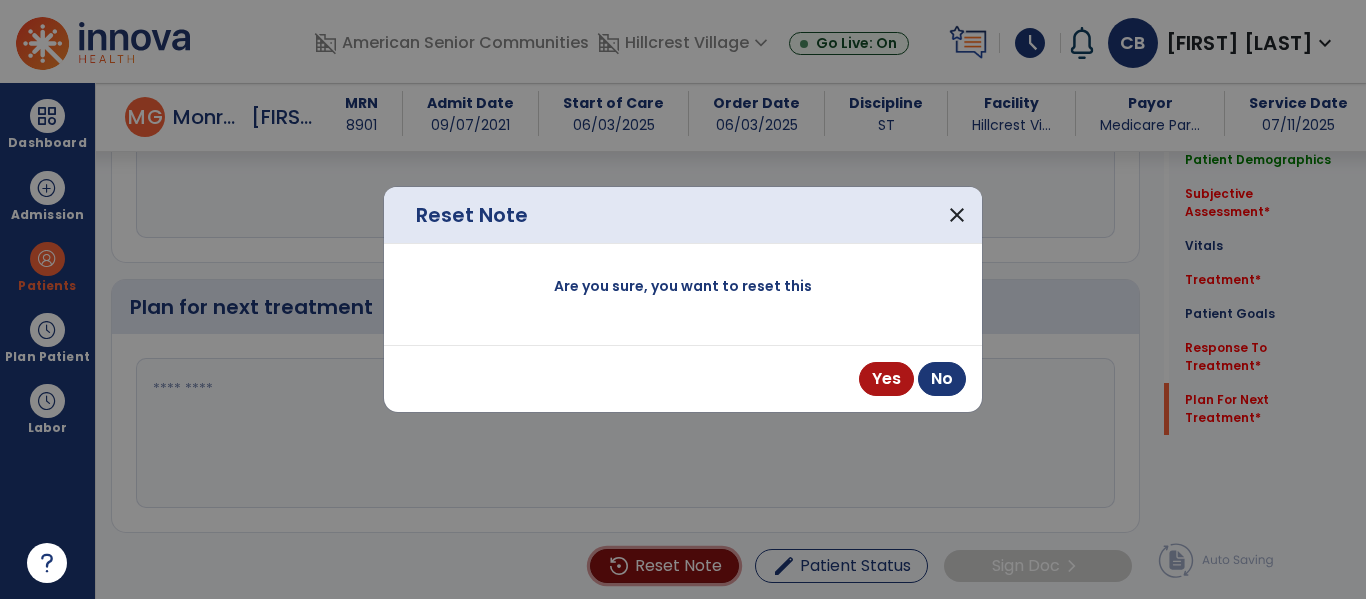 scroll, scrollTop: 2548, scrollLeft: 0, axis: vertical 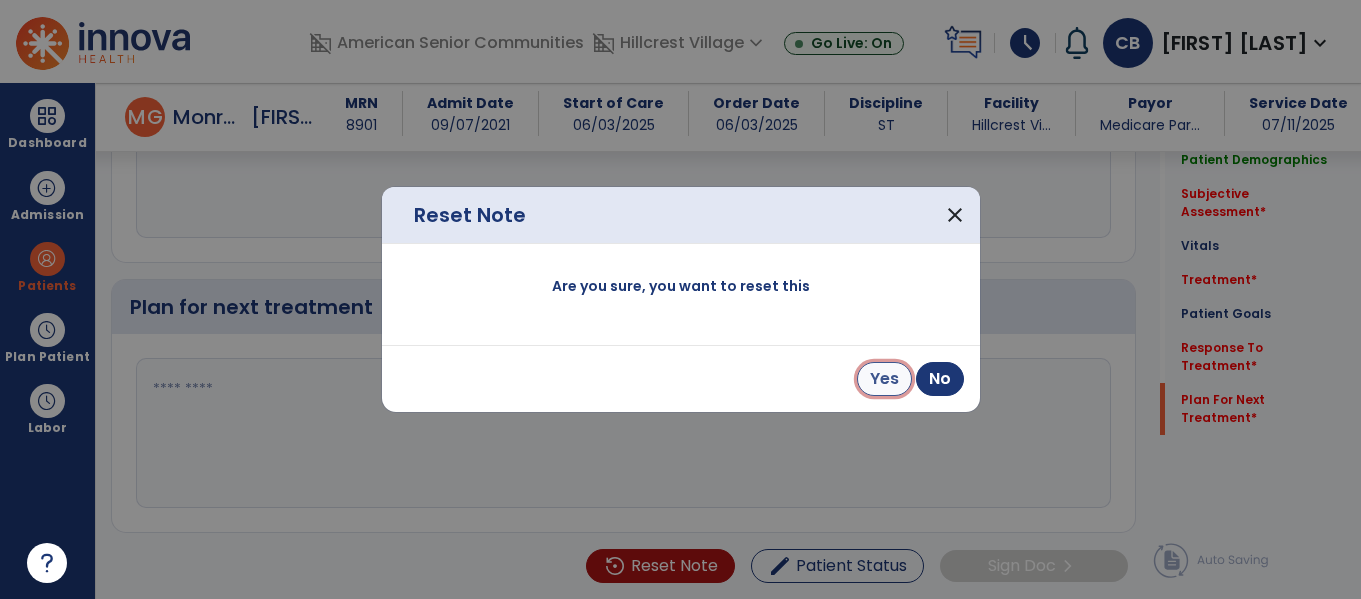 click on "Yes" at bounding box center (884, 379) 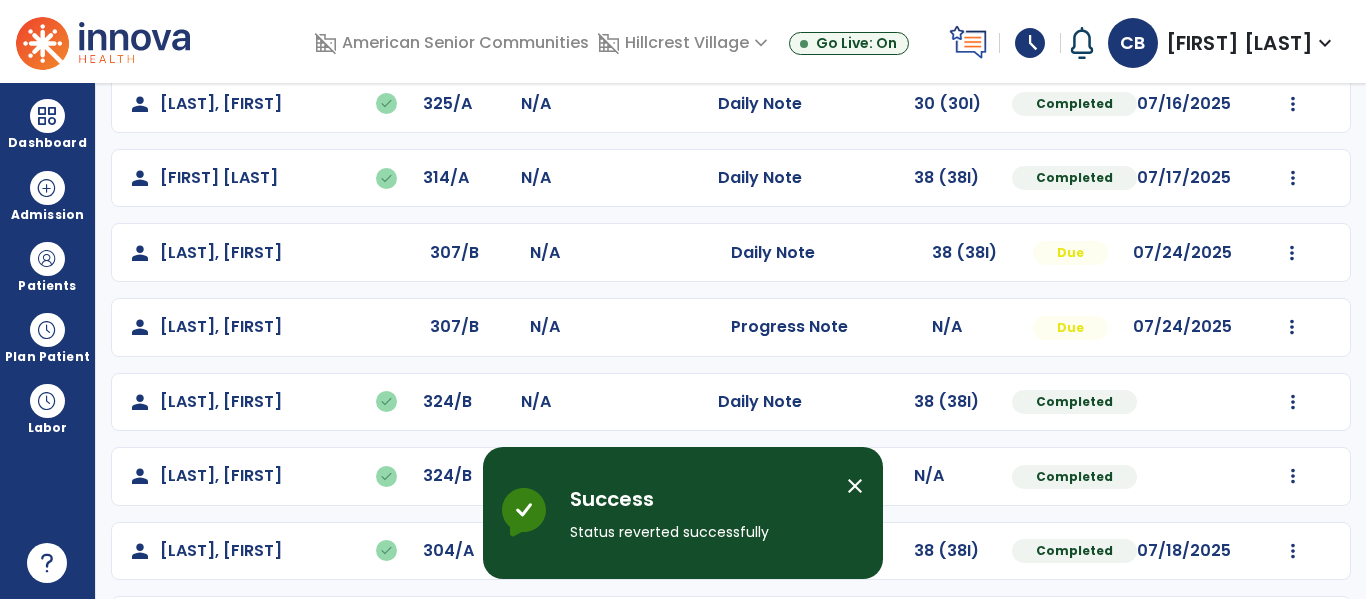 scroll, scrollTop: 783, scrollLeft: 0, axis: vertical 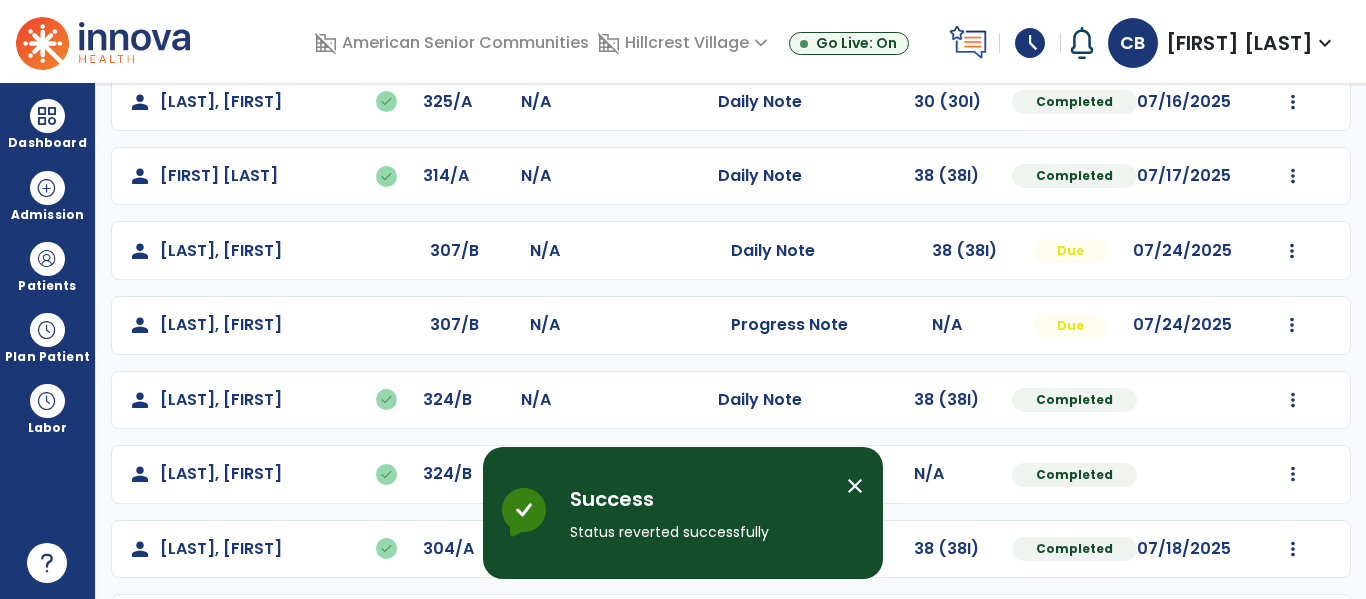 click on "Mark Visit As Complete   Reset Note   Open Document   G + C Mins" 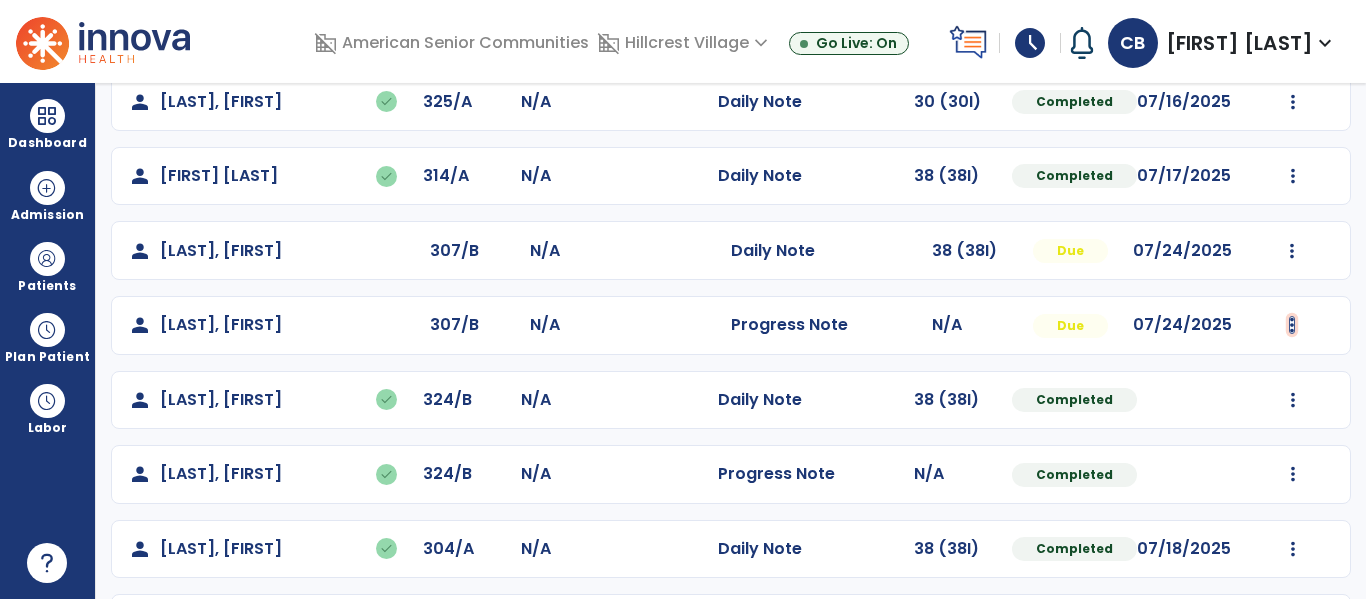 click at bounding box center (1293, -495) 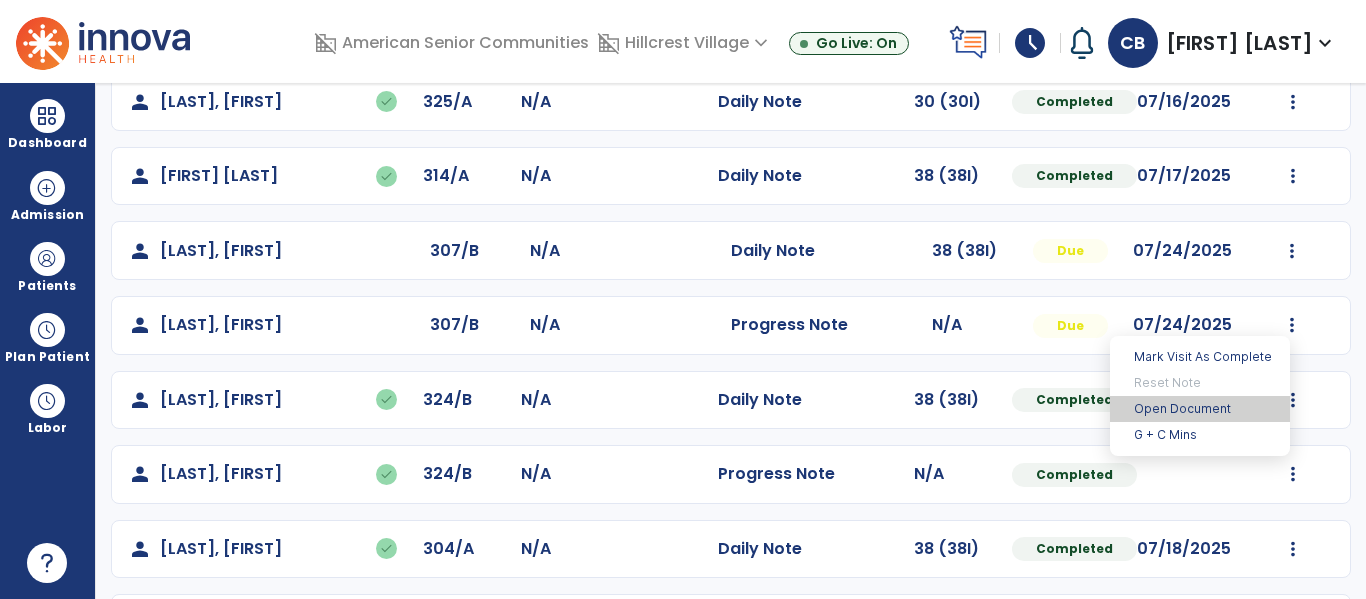click on "Open Document" at bounding box center [1200, 409] 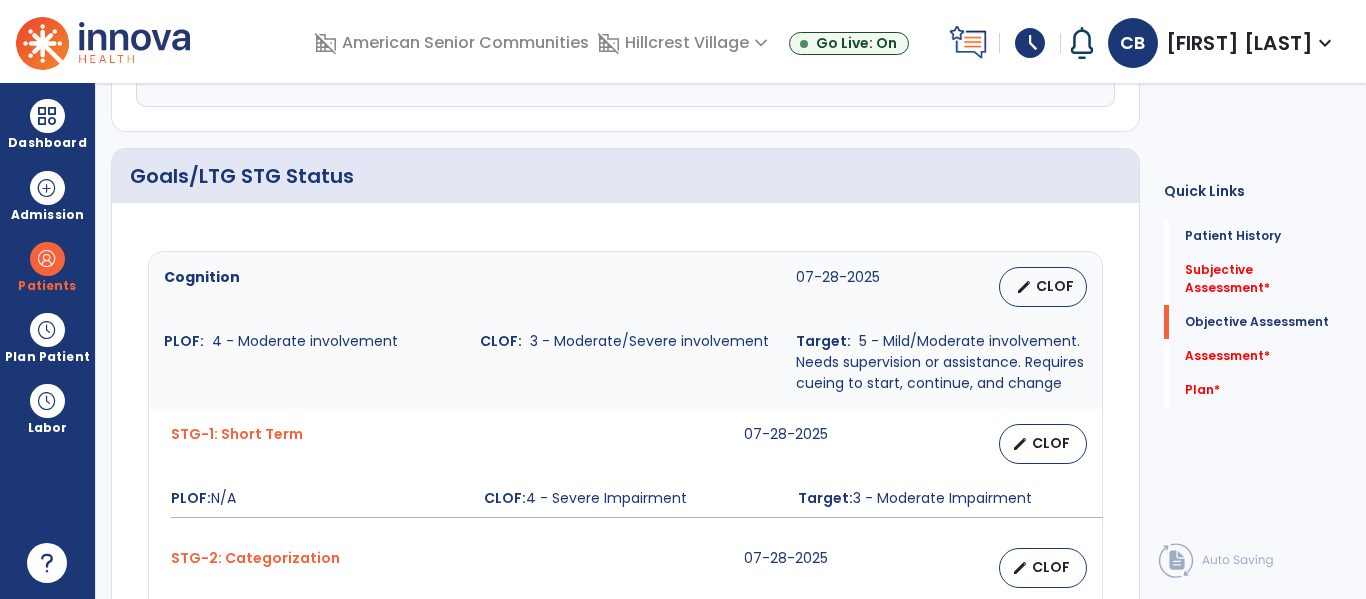 scroll, scrollTop: 778, scrollLeft: 0, axis: vertical 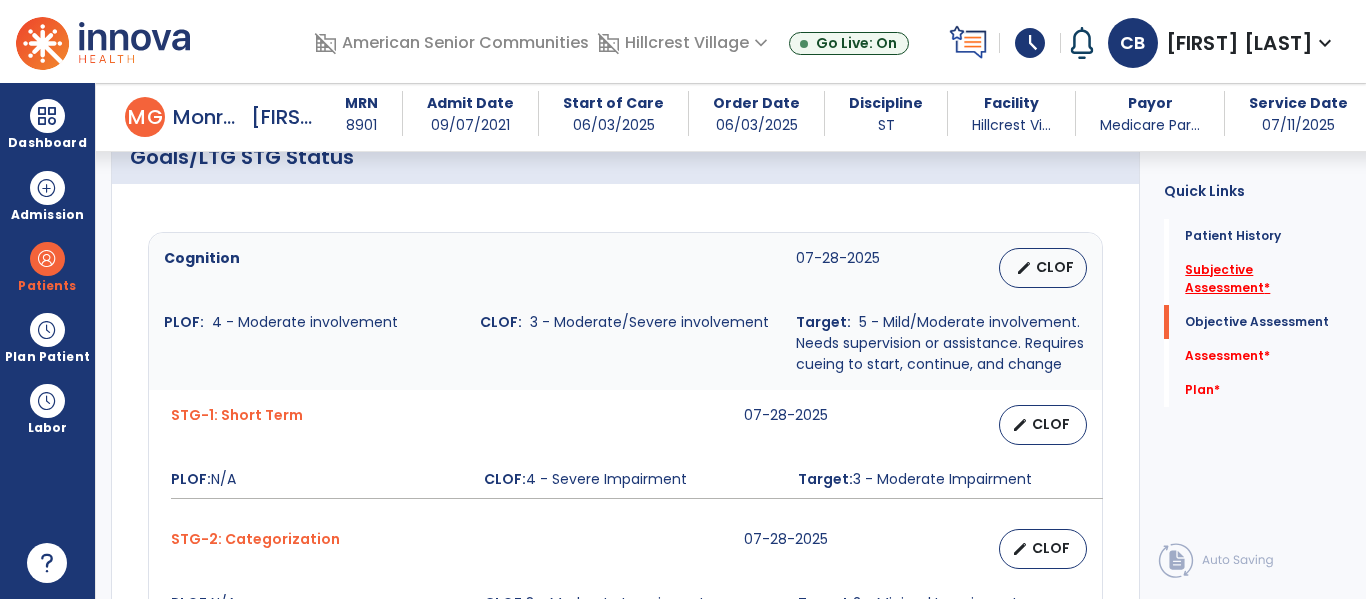 click on "Subjective Assessment   *" 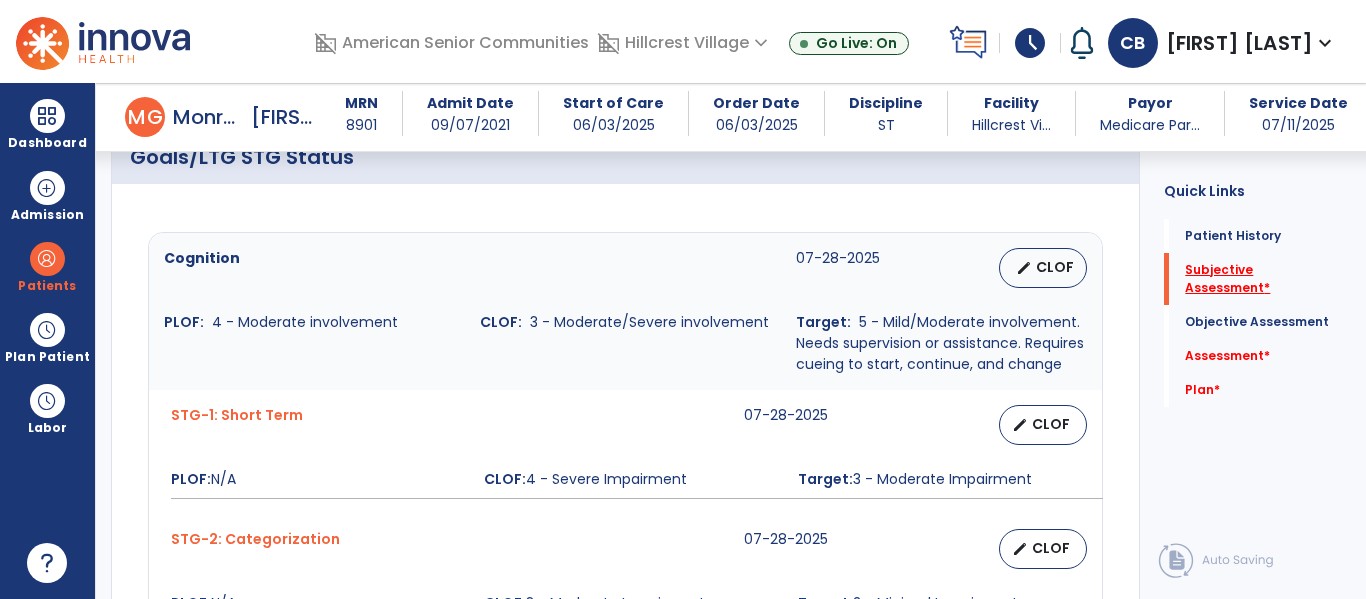 scroll, scrollTop: 613, scrollLeft: 0, axis: vertical 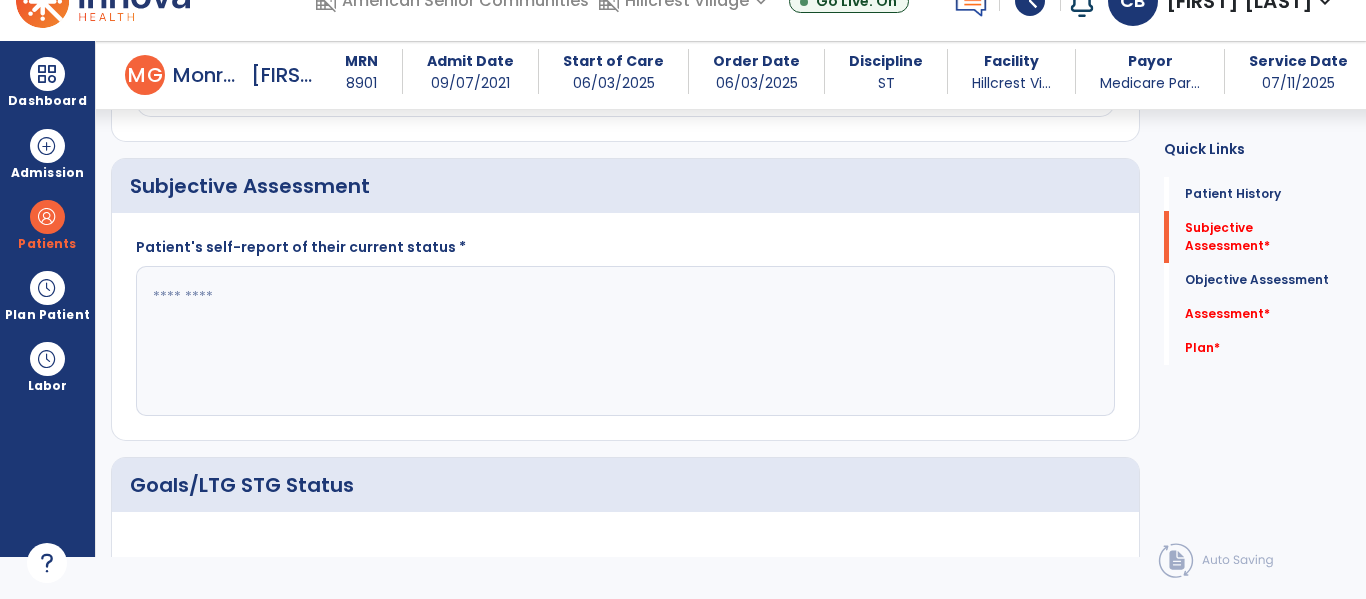click 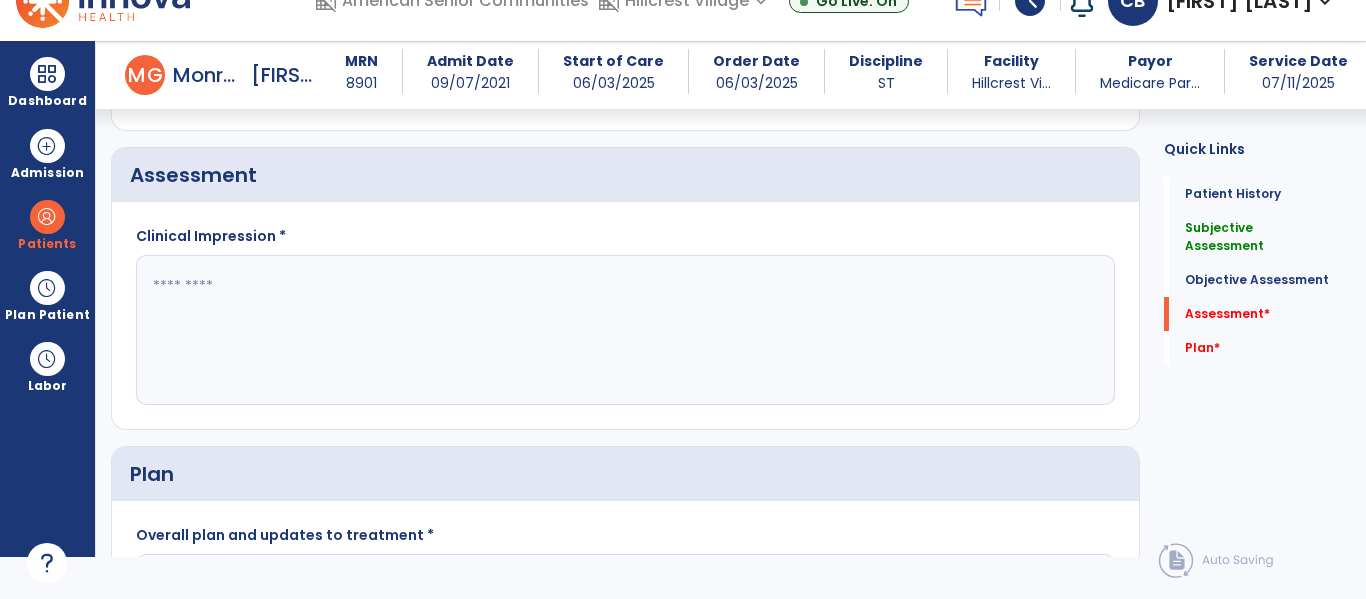 scroll, scrollTop: 1630, scrollLeft: 0, axis: vertical 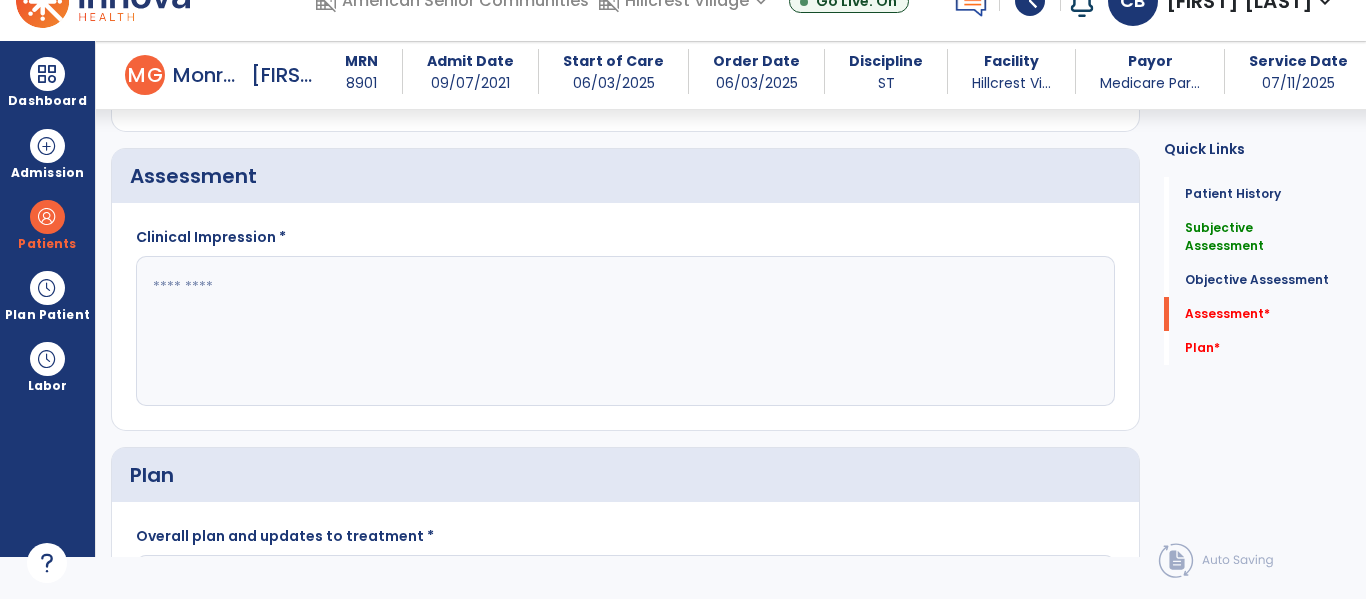 type on "**********" 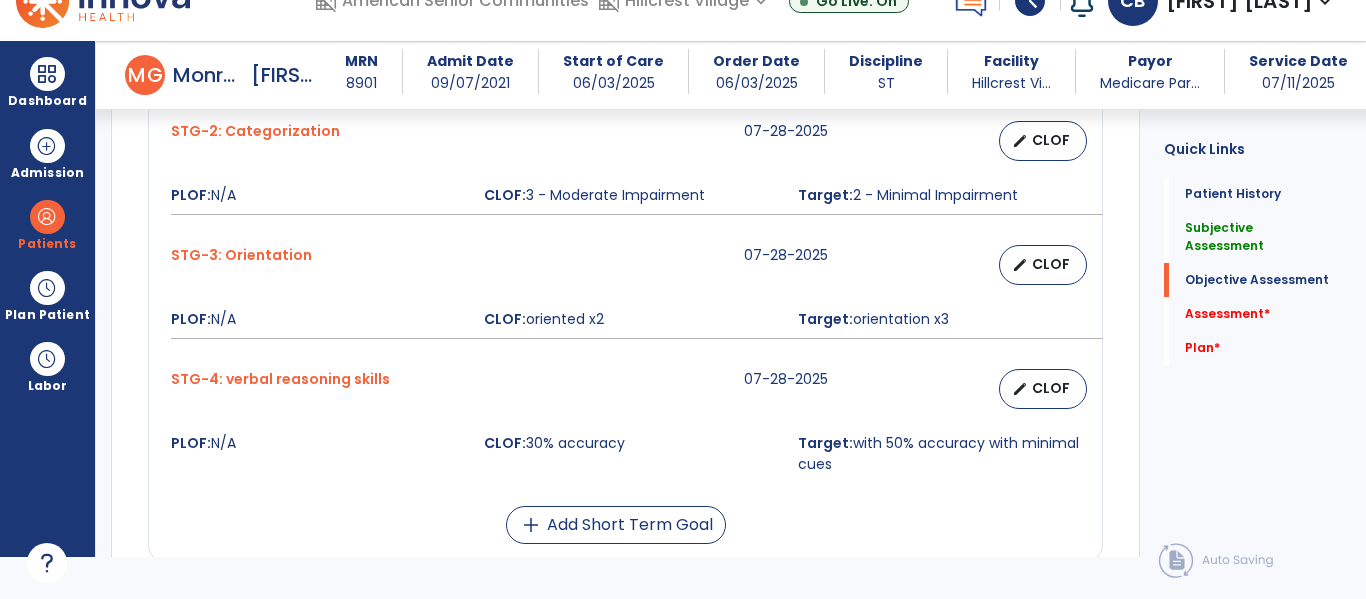 scroll, scrollTop: 1149, scrollLeft: 0, axis: vertical 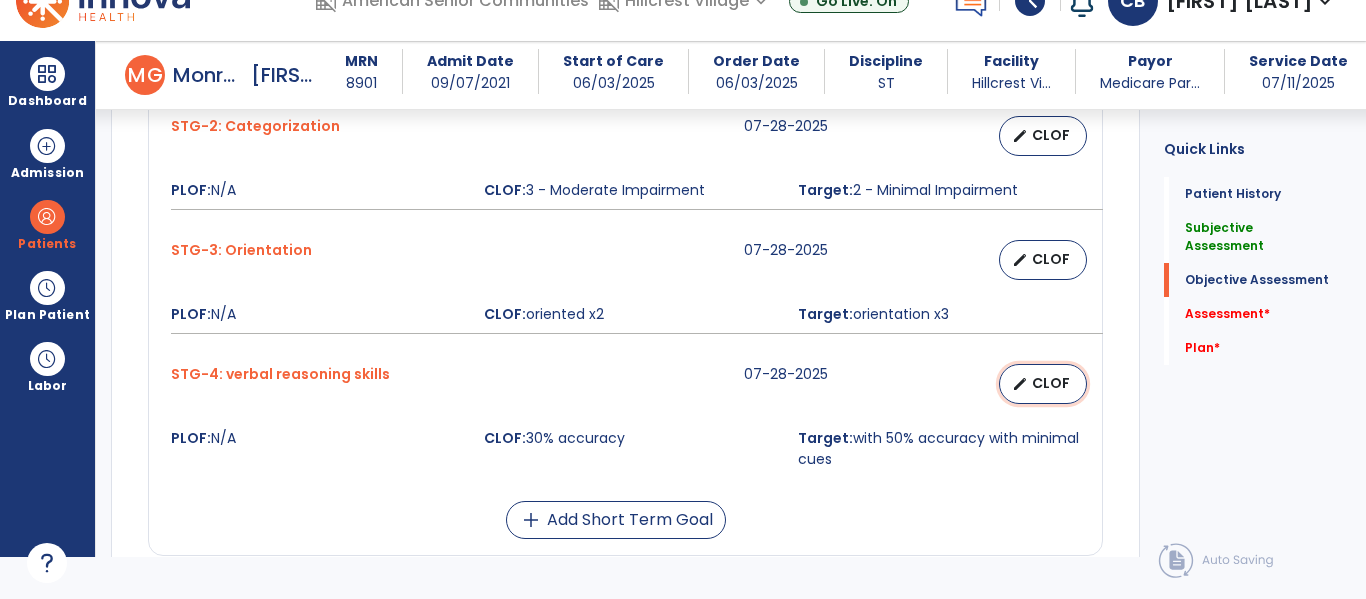 click on "edit" at bounding box center [1020, 384] 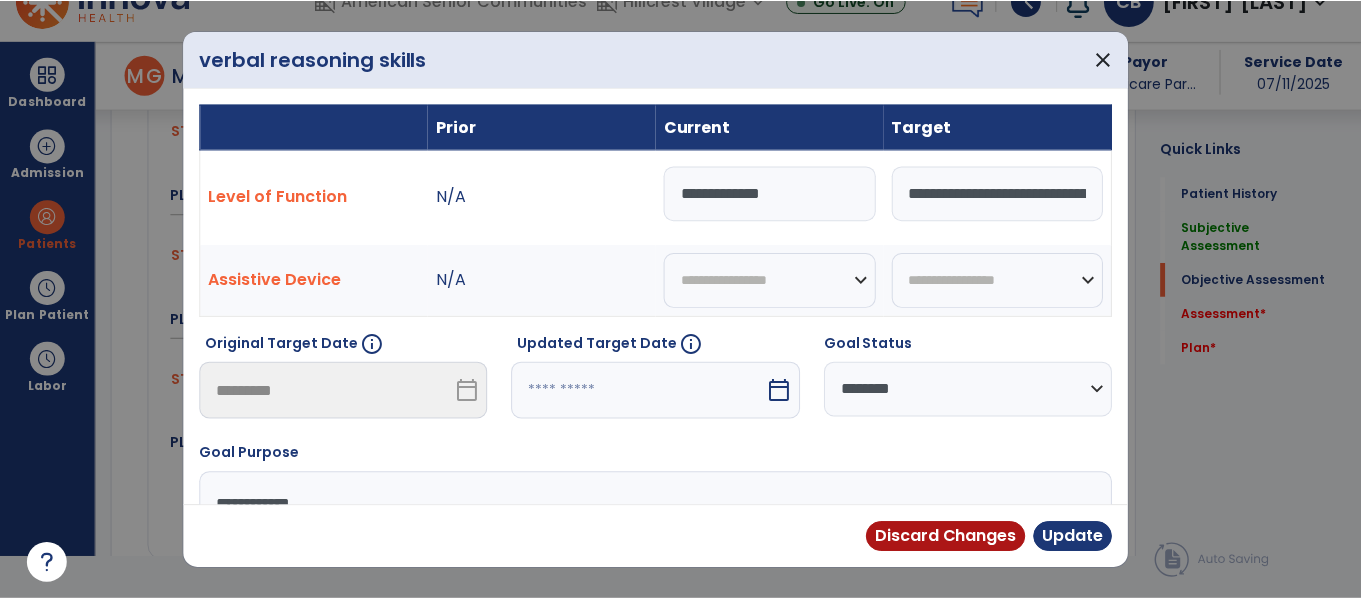 scroll, scrollTop: 0, scrollLeft: 0, axis: both 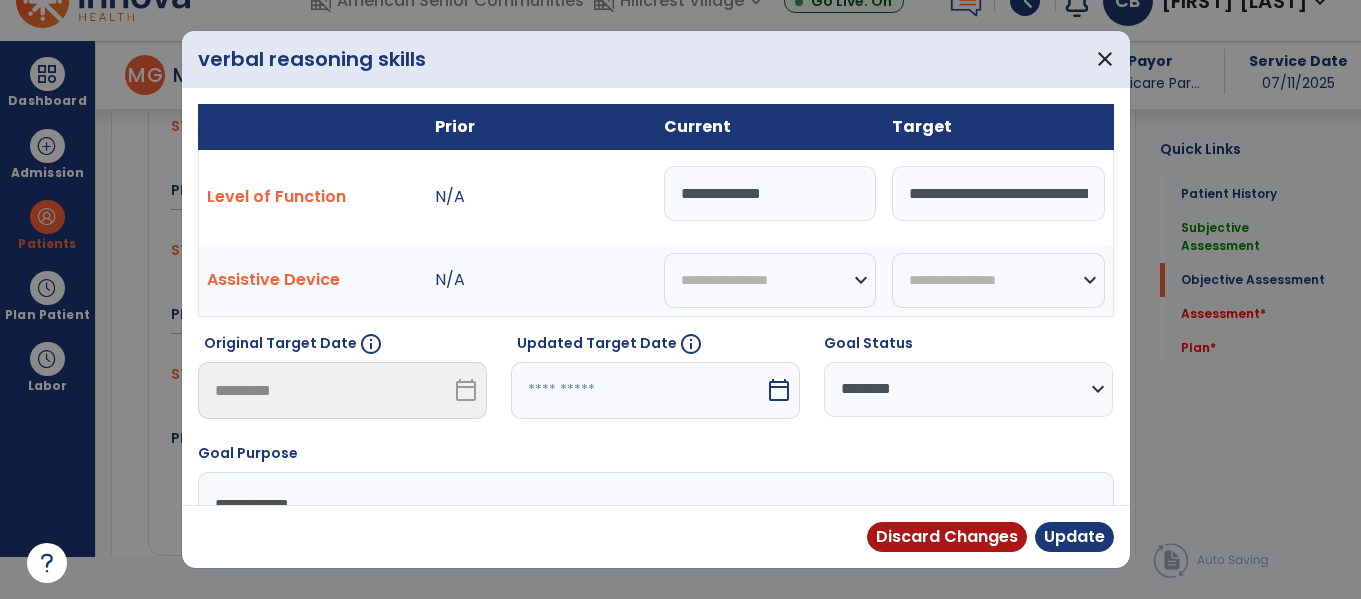 click on "**********" at bounding box center [770, 193] 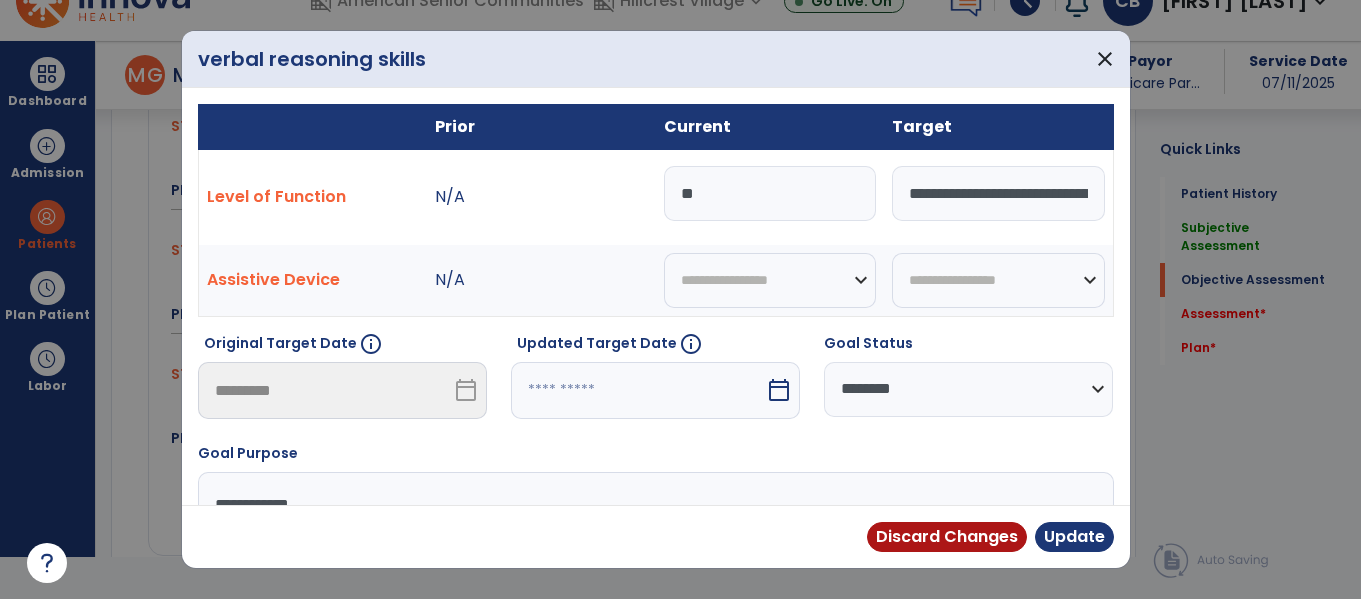 type on "***" 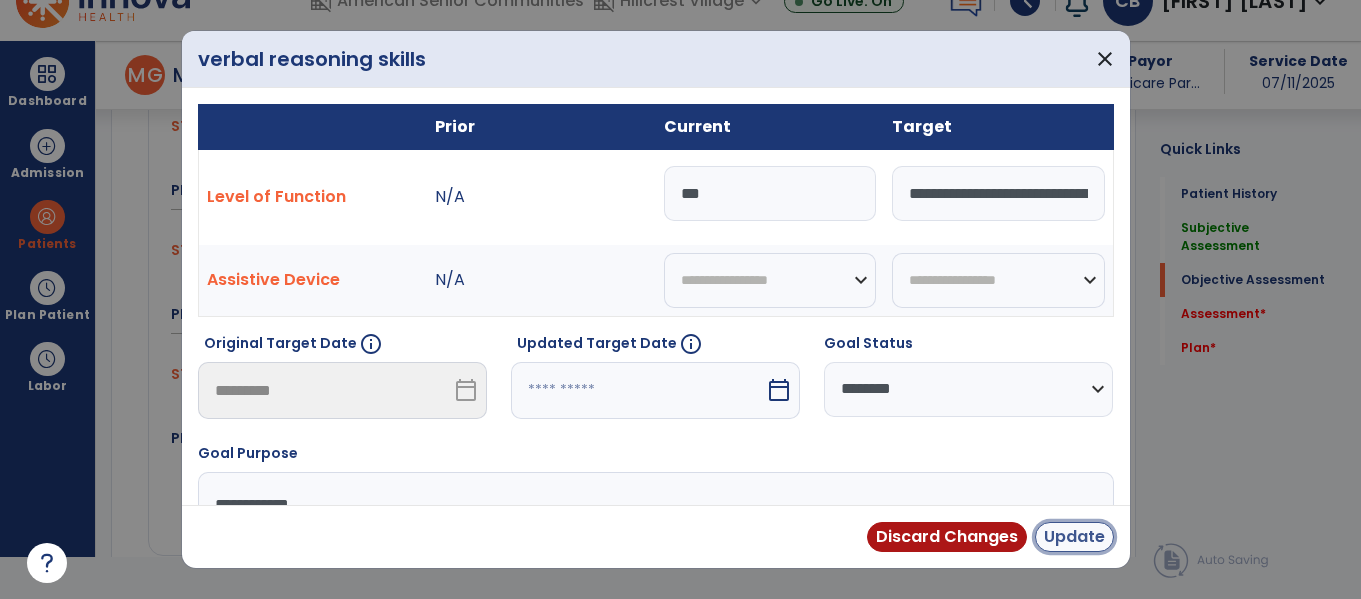 click on "Update" at bounding box center (1074, 537) 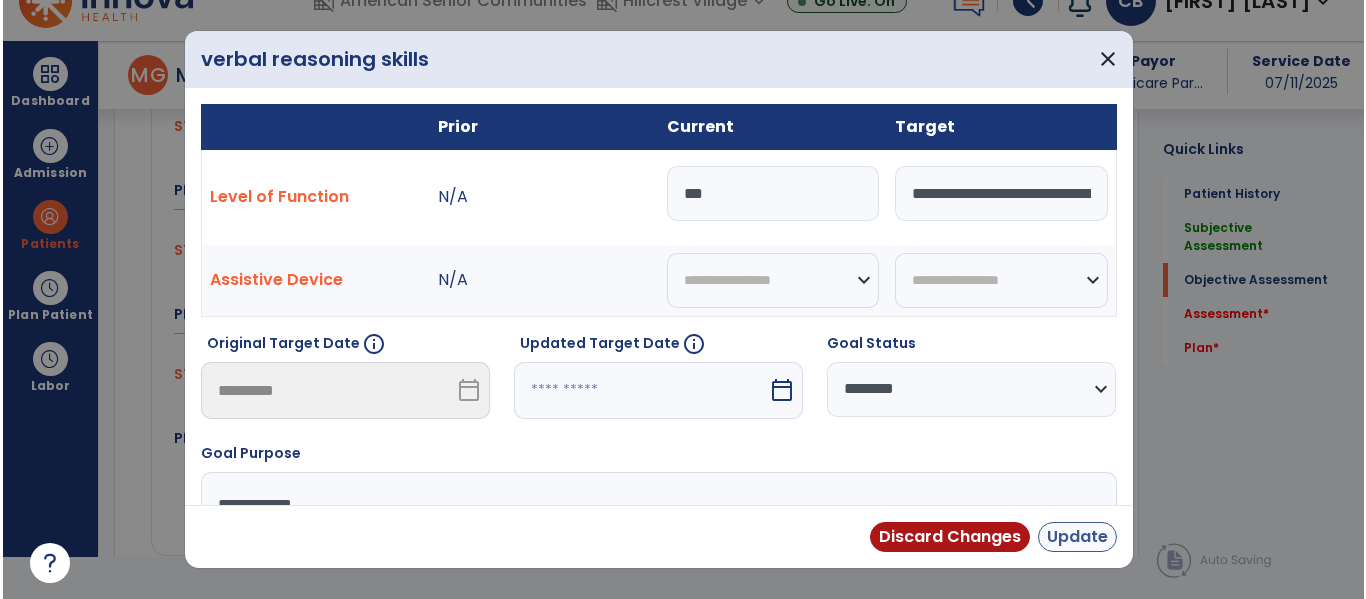 scroll, scrollTop: 42, scrollLeft: 0, axis: vertical 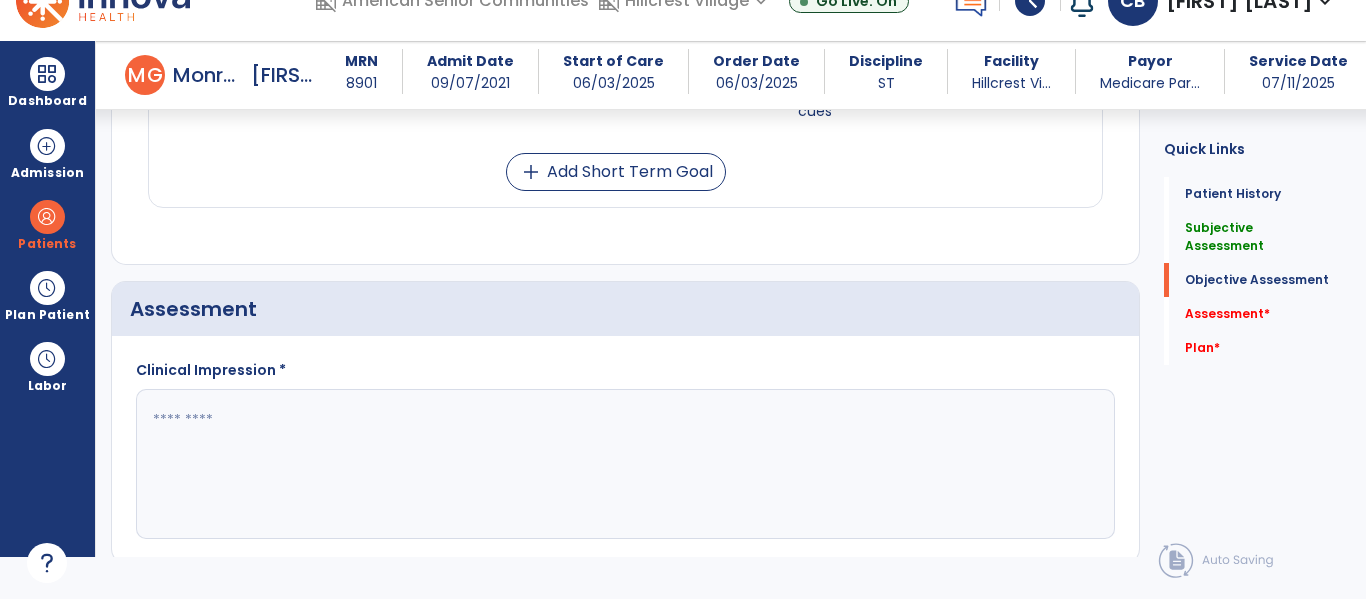 click 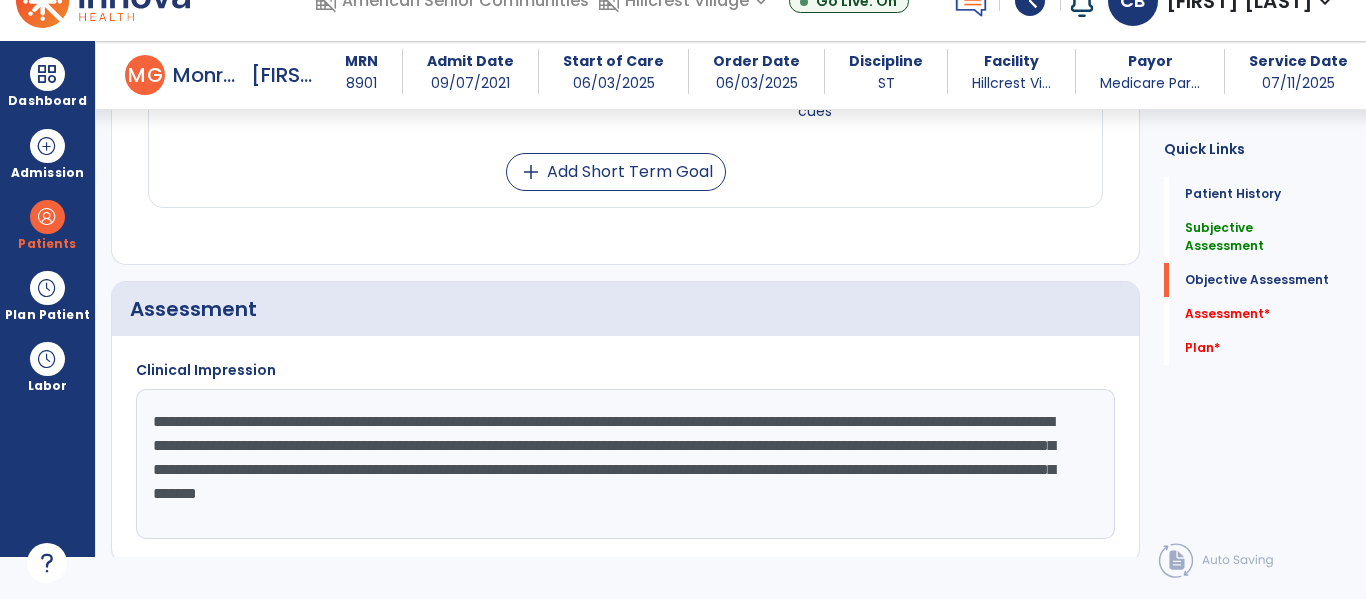 scroll, scrollTop: 39, scrollLeft: 0, axis: vertical 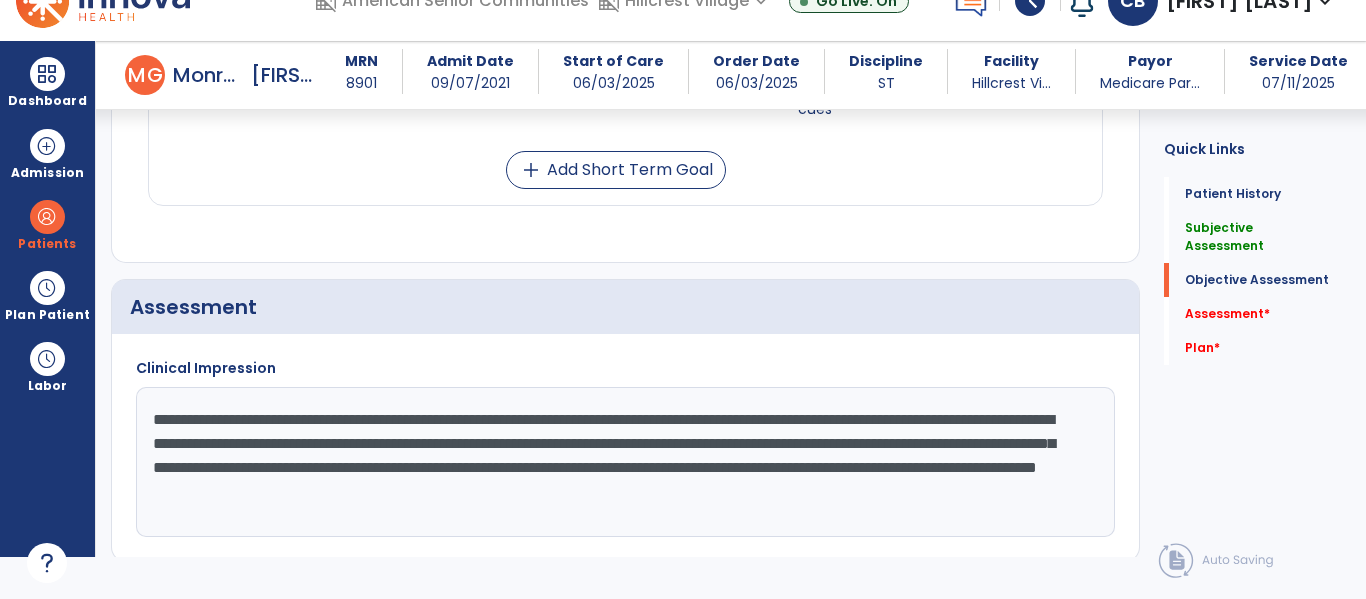 click on "**********" 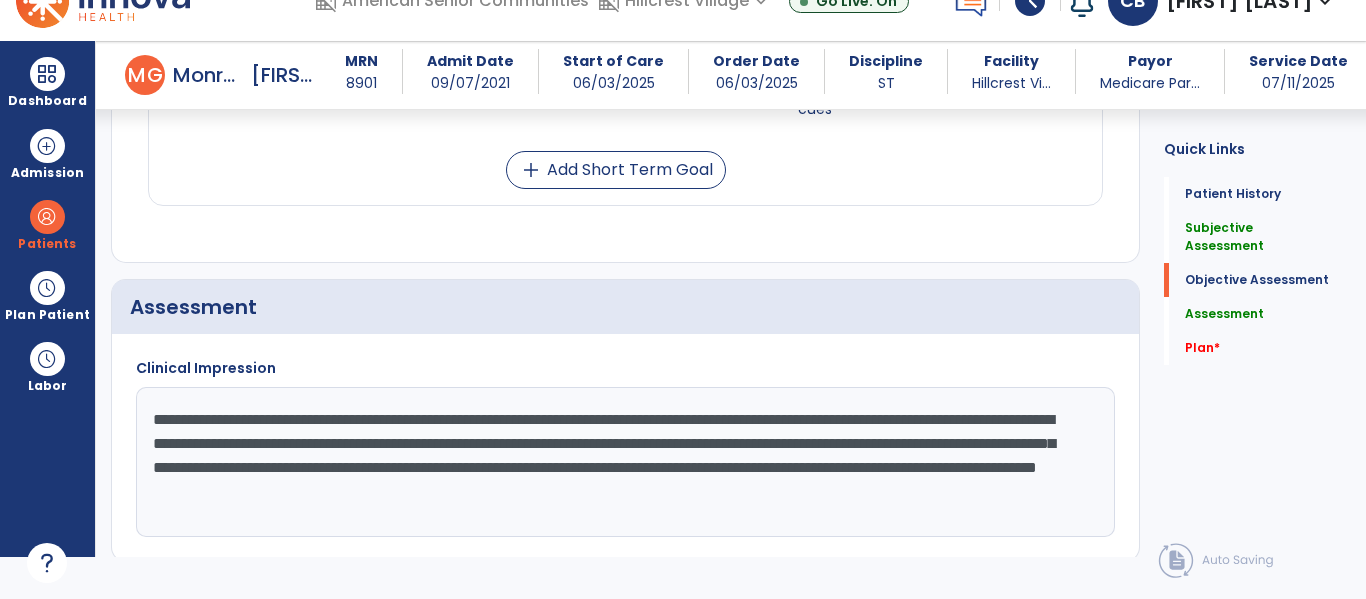click on "**********" 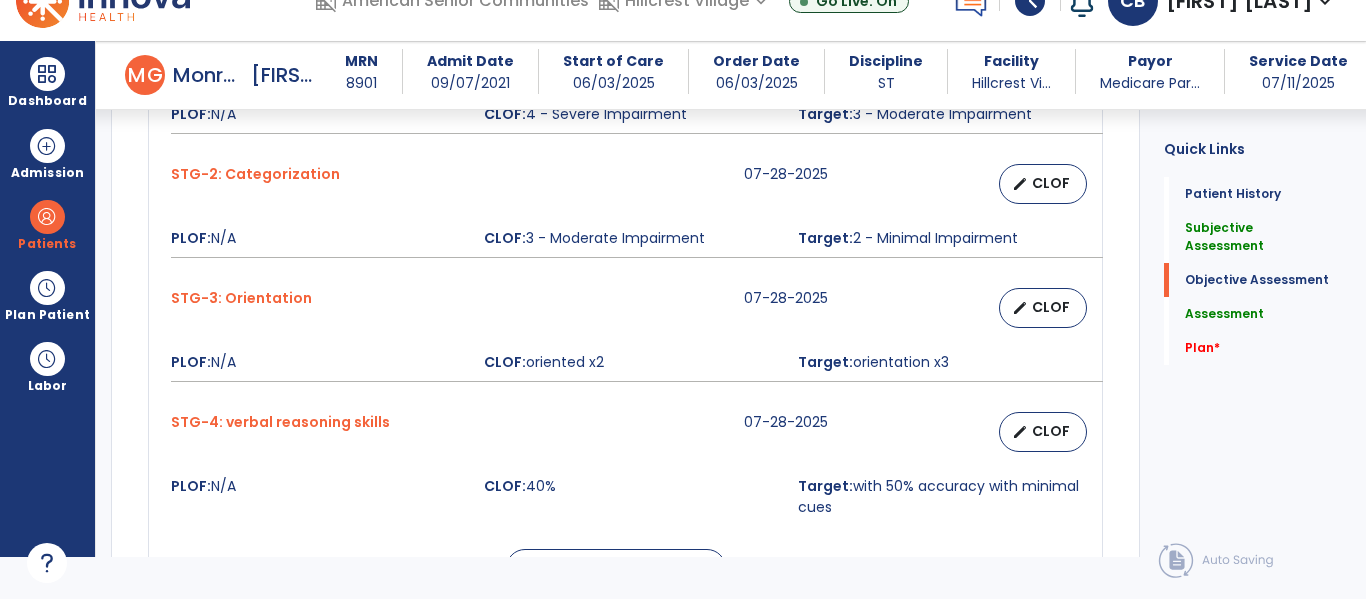 scroll, scrollTop: 1100, scrollLeft: 0, axis: vertical 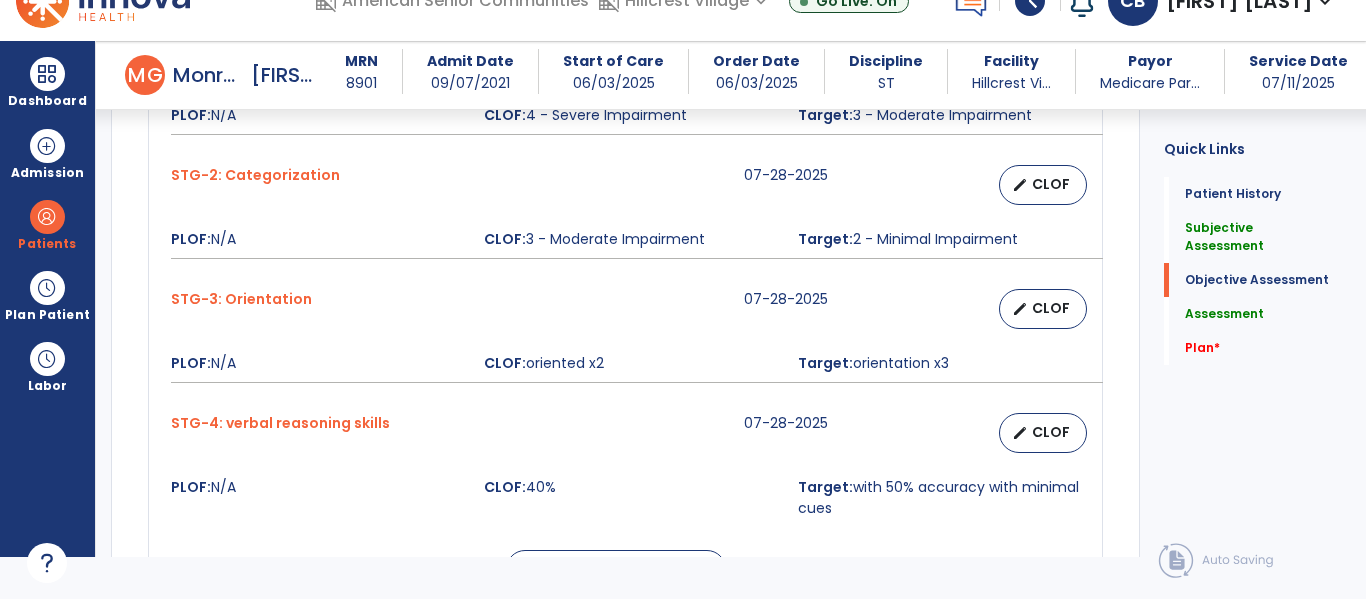 type on "**********" 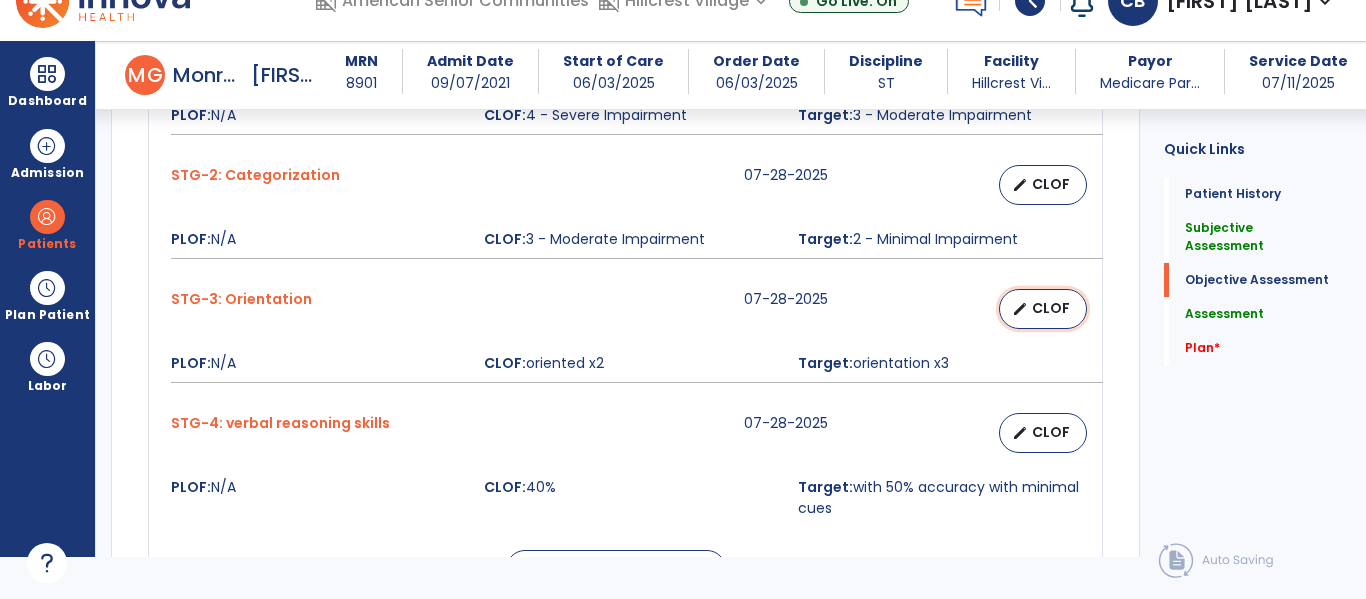click on "CLOF" at bounding box center [1051, 308] 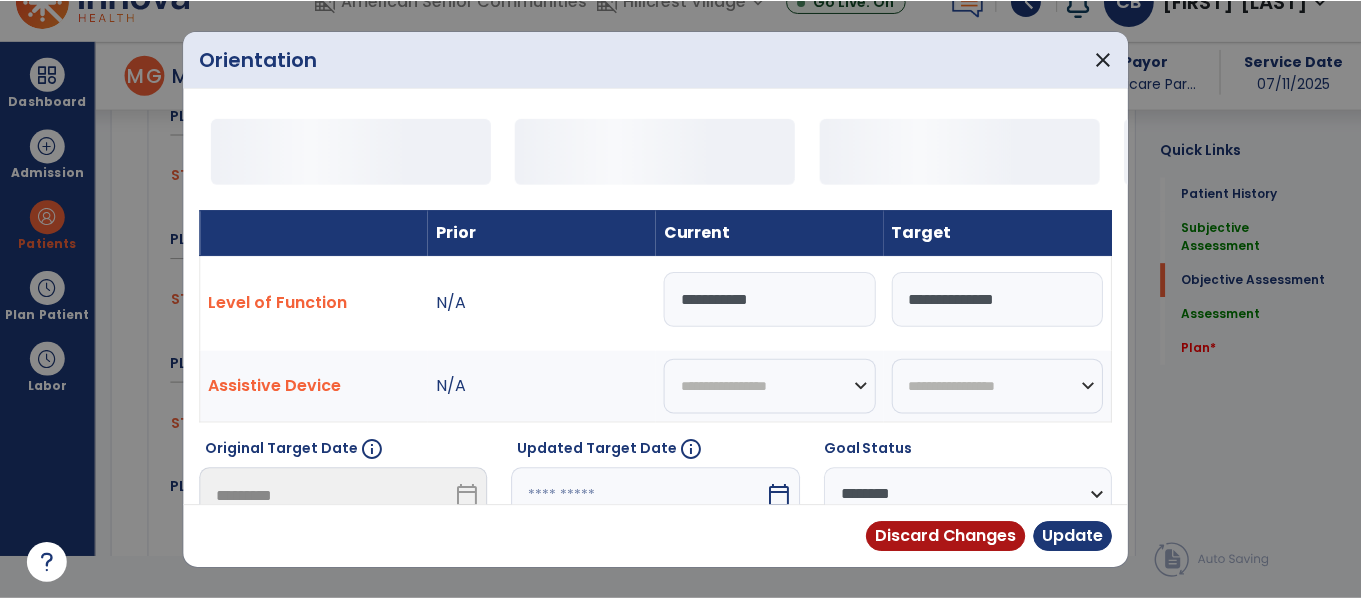 scroll, scrollTop: 0, scrollLeft: 0, axis: both 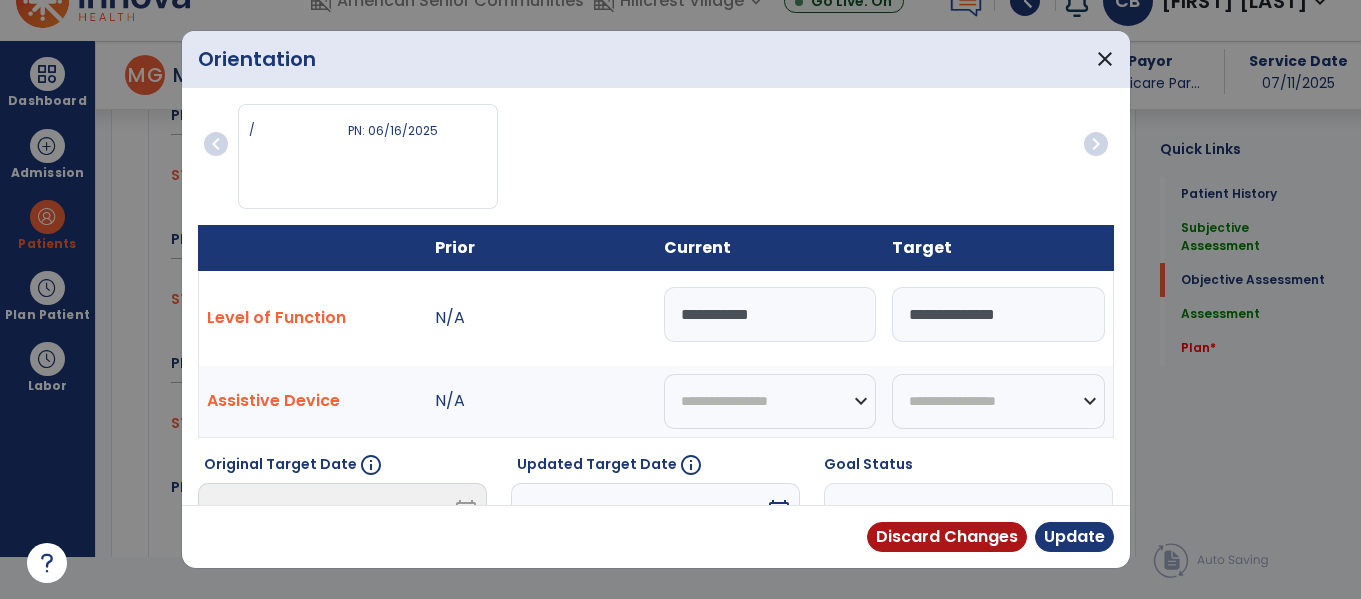 click on "**********" at bounding box center (770, 314) 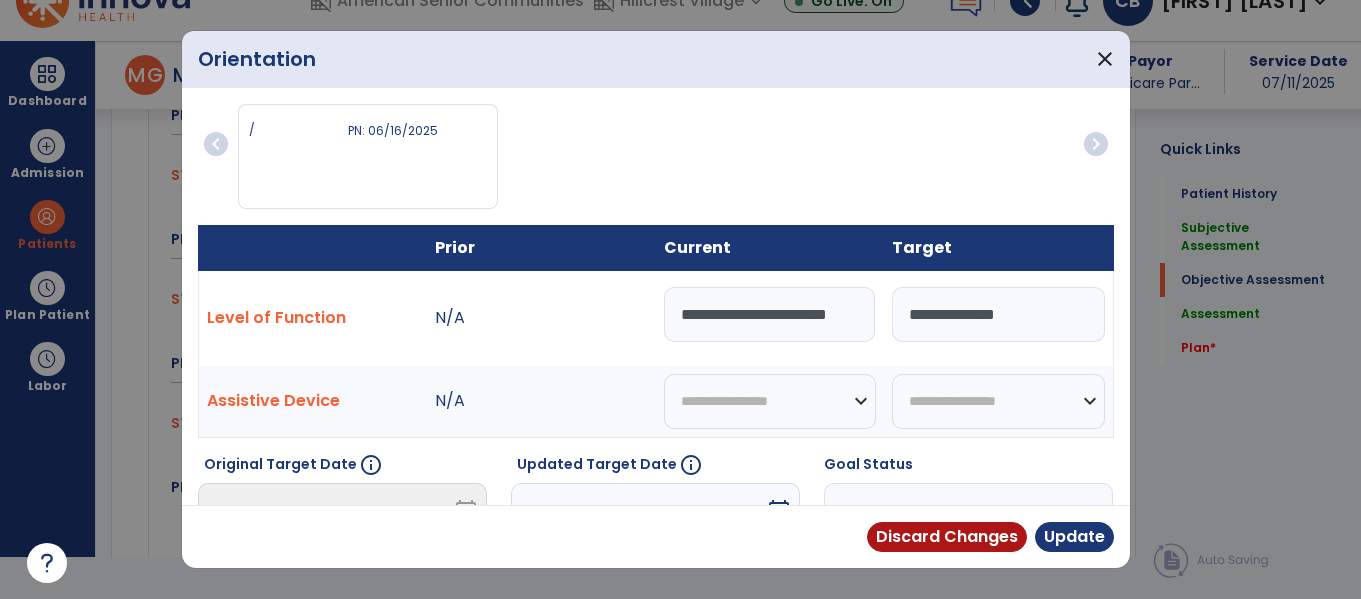 type on "**********" 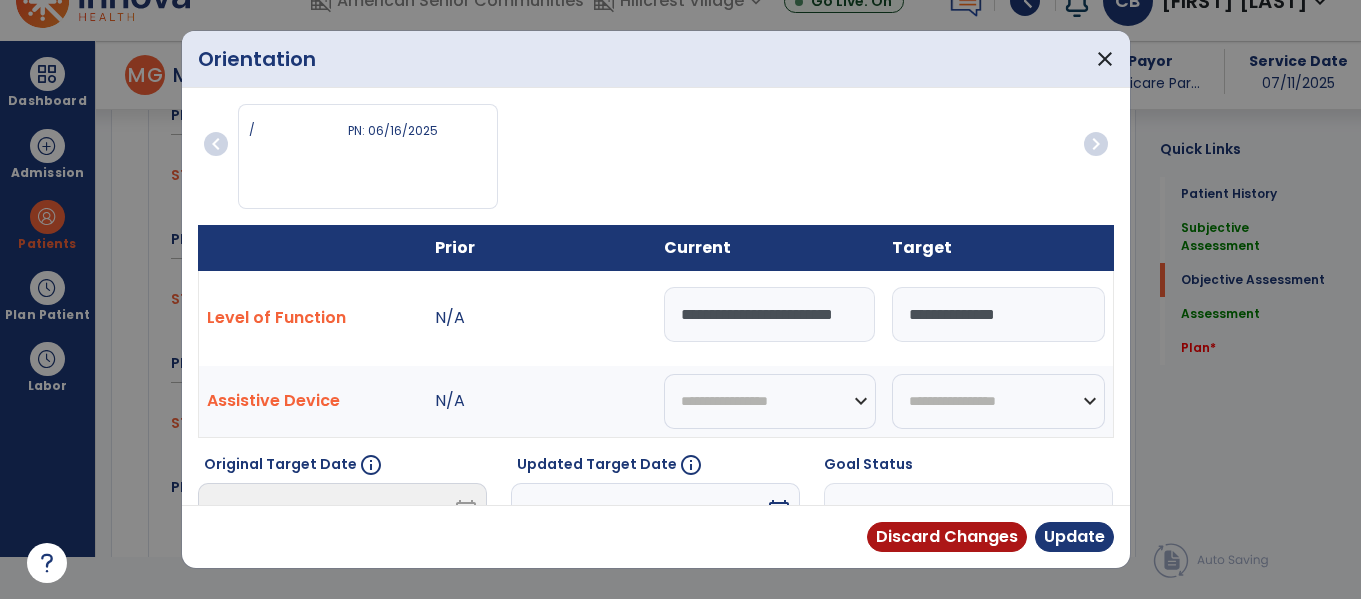 scroll, scrollTop: 0, scrollLeft: 32, axis: horizontal 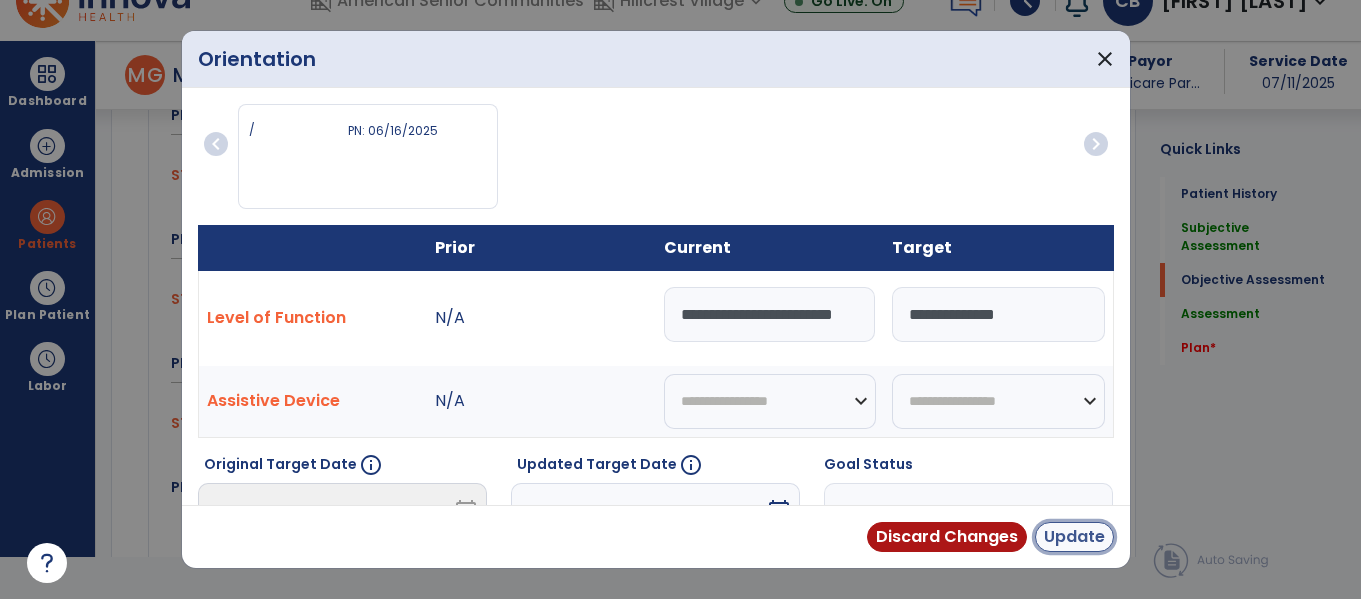 click on "Update" at bounding box center [1074, 537] 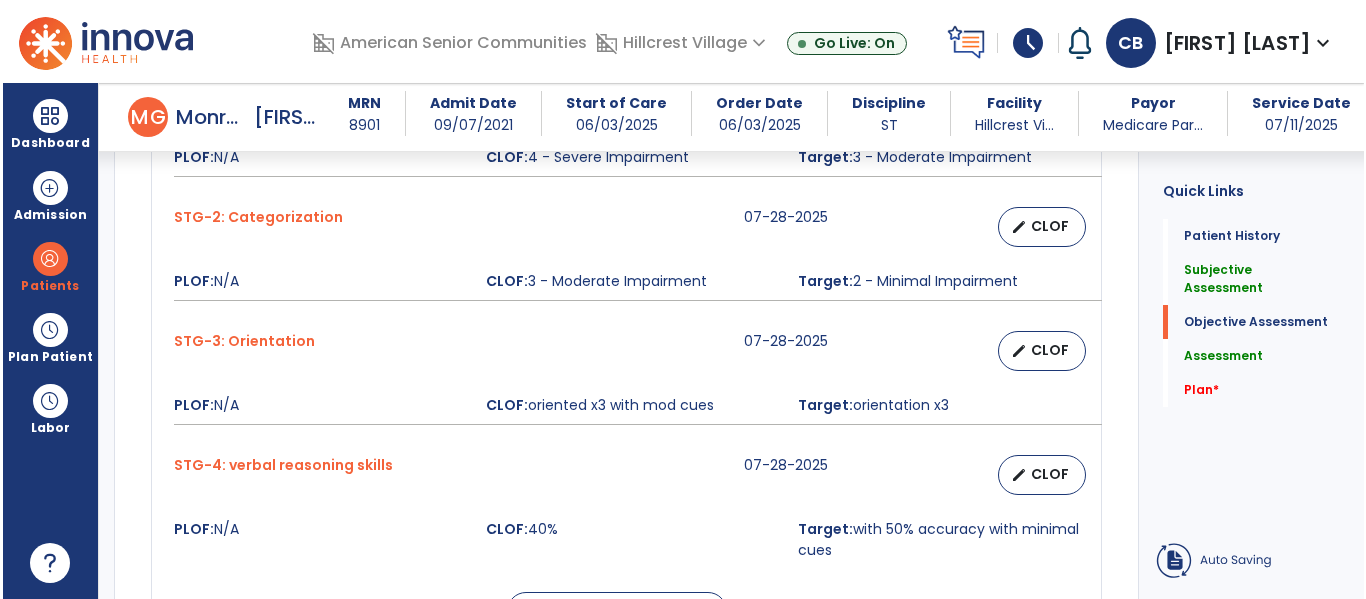 scroll, scrollTop: 42, scrollLeft: 0, axis: vertical 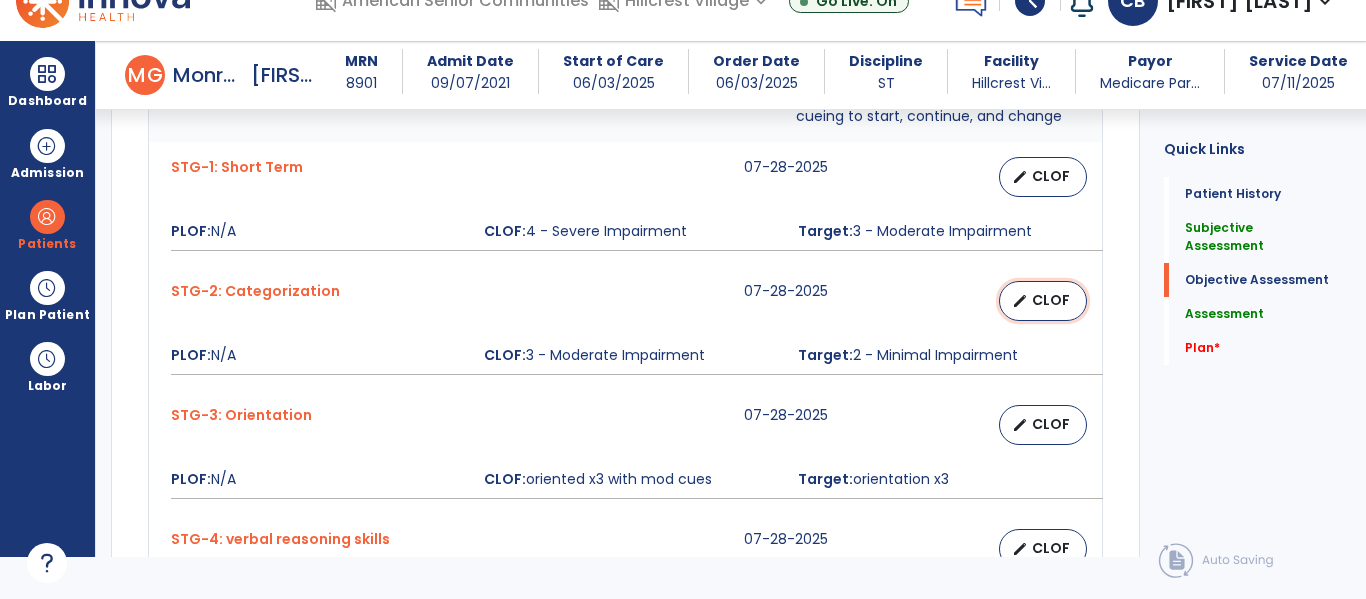 click on "edit   CLOF" at bounding box center (1043, 301) 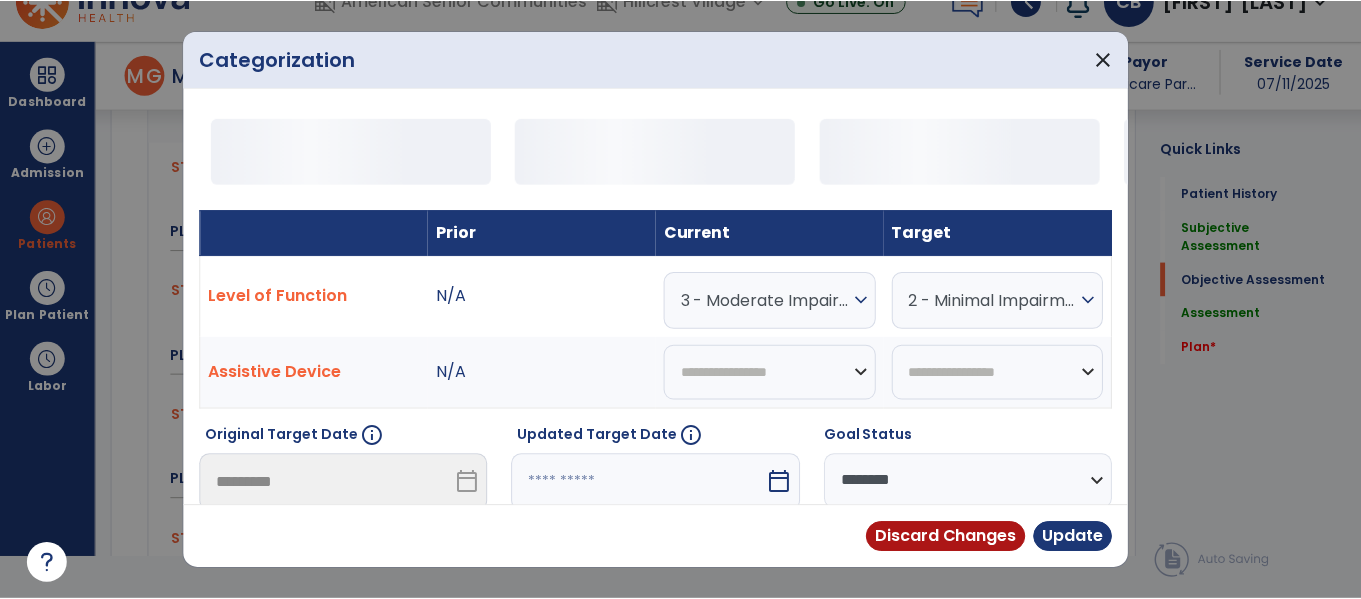 scroll, scrollTop: 0, scrollLeft: 0, axis: both 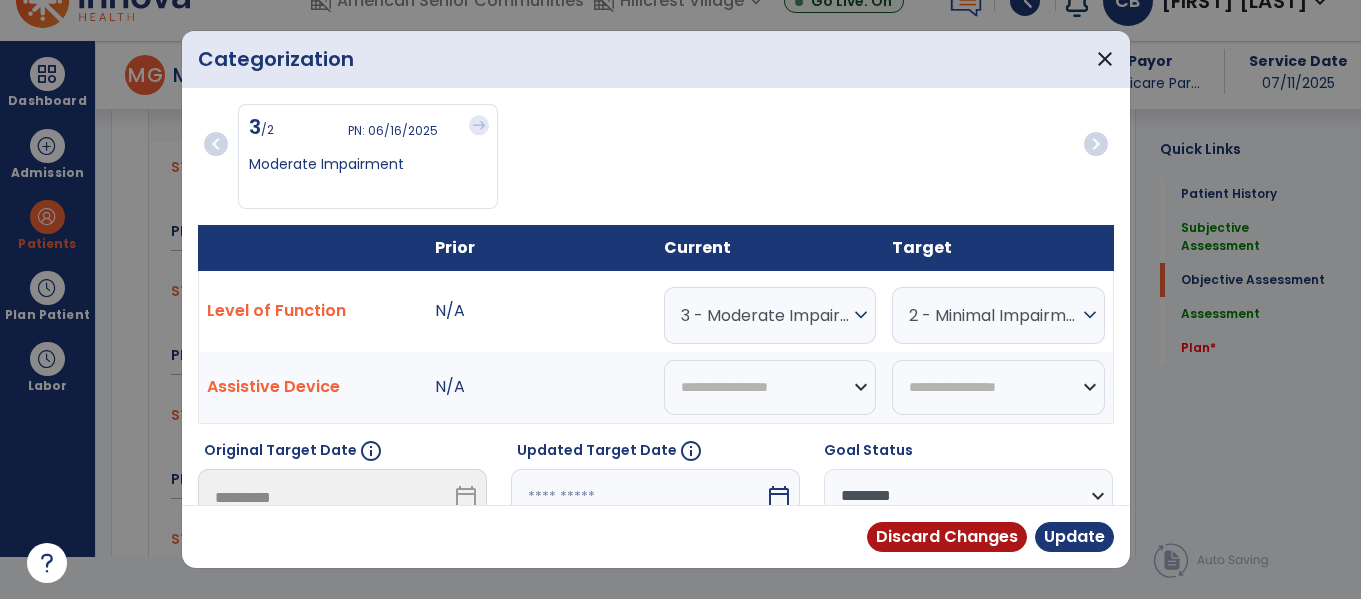 click on "expand_more" at bounding box center (861, 315) 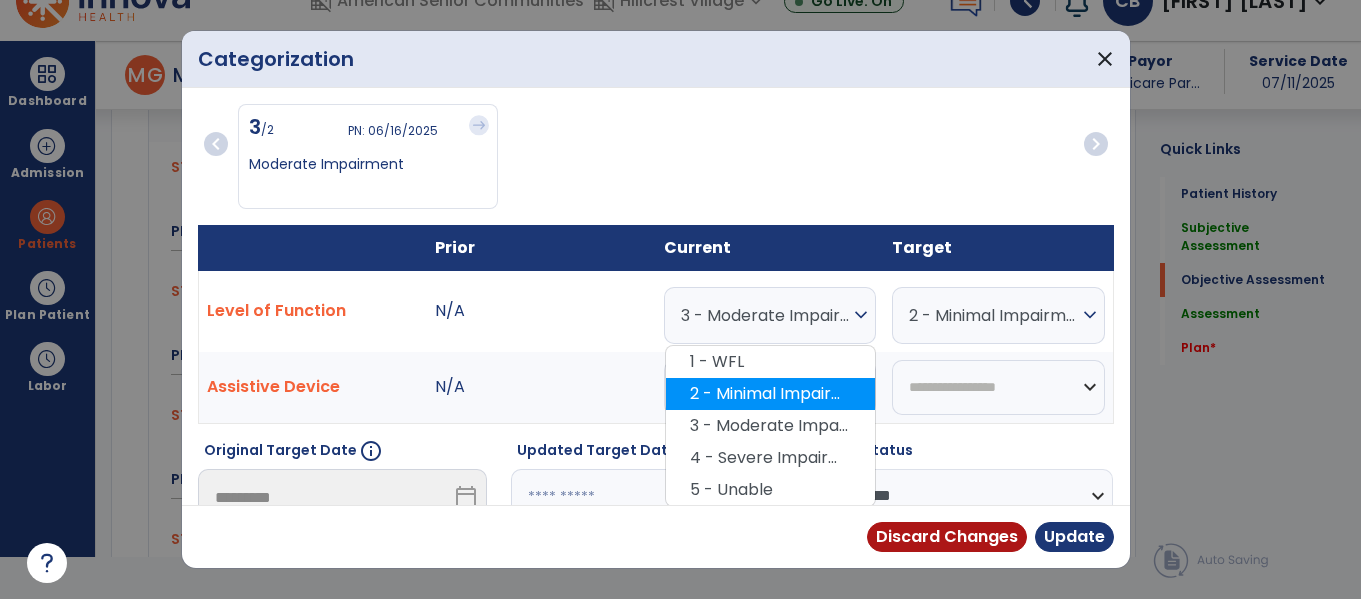 click on "2 - Minimal Impairment" at bounding box center (770, 394) 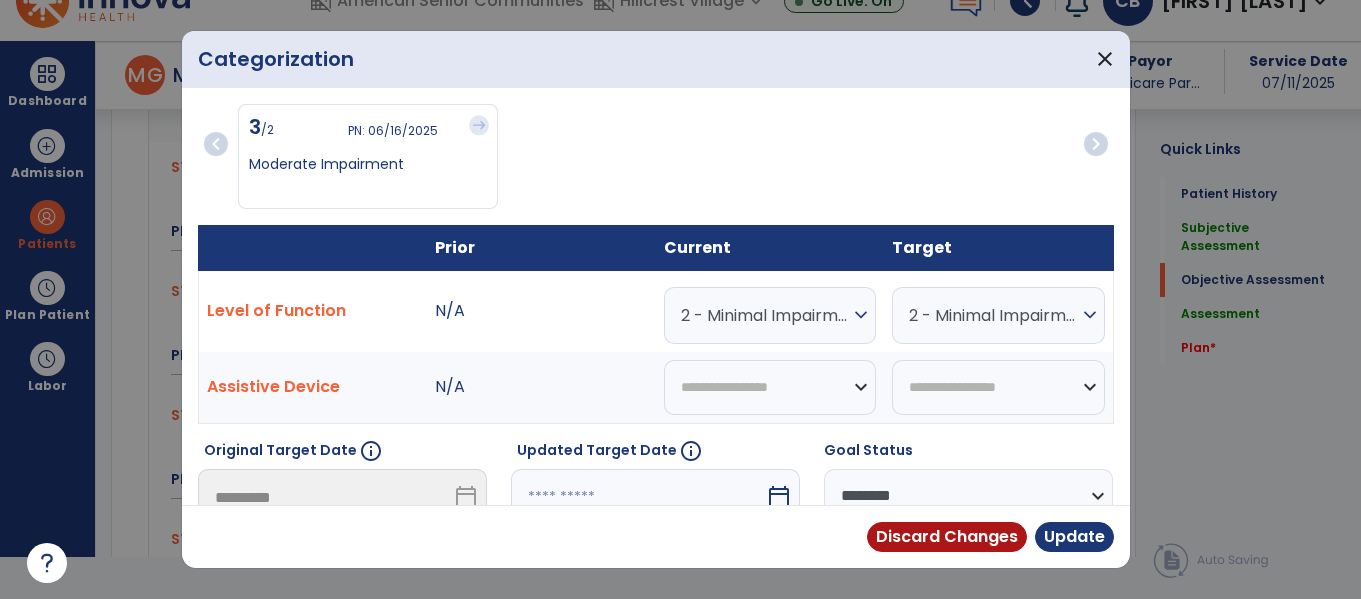 scroll, scrollTop: 40, scrollLeft: 0, axis: vertical 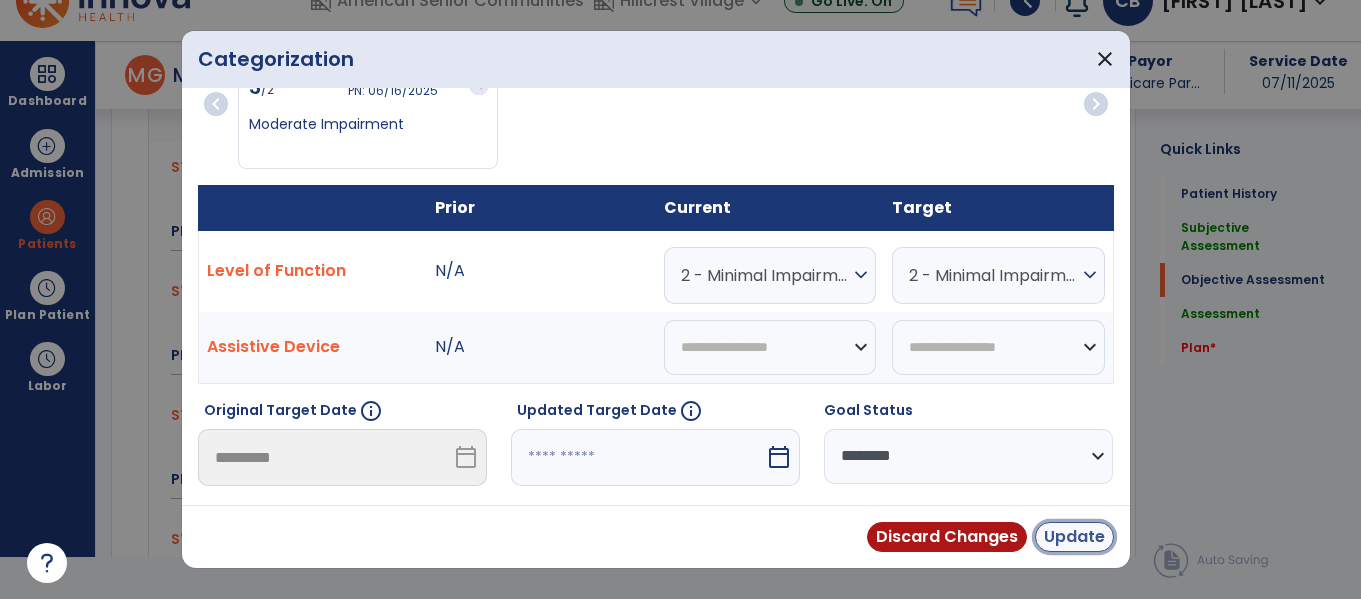 click on "Update" at bounding box center (1074, 537) 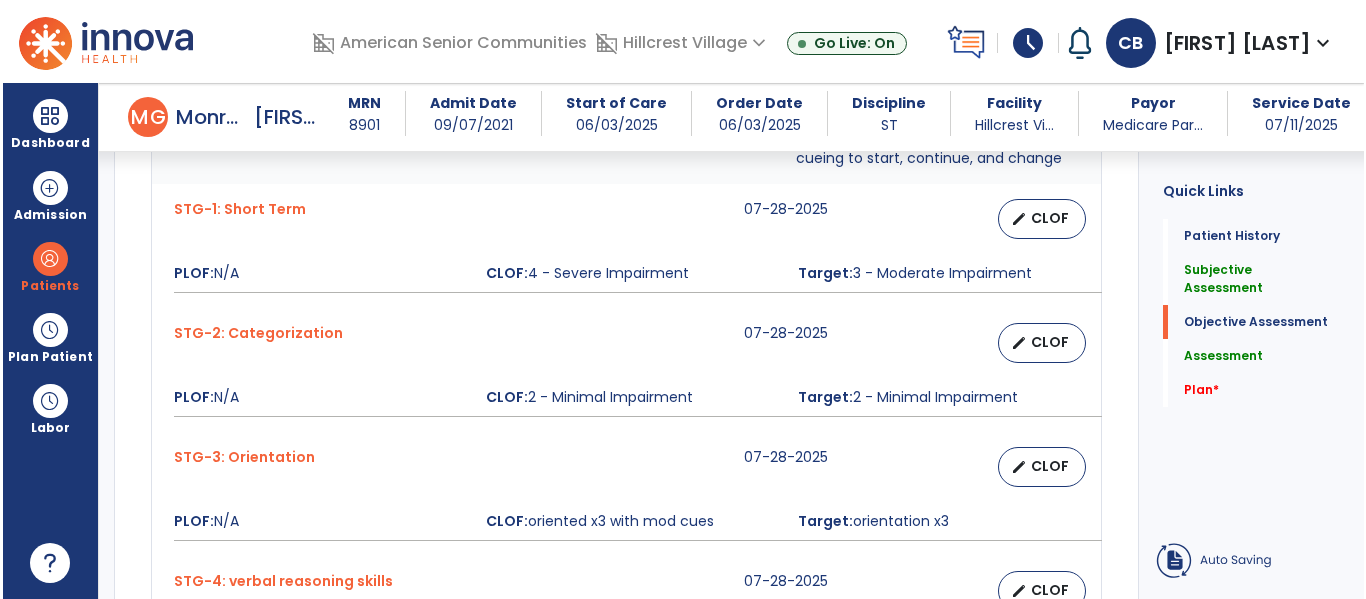 scroll, scrollTop: 42, scrollLeft: 0, axis: vertical 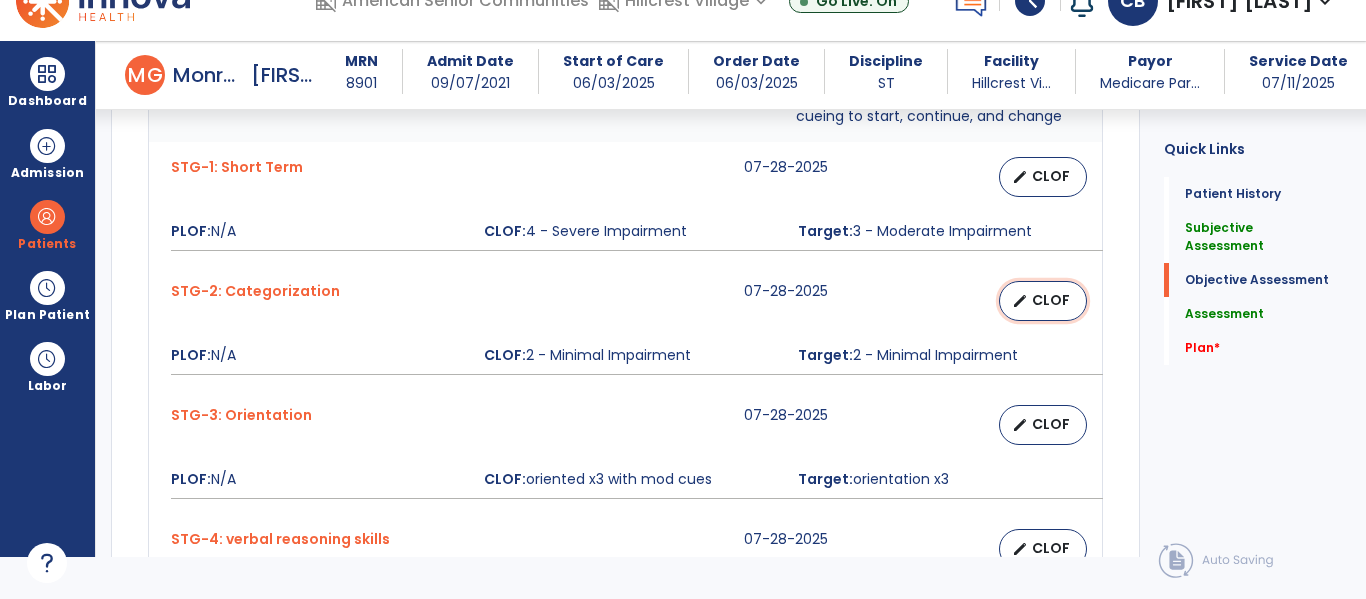 click on "edit   CLOF" at bounding box center [1043, 301] 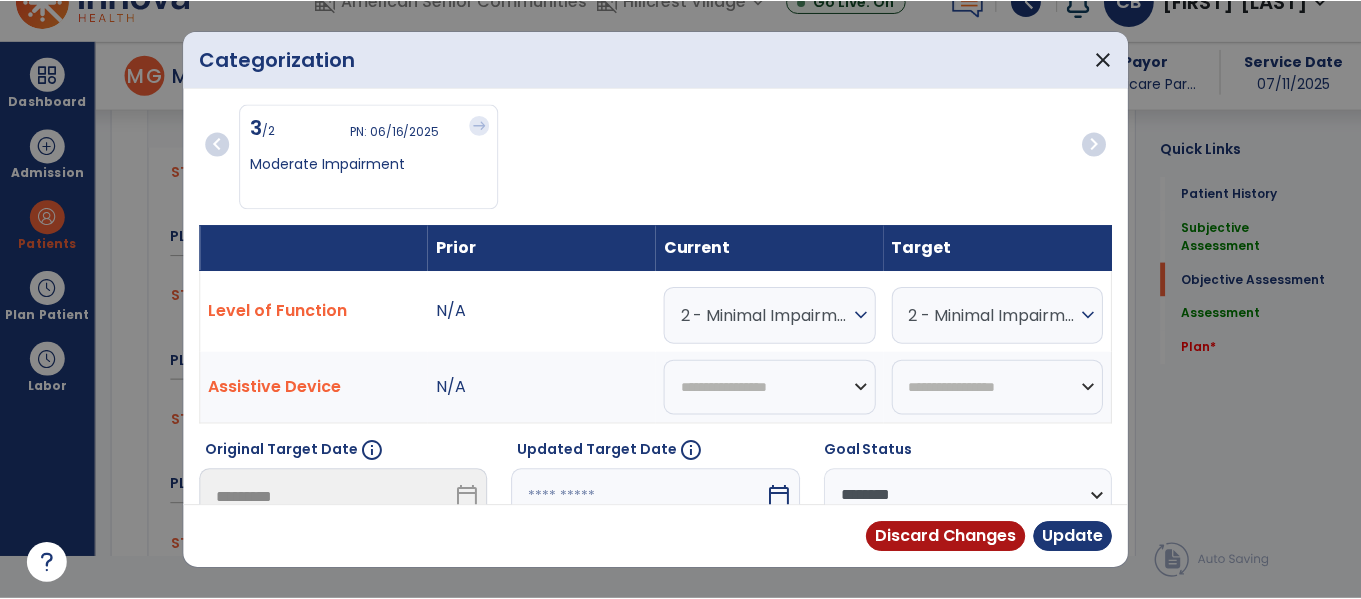 scroll, scrollTop: 0, scrollLeft: 0, axis: both 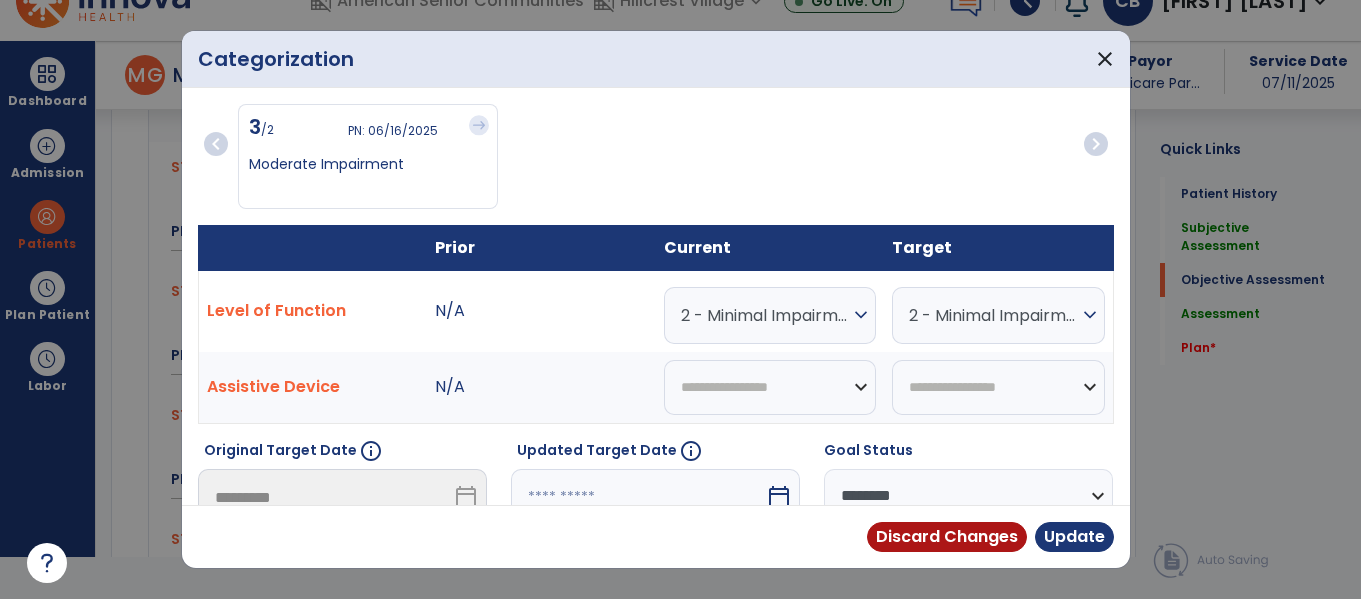 click on "**********" at bounding box center (968, 496) 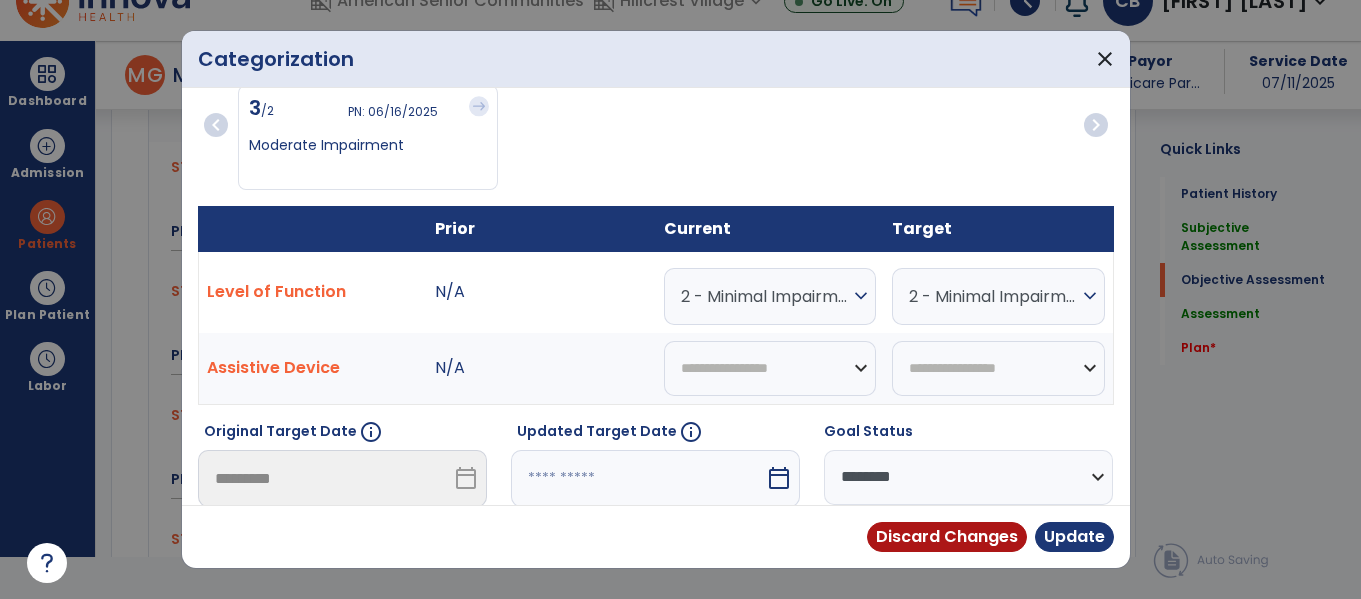 click on "**********" at bounding box center [968, 477] 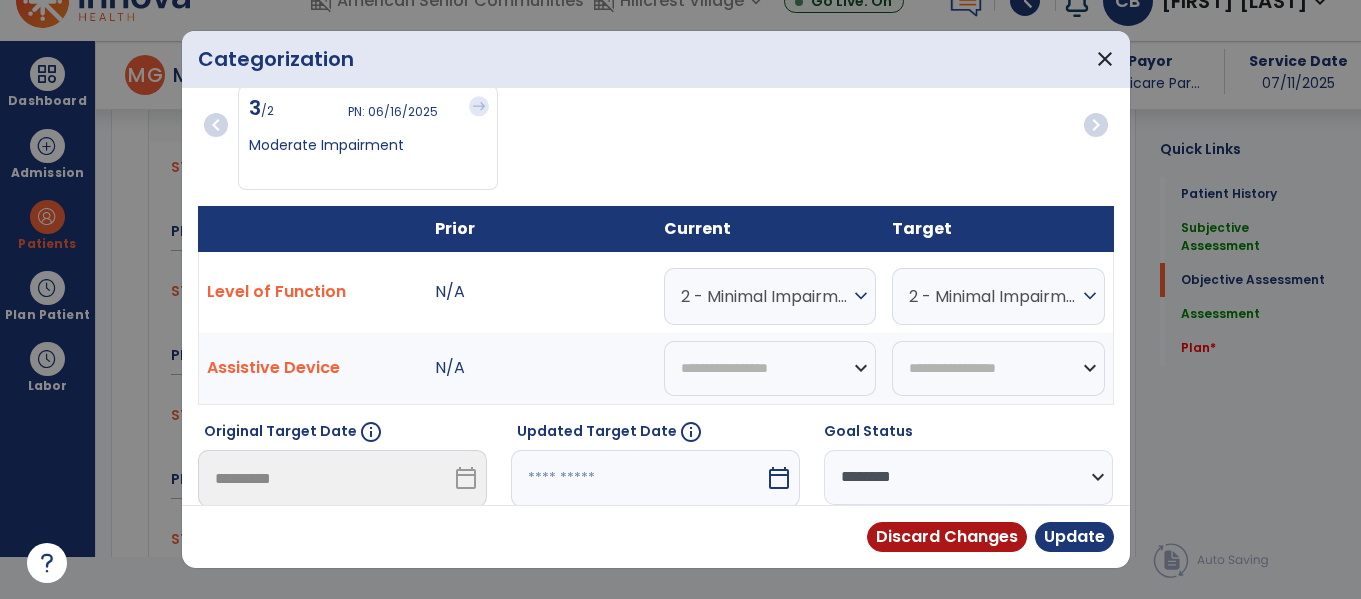 click on "**********" at bounding box center [968, 477] 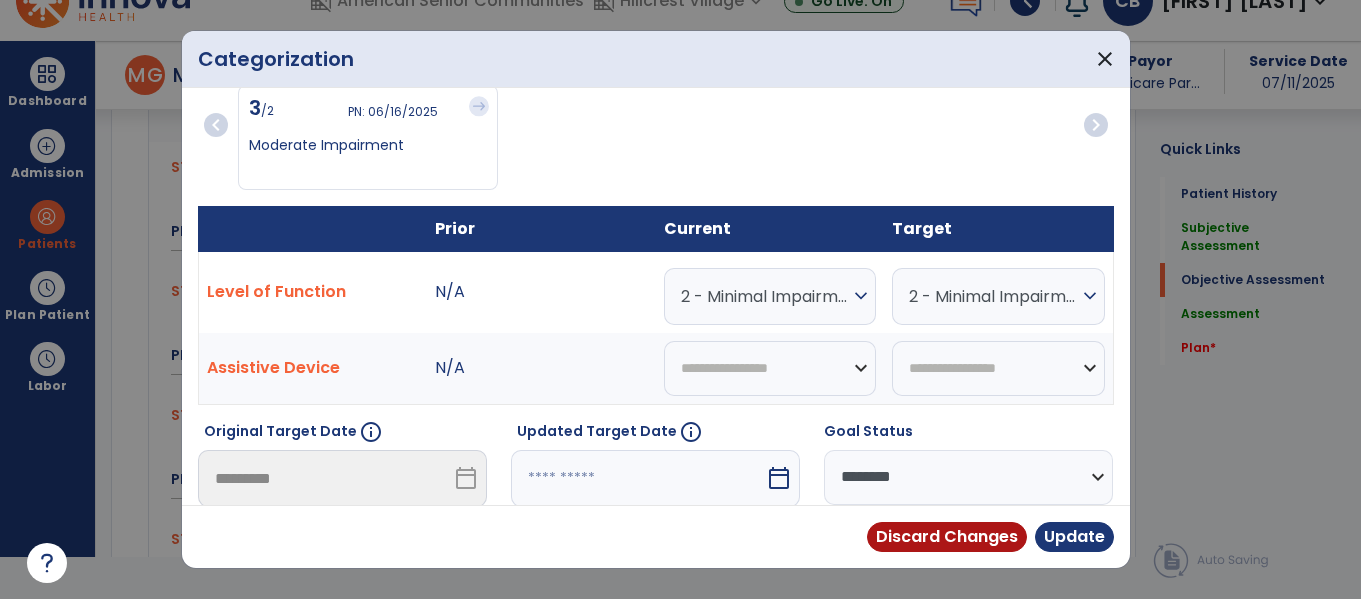 select on "********" 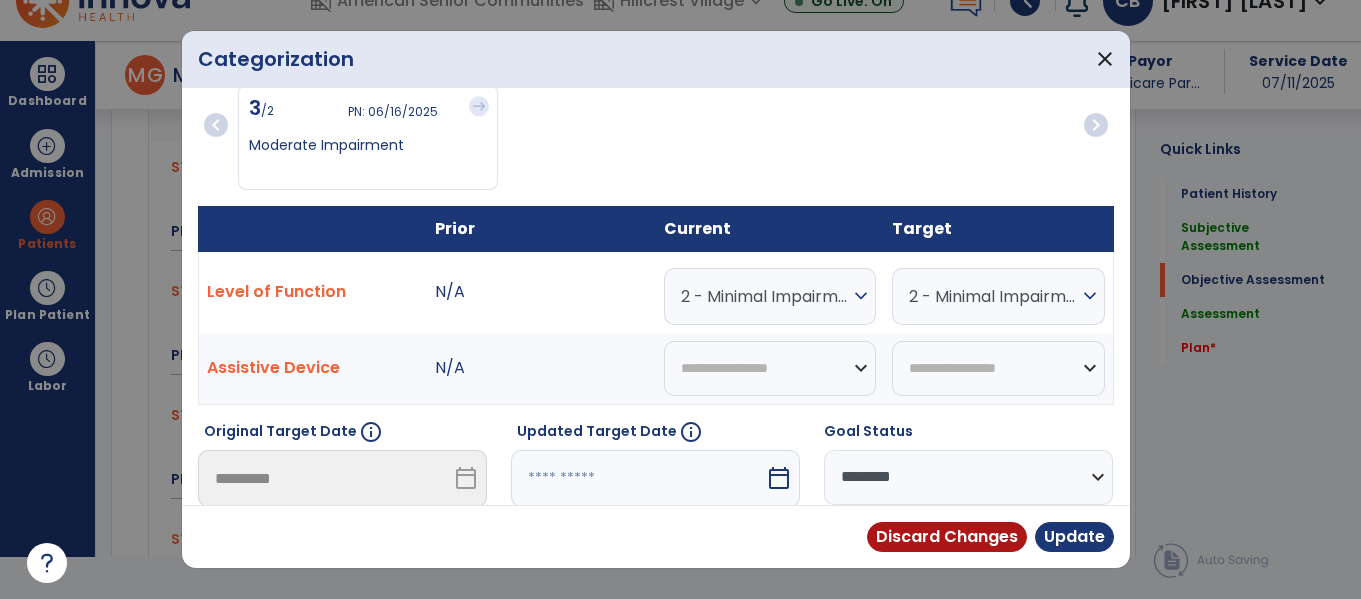 click on "**********" at bounding box center [968, 477] 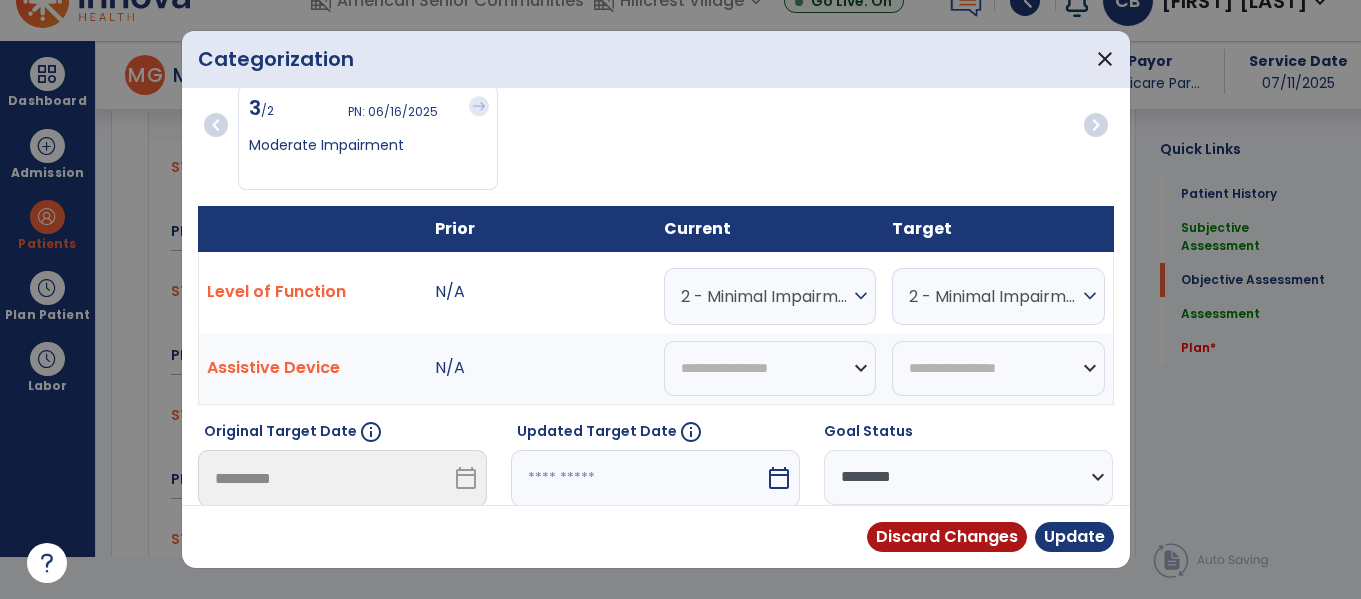 scroll, scrollTop: 240, scrollLeft: 0, axis: vertical 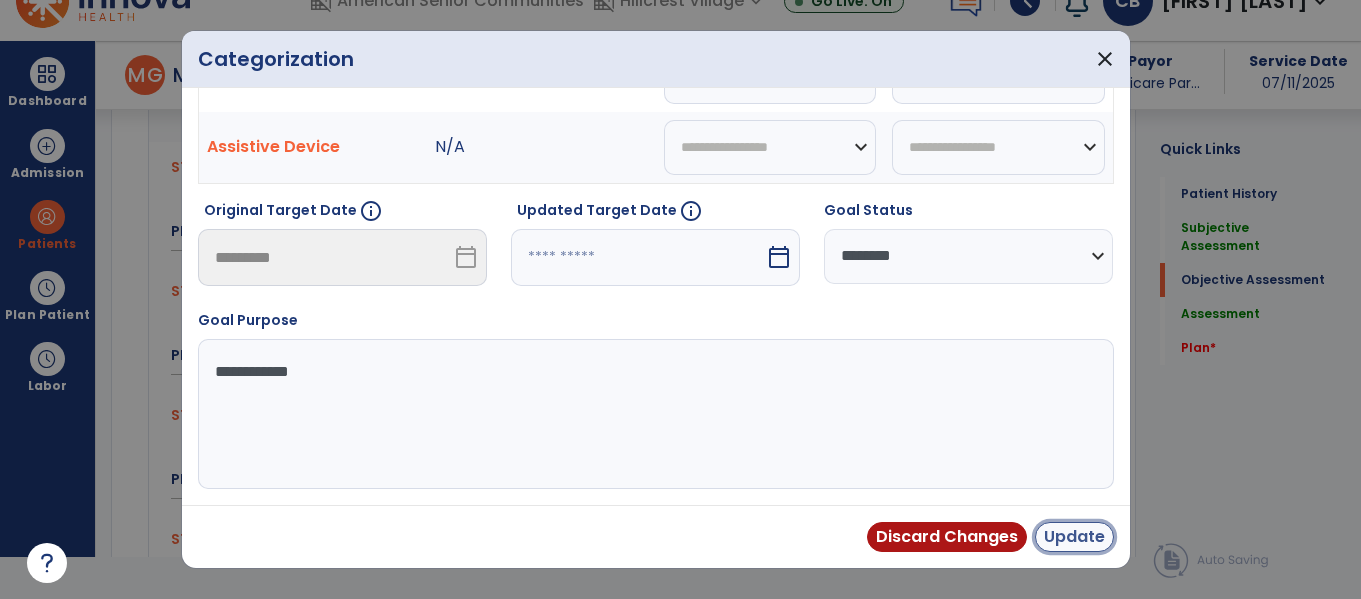 click on "Update" at bounding box center [1074, 537] 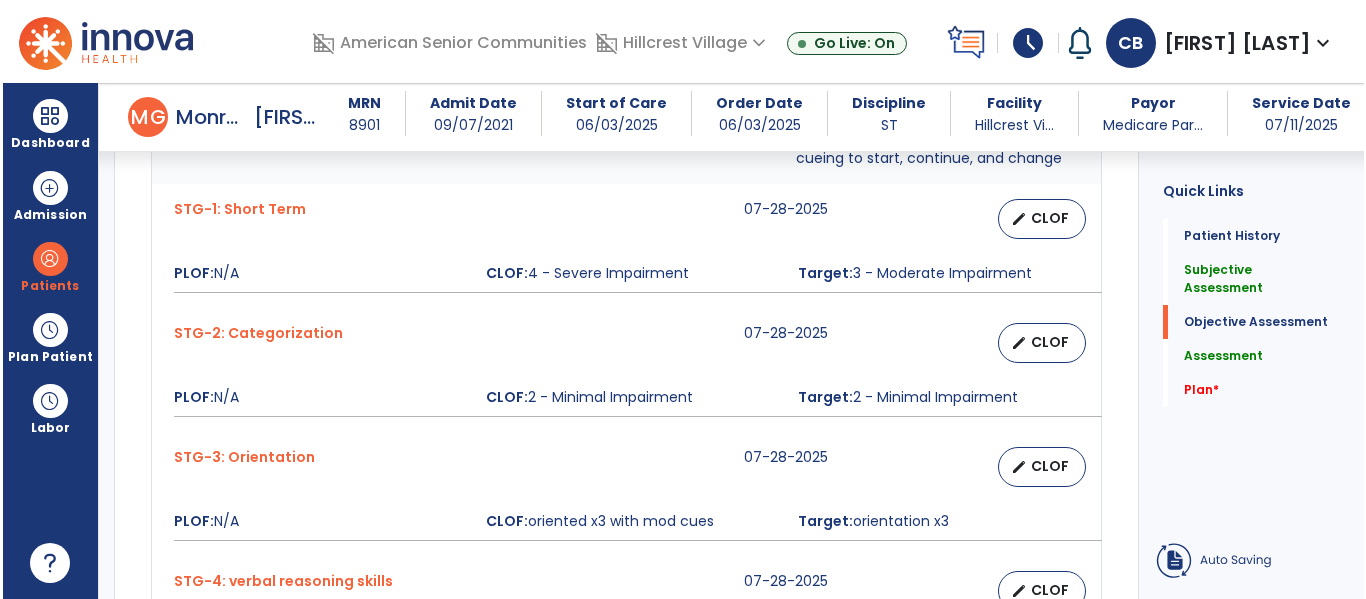 scroll, scrollTop: 42, scrollLeft: 0, axis: vertical 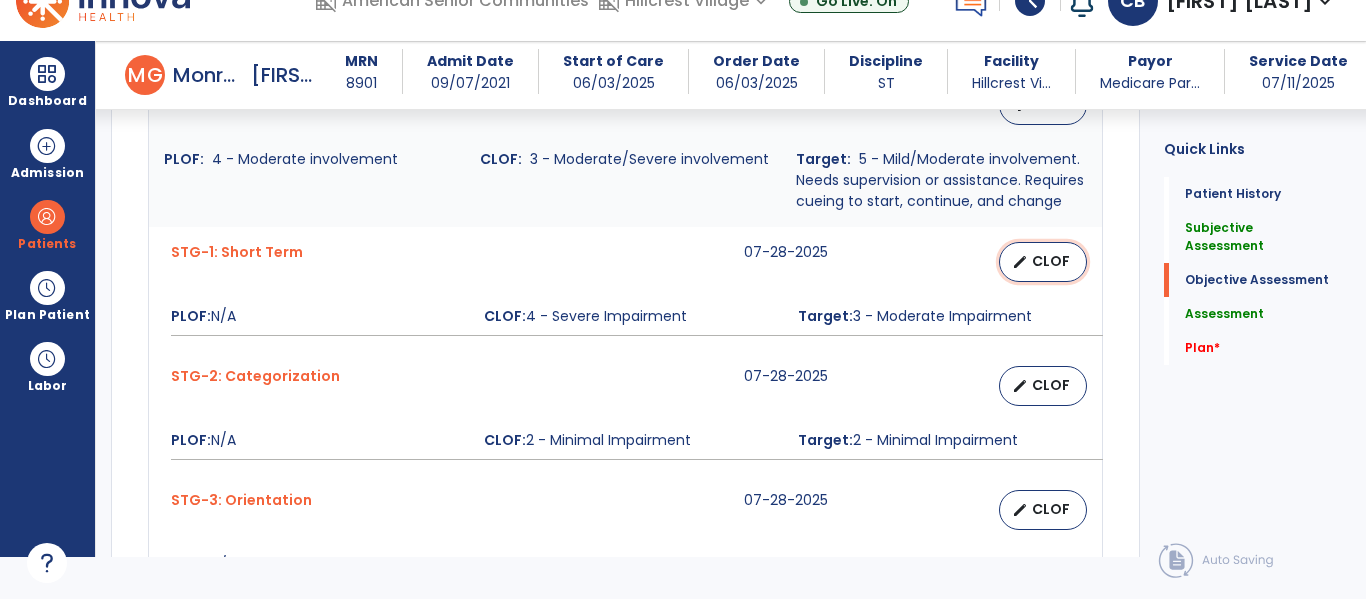 click on "edit   CLOF" at bounding box center (1043, 262) 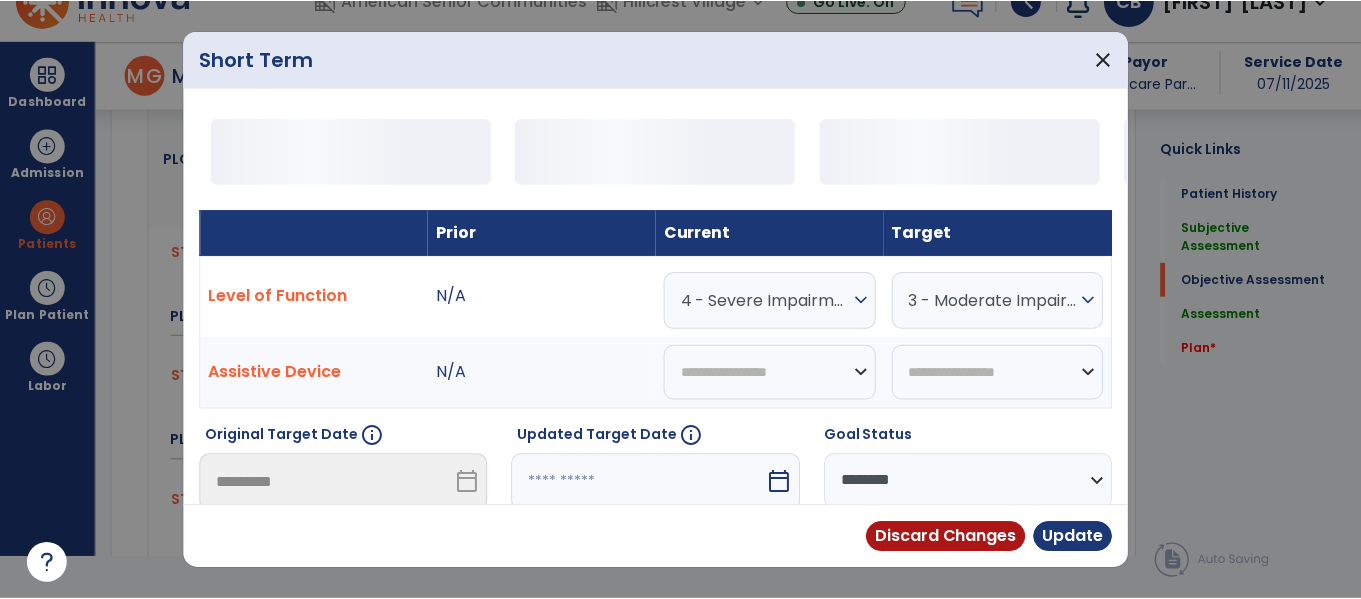 scroll, scrollTop: 0, scrollLeft: 0, axis: both 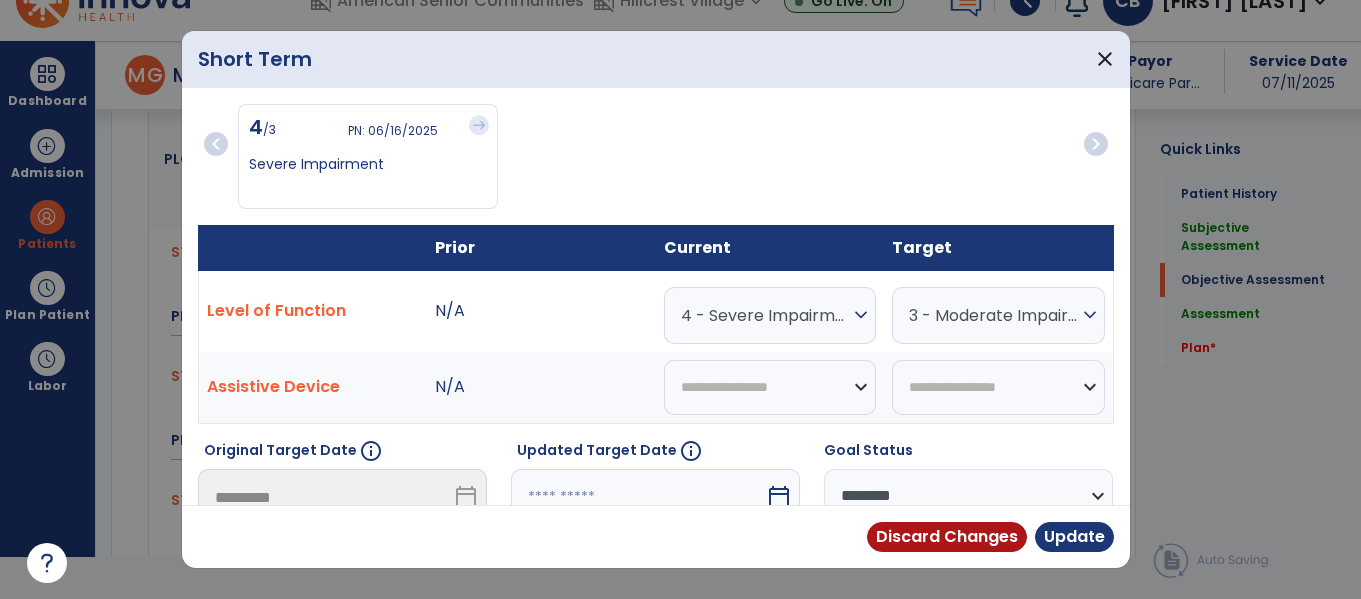 click on "expand_more" at bounding box center [861, 315] 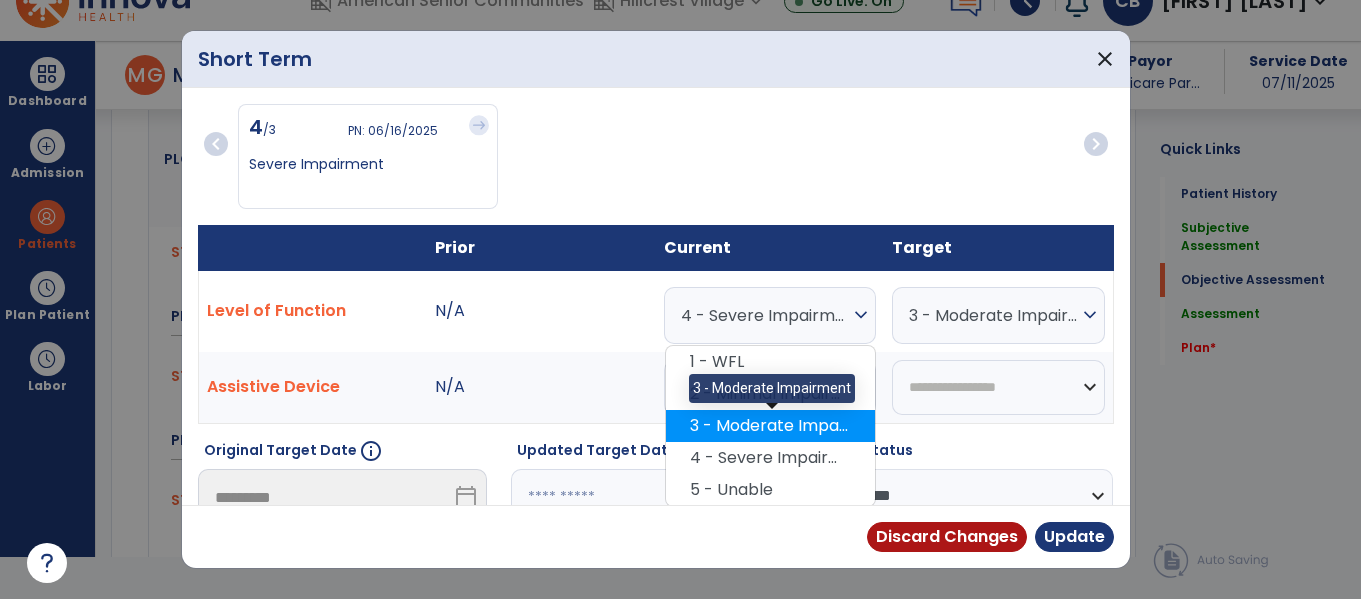 click on "3 - Moderate Impairment" at bounding box center [770, 426] 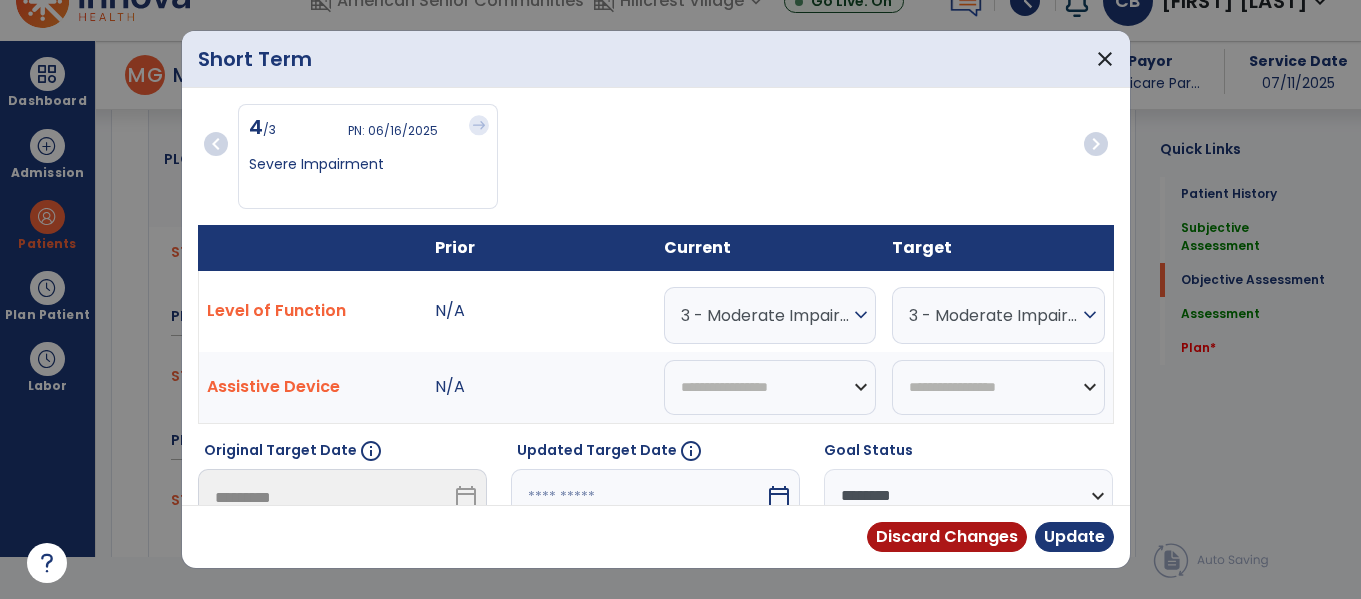 click on "3 - Moderate Impairment" at bounding box center (993, 315) 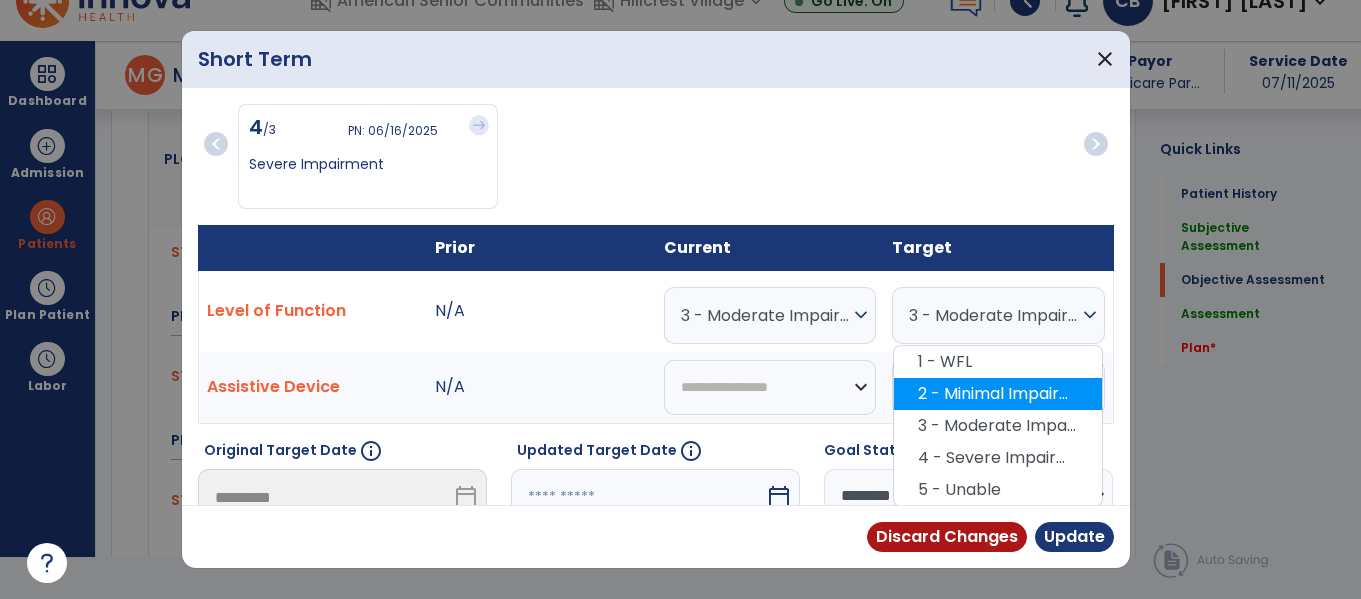 click on "2 - Minimal Impairment" at bounding box center (998, 394) 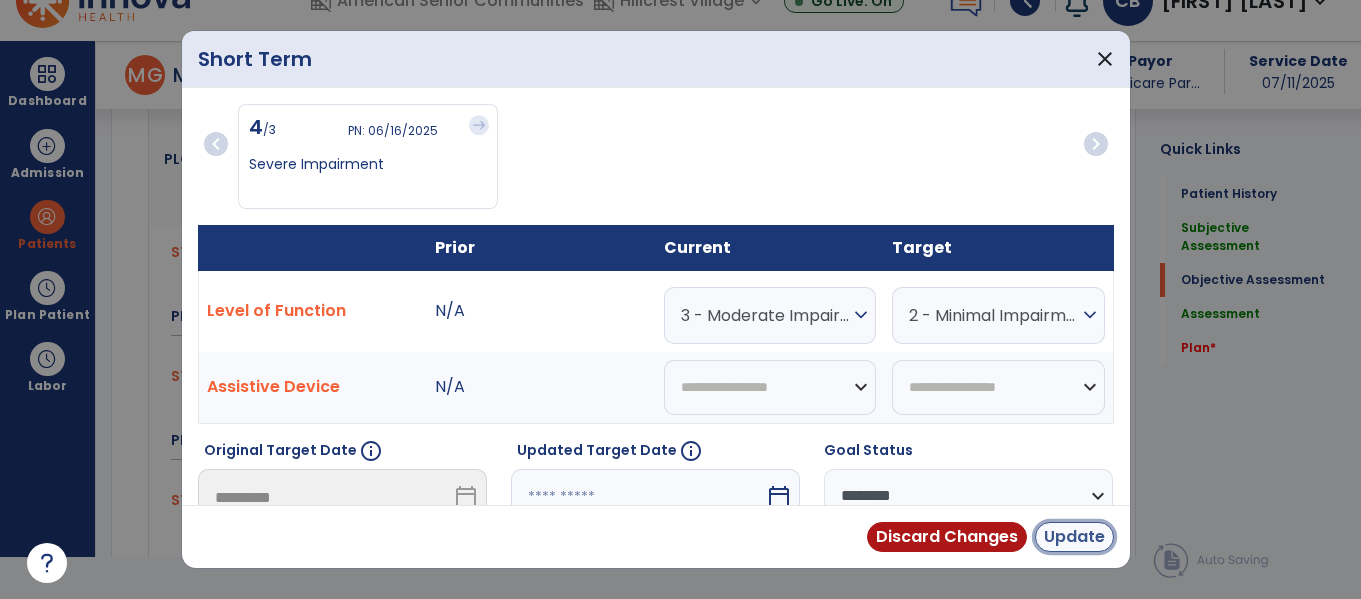 click on "Update" at bounding box center (1074, 537) 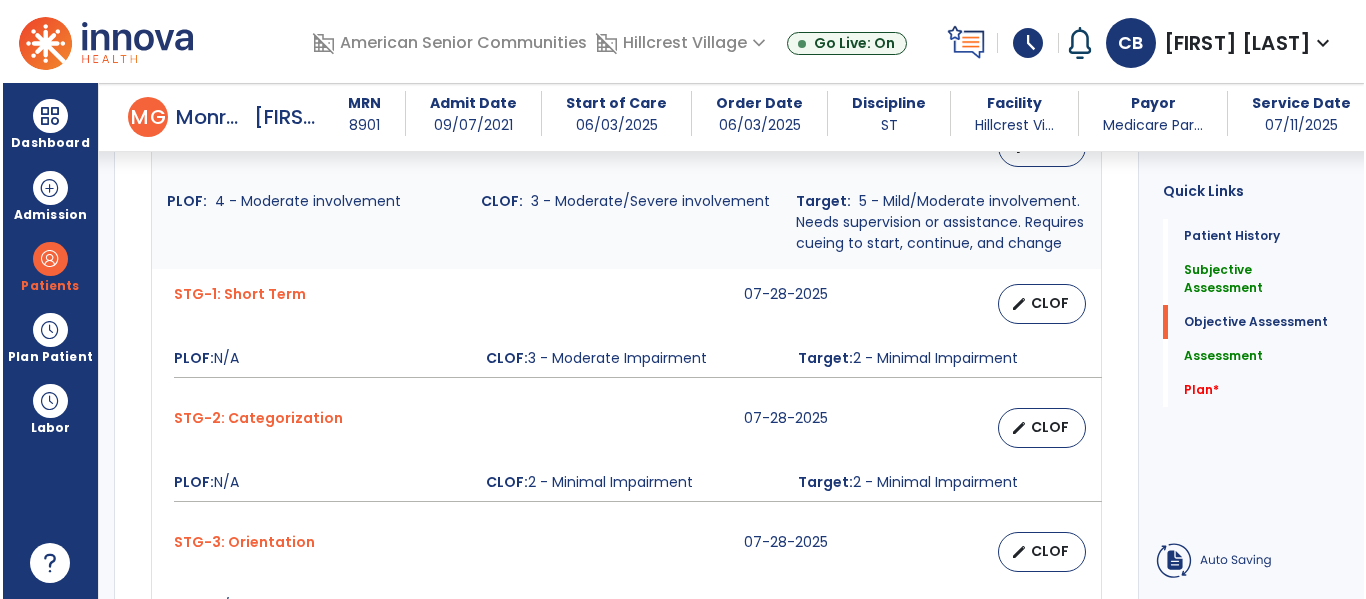 scroll, scrollTop: 42, scrollLeft: 0, axis: vertical 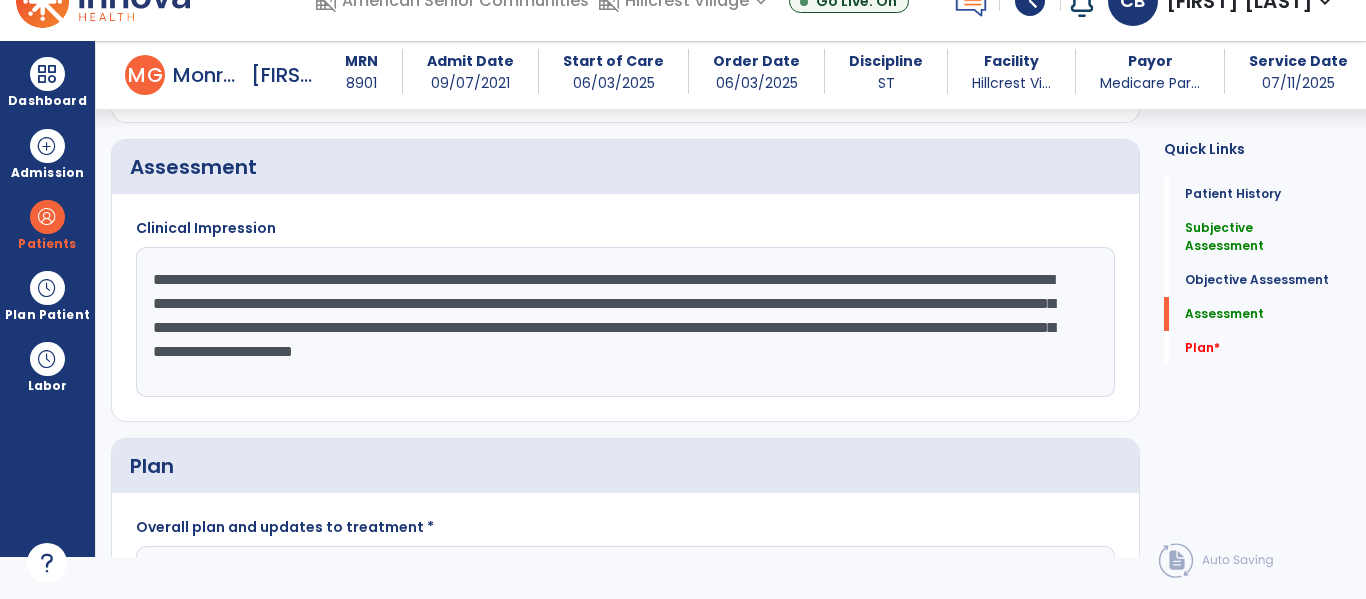 click on "**********" 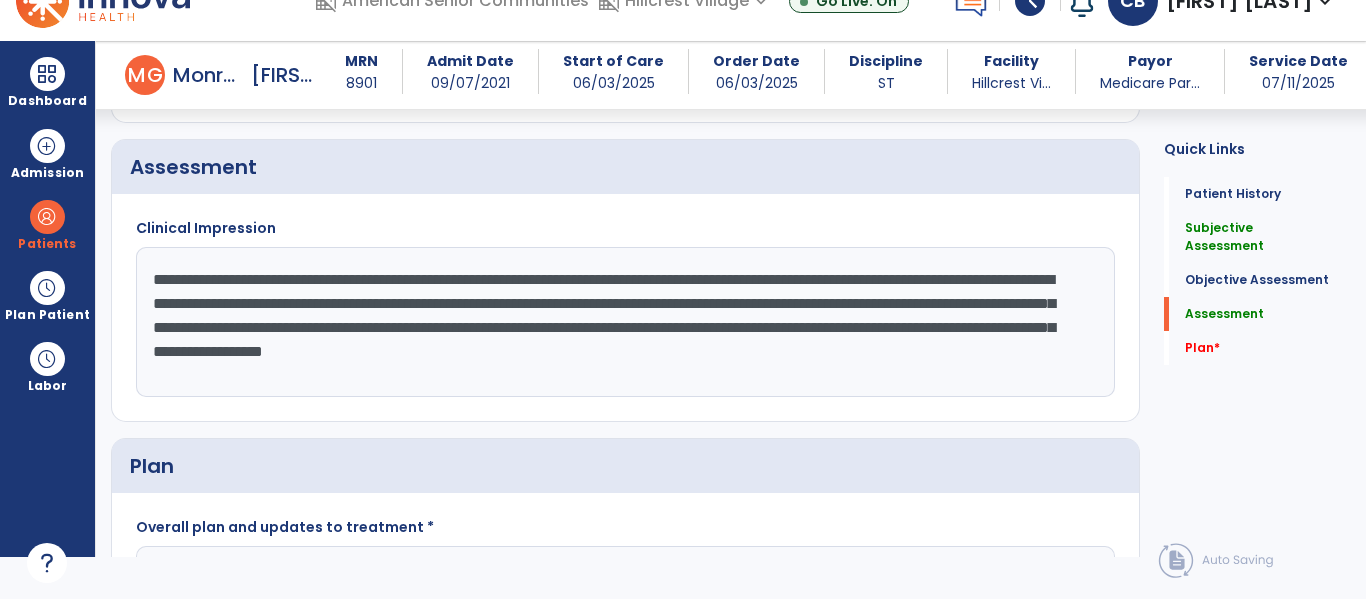 type on "**********" 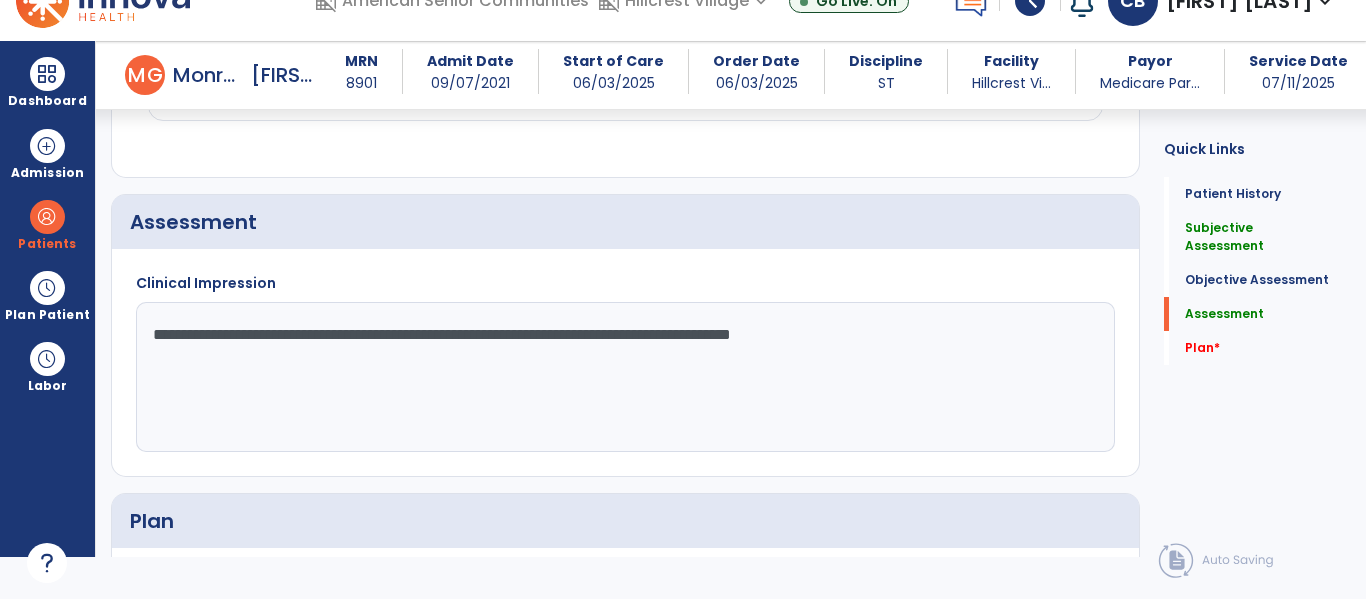 scroll, scrollTop: 1600, scrollLeft: 0, axis: vertical 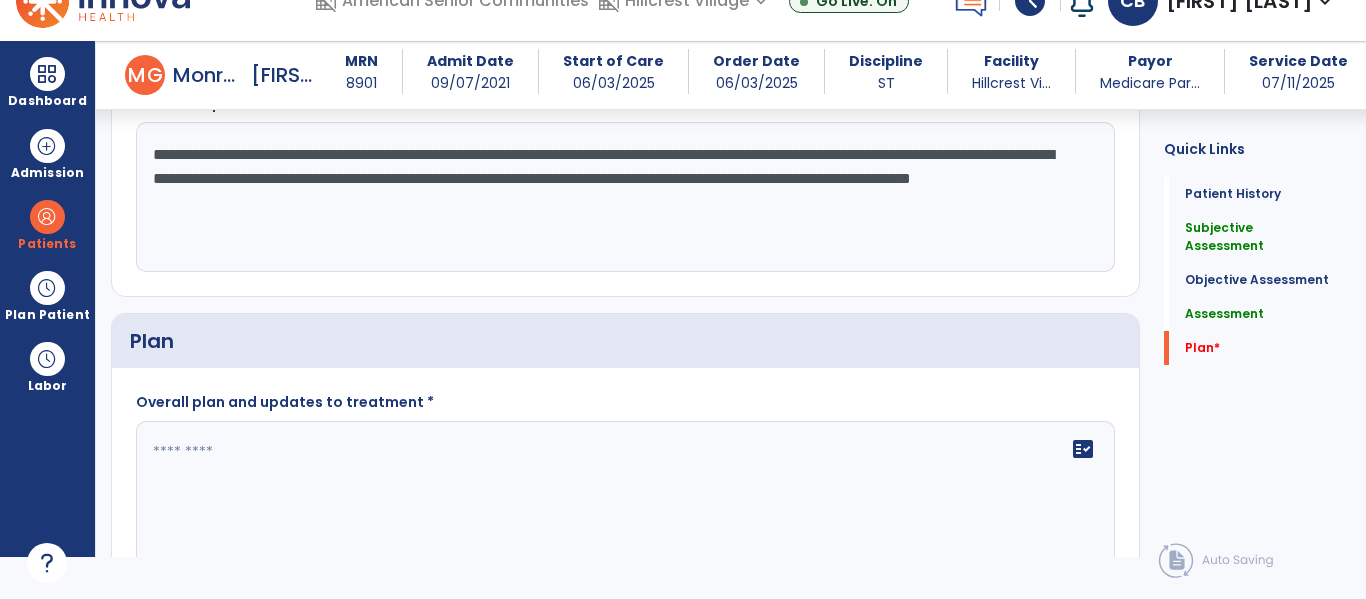 type on "**********" 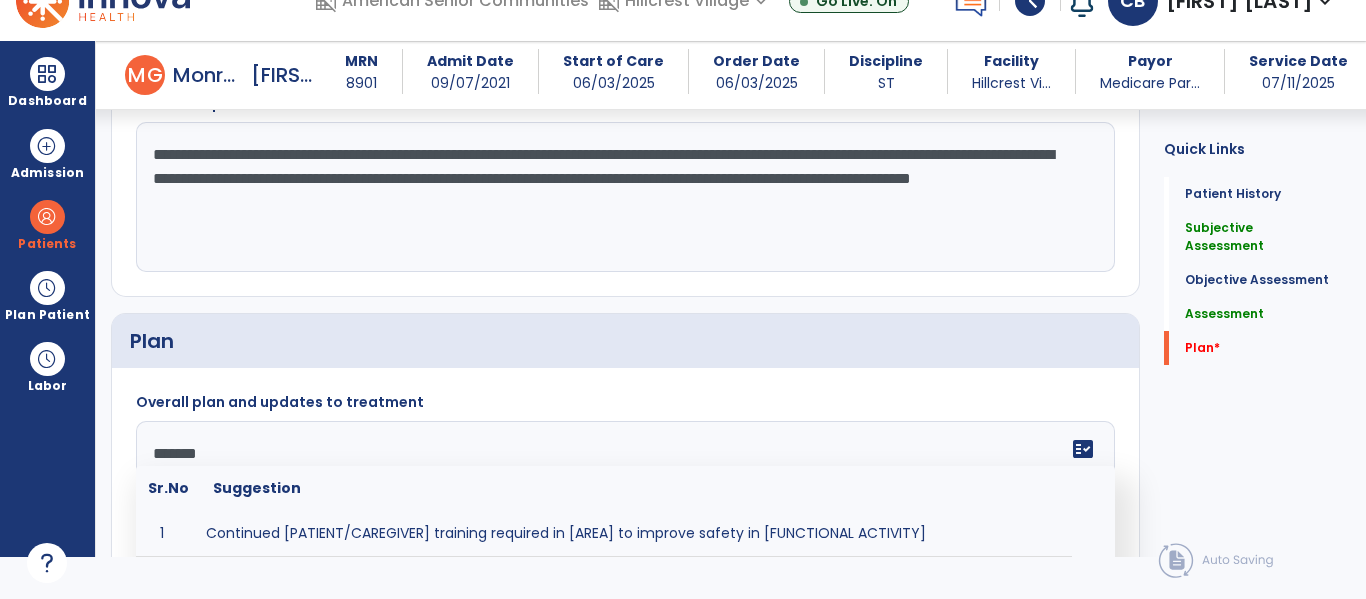 type on "********" 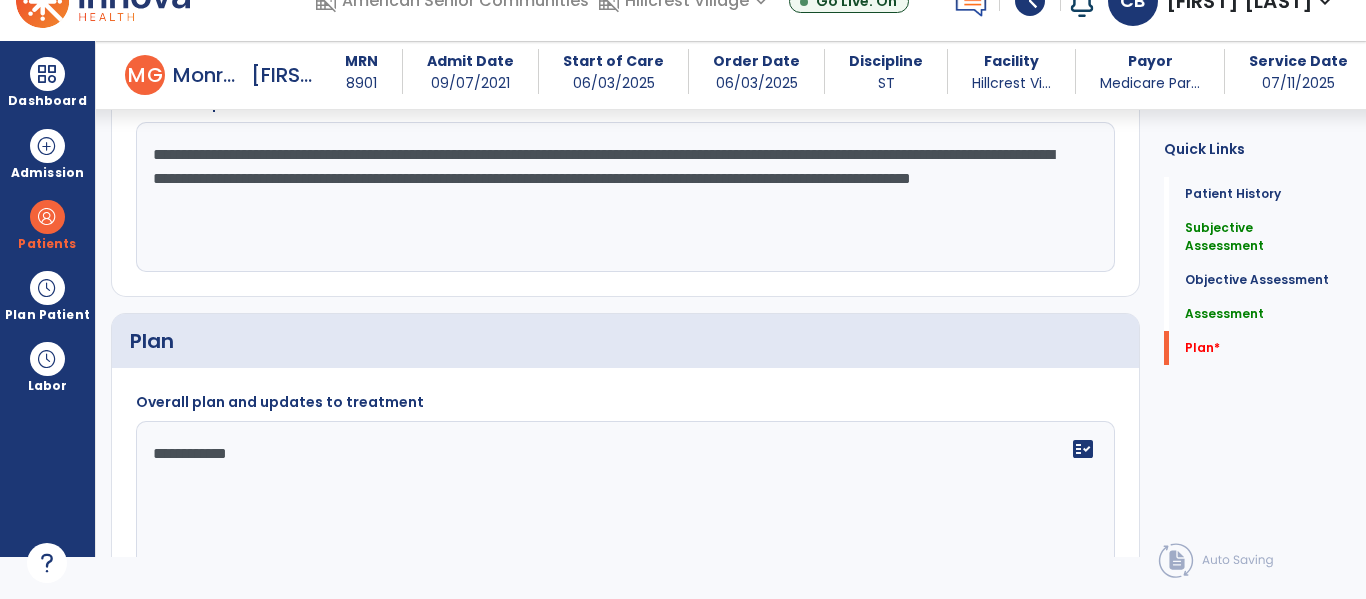 scroll, scrollTop: 0, scrollLeft: 0, axis: both 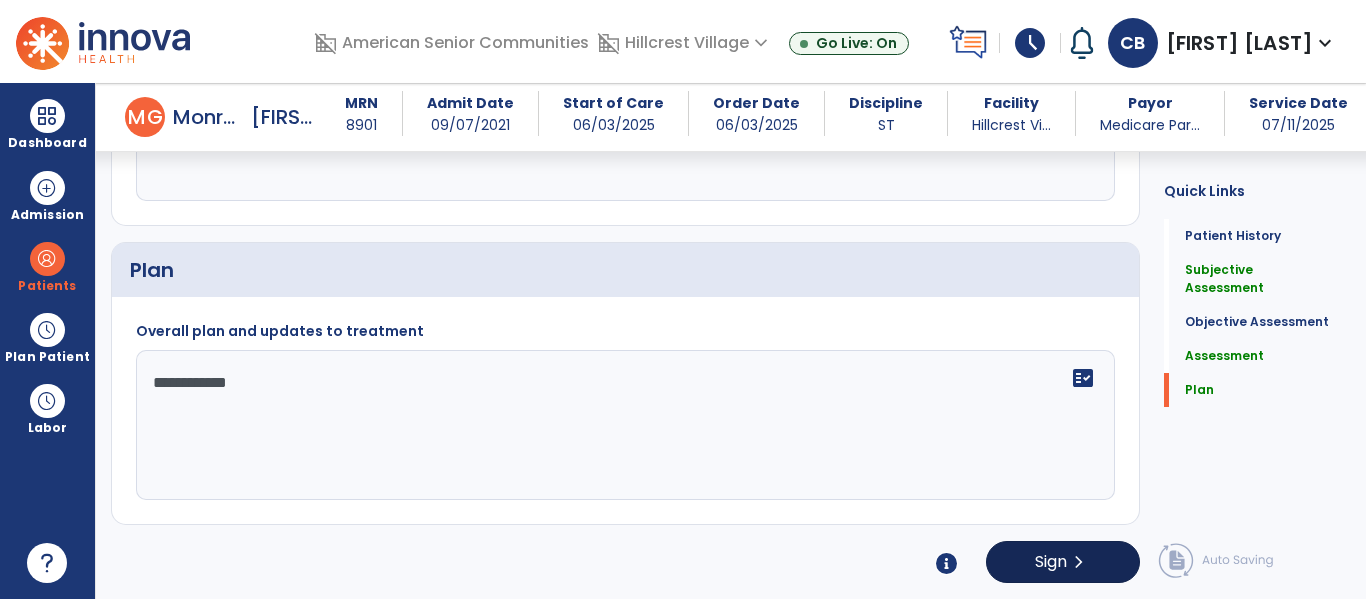 type on "**********" 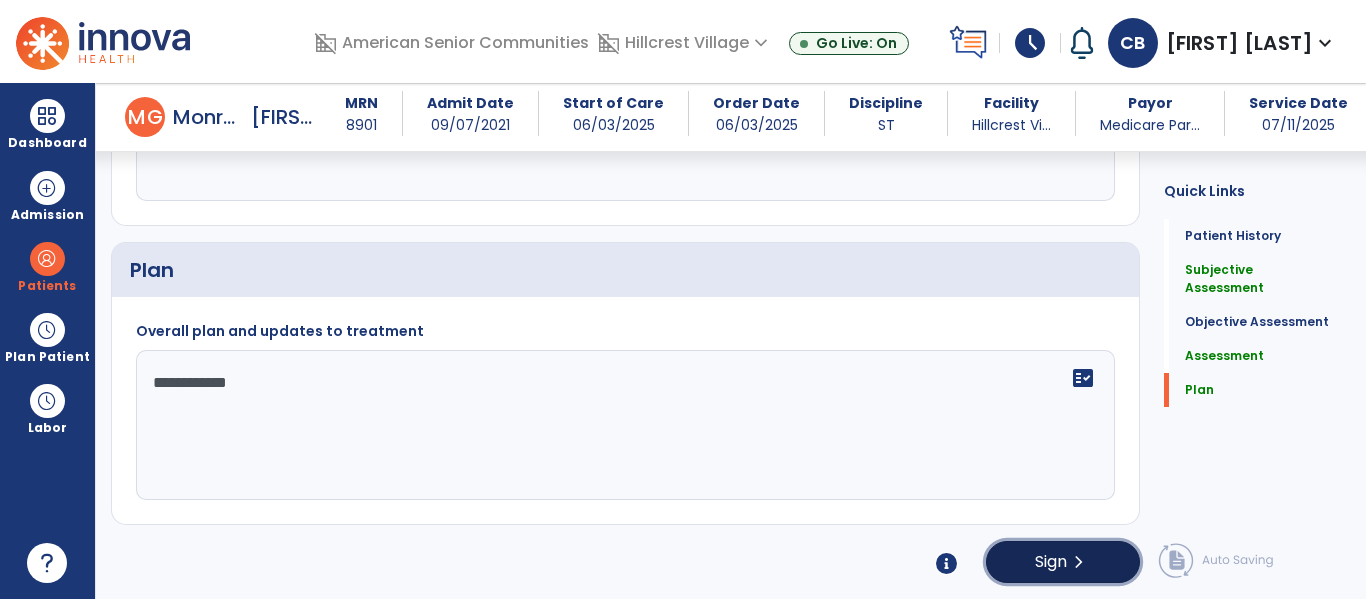 click on "Sign  chevron_right" 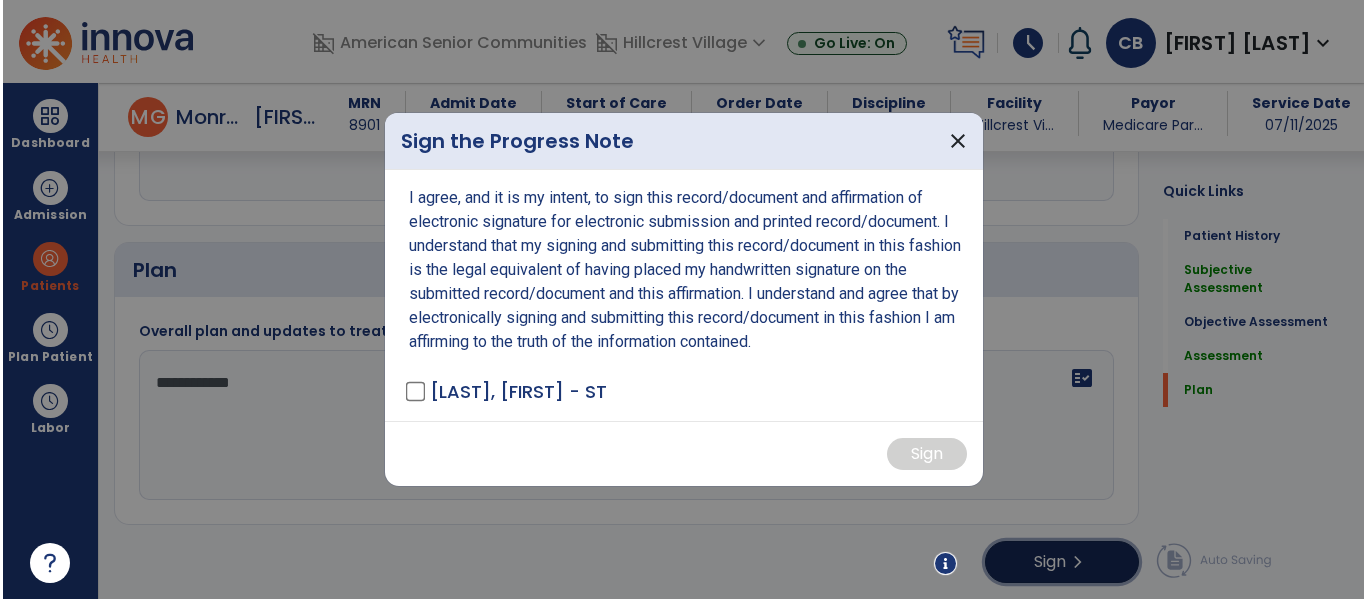 scroll, scrollTop: 1896, scrollLeft: 0, axis: vertical 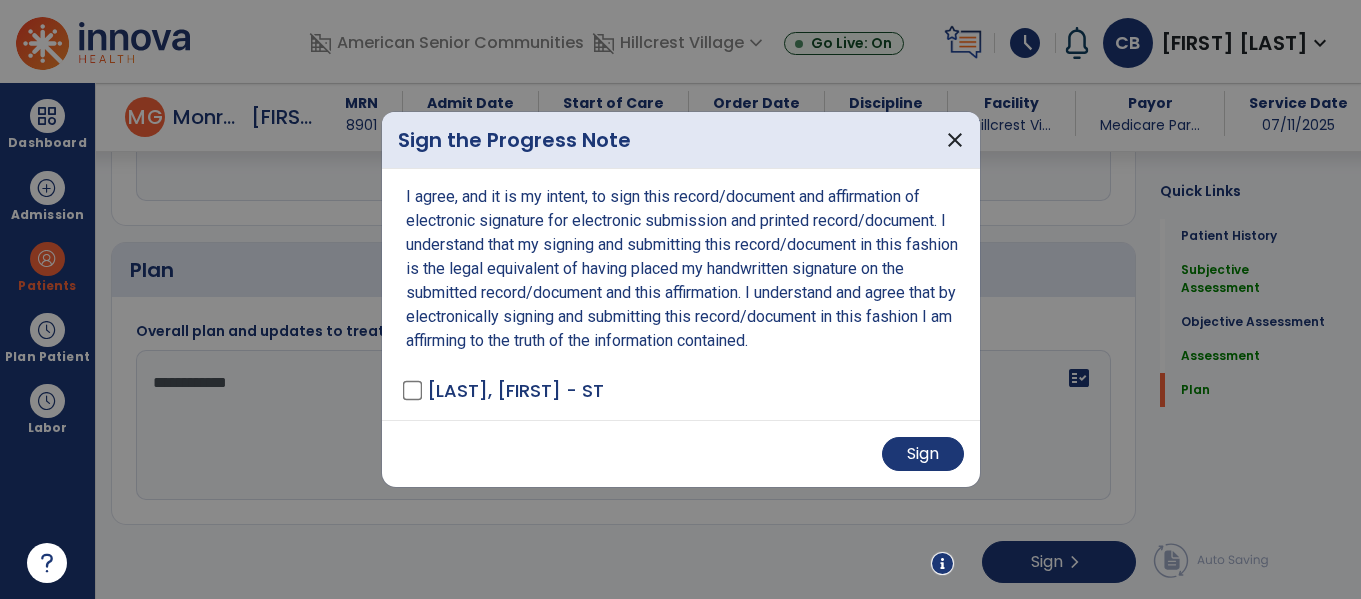 click on "Sign" at bounding box center [681, 453] 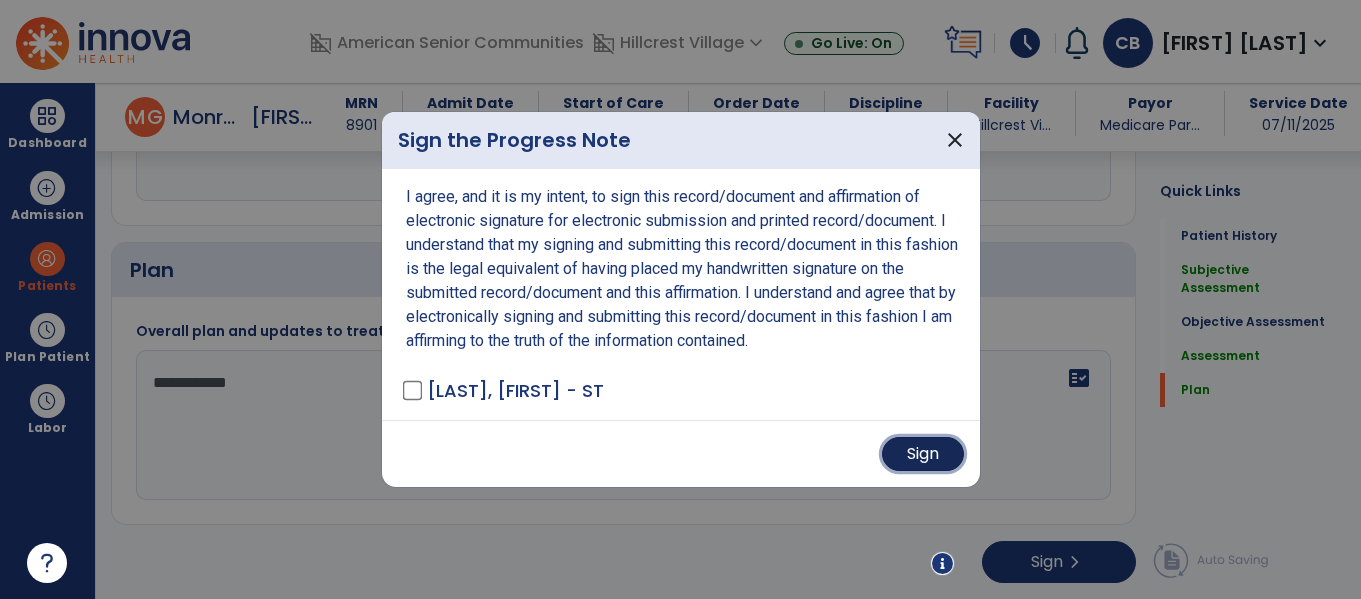 click on "Sign" at bounding box center [923, 454] 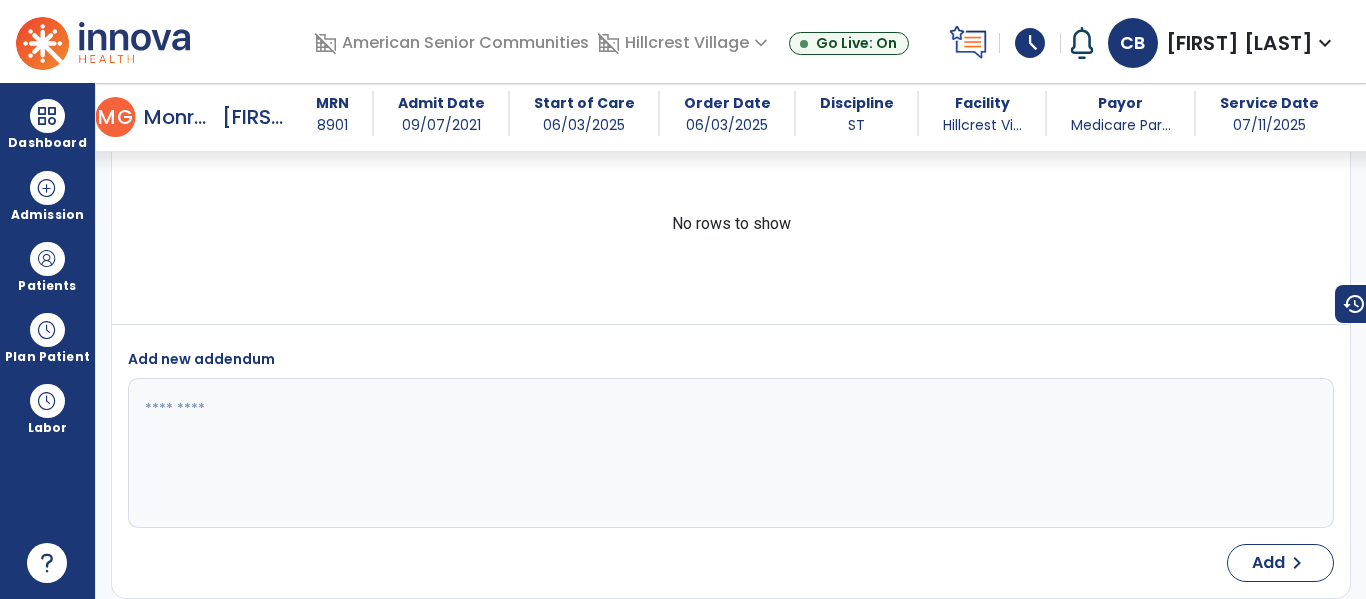 scroll, scrollTop: 0, scrollLeft: 0, axis: both 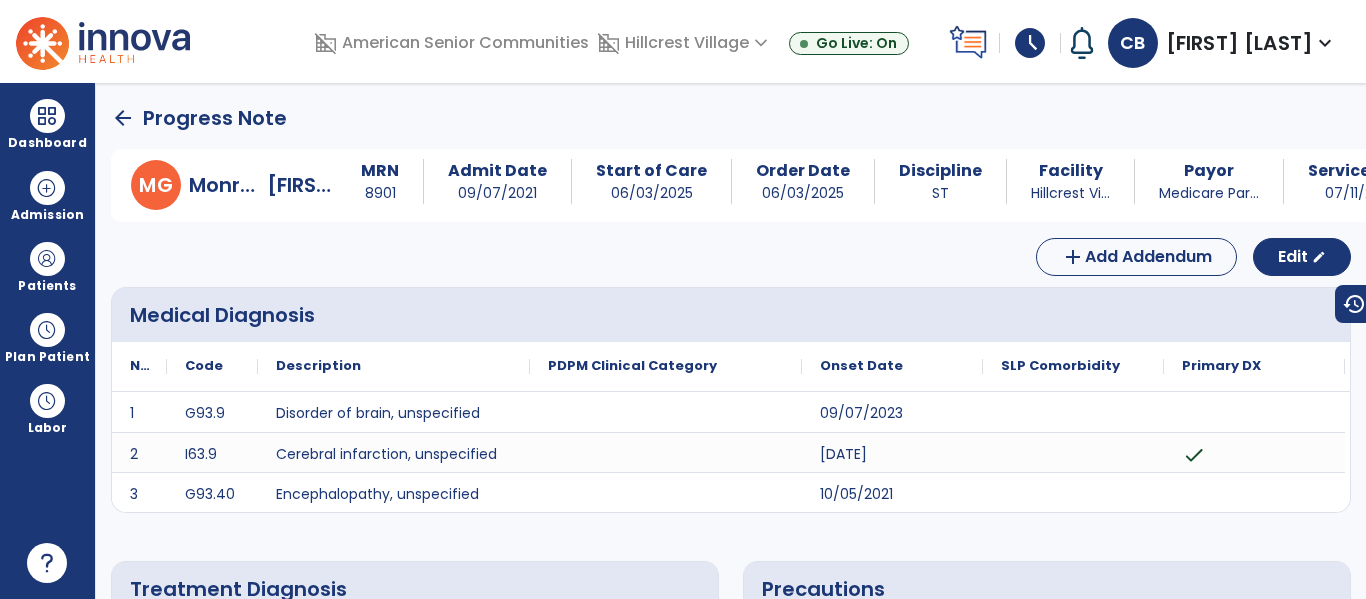 click on "arrow_back" 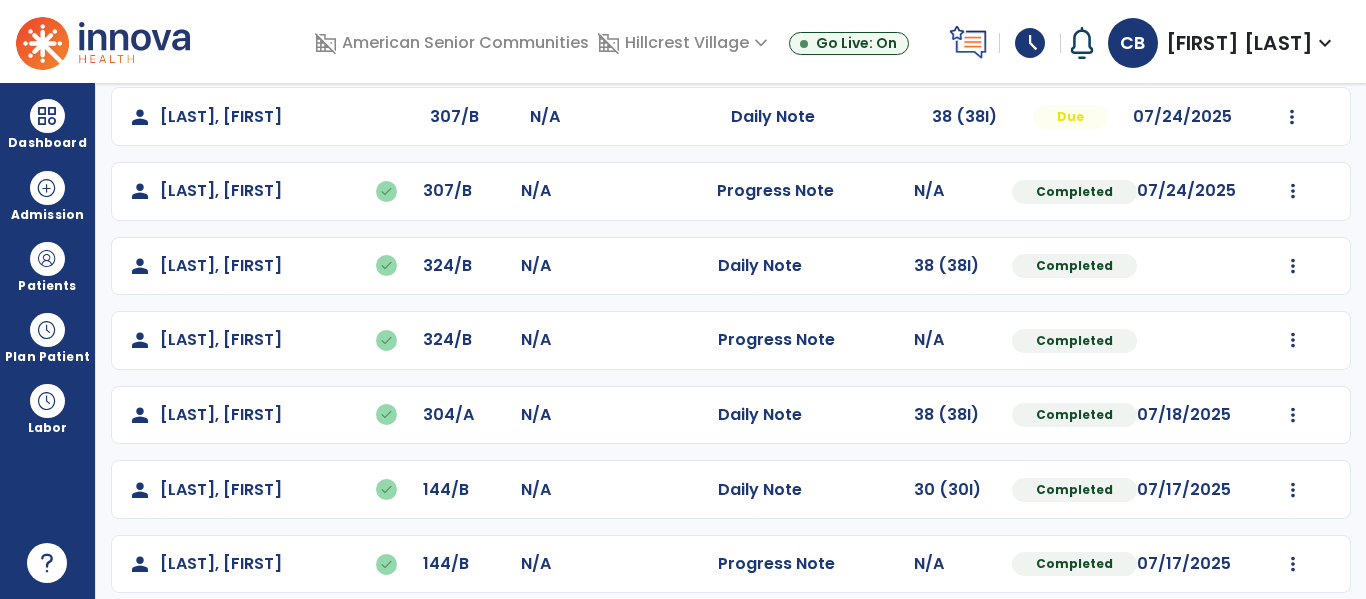 scroll, scrollTop: 929, scrollLeft: 0, axis: vertical 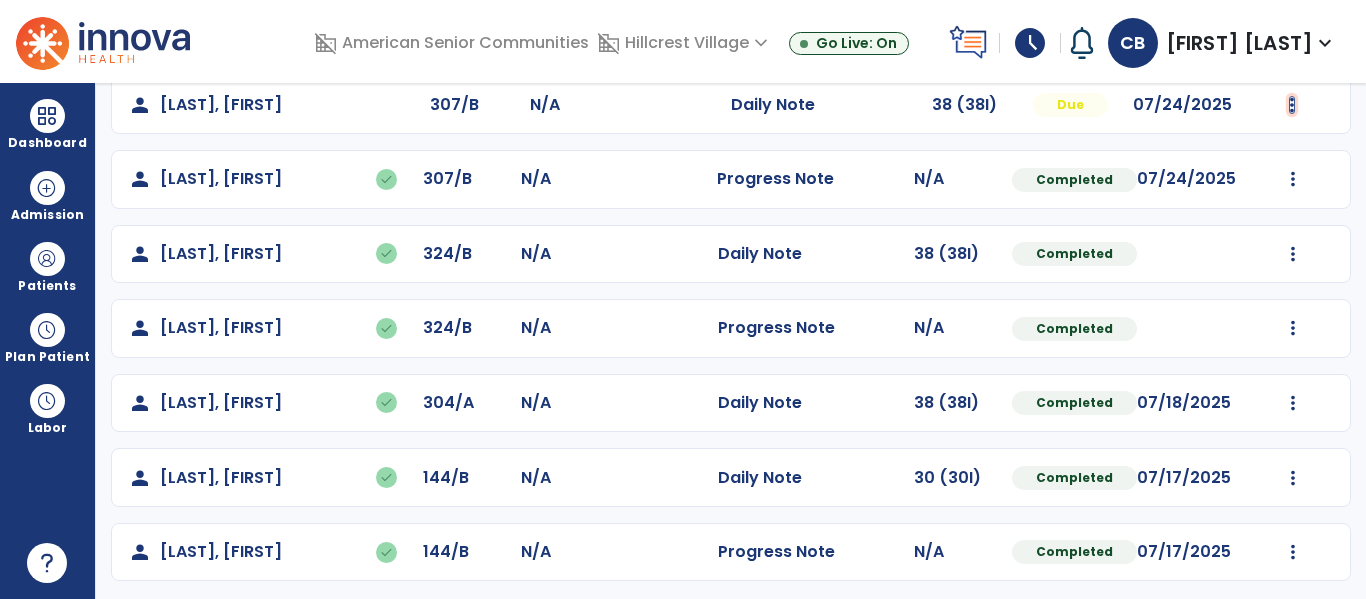 click at bounding box center [1293, -641] 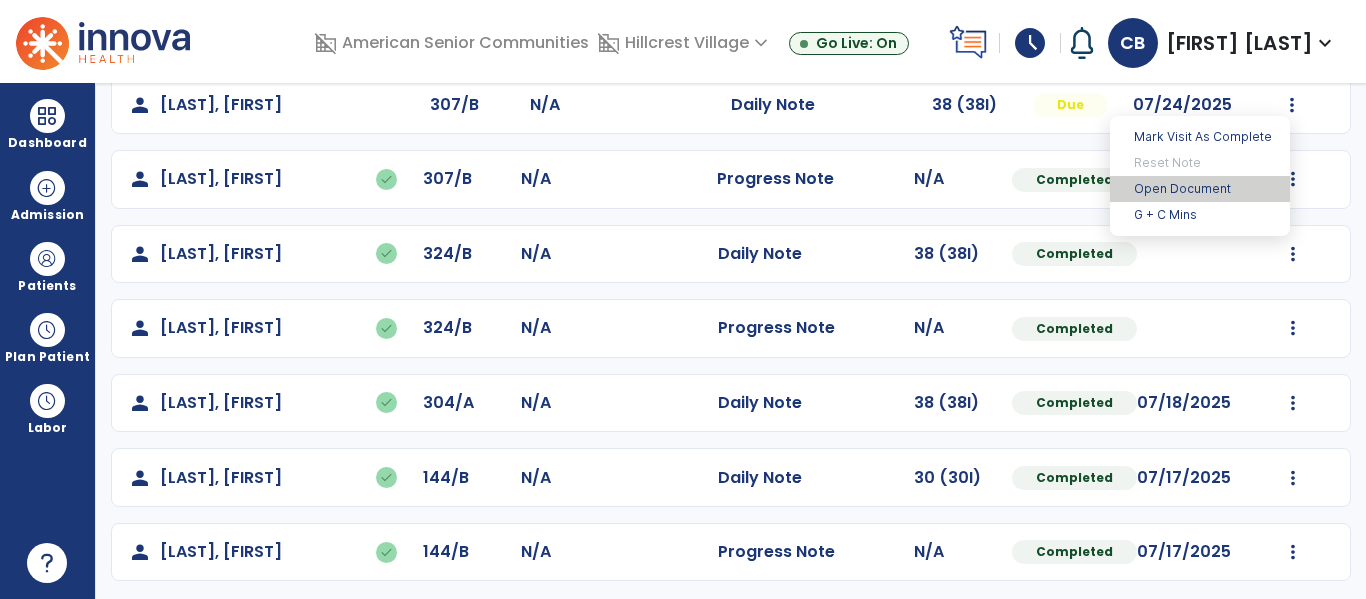 click on "Open Document" at bounding box center (1200, 189) 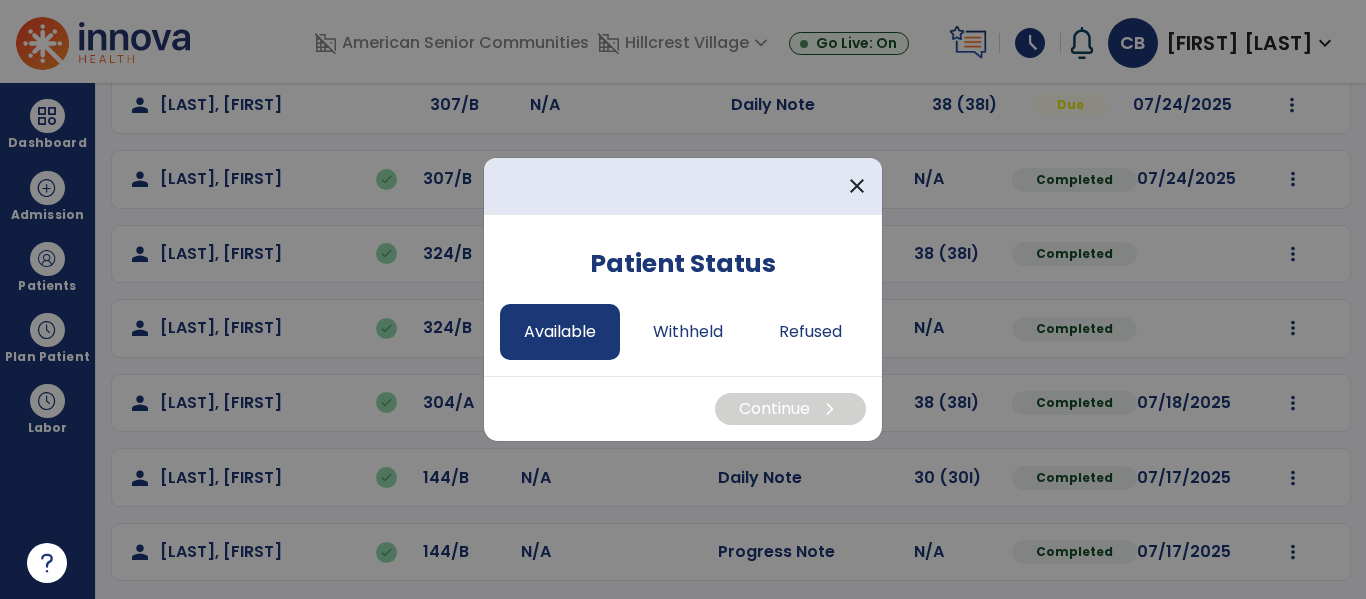 click on "Available" at bounding box center [560, 332] 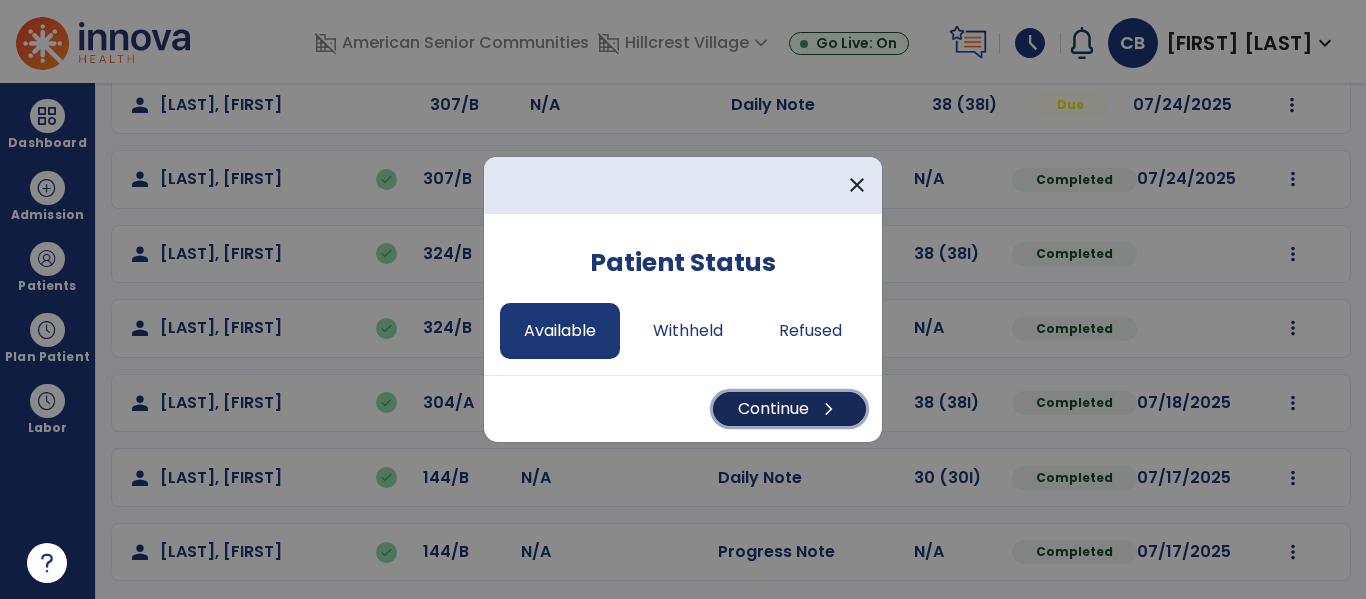 click on "Continue   chevron_right" at bounding box center [789, 409] 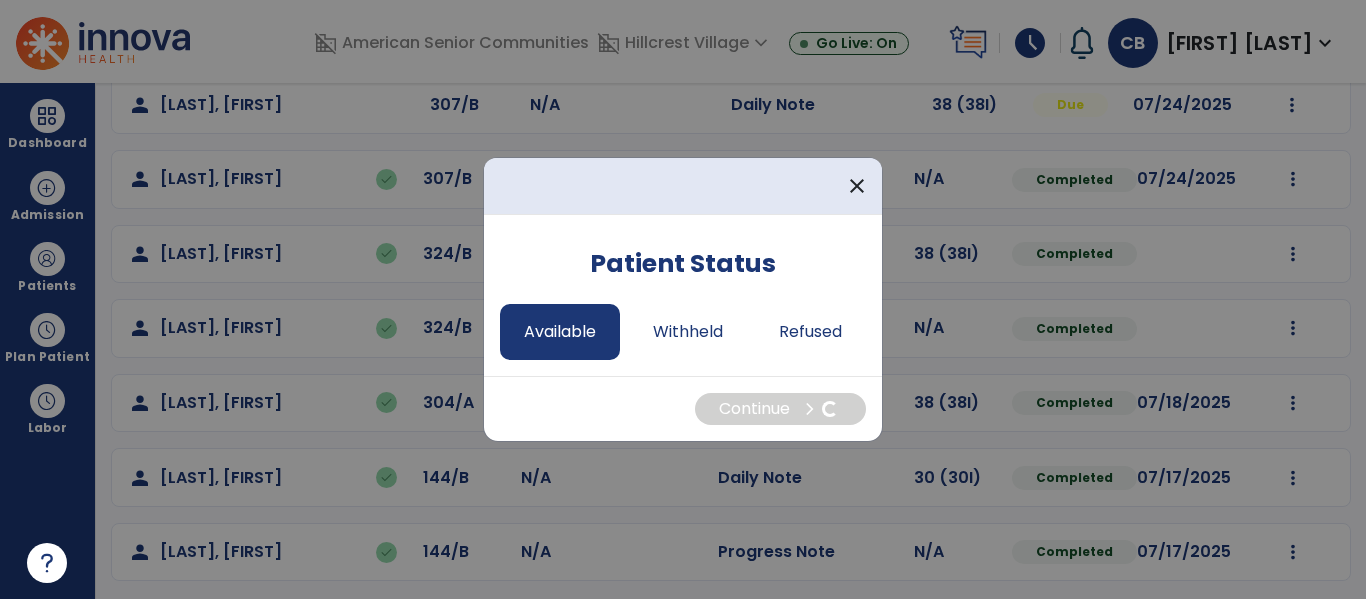 select on "*" 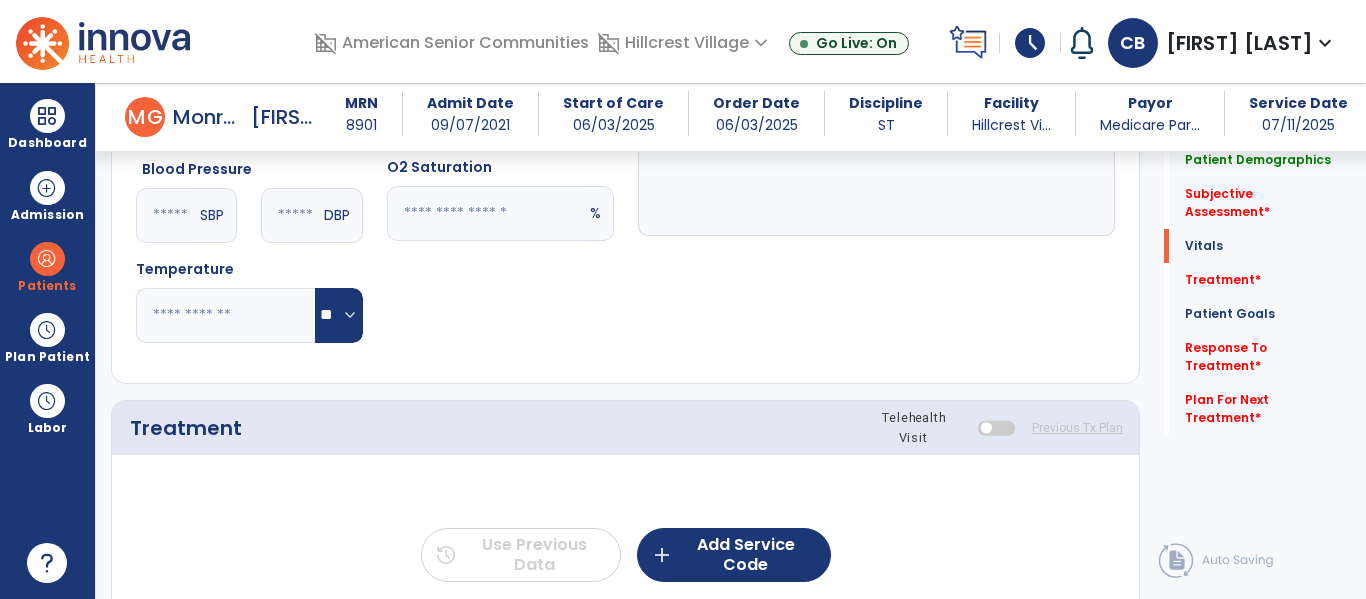 scroll, scrollTop: 924, scrollLeft: 0, axis: vertical 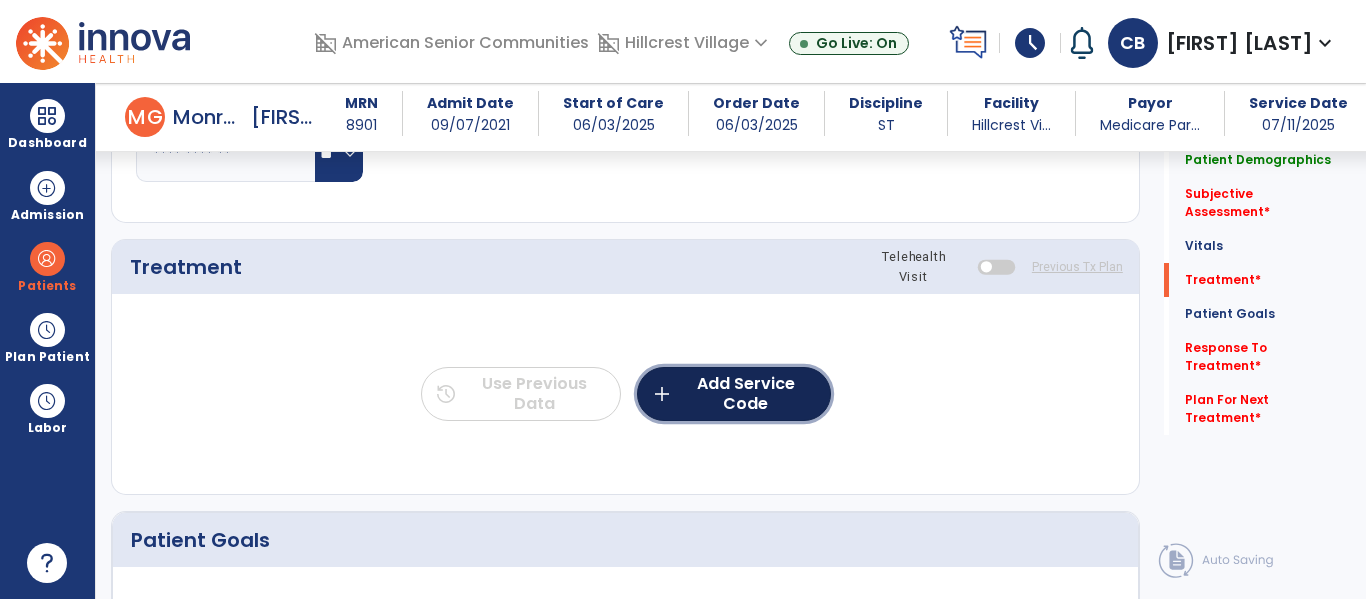 click on "add  Add Service Code" 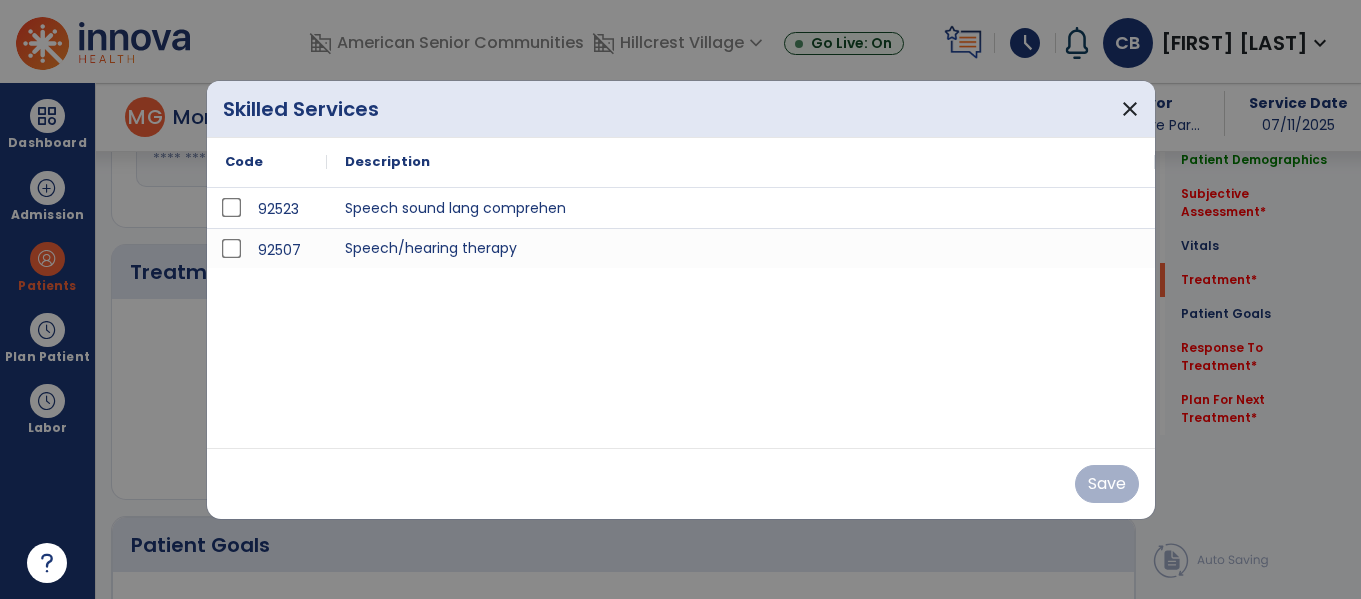 scroll, scrollTop: 1090, scrollLeft: 0, axis: vertical 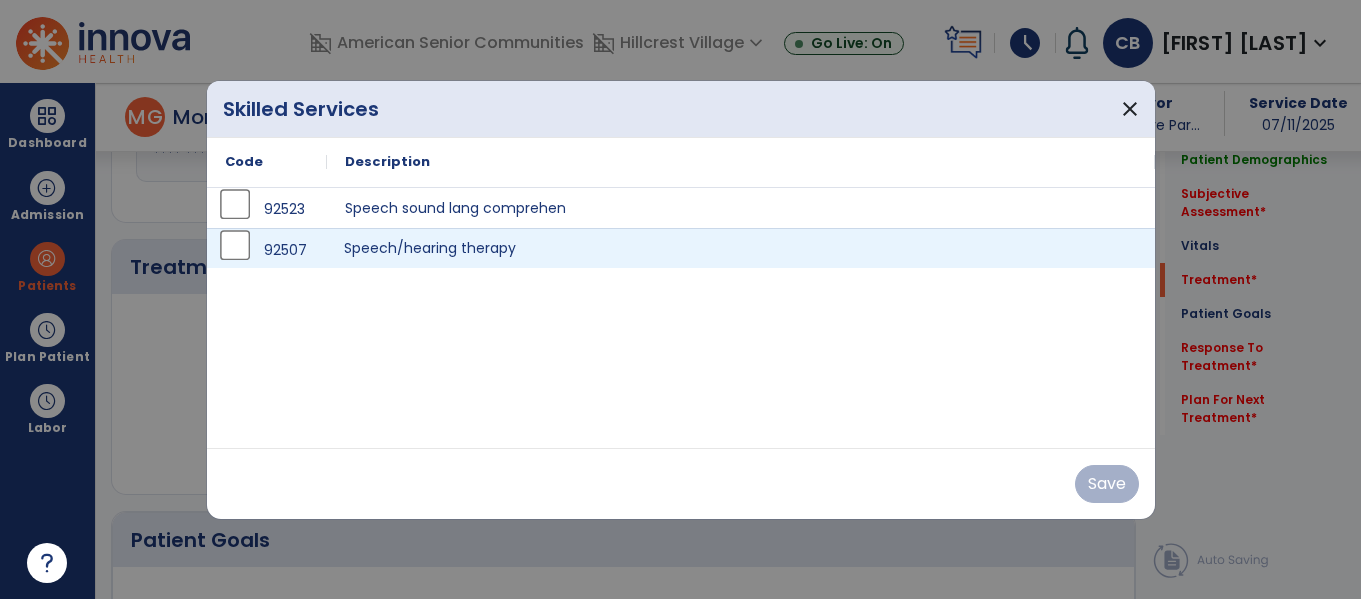 click on "Speech/hearing therapy" at bounding box center [741, 248] 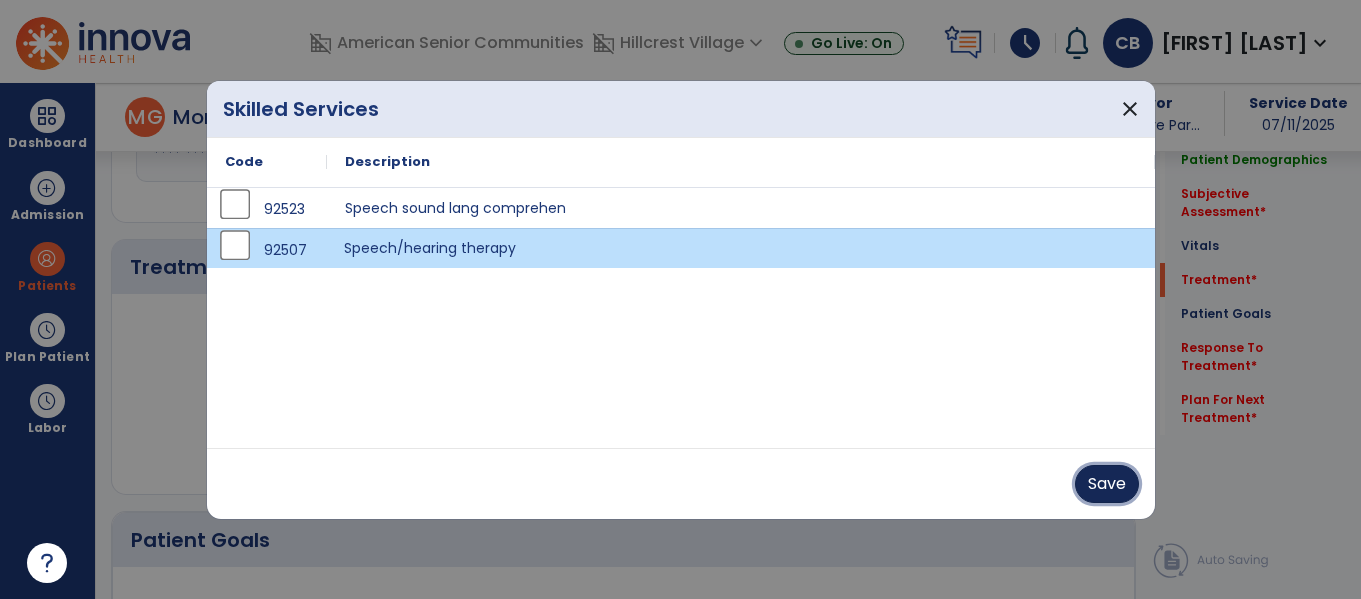 click on "Save" at bounding box center (1107, 484) 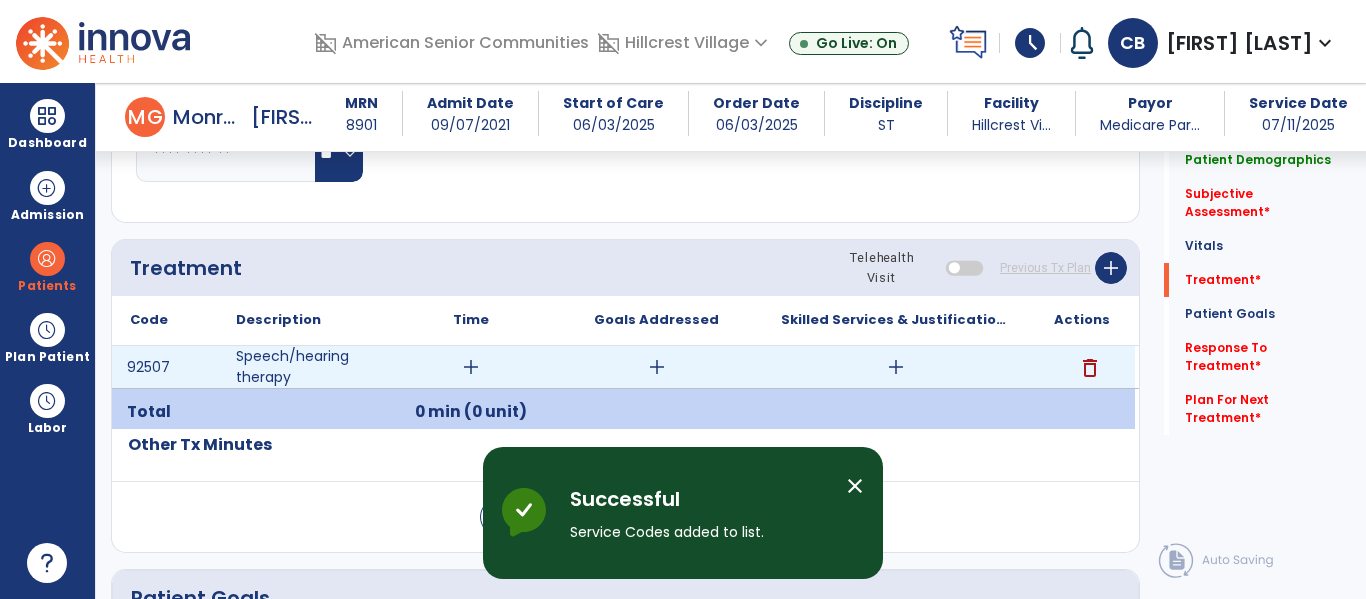 click on "add" at bounding box center [471, 367] 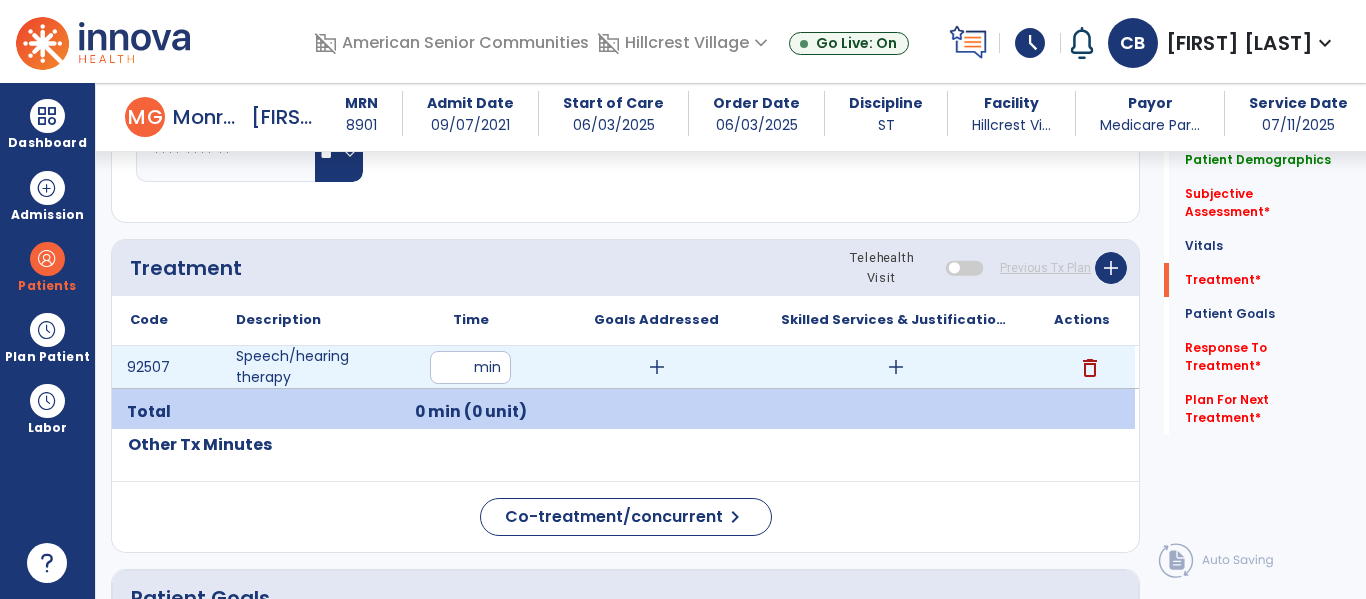 type on "**" 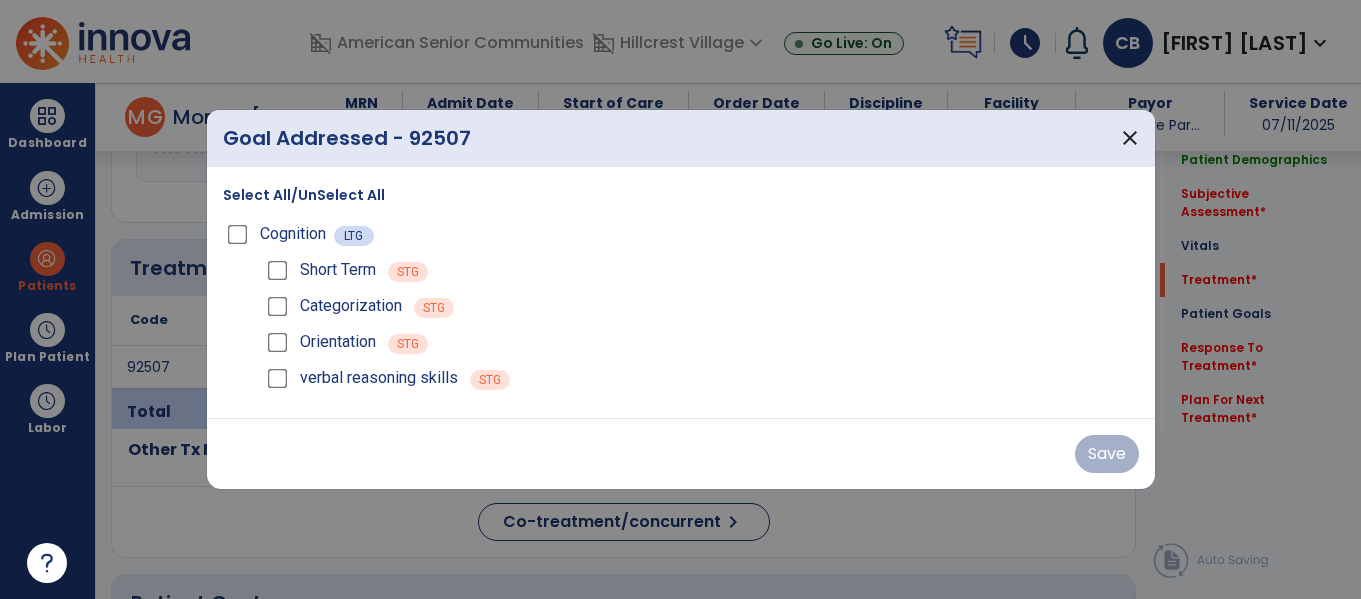 scroll, scrollTop: 1090, scrollLeft: 0, axis: vertical 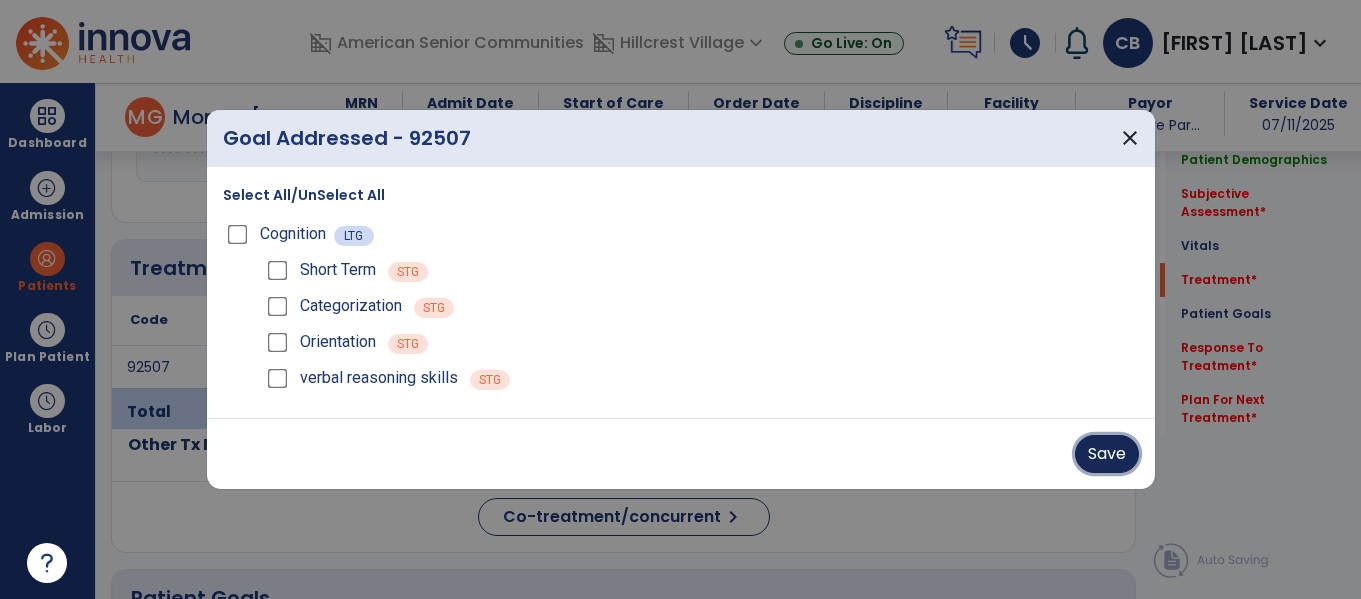 click on "Save" at bounding box center [1107, 454] 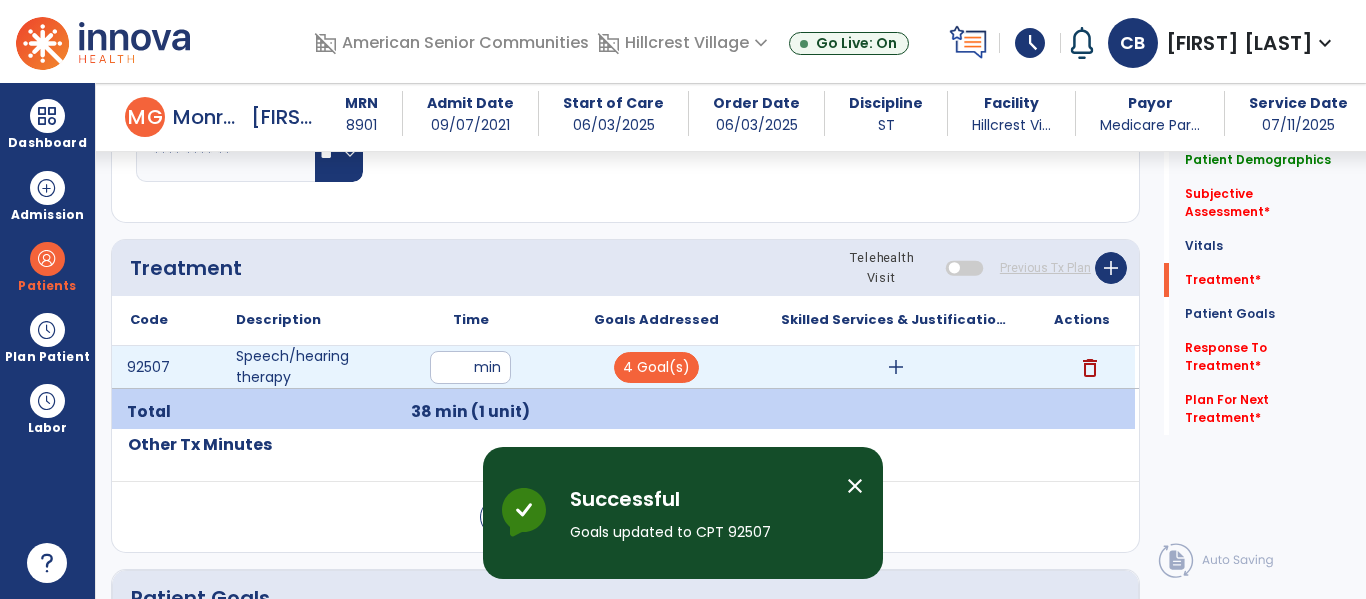 click on "add" at bounding box center (896, 367) 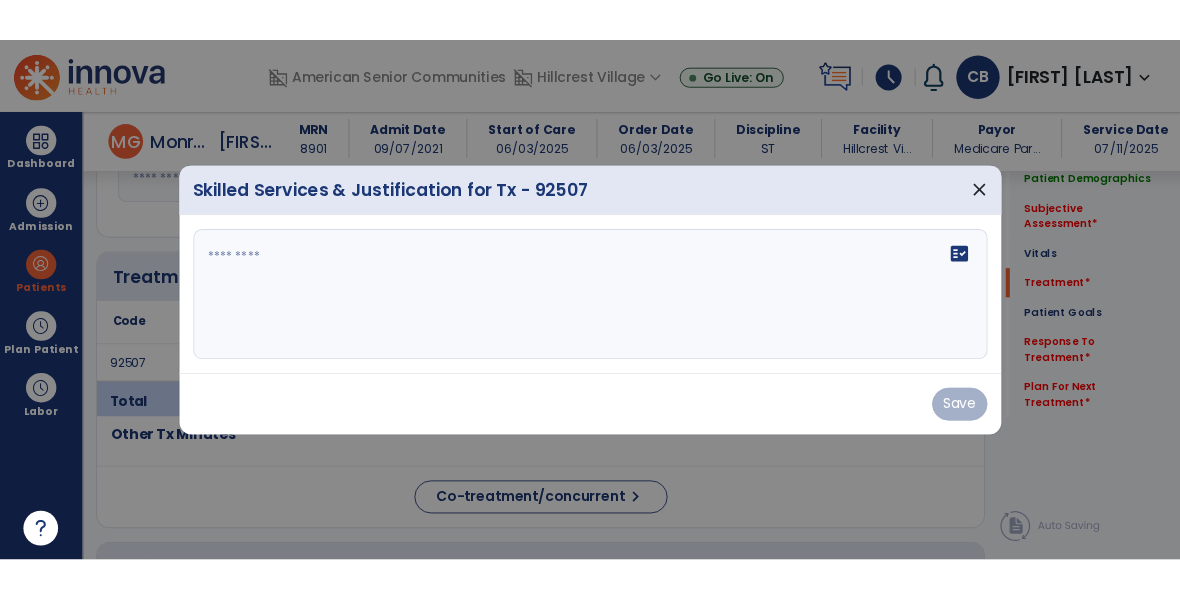 scroll, scrollTop: 1090, scrollLeft: 0, axis: vertical 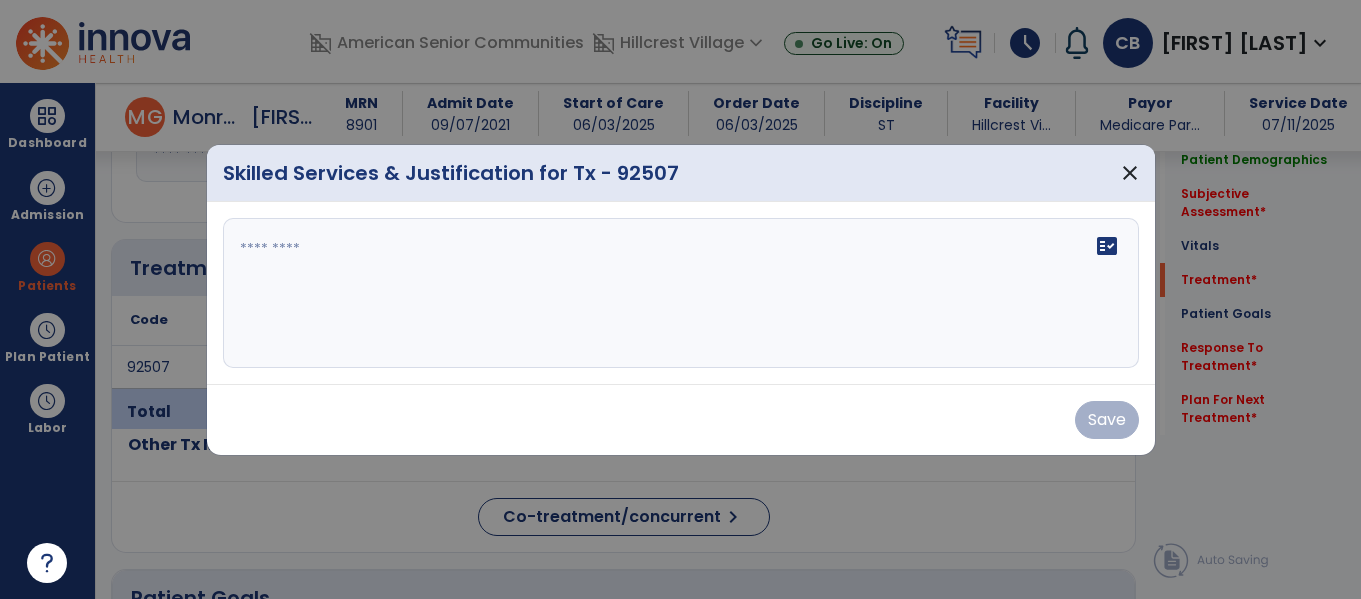 click on "fact_check" at bounding box center (681, 293) 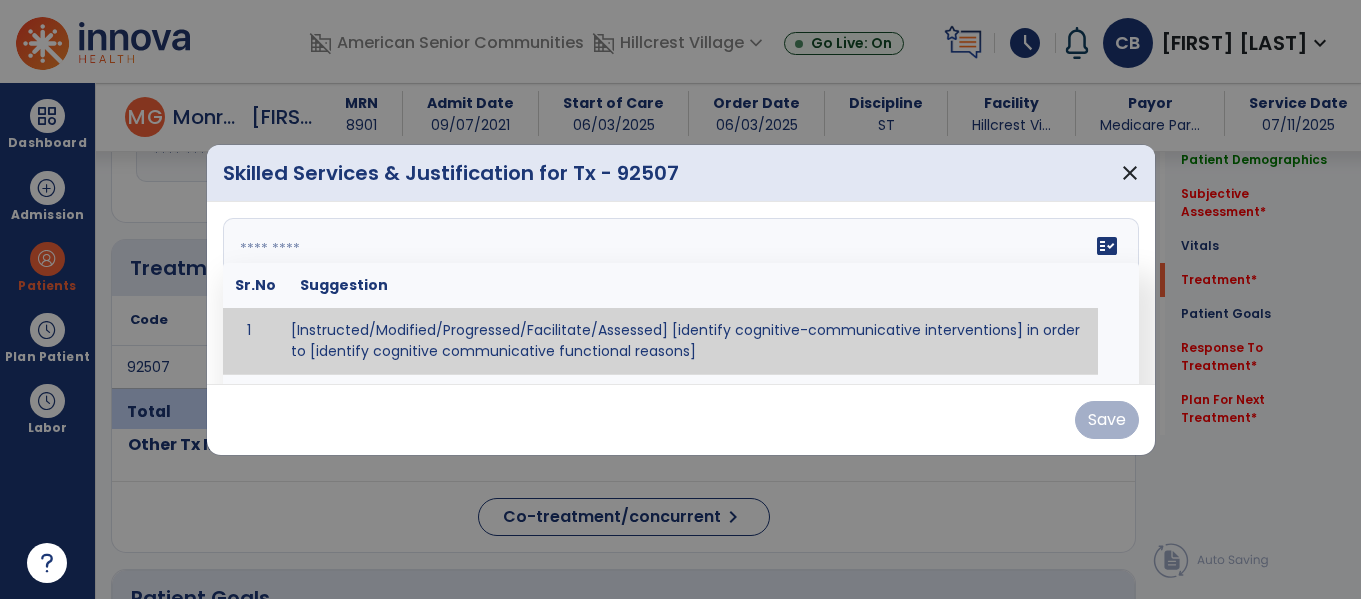 paste on "**********" 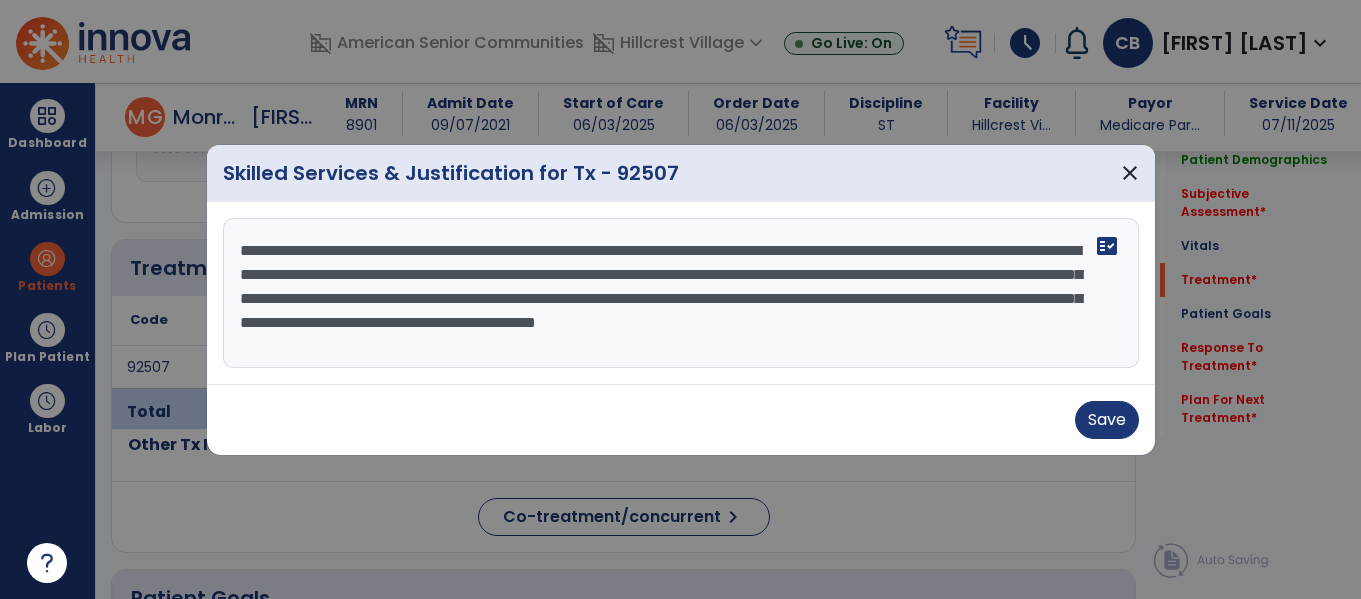 click on "**********" at bounding box center [681, 293] 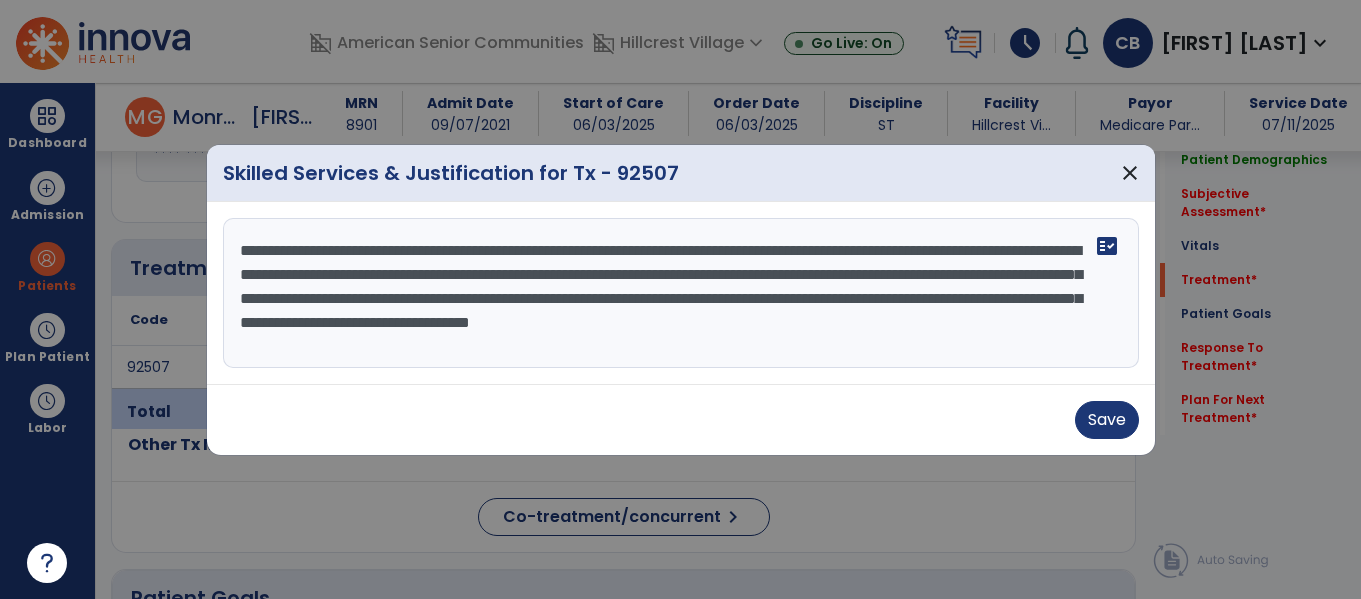 click on "**********" at bounding box center [681, 293] 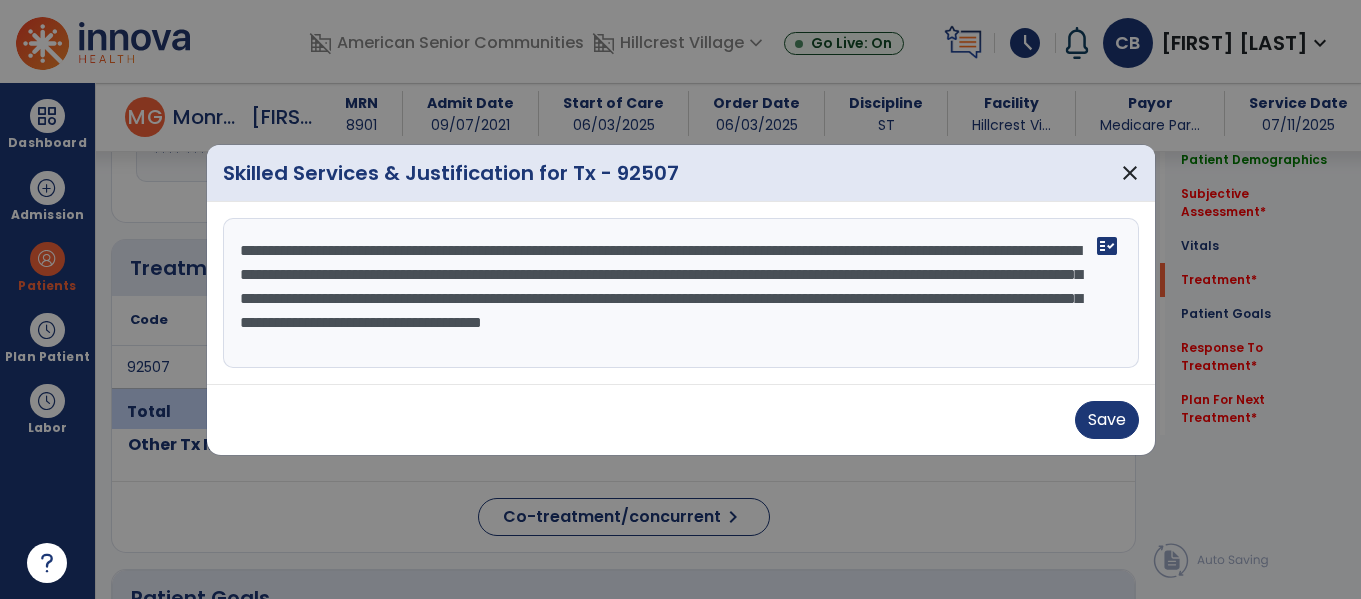 click on "**********" at bounding box center [681, 293] 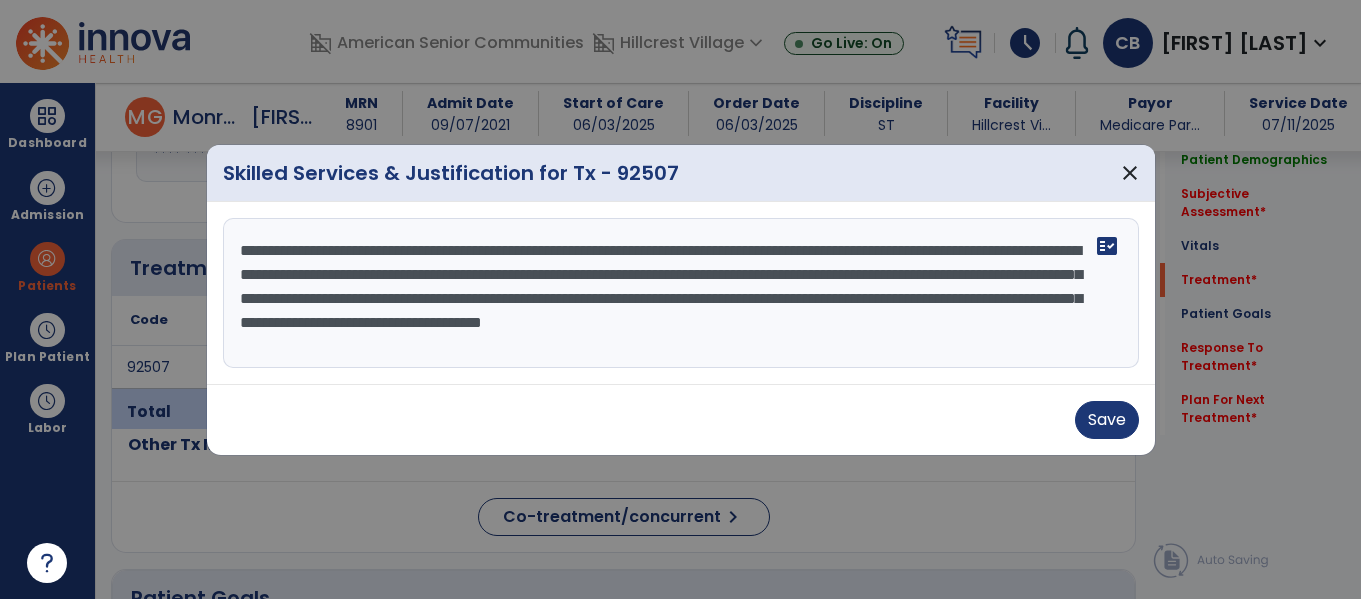 click on "**********" at bounding box center (681, 293) 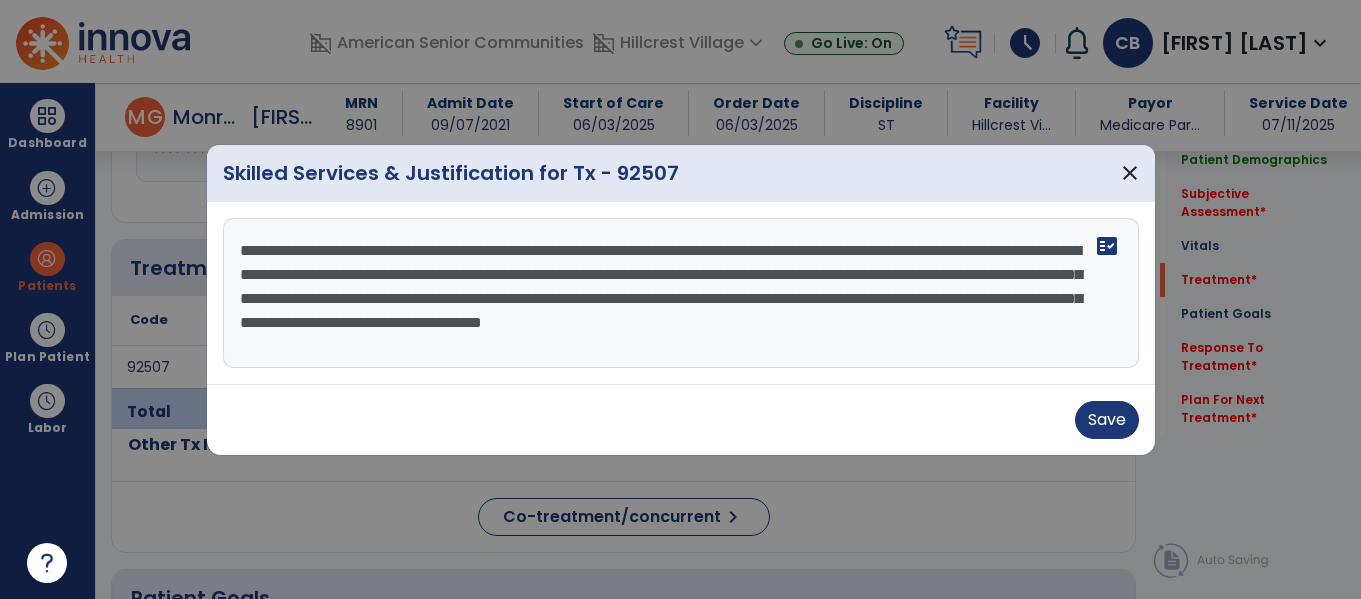drag, startPoint x: 768, startPoint y: 253, endPoint x: 985, endPoint y: 248, distance: 217.0576 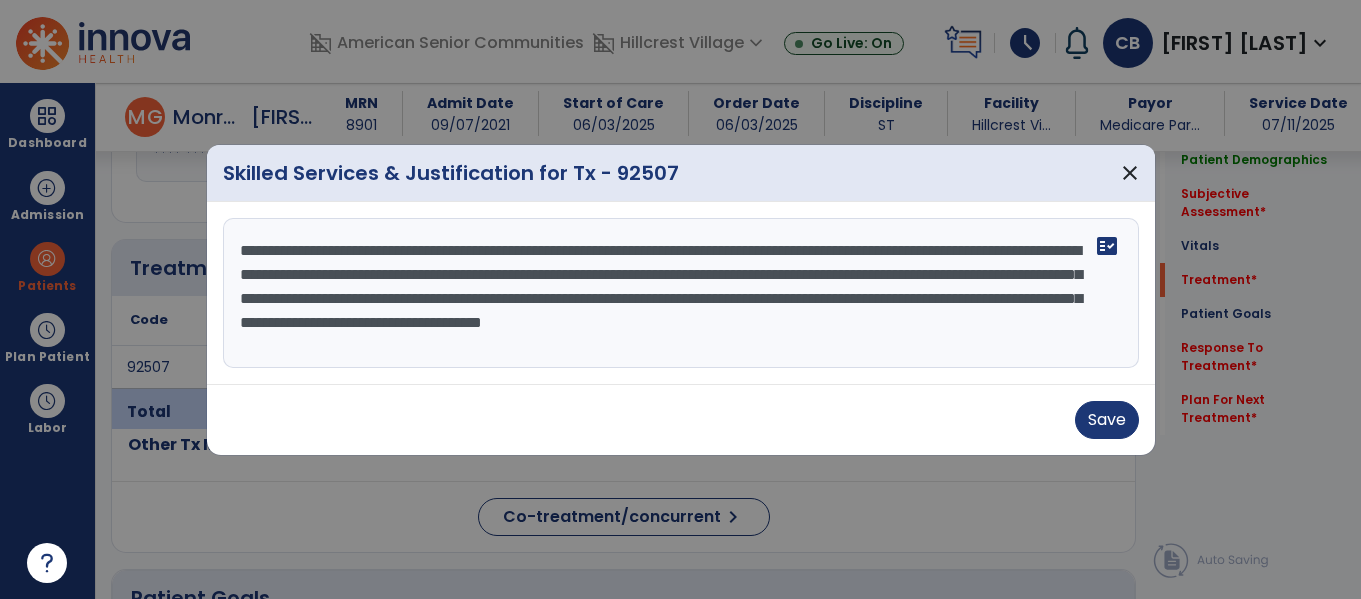 click on "**********" at bounding box center [681, 293] 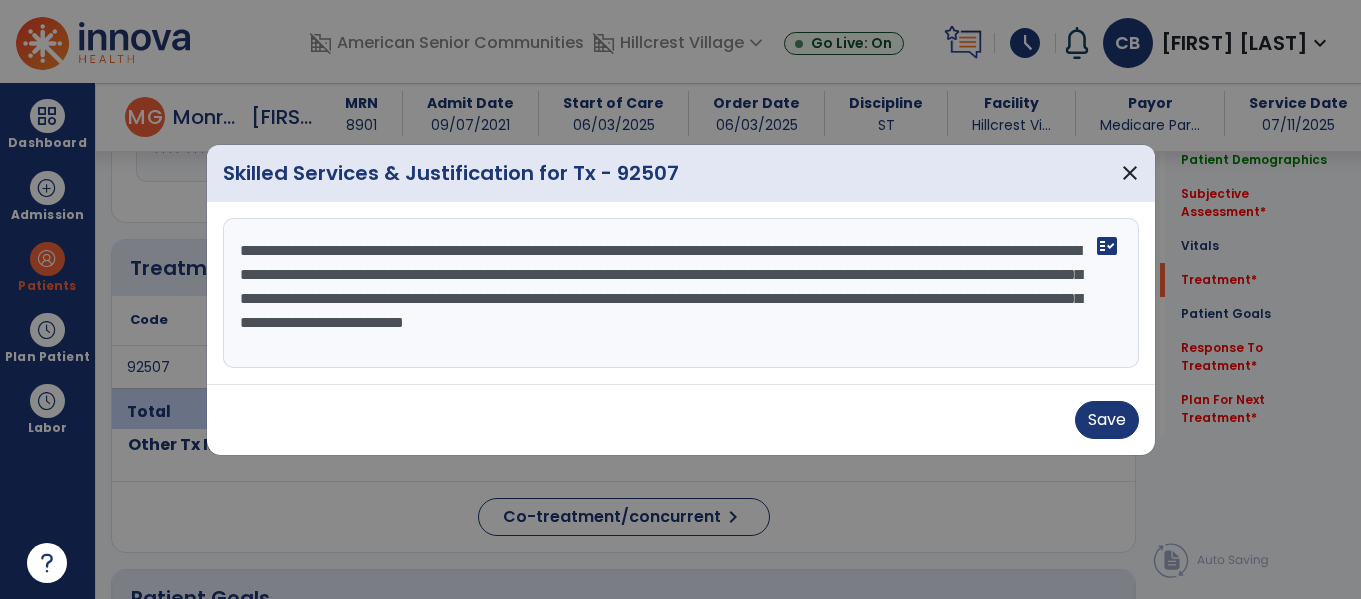 click on "**********" at bounding box center [681, 293] 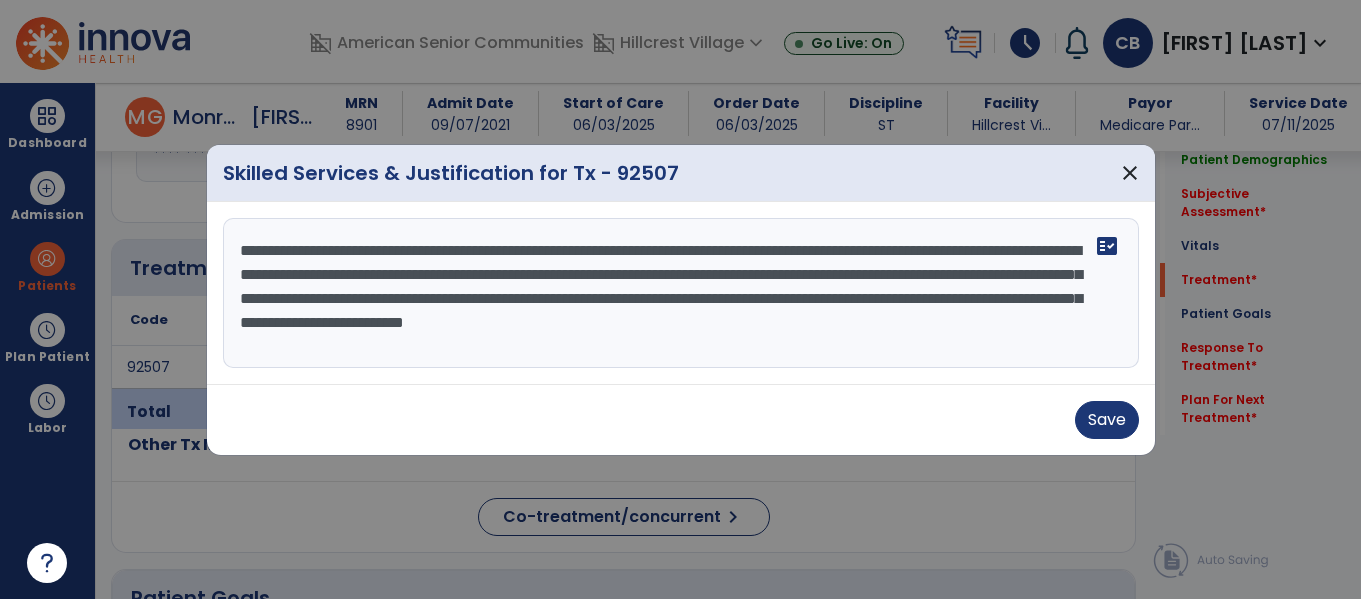 click on "**********" at bounding box center (681, 293) 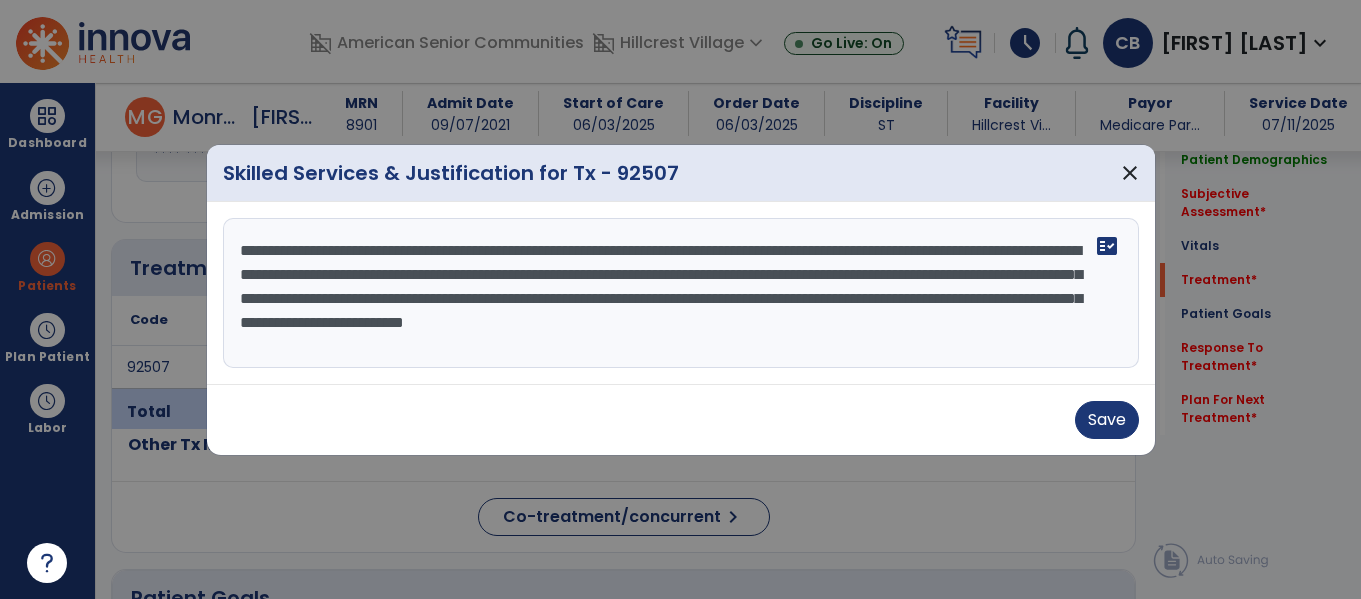 click on "**********" at bounding box center (681, 293) 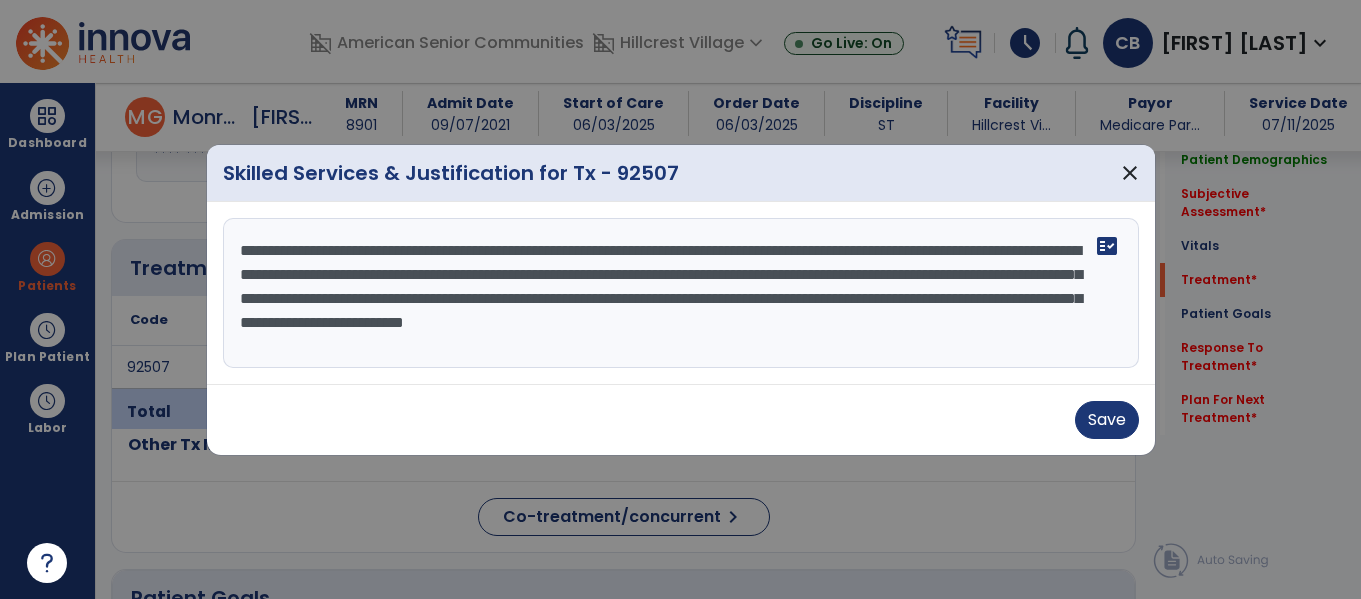 click on "**********" at bounding box center (681, 293) 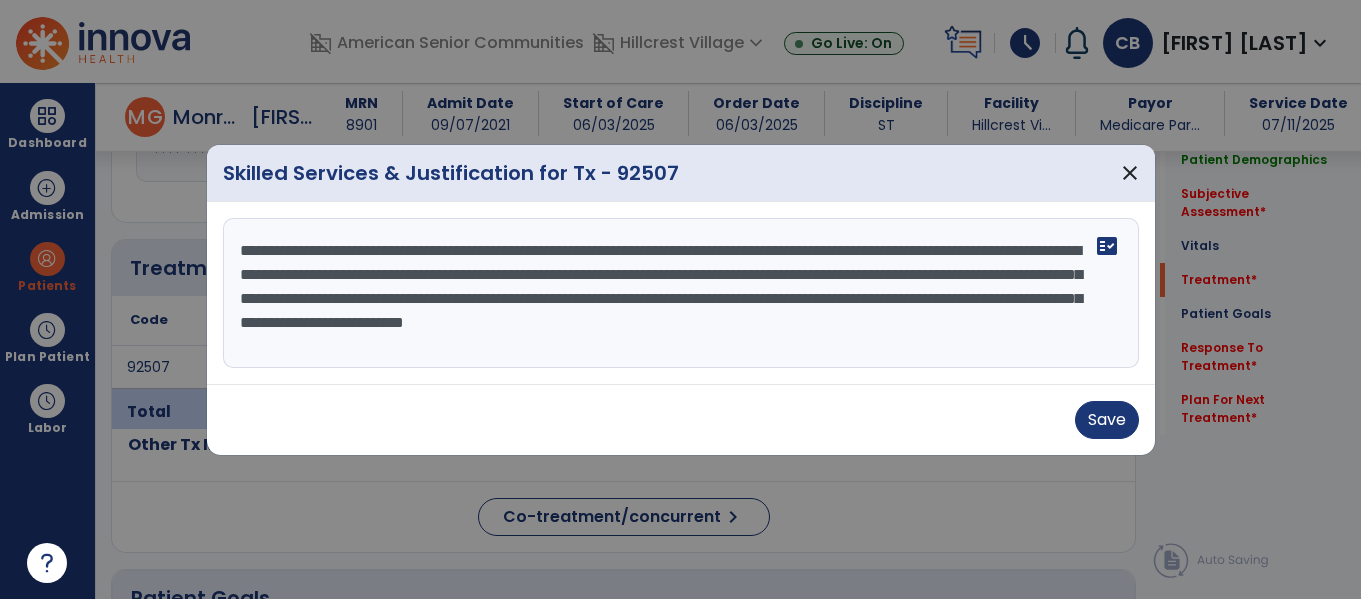 click on "**********" at bounding box center (681, 293) 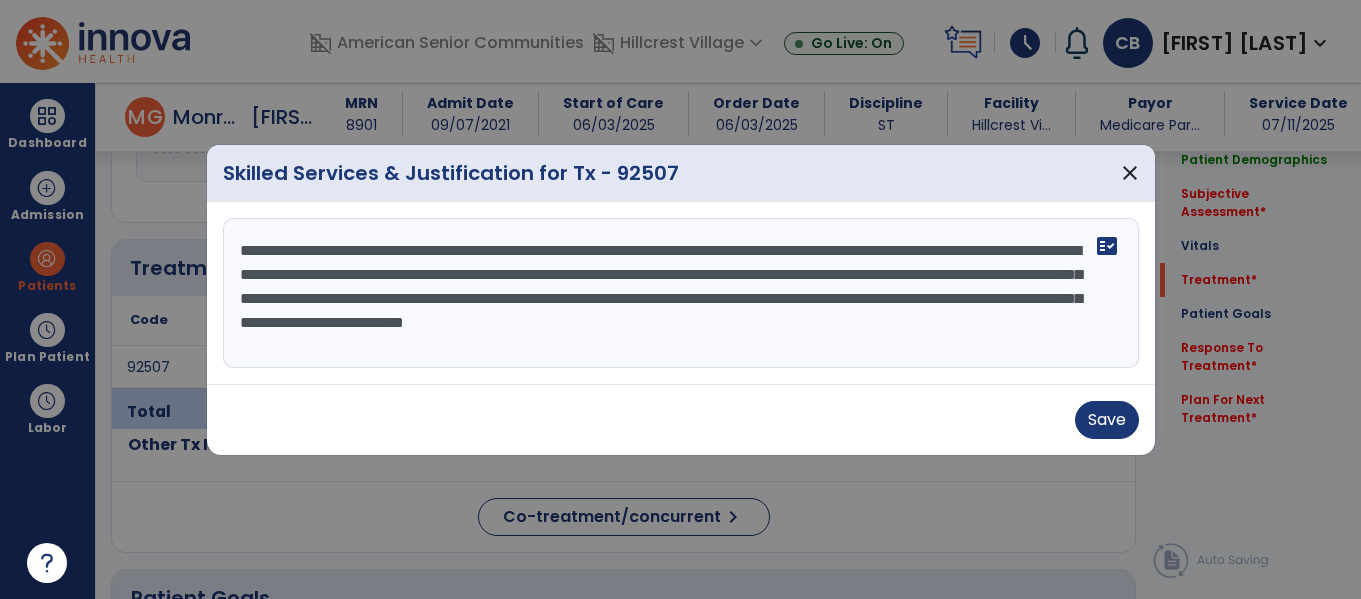 click on "**********" at bounding box center [681, 293] 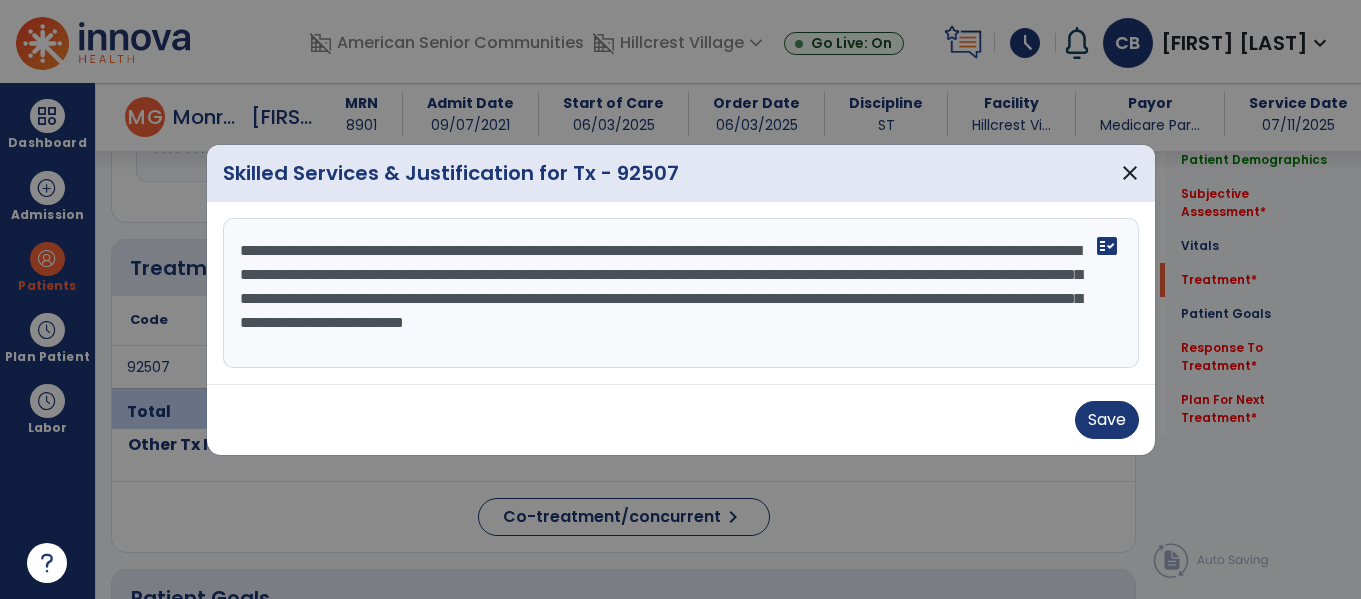 click on "**********" at bounding box center [681, 293] 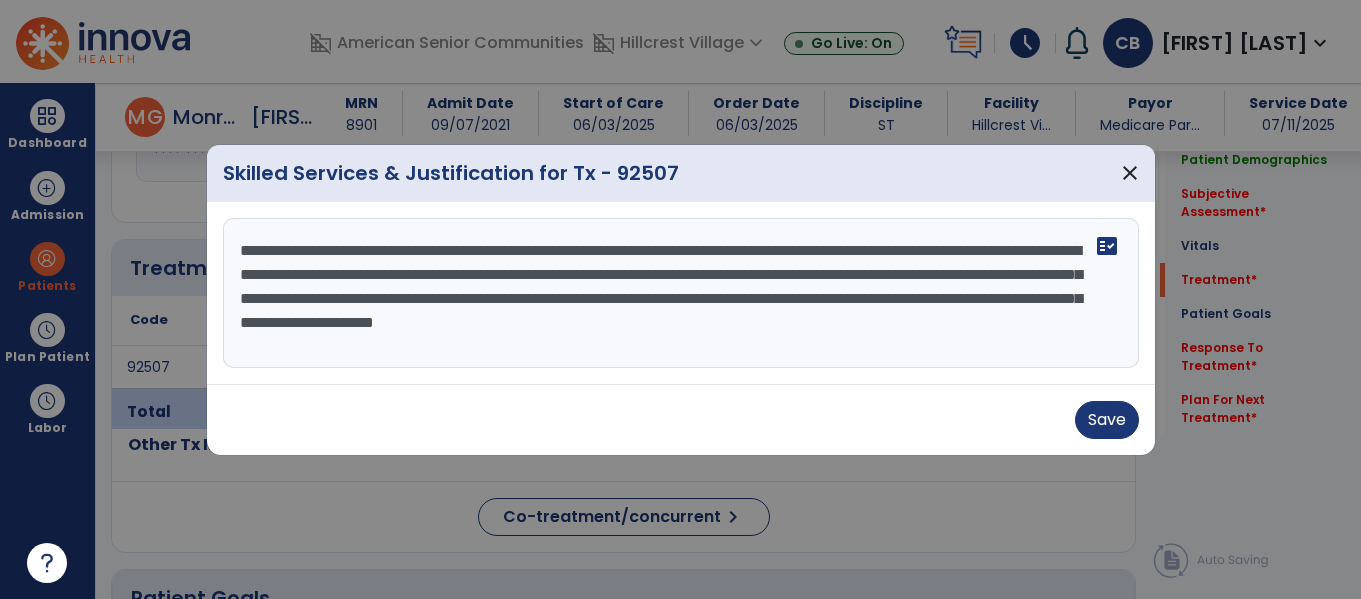 click on "**********" at bounding box center (681, 293) 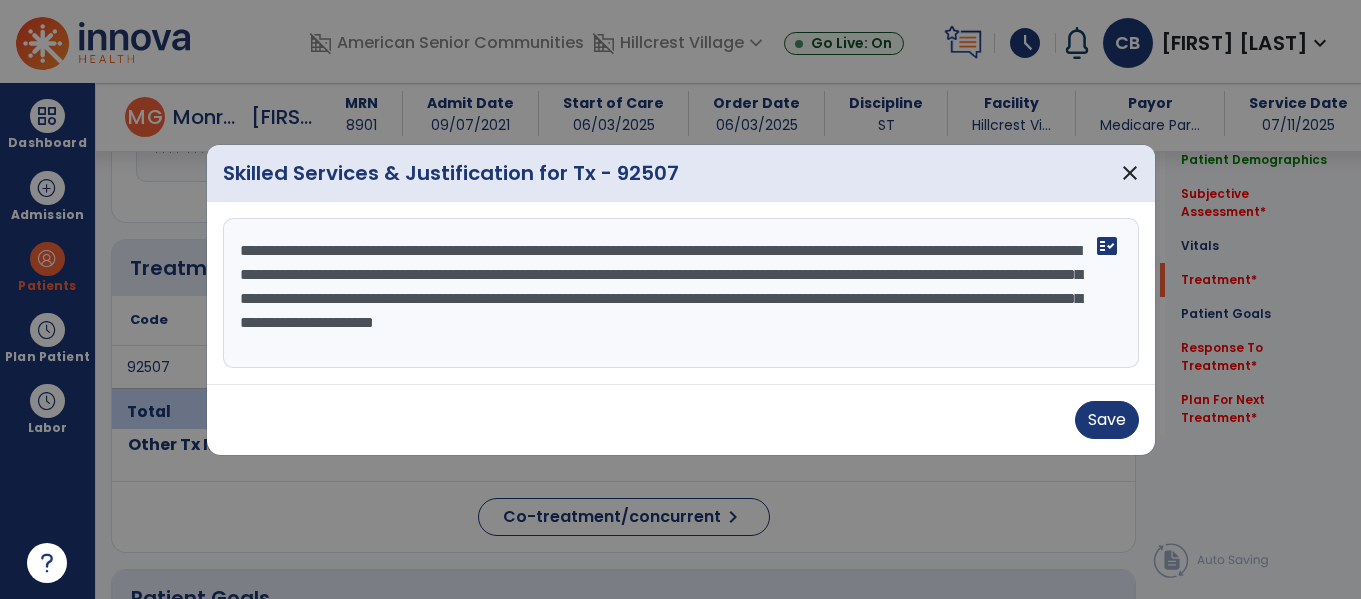 click on "**********" at bounding box center (681, 293) 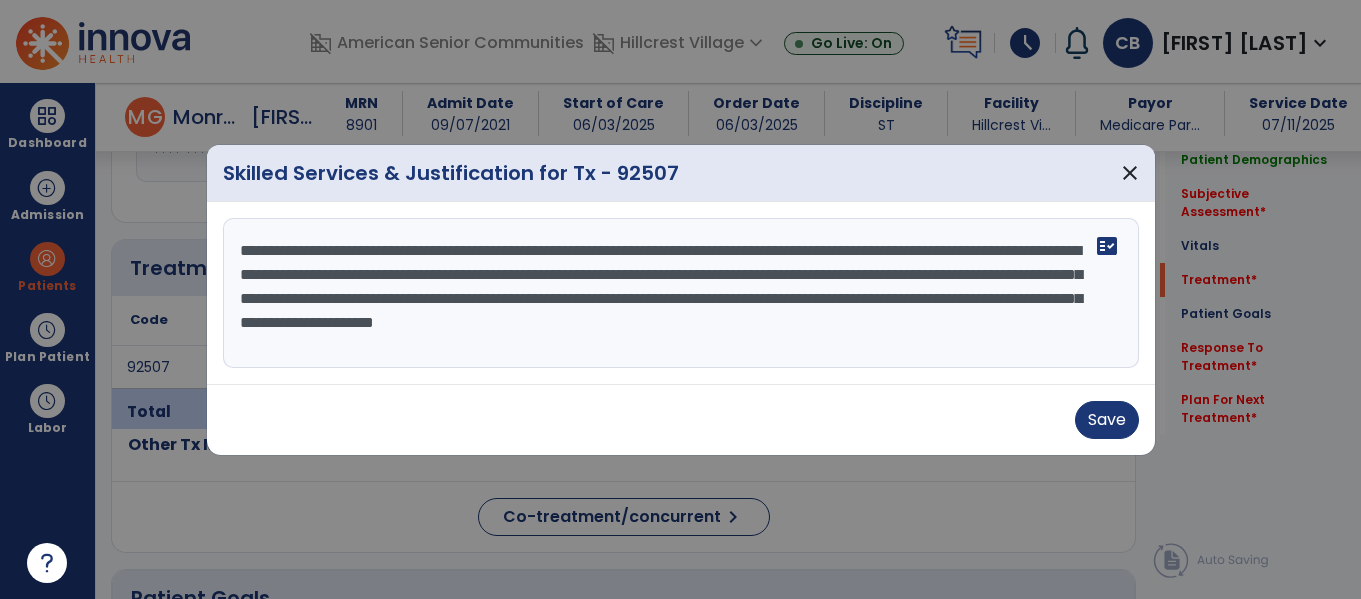 click on "**********" at bounding box center (681, 293) 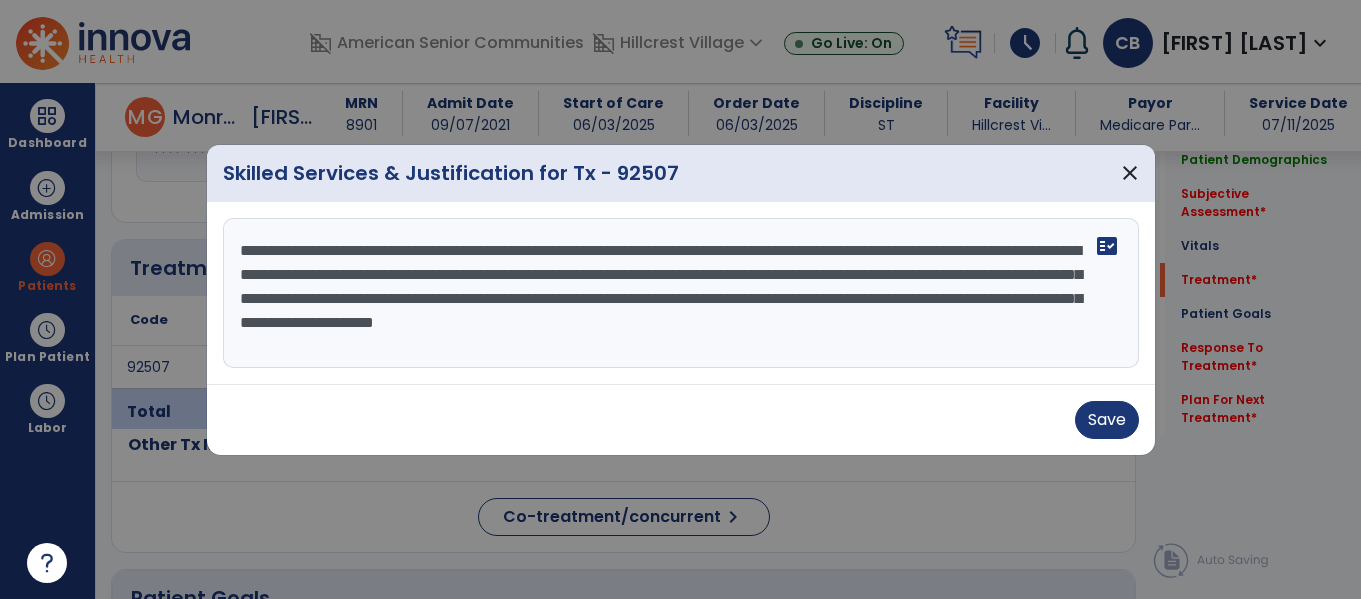 click on "**********" at bounding box center (681, 293) 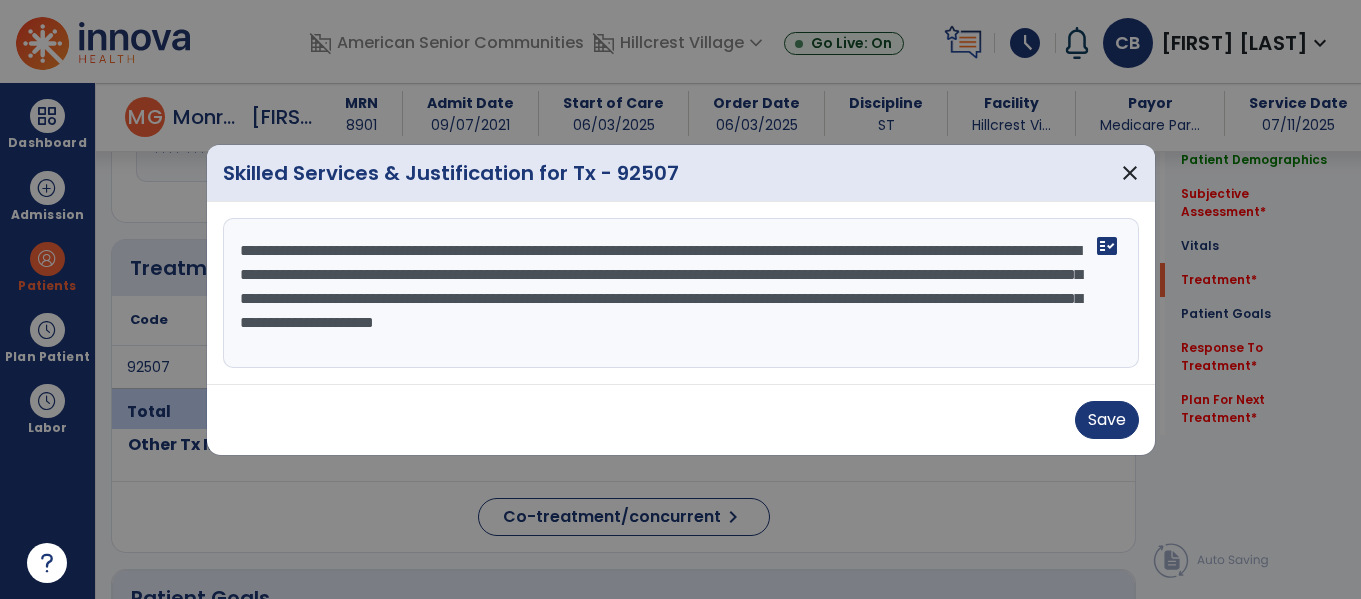 click on "**********" at bounding box center [681, 293] 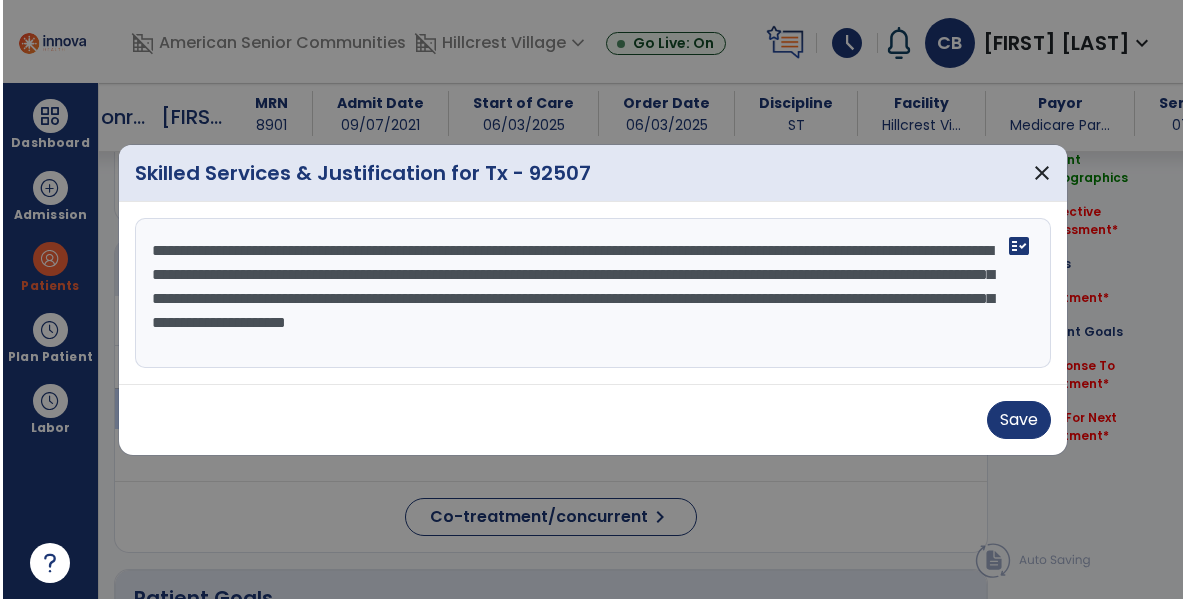 scroll, scrollTop: 1090, scrollLeft: 0, axis: vertical 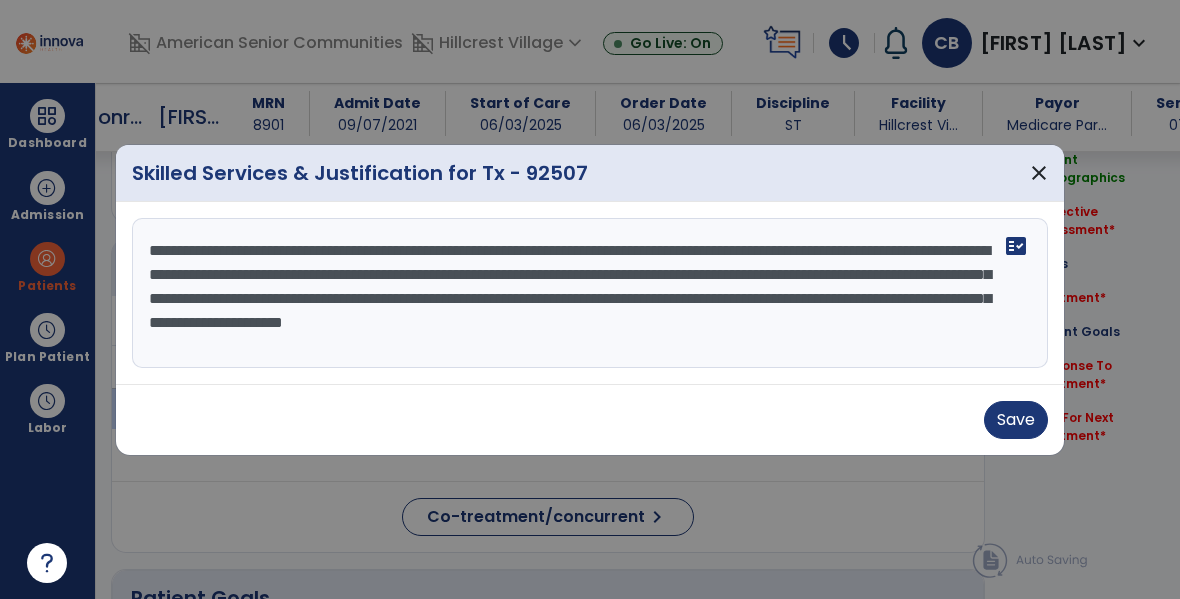 click on "**********" at bounding box center (590, 293) 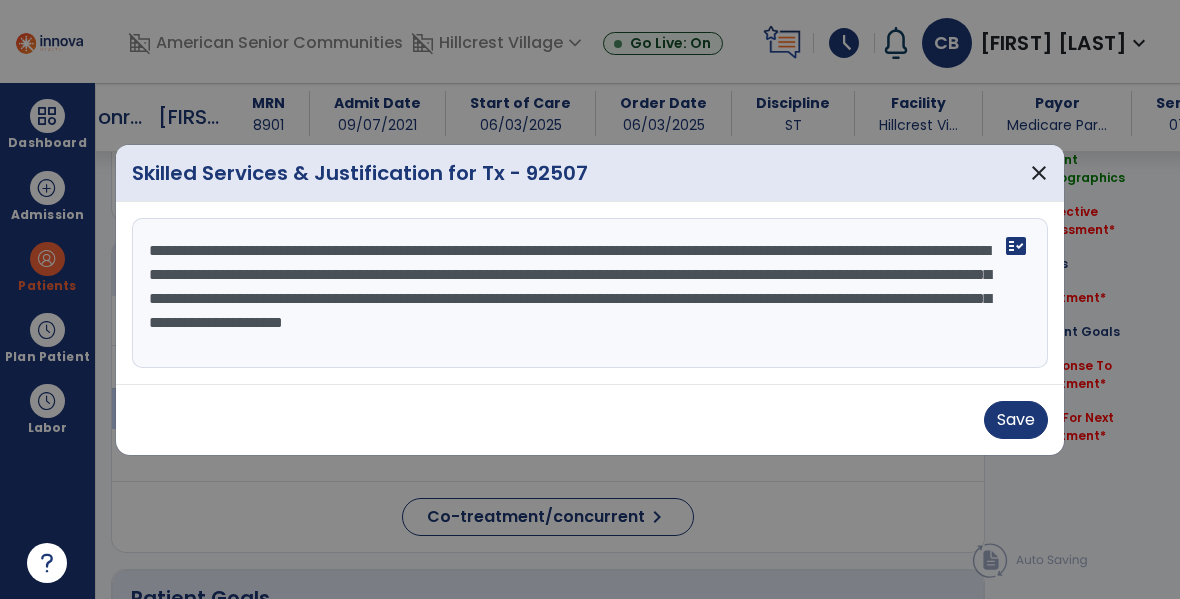 click on "**********" at bounding box center [590, 293] 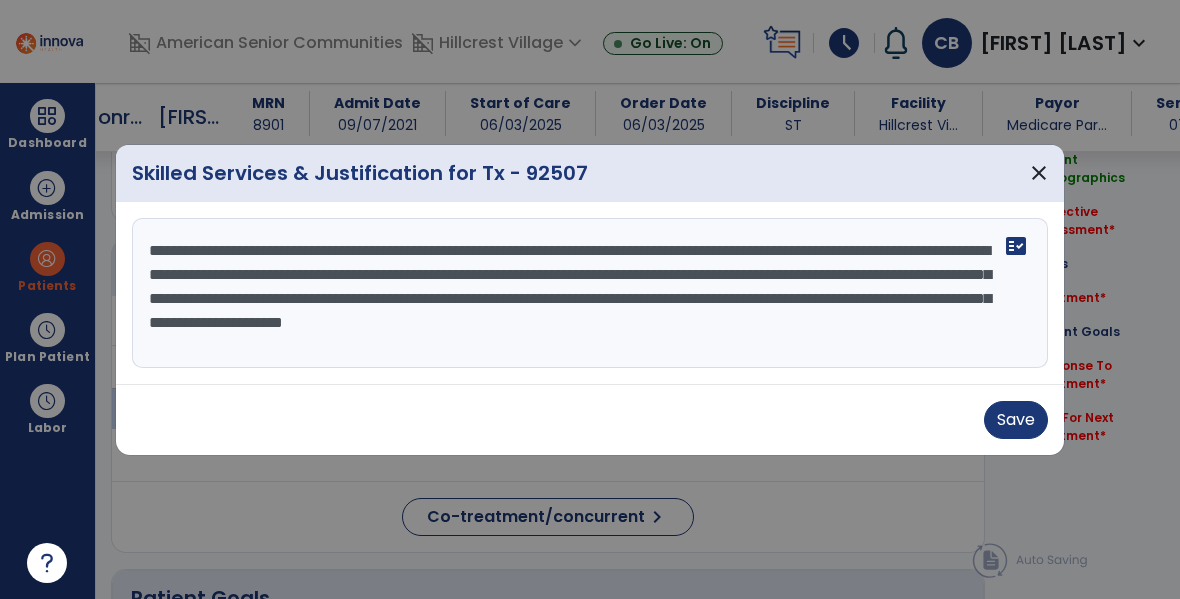 click on "**********" at bounding box center (590, 293) 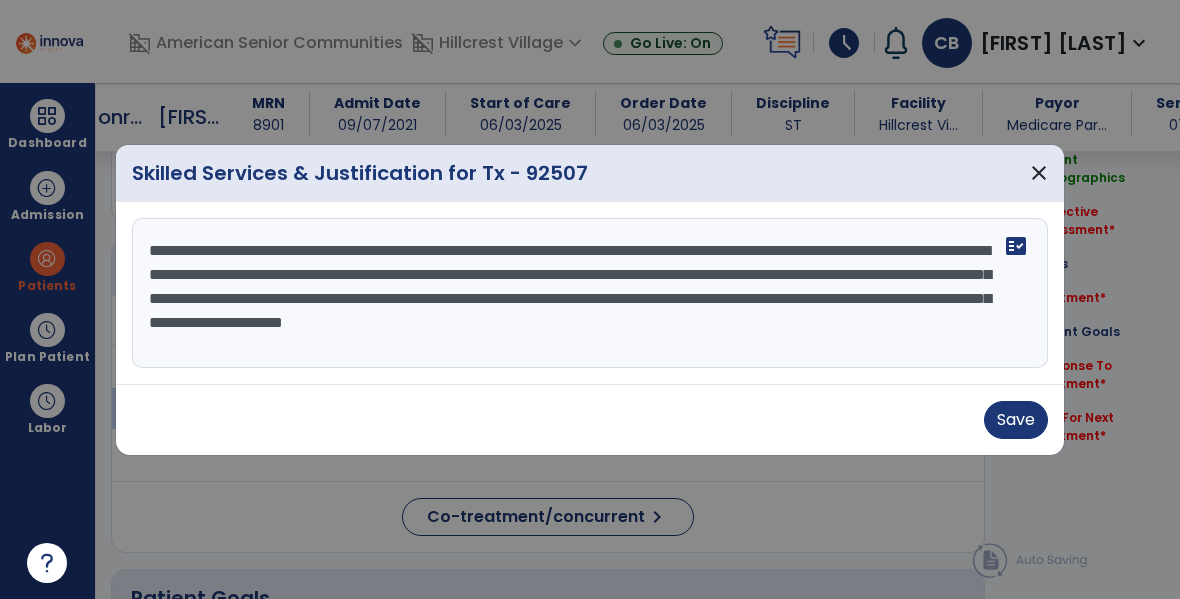 click on "**********" at bounding box center [590, 293] 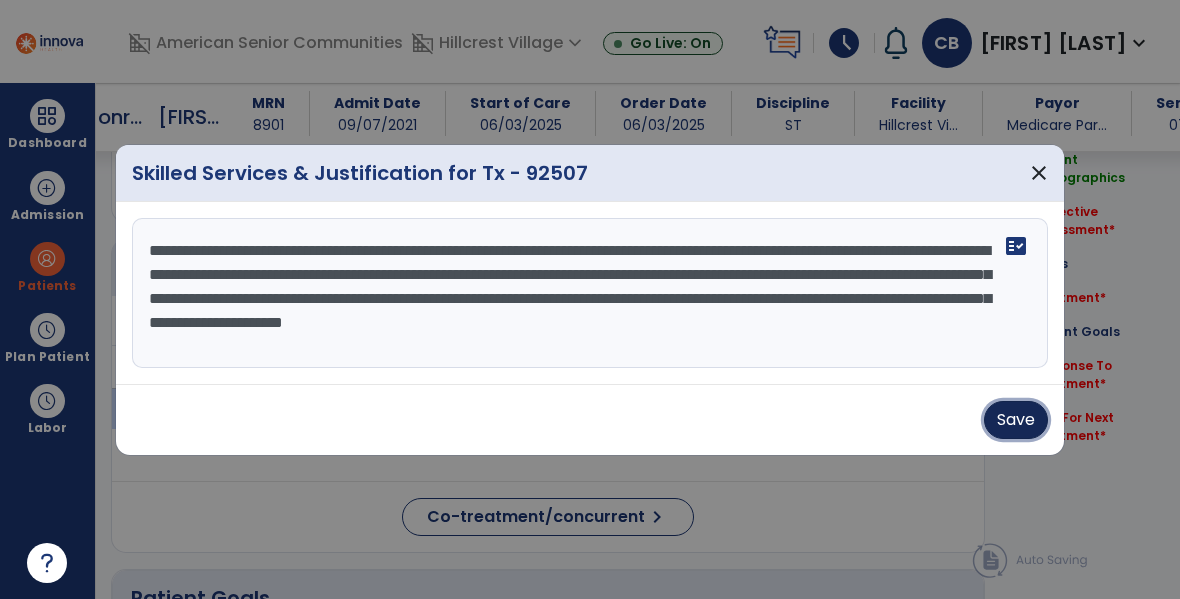 click on "Save" at bounding box center [1016, 420] 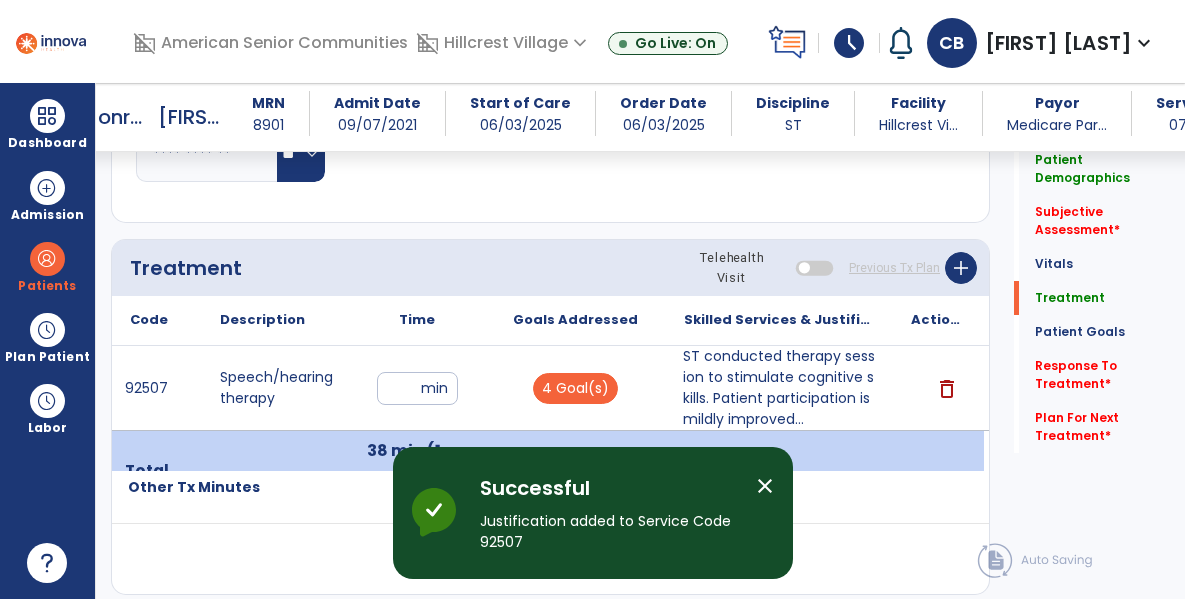 click on "Subjective Assessment   *  Subjective Assessment   *" 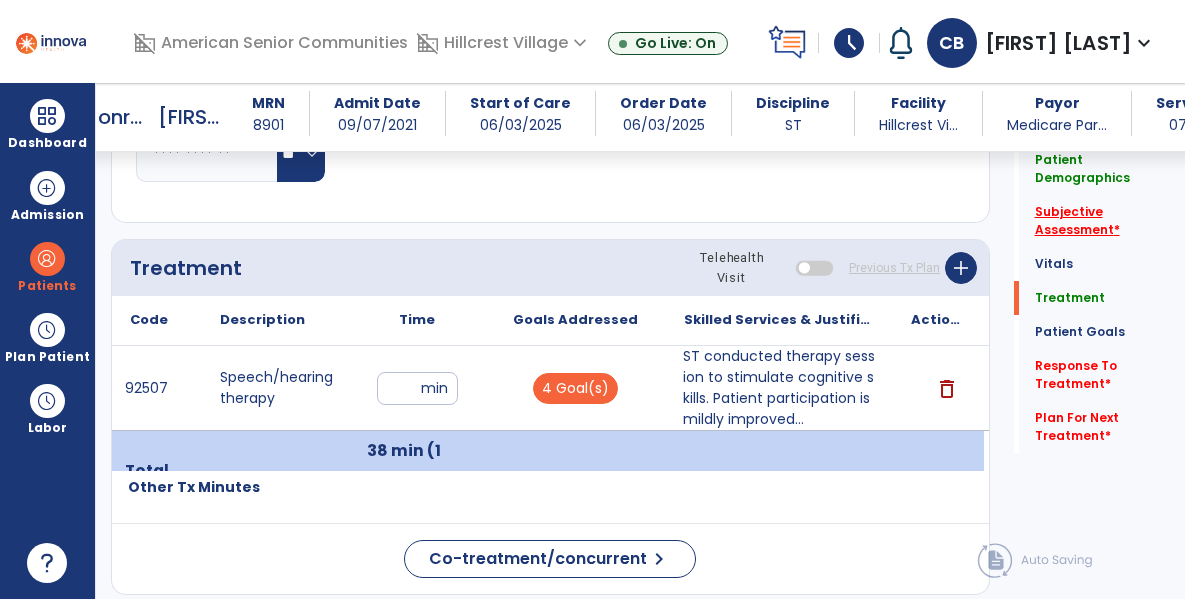 click on "Subjective Assessment   *" 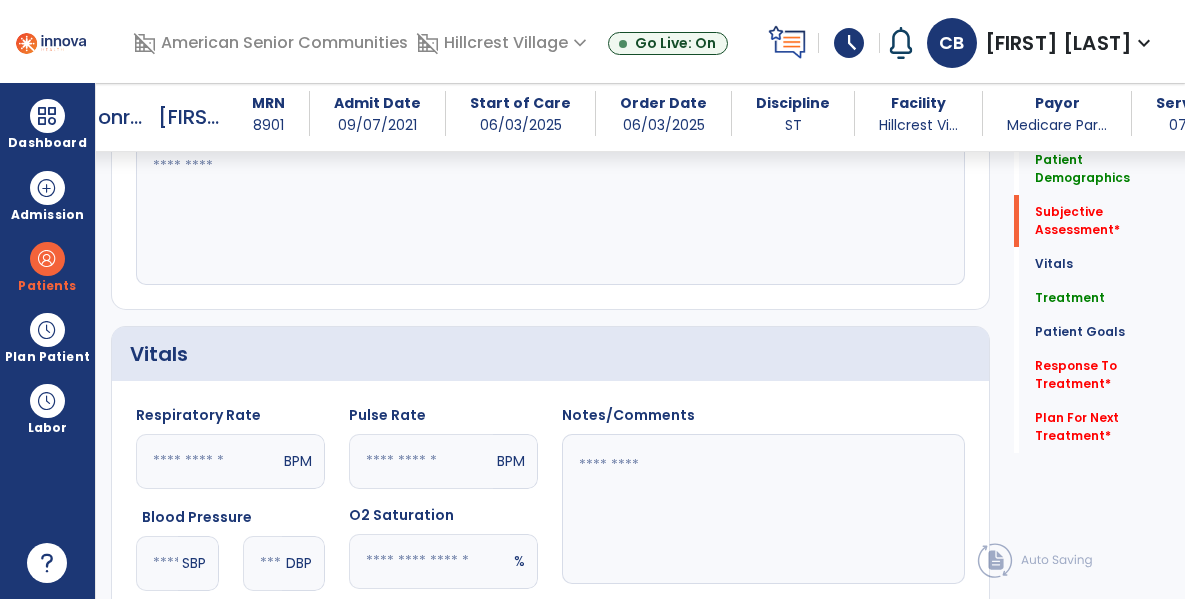 scroll, scrollTop: 408, scrollLeft: 0, axis: vertical 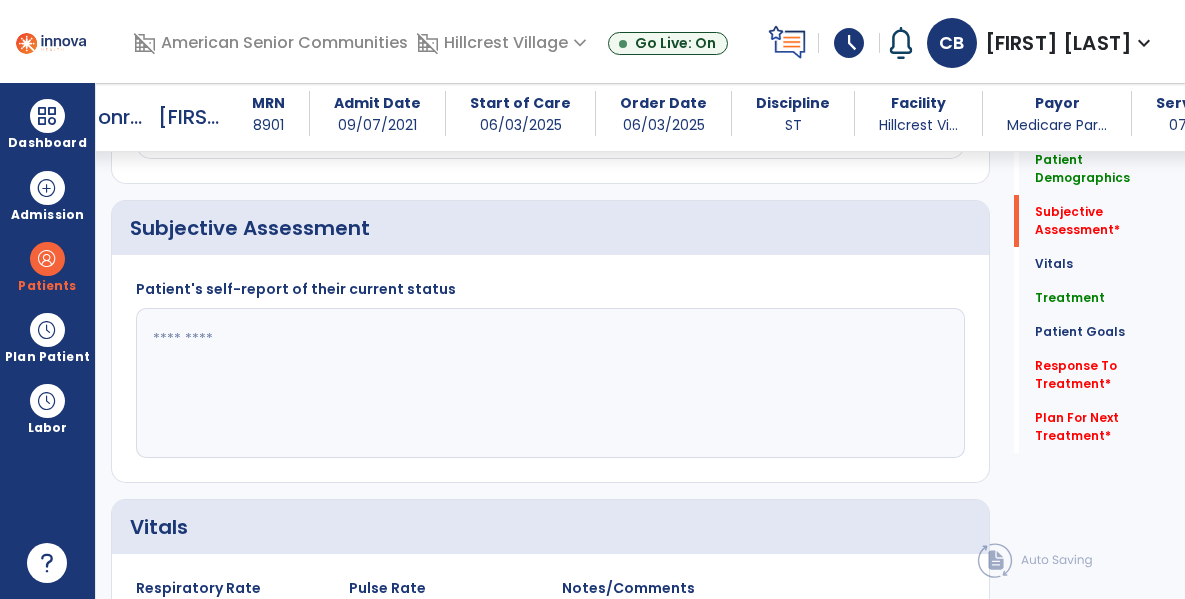 click 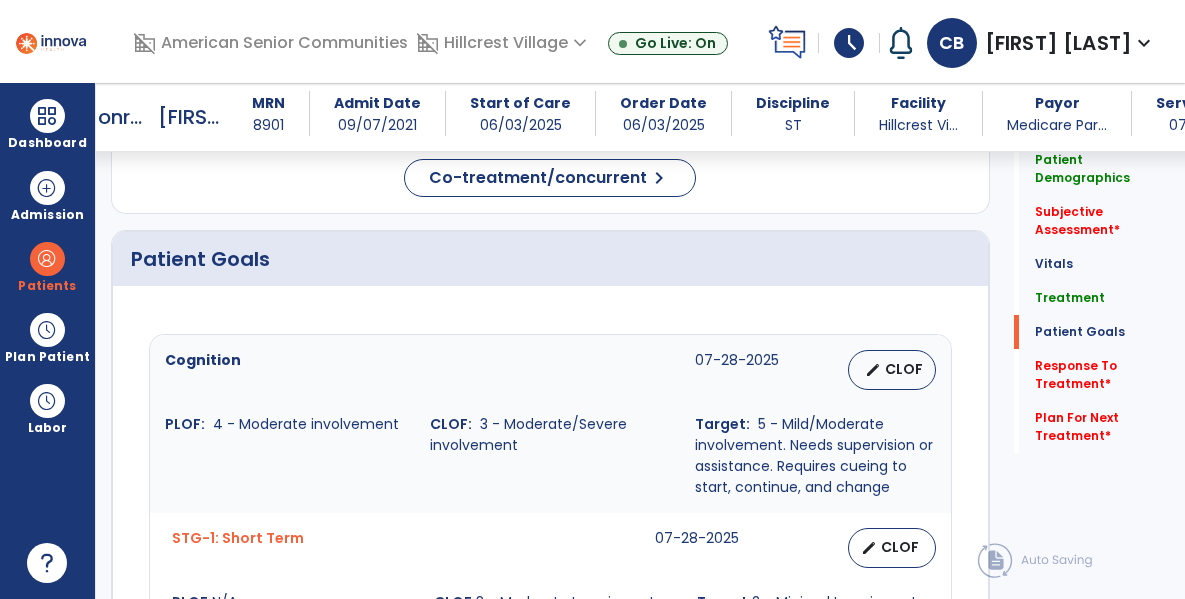 scroll, scrollTop: 2022, scrollLeft: 0, axis: vertical 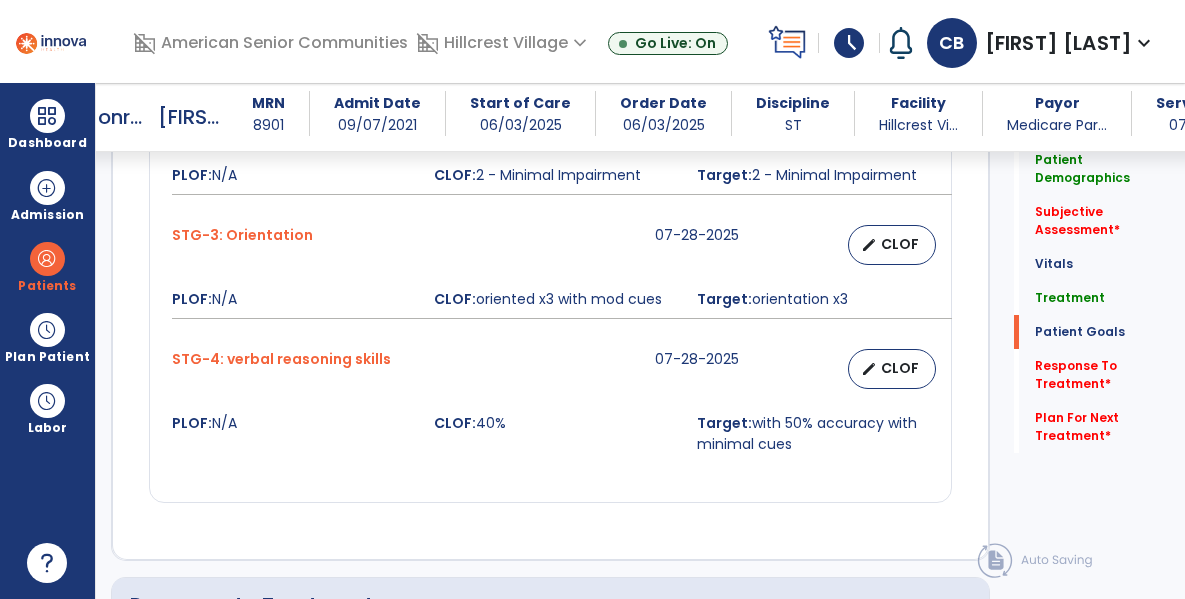 type on "**********" 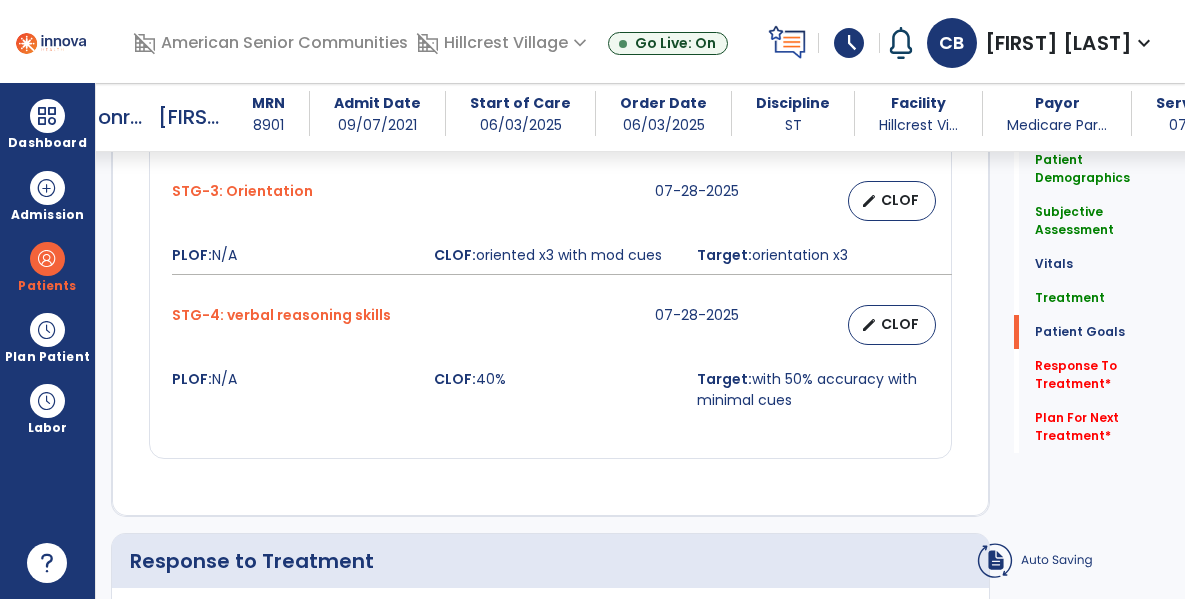 click 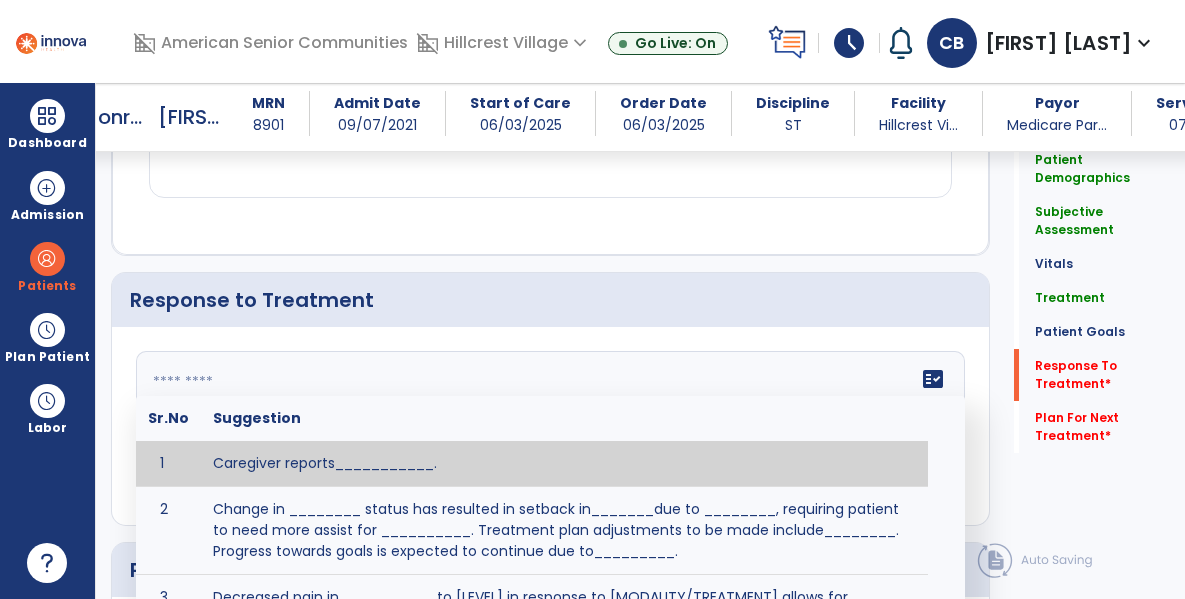 type on "*" 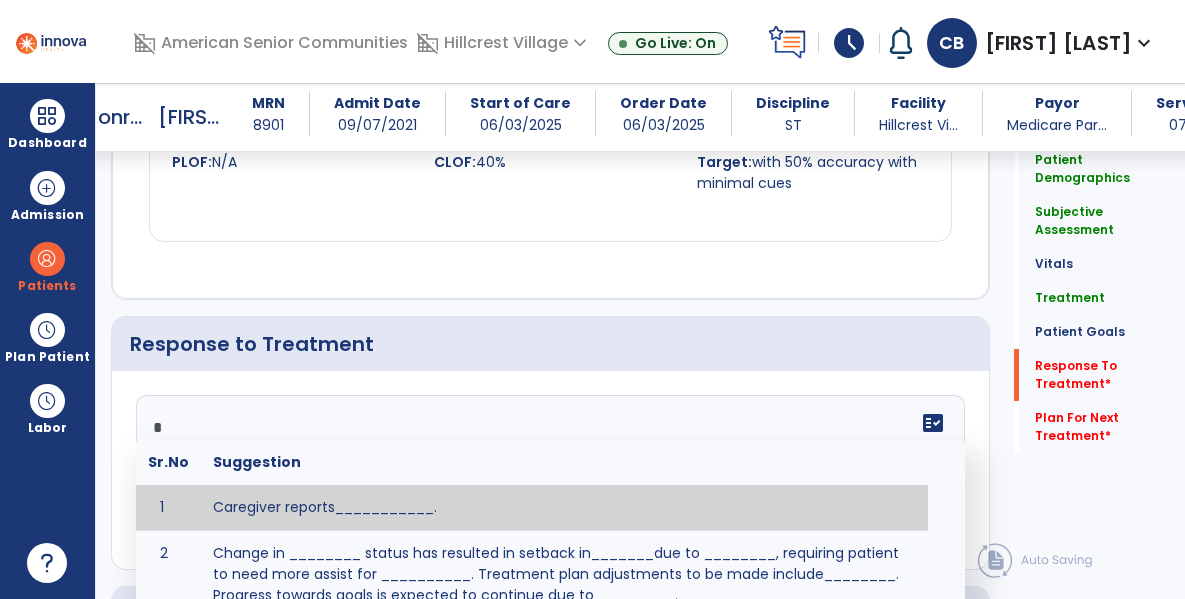 scroll, scrollTop: 2327, scrollLeft: 0, axis: vertical 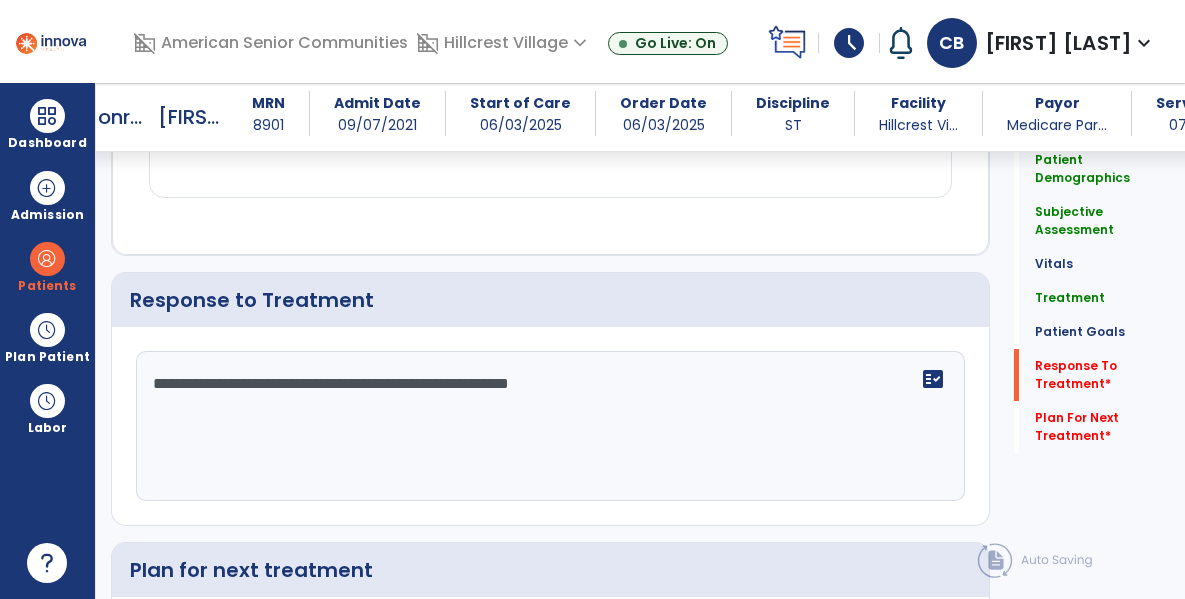 type on "**********" 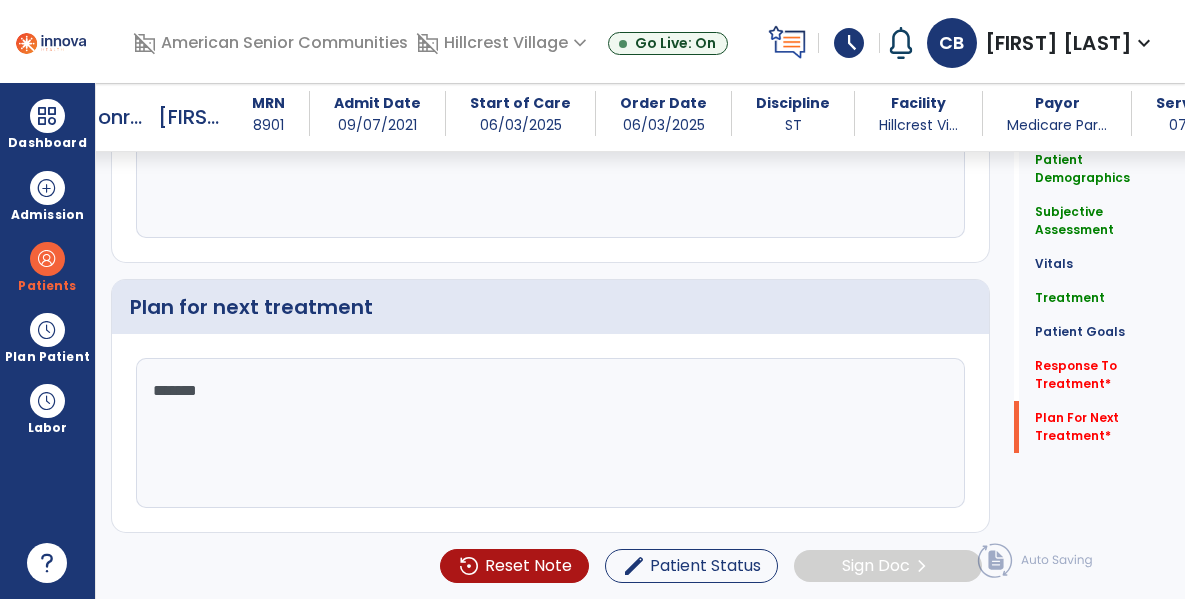 type on "********" 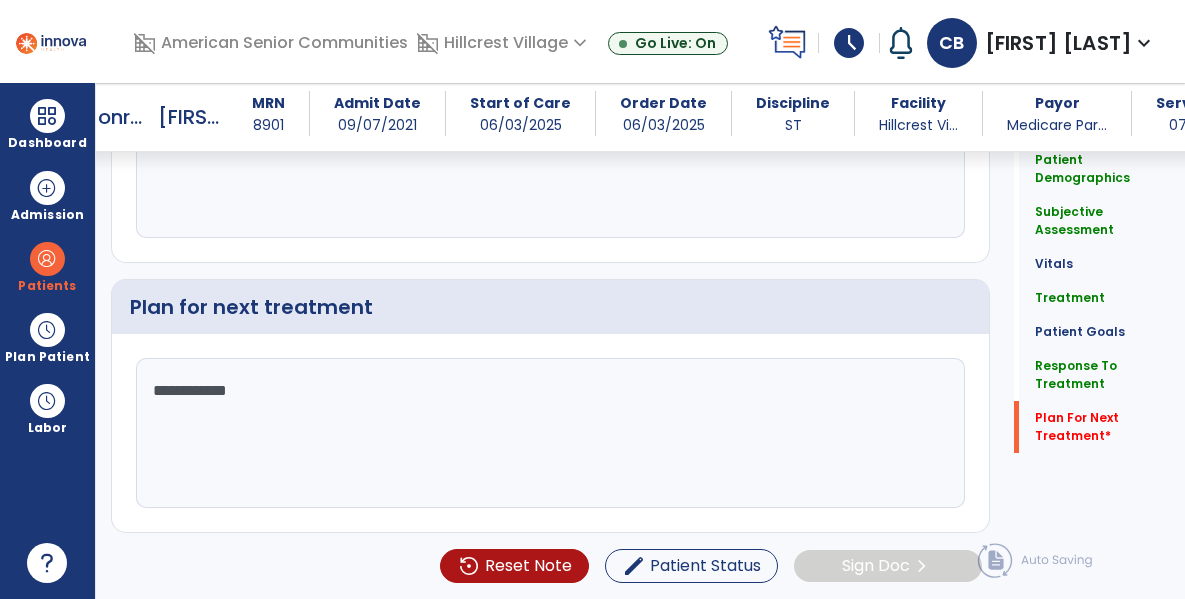 scroll, scrollTop: 2546, scrollLeft: 0, axis: vertical 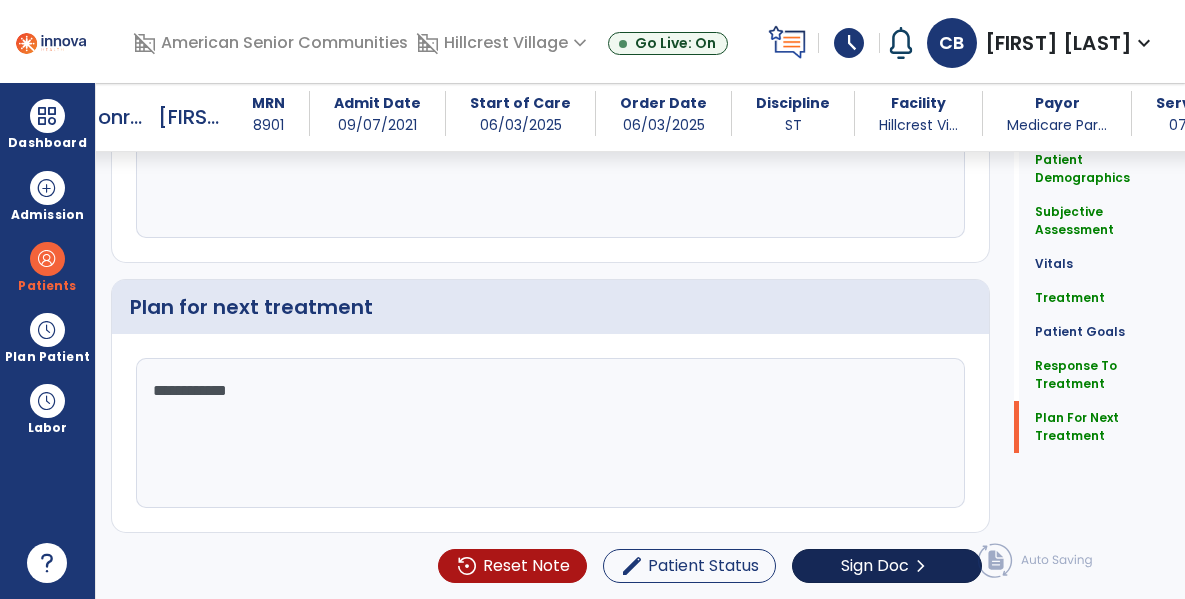 type on "**********" 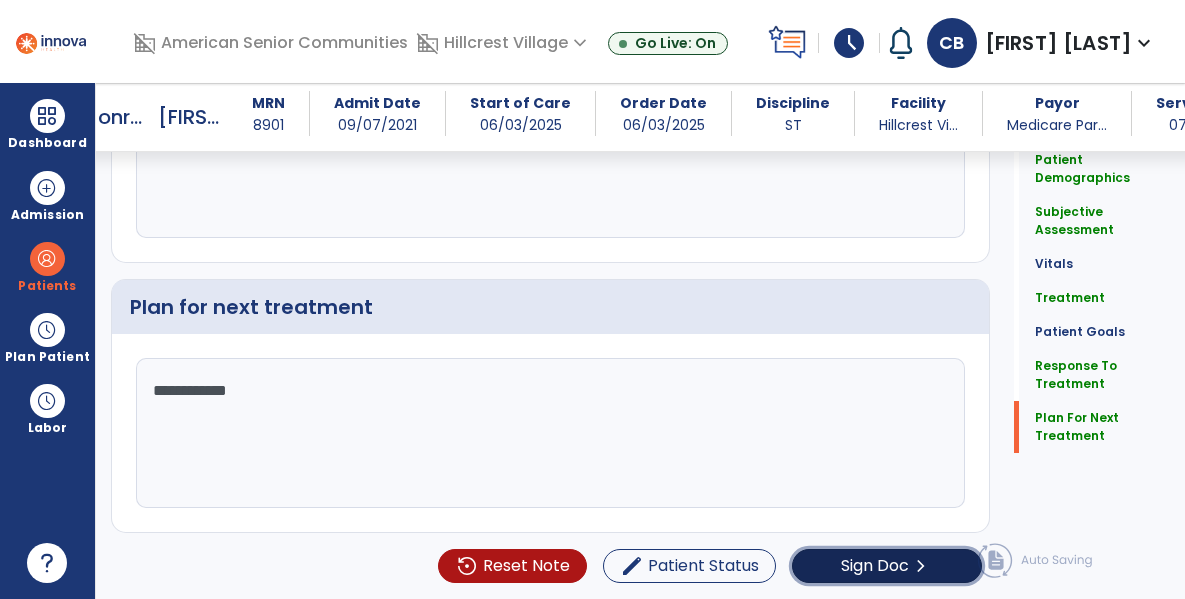 click on "Sign Doc  chevron_right" 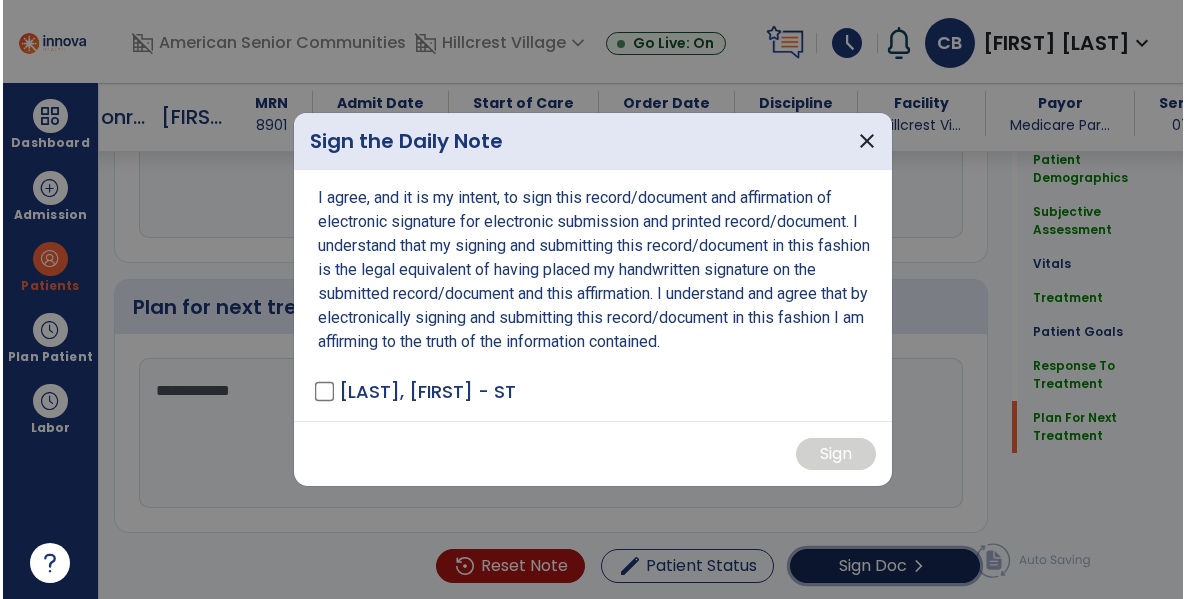 scroll, scrollTop: 2590, scrollLeft: 0, axis: vertical 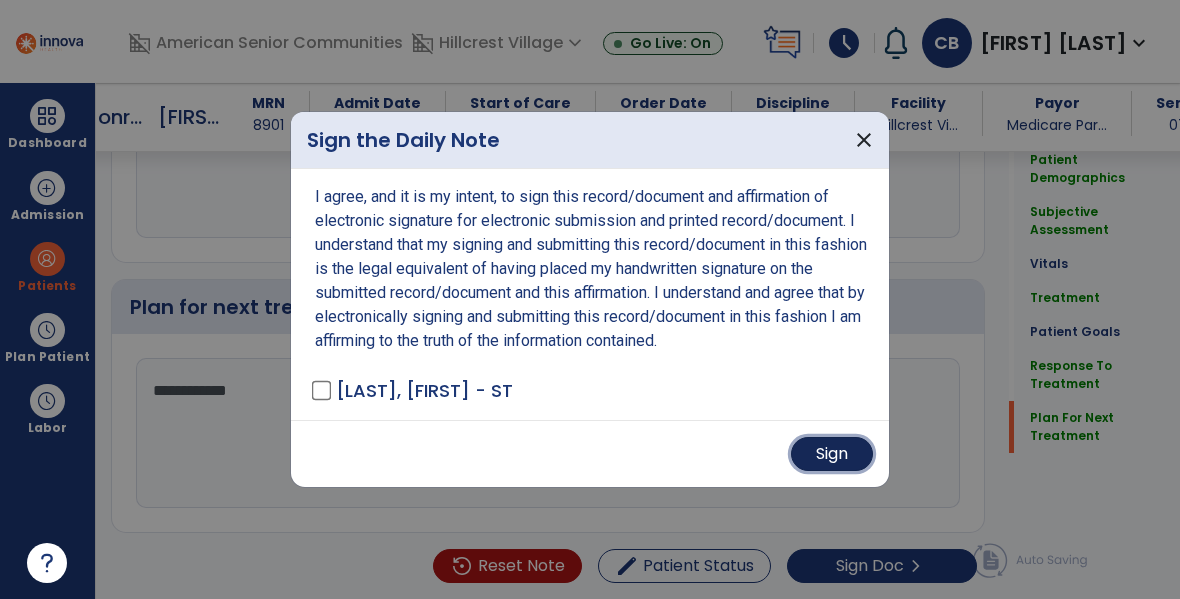 click on "Sign" at bounding box center (832, 454) 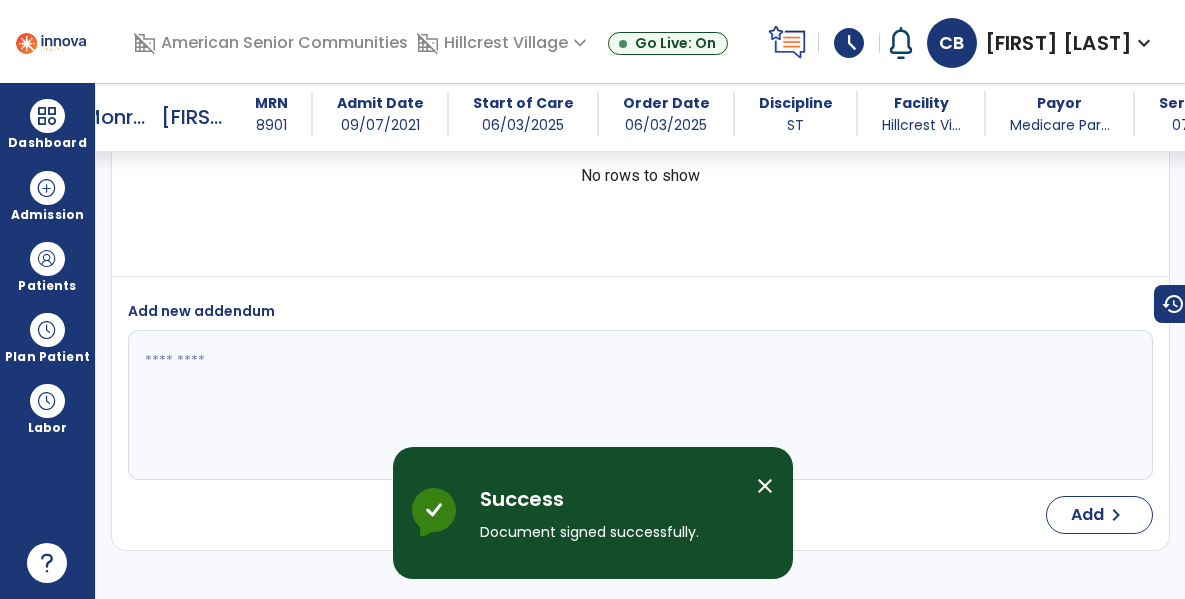 scroll, scrollTop: 0, scrollLeft: 0, axis: both 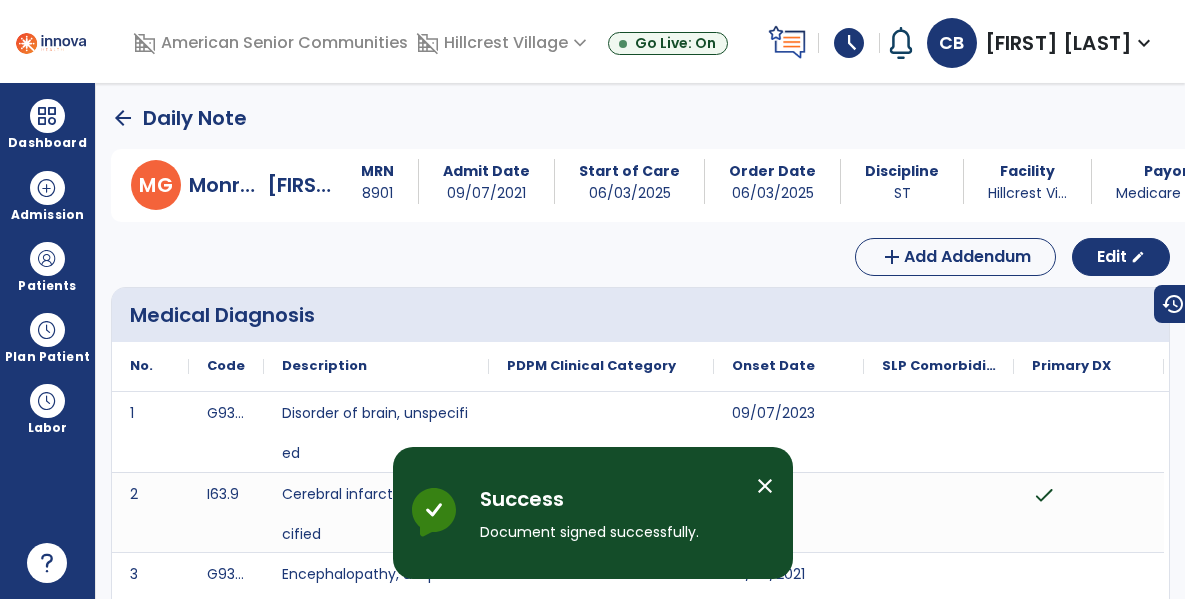 click on "arrow_back" 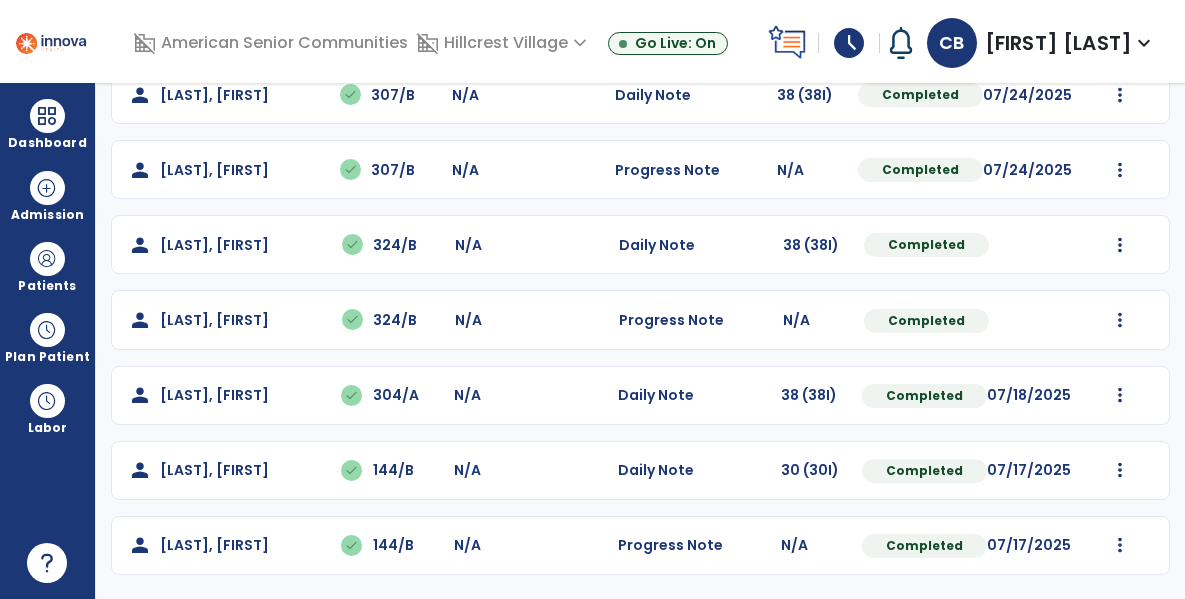 scroll, scrollTop: 0, scrollLeft: 0, axis: both 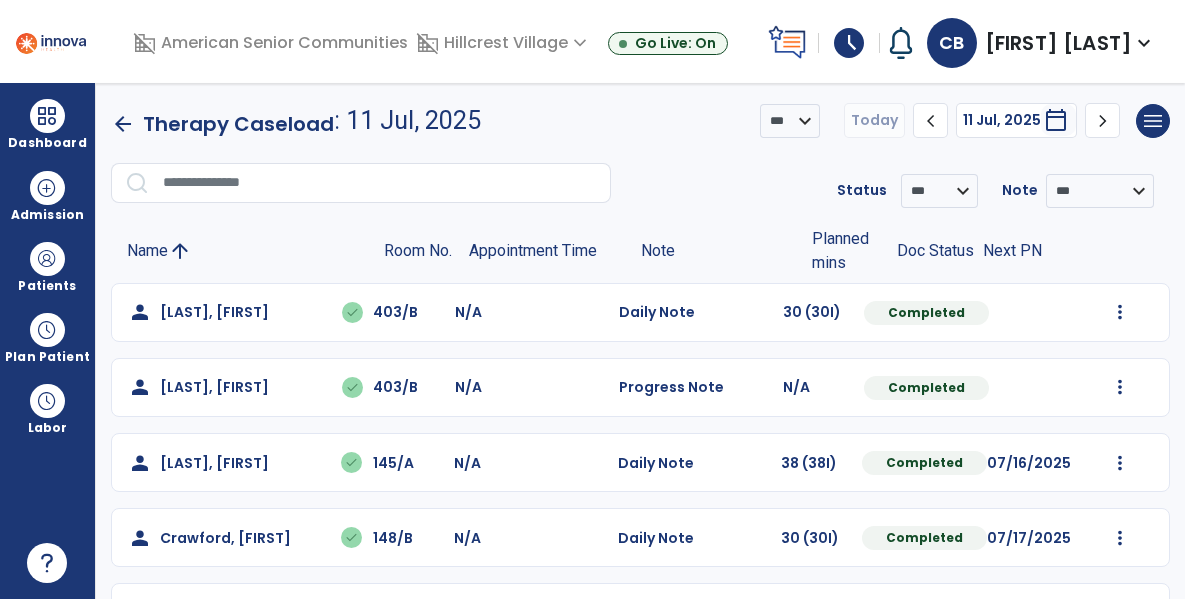 click on "arrow_back" 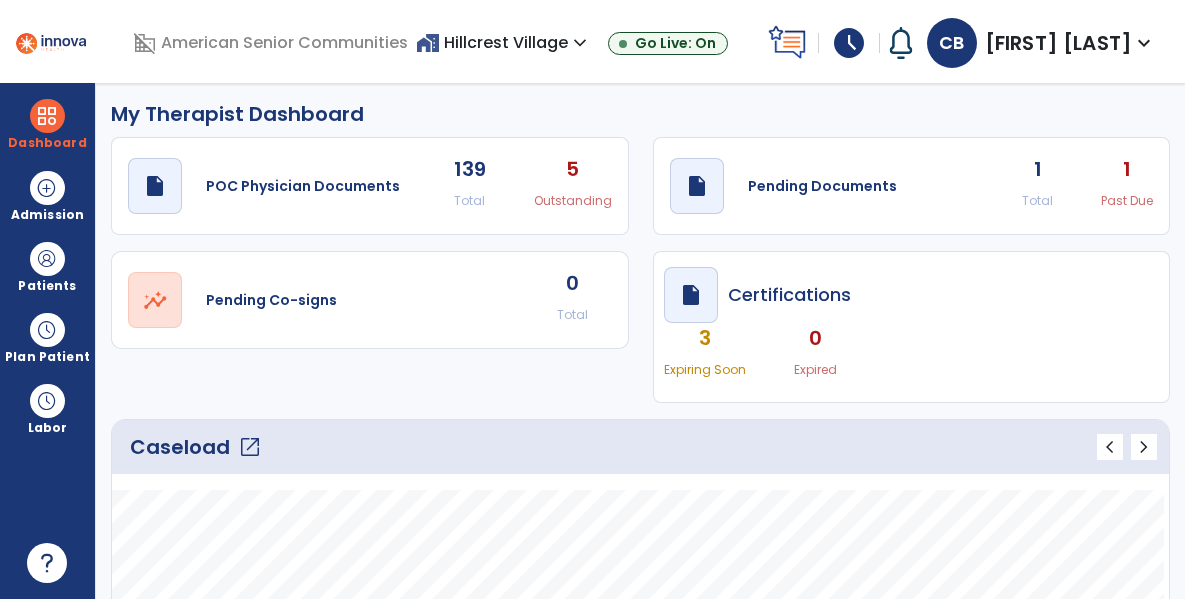scroll, scrollTop: 0, scrollLeft: 0, axis: both 